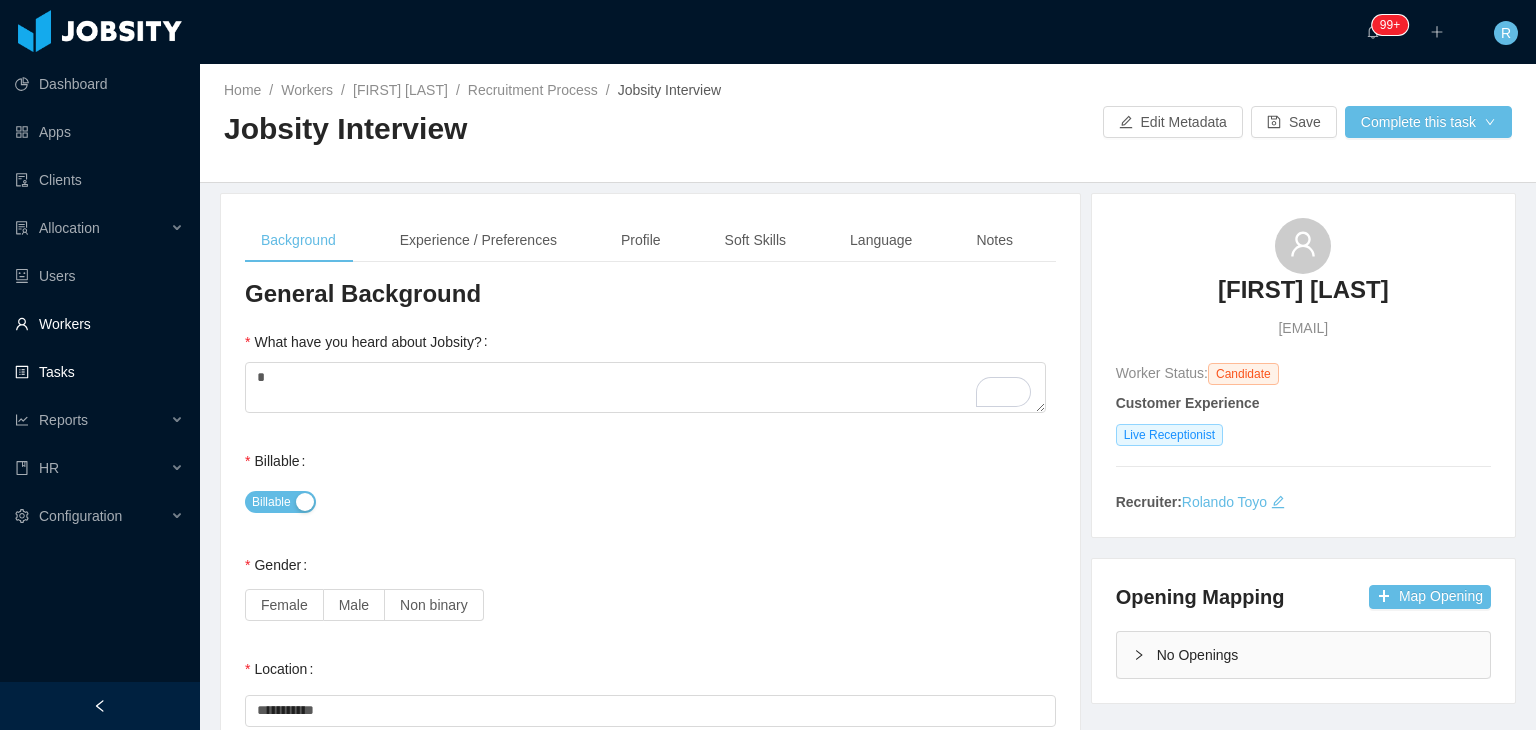 scroll, scrollTop: 0, scrollLeft: 0, axis: both 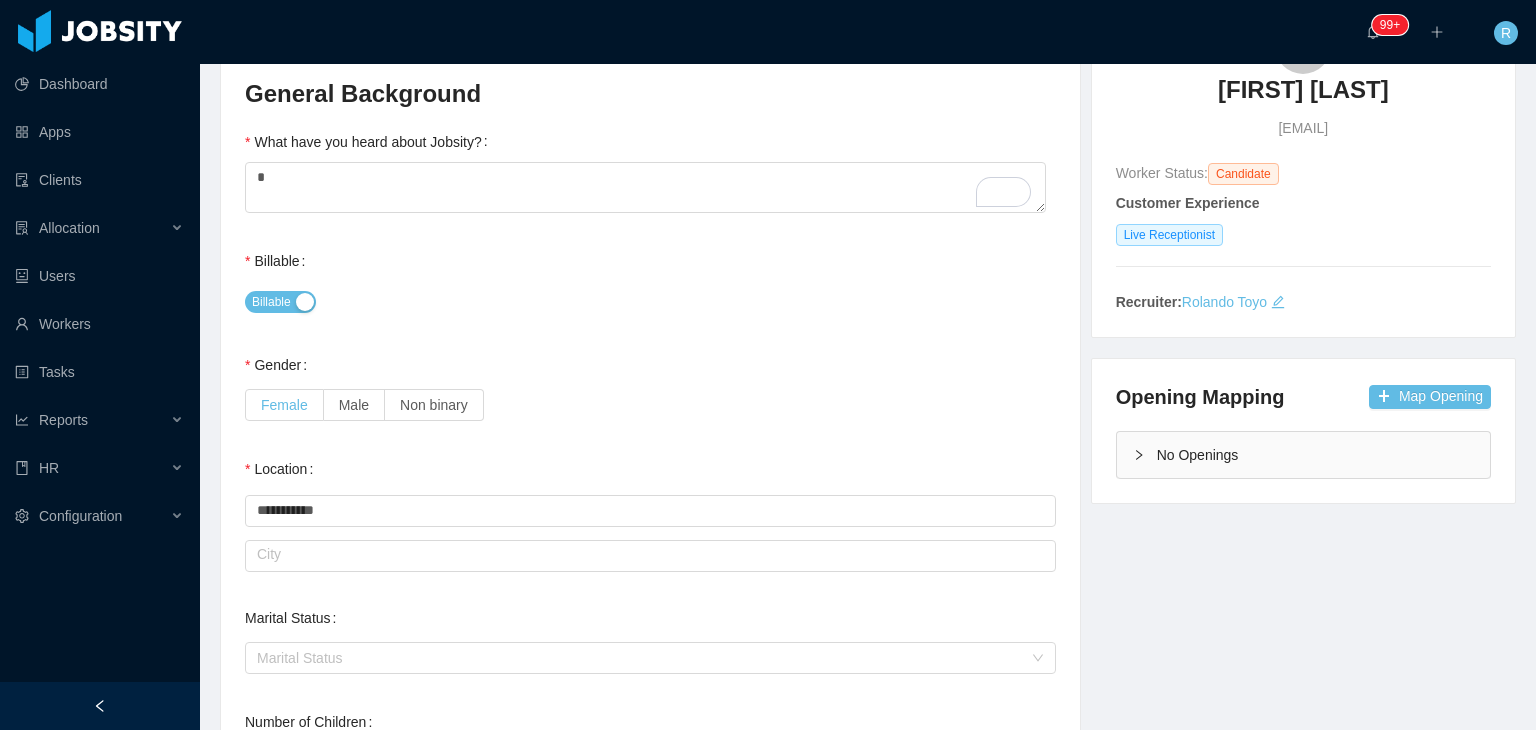 click on "Female" at bounding box center [284, 405] 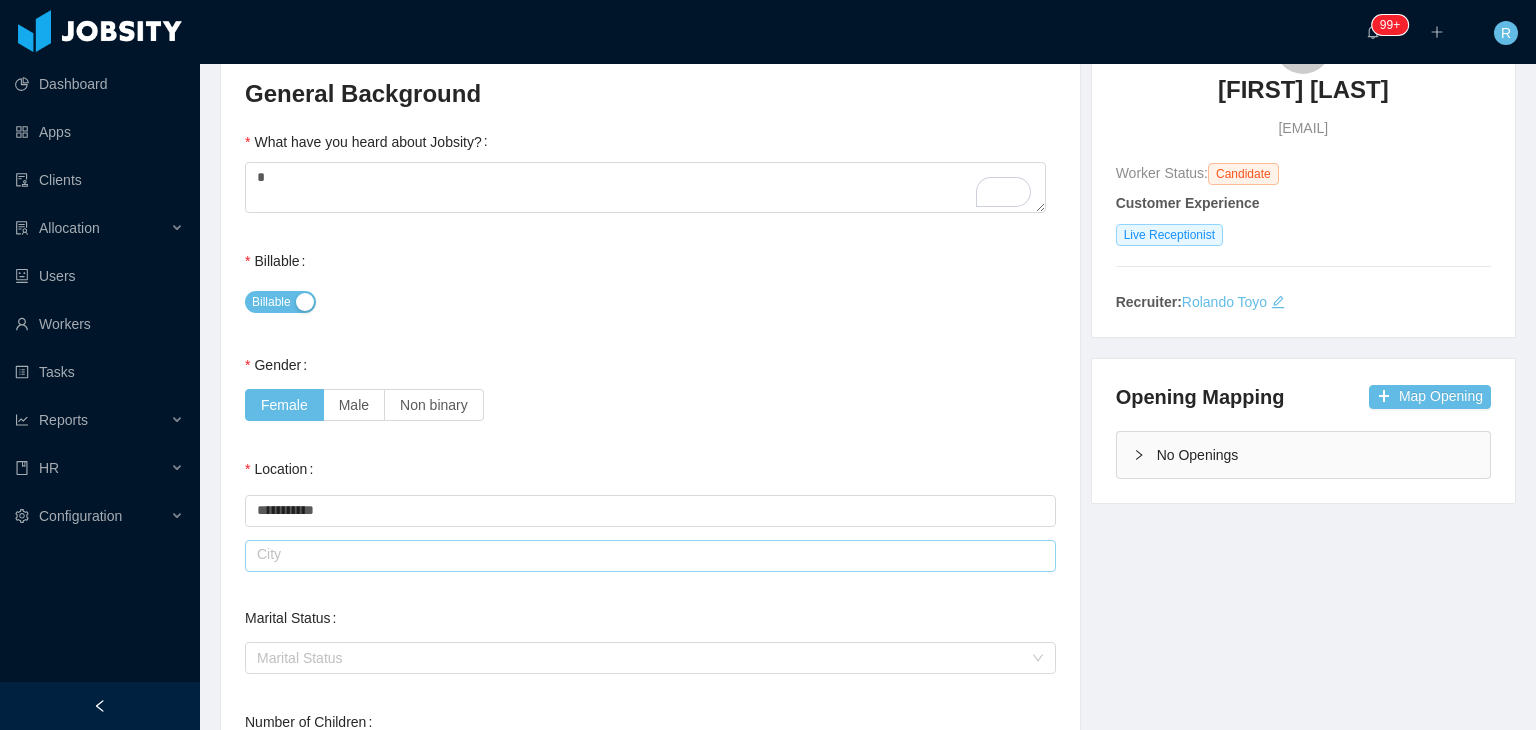 click at bounding box center [650, 556] 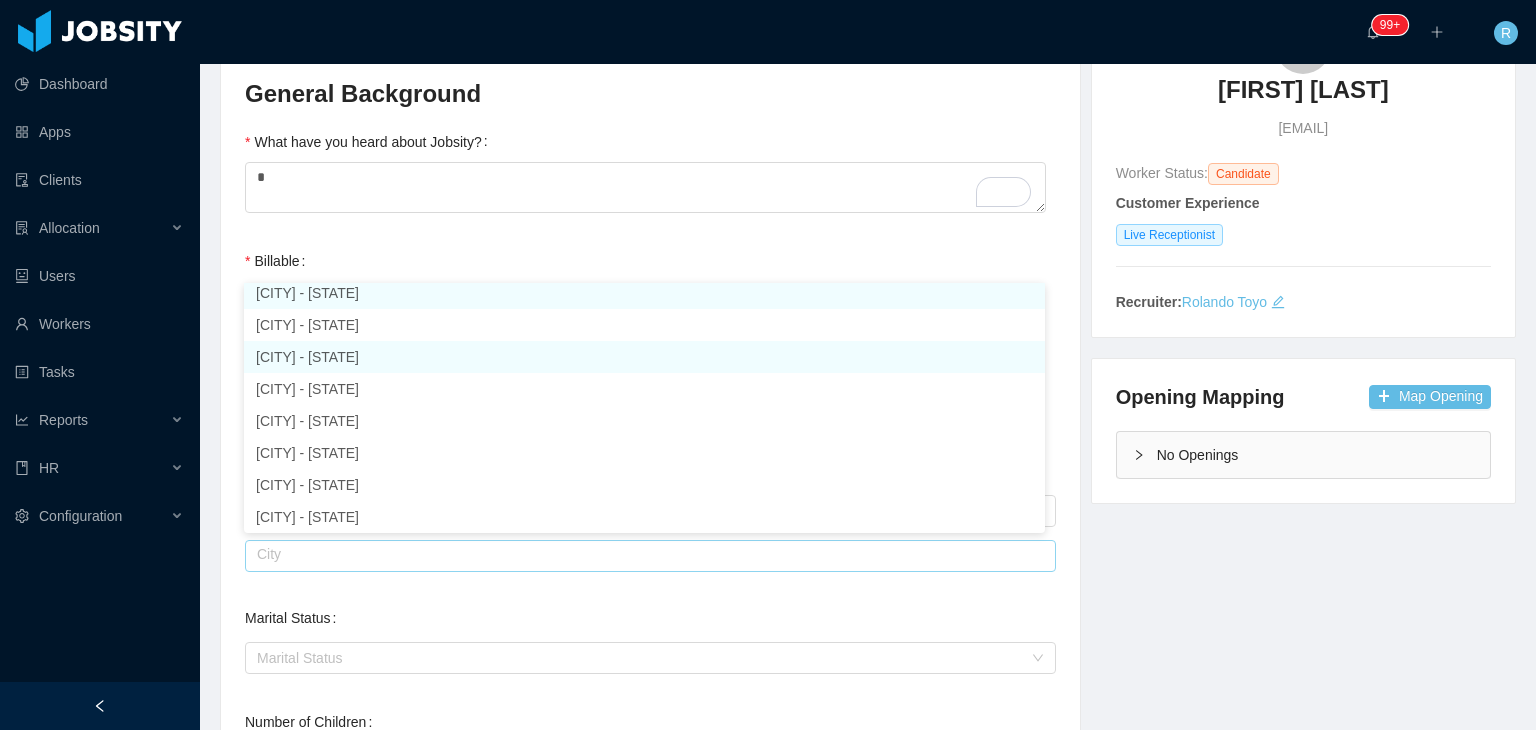 scroll, scrollTop: 4, scrollLeft: 0, axis: vertical 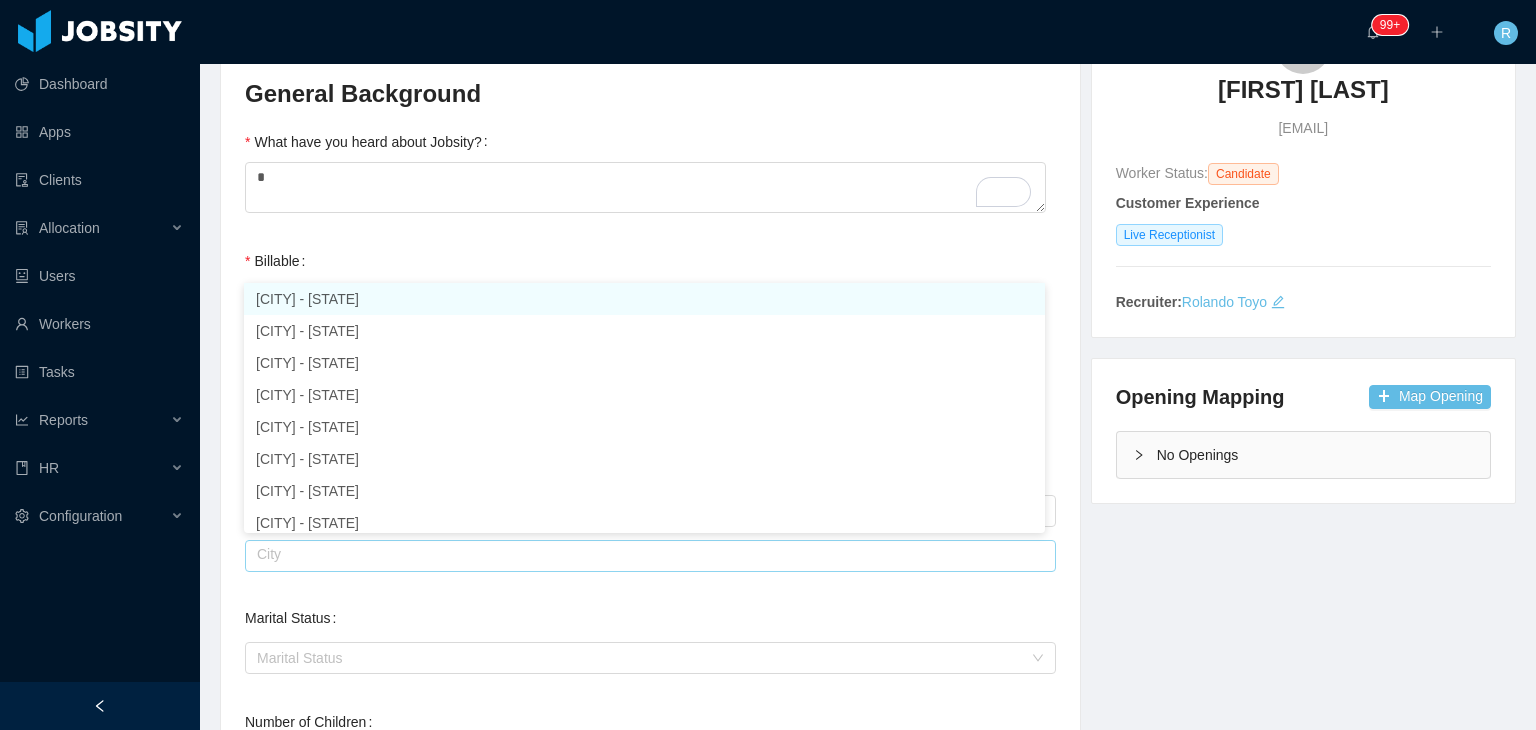 click on "[CITY] - [CITY]" at bounding box center [644, 299] 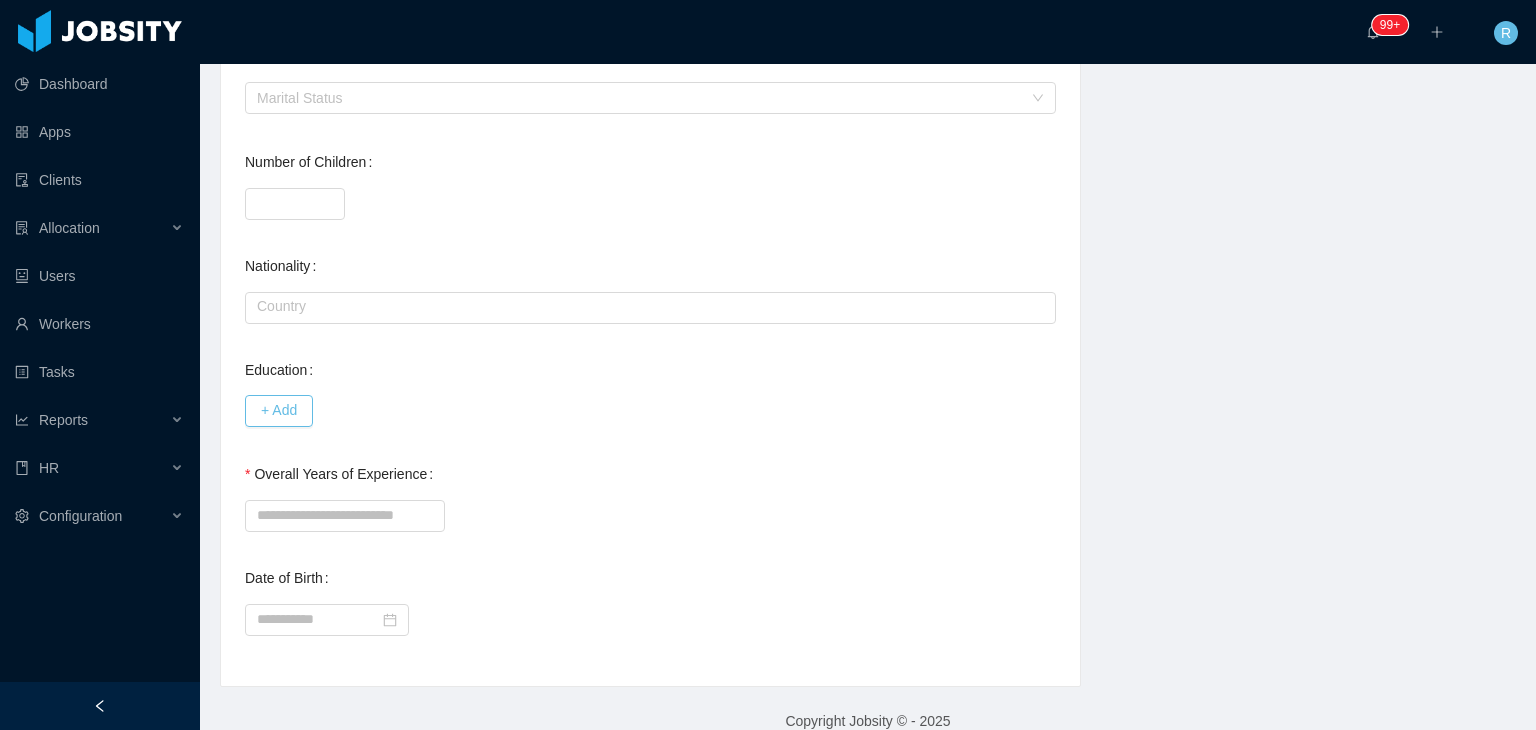 scroll, scrollTop: 786, scrollLeft: 0, axis: vertical 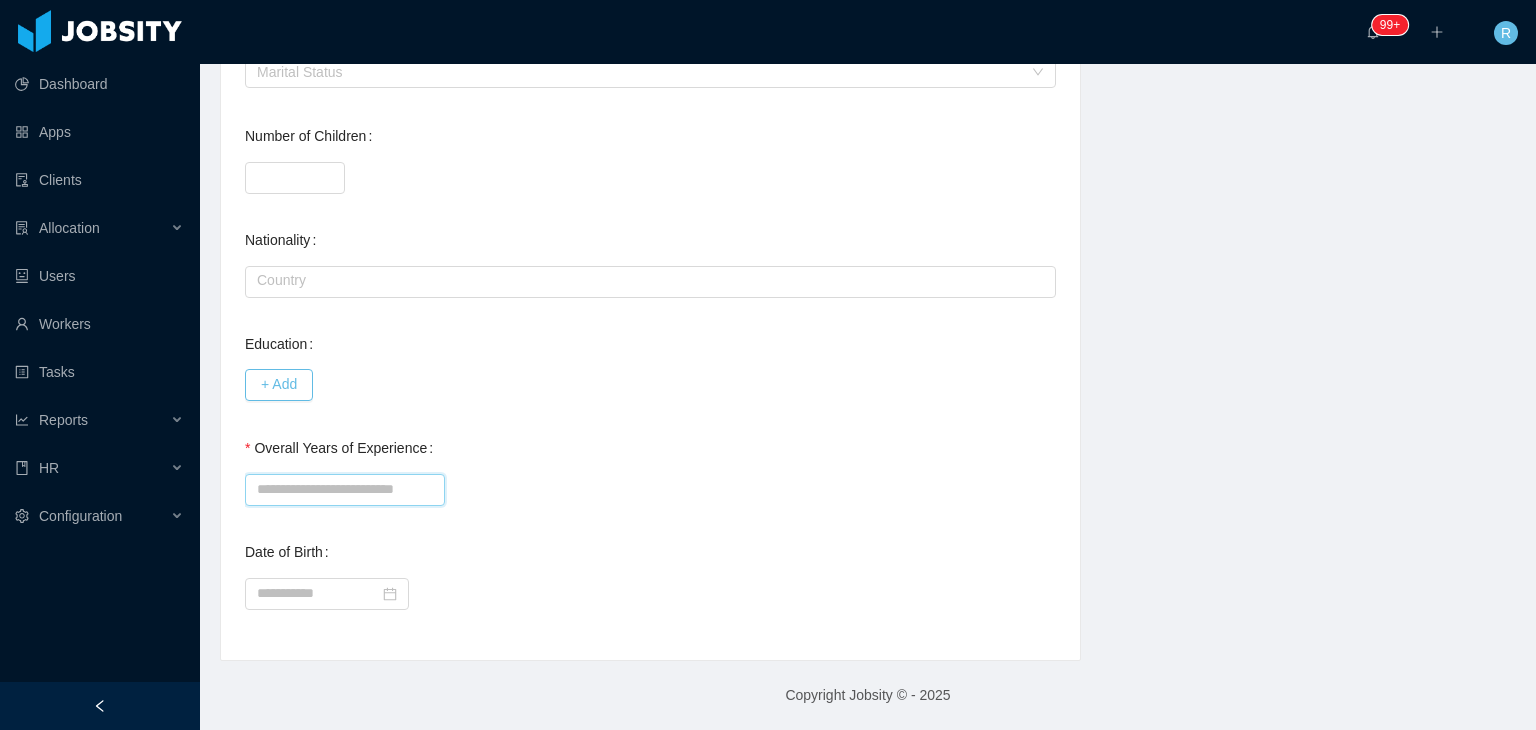 click on "Overall Years of Experience" at bounding box center [345, 490] 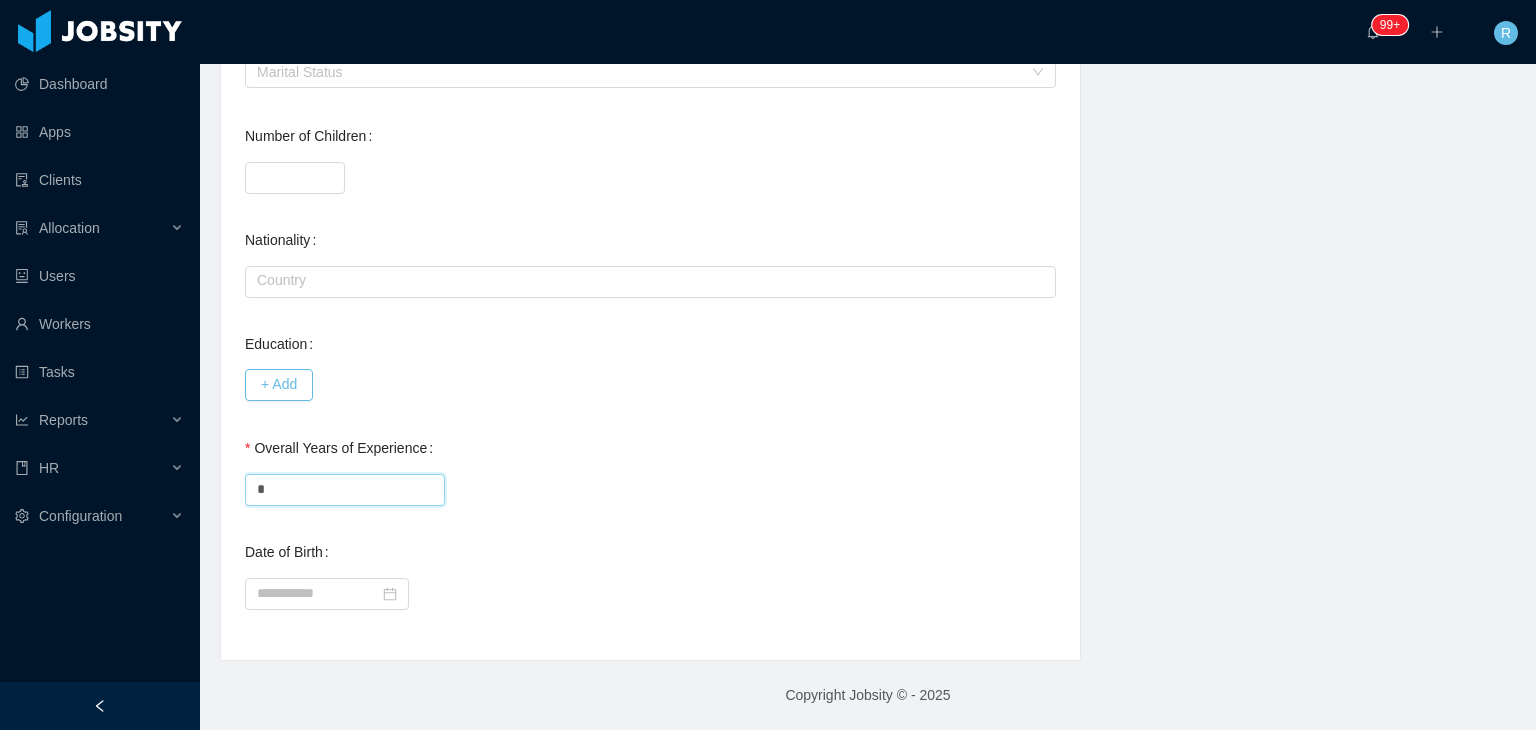 type on "*" 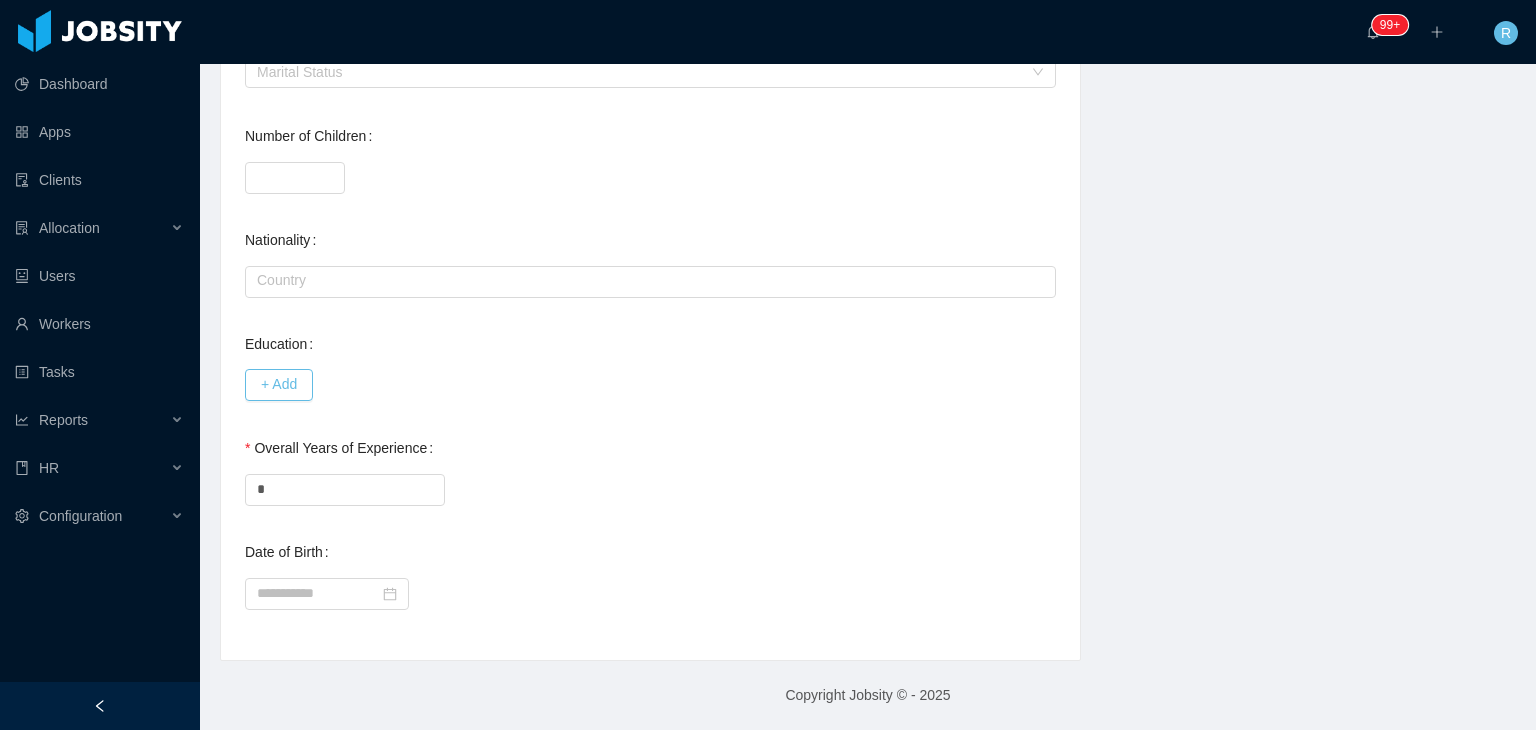 click on "*" at bounding box center (650, 488) 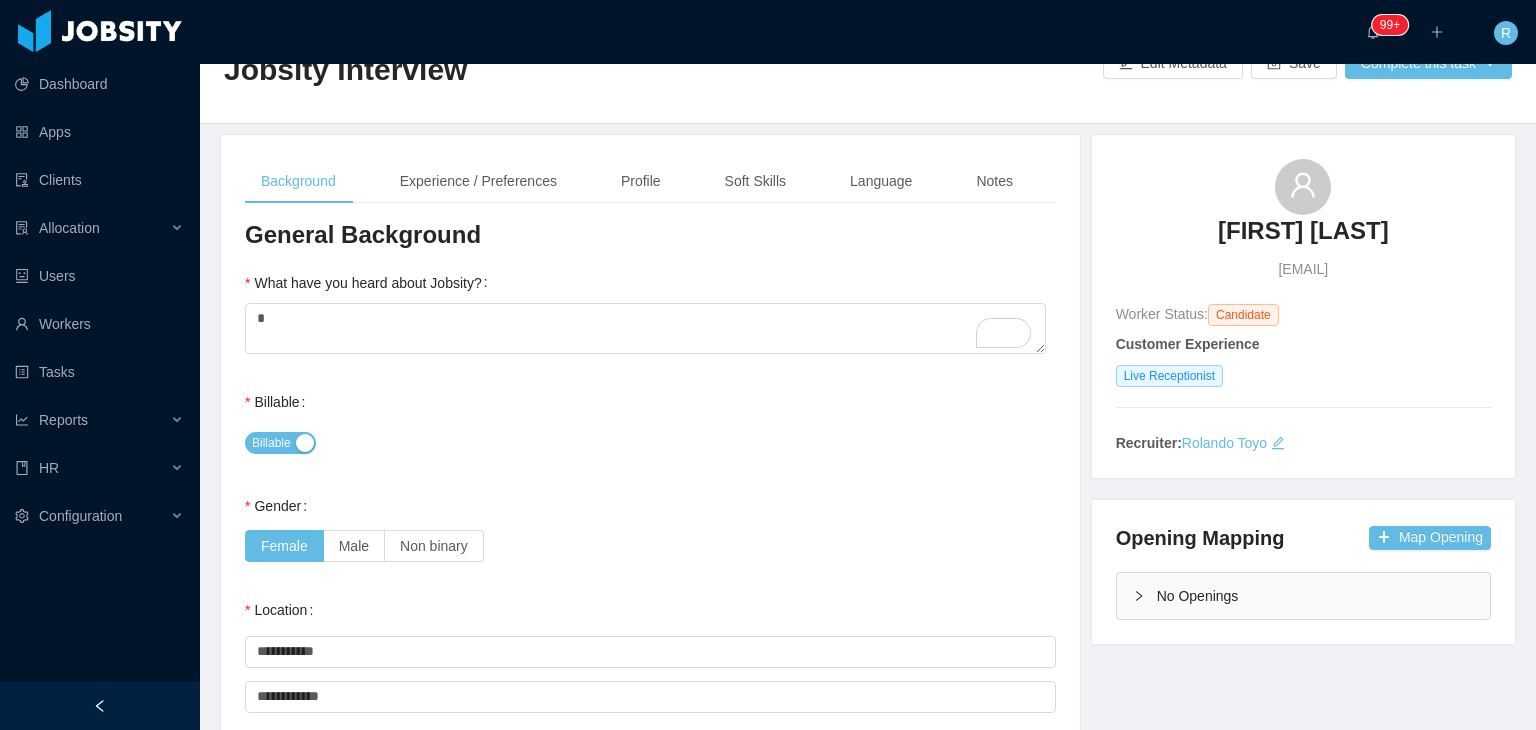 scroll, scrollTop: 0, scrollLeft: 0, axis: both 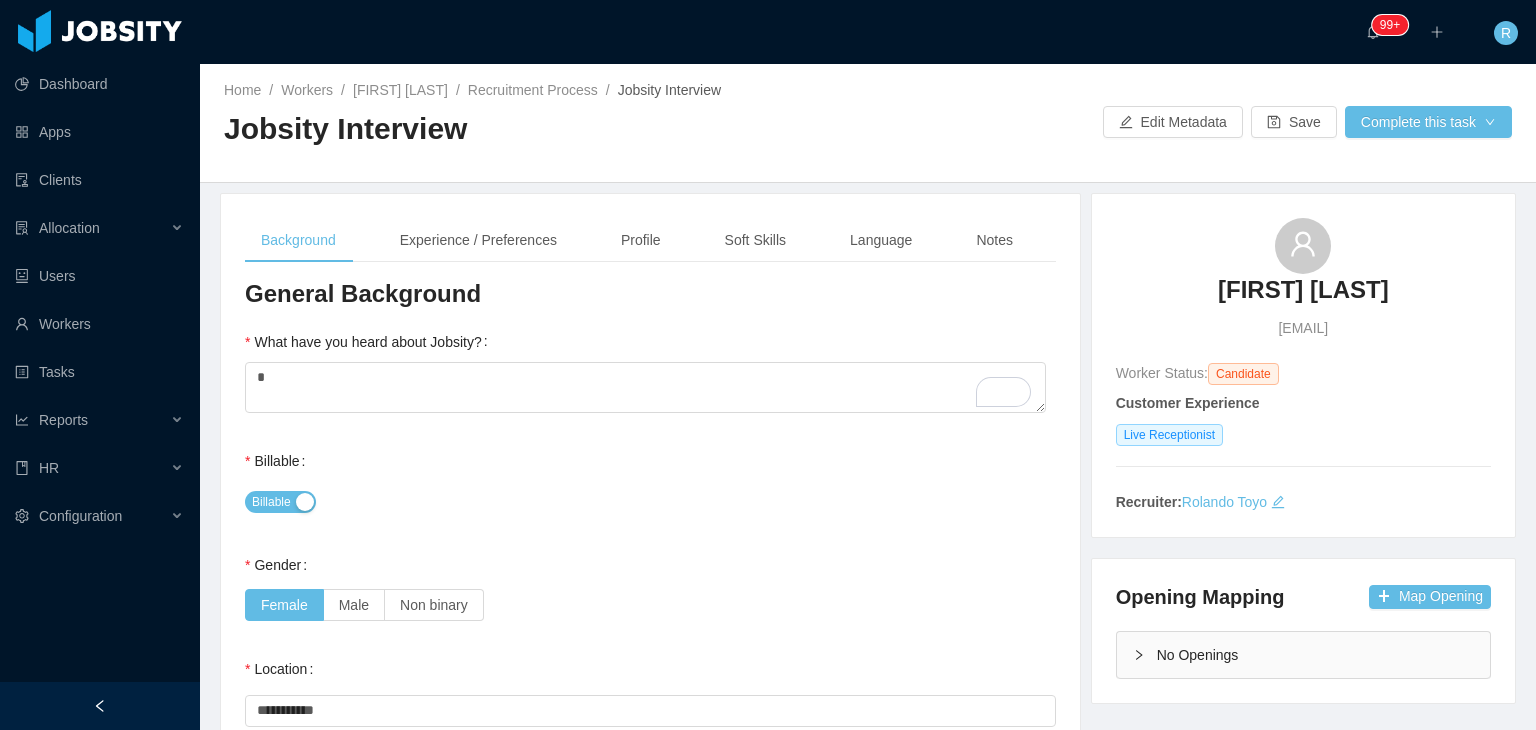 click on "**********" at bounding box center [650, 820] 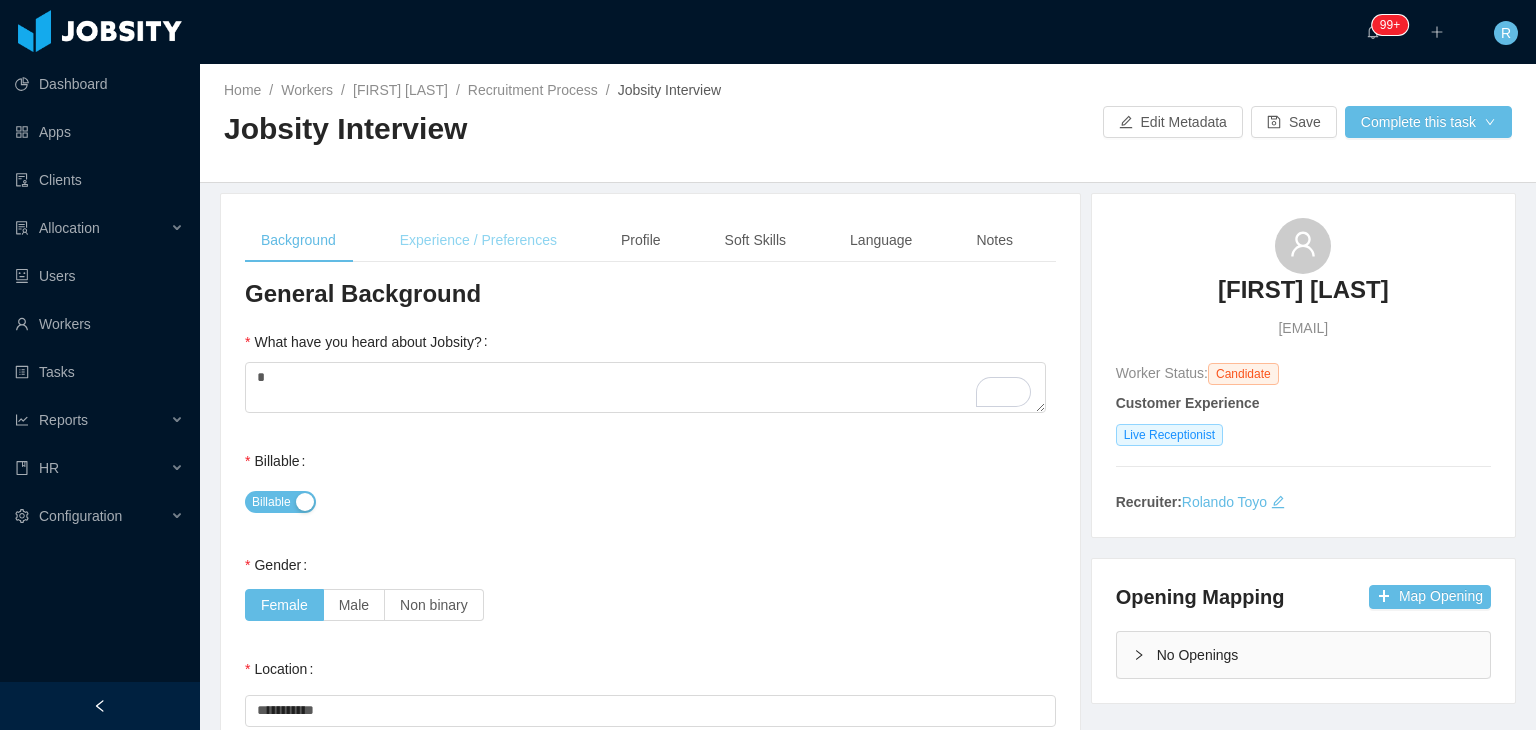 click on "Experience / Preferences" at bounding box center (478, 240) 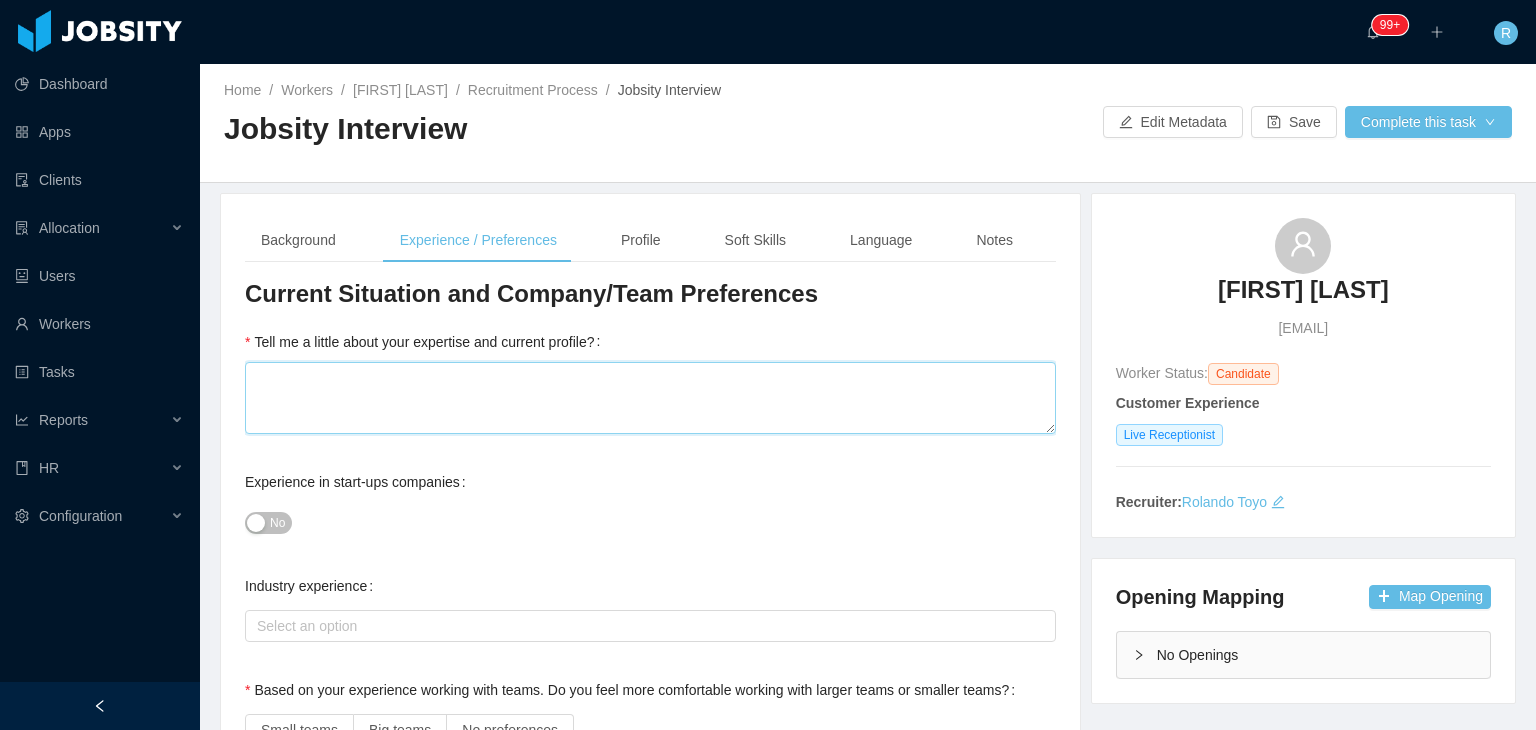 click on "Tell me a little about your expertise and current profile?" at bounding box center [650, 398] 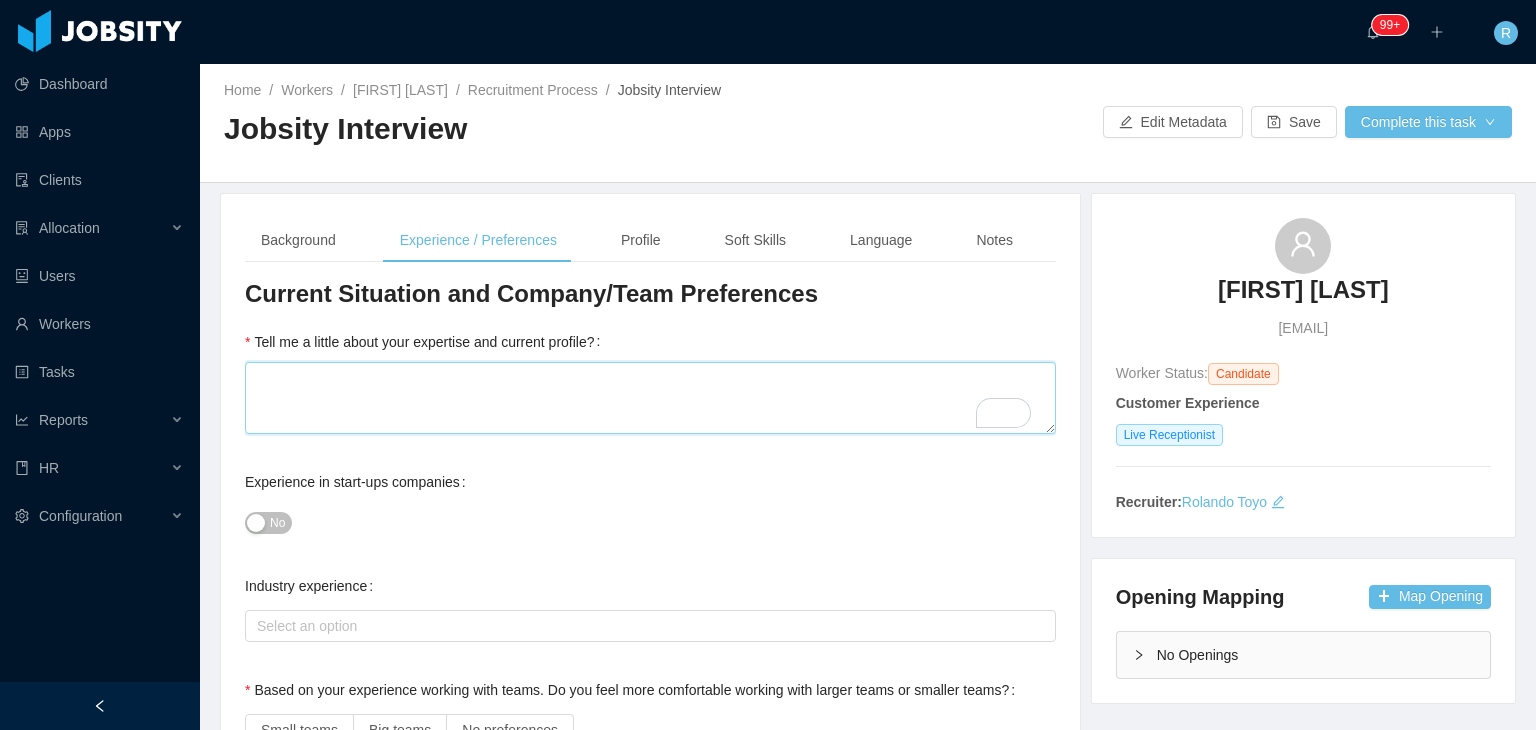 type 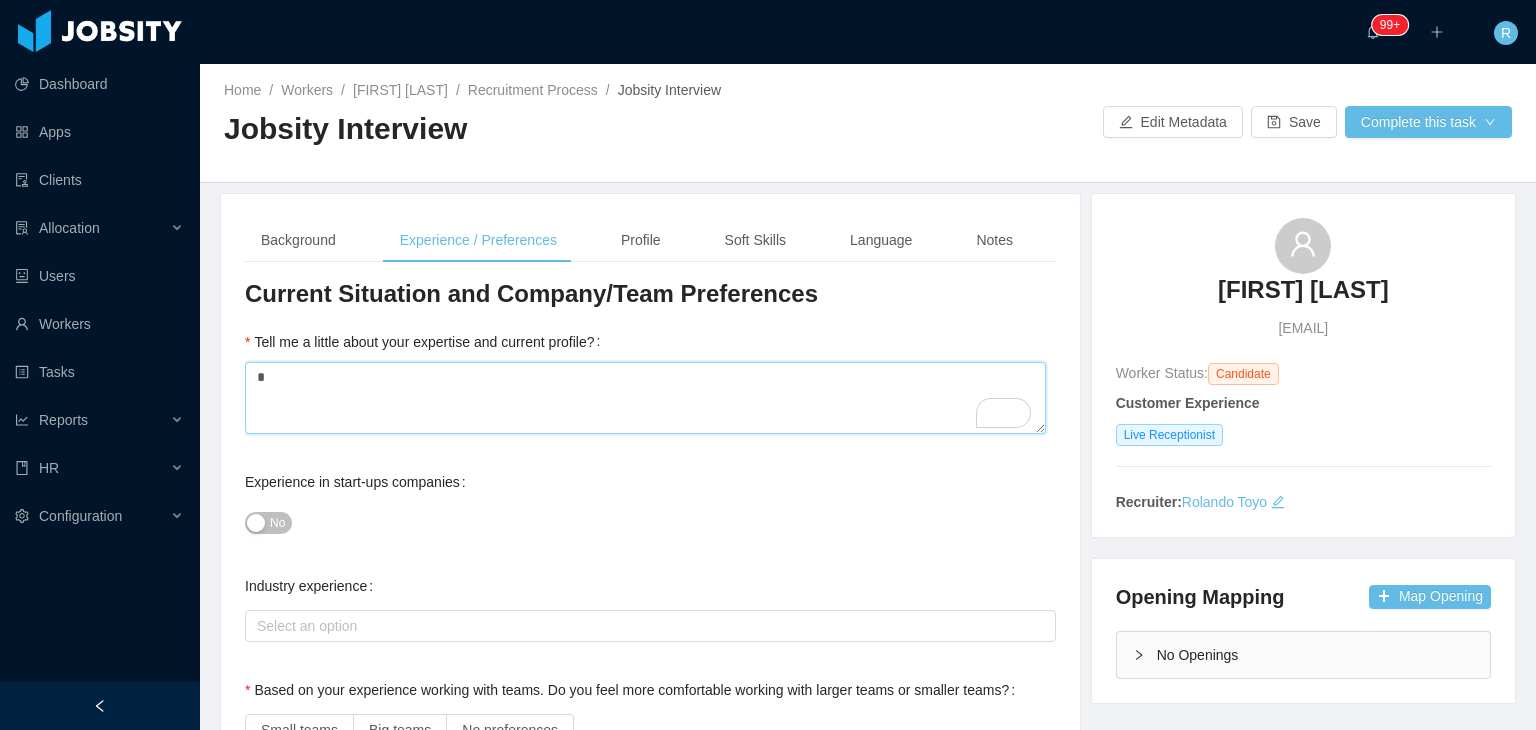 type 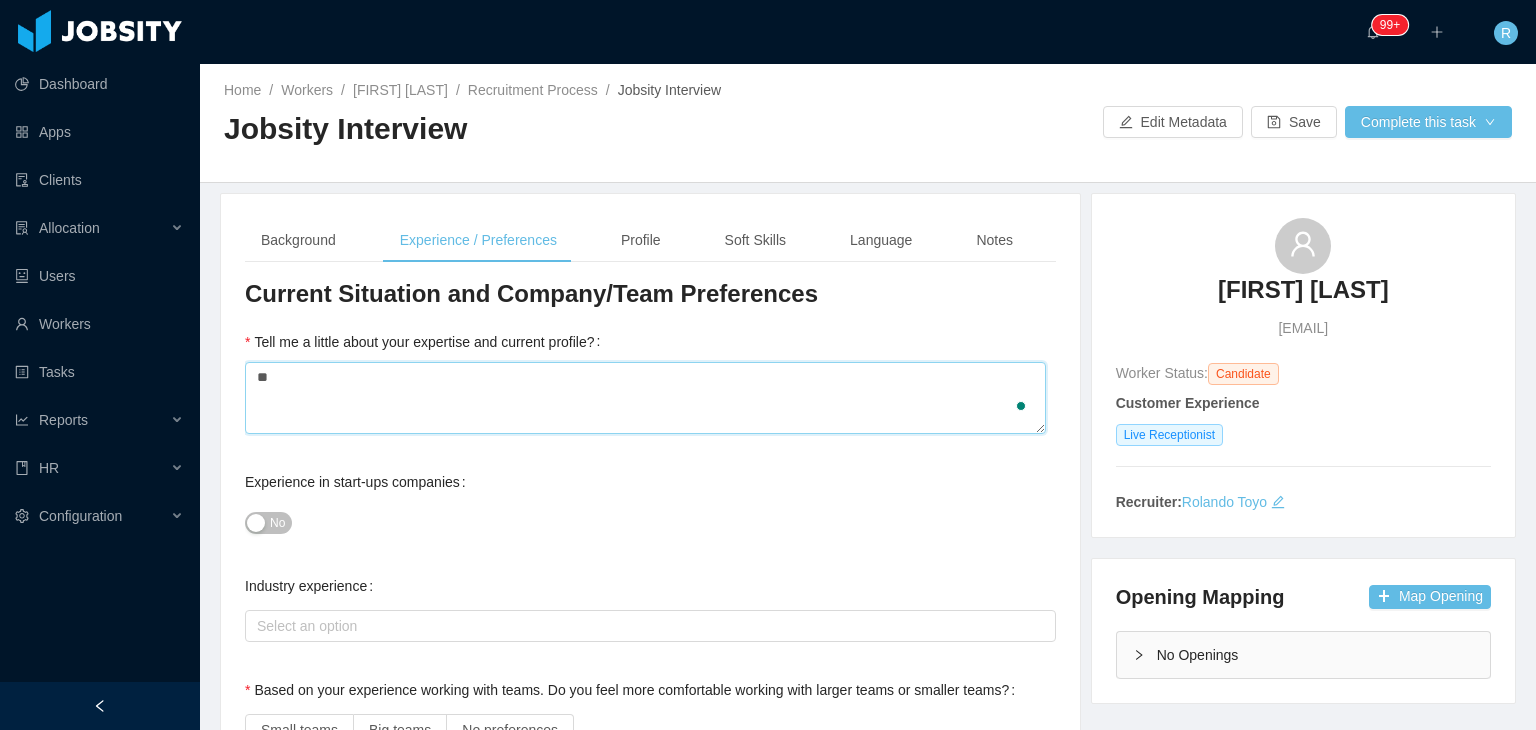 type 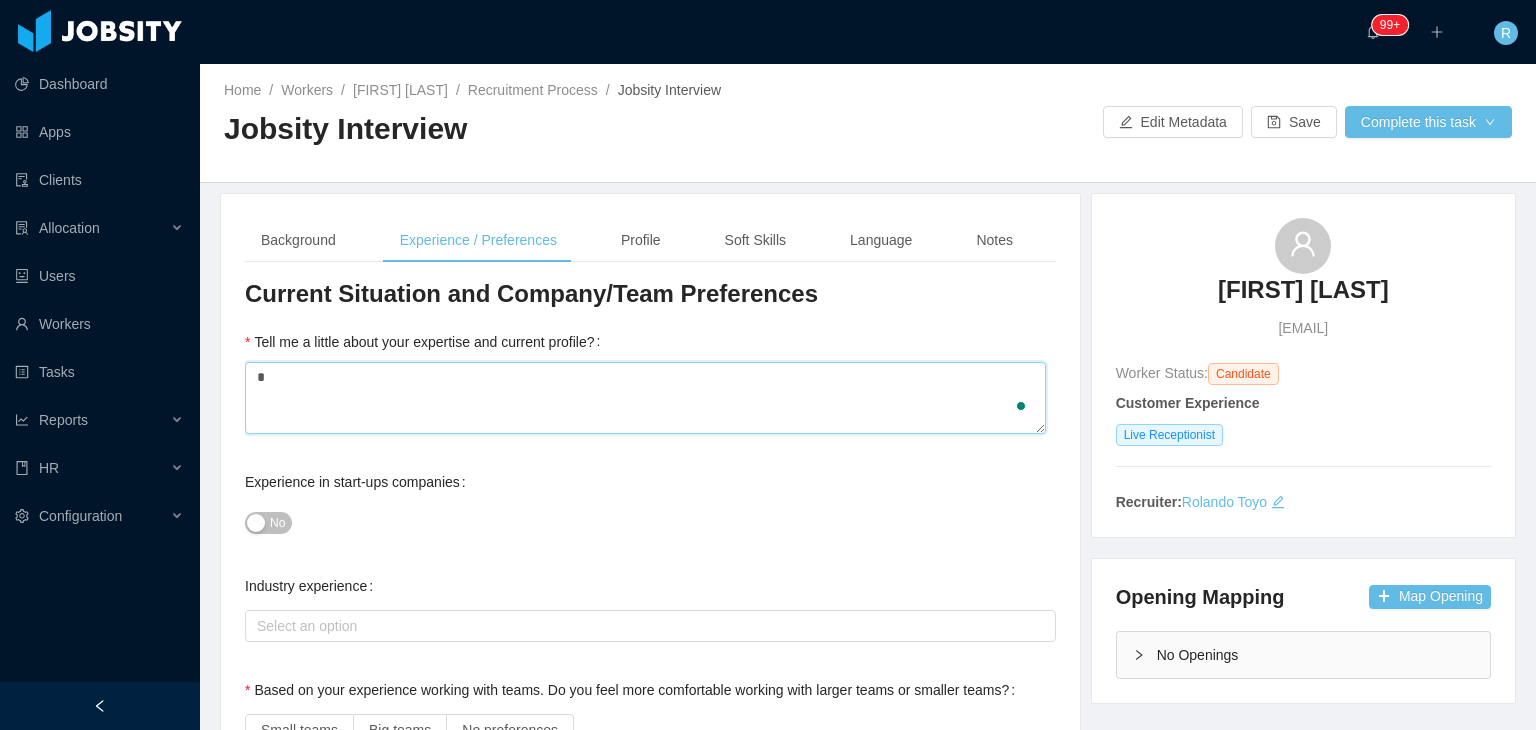 type 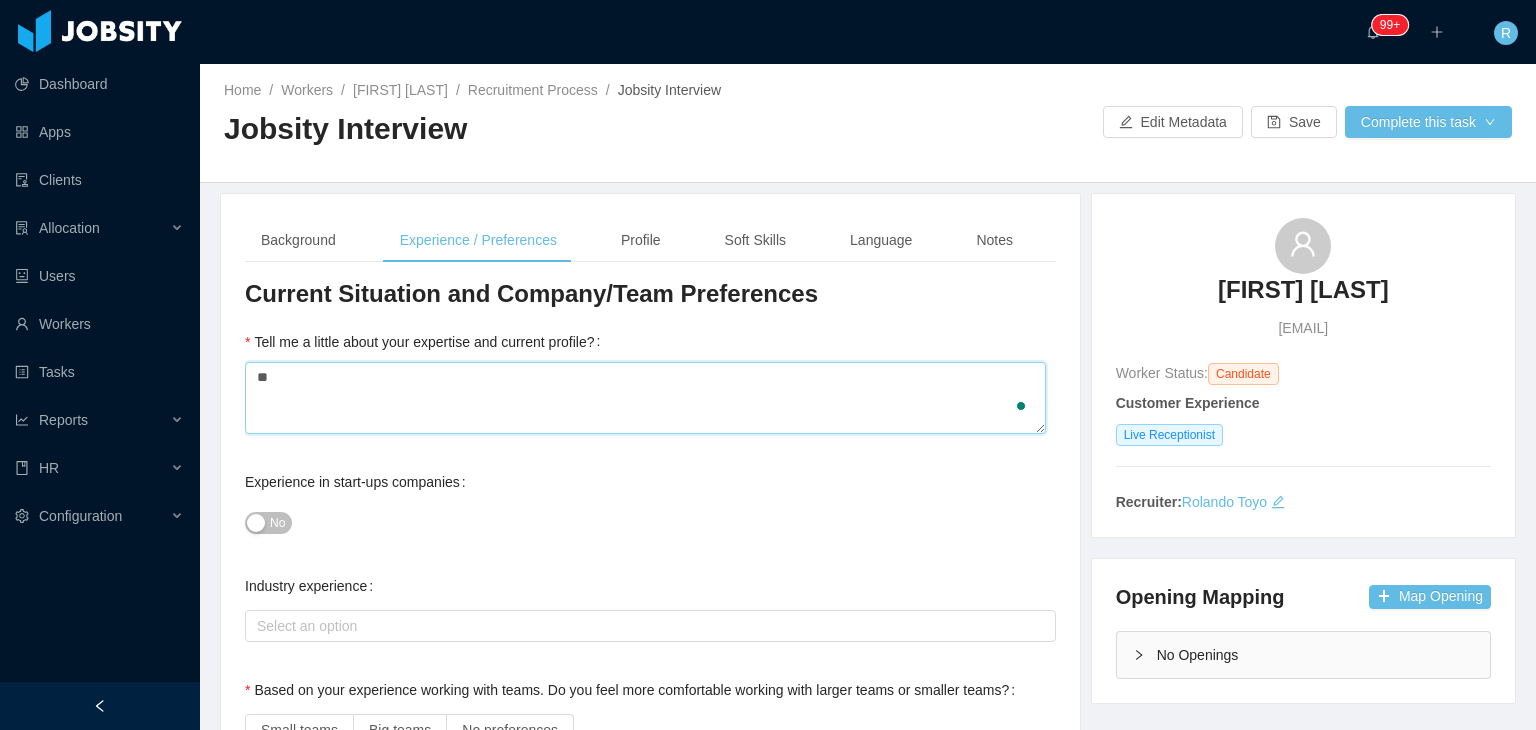 type 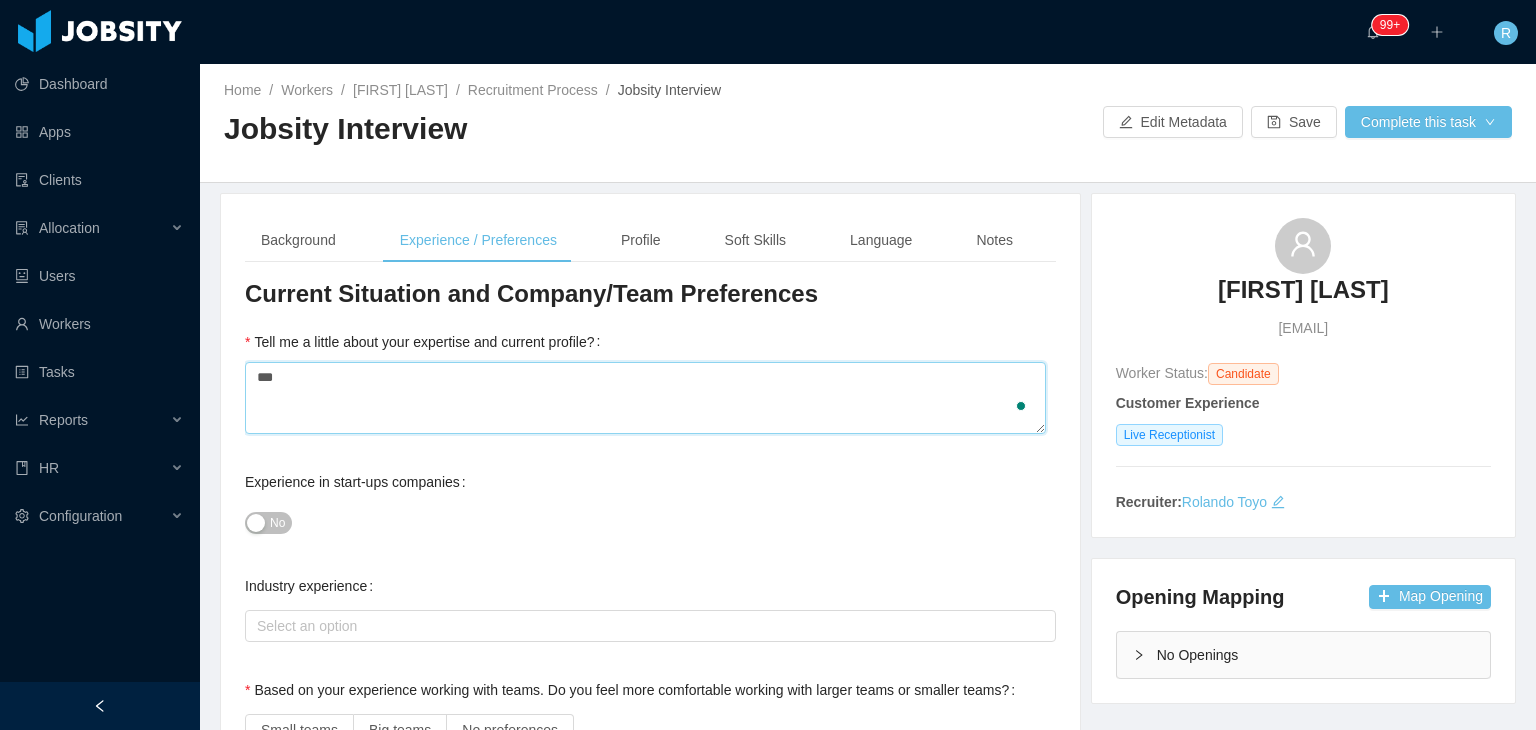 type 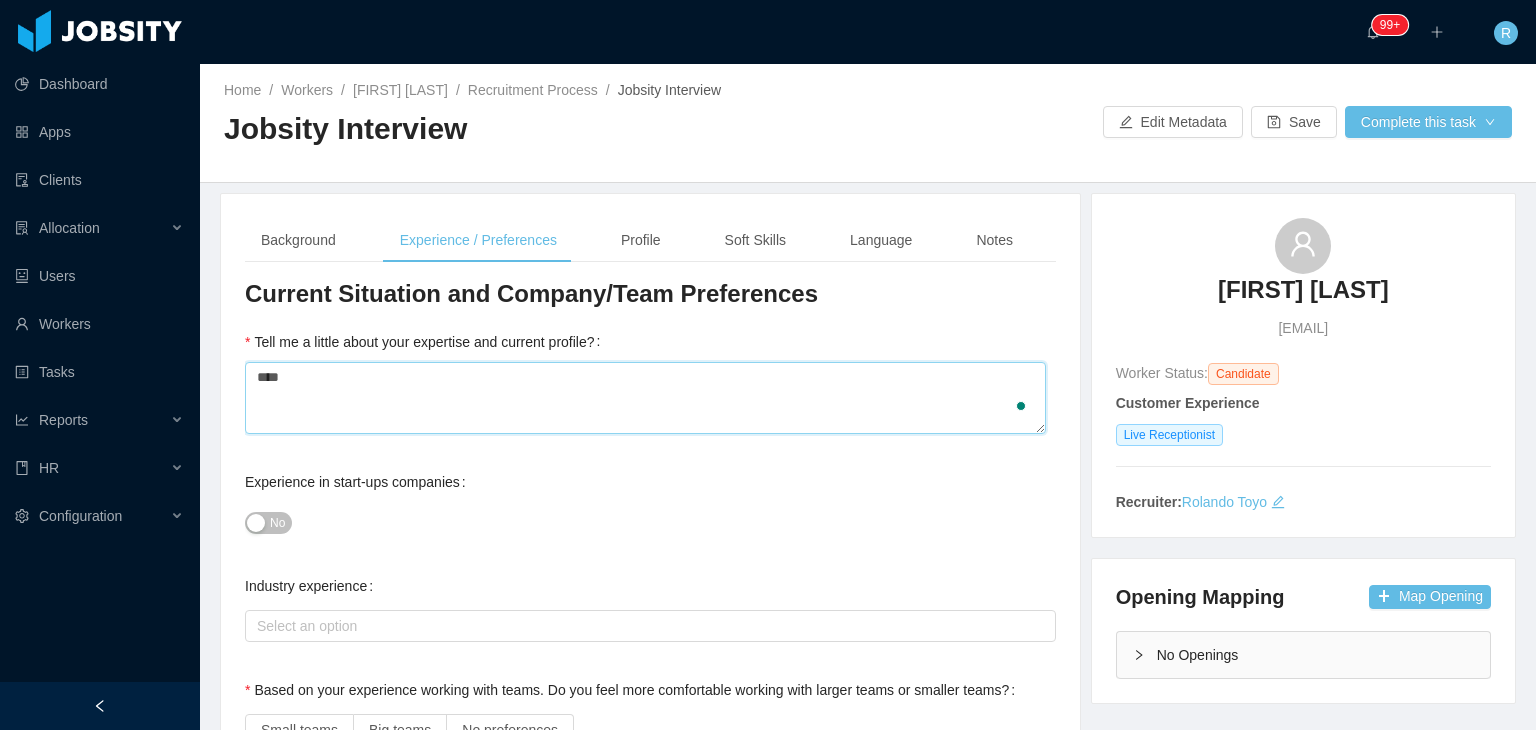 type 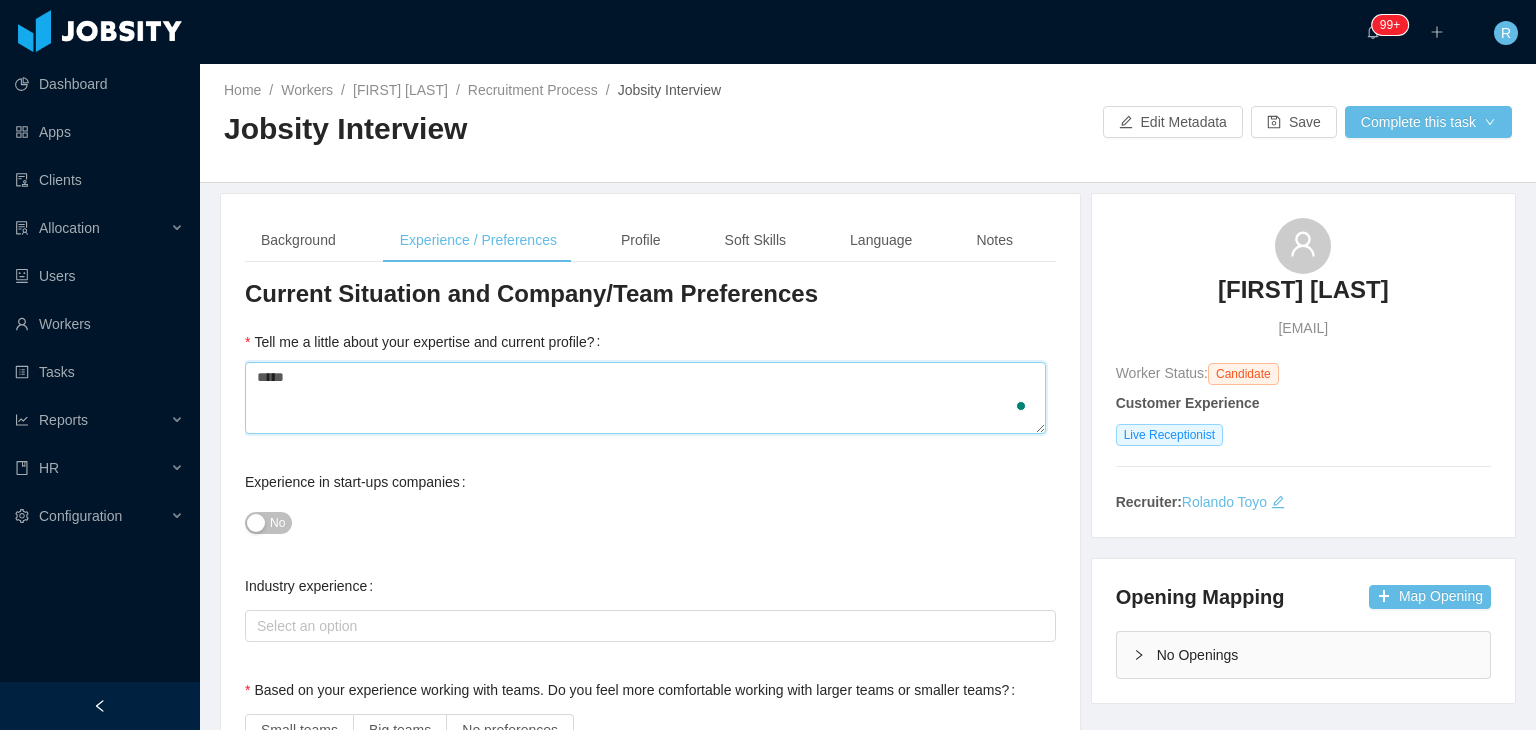 type 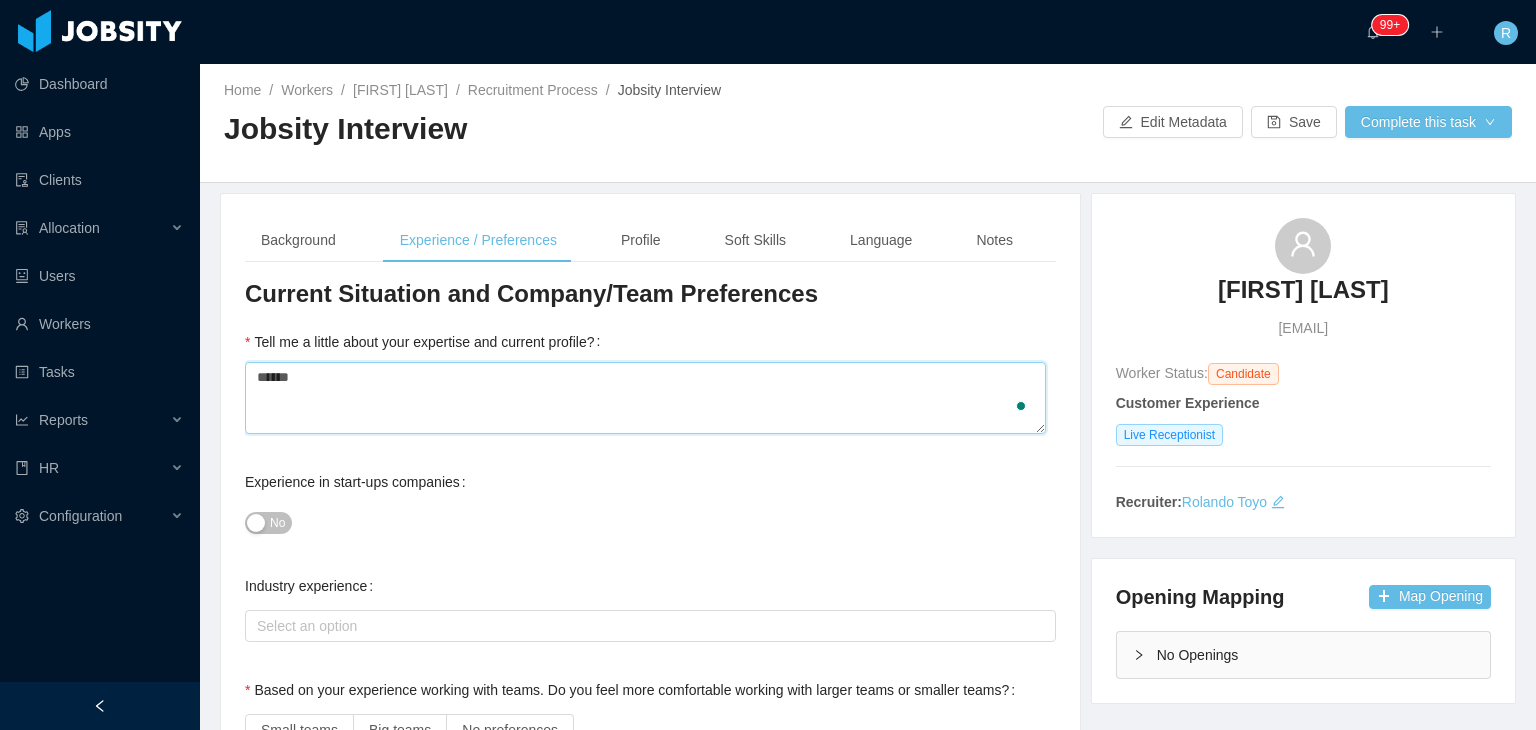 type 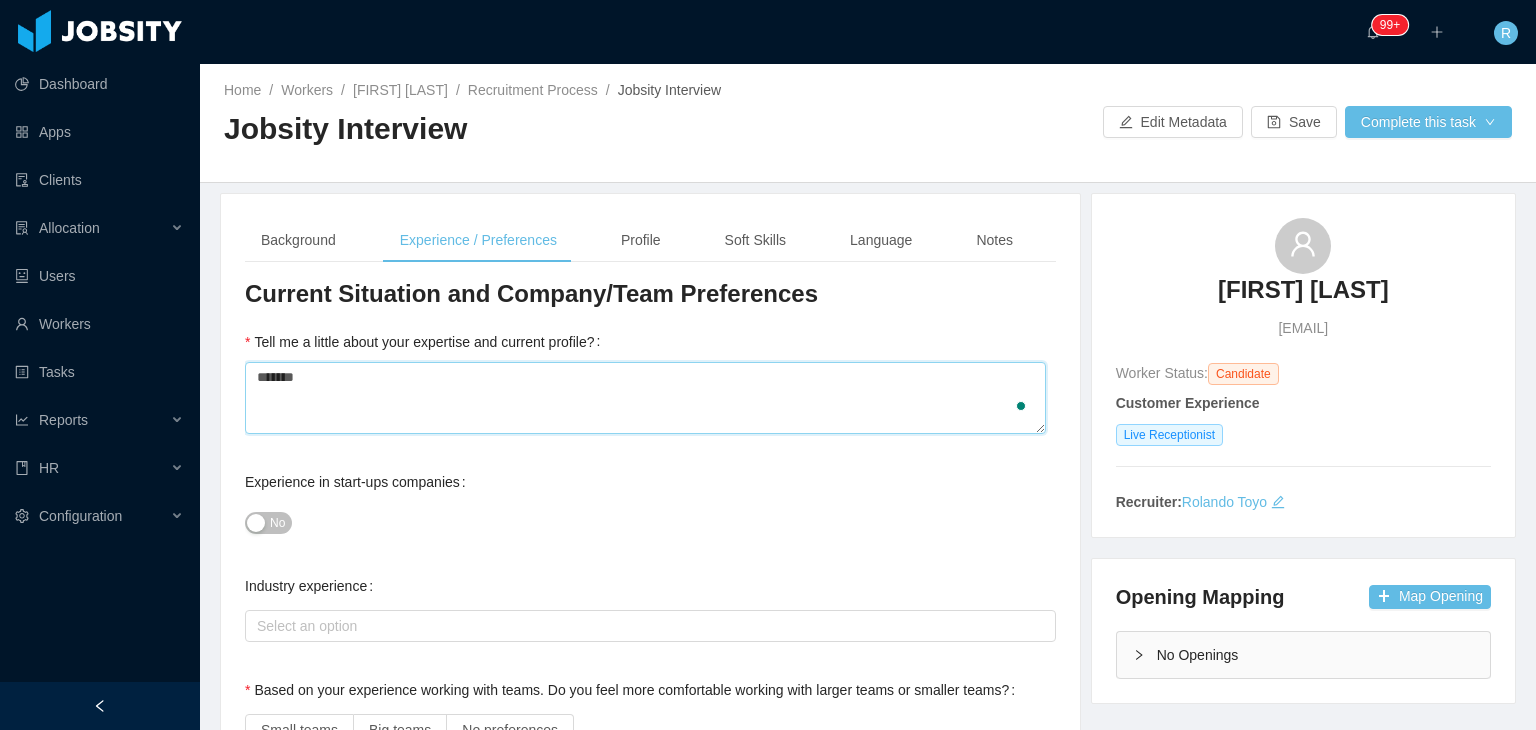 type 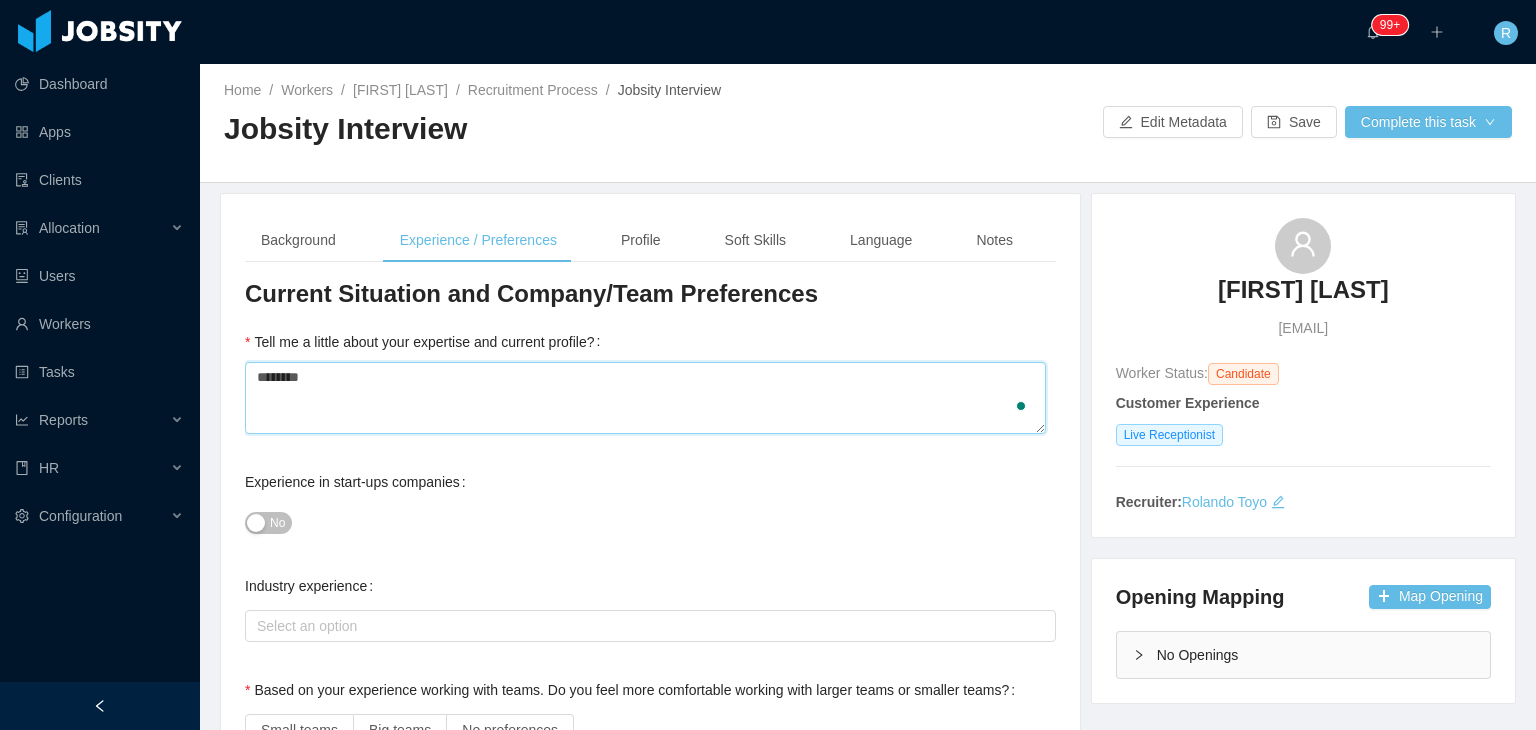 type 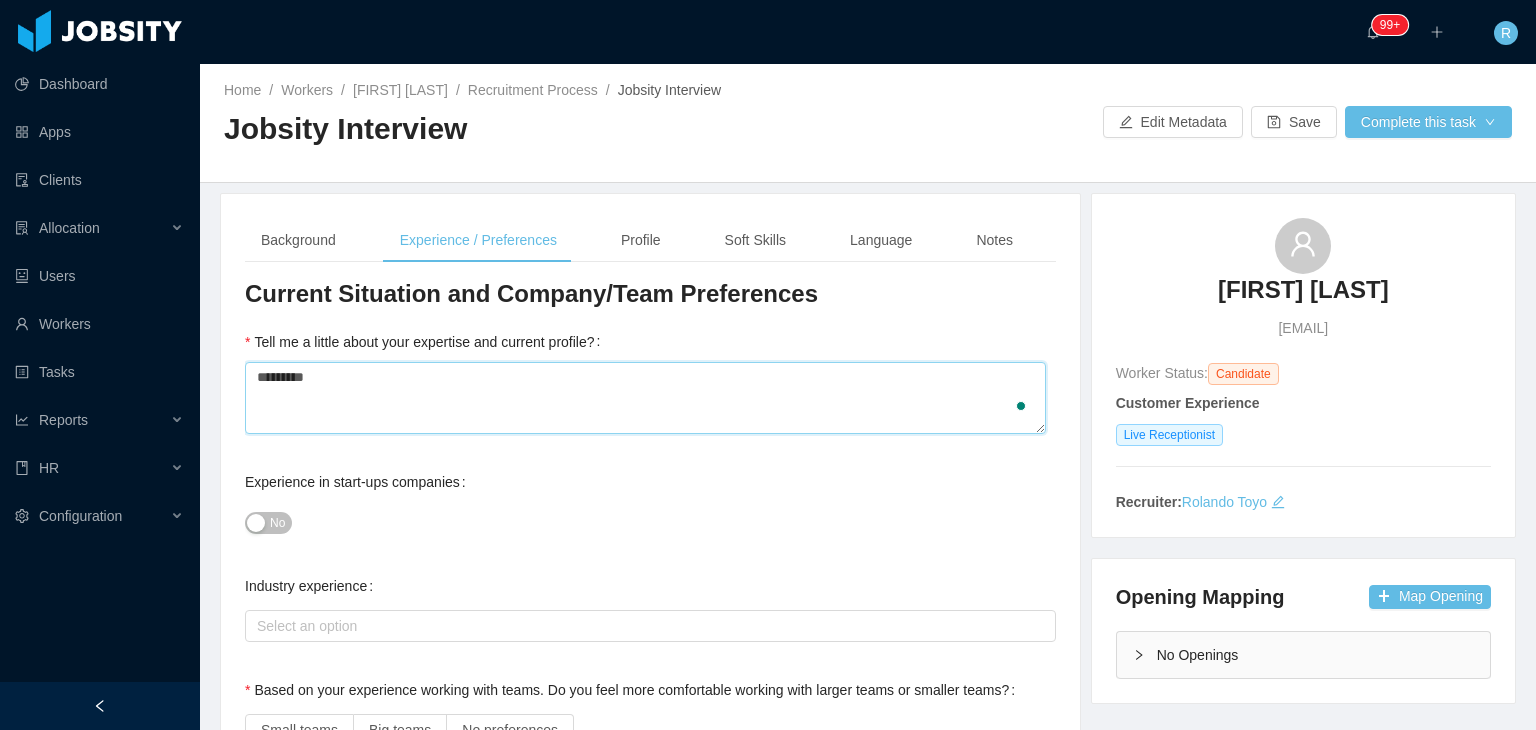 type 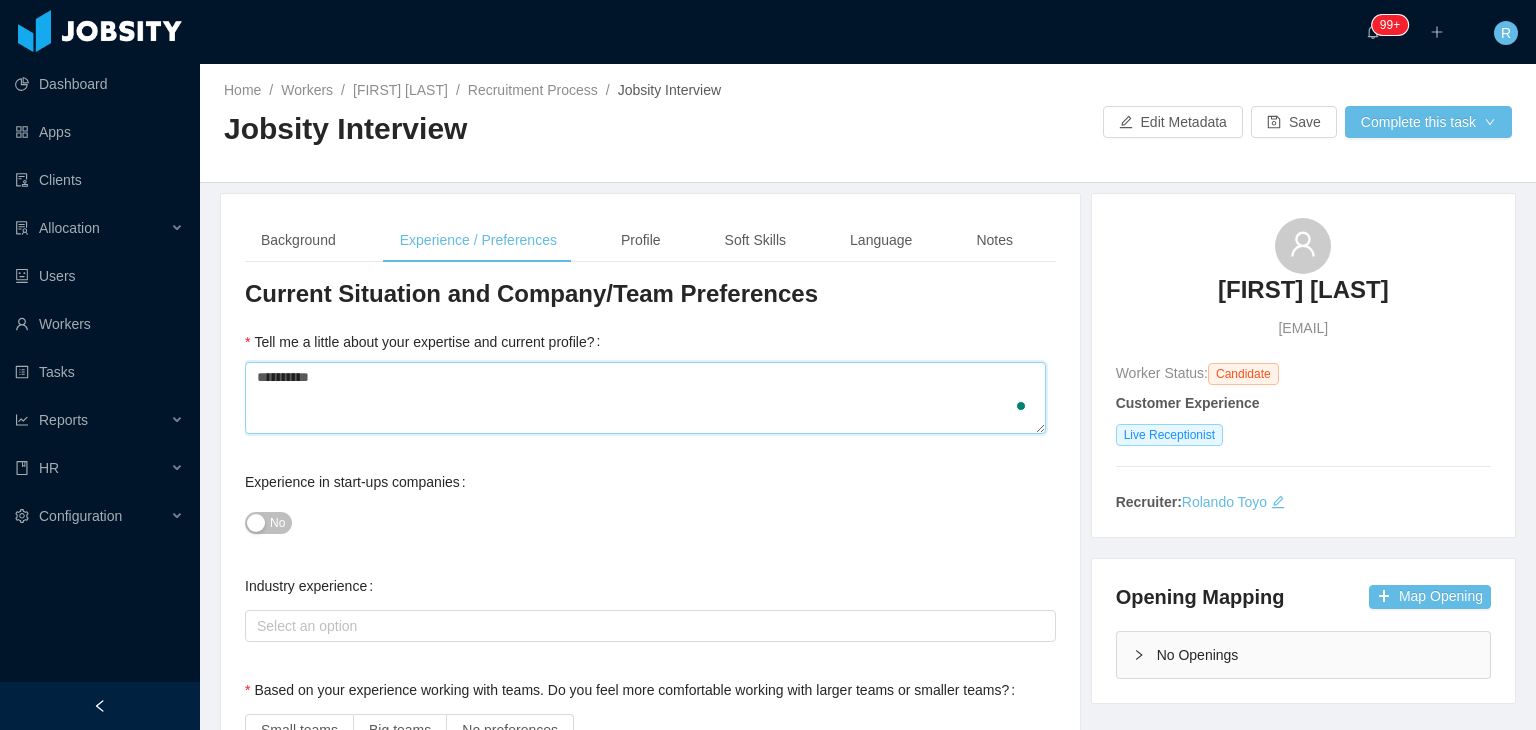 type 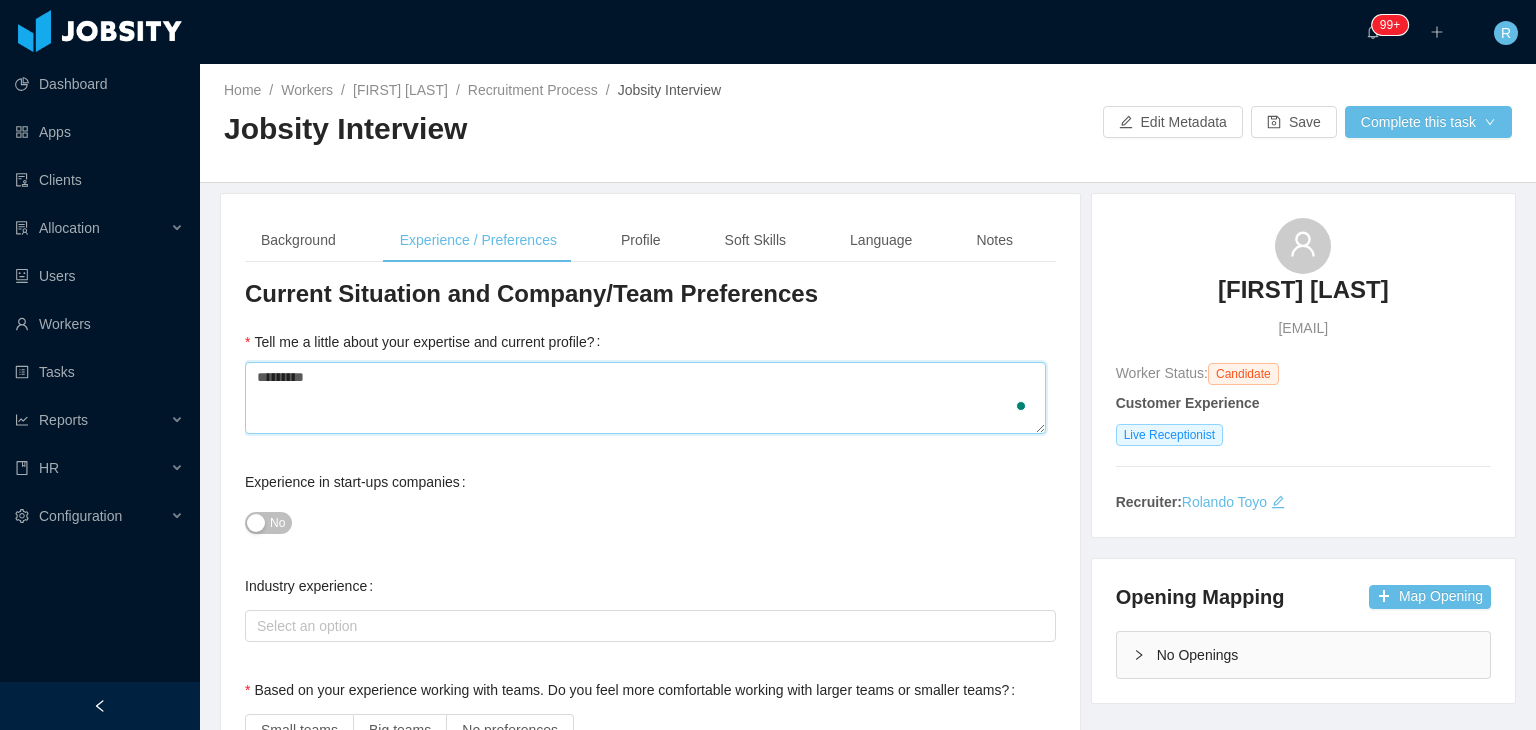 type 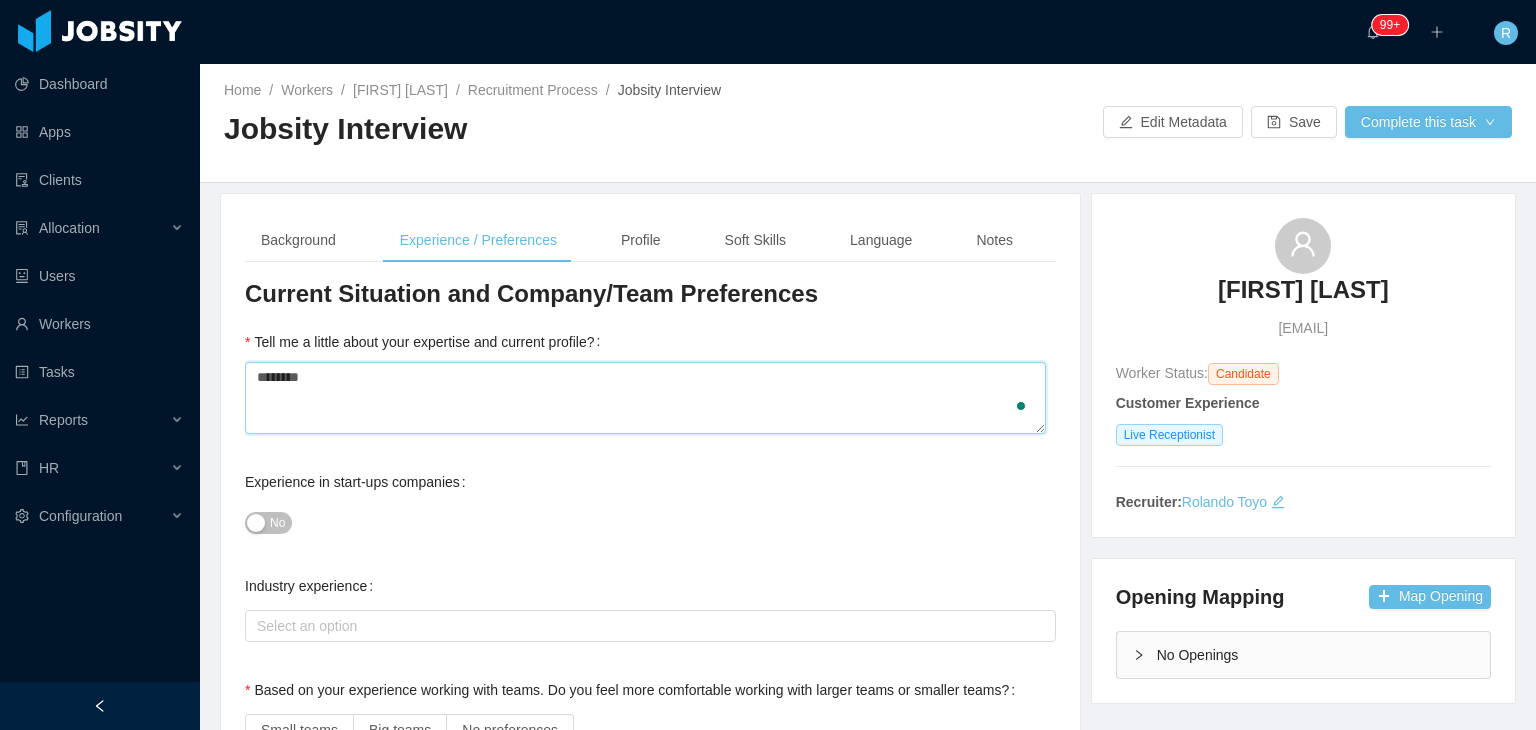 type 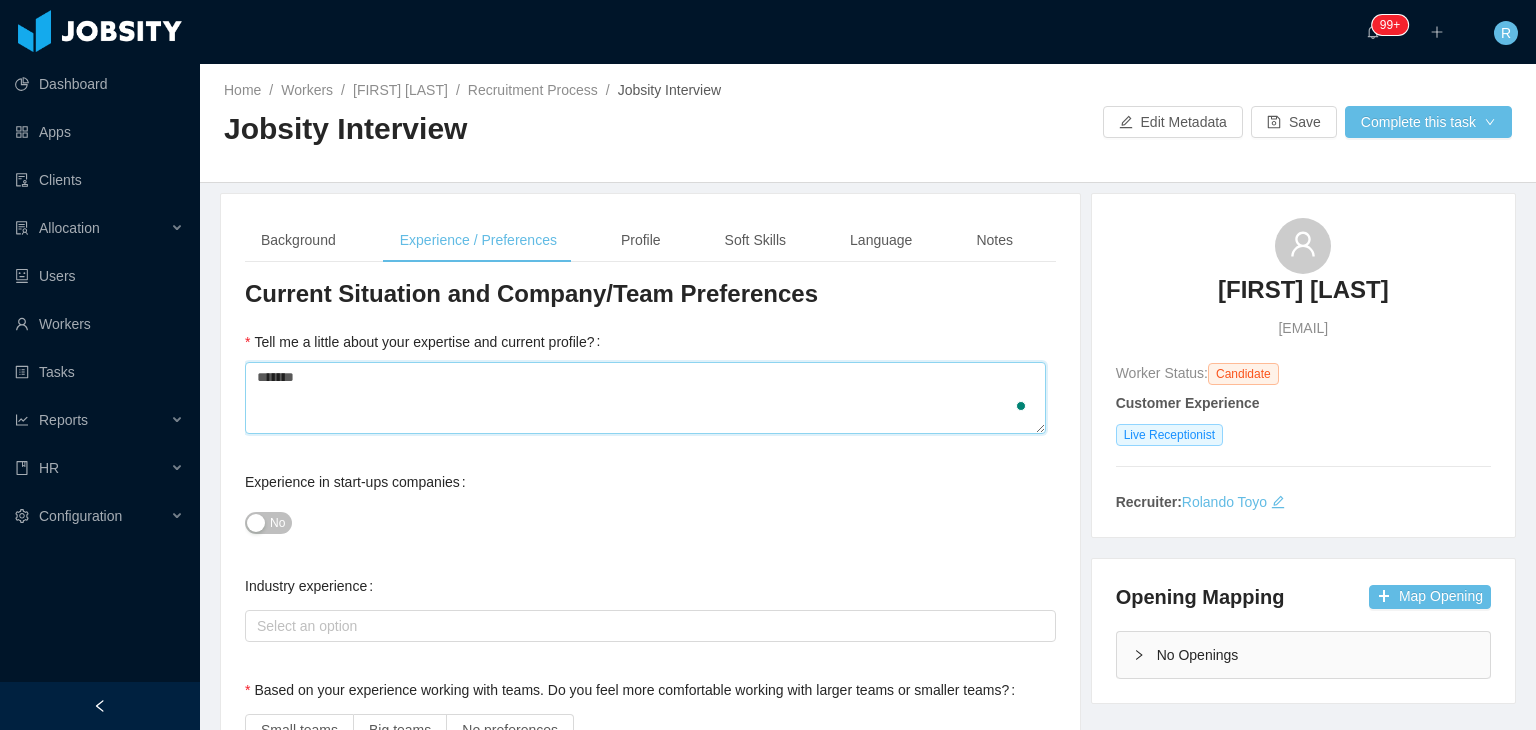 type 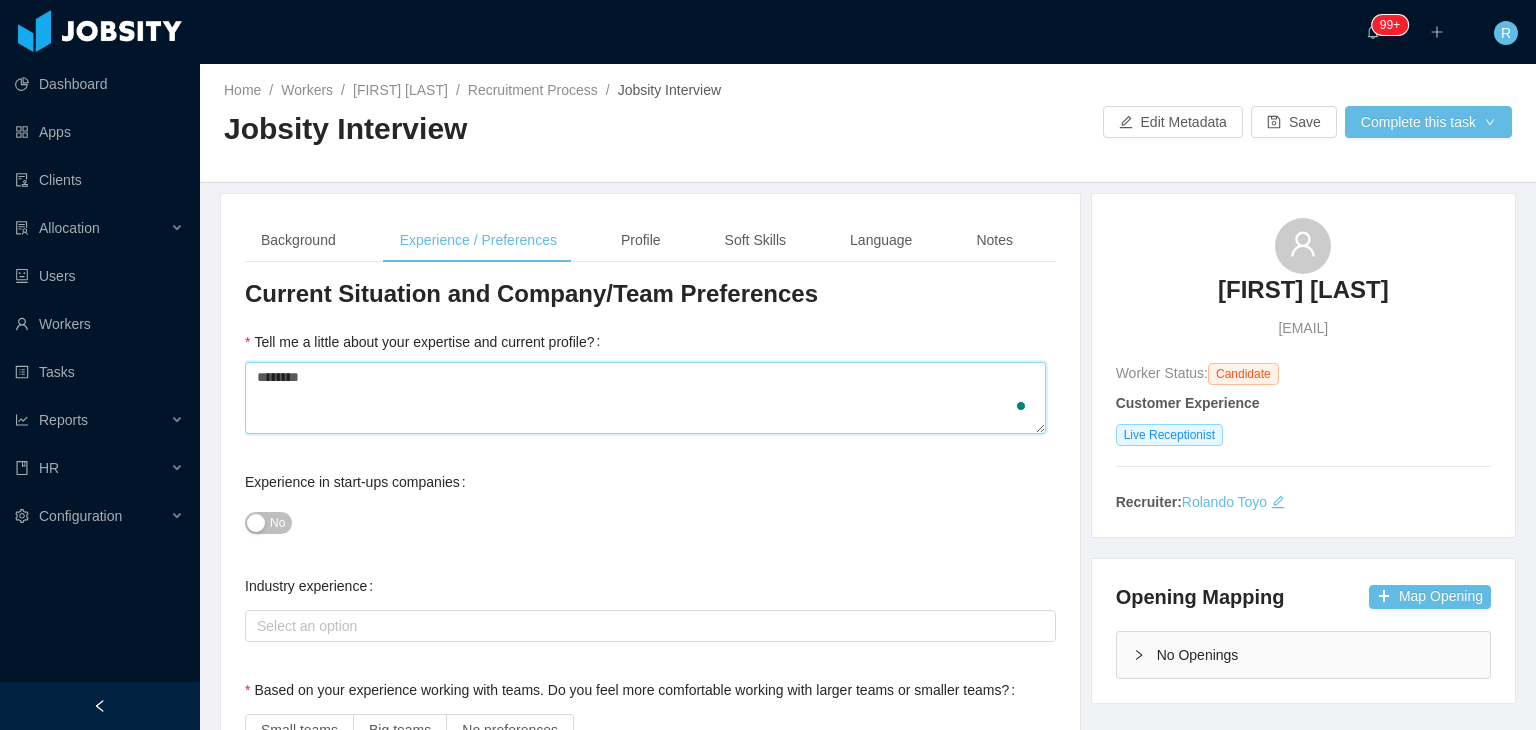 type 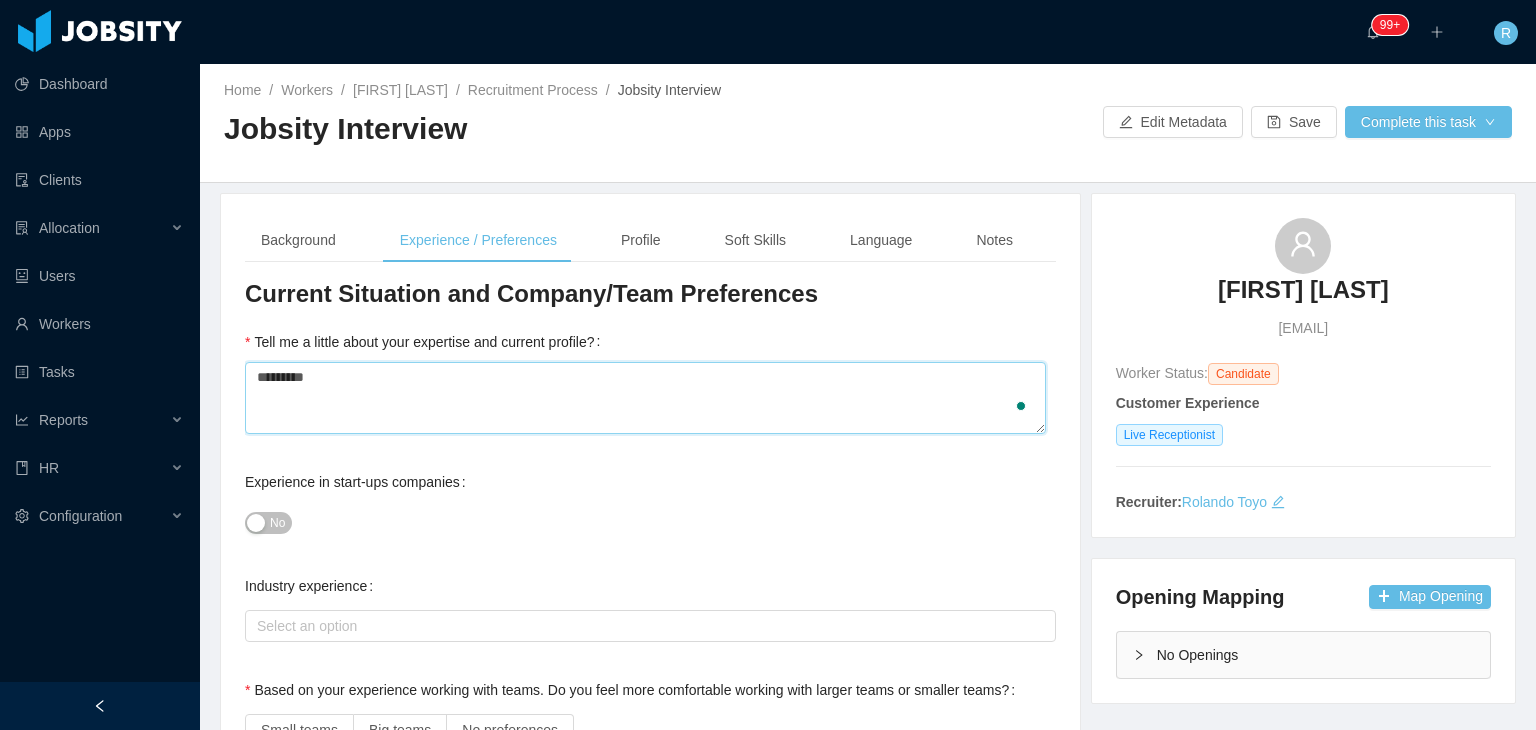 type 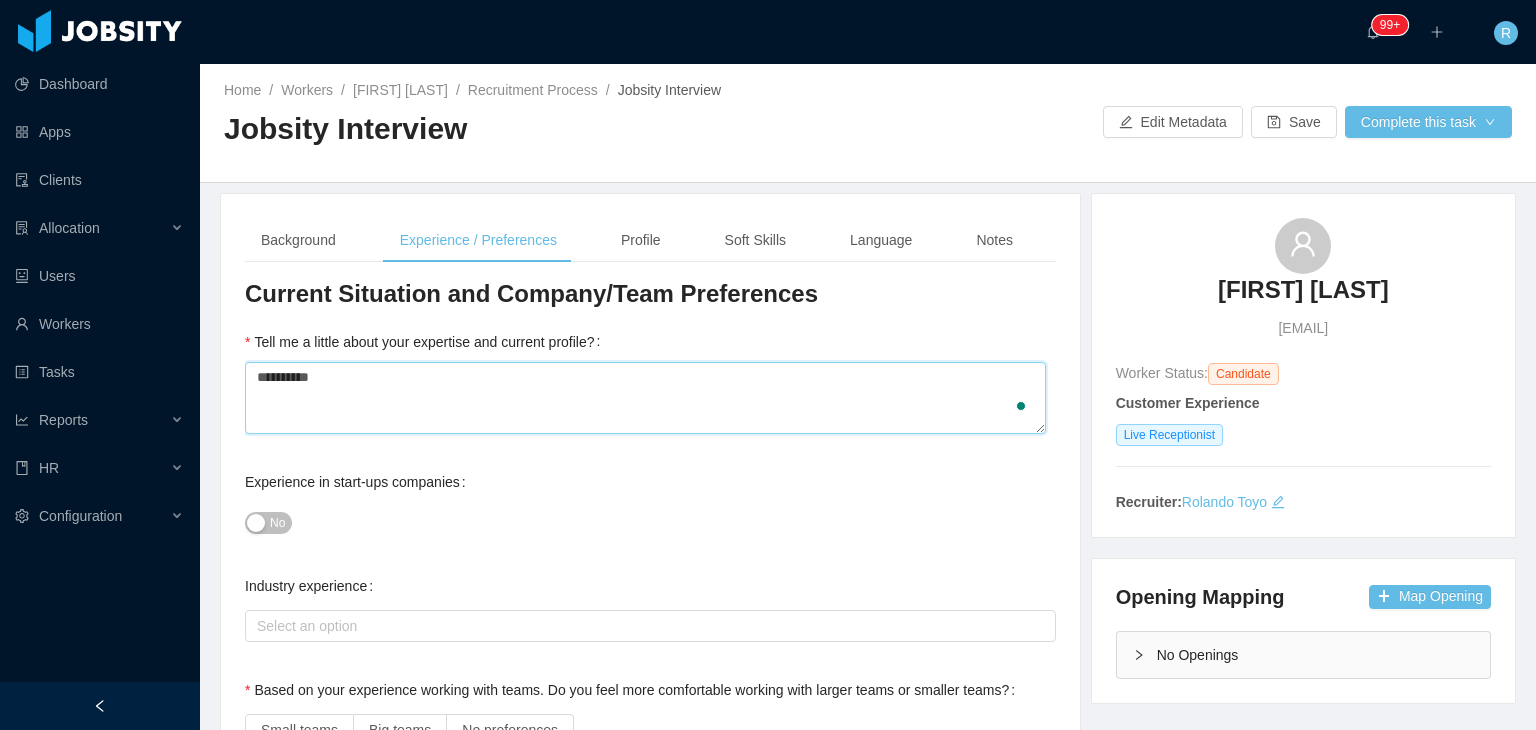 type on "**********" 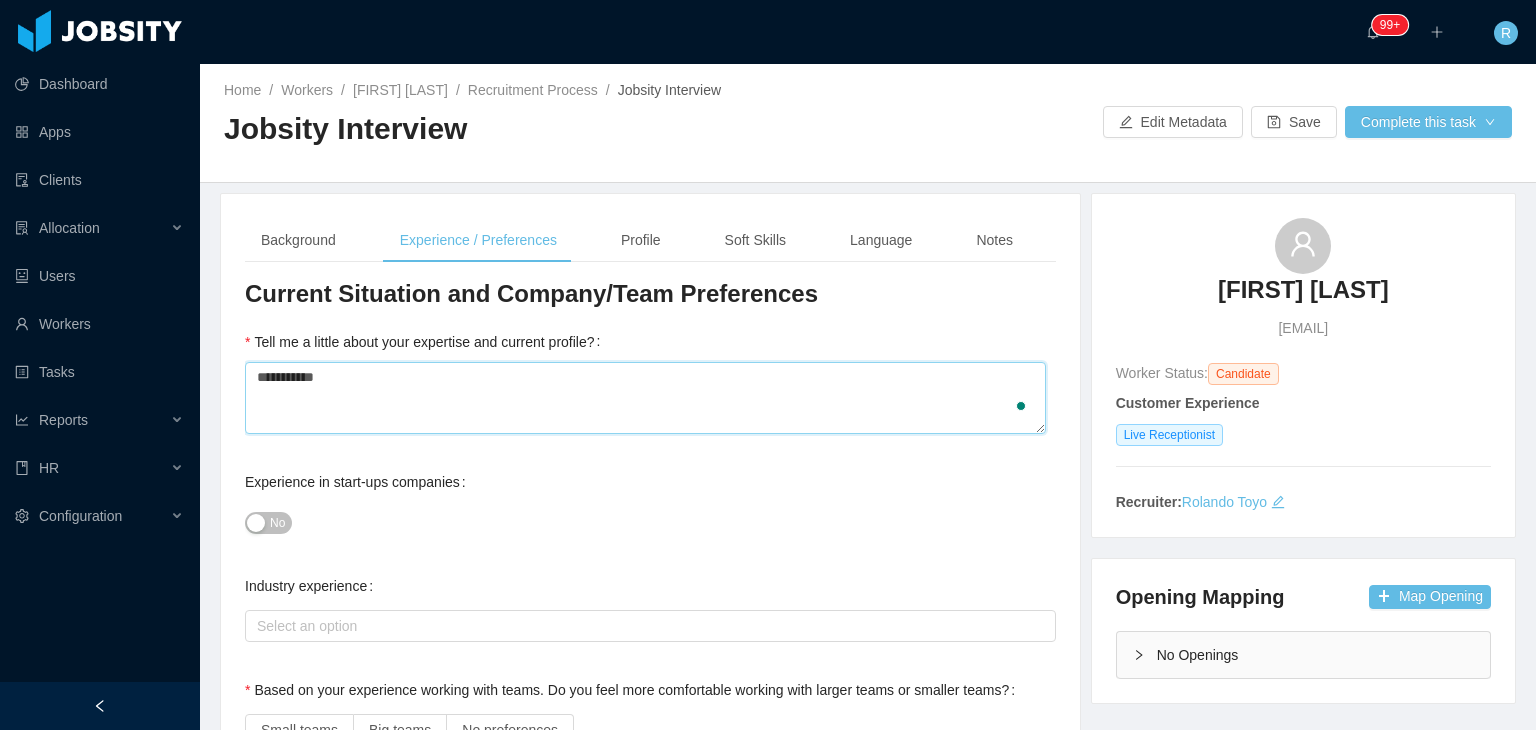 type 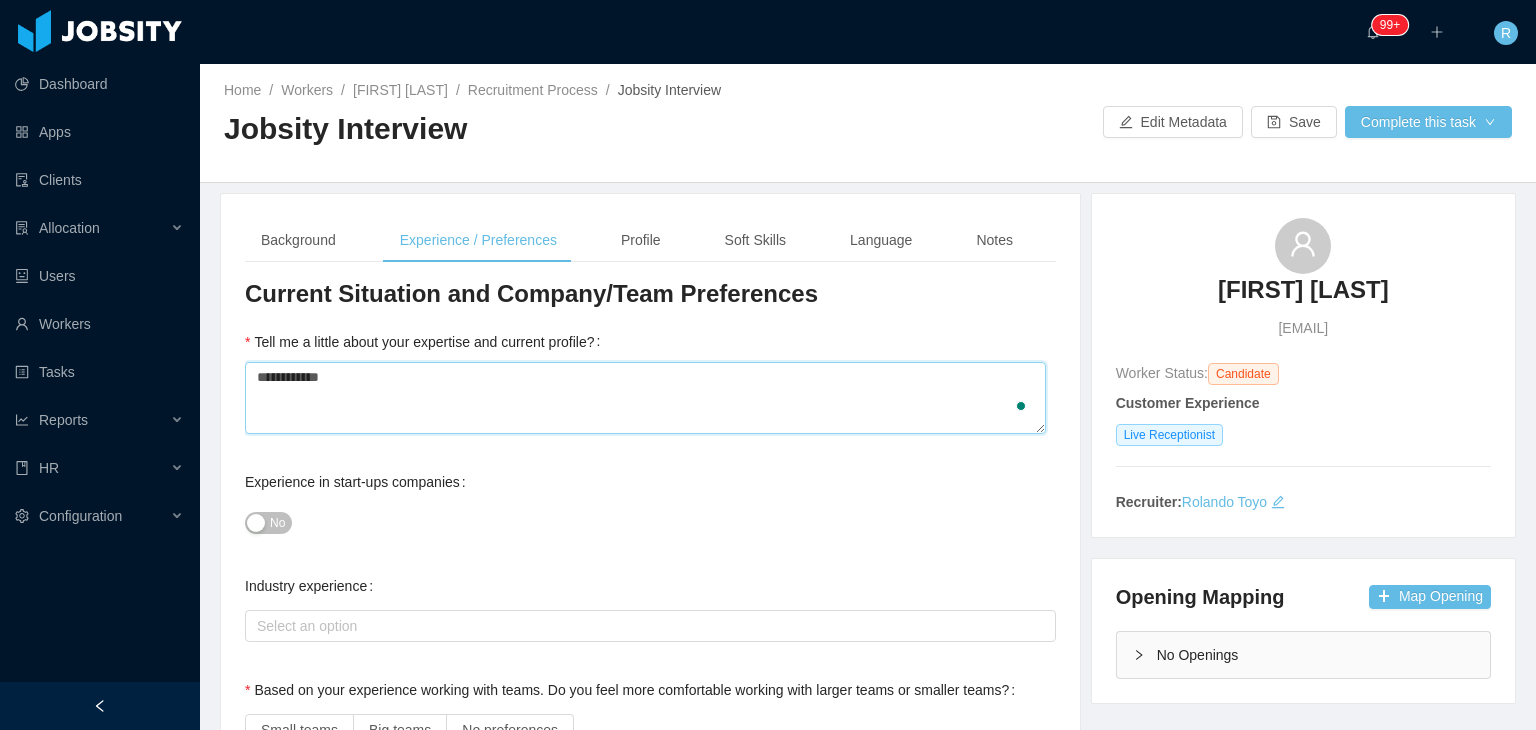 type 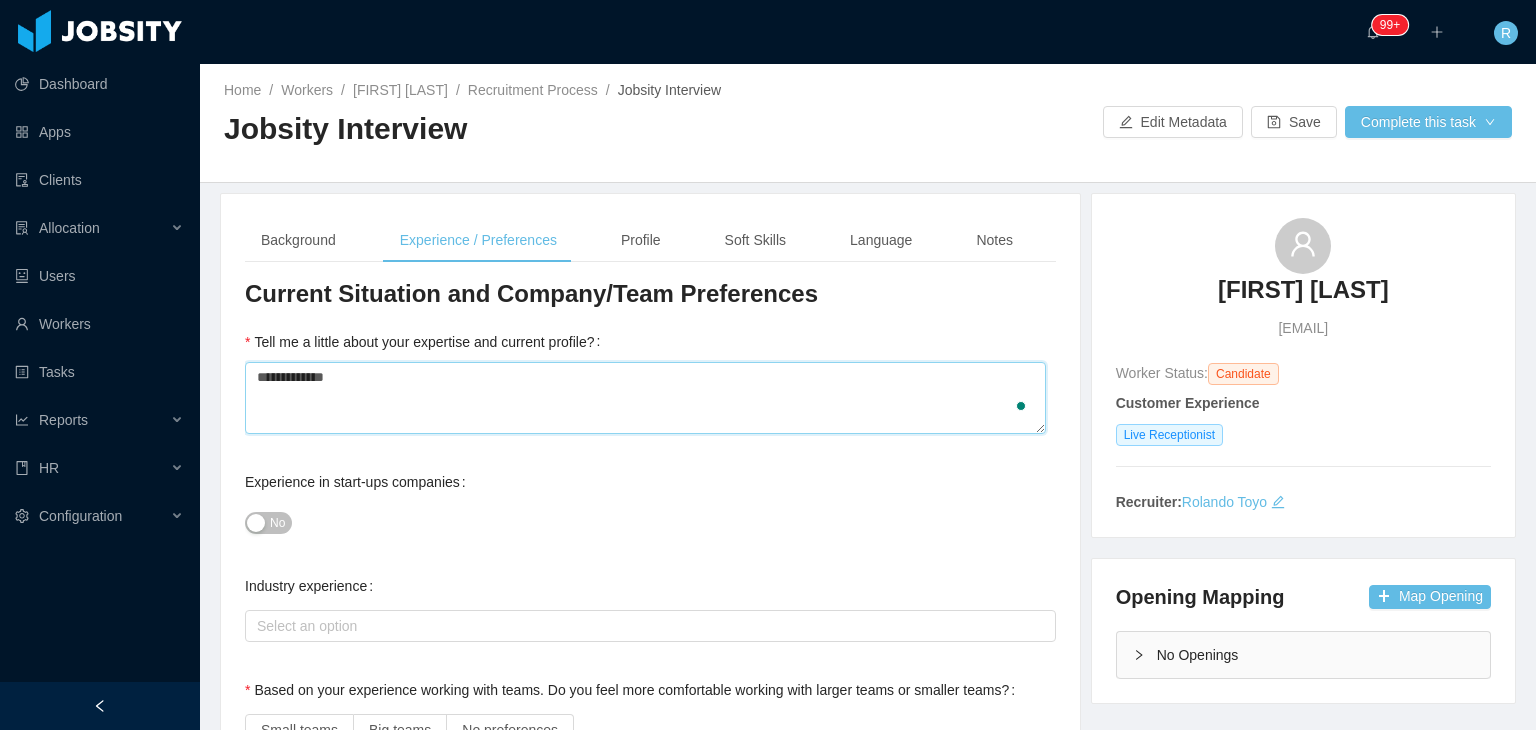type on "**********" 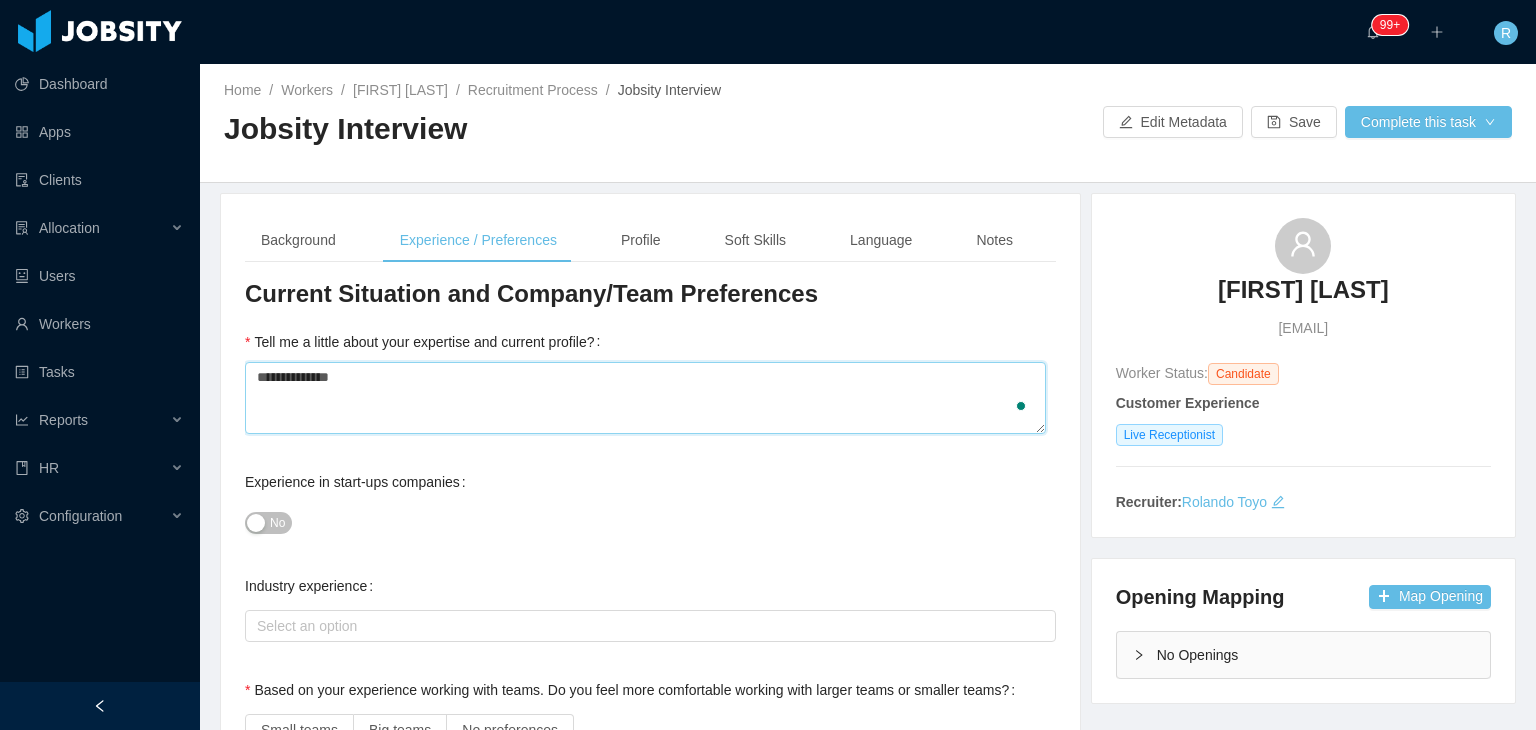 type 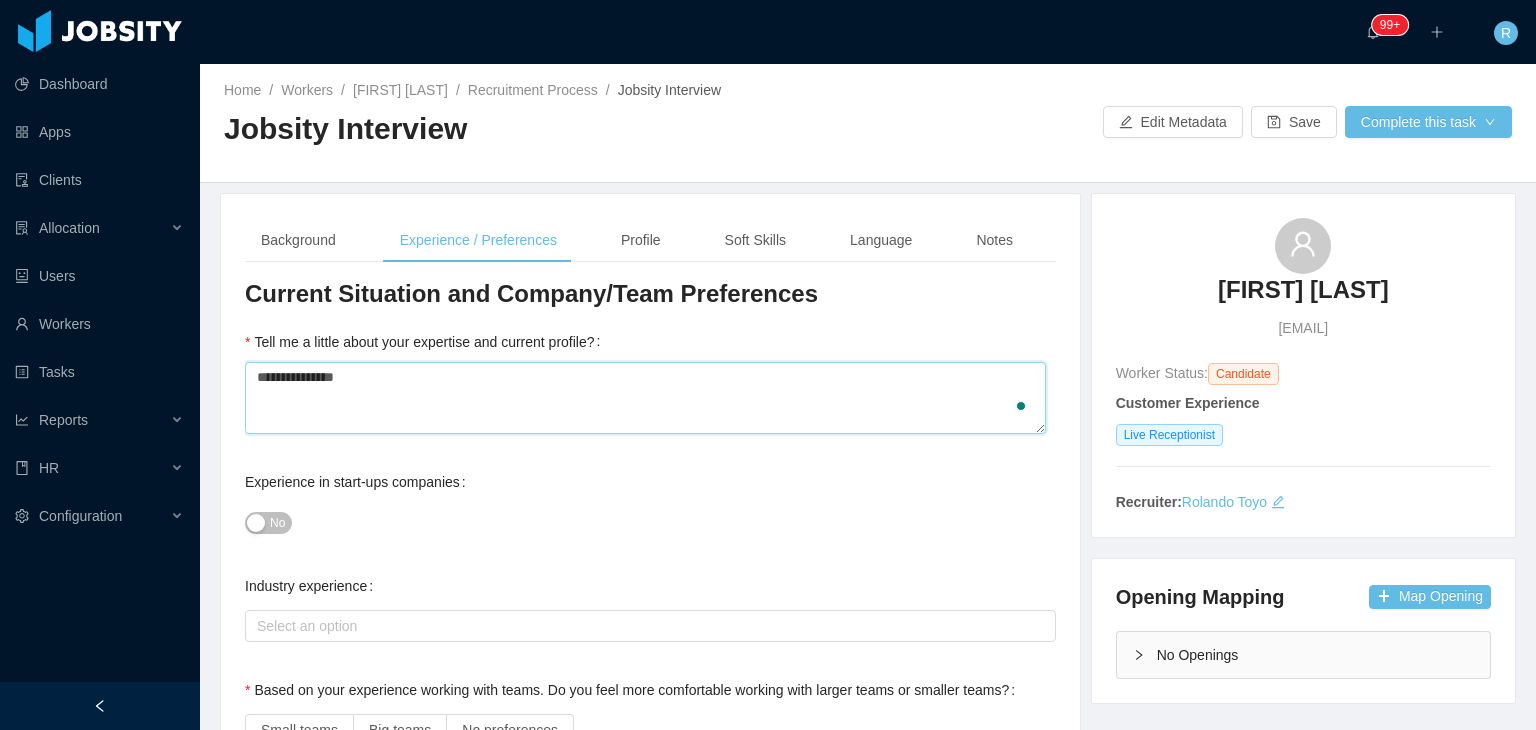 type 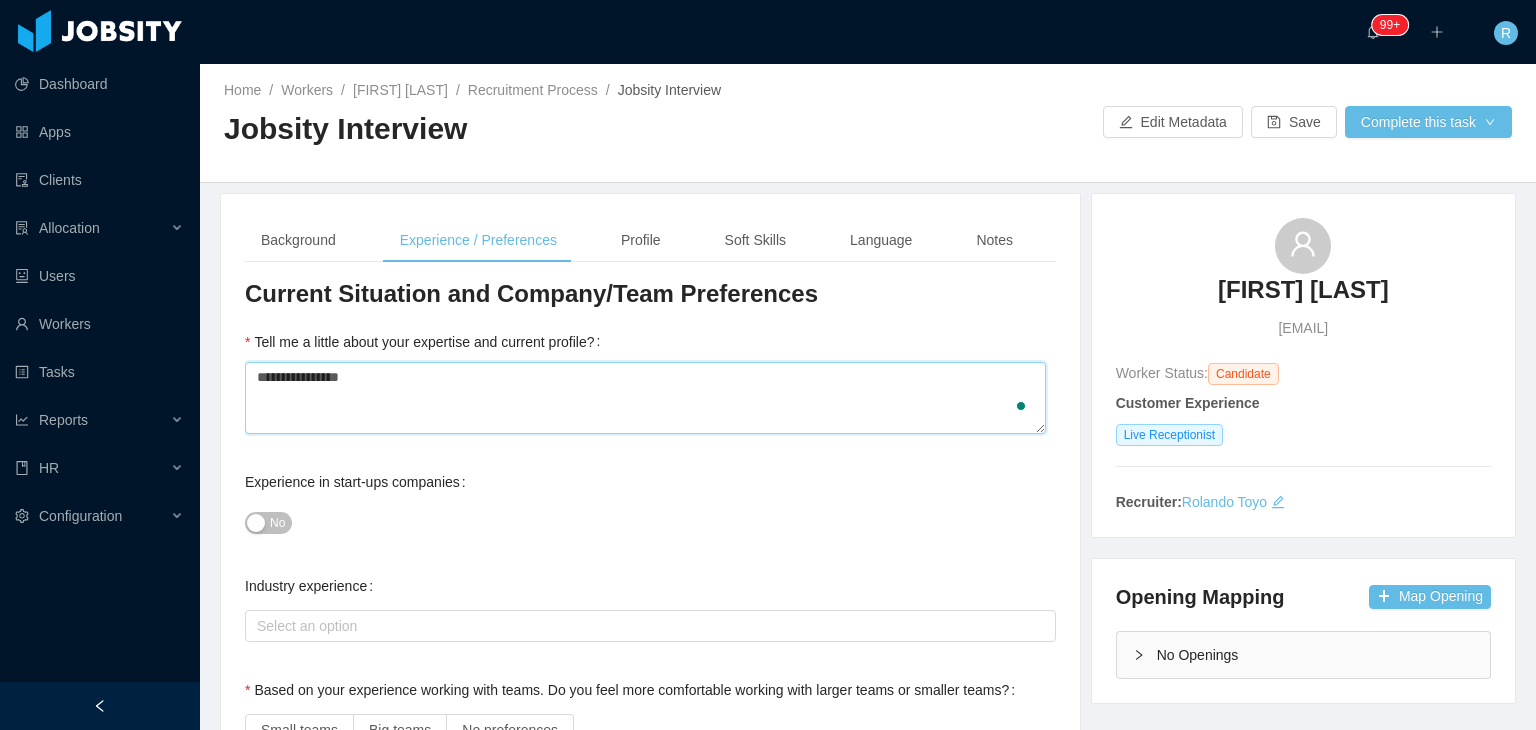 type 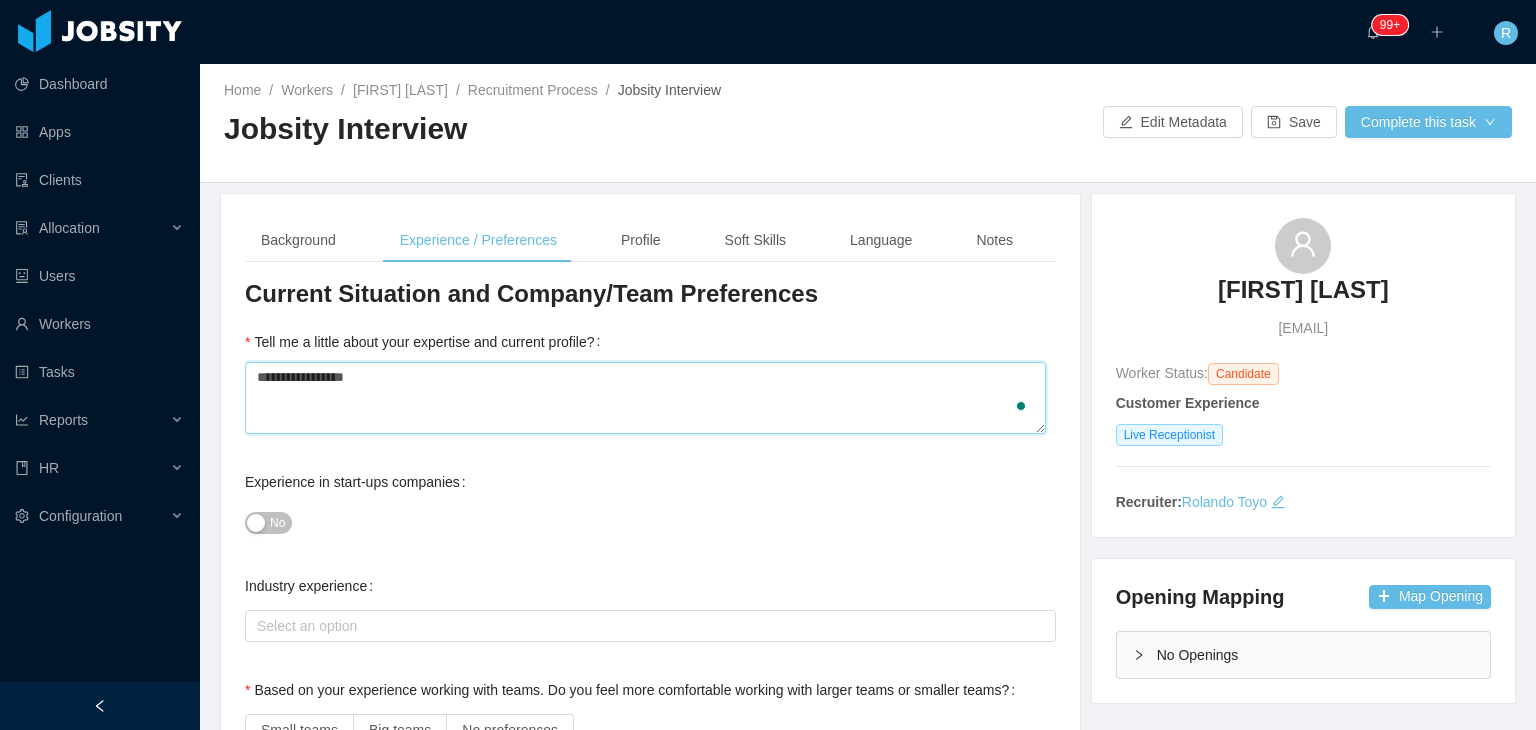 type on "**********" 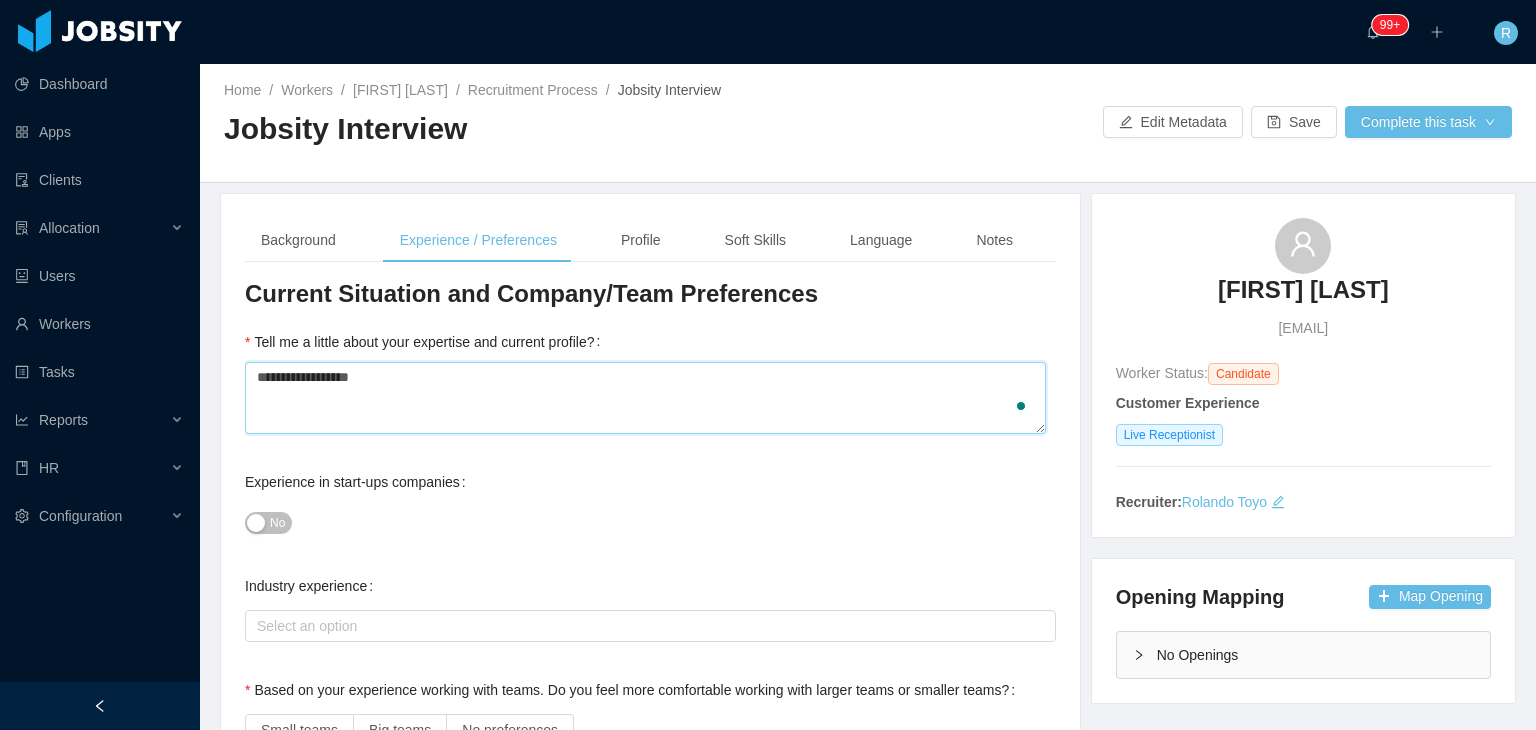 type 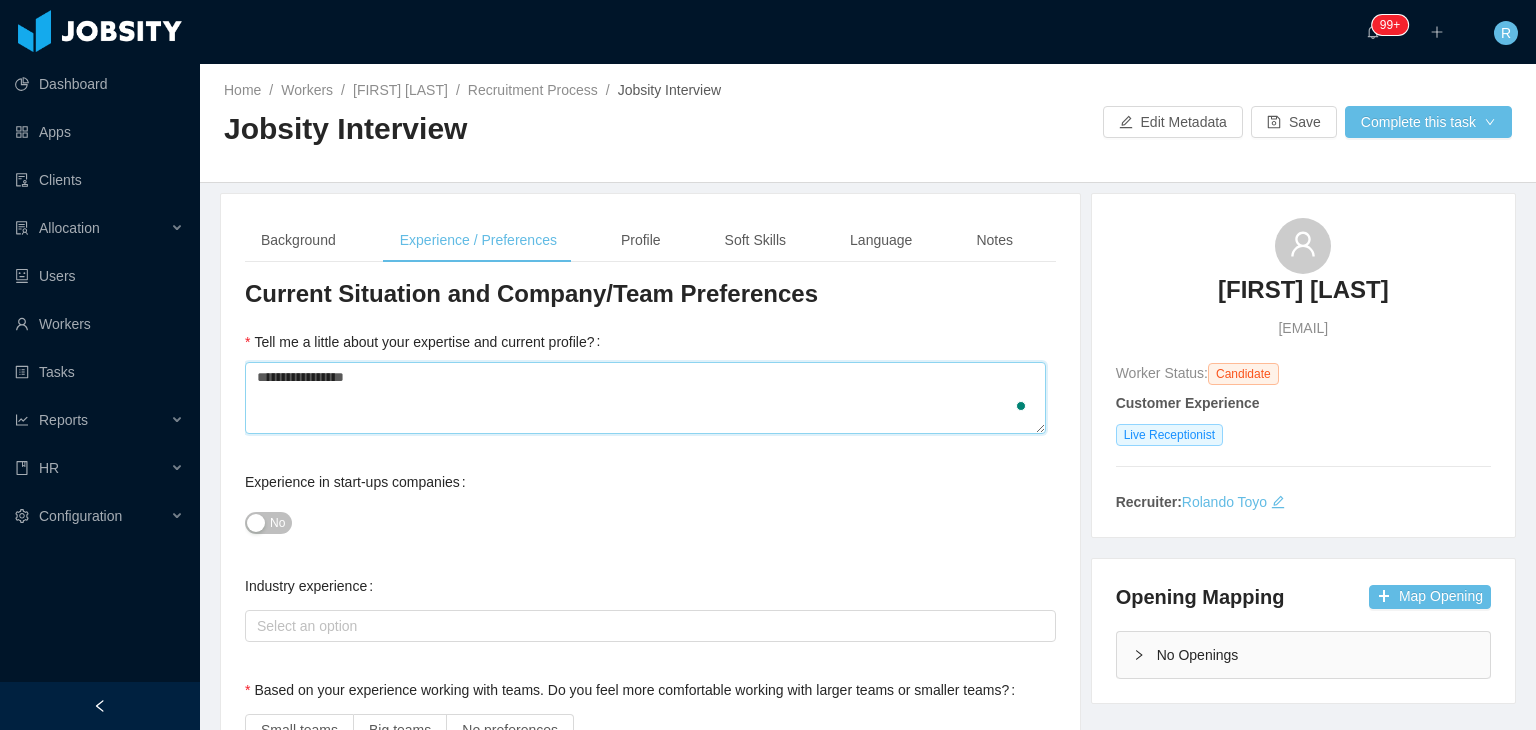 type 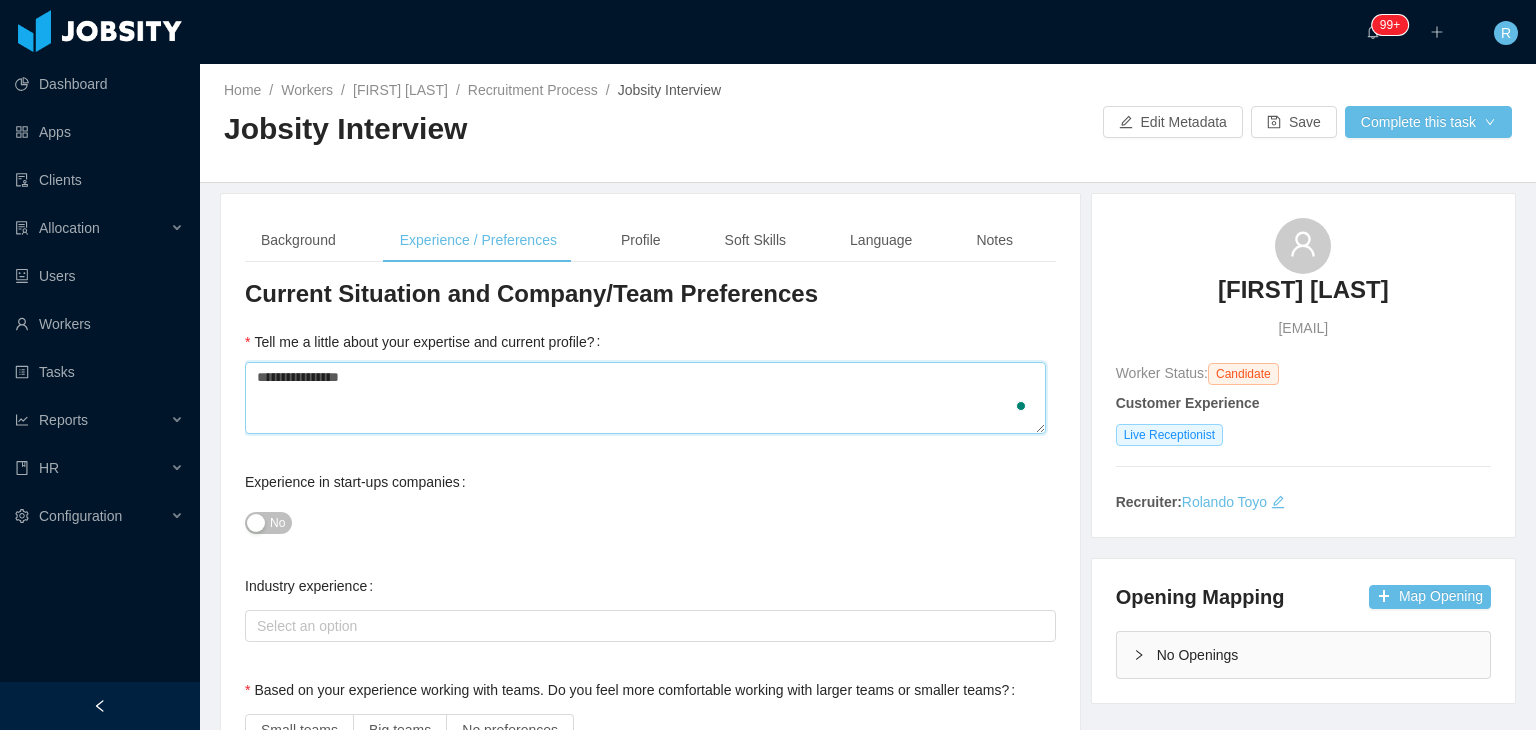 type 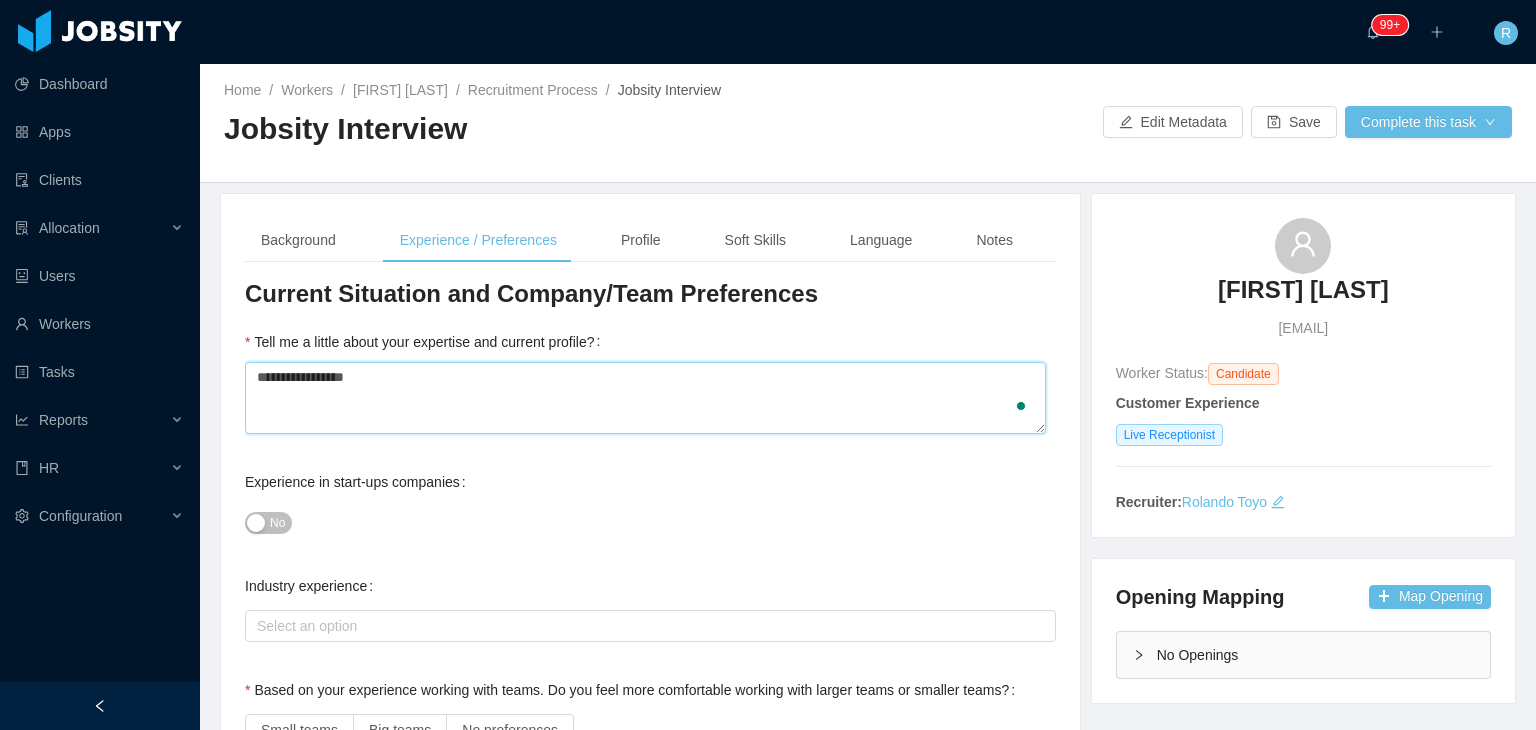 type 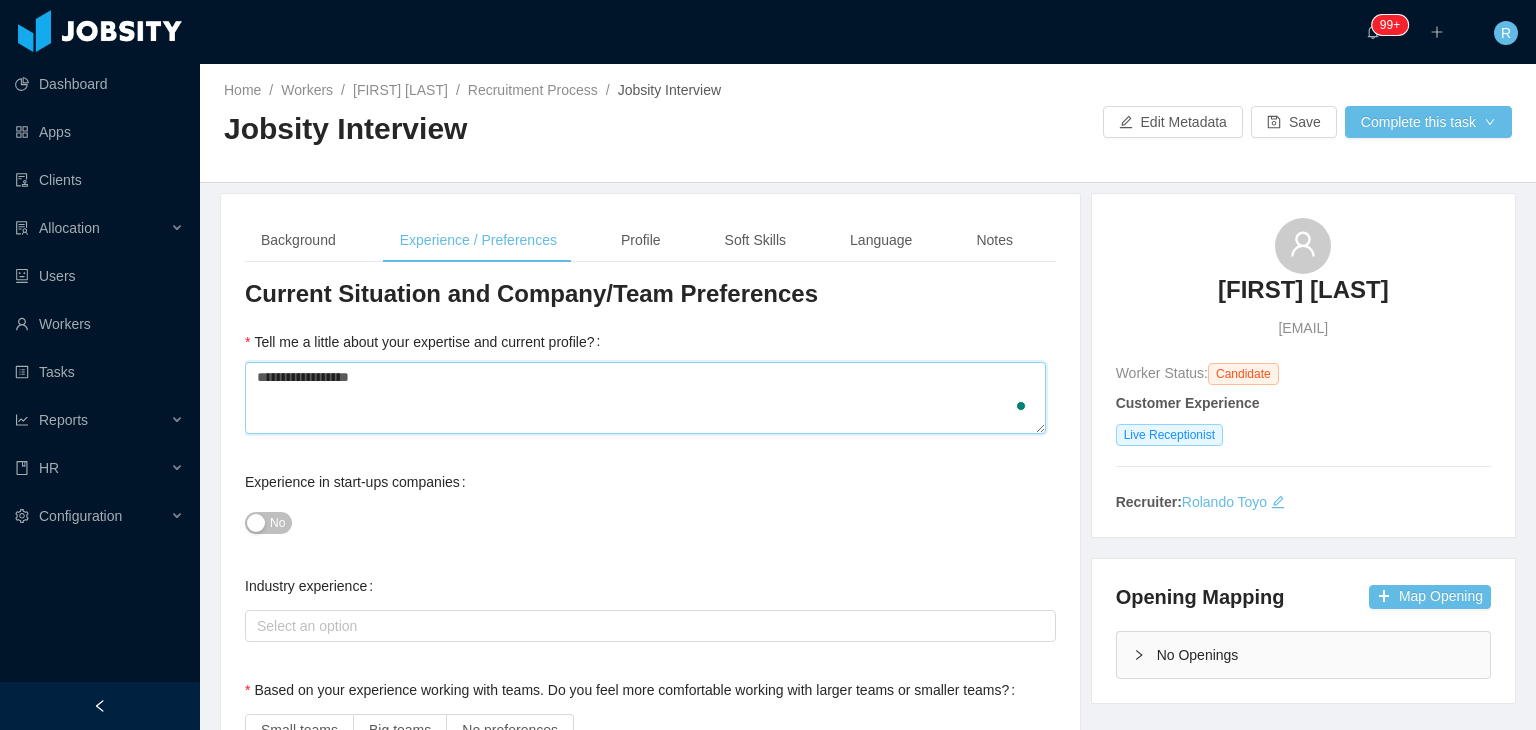 type 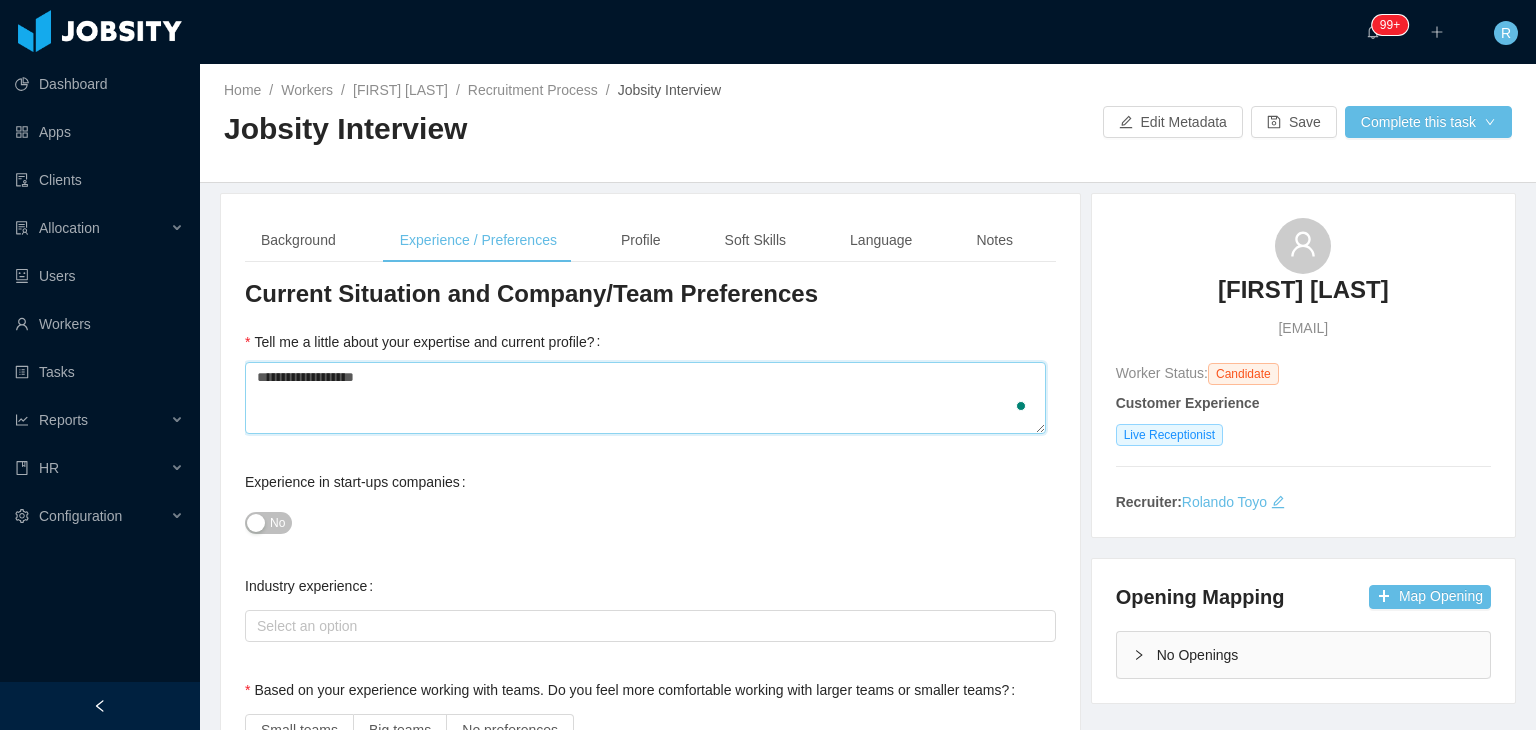 type 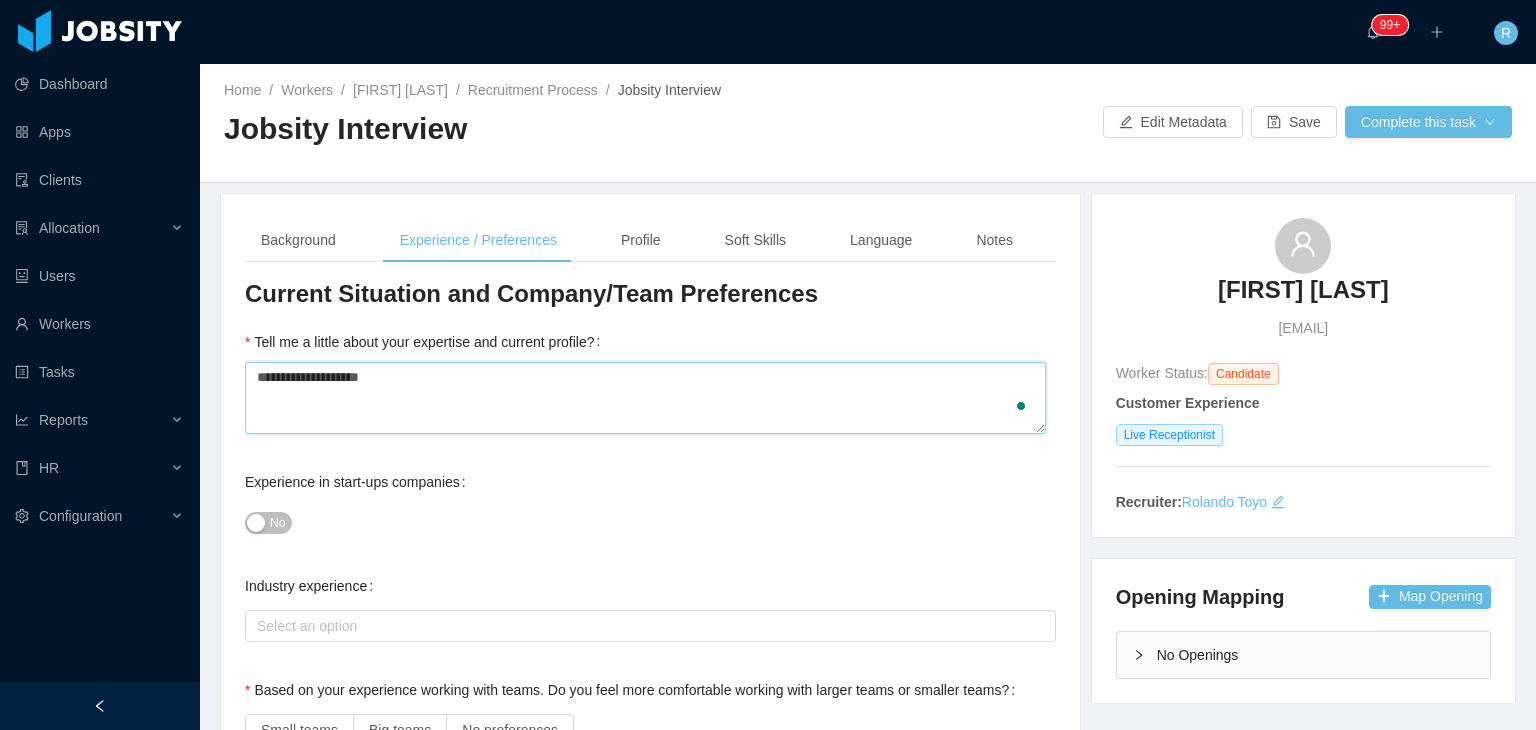 type 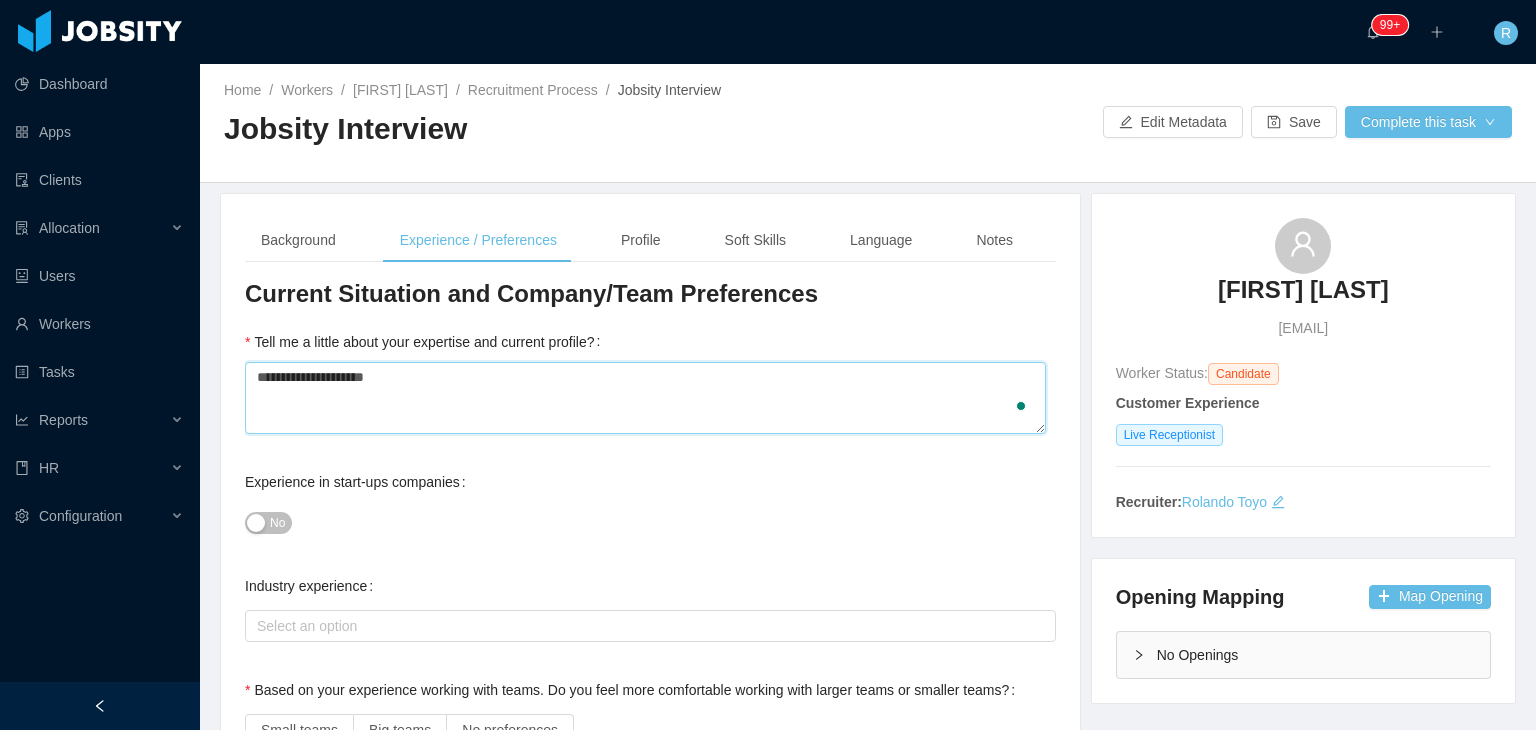 type 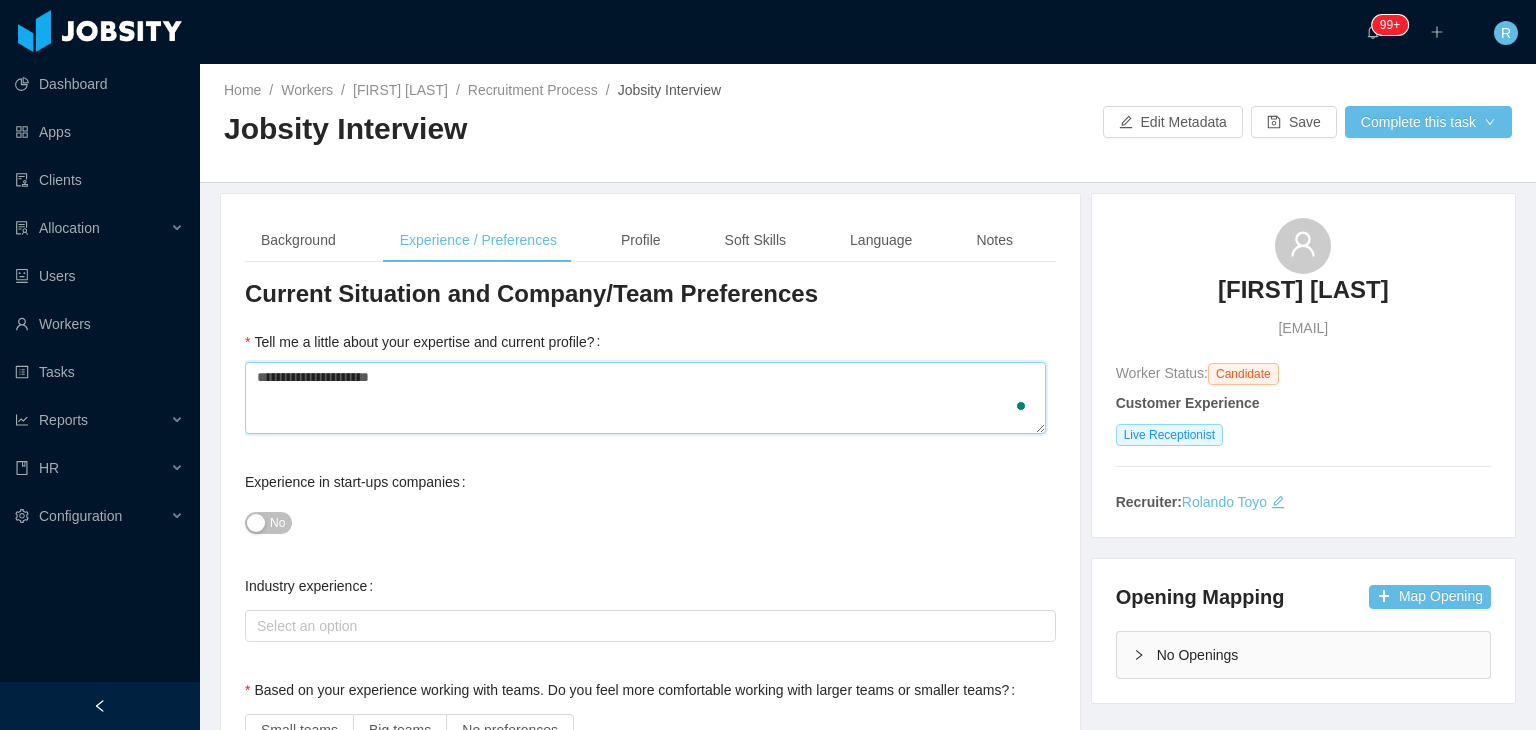 type 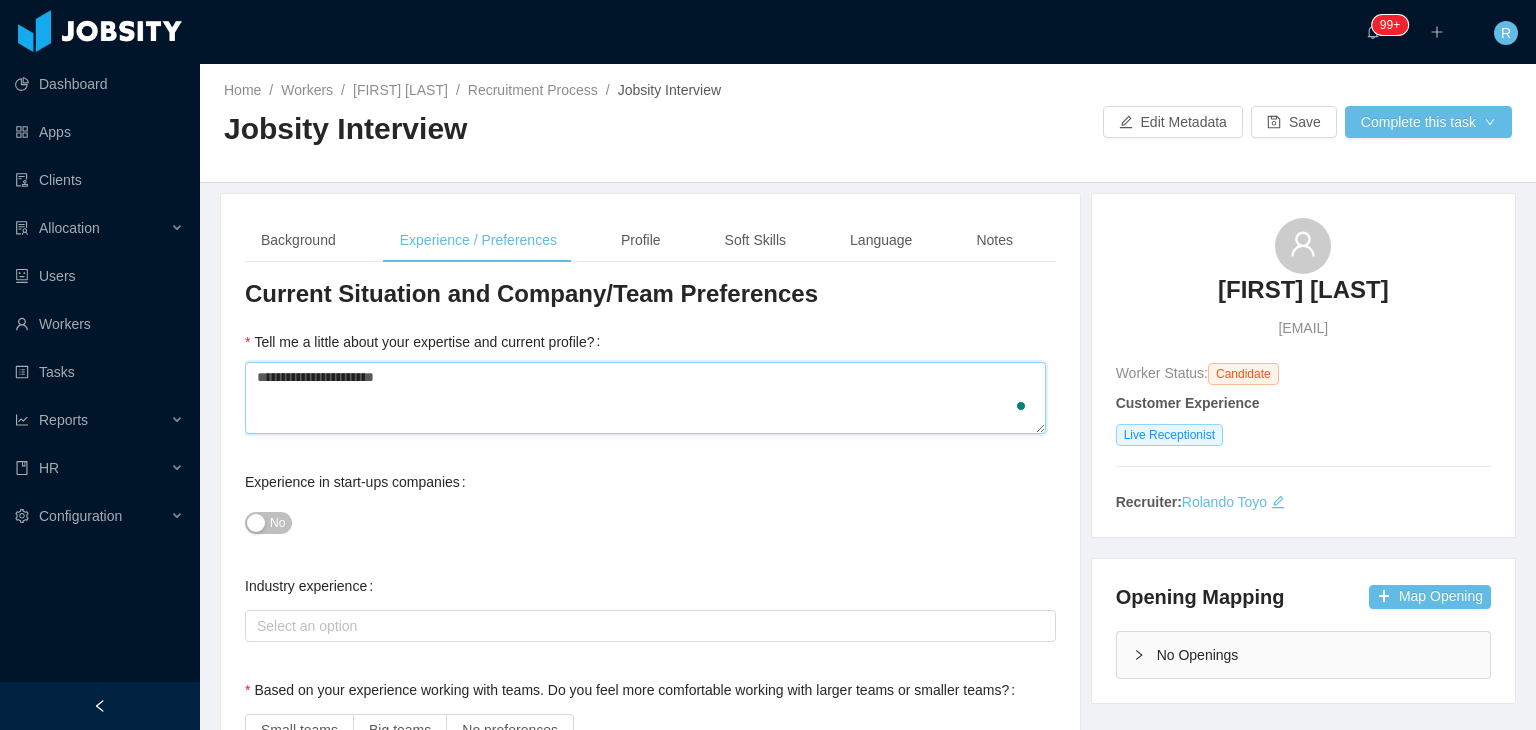 type 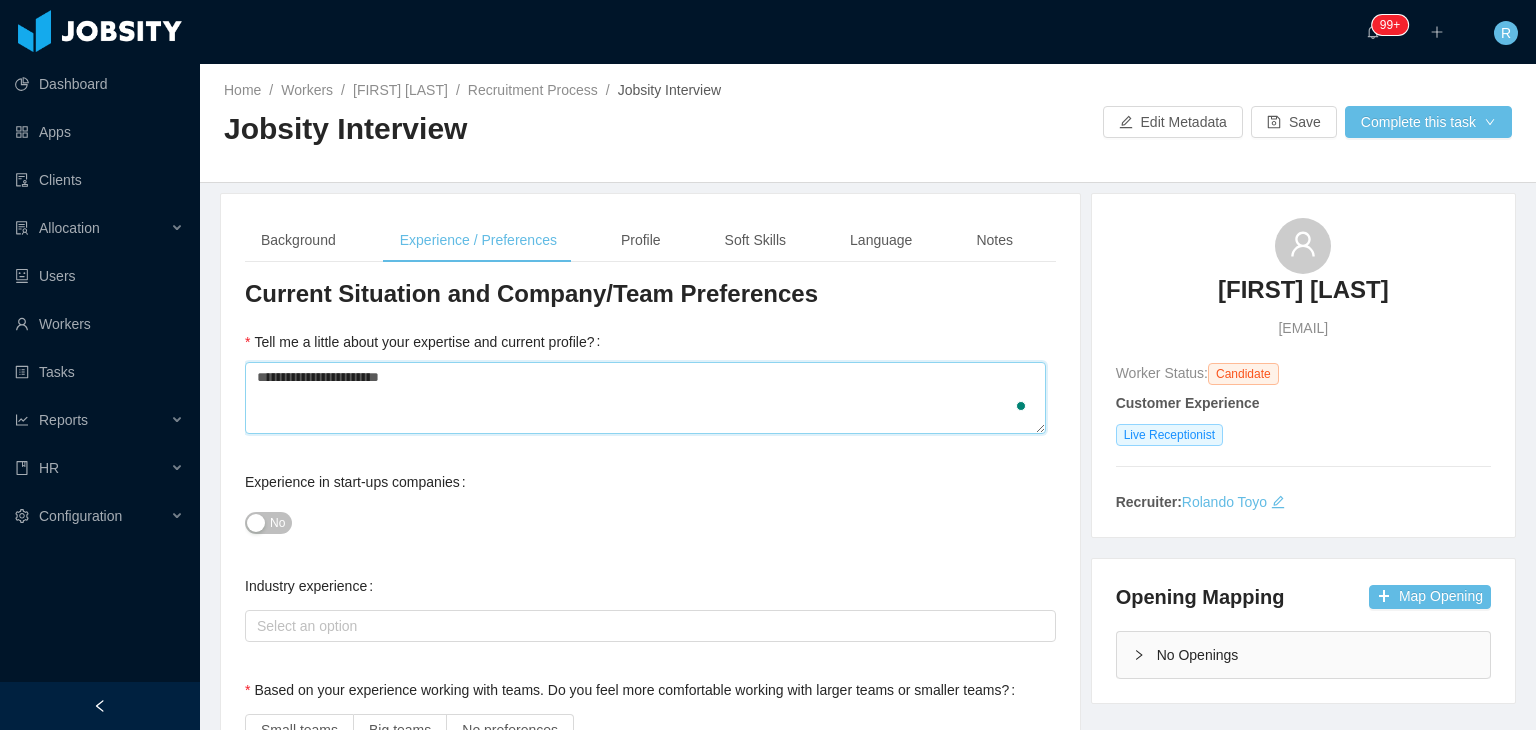 type 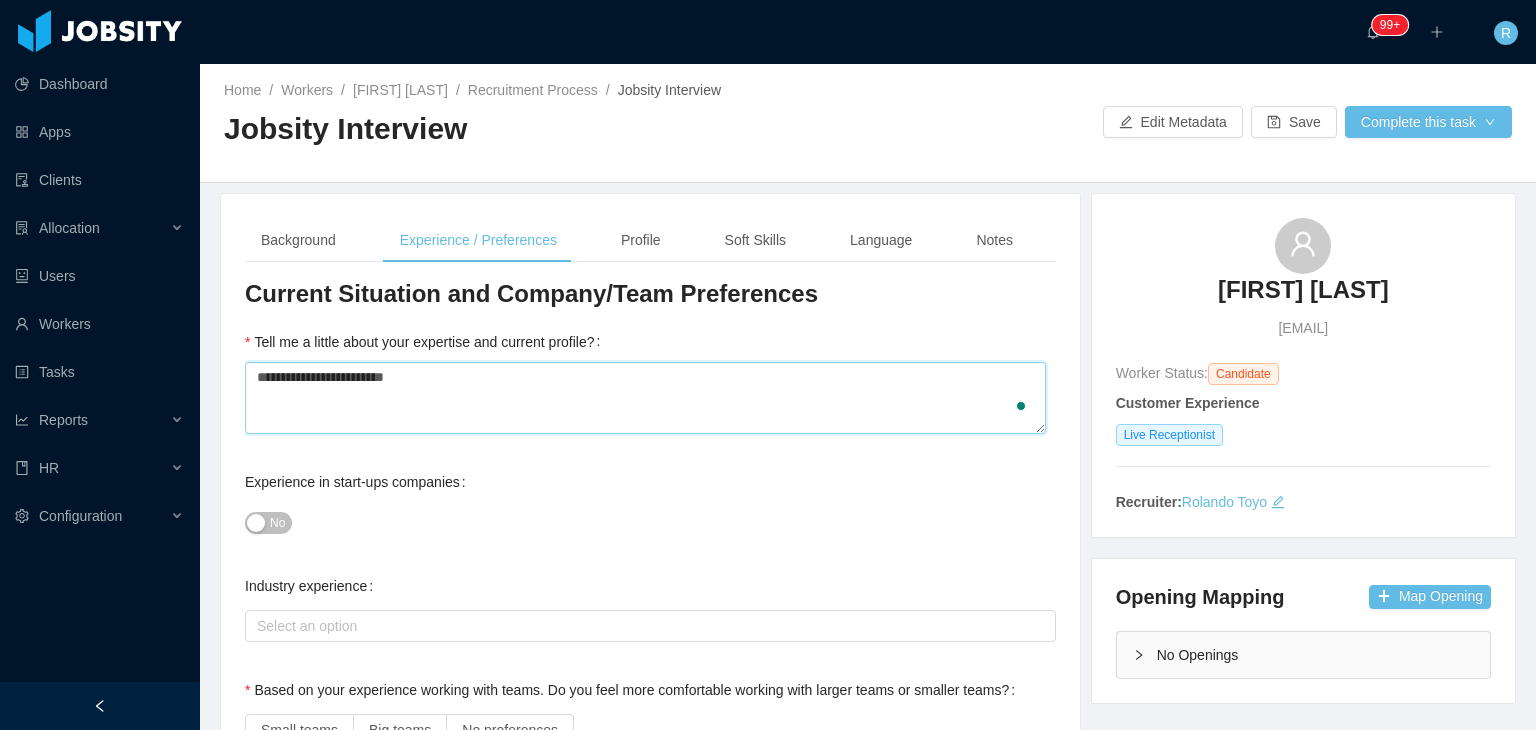 type 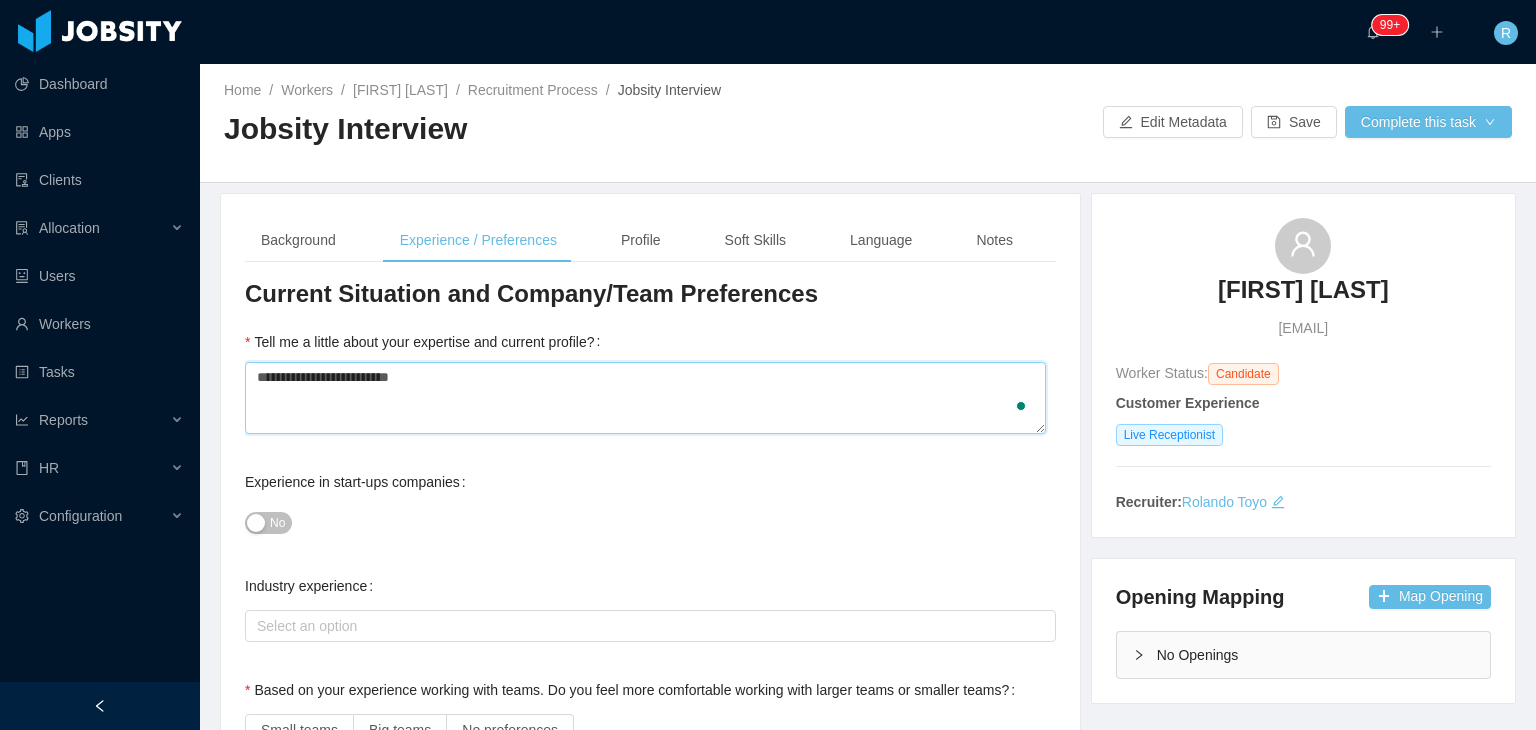 type 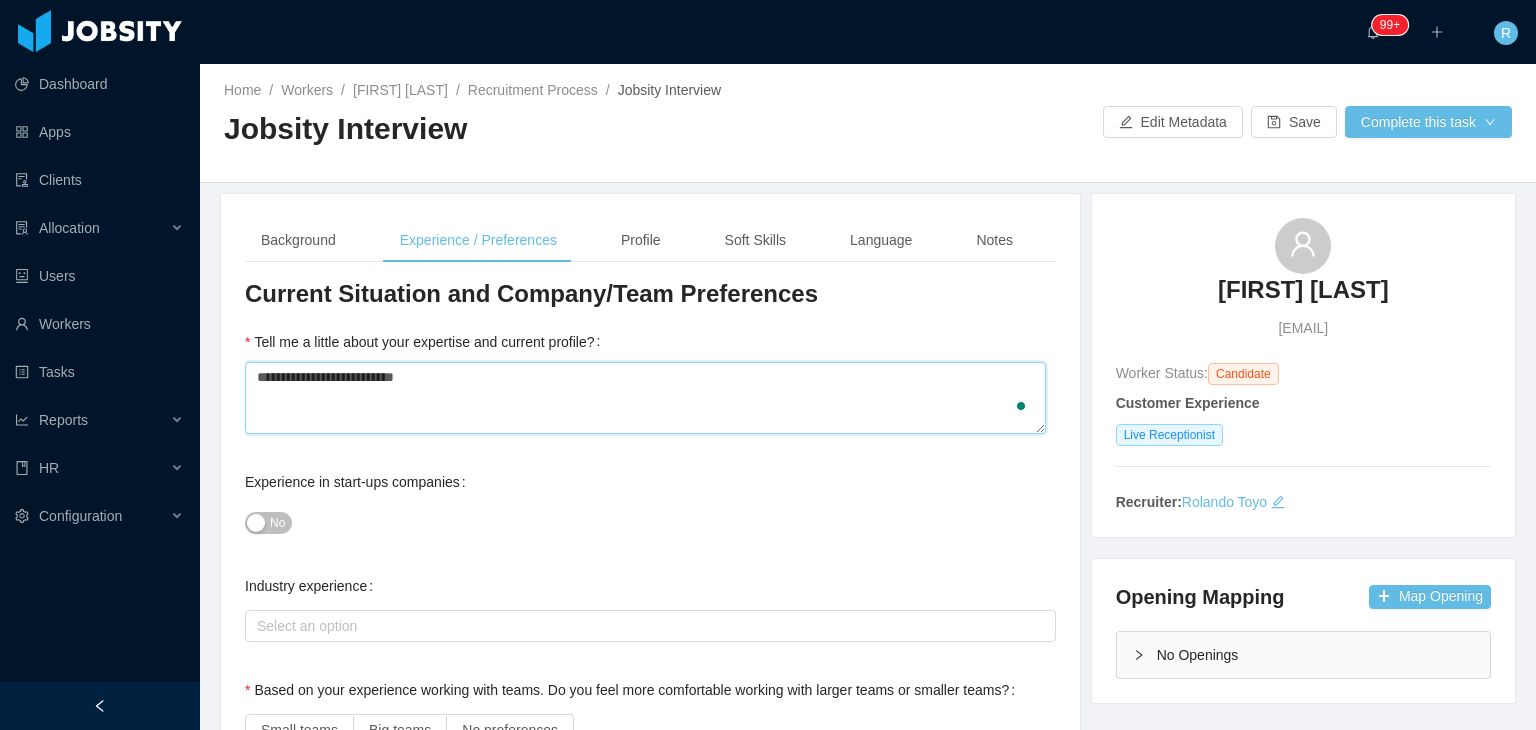type 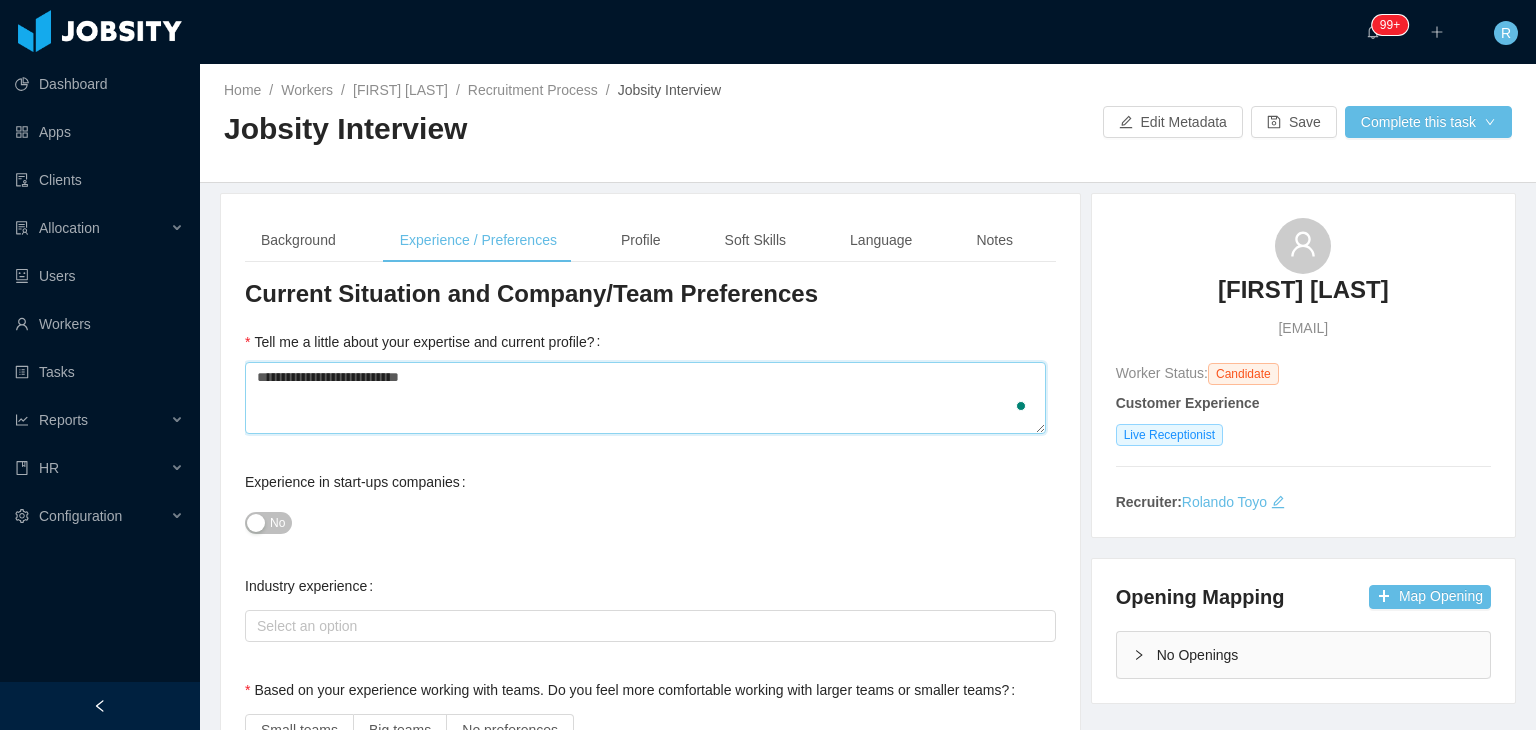 type 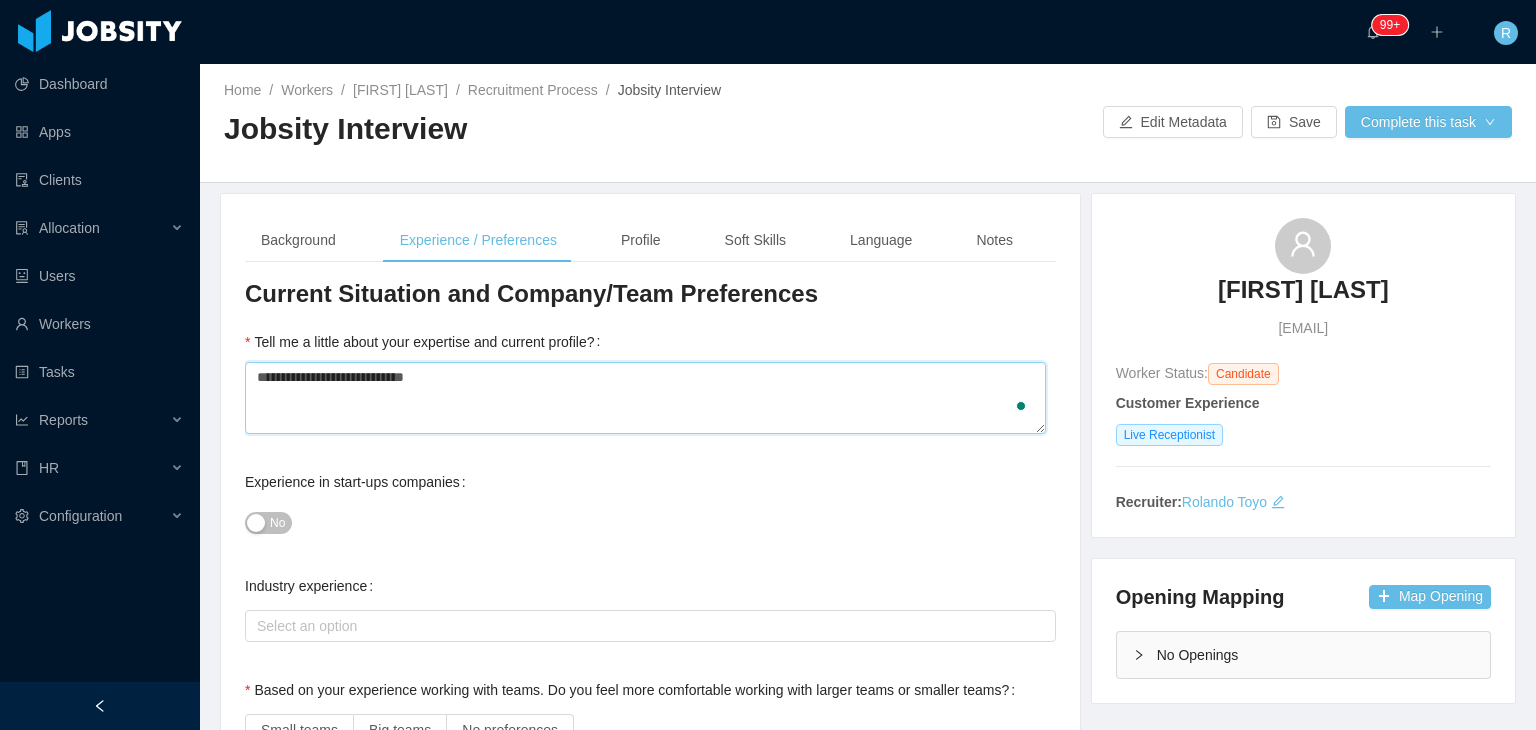type on "**********" 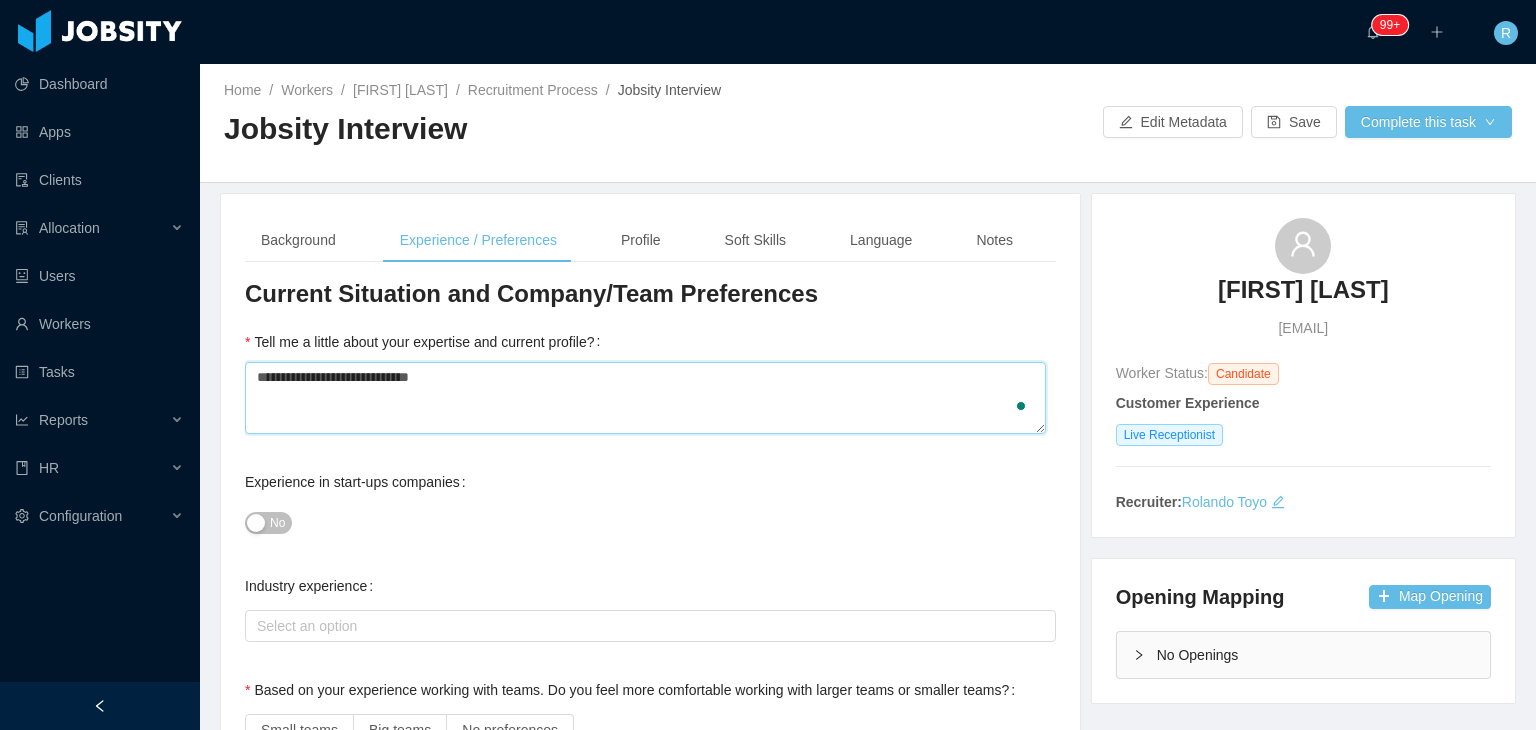 type 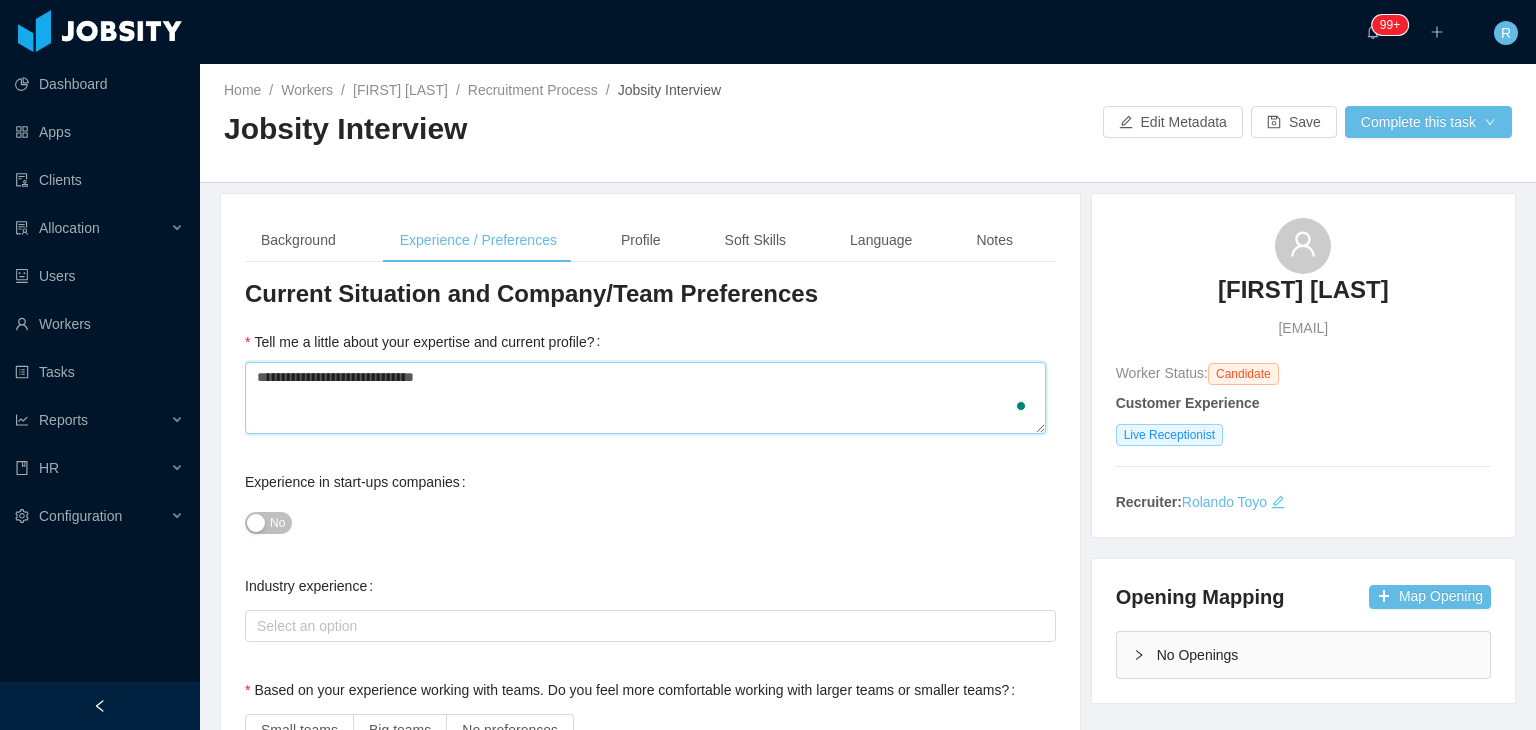 type 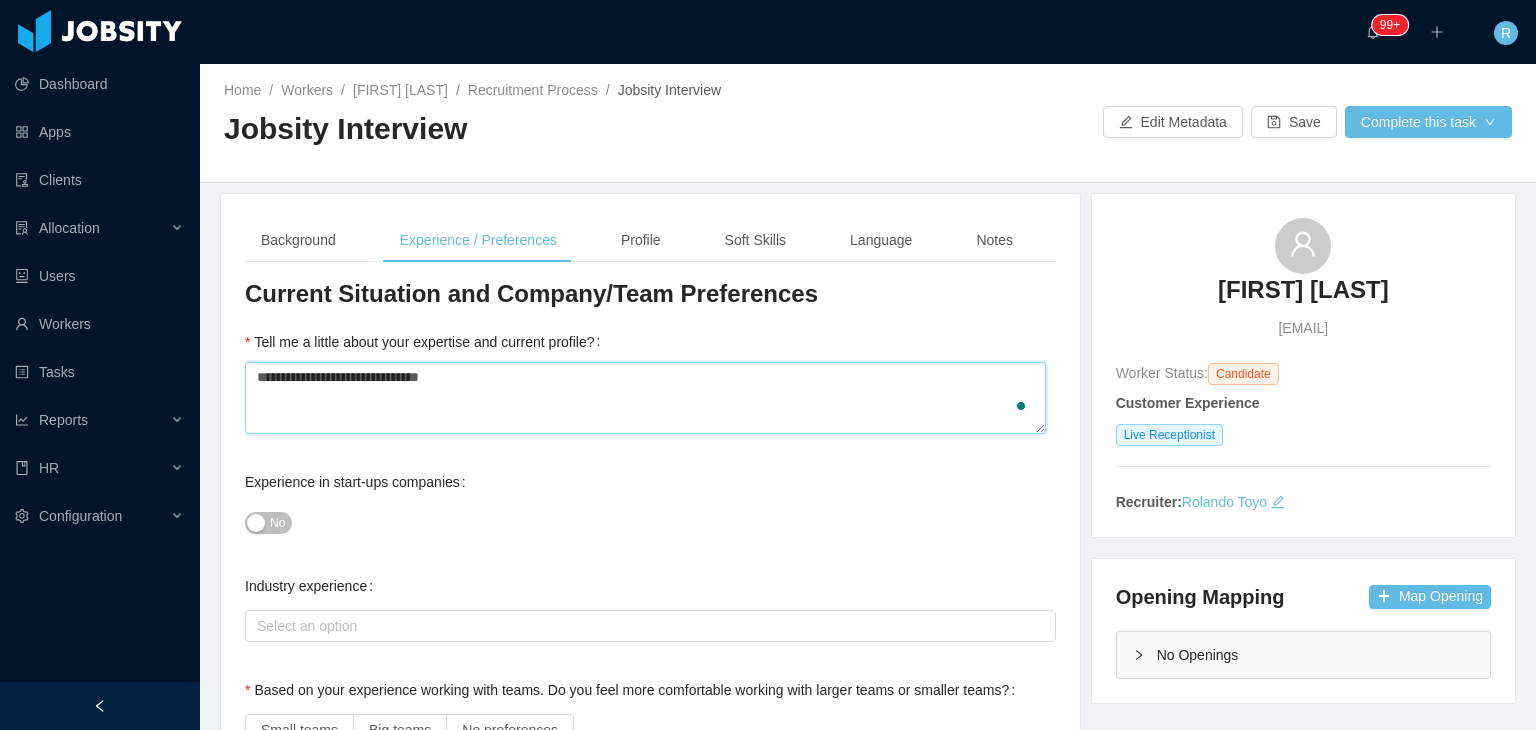type 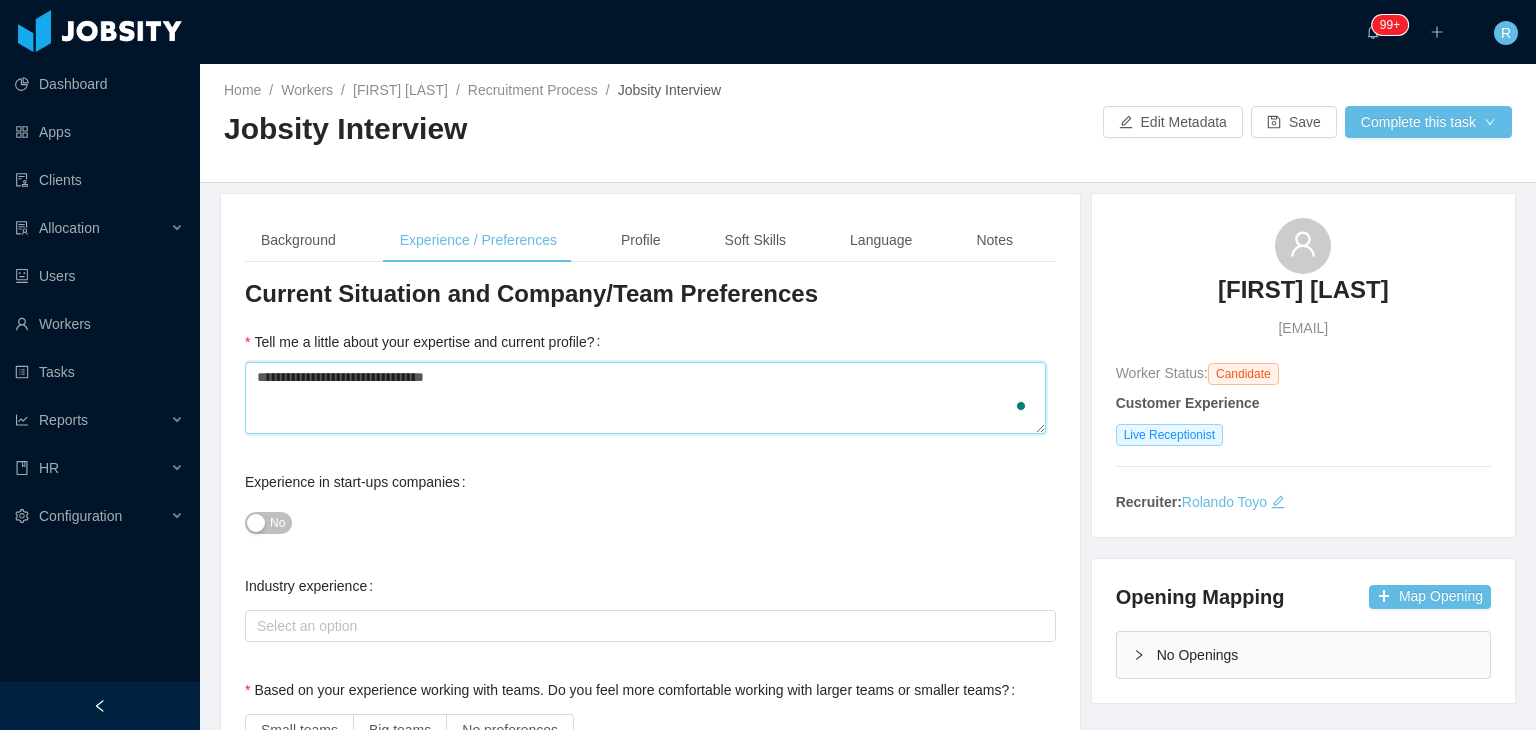 type 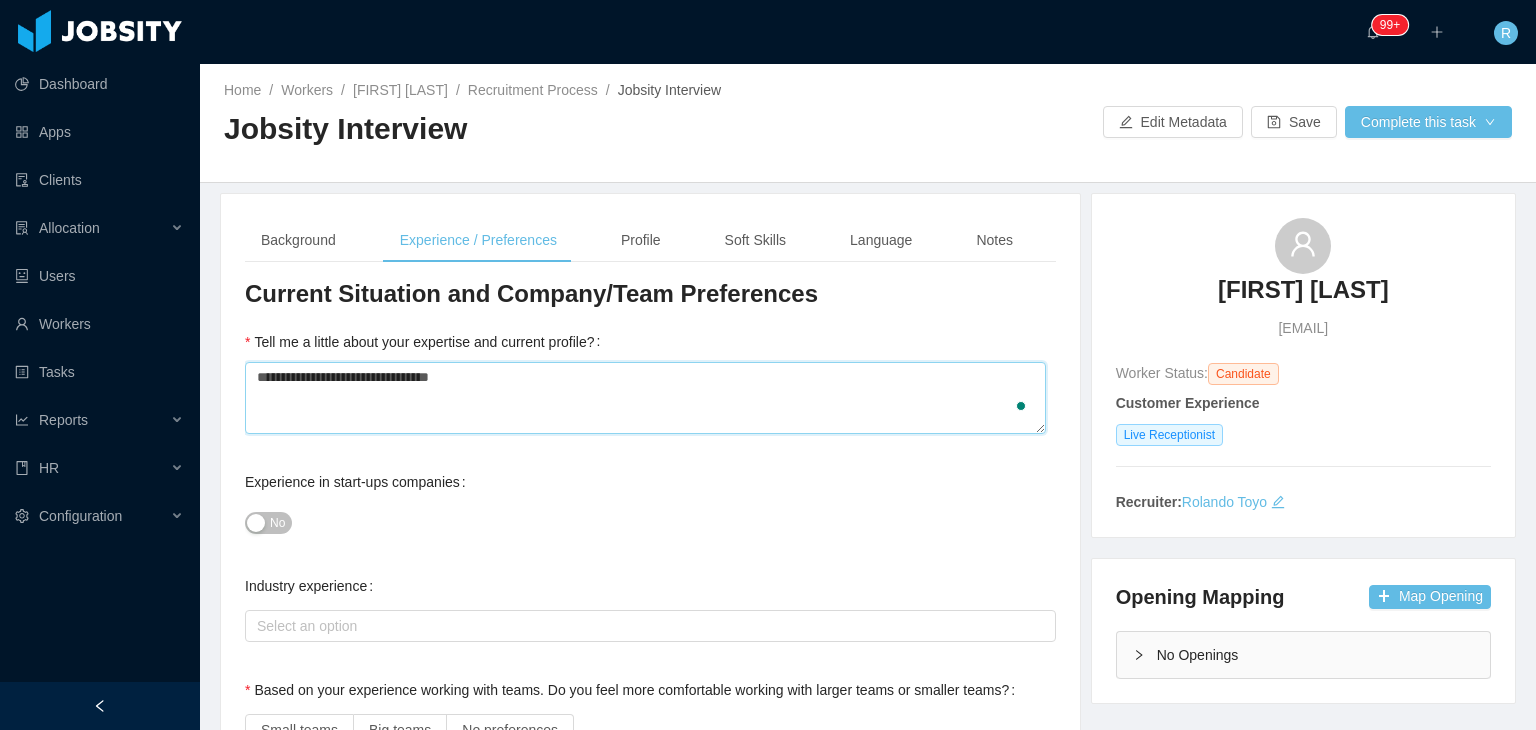 type 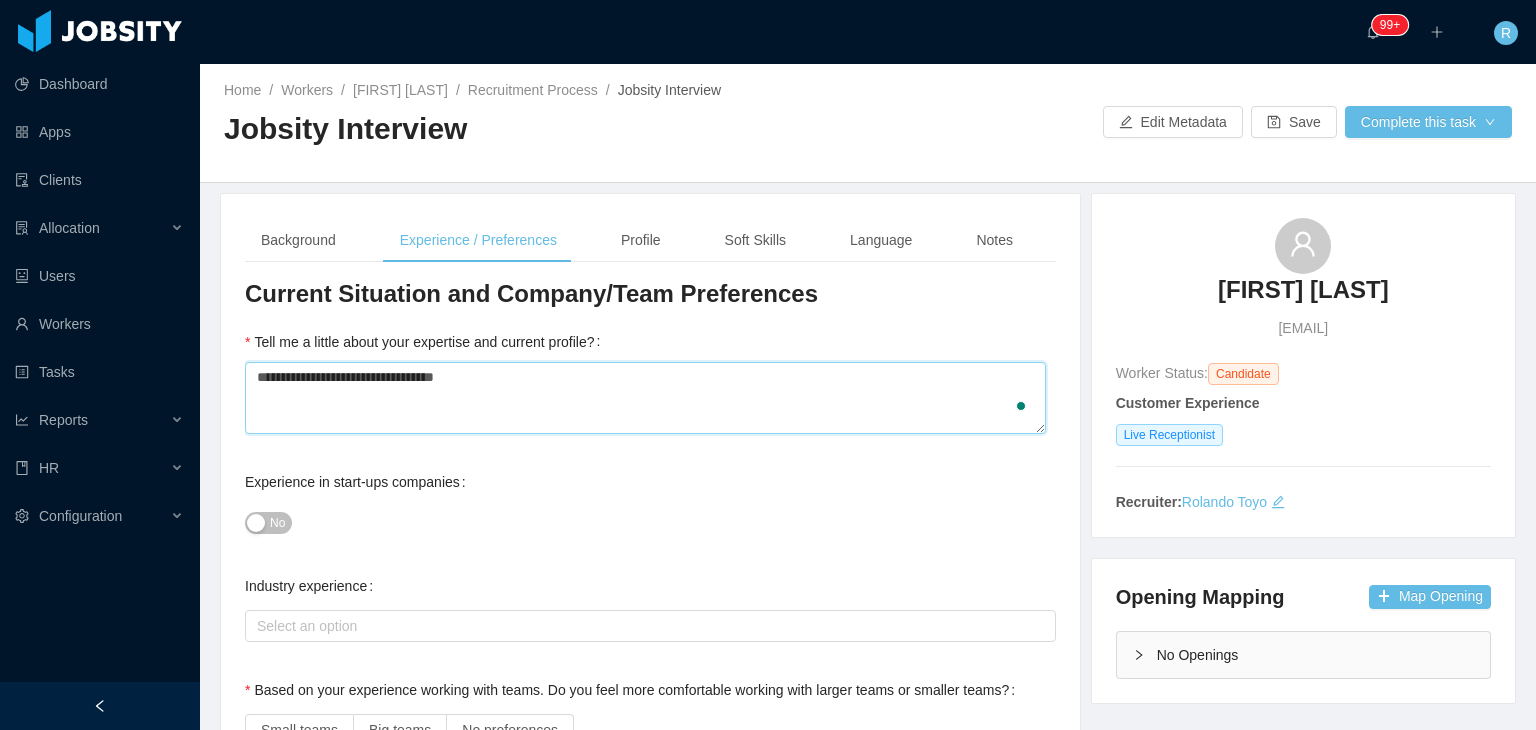 type 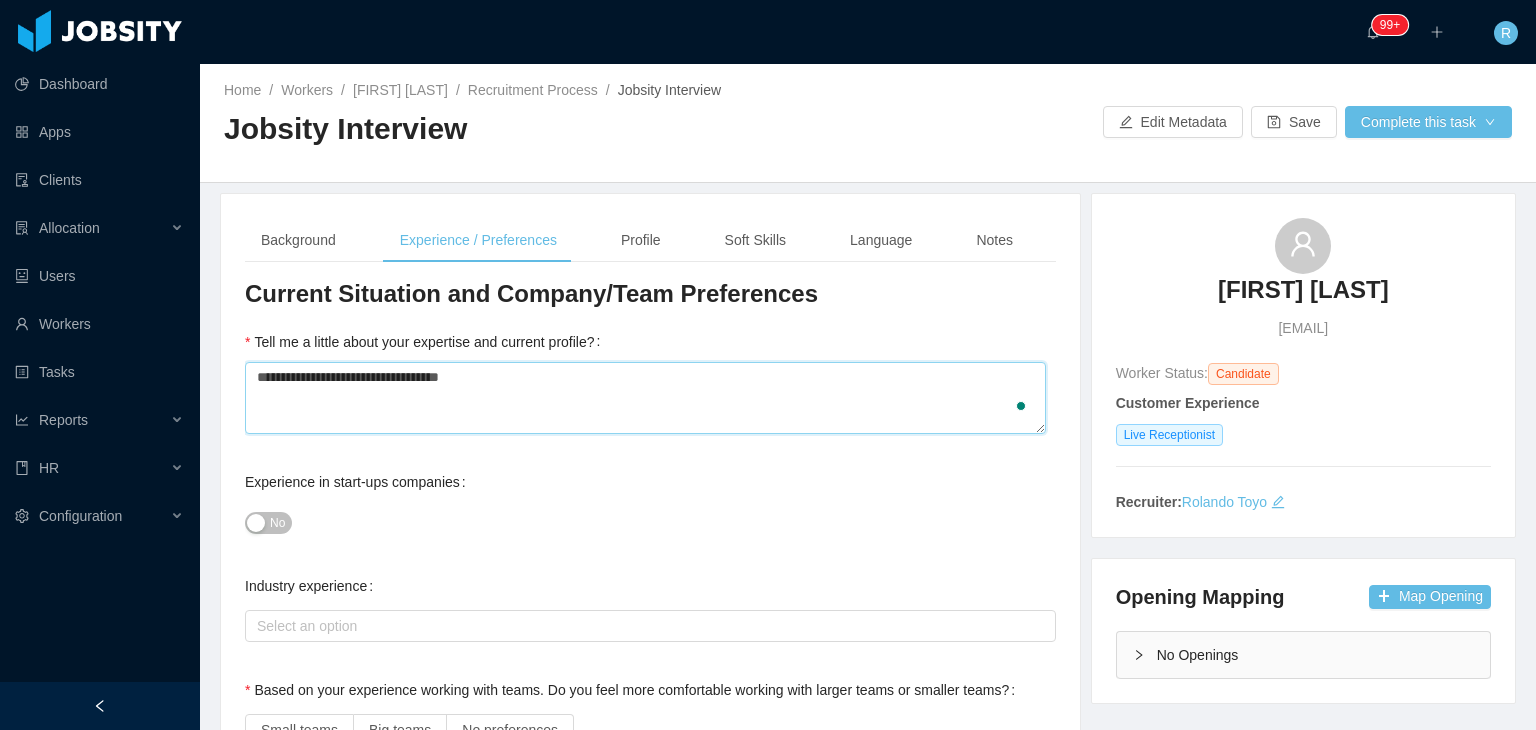 type 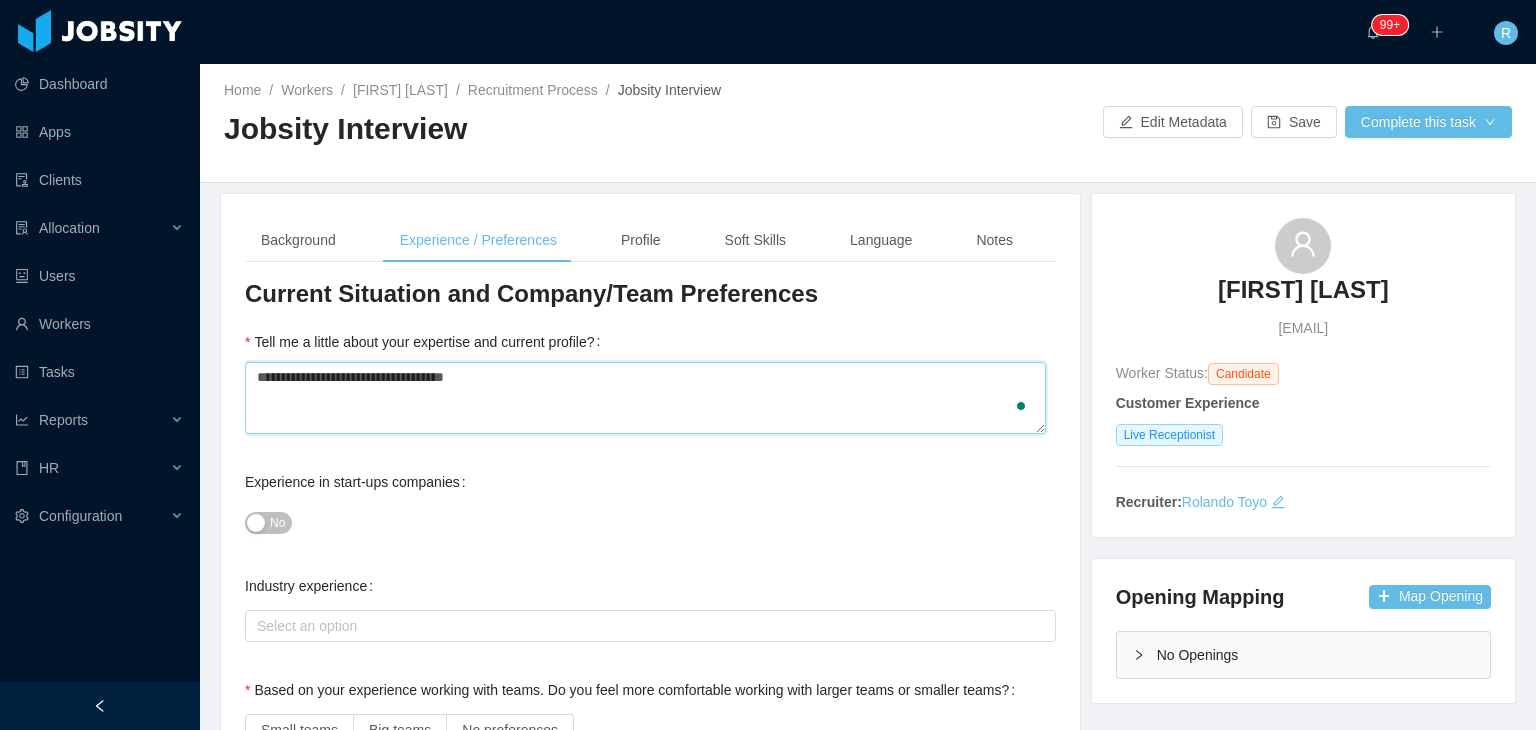 type 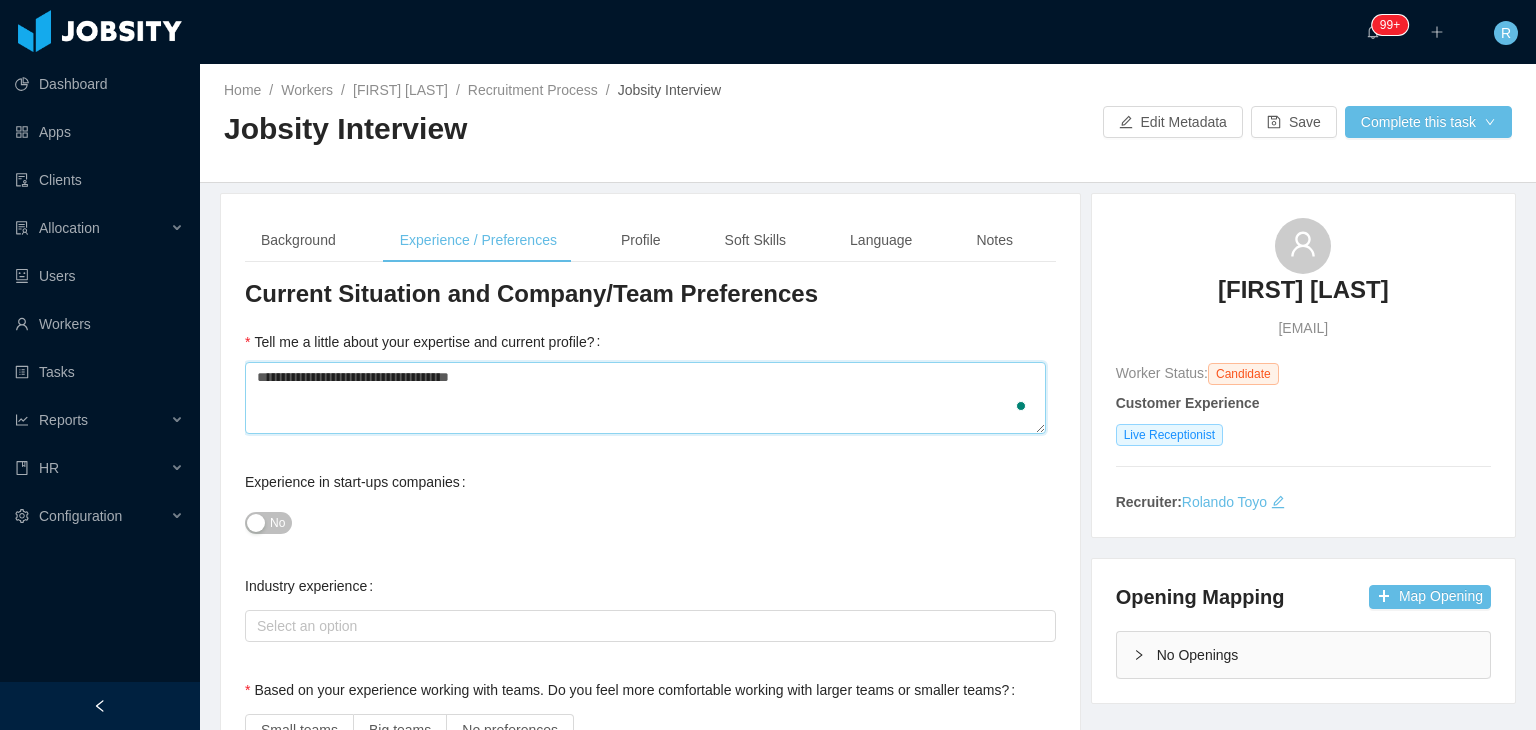 type 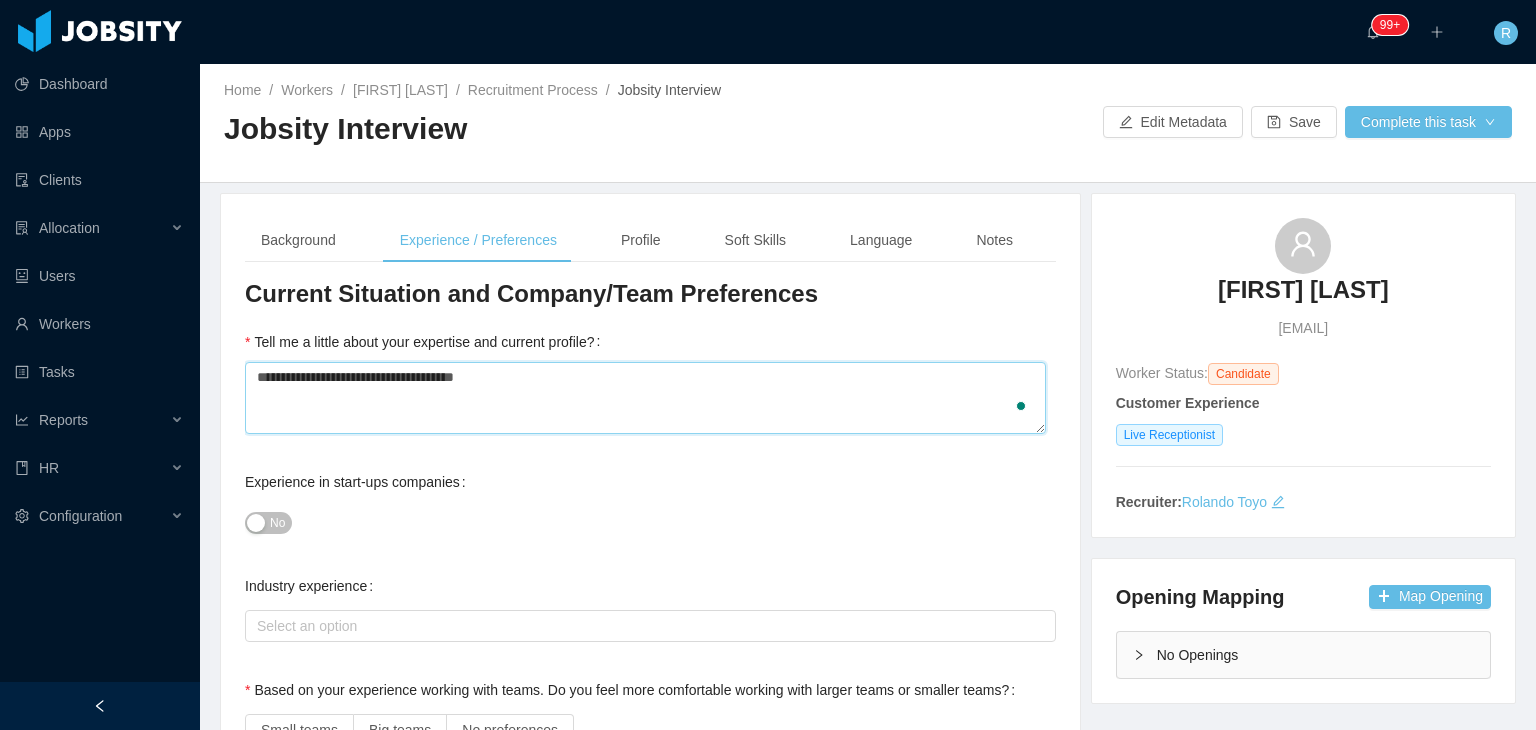 type 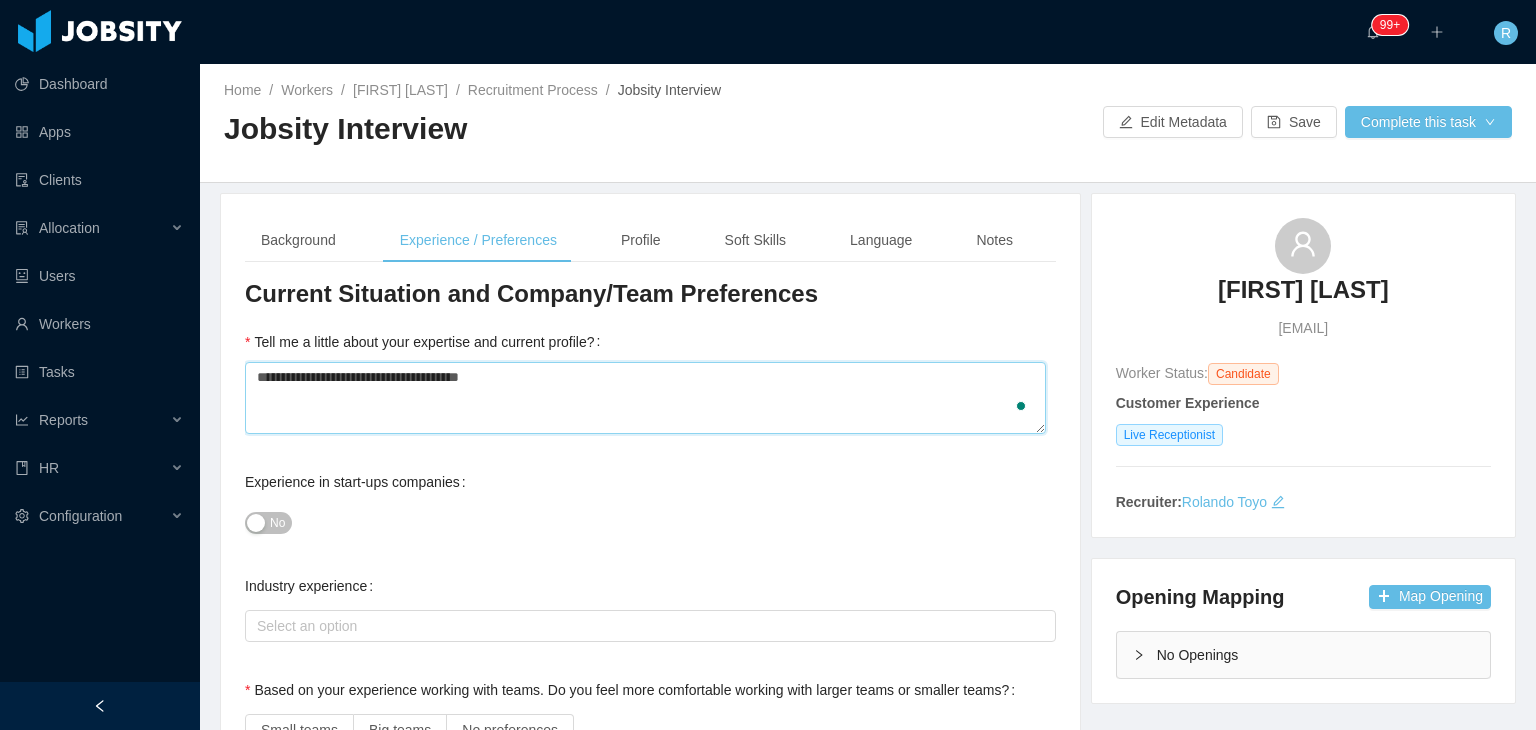 type 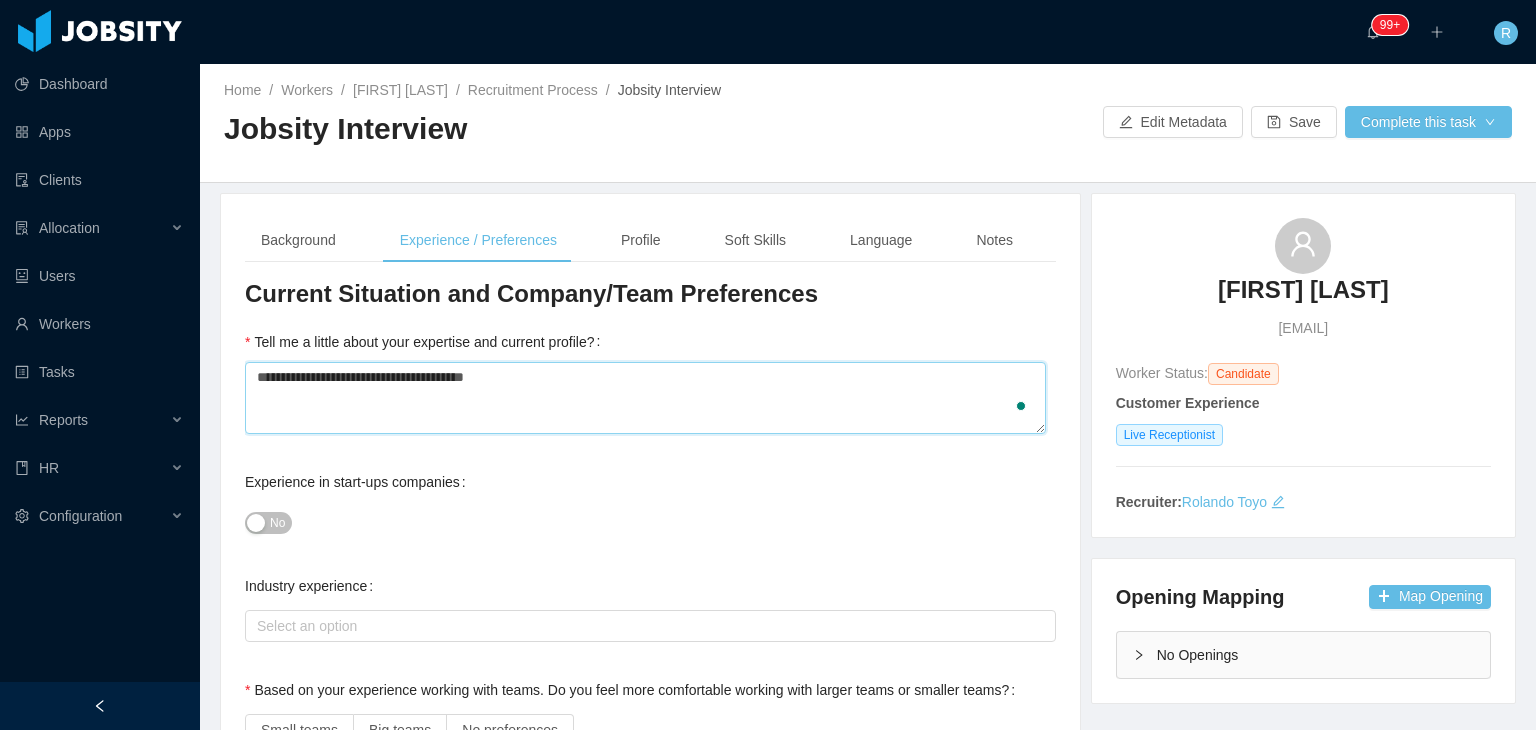type 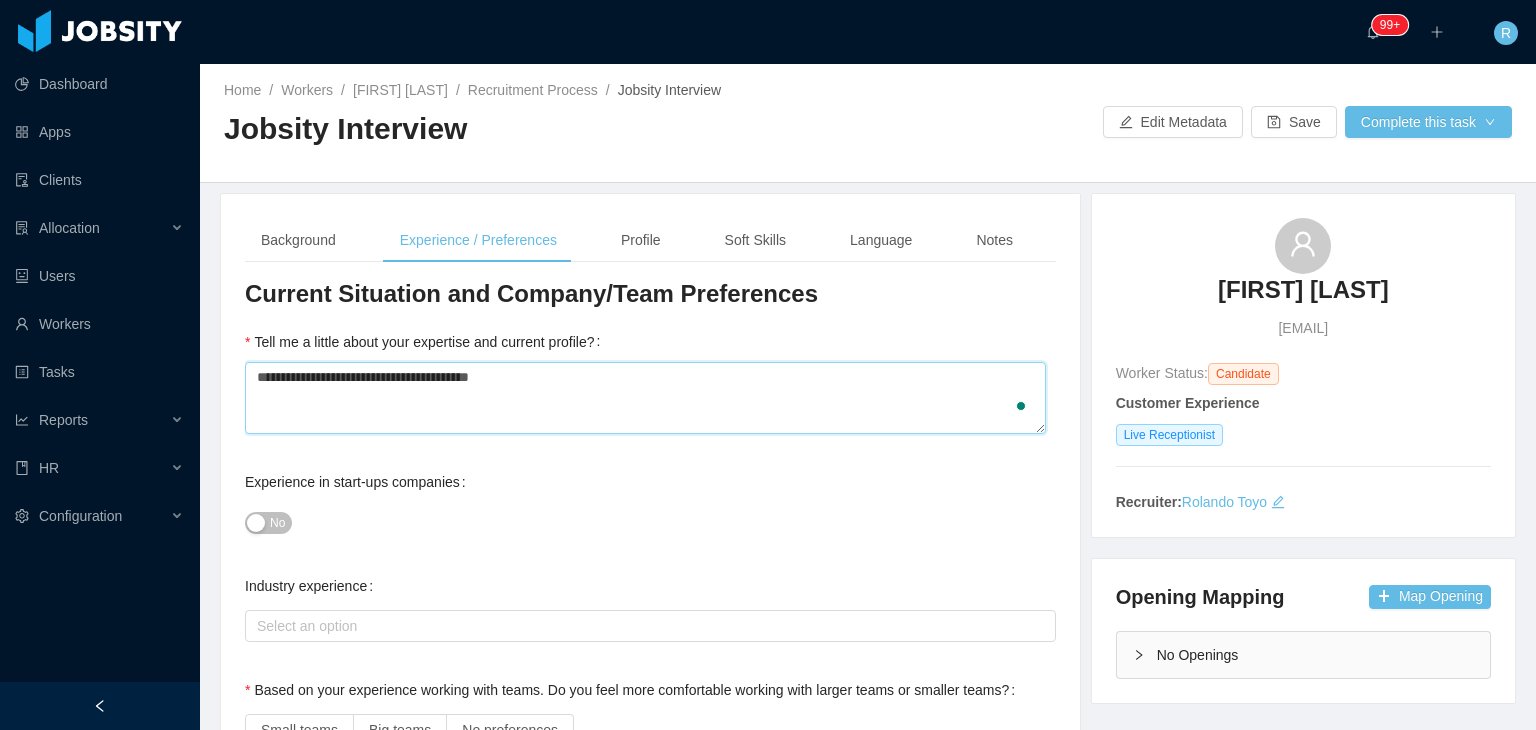 type on "**********" 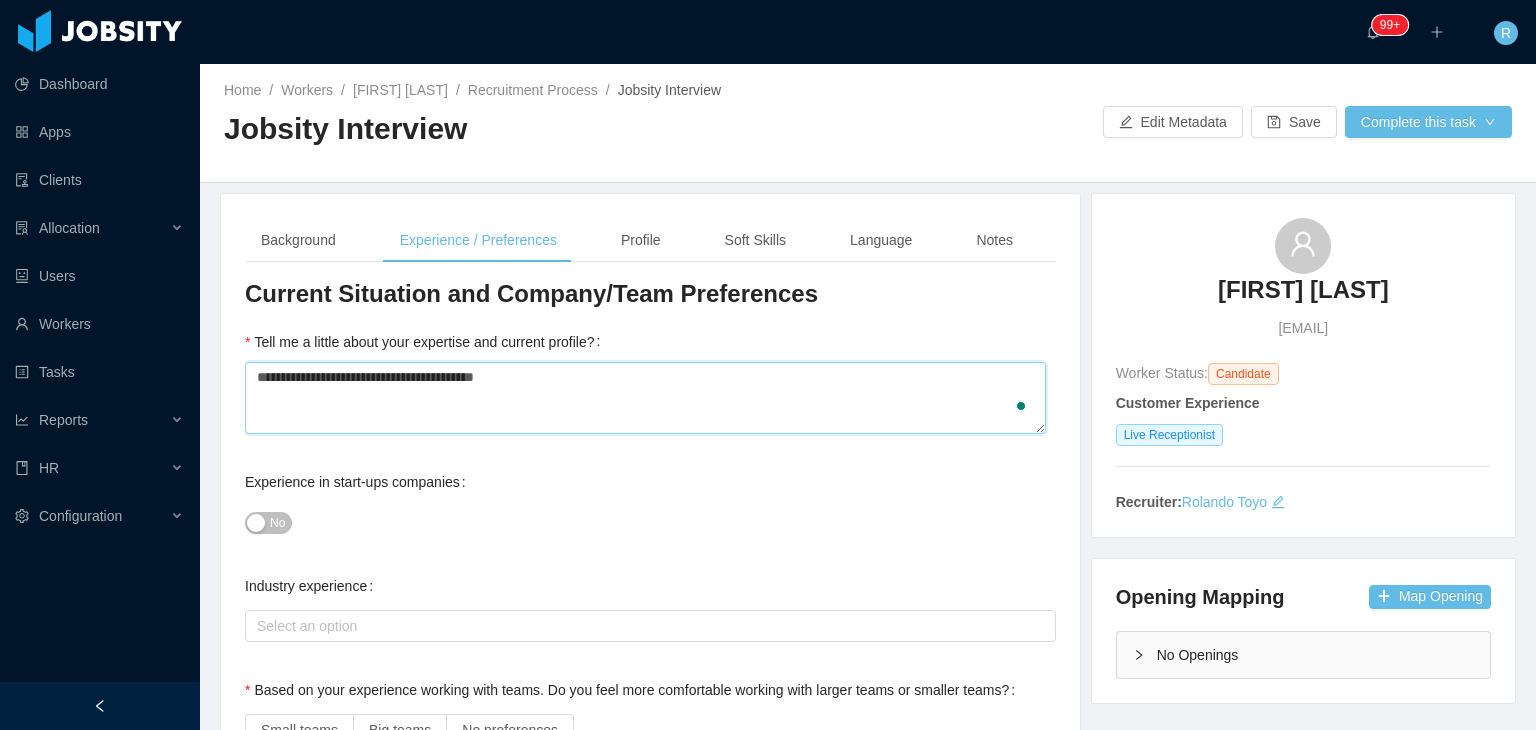 type 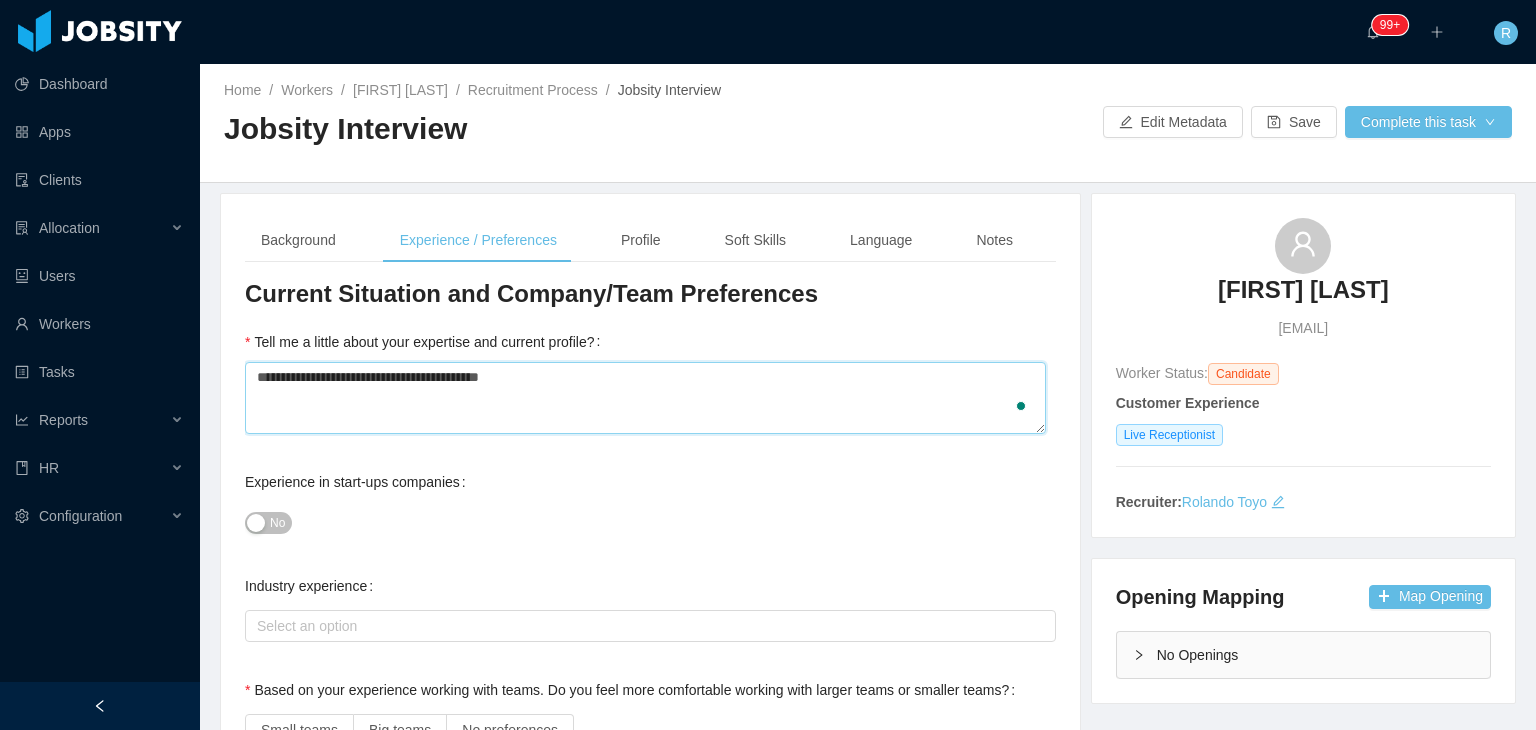 type 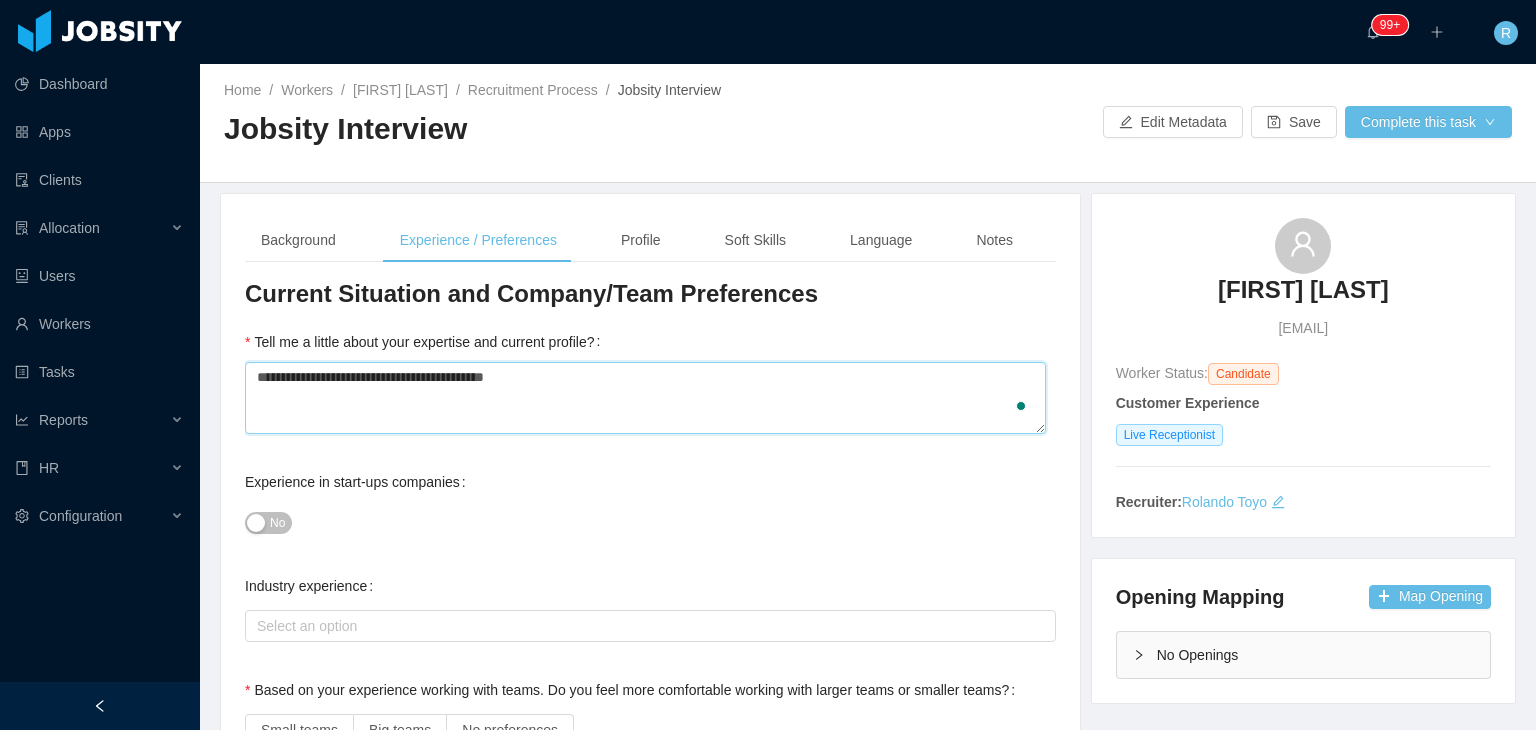 type 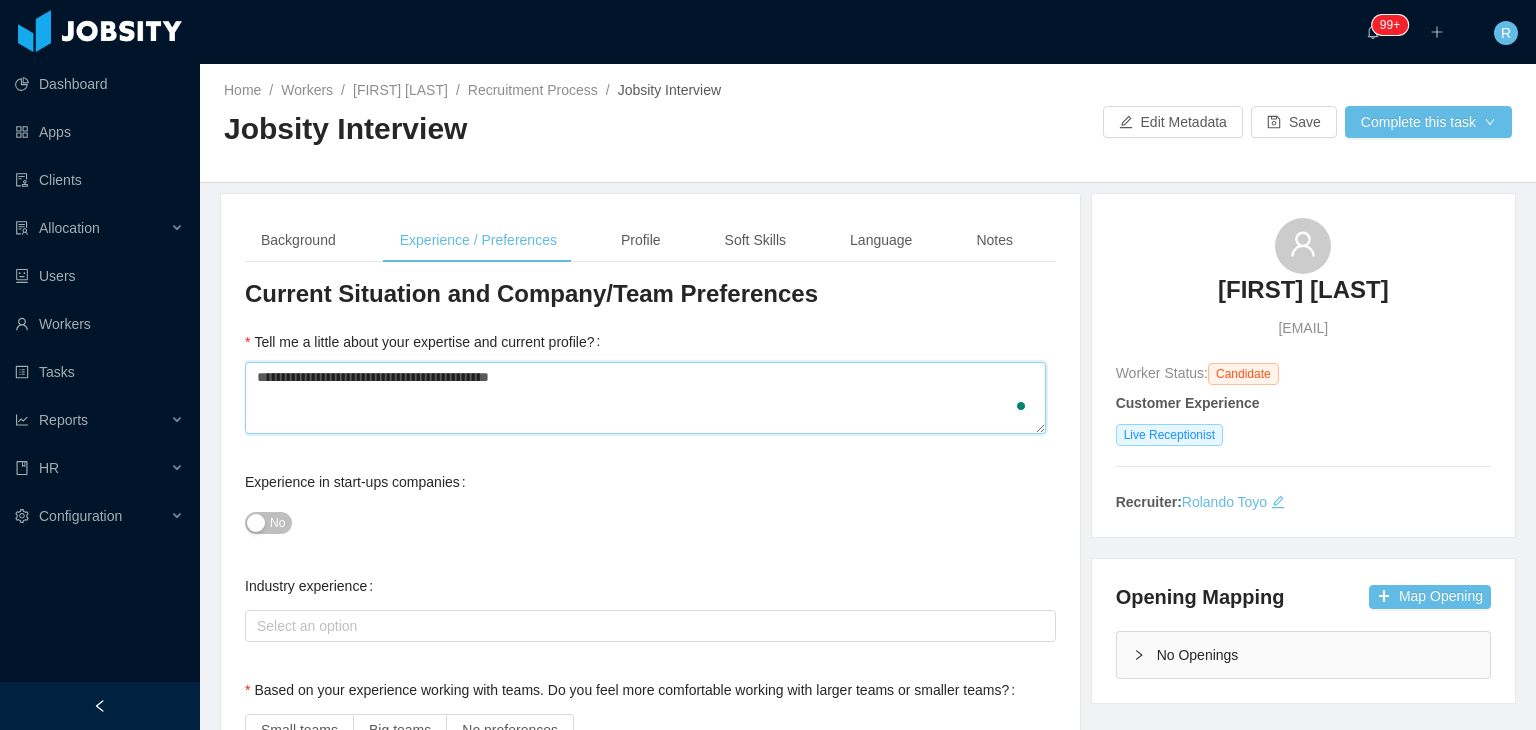 type 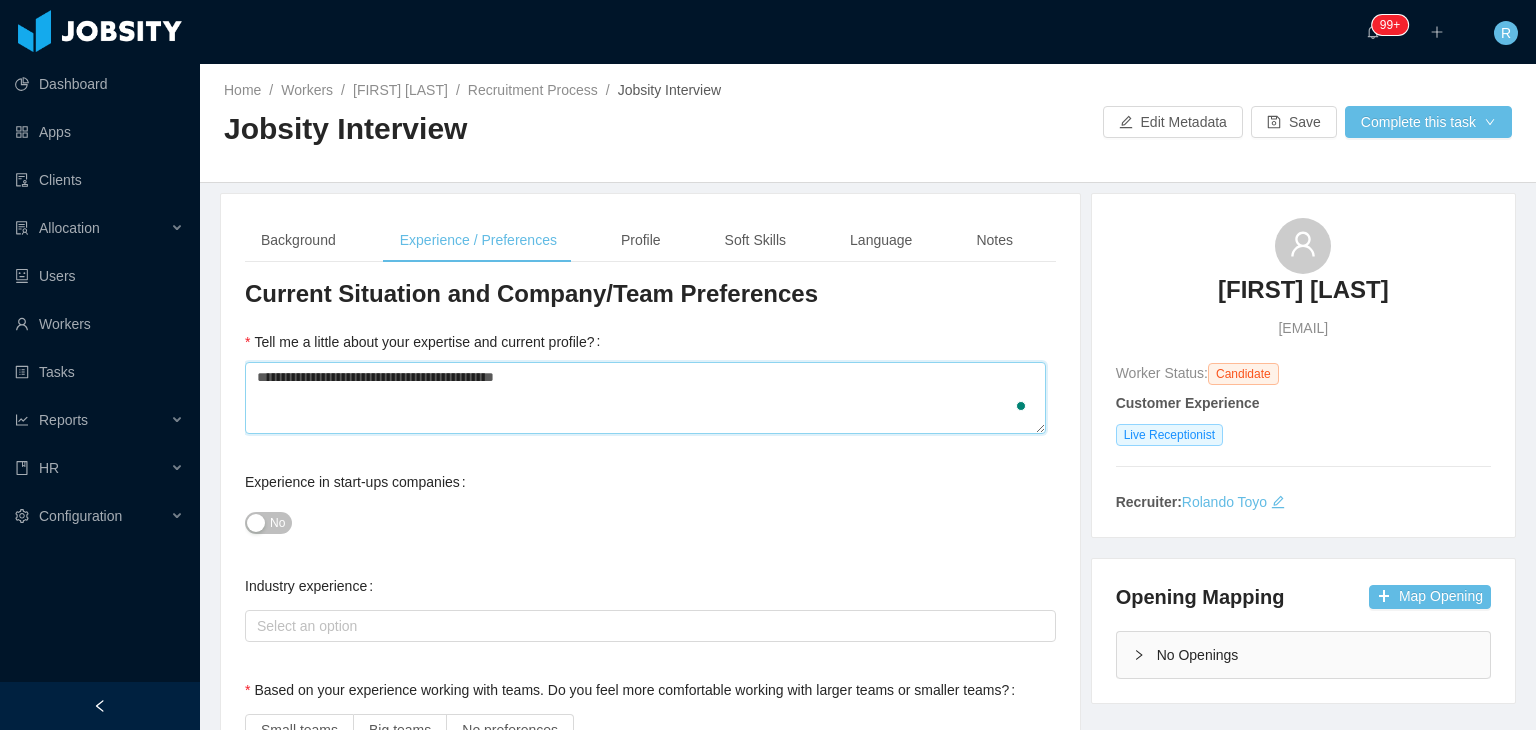 type 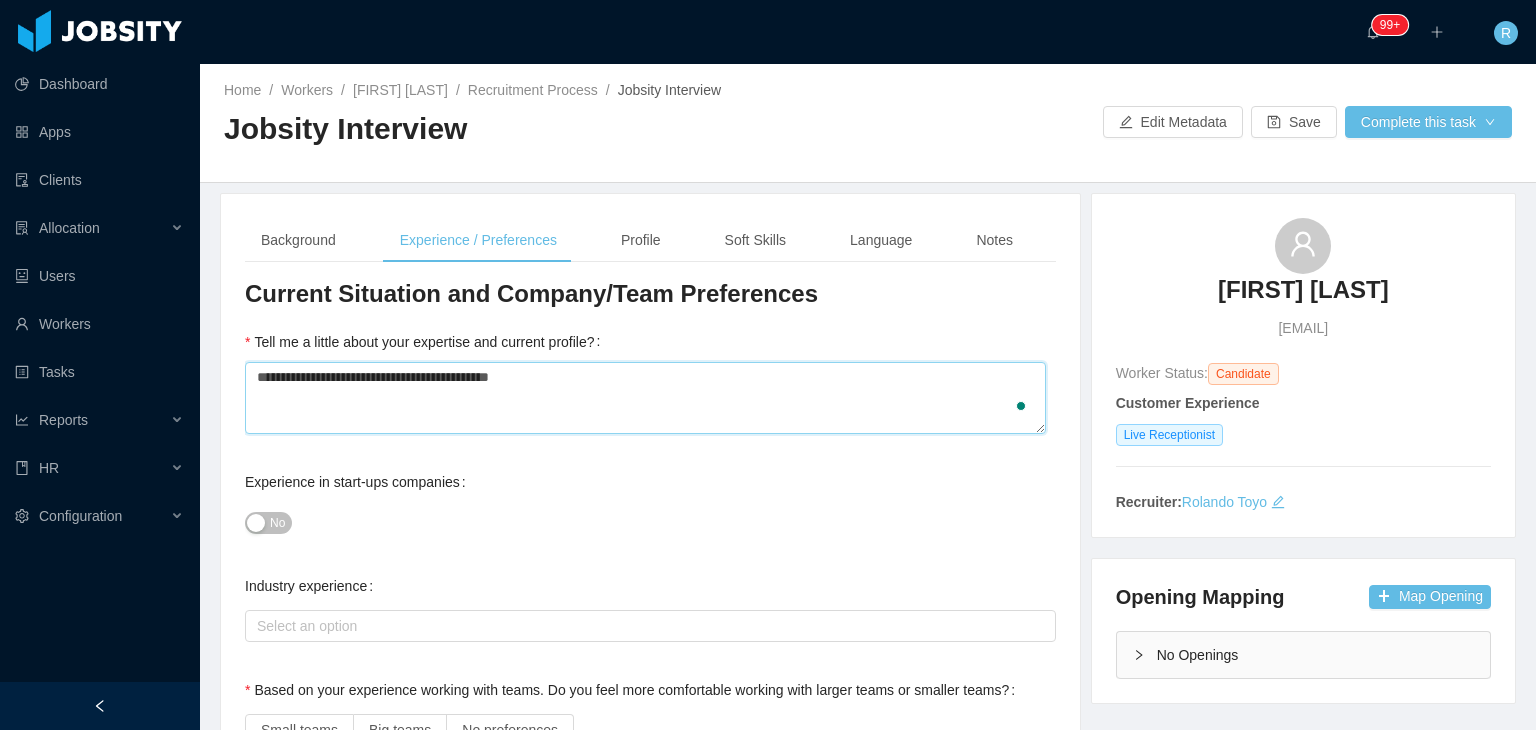 type 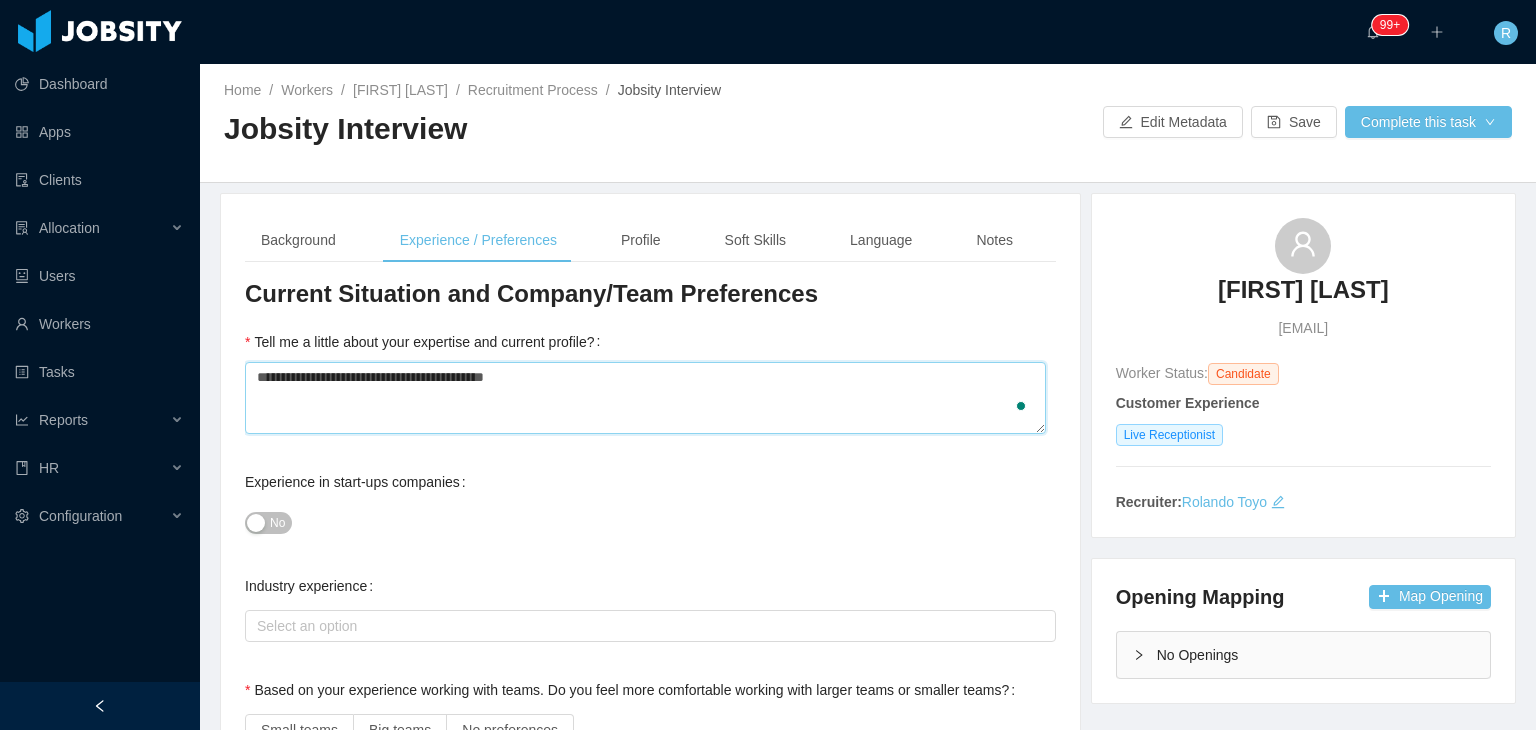 type 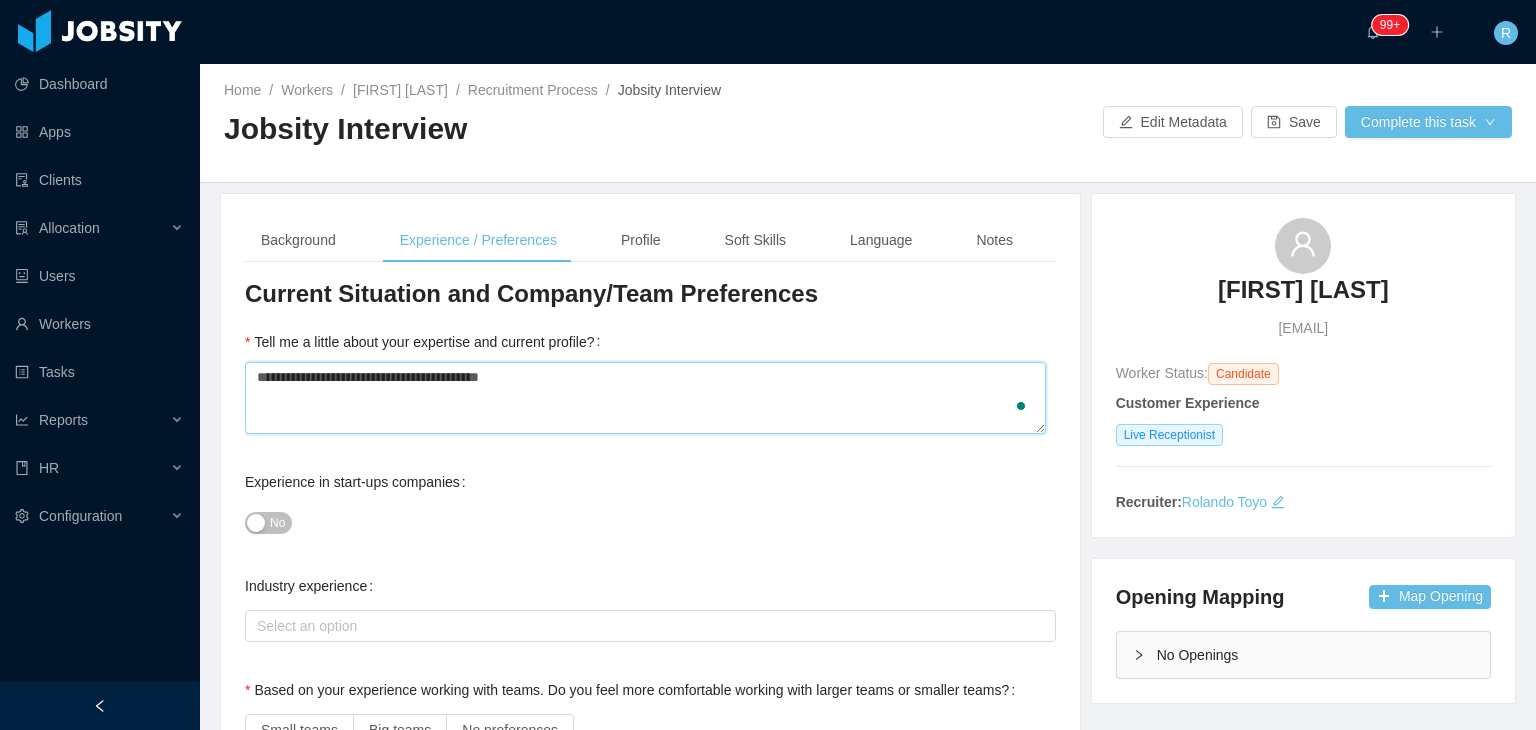 type 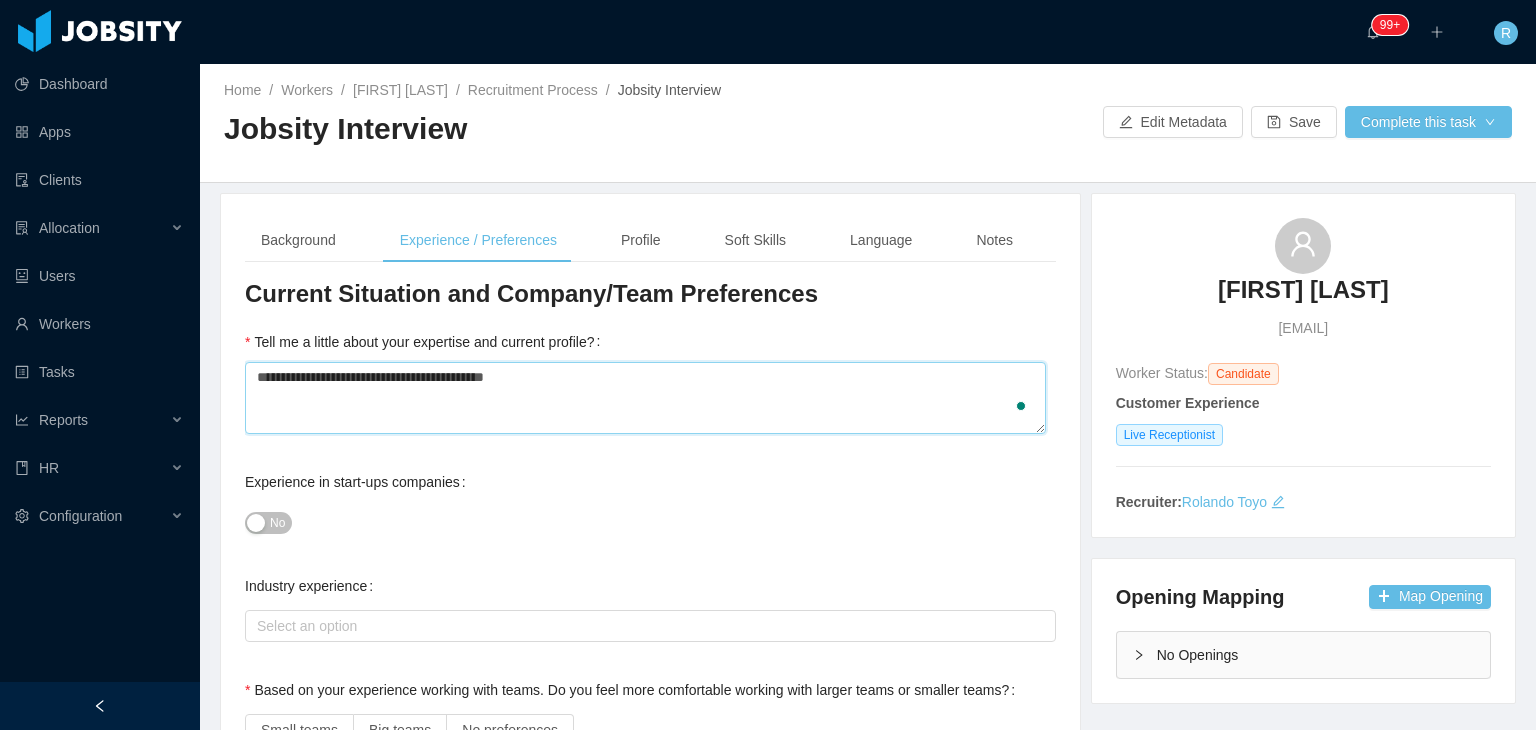 type on "**********" 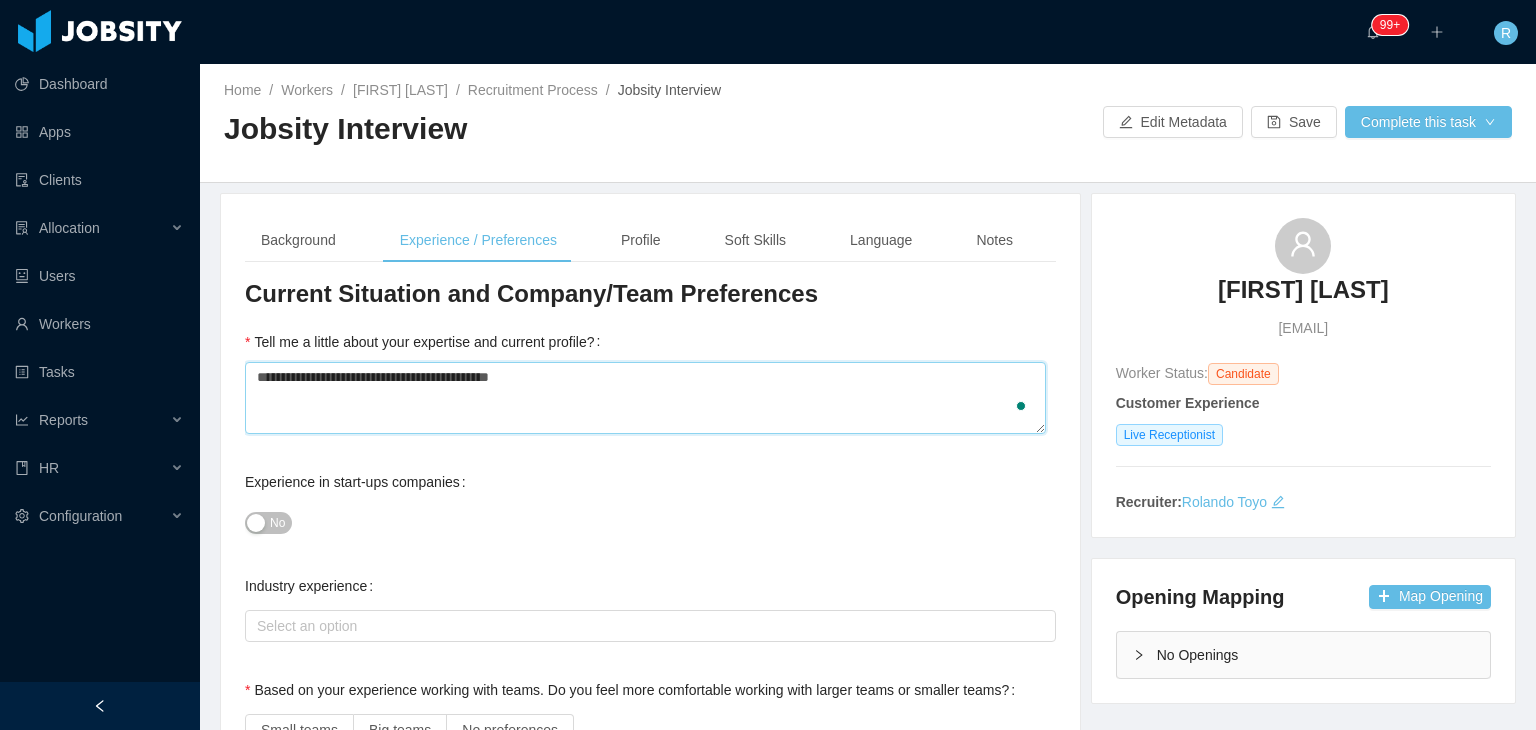 type 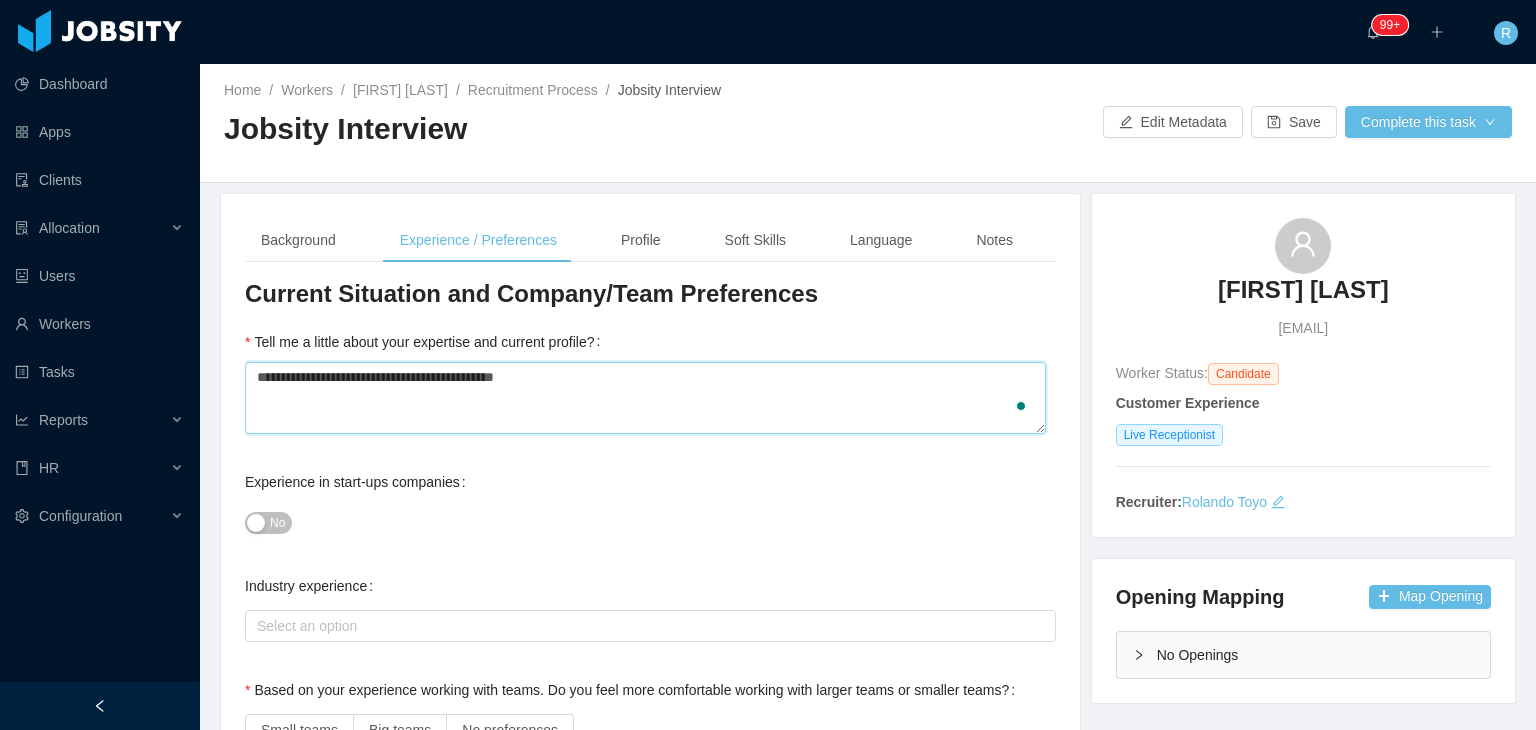 type 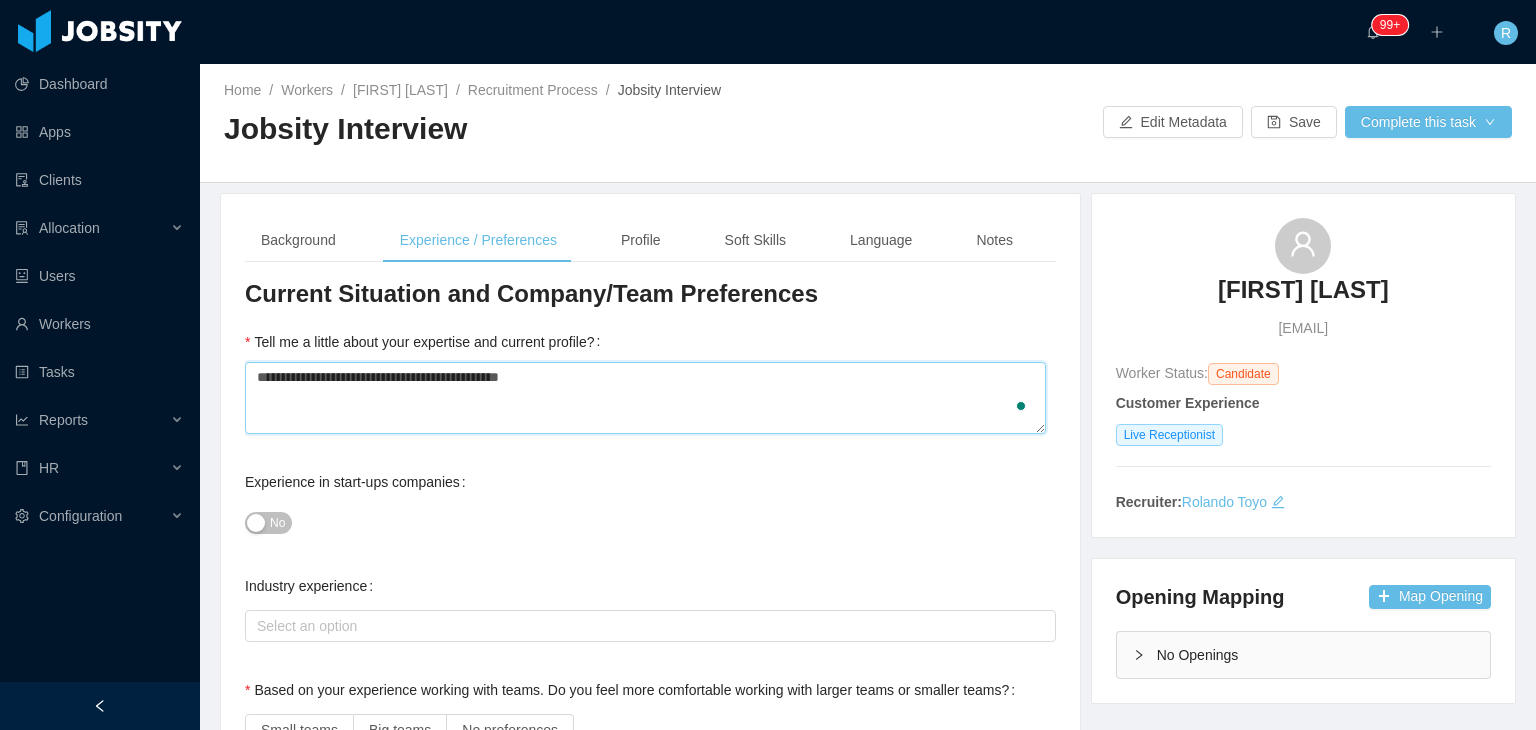 type 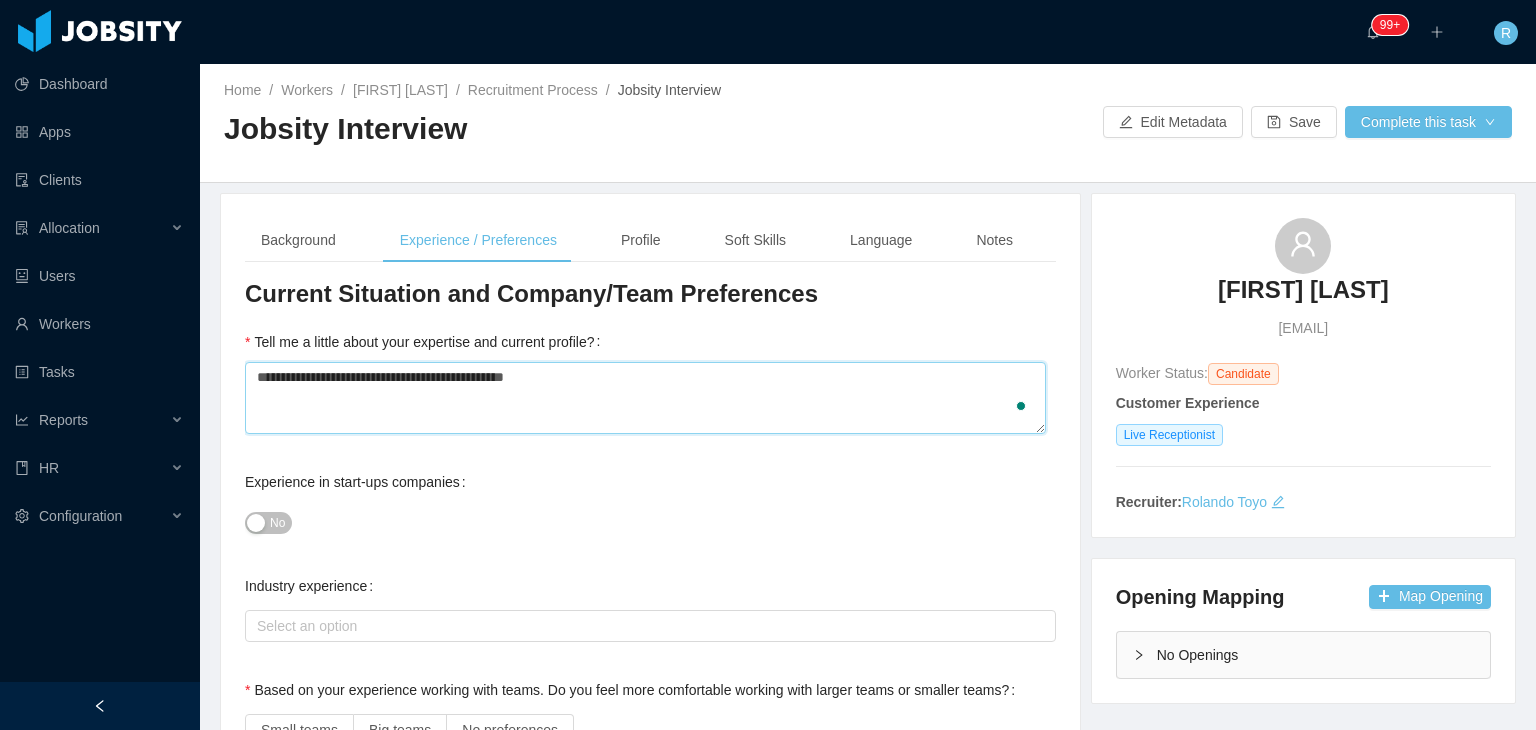 type 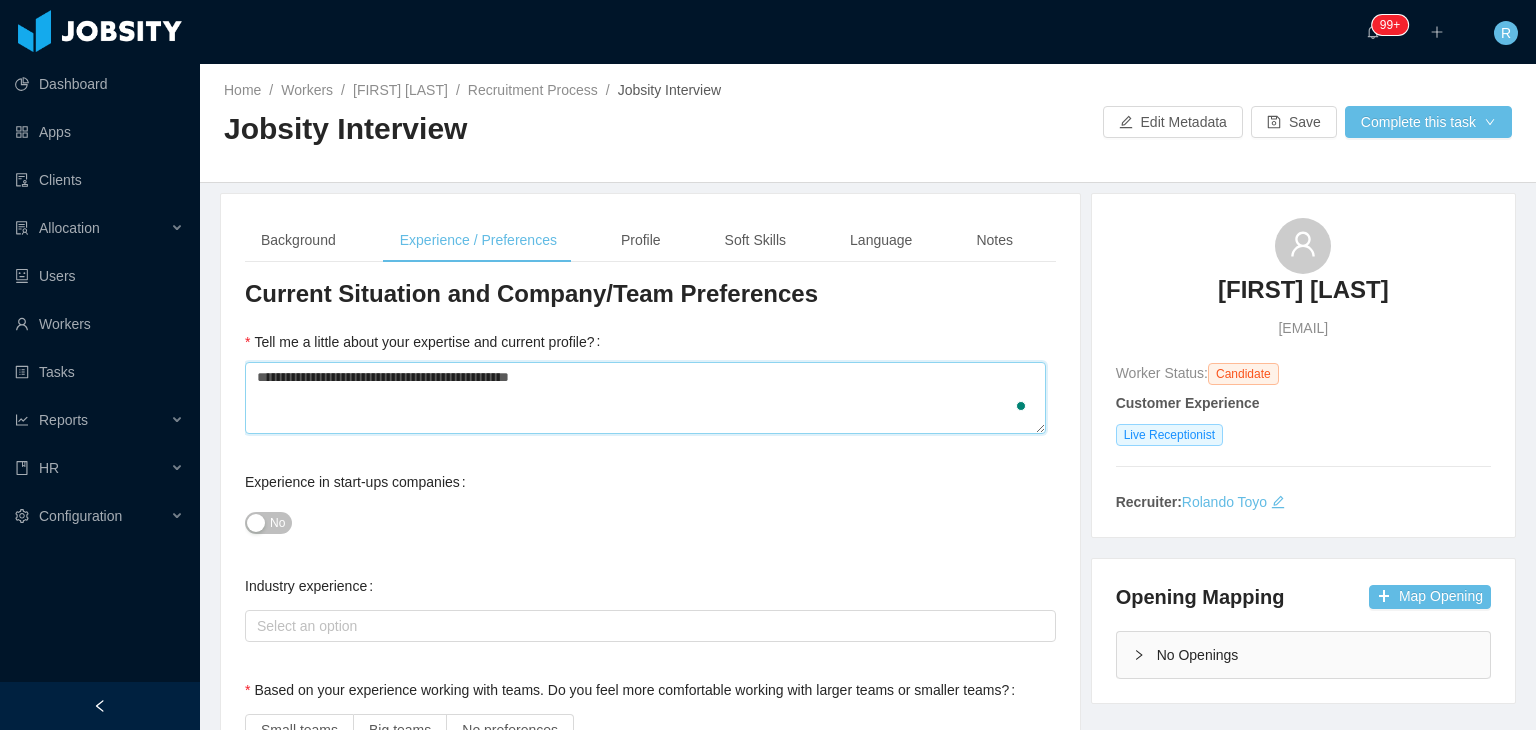 type 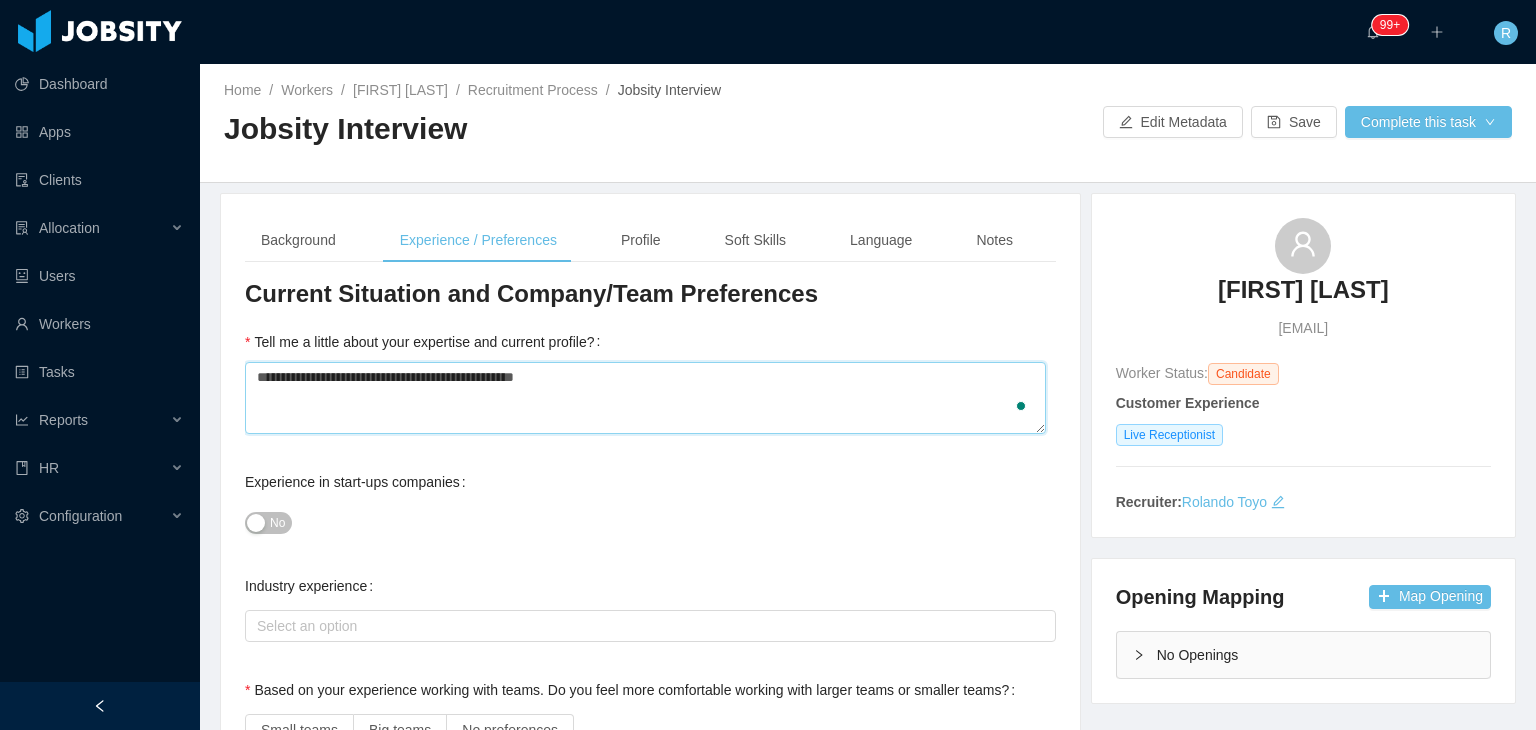 type on "**********" 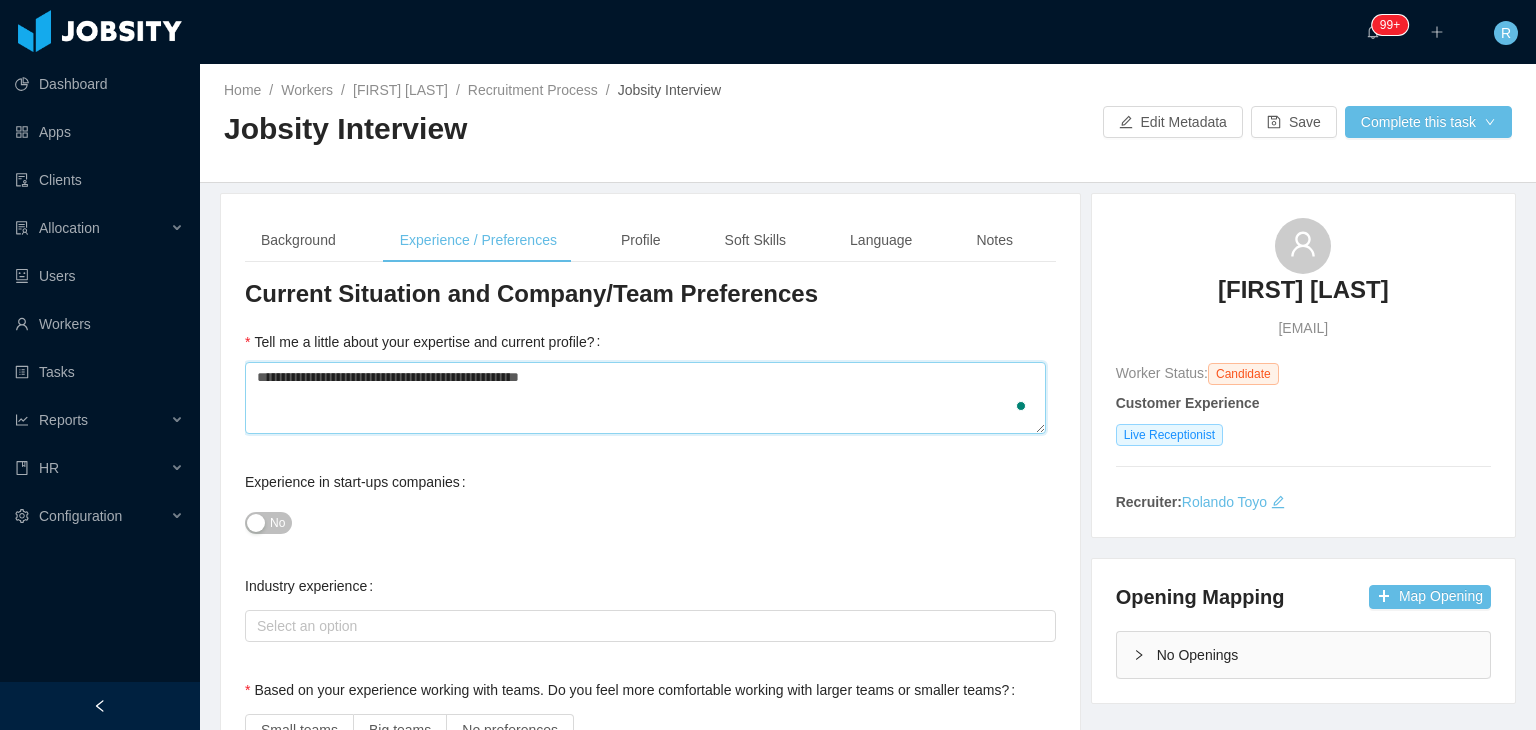 type 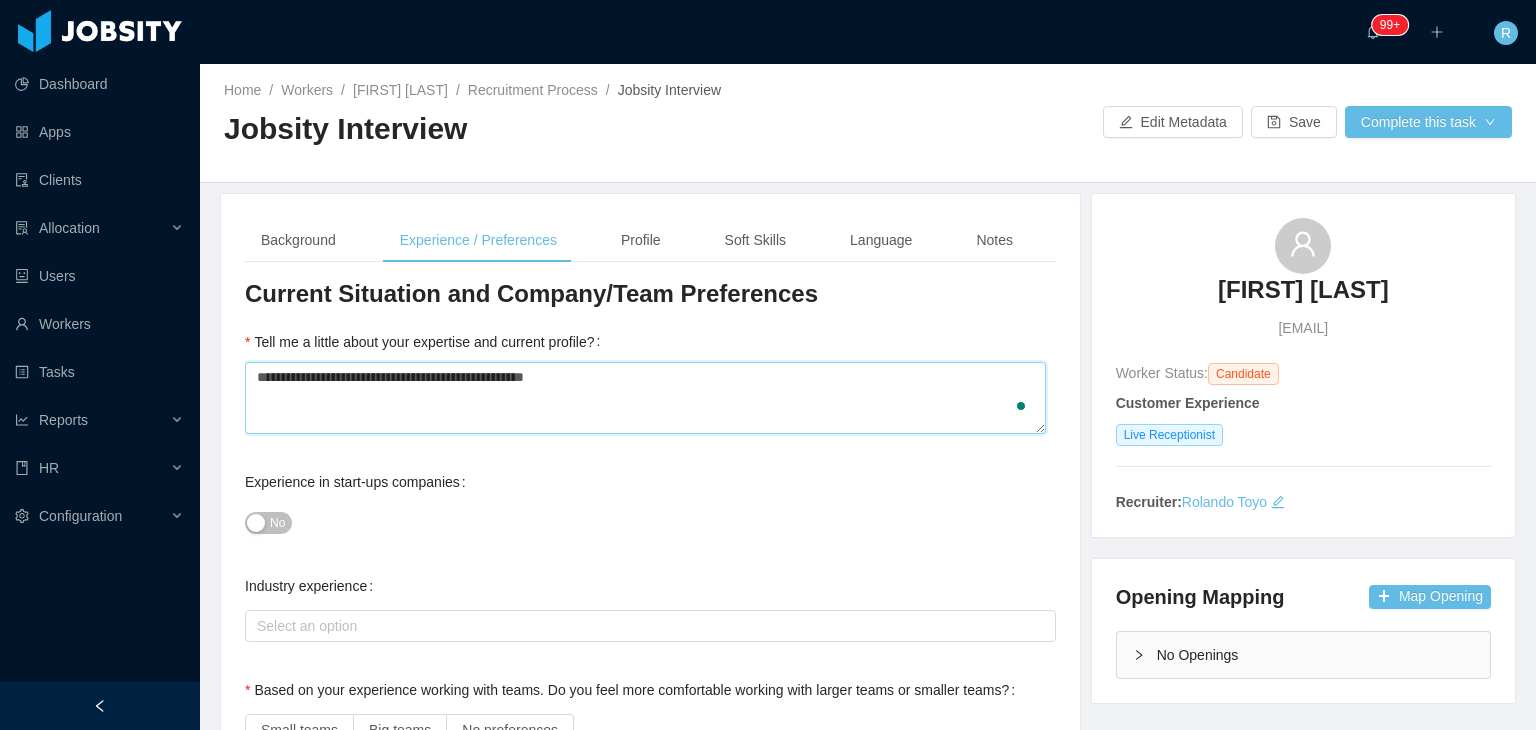 type 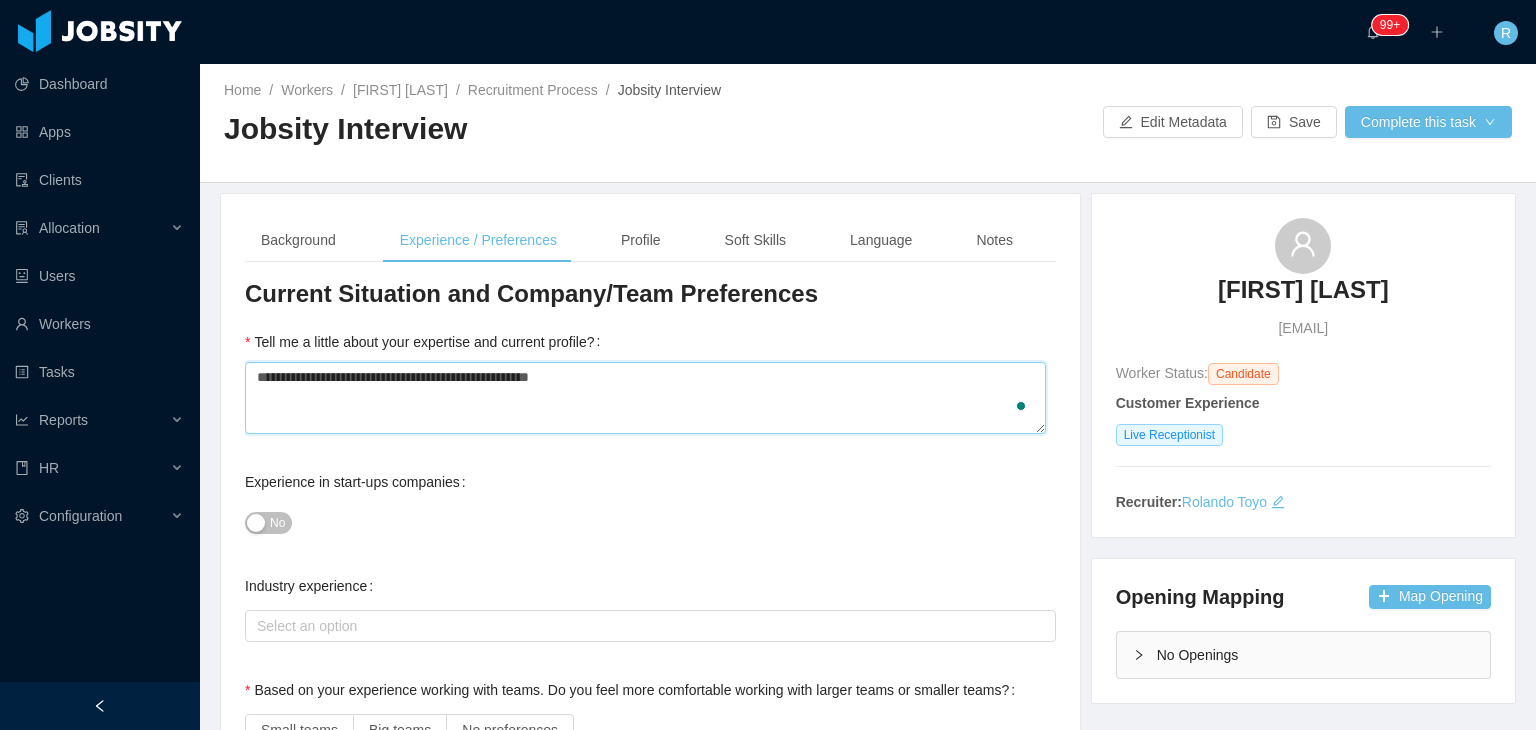 type 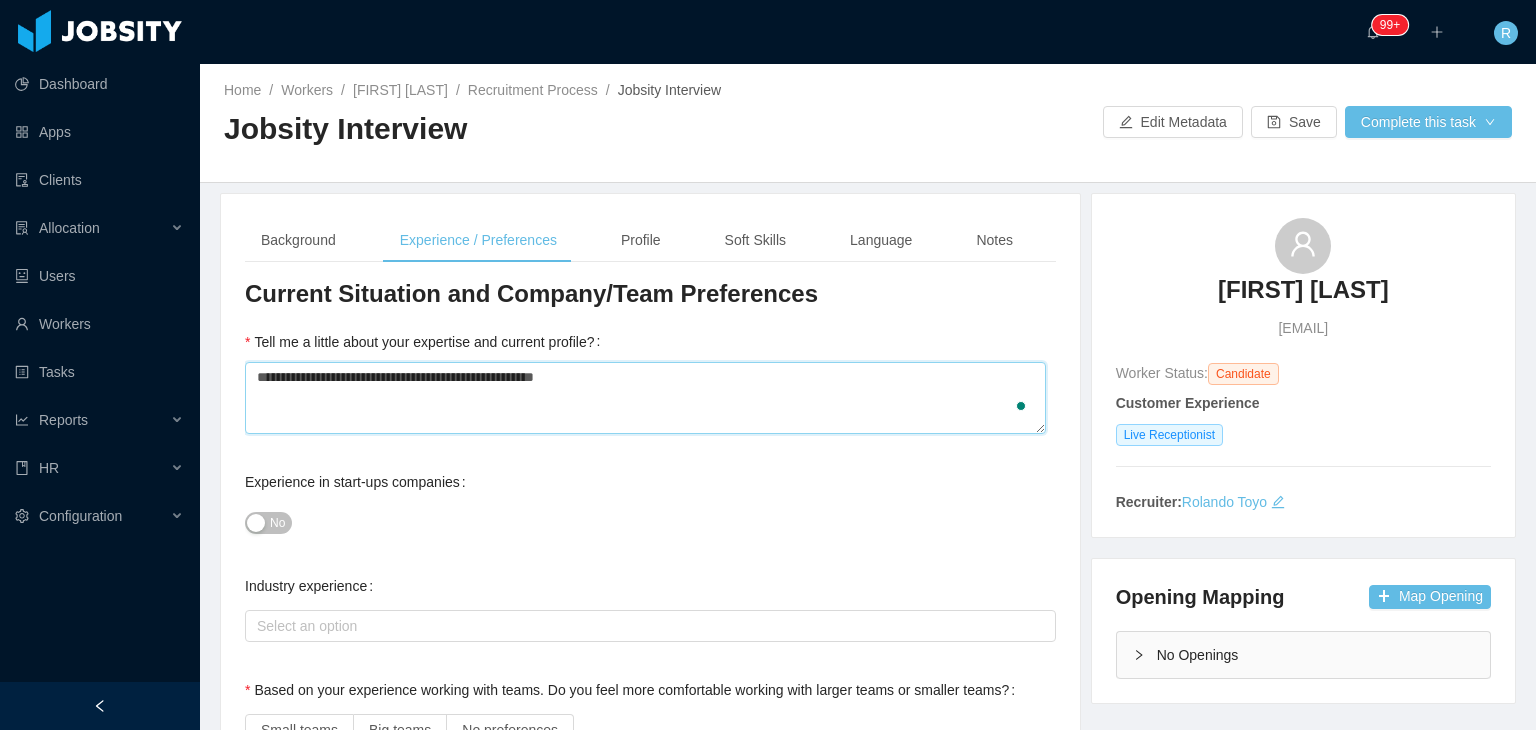 type 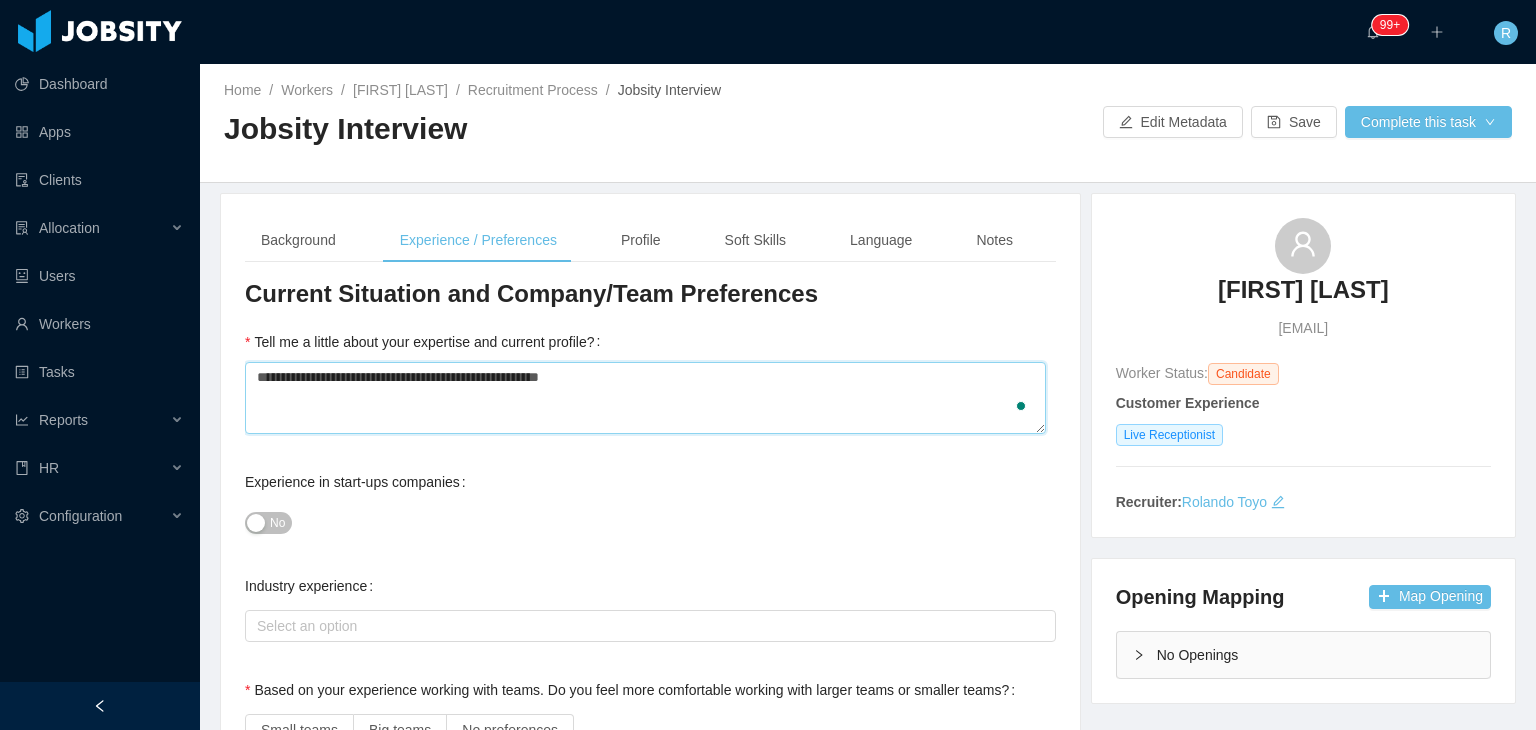 type 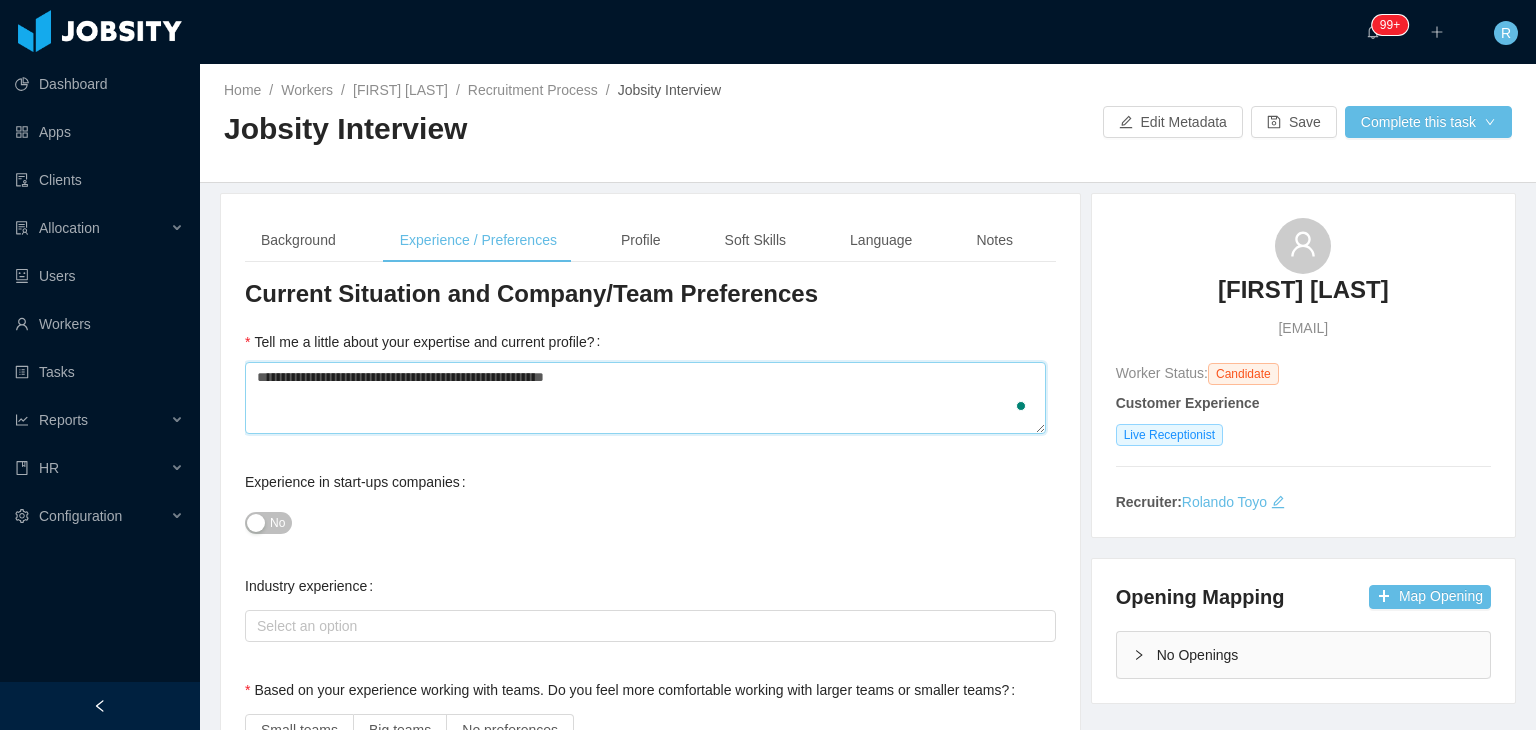 type 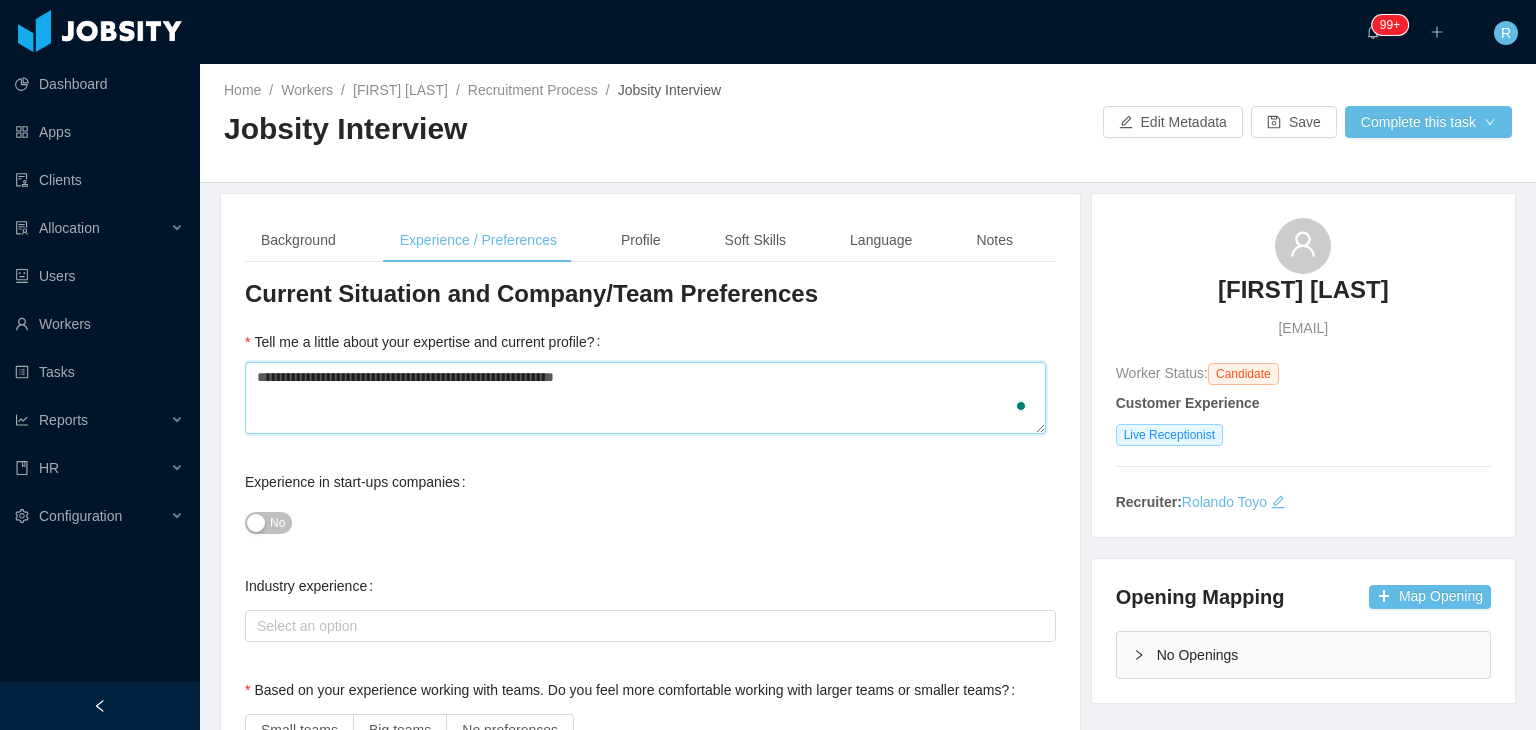 type on "**********" 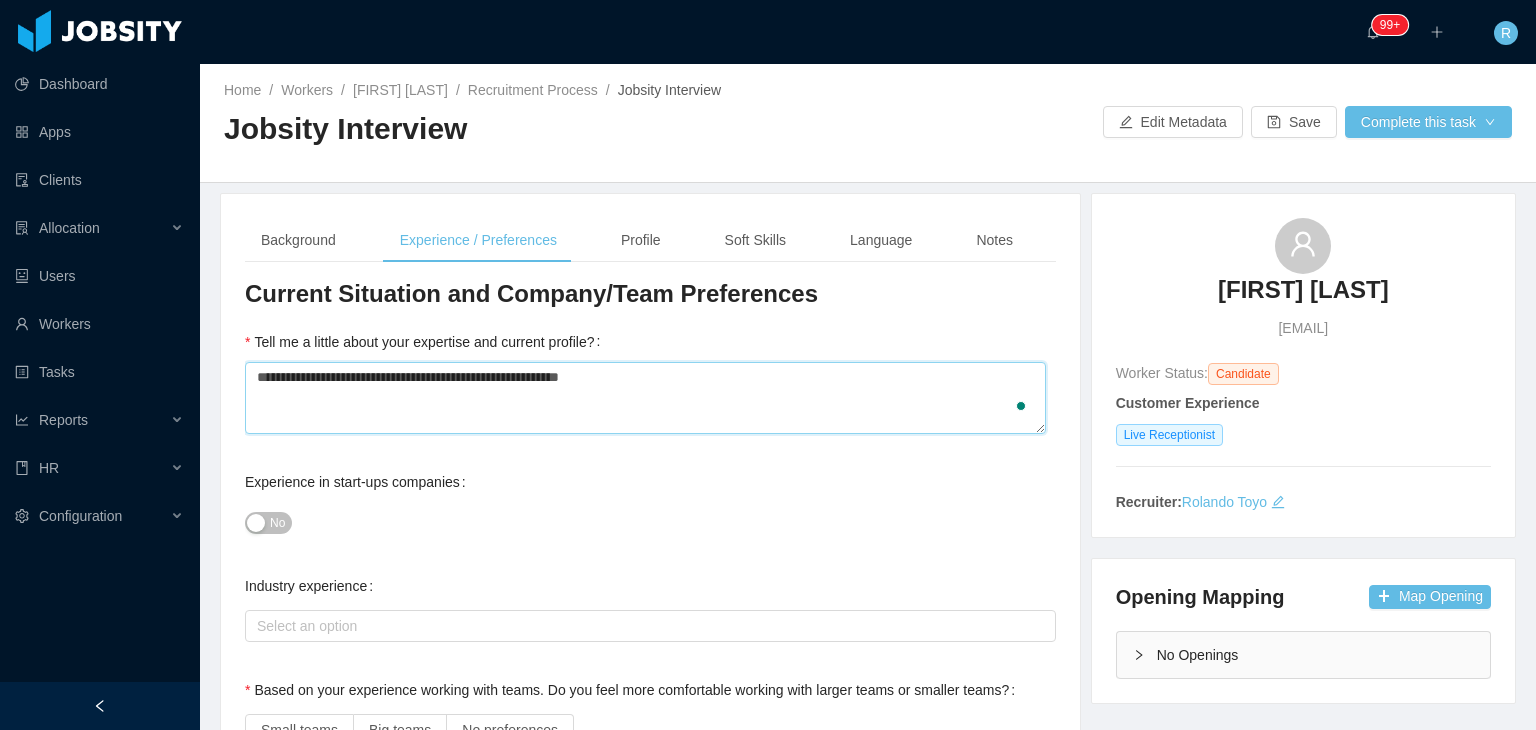 type 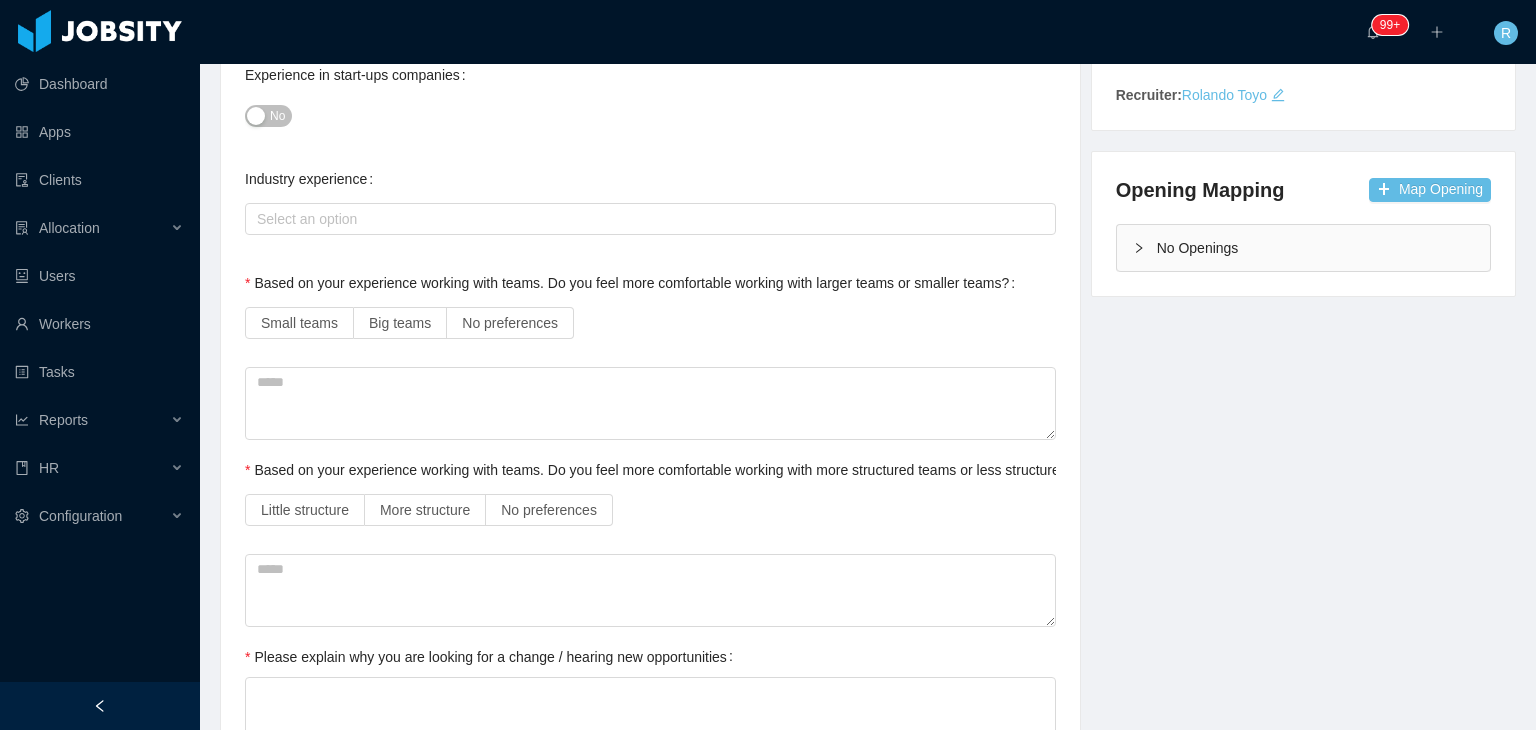 scroll, scrollTop: 504, scrollLeft: 0, axis: vertical 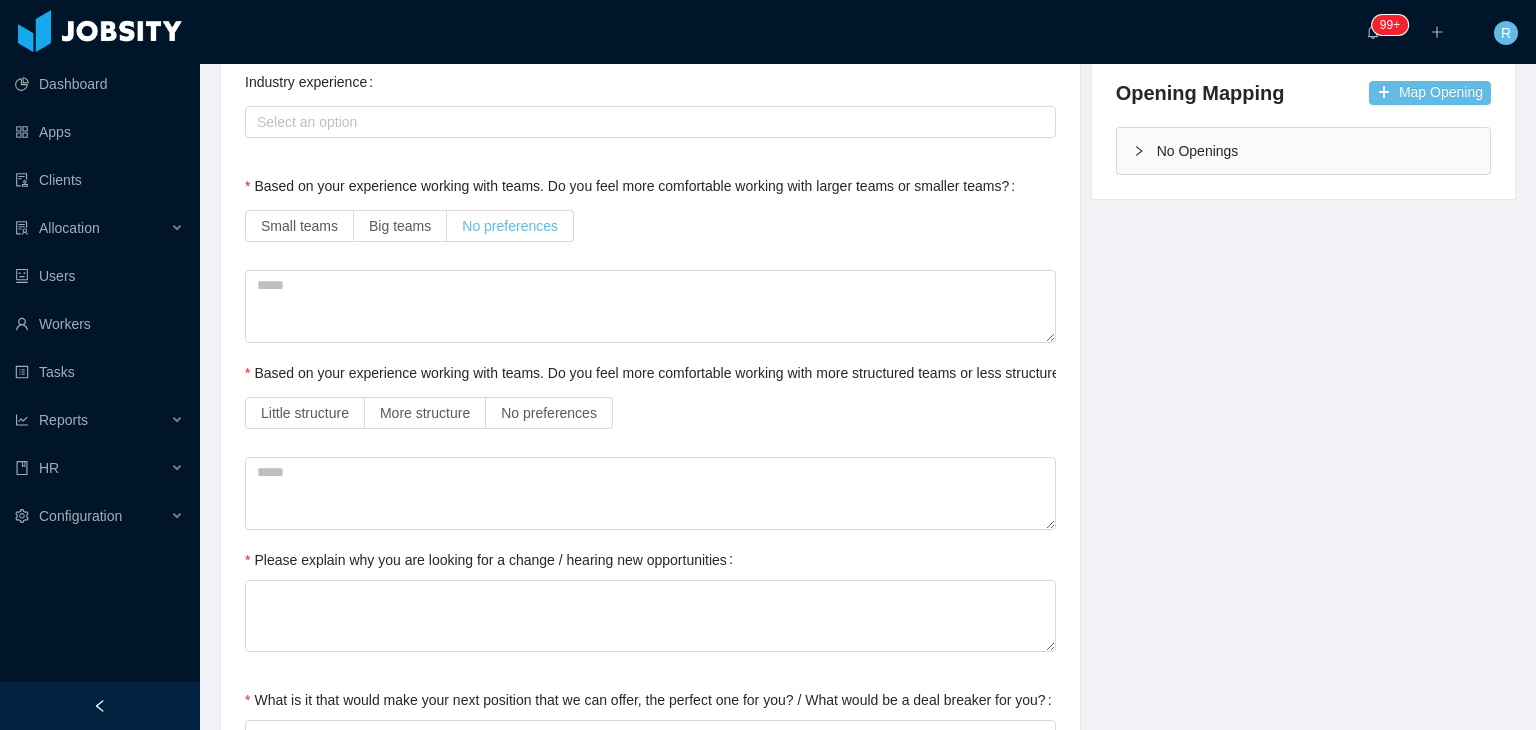 type on "**********" 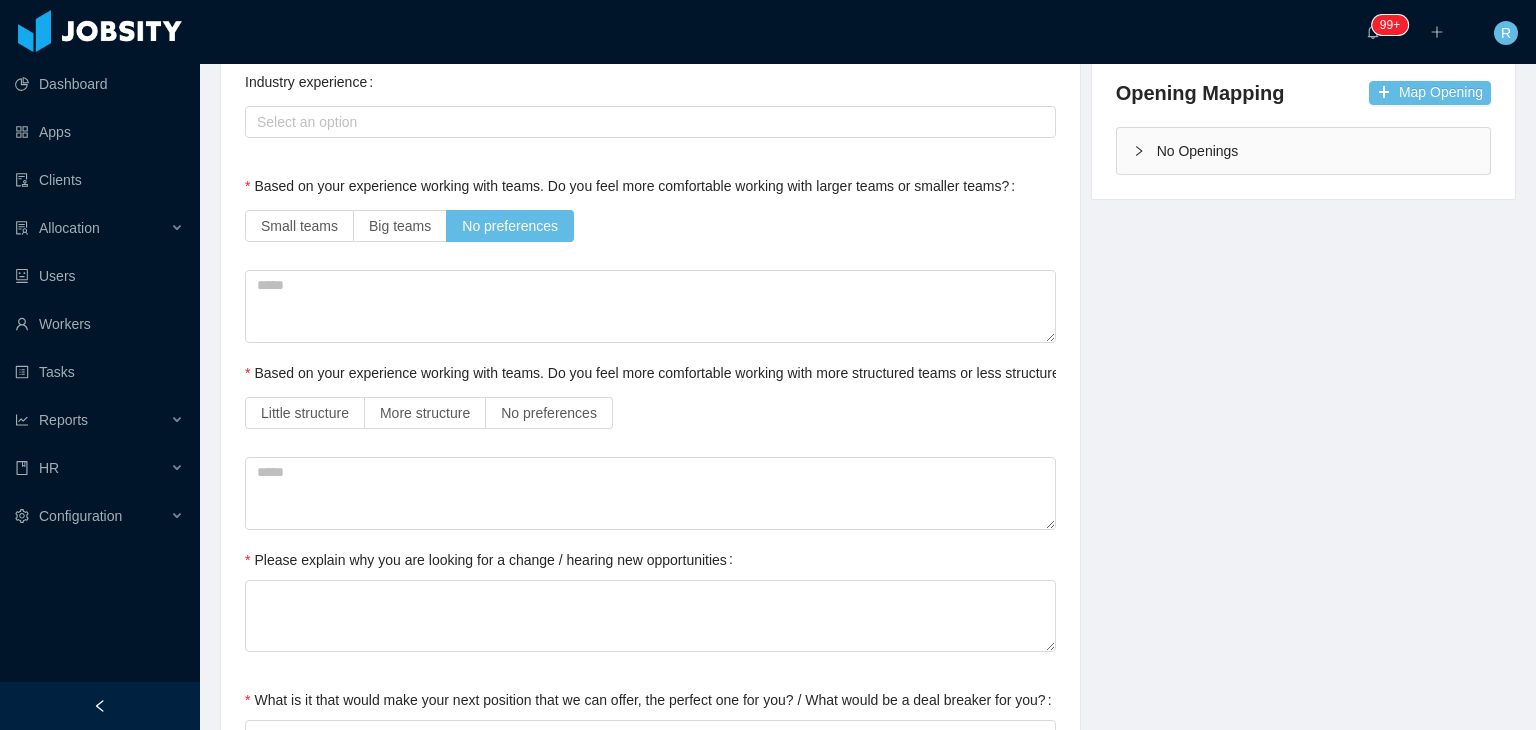 click on "Little structure More structure No preferences" at bounding box center [650, 413] 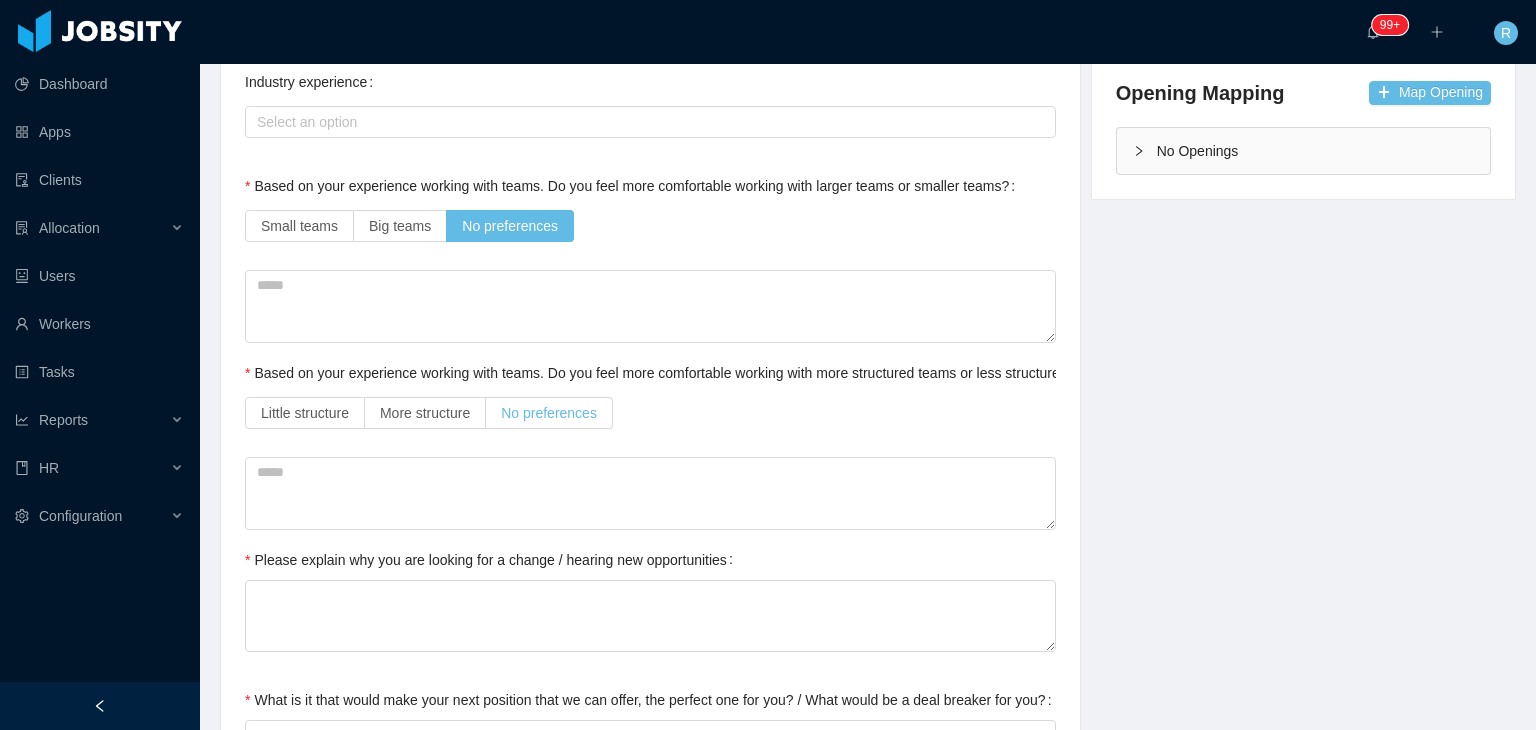 click on "No preferences" at bounding box center (549, 413) 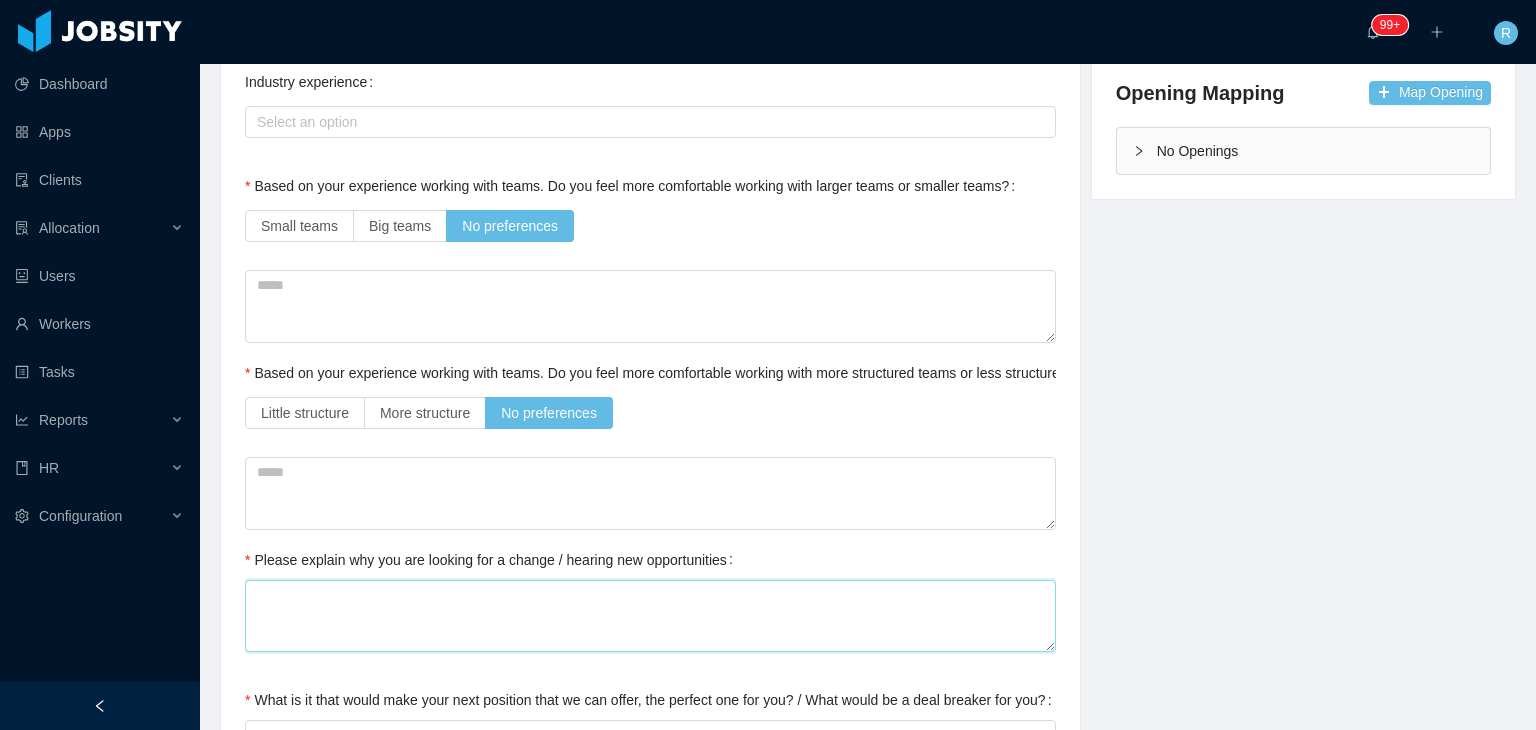 click on "Please explain why you are looking for a change / hearing new opportunities" at bounding box center [650, 616] 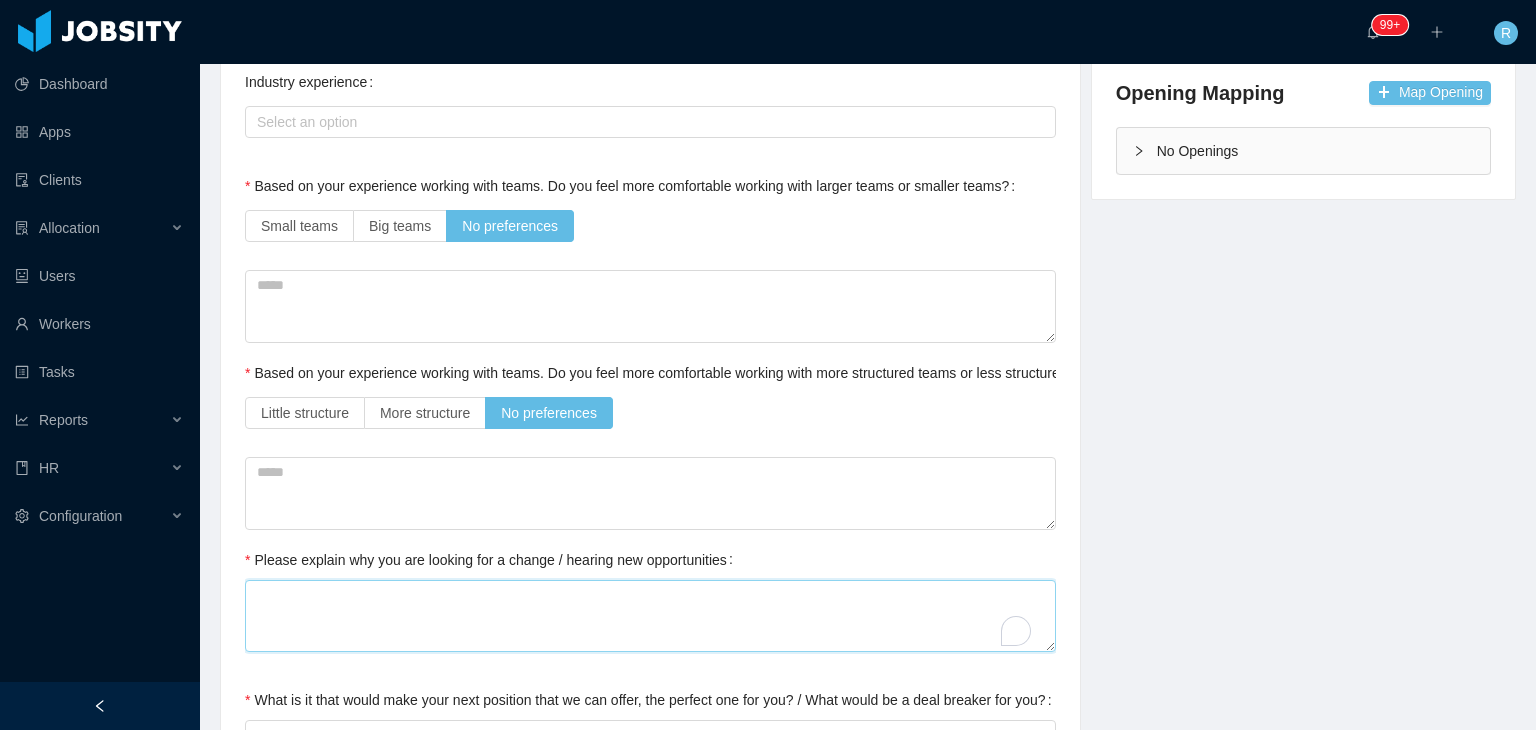 type on "*" 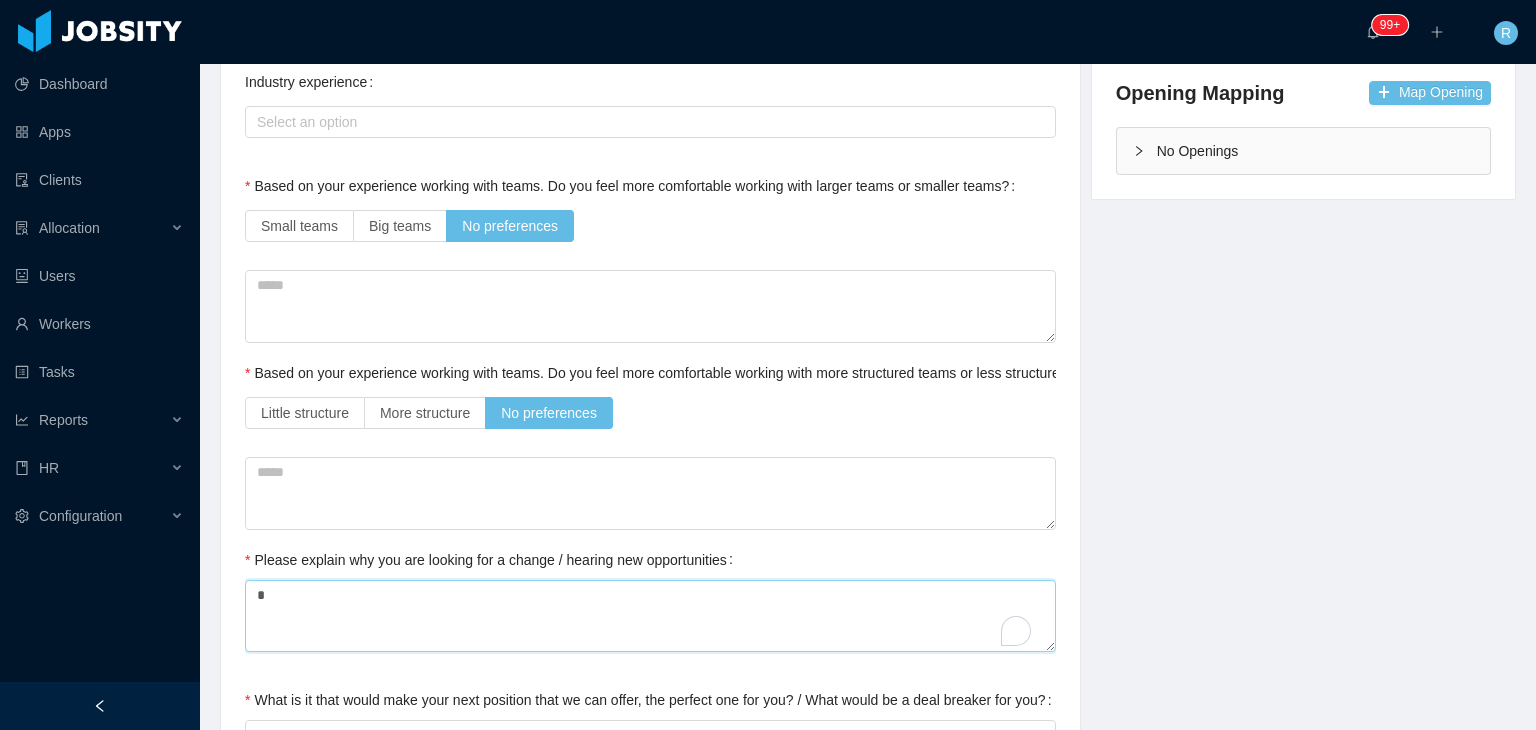 type 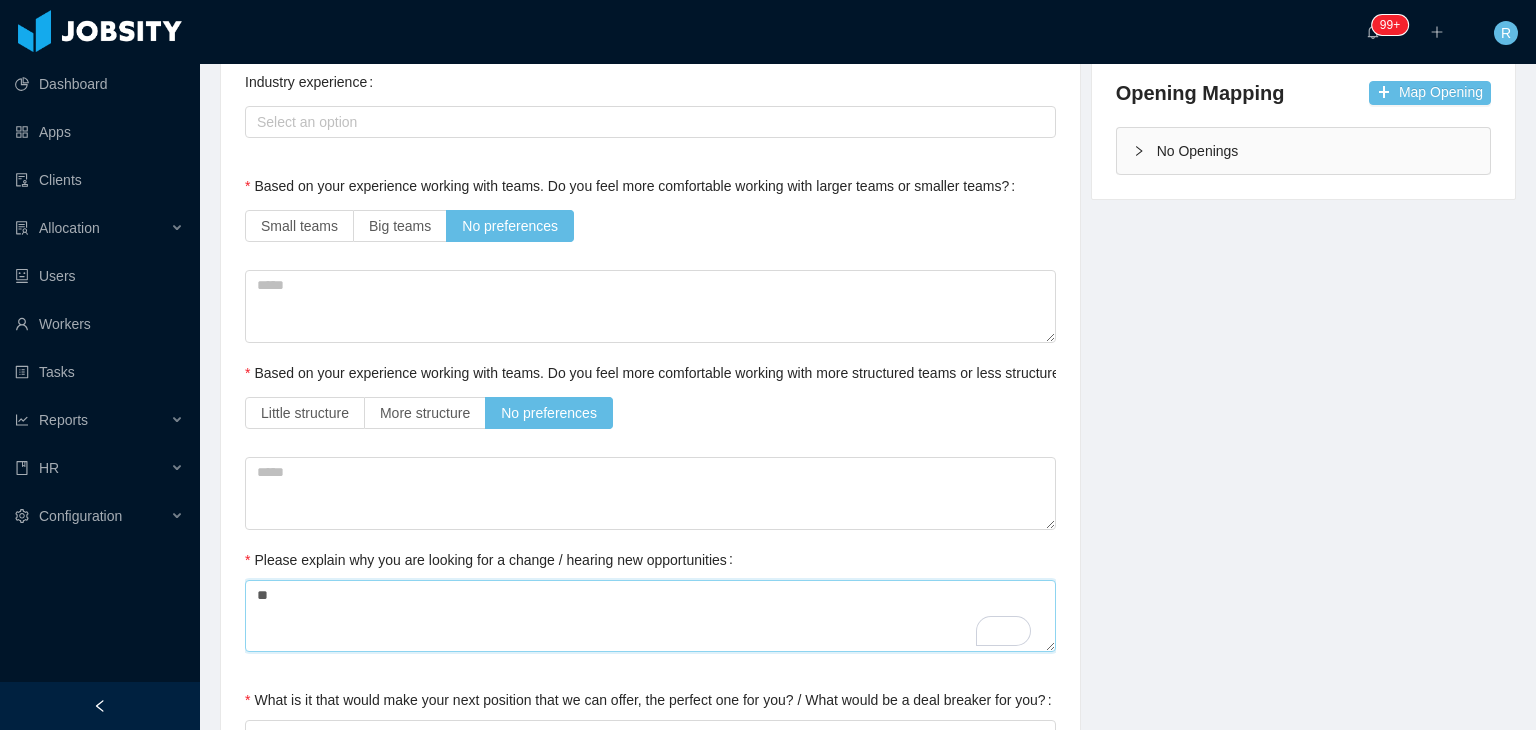 type on "***" 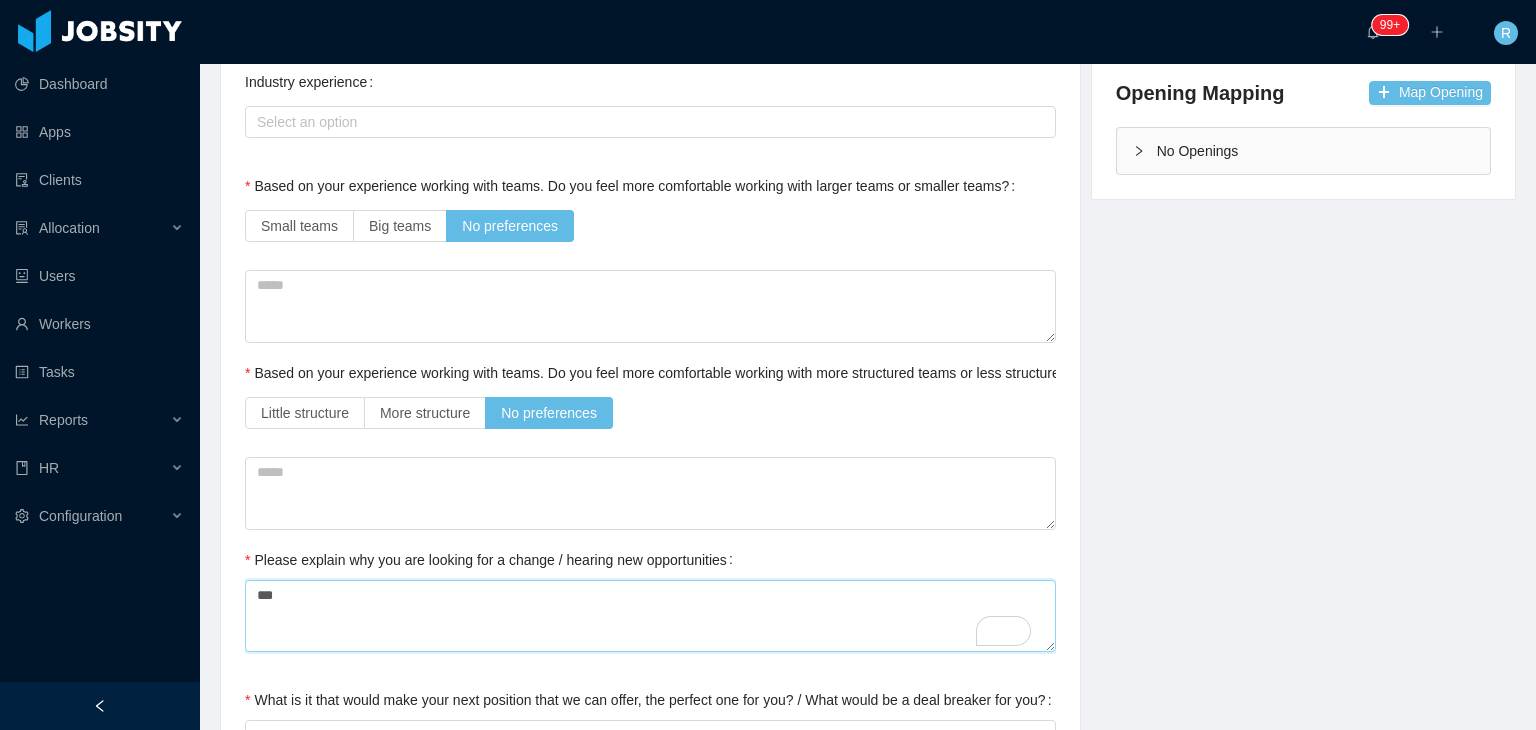 type 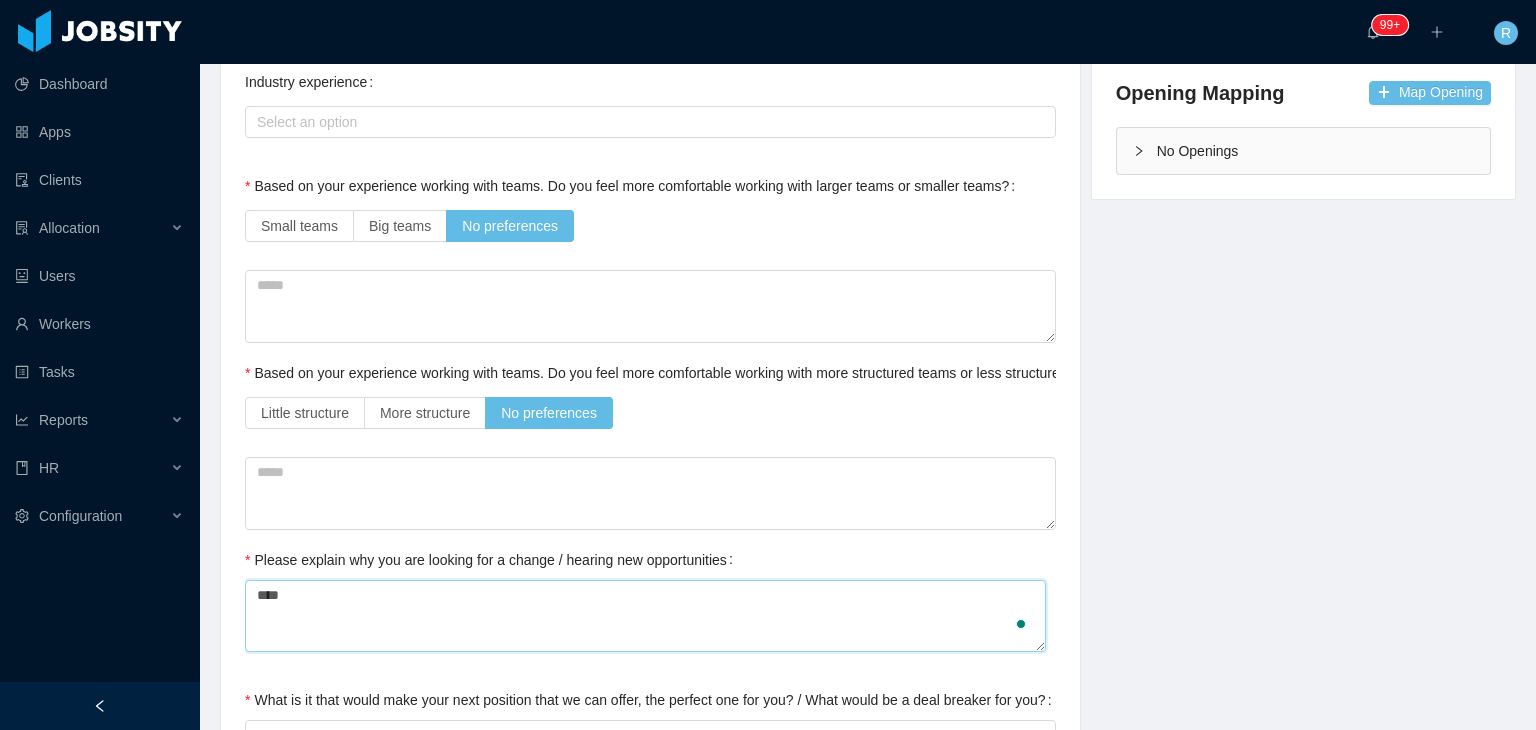 type on "*****" 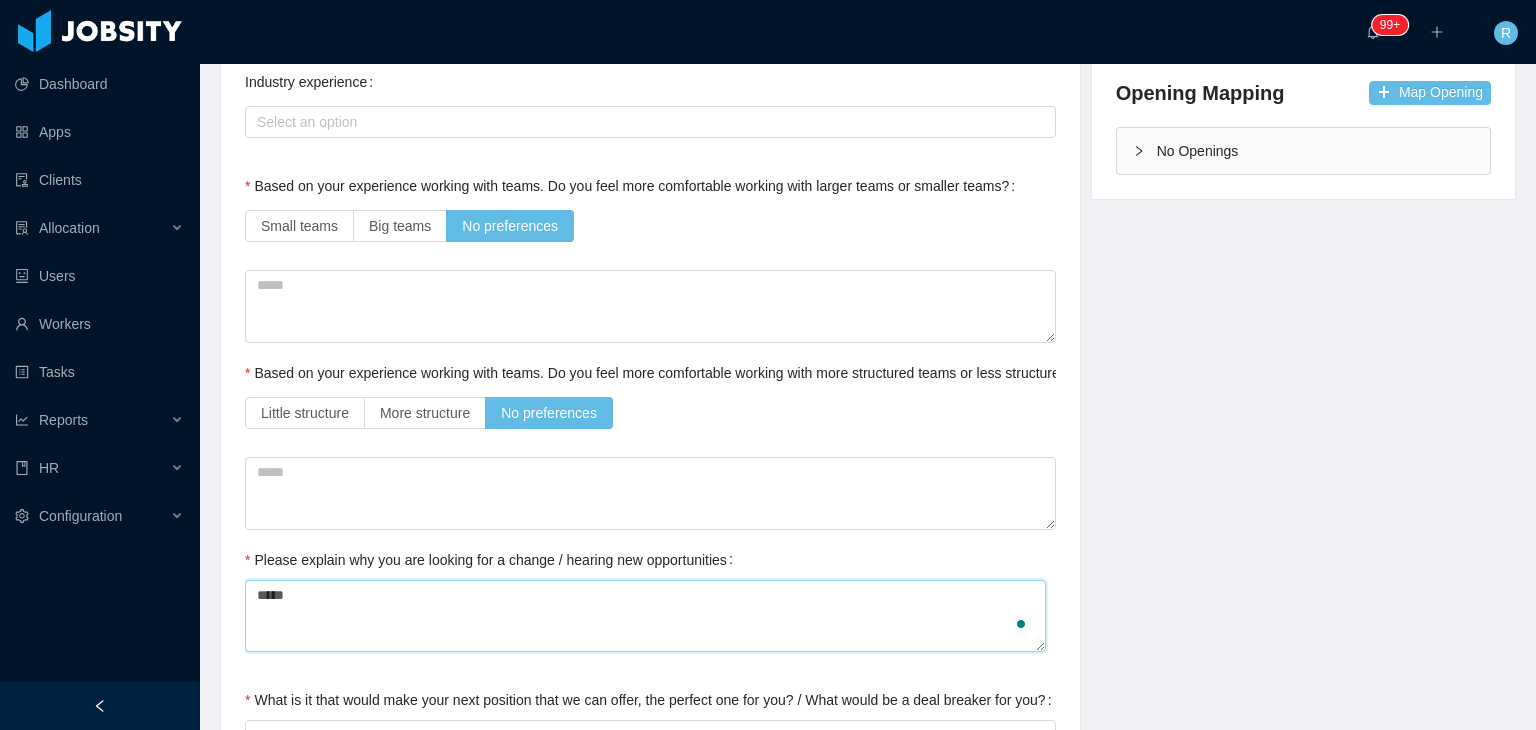 type 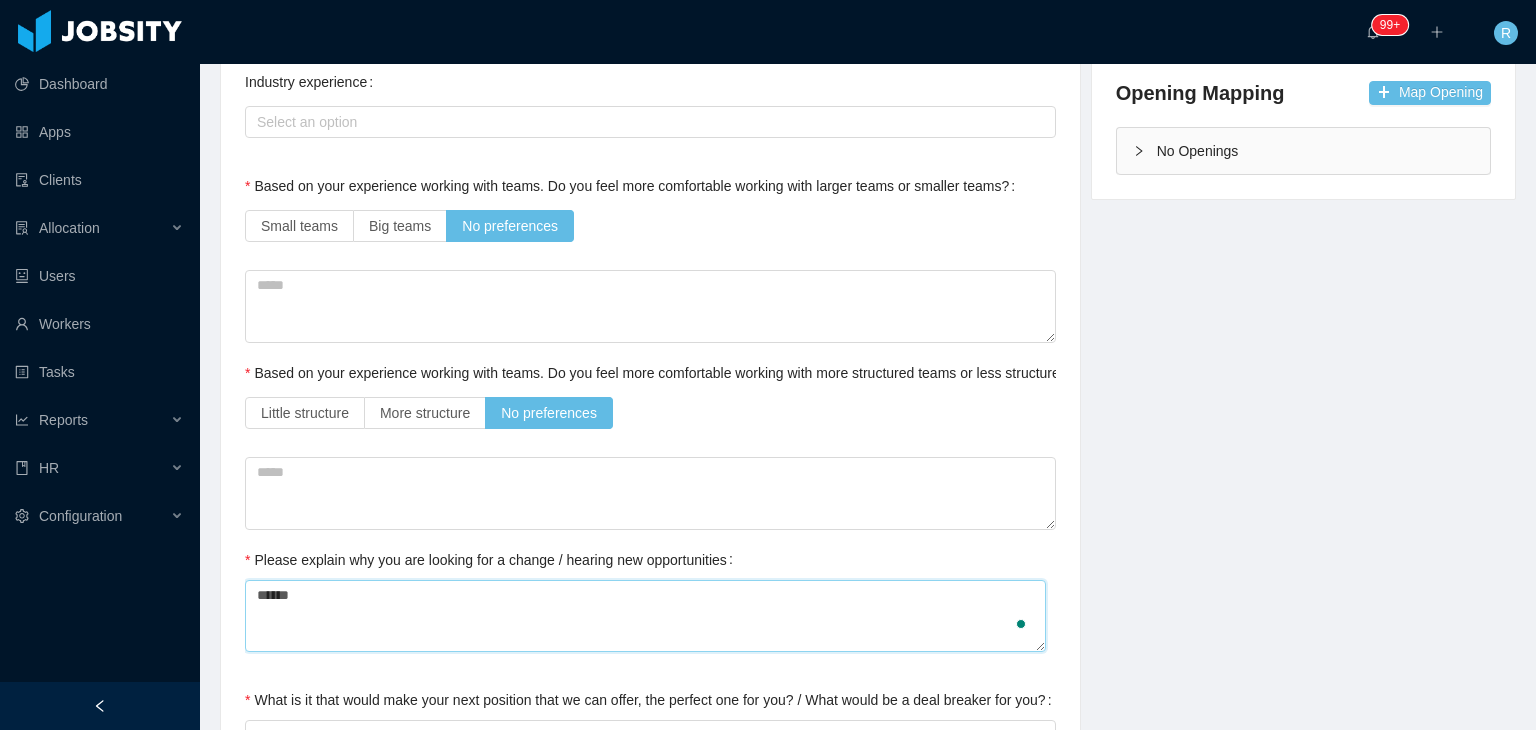 type 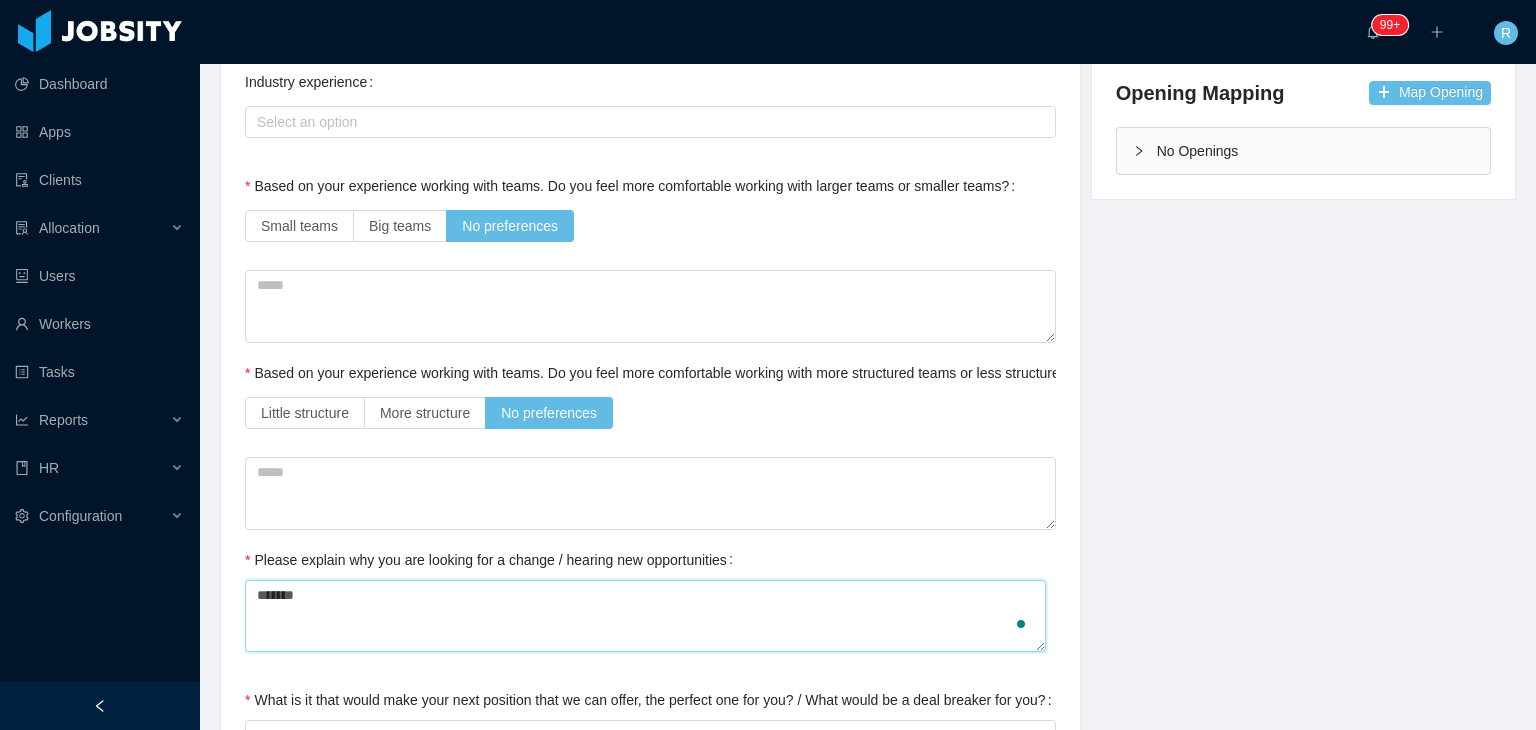 type on "********" 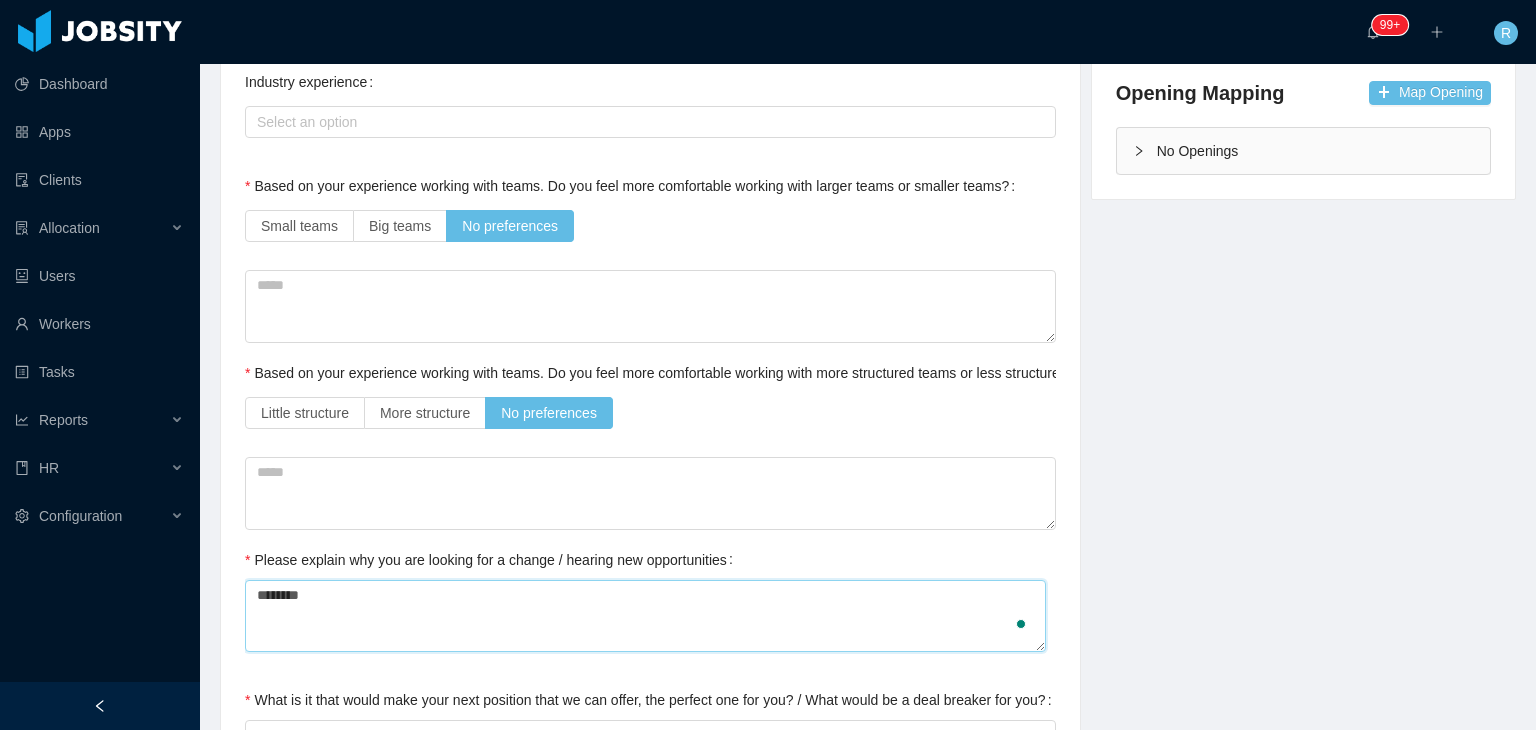 type 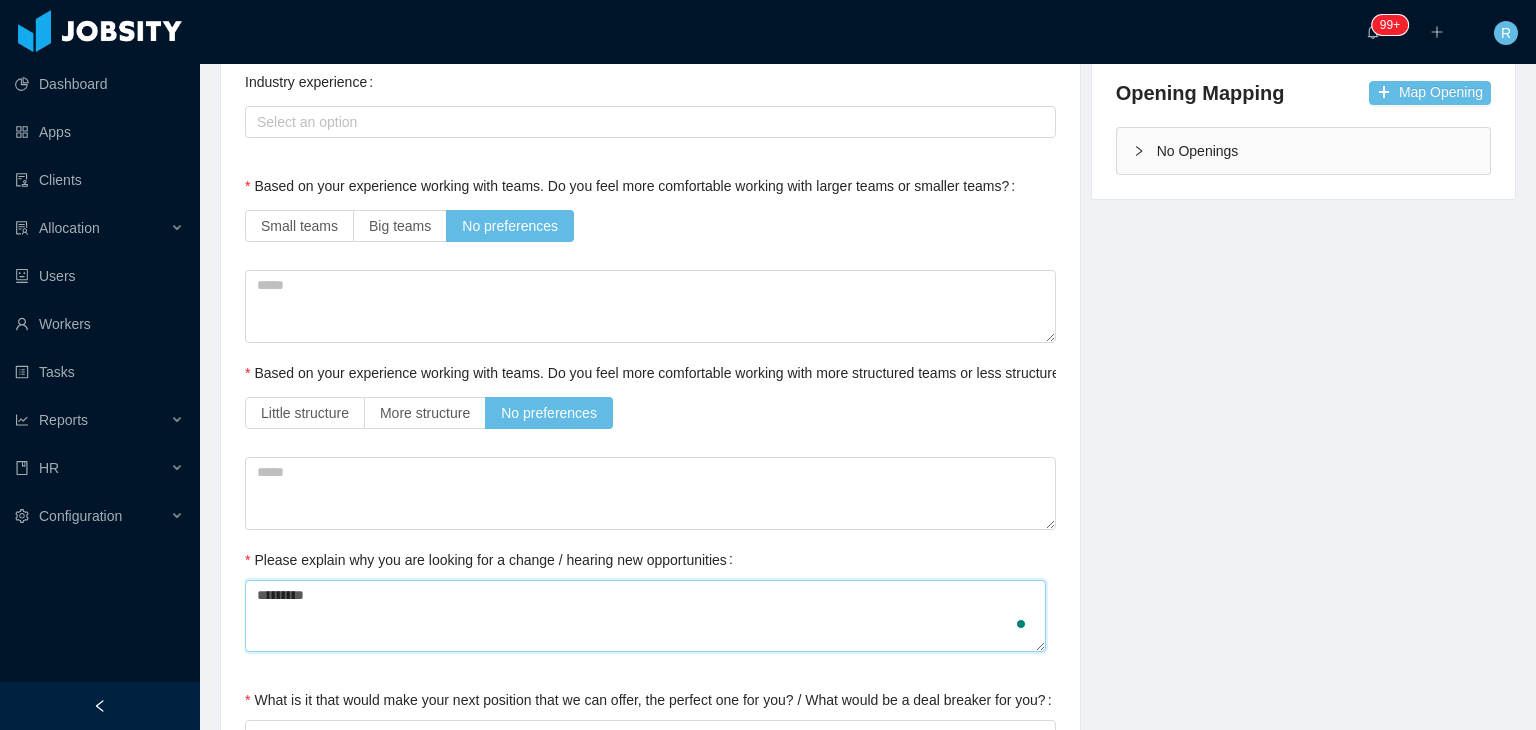 type 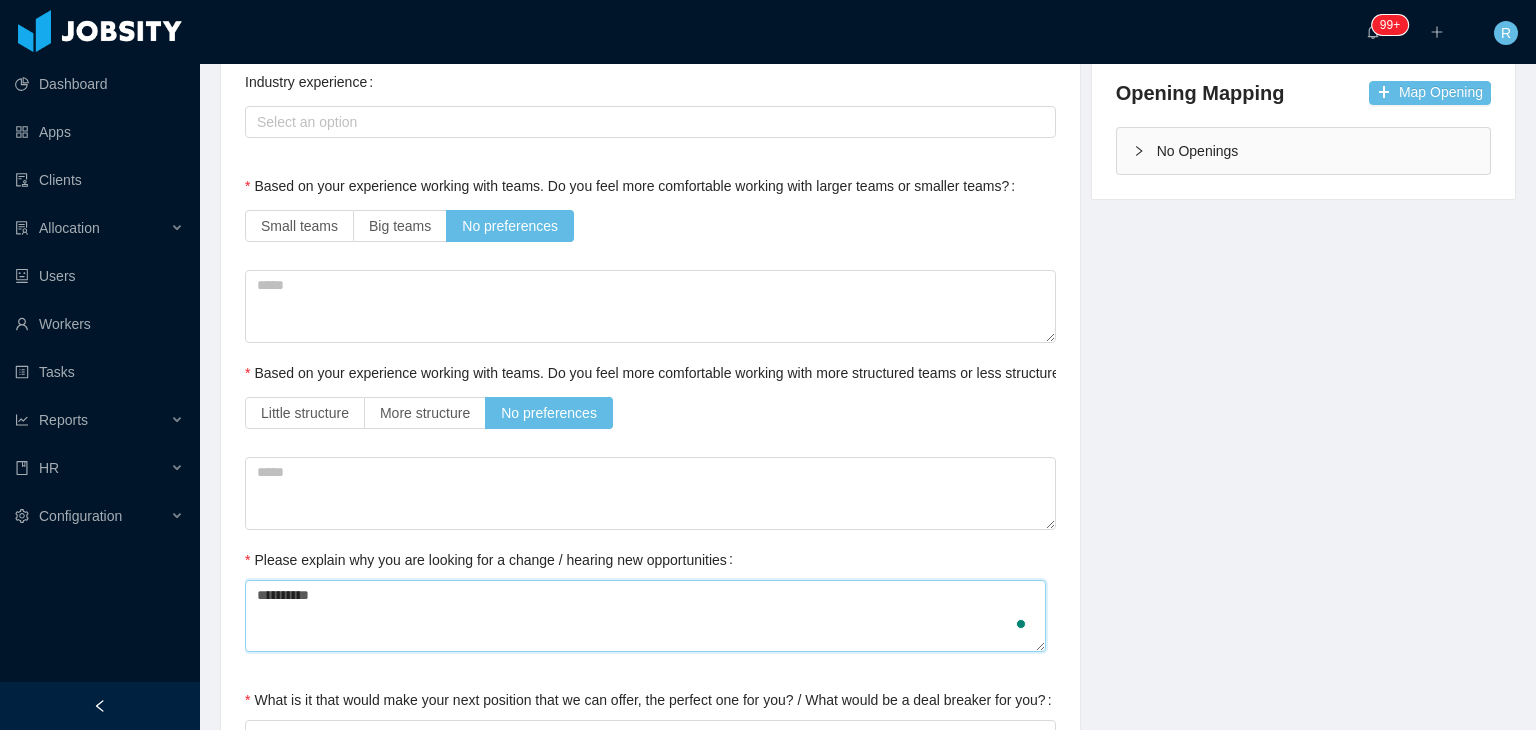type 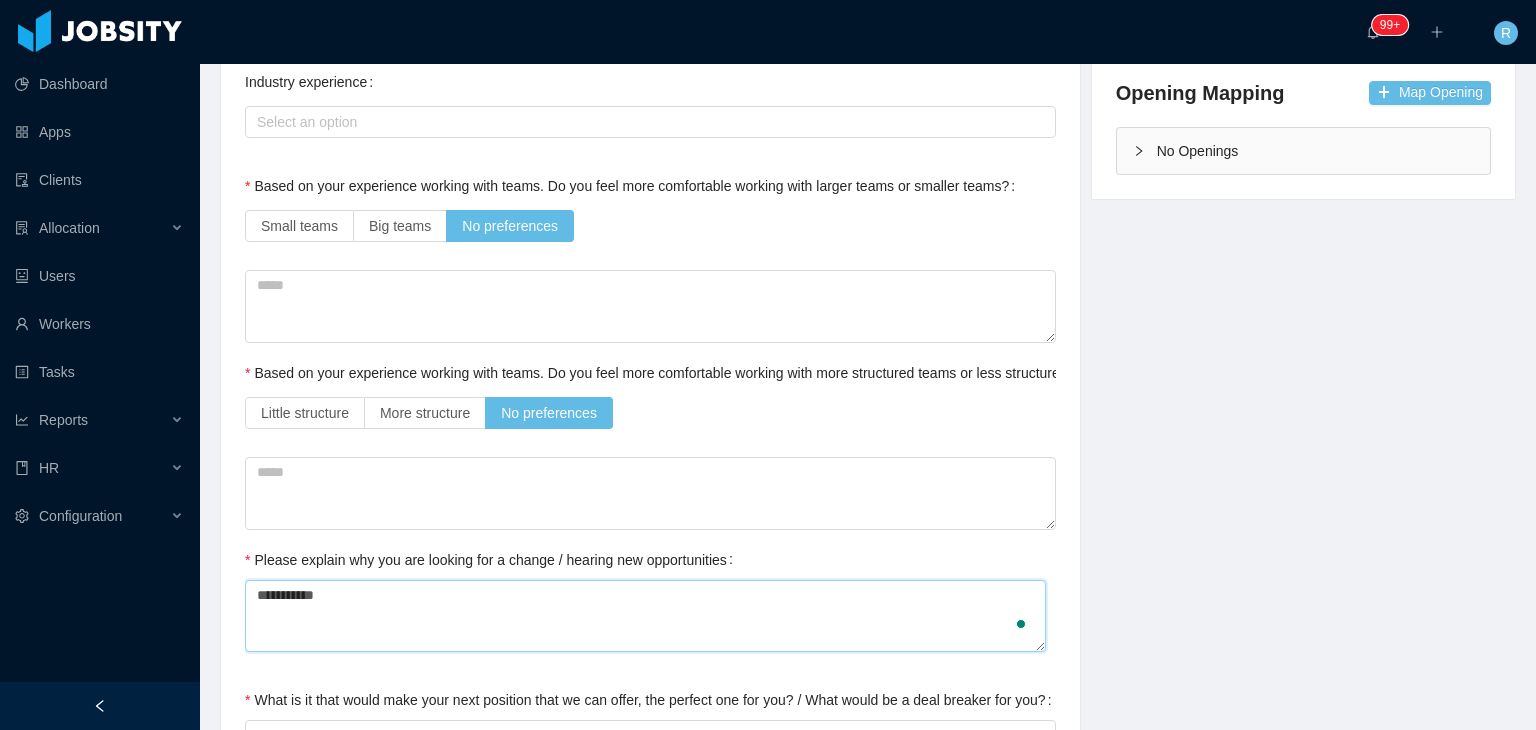 type 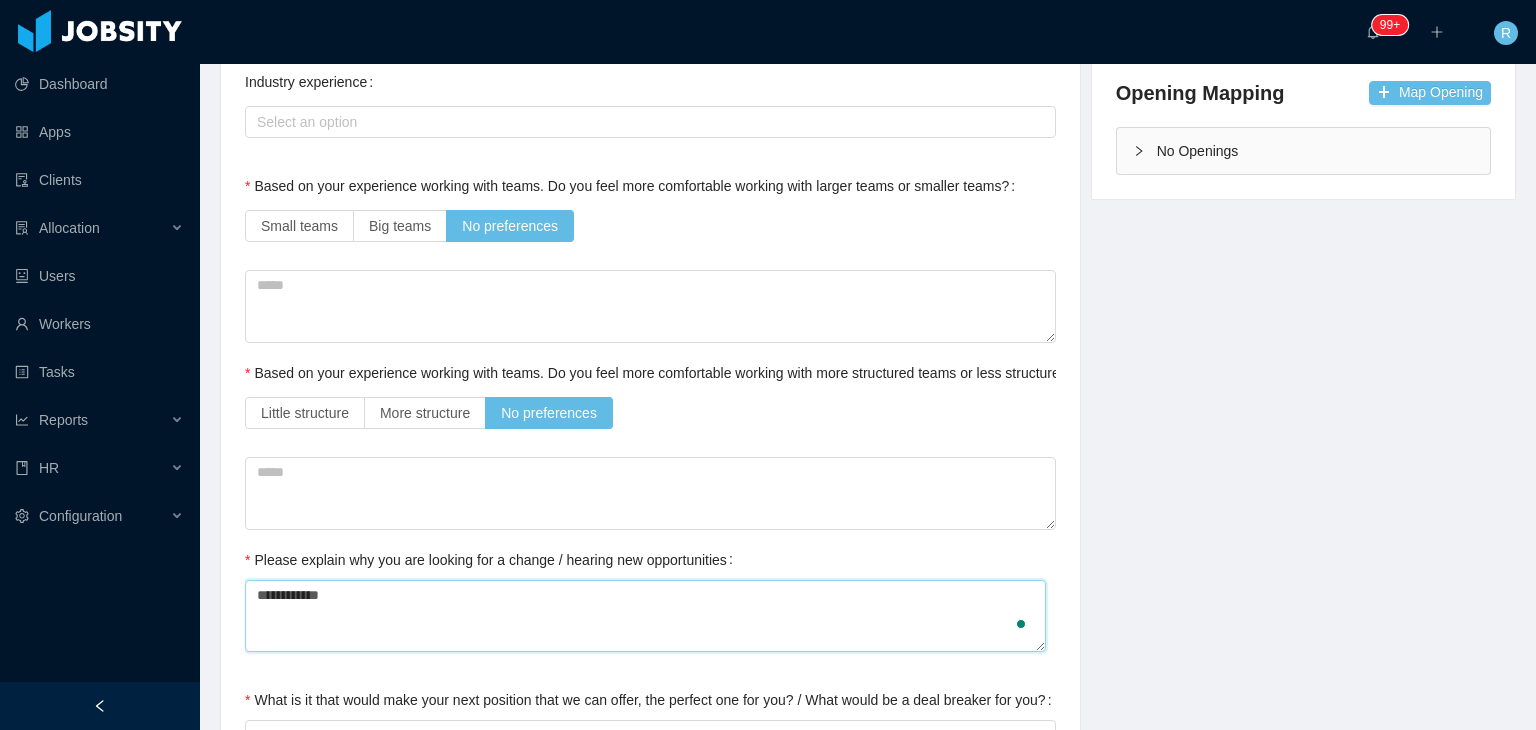 type 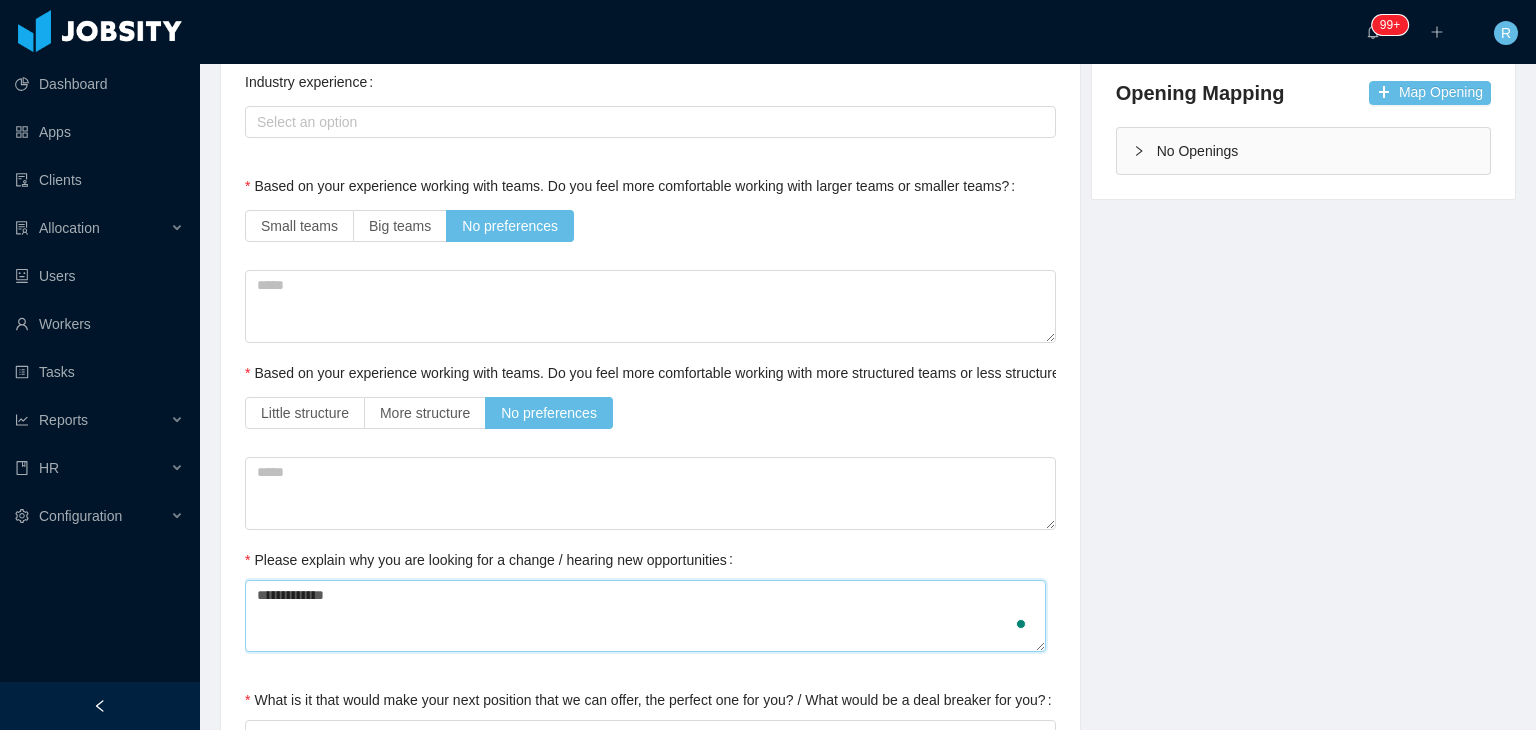 type 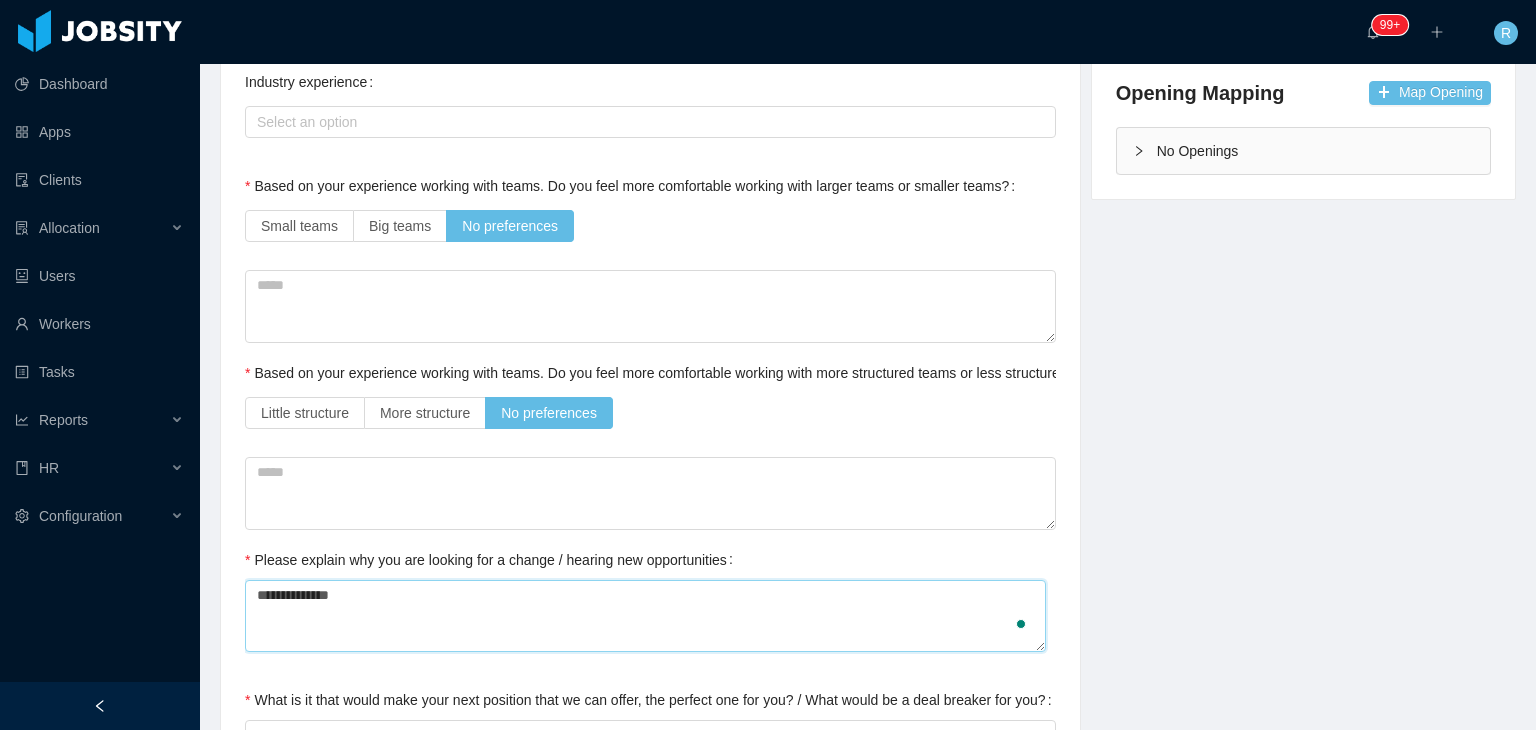 type 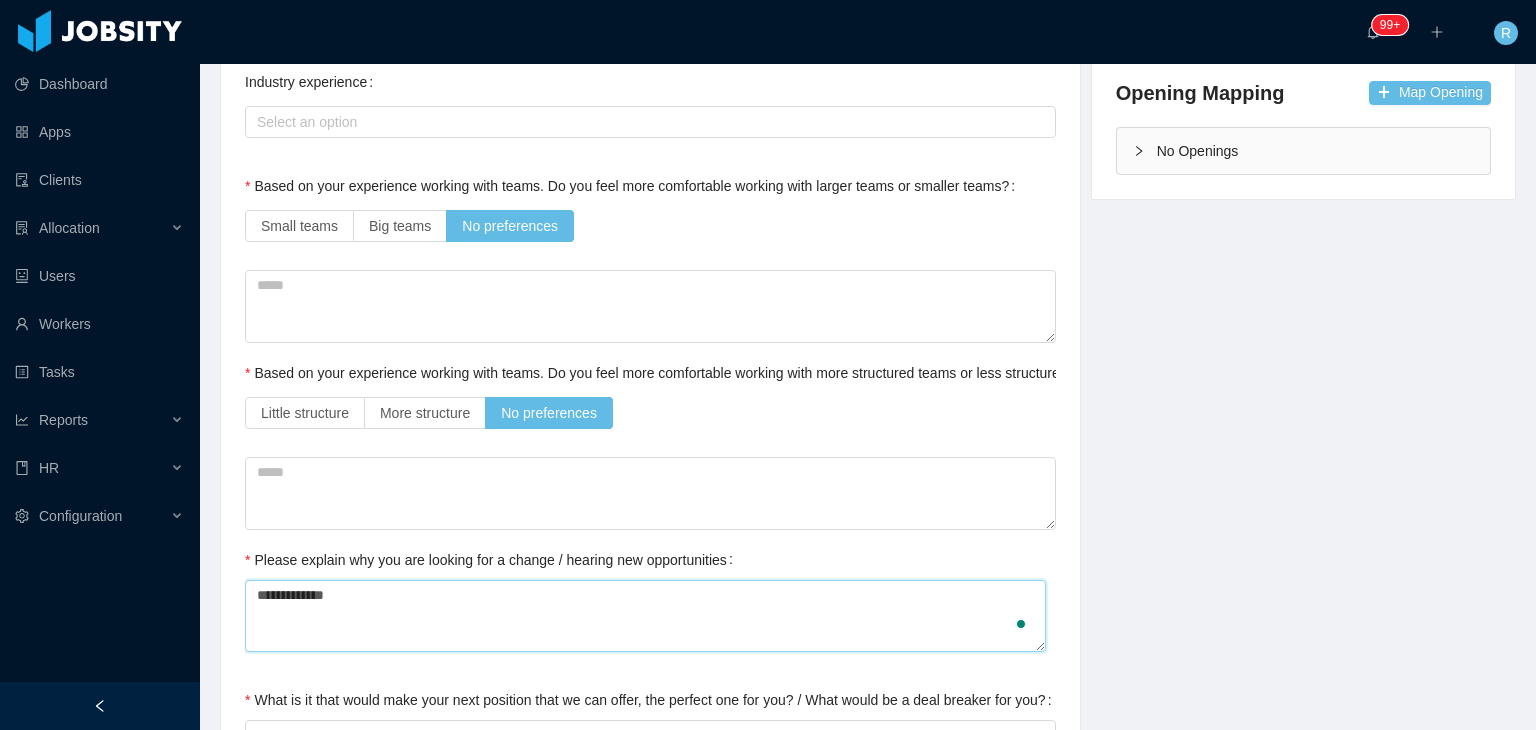 type 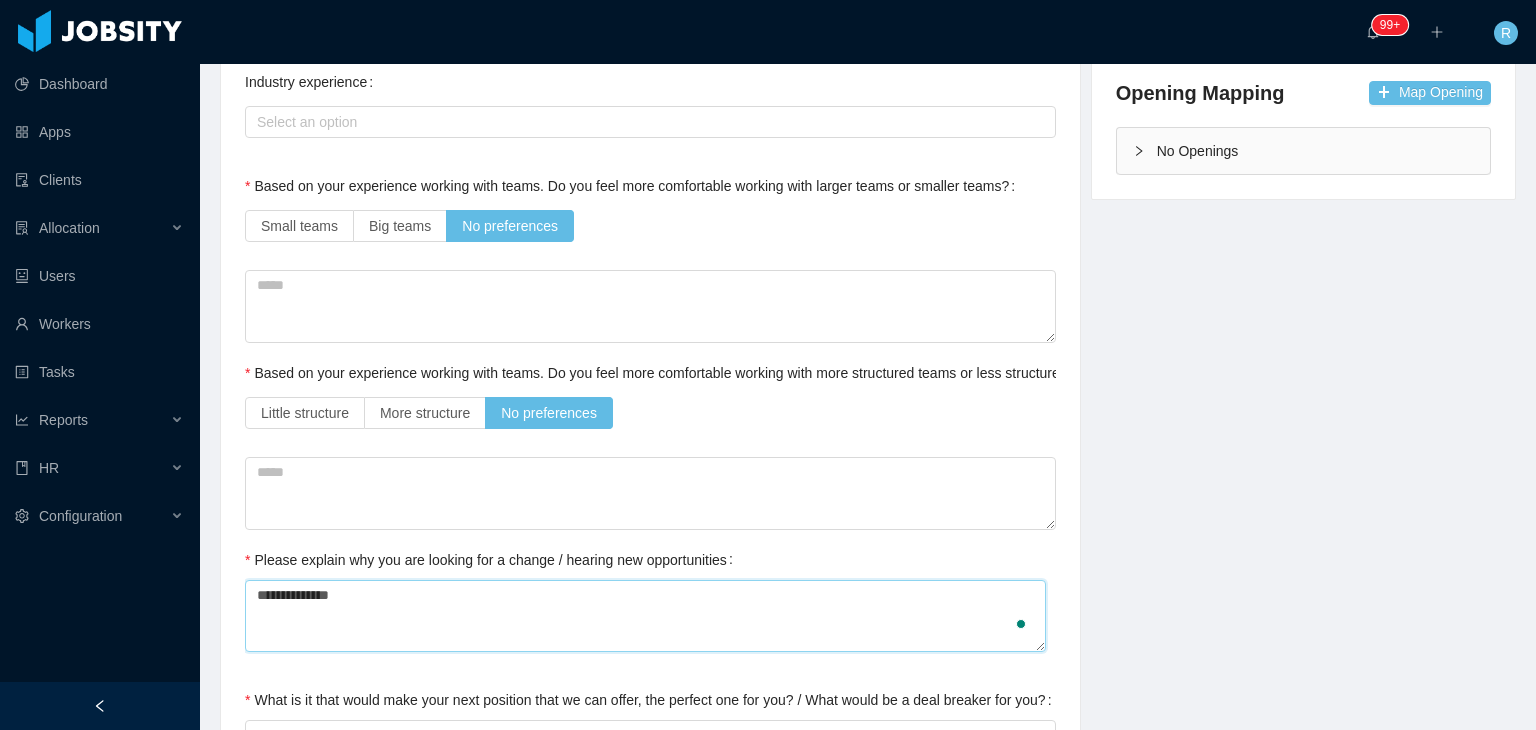type 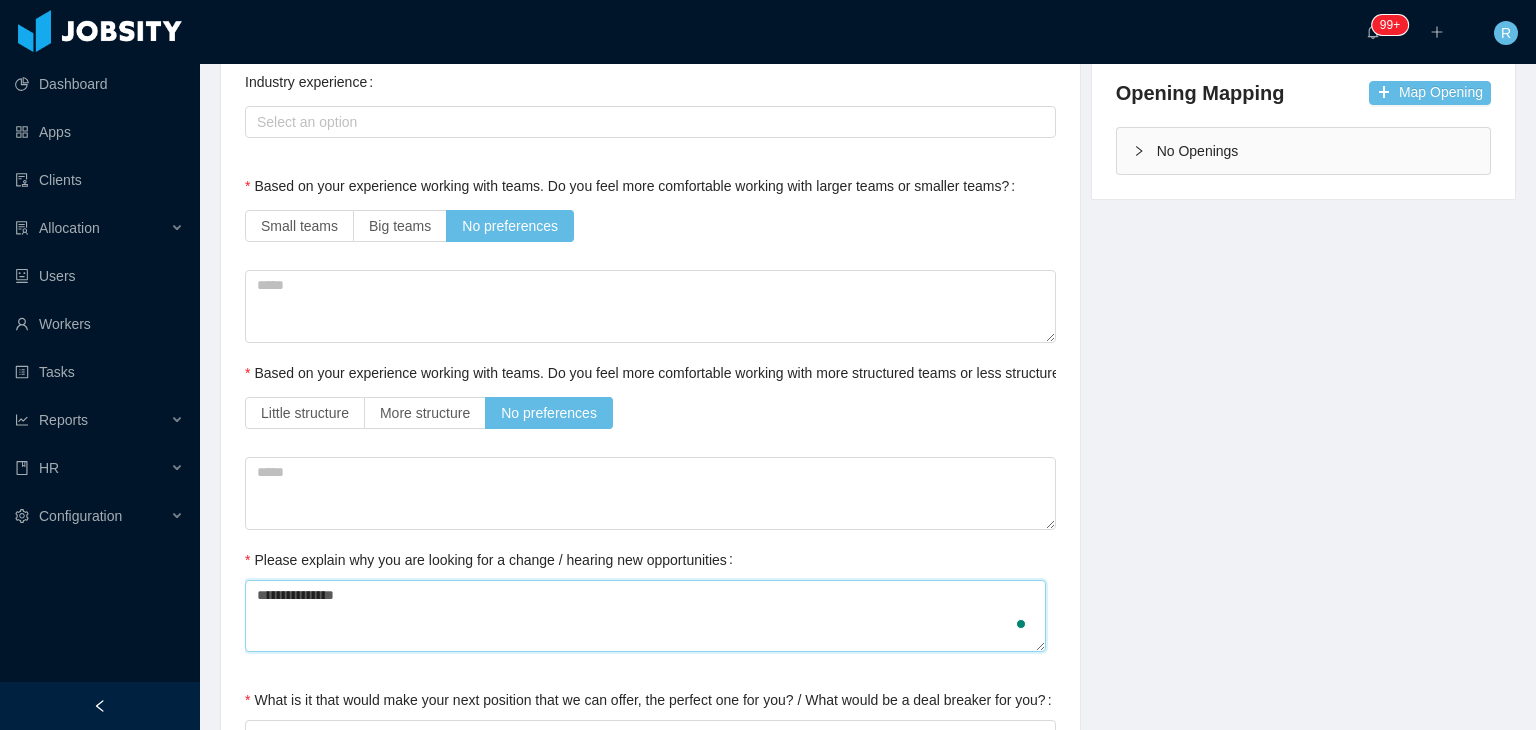 type 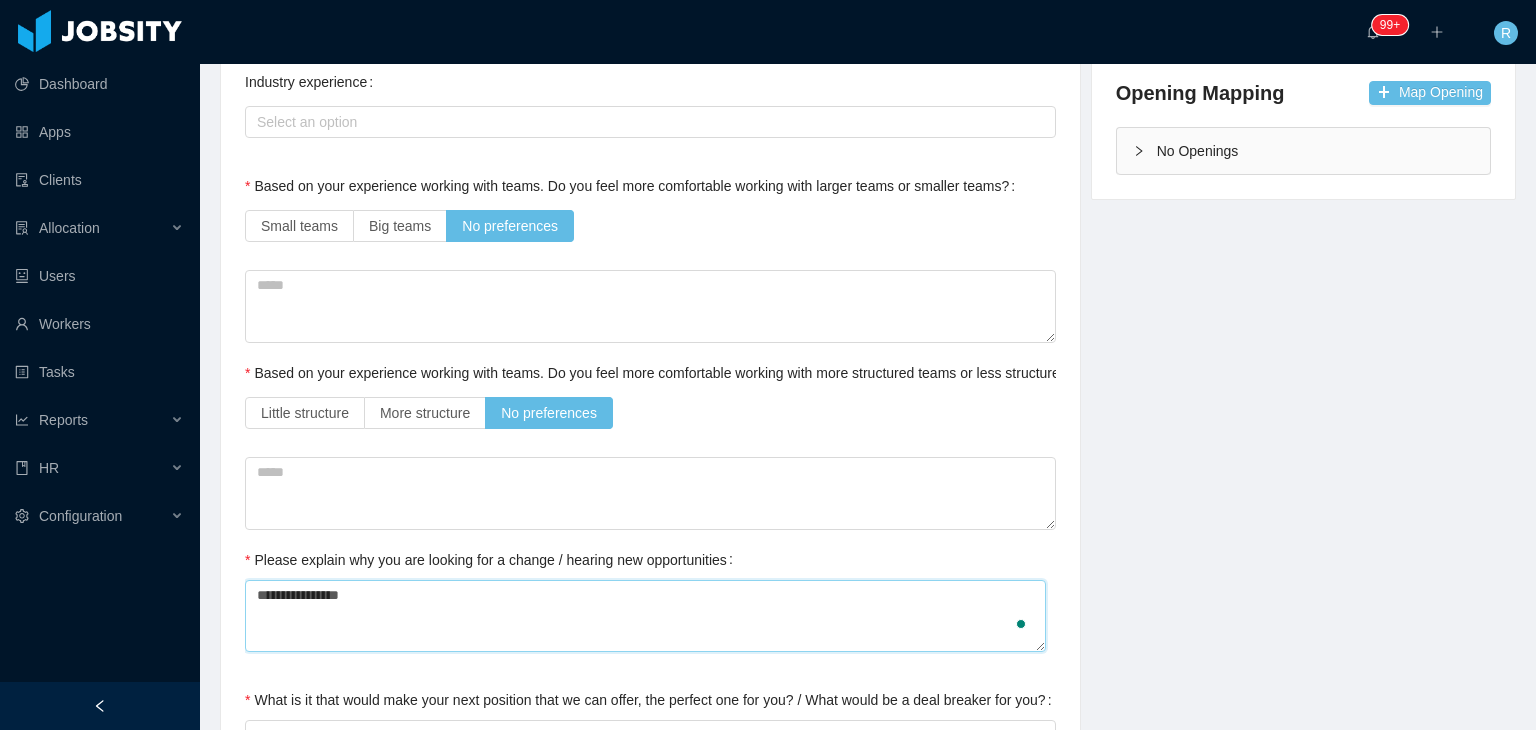 type 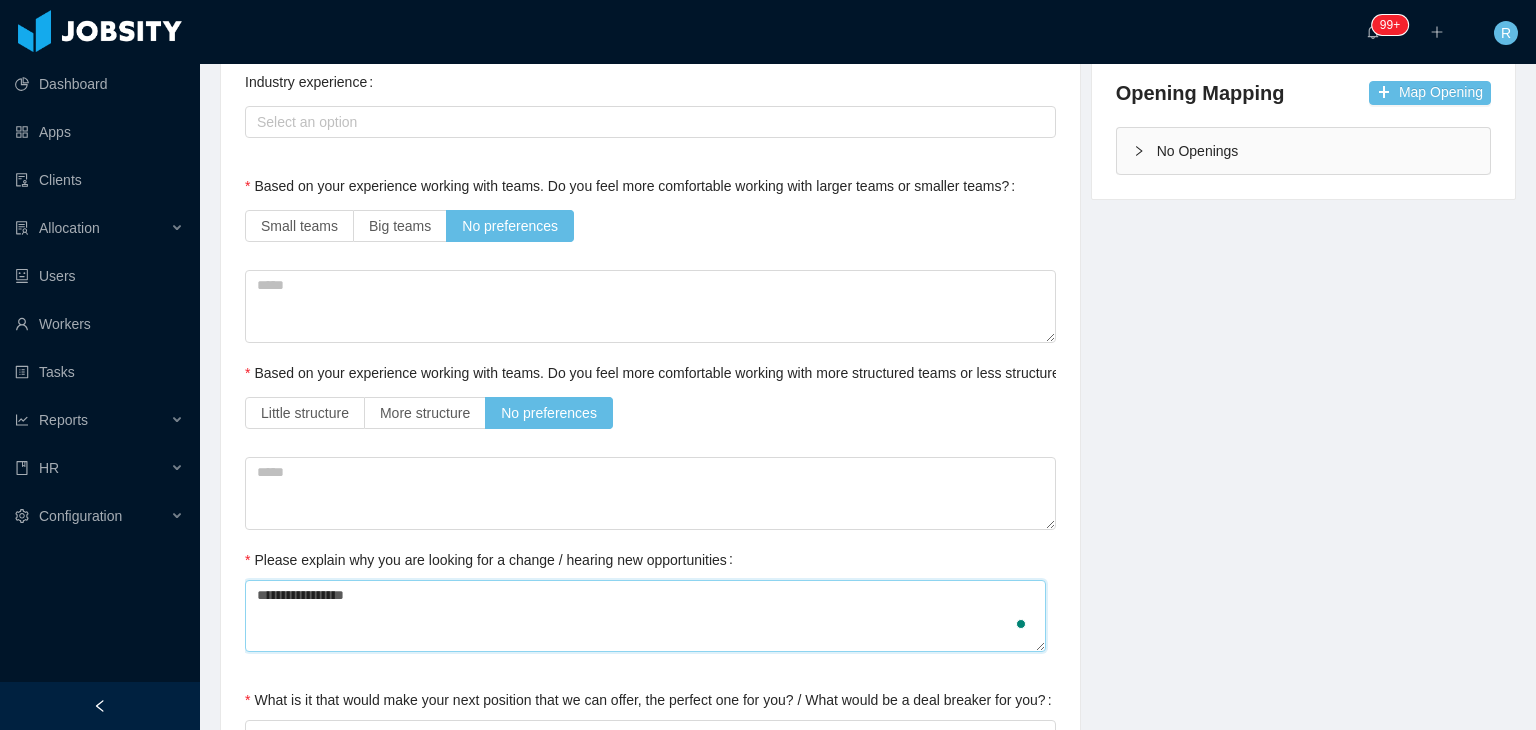 type 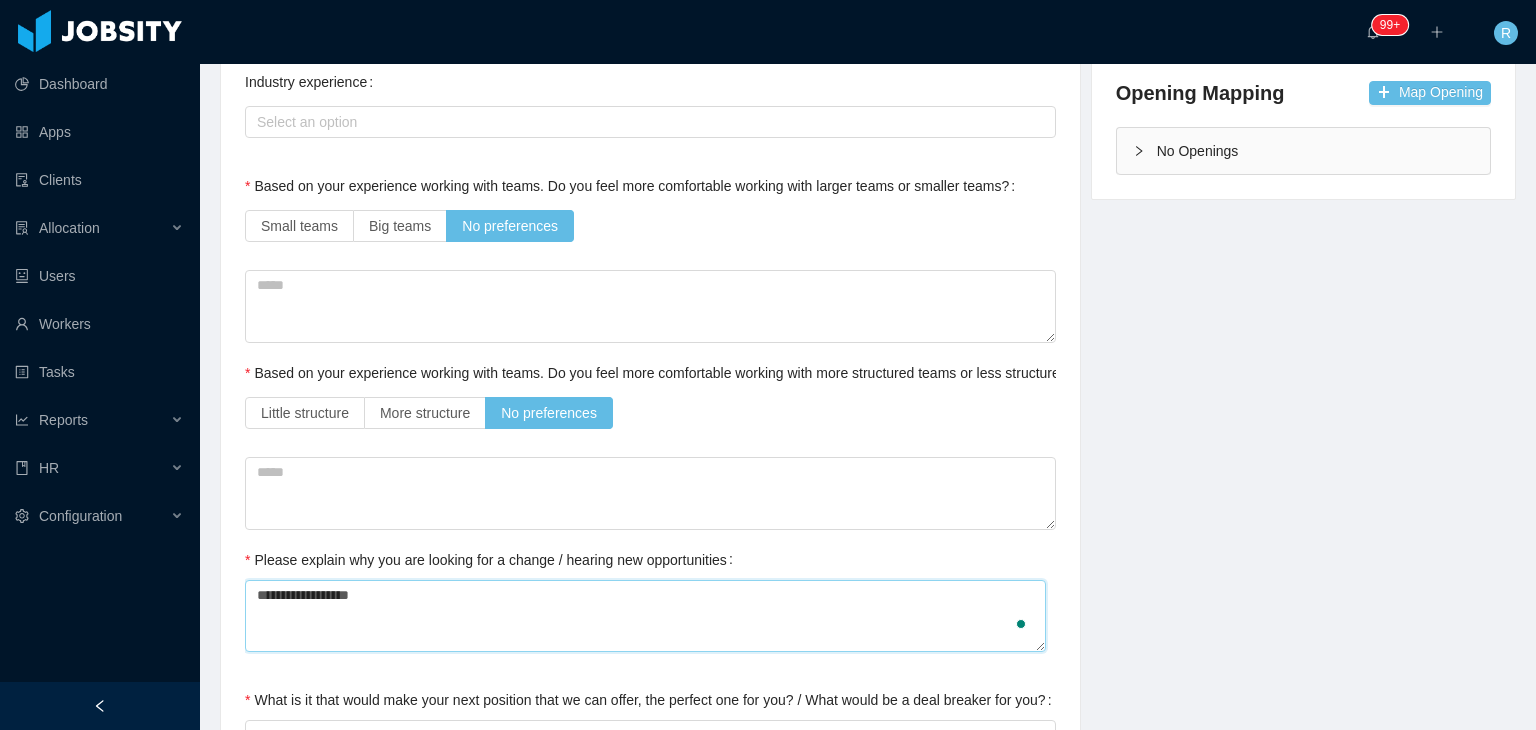 type 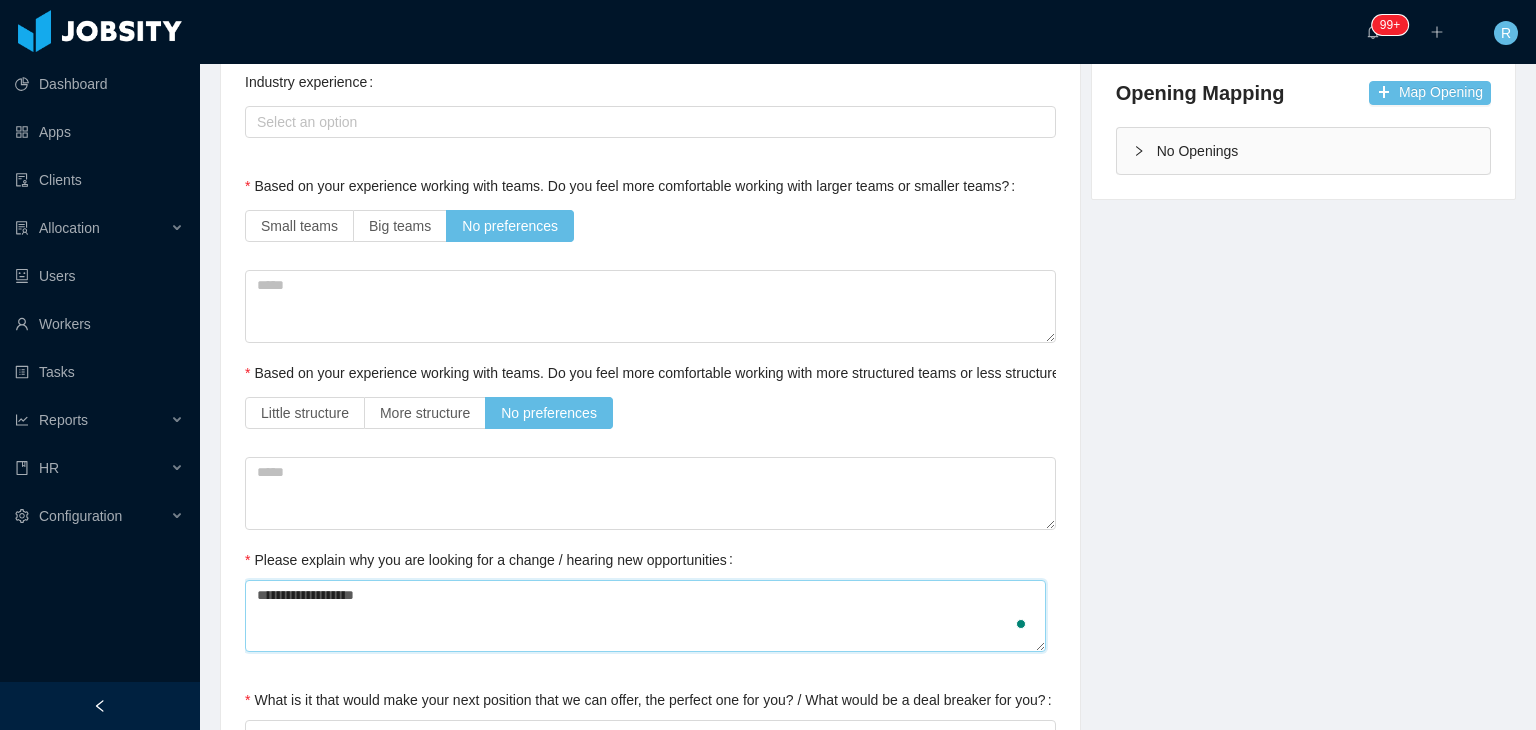 type 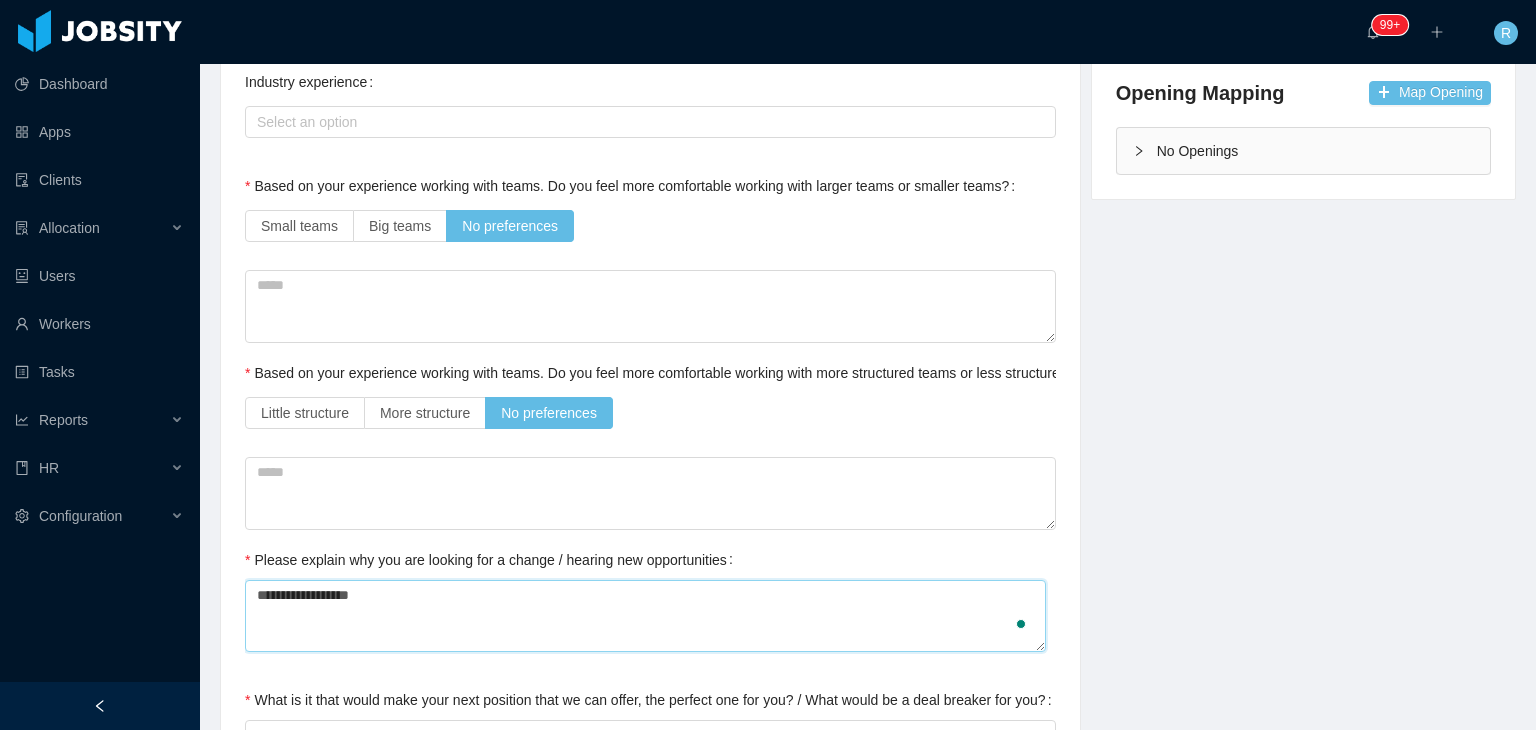 type 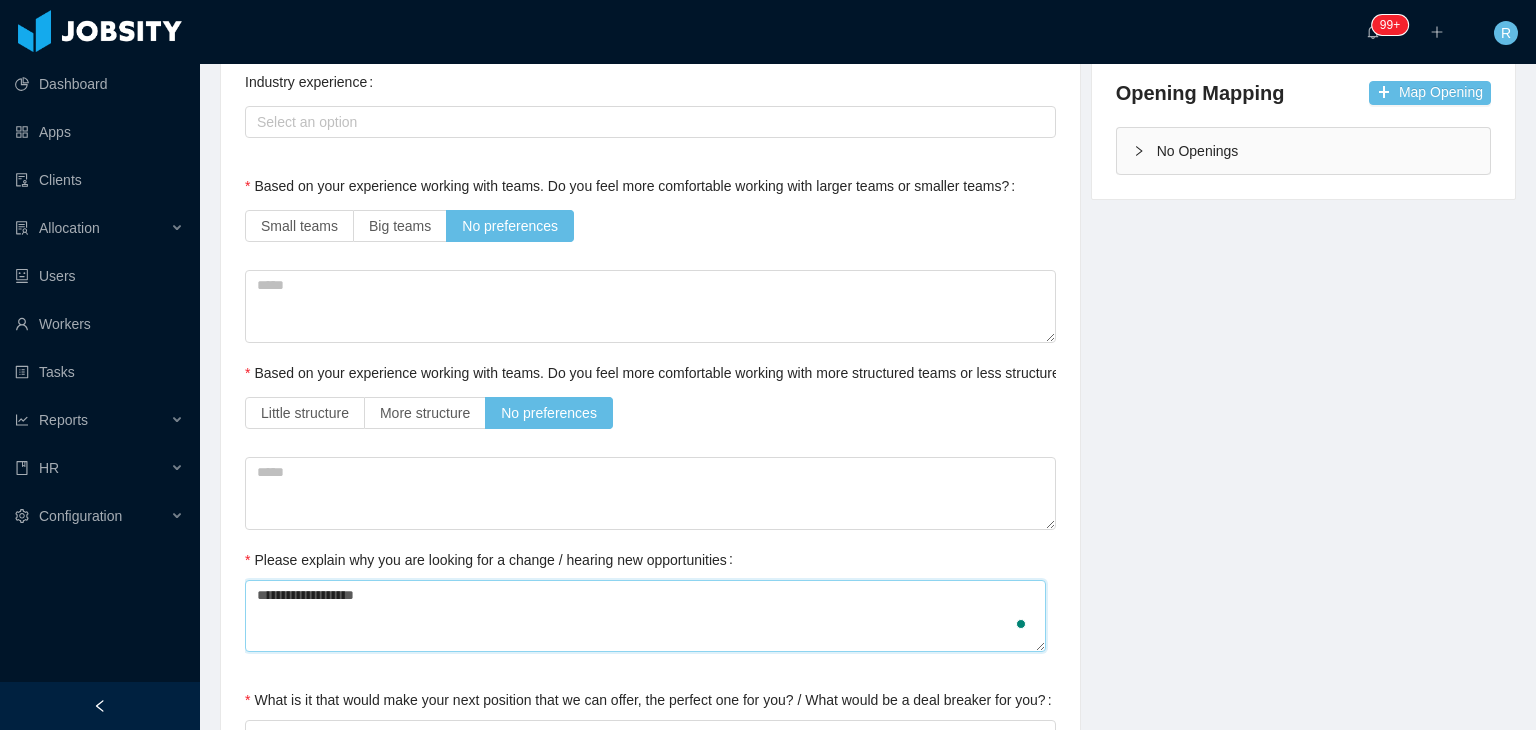 type 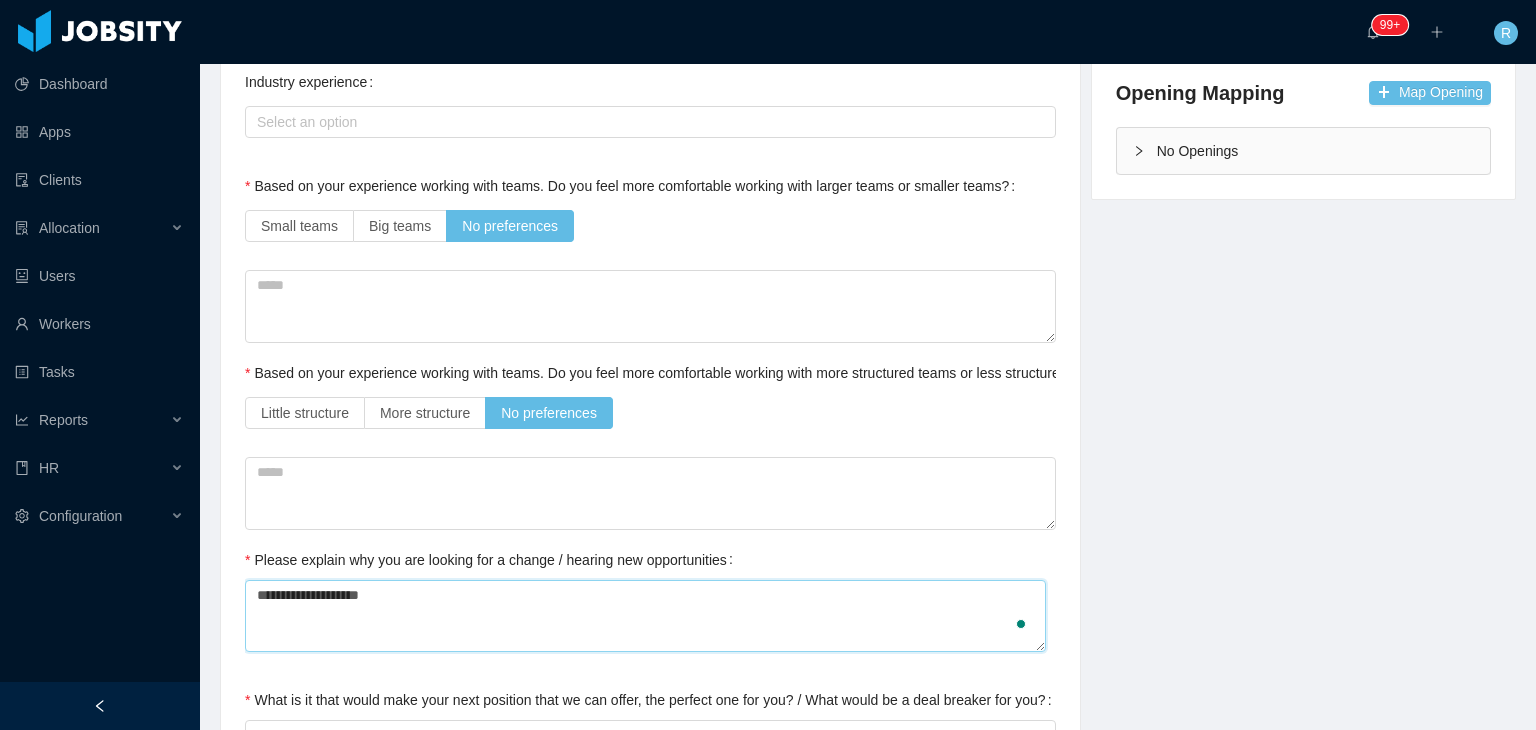type 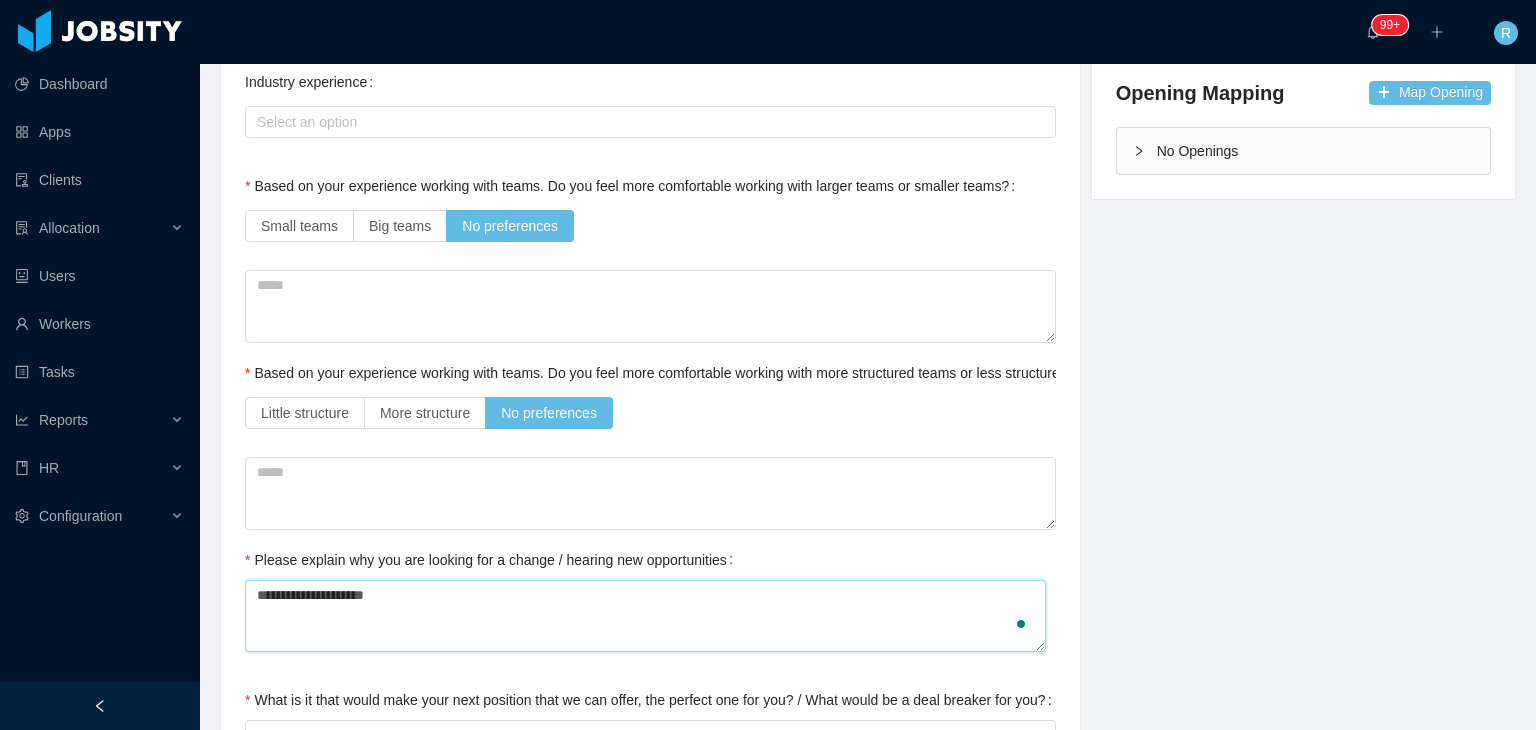 type 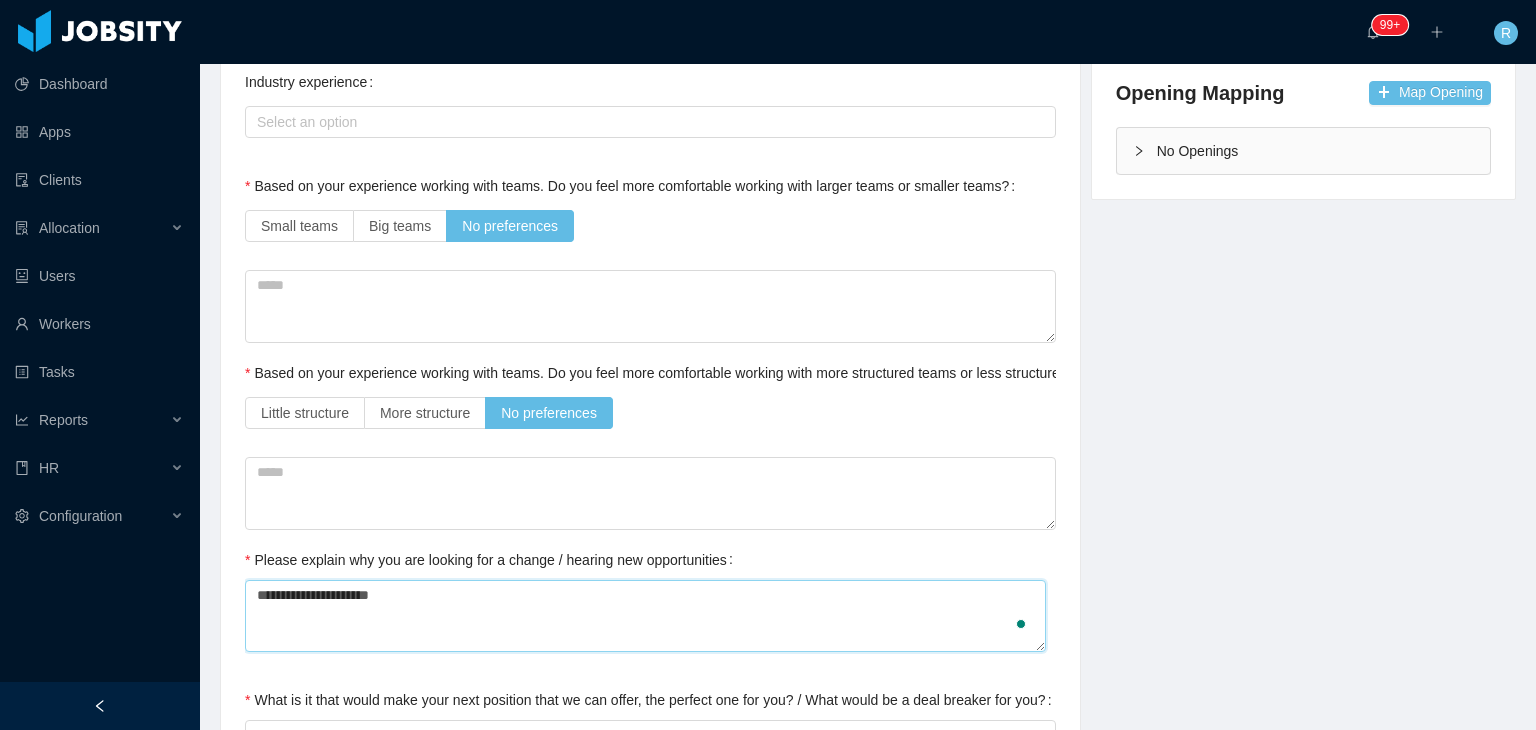 type 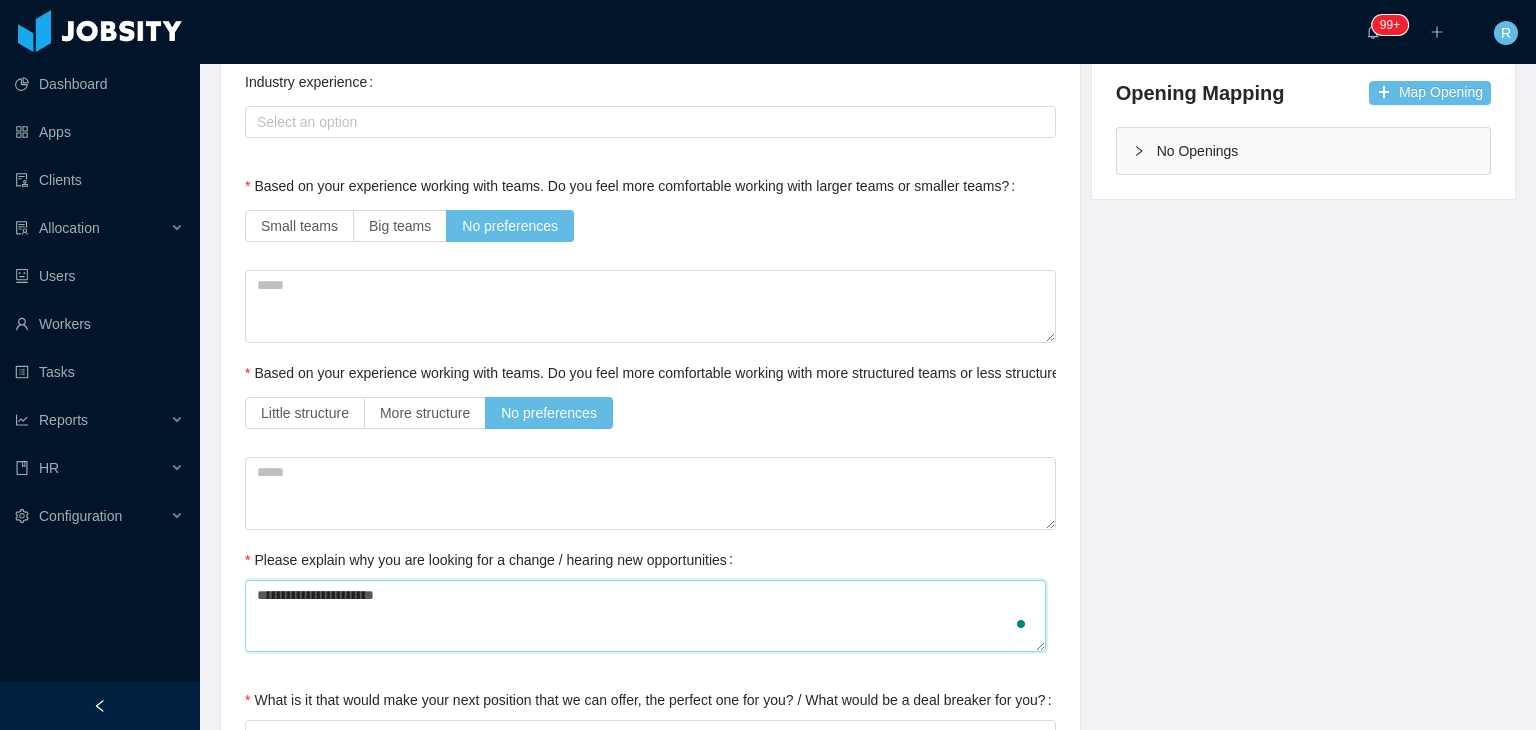 type 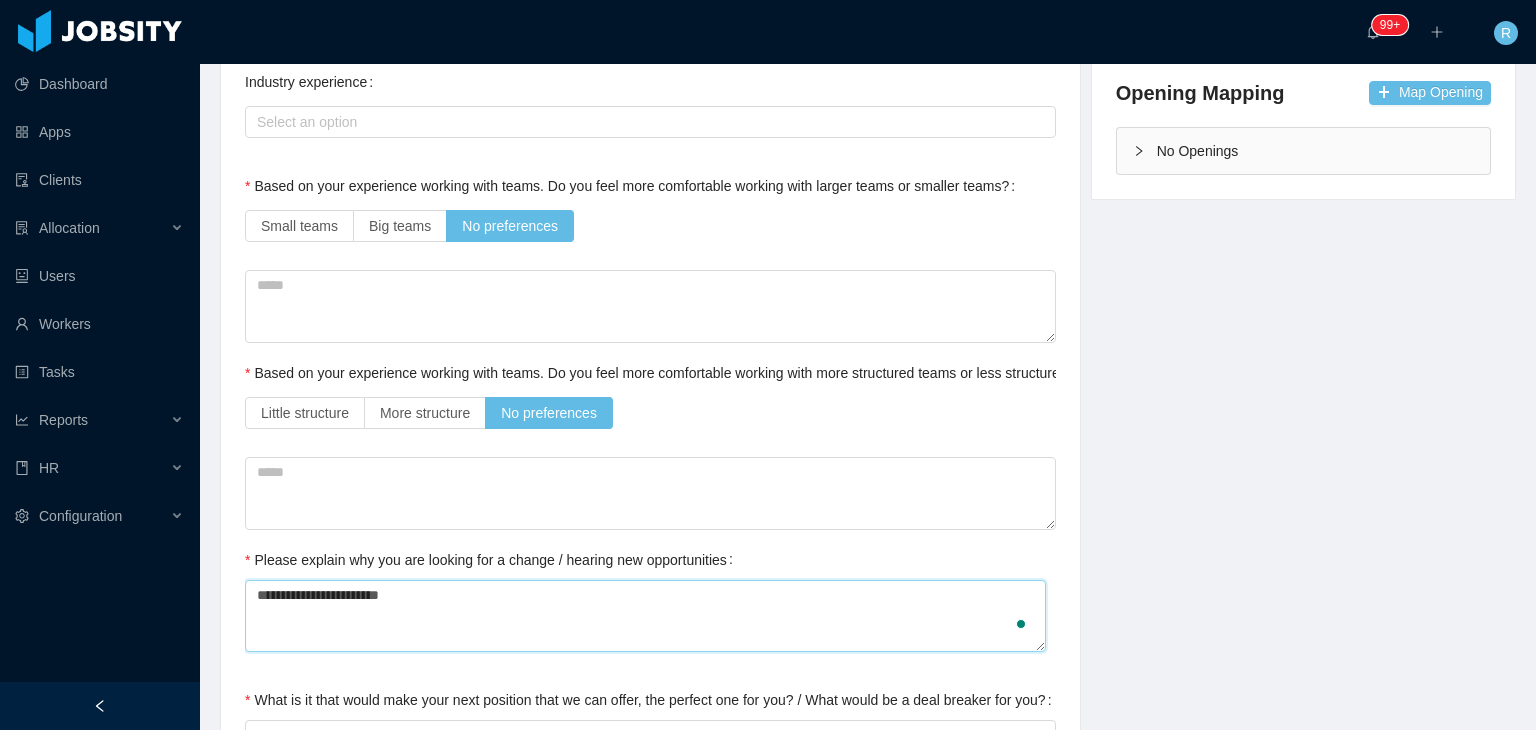 type 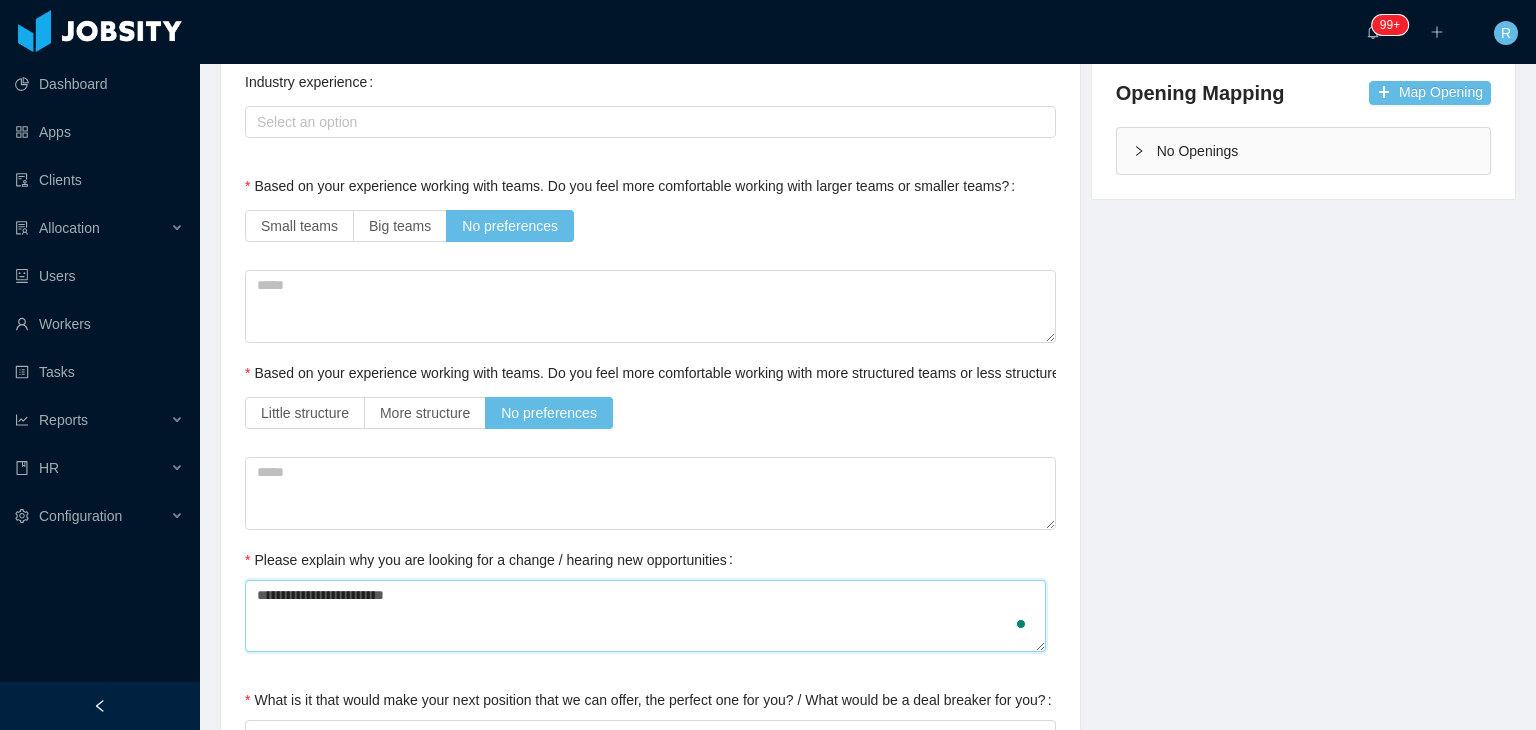 type 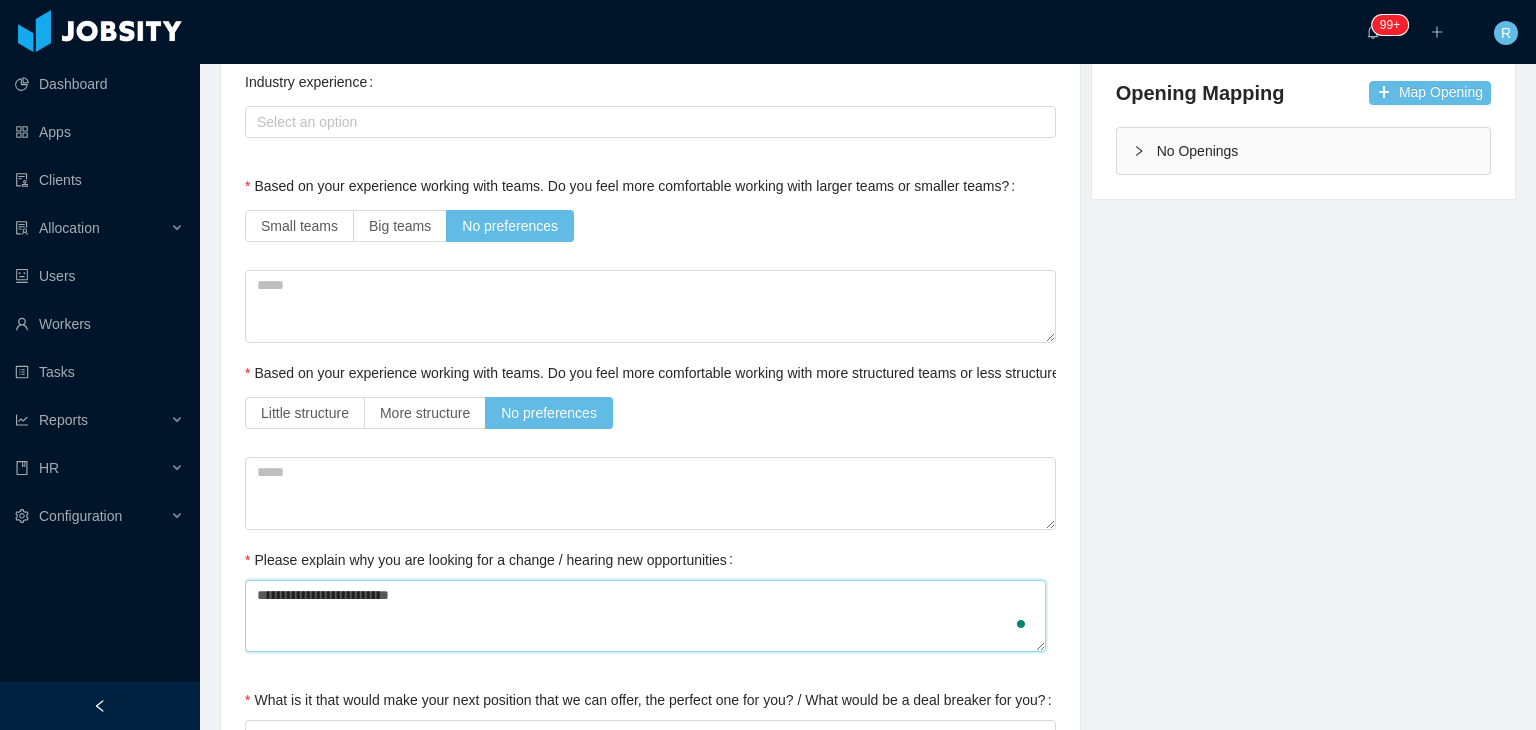 type 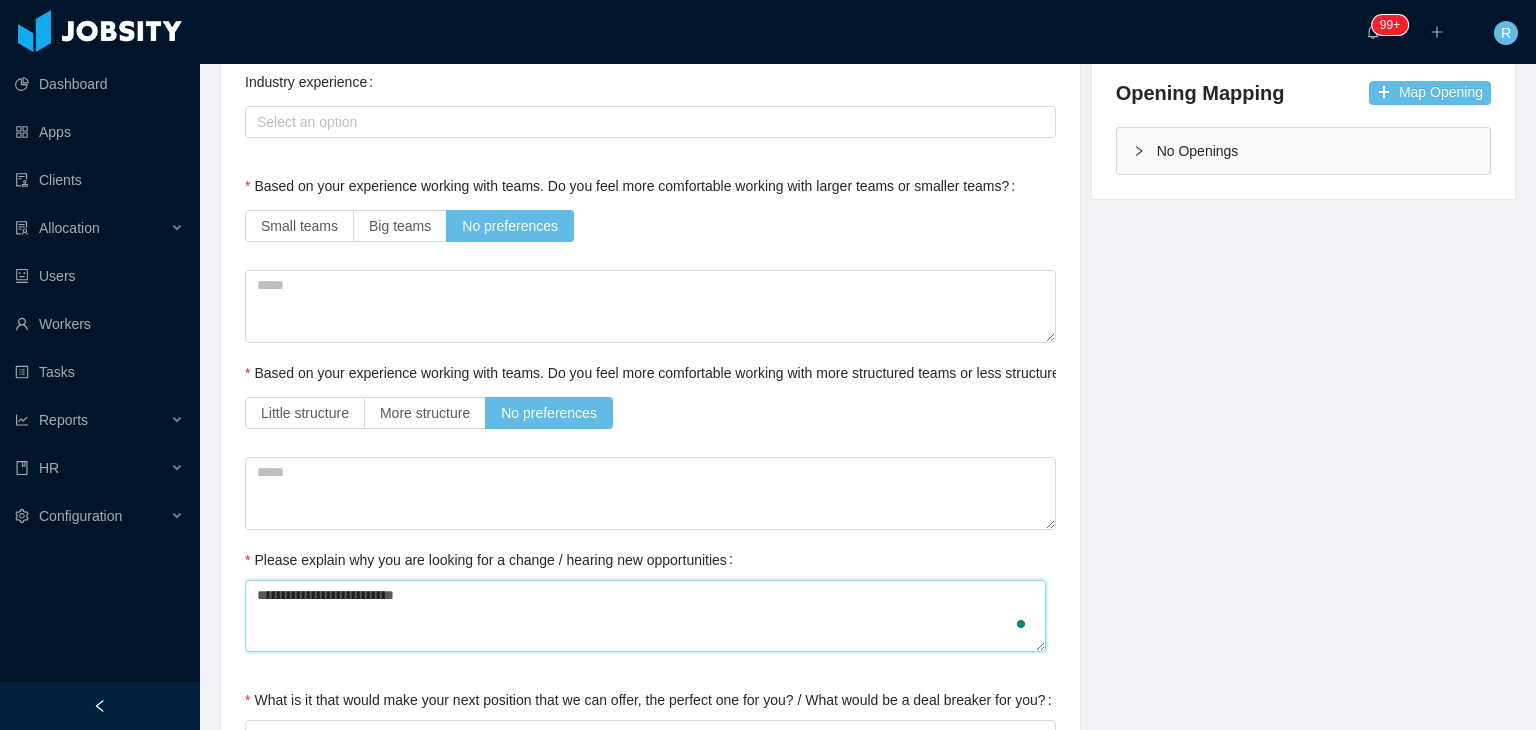 type 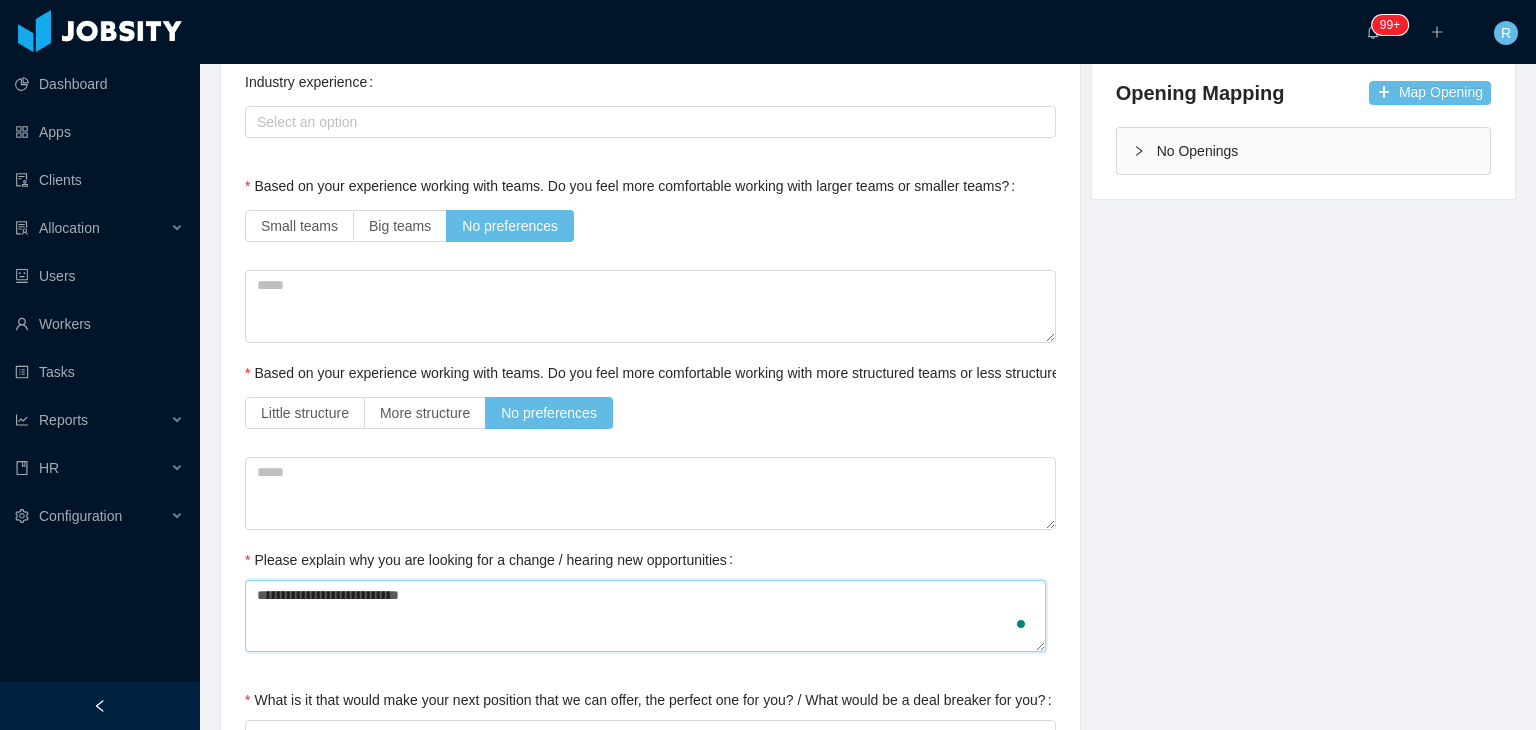 type 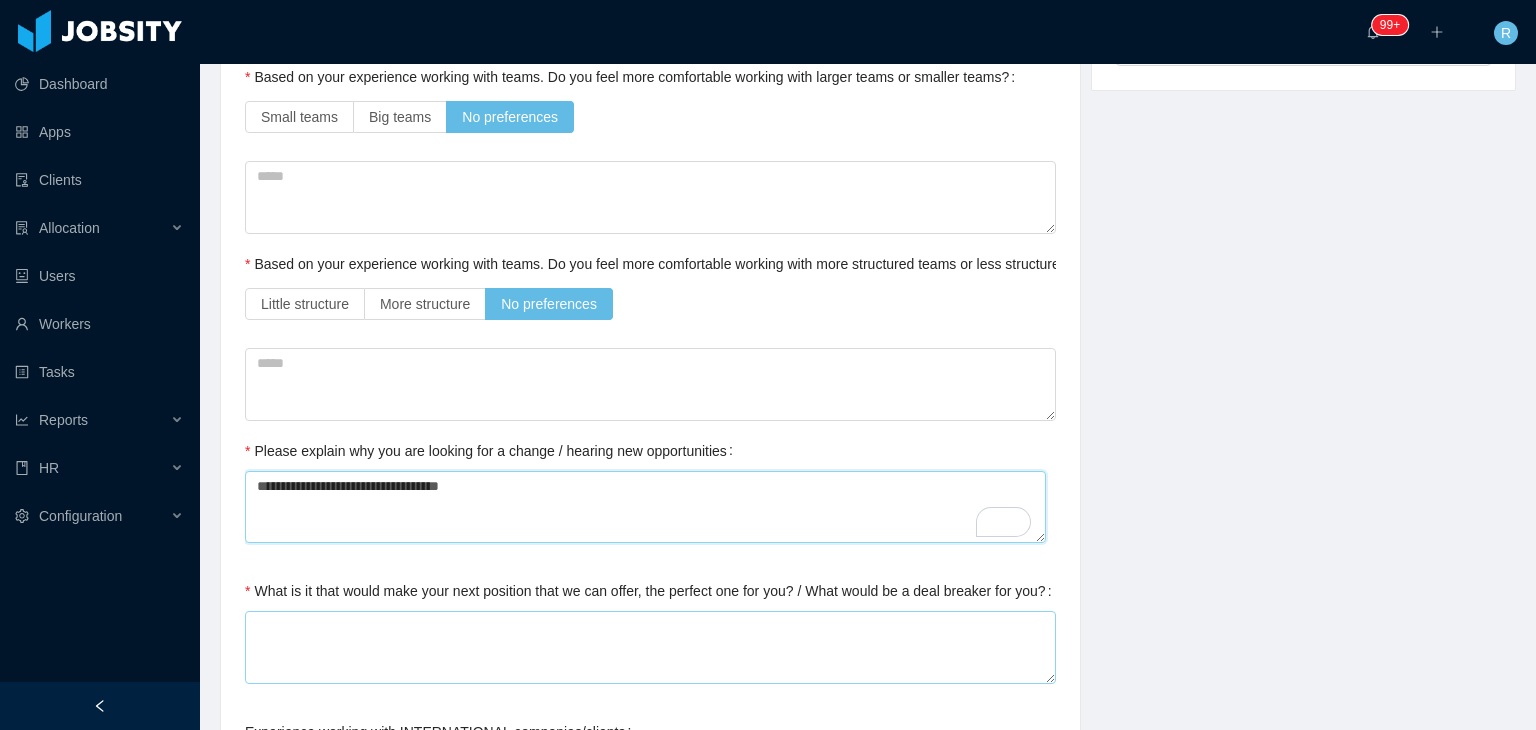 scroll, scrollTop: 704, scrollLeft: 0, axis: vertical 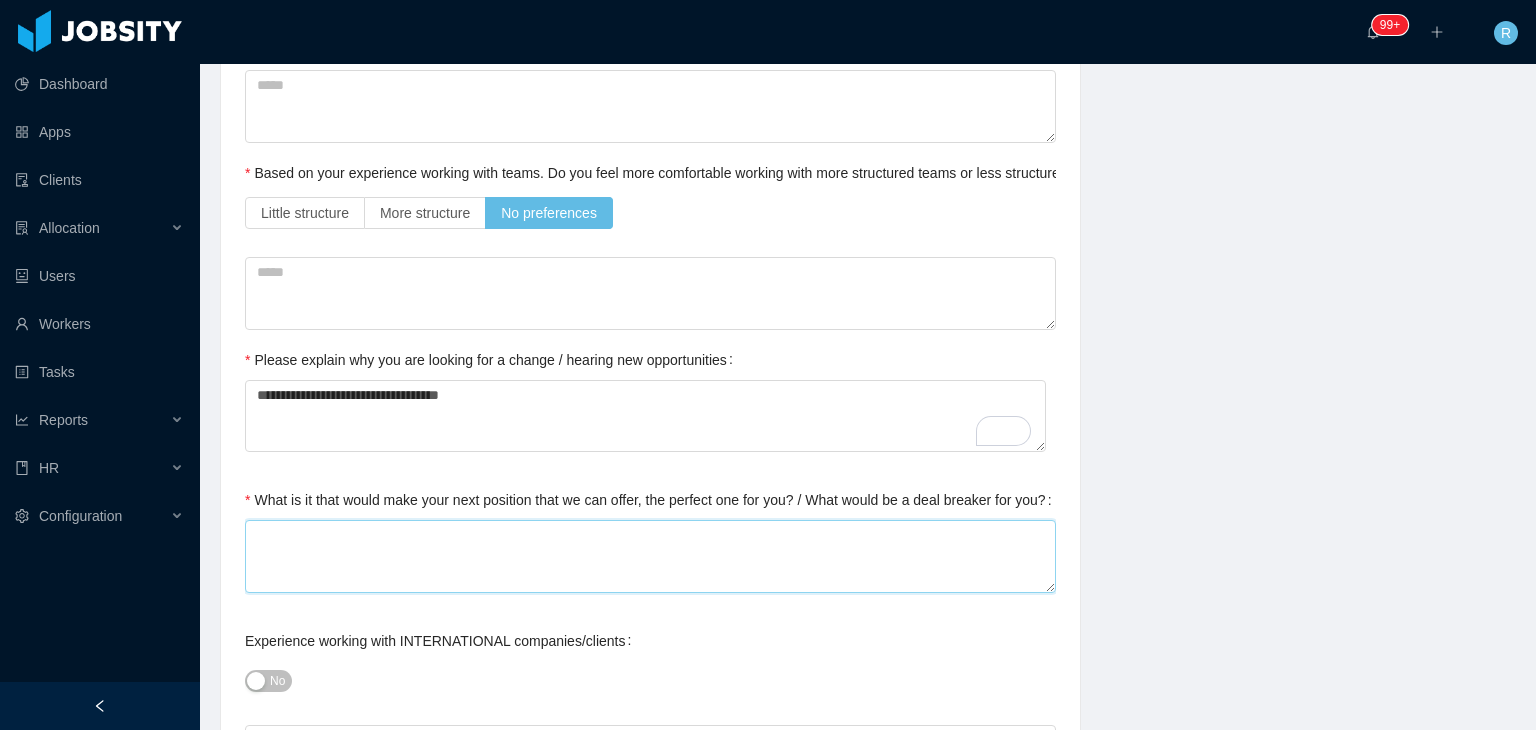 click on "What is it that would make your next position that we can offer, the perfect one for you? / What would be a deal breaker for you?" at bounding box center (650, 556) 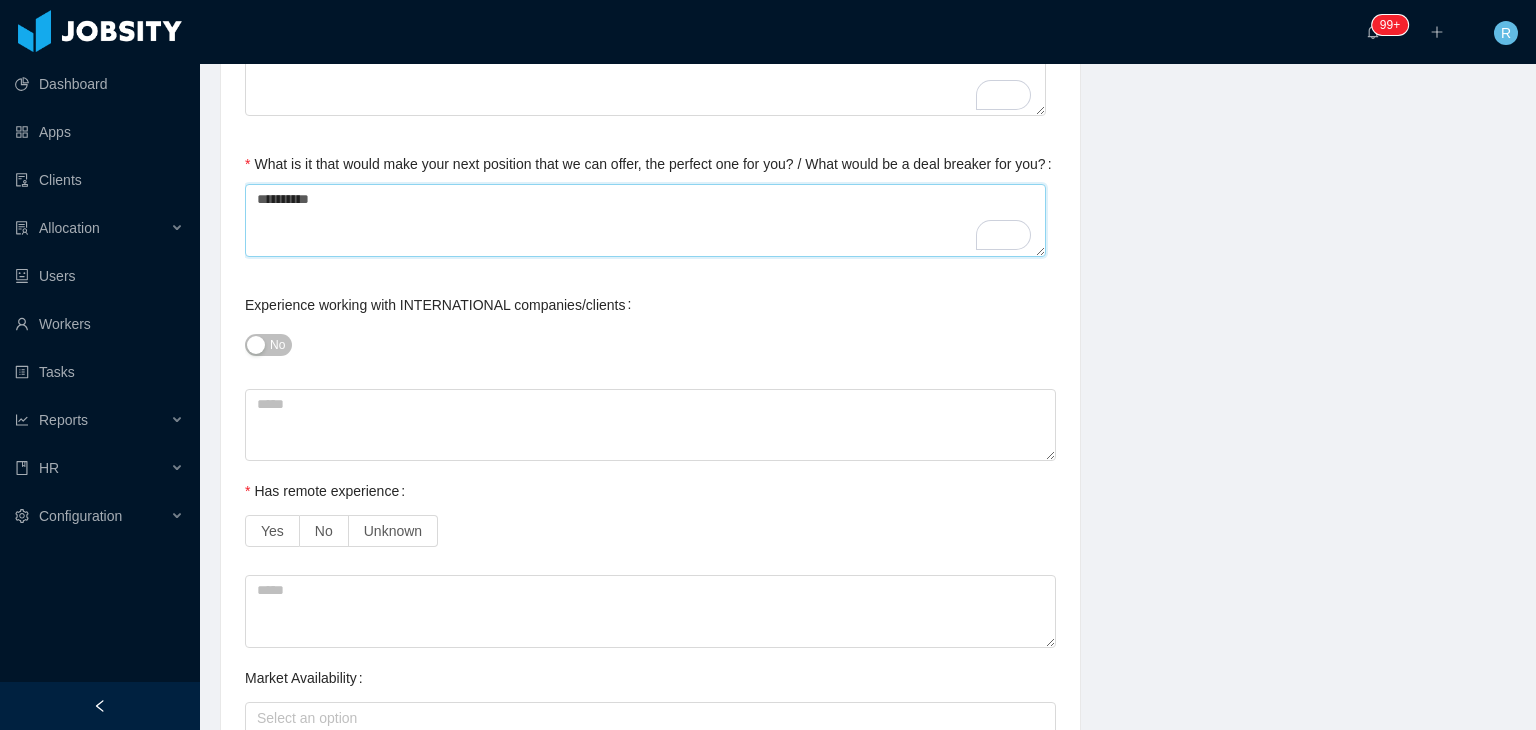 scroll, scrollTop: 1048, scrollLeft: 0, axis: vertical 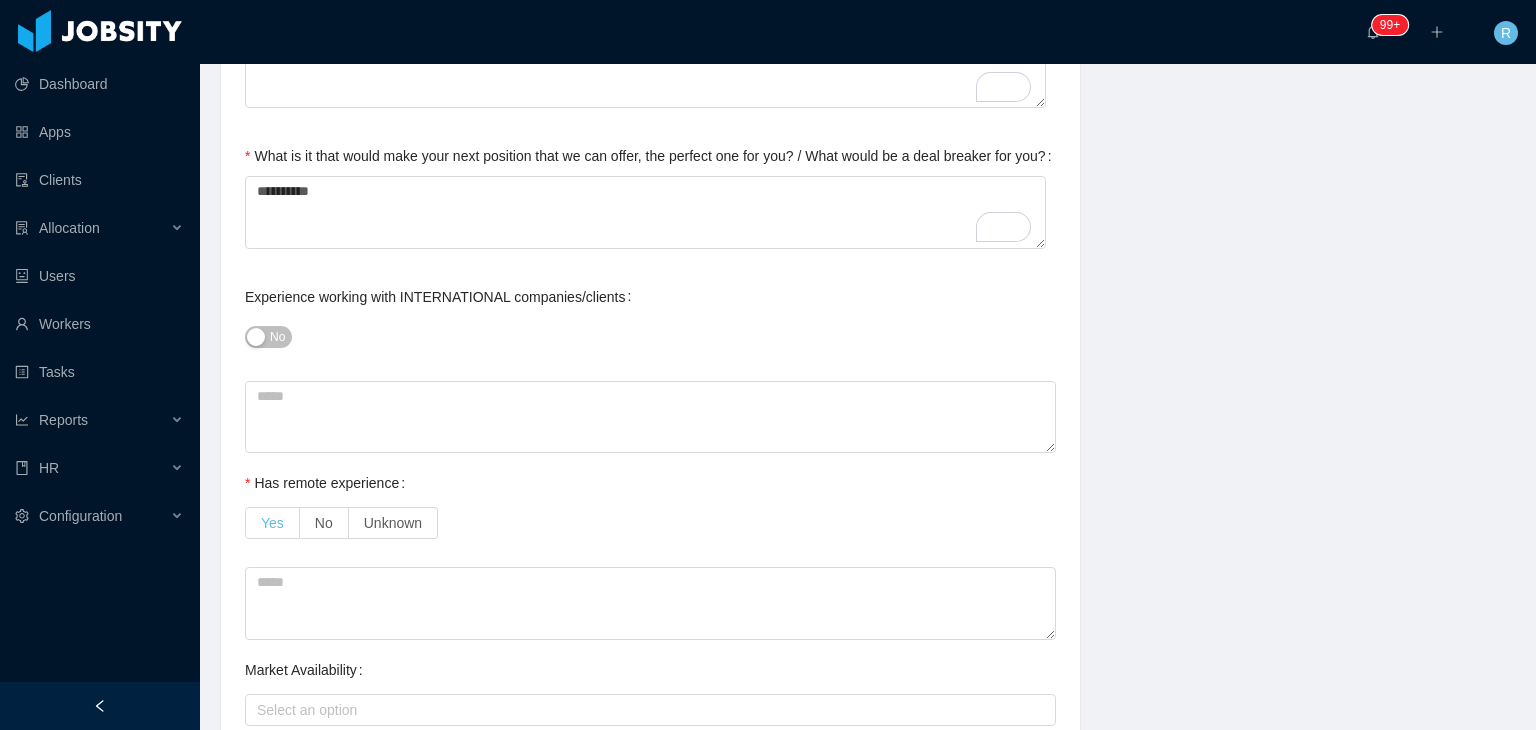 click on "Yes" at bounding box center [272, 523] 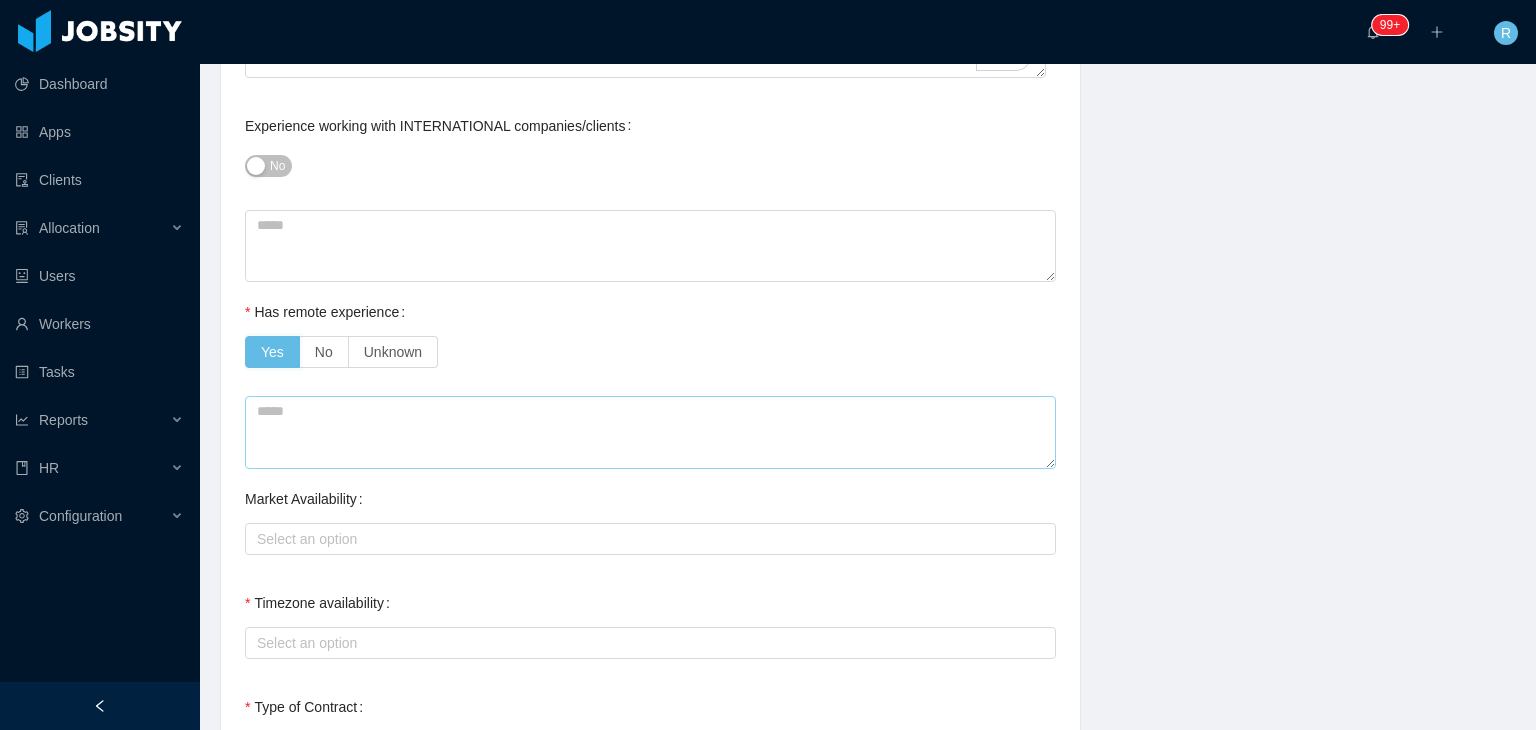 scroll, scrollTop: 1262, scrollLeft: 0, axis: vertical 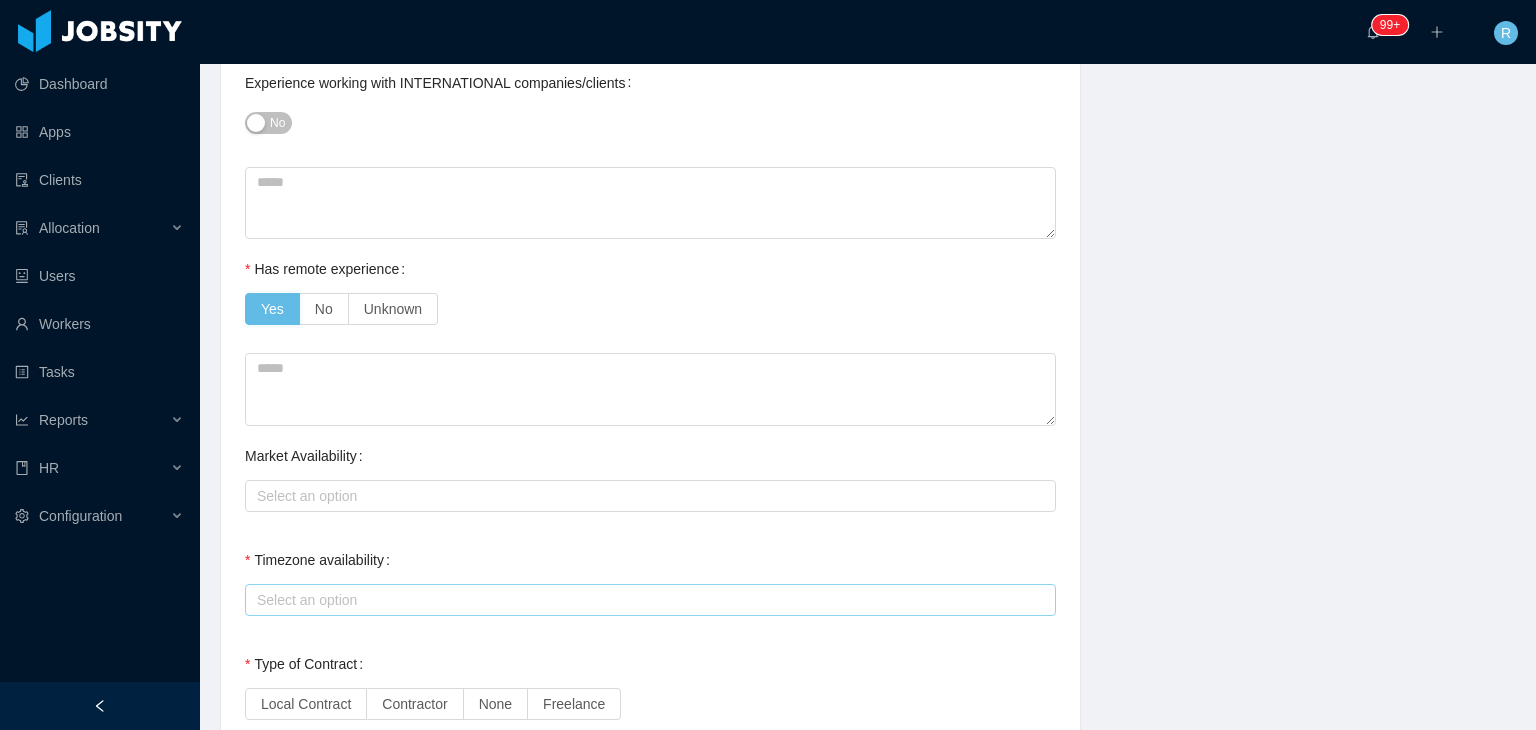click on "Select an option" at bounding box center (646, 600) 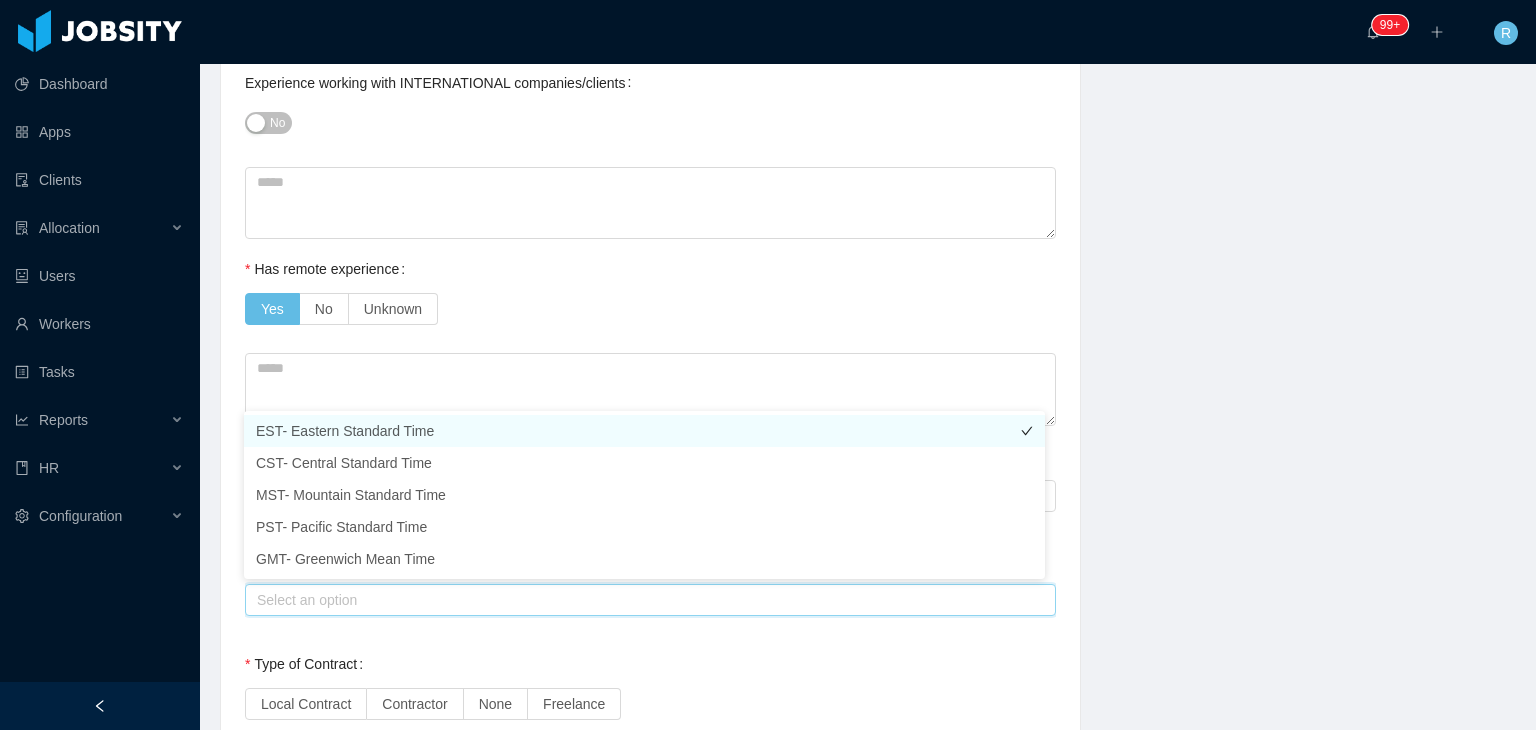 click on "EST- Eastern Standard Time" at bounding box center [644, 431] 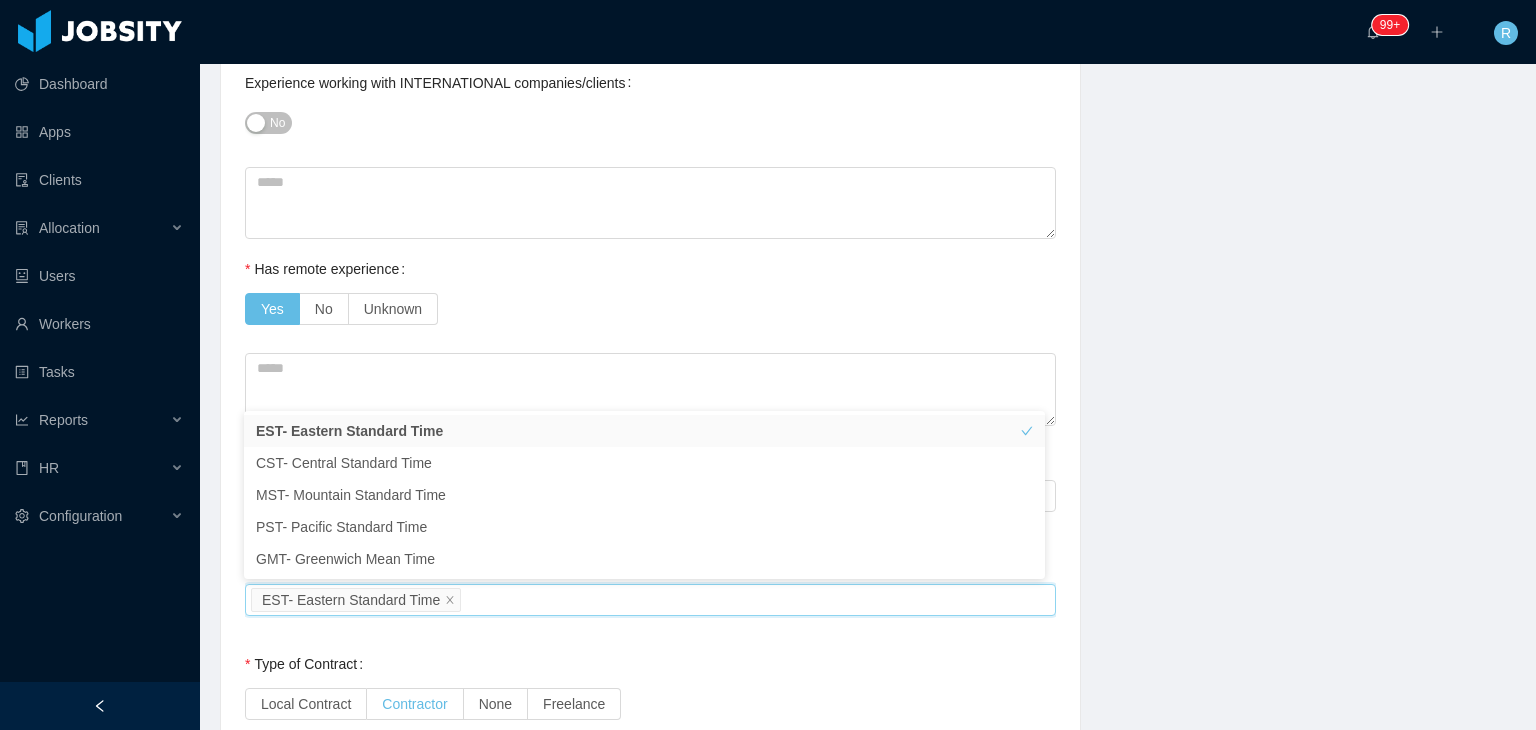 click on "Contractor" at bounding box center (414, 704) 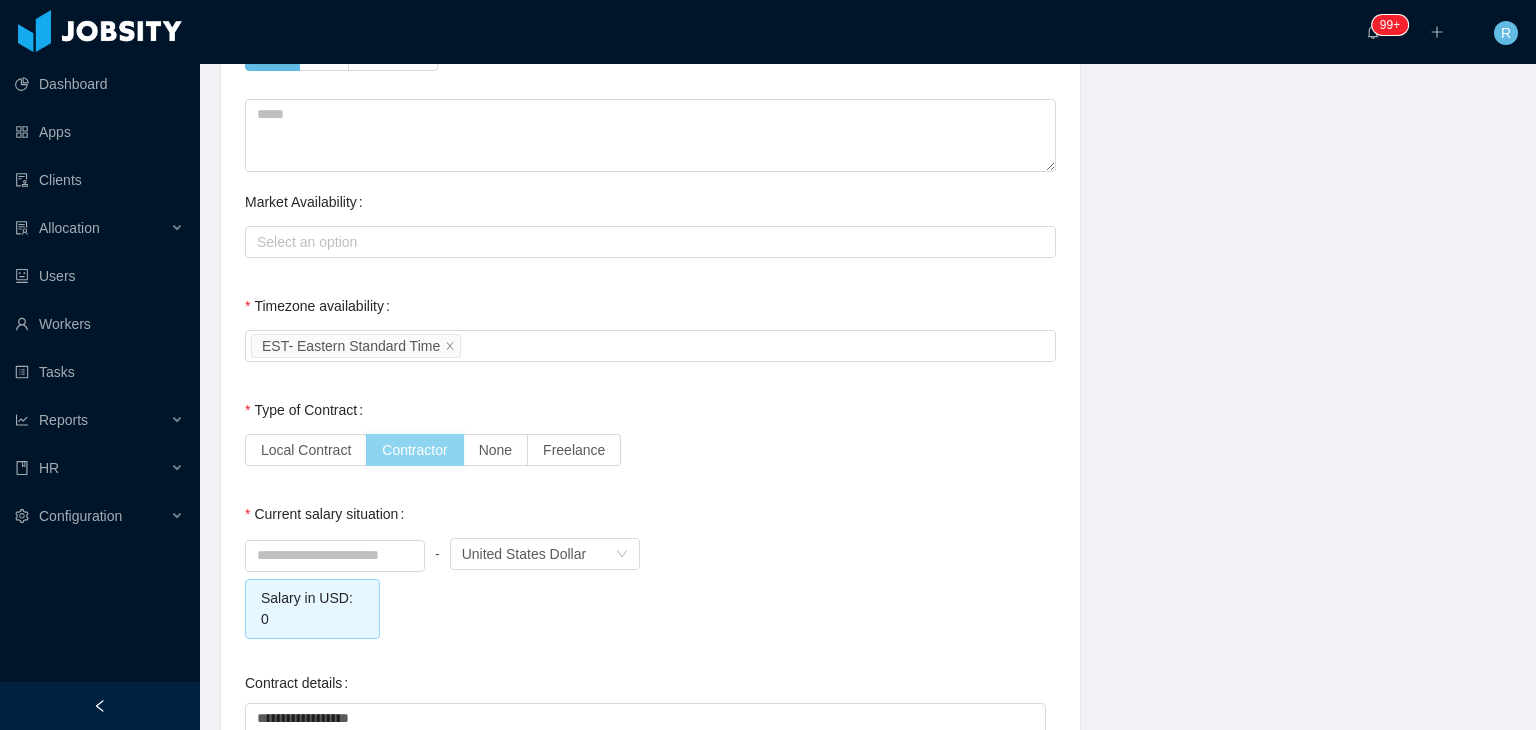 scroll, scrollTop: 1548, scrollLeft: 0, axis: vertical 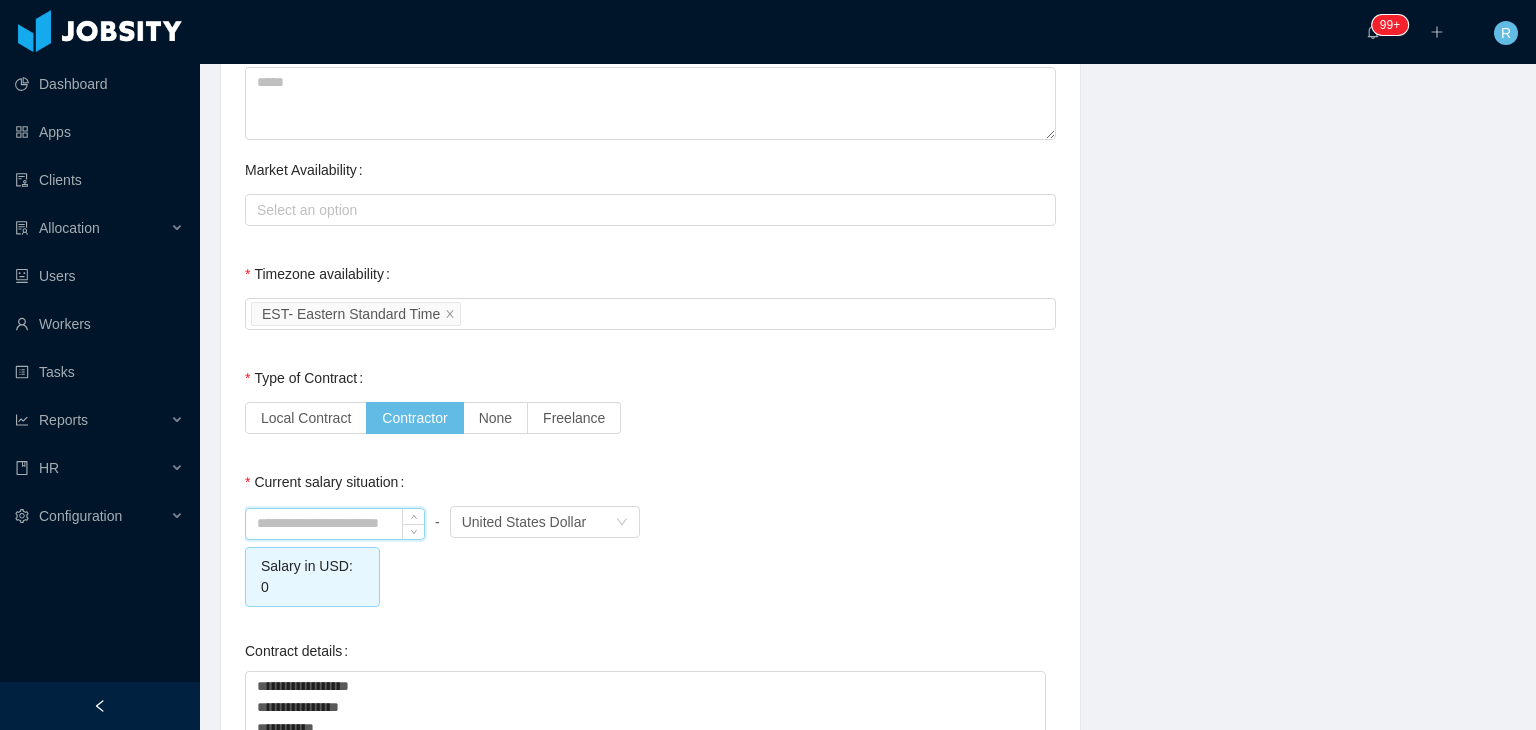 click at bounding box center (335, 524) 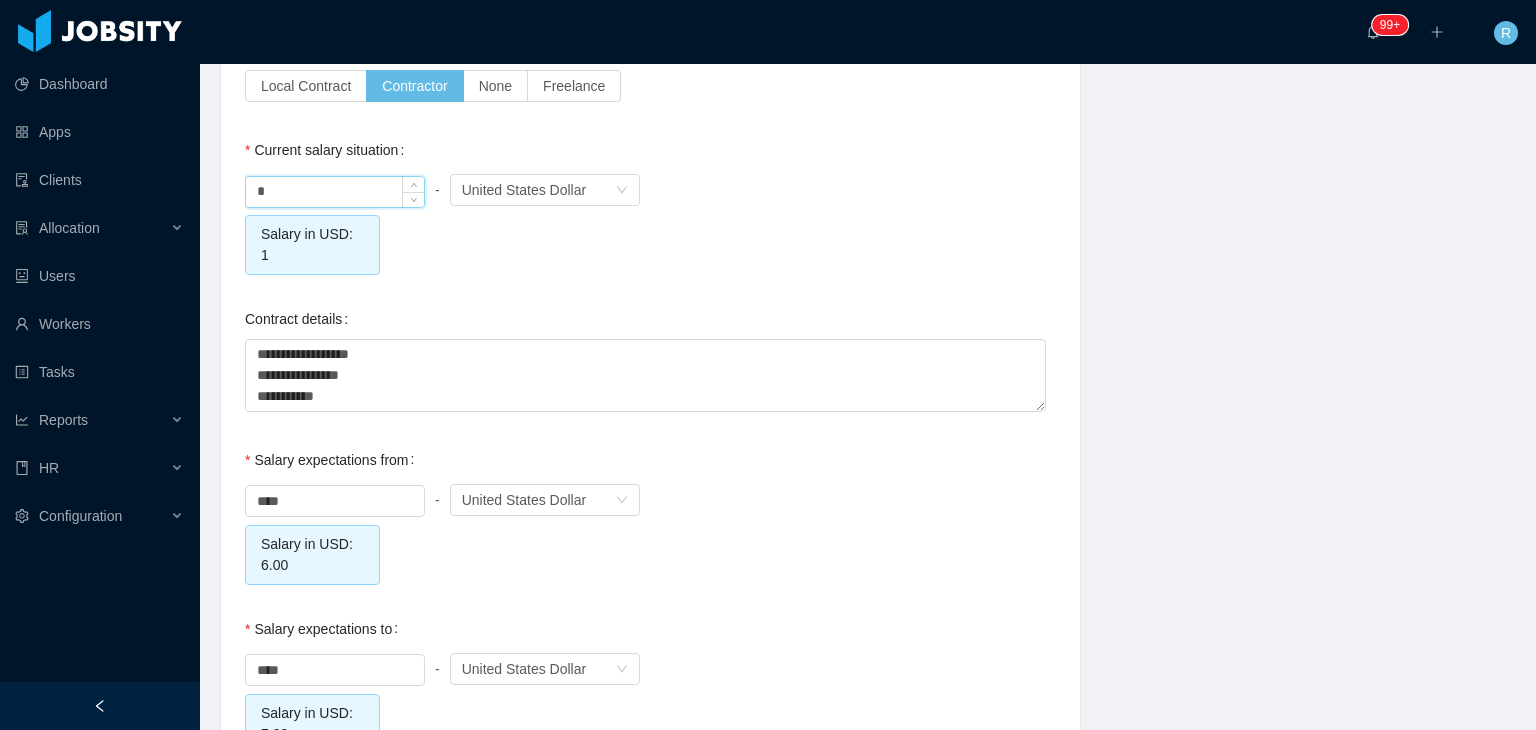 scroll, scrollTop: 1892, scrollLeft: 0, axis: vertical 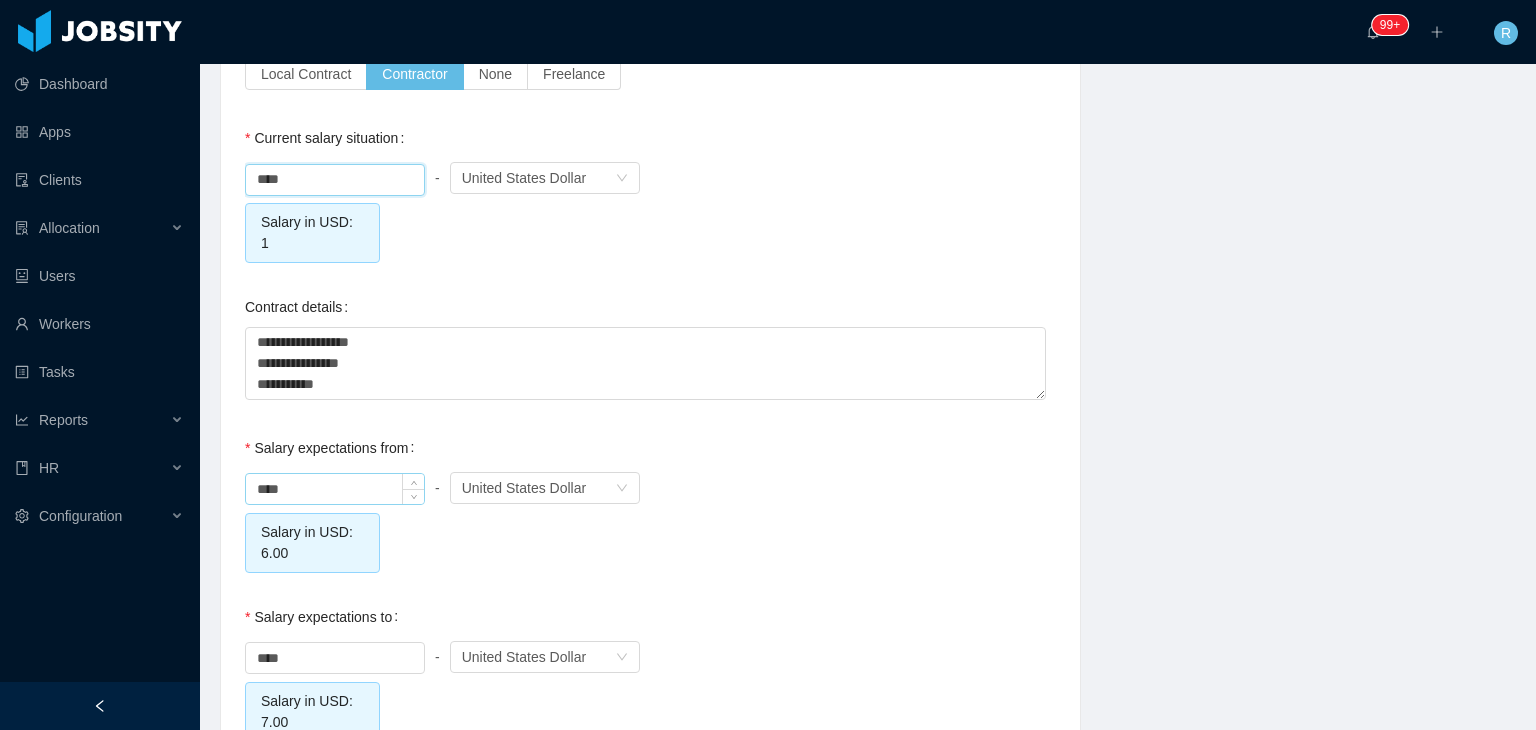 click on "****" at bounding box center [335, 489] 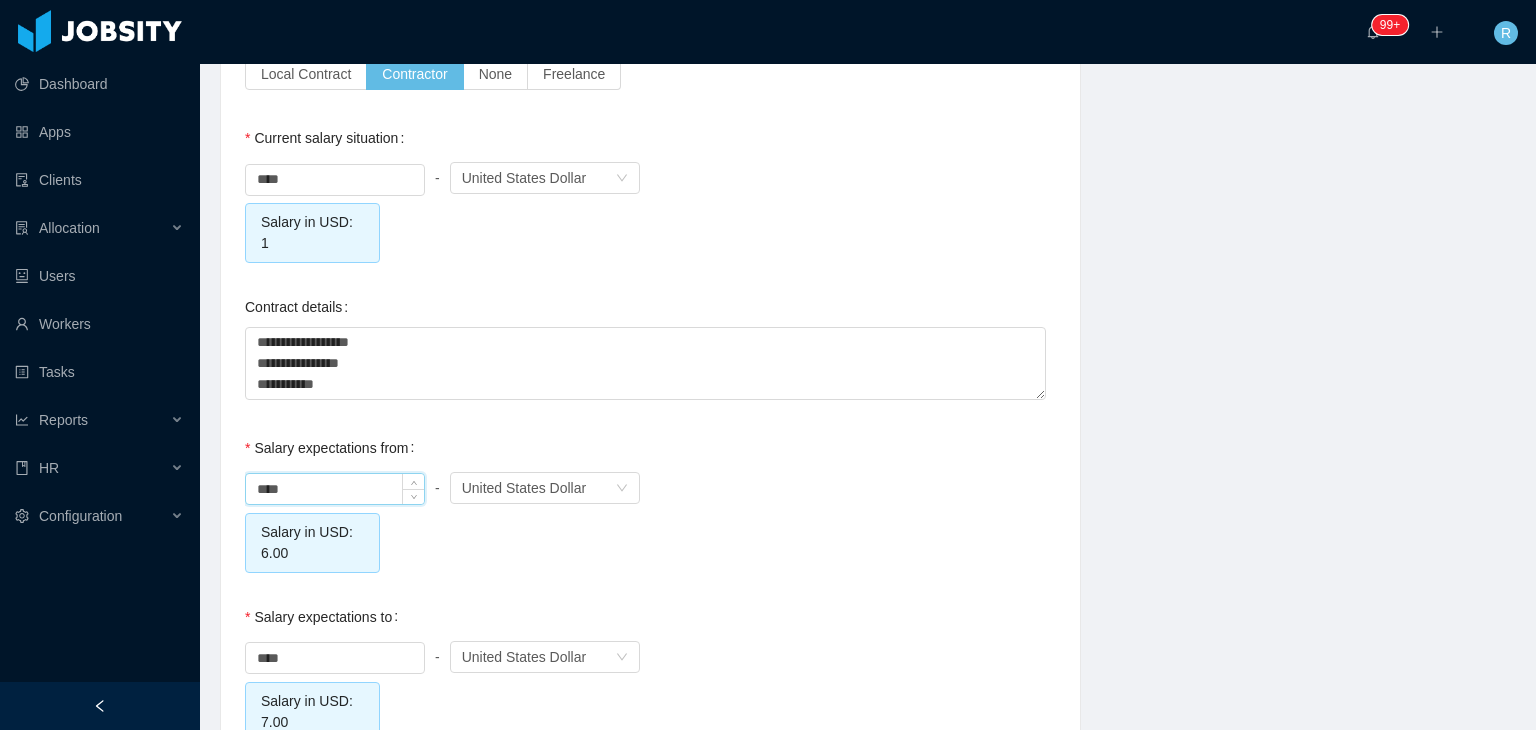 click on "****" at bounding box center [335, 489] 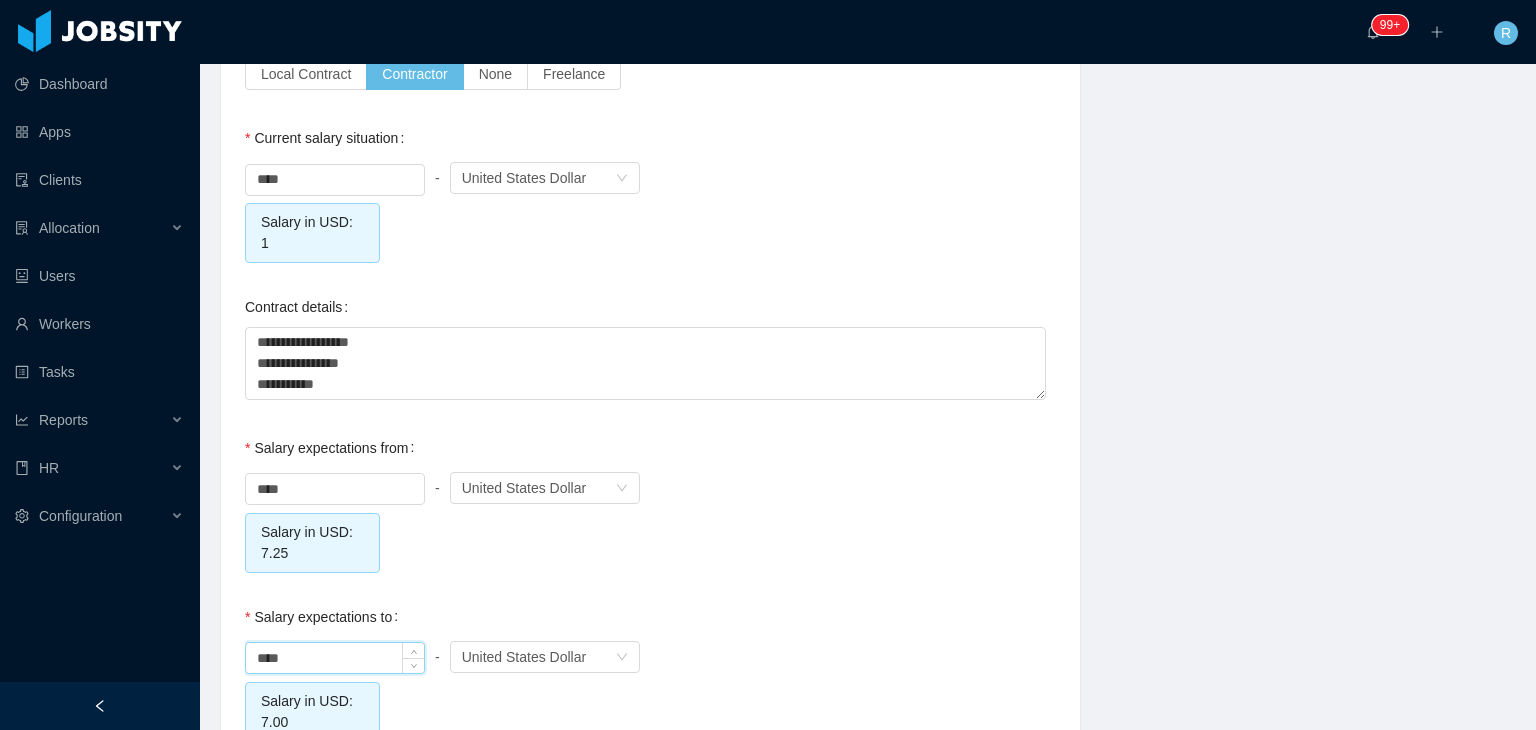 click on "****" at bounding box center [335, 658] 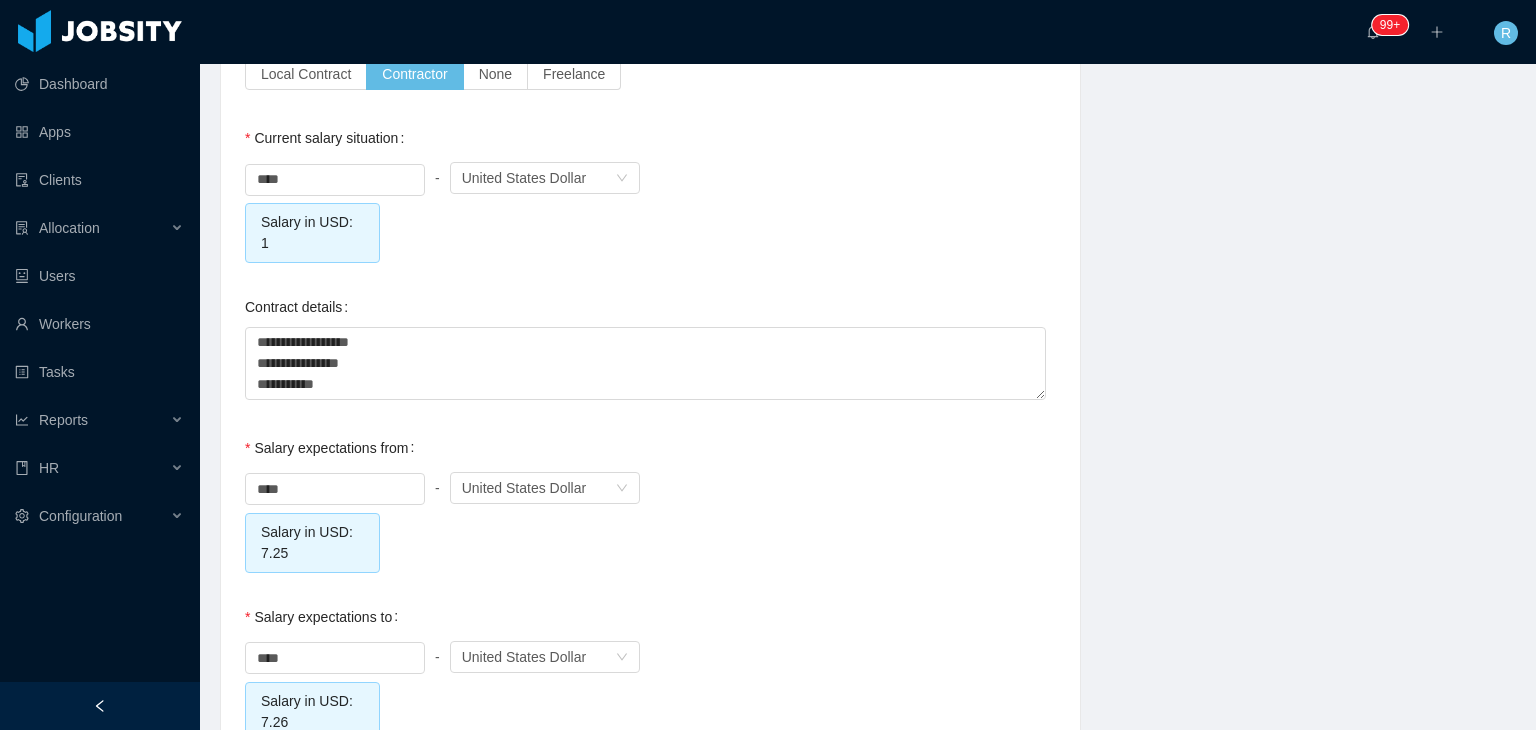 click on "**** - Currency United States Dollar   Salary in USD: 7.25" at bounding box center [650, 520] 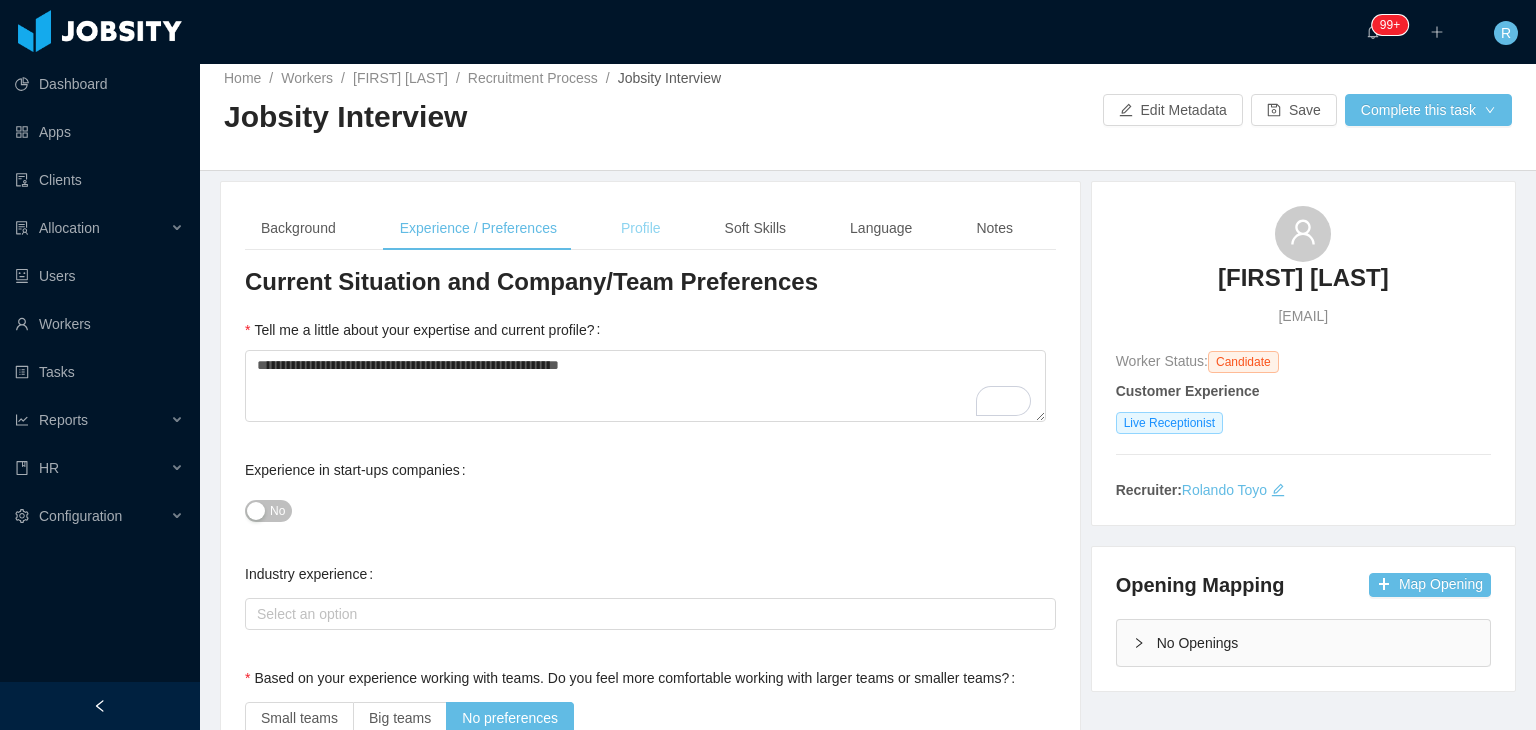 scroll, scrollTop: 0, scrollLeft: 0, axis: both 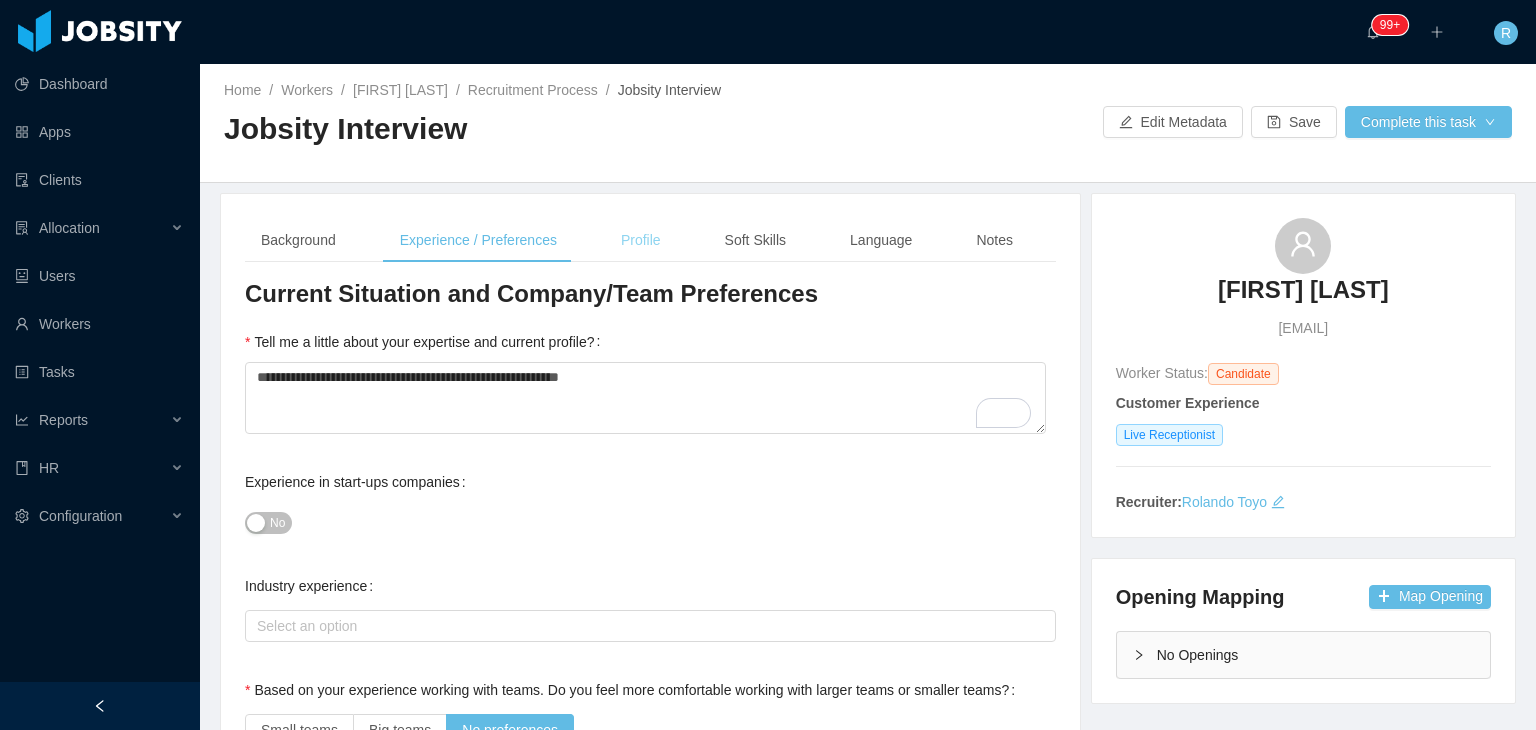 click on "Profile" at bounding box center [641, 240] 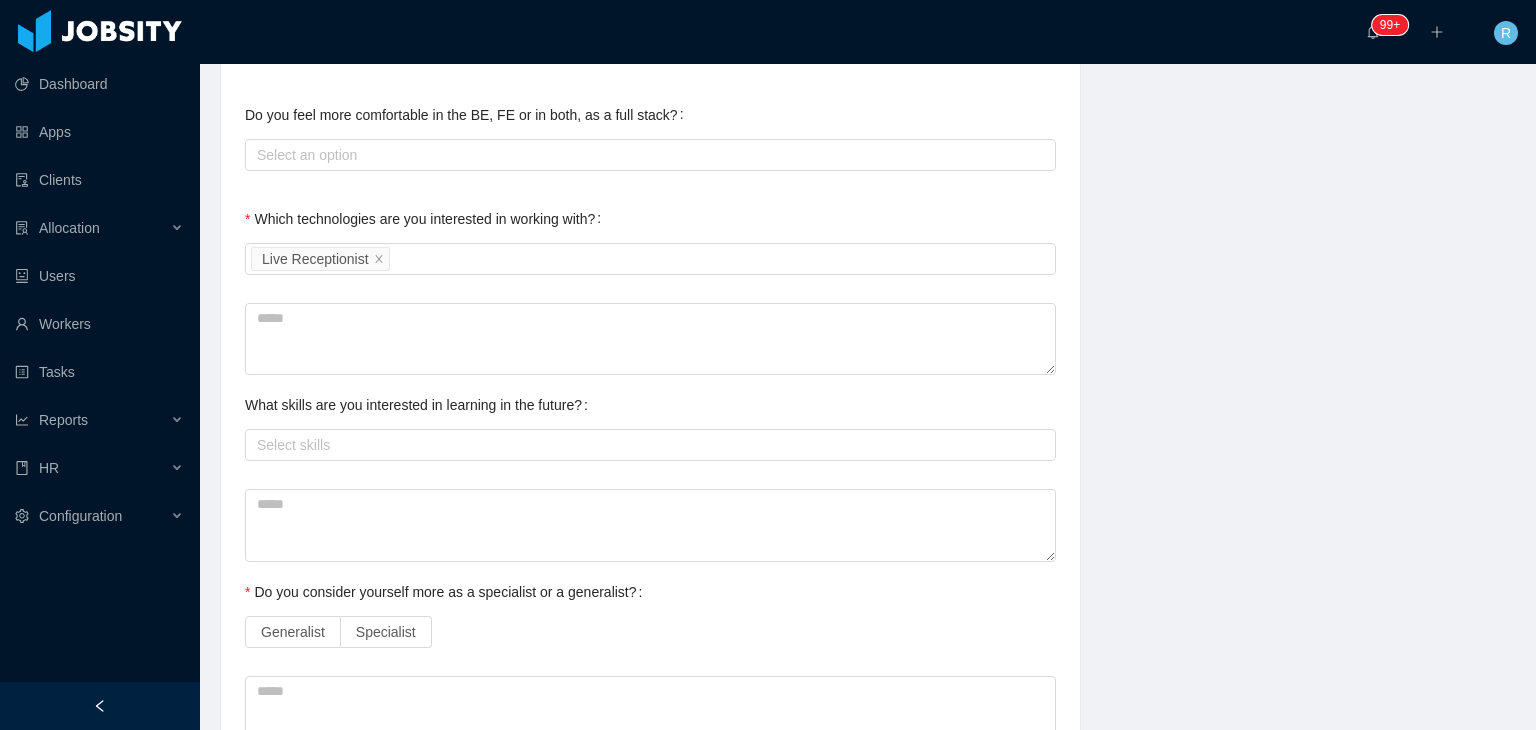 scroll, scrollTop: 700, scrollLeft: 0, axis: vertical 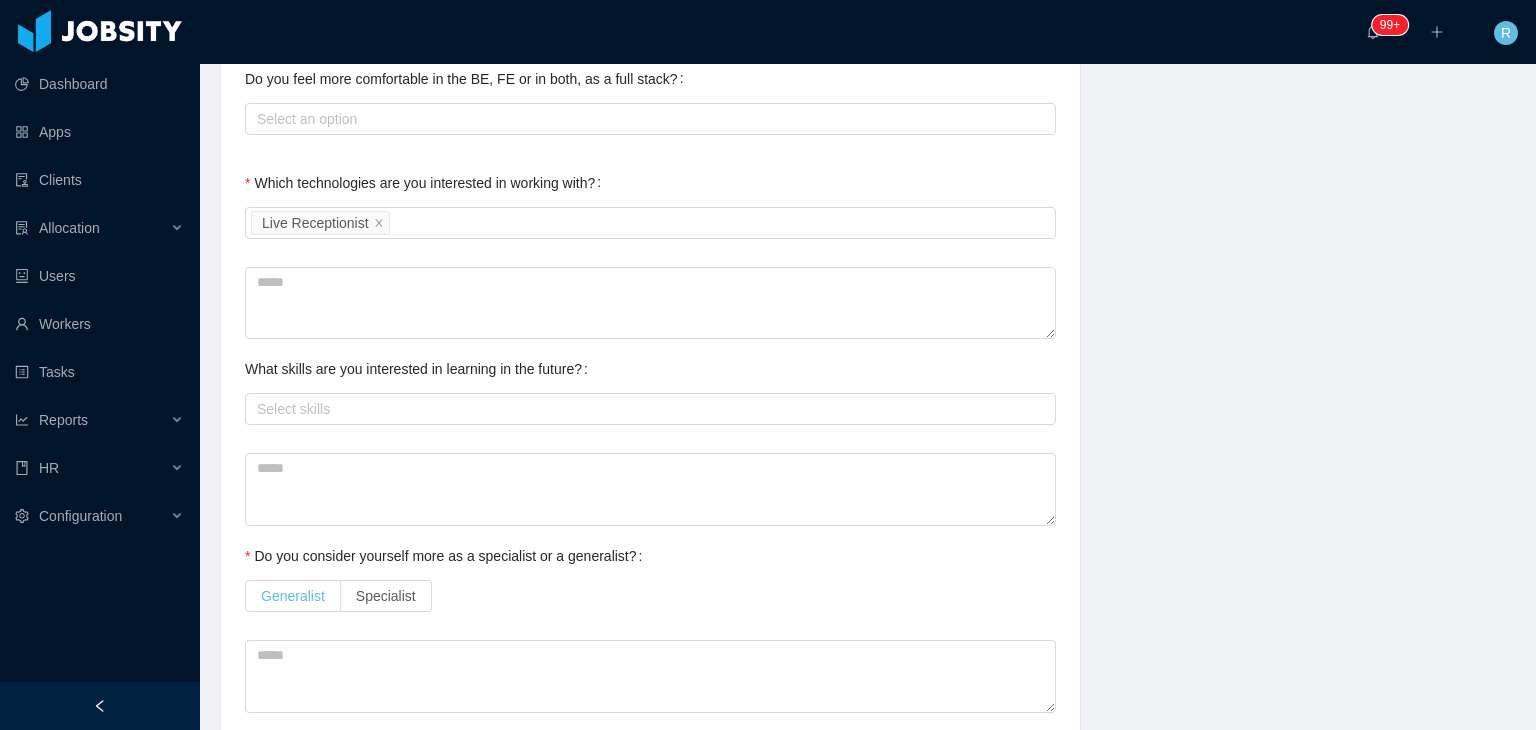 click on "Generalist" at bounding box center [293, 596] 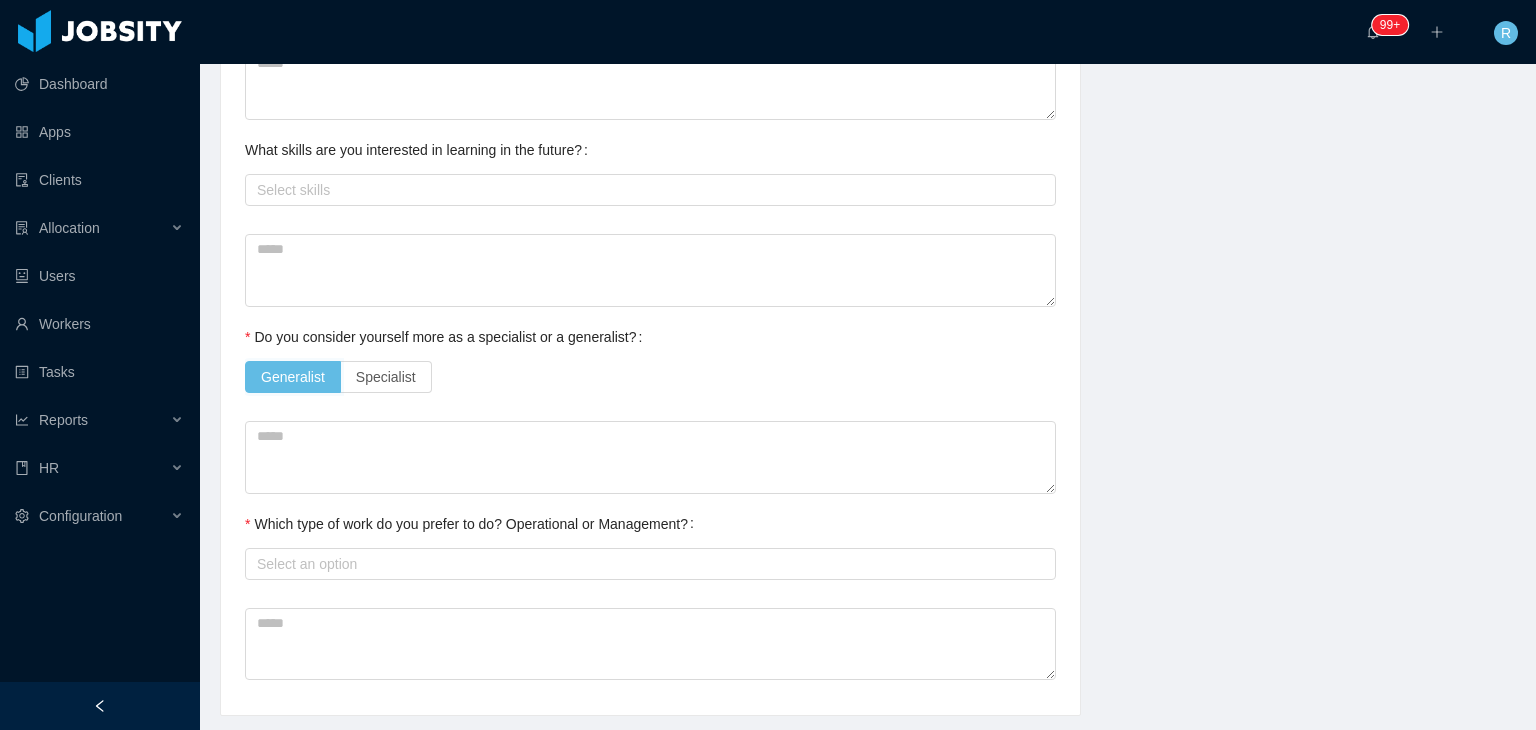 scroll, scrollTop: 973, scrollLeft: 0, axis: vertical 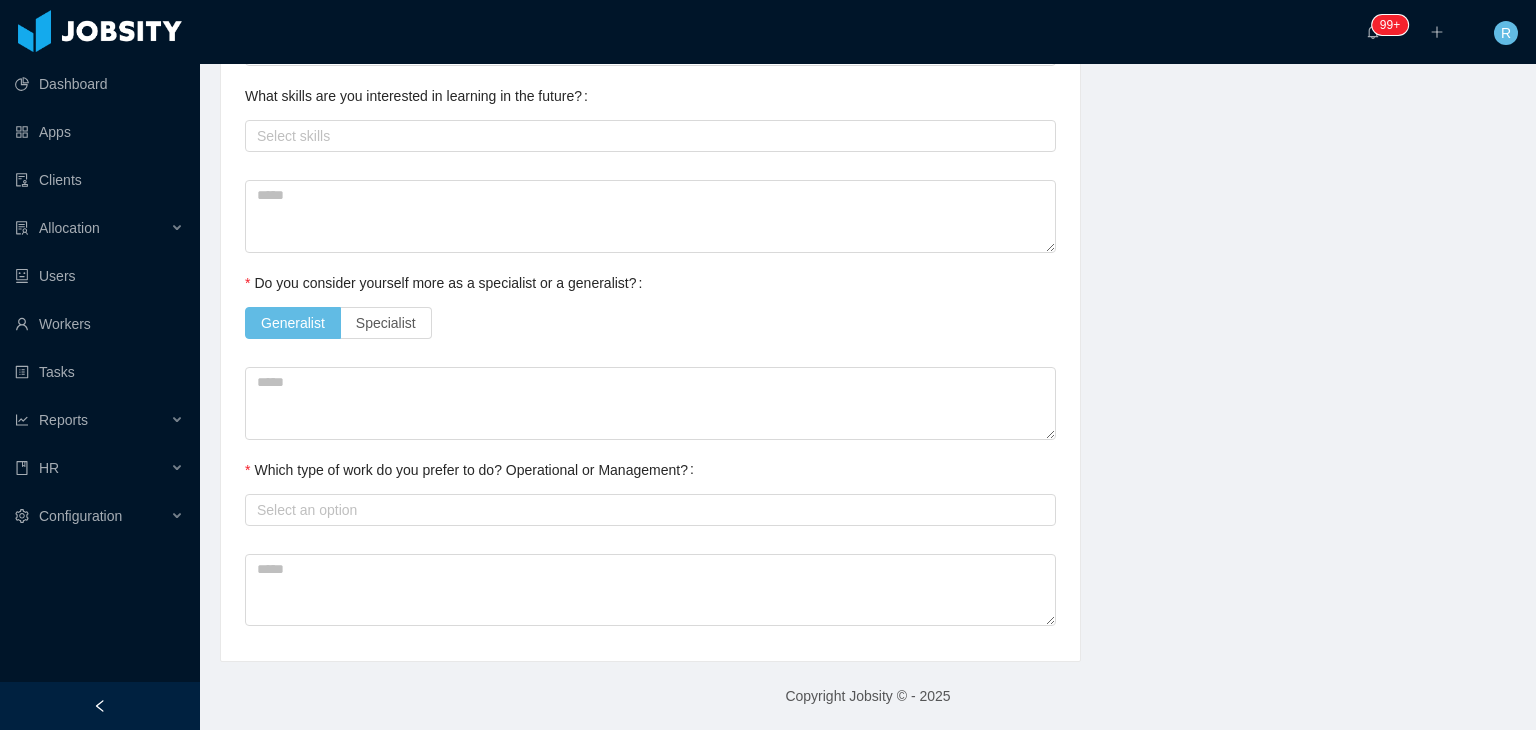 click on "Select an option" at bounding box center [650, 510] 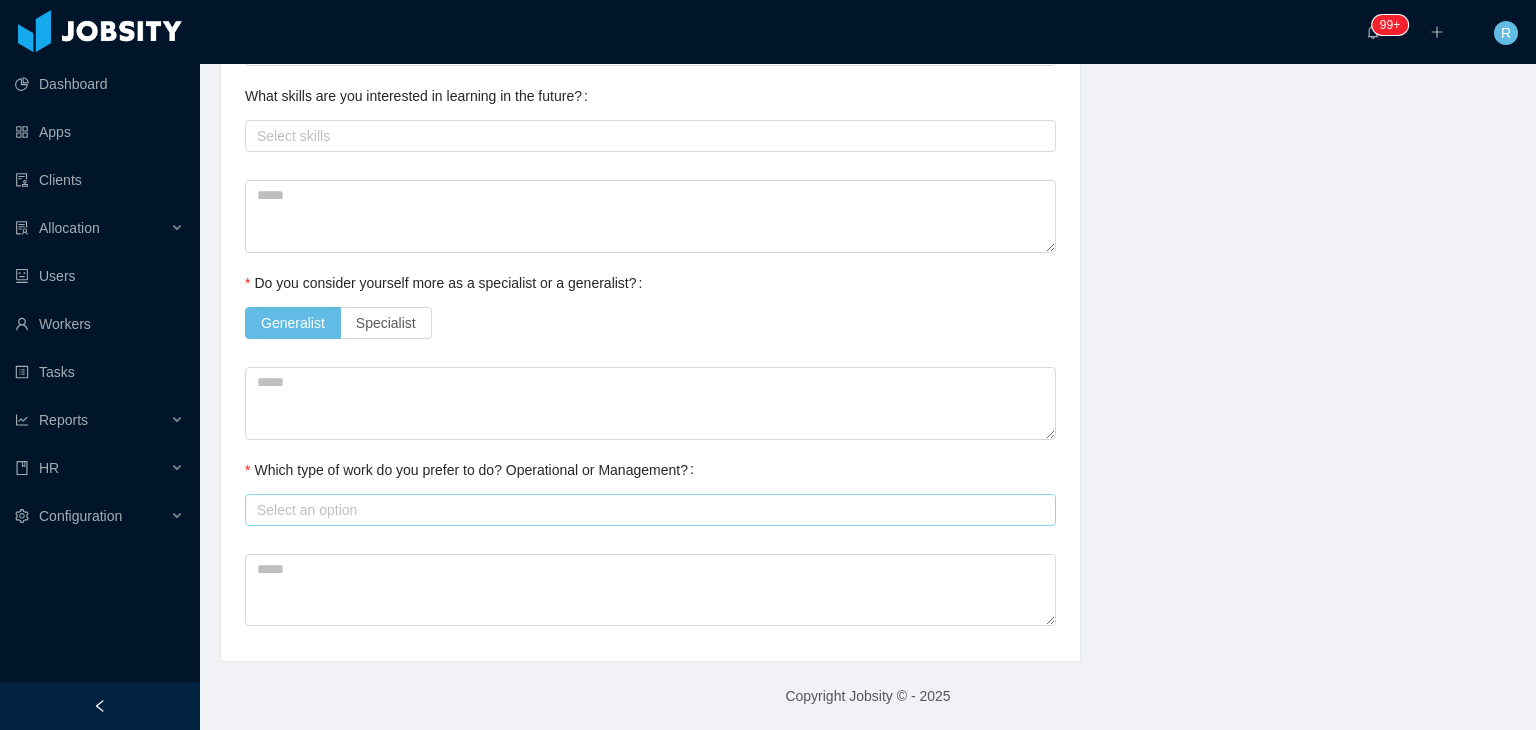 click on "Select an option" at bounding box center (646, 510) 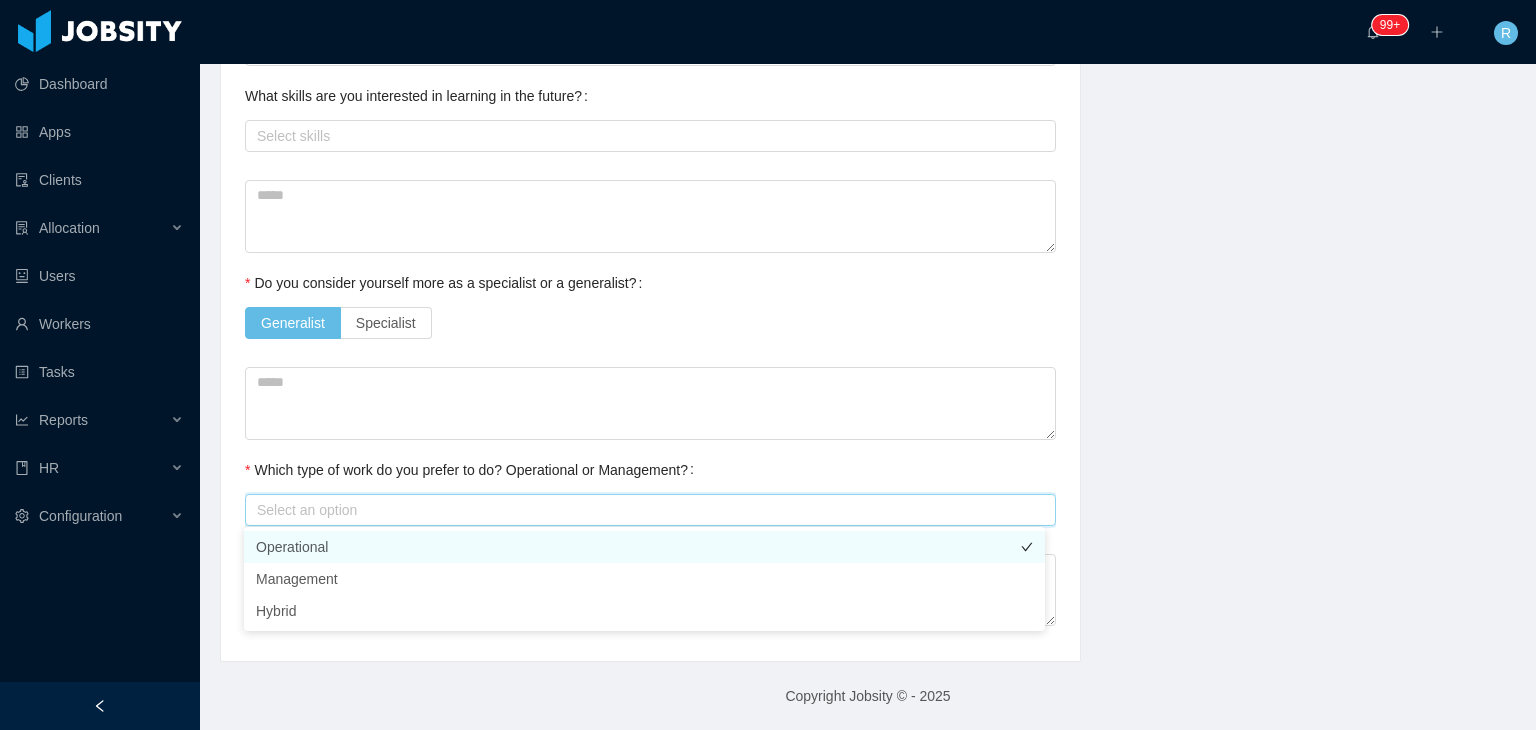 click on "Operational" at bounding box center [644, 547] 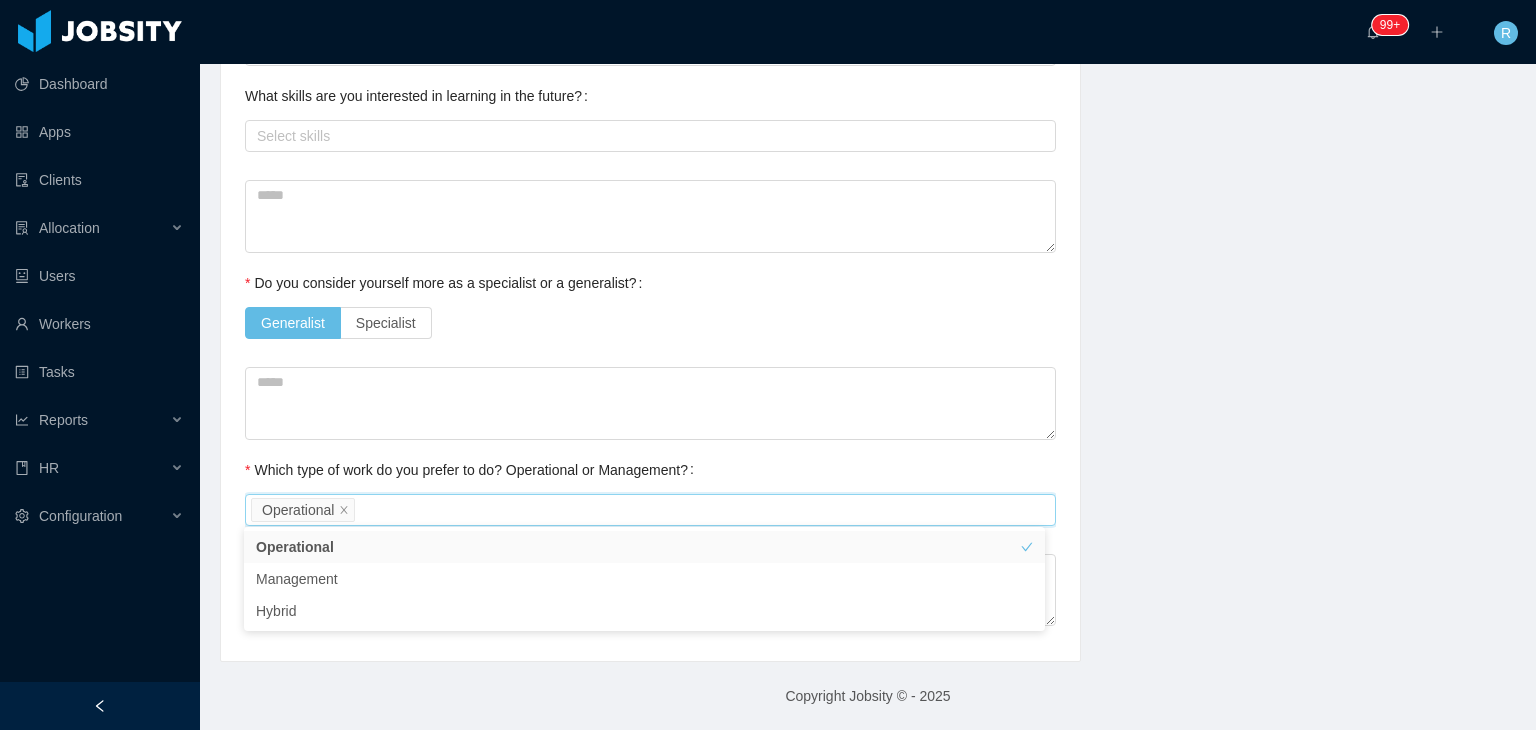 click on "Which type of work do you prefer to do? Operational or Management?" at bounding box center (473, 470) 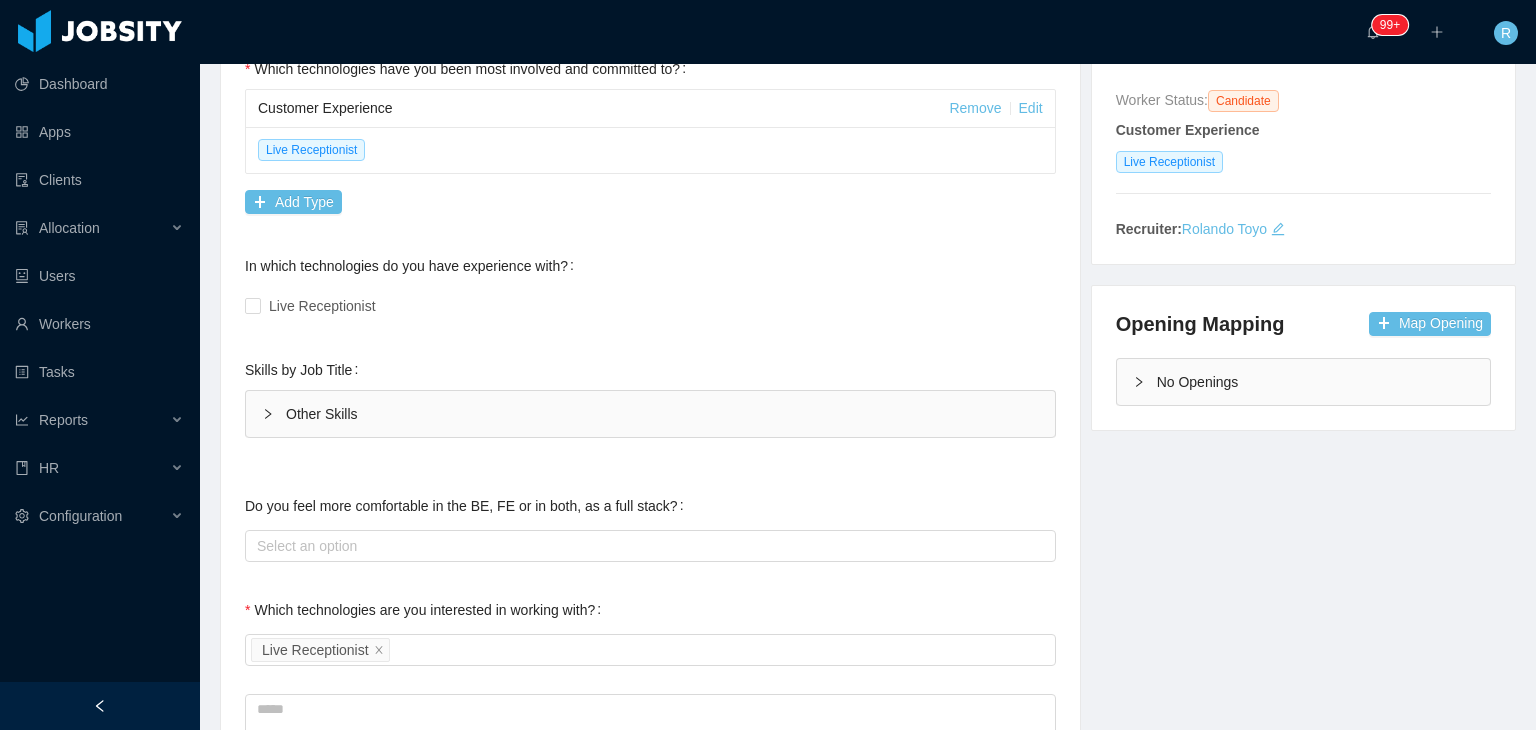 scroll, scrollTop: 0, scrollLeft: 0, axis: both 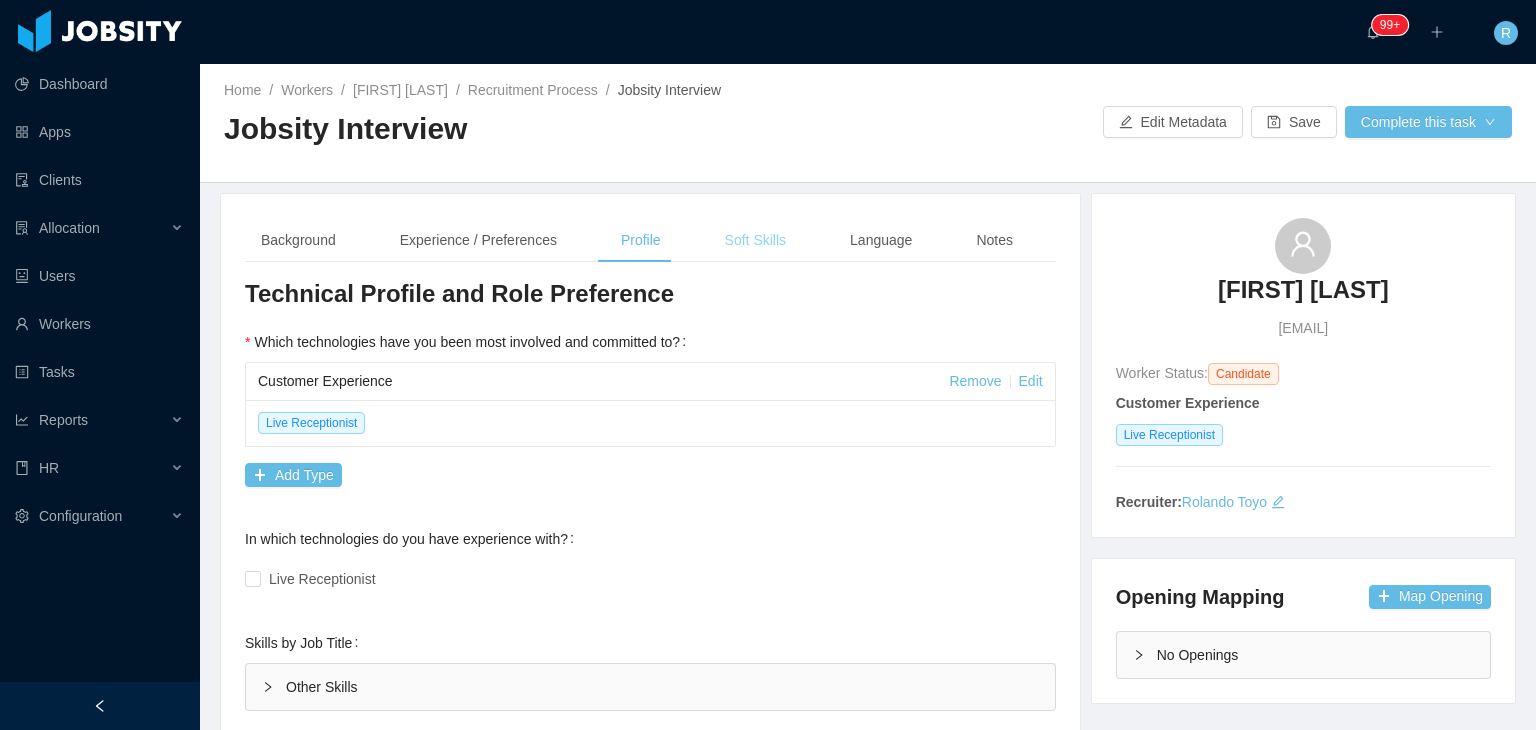 click on "Soft Skills" at bounding box center [755, 240] 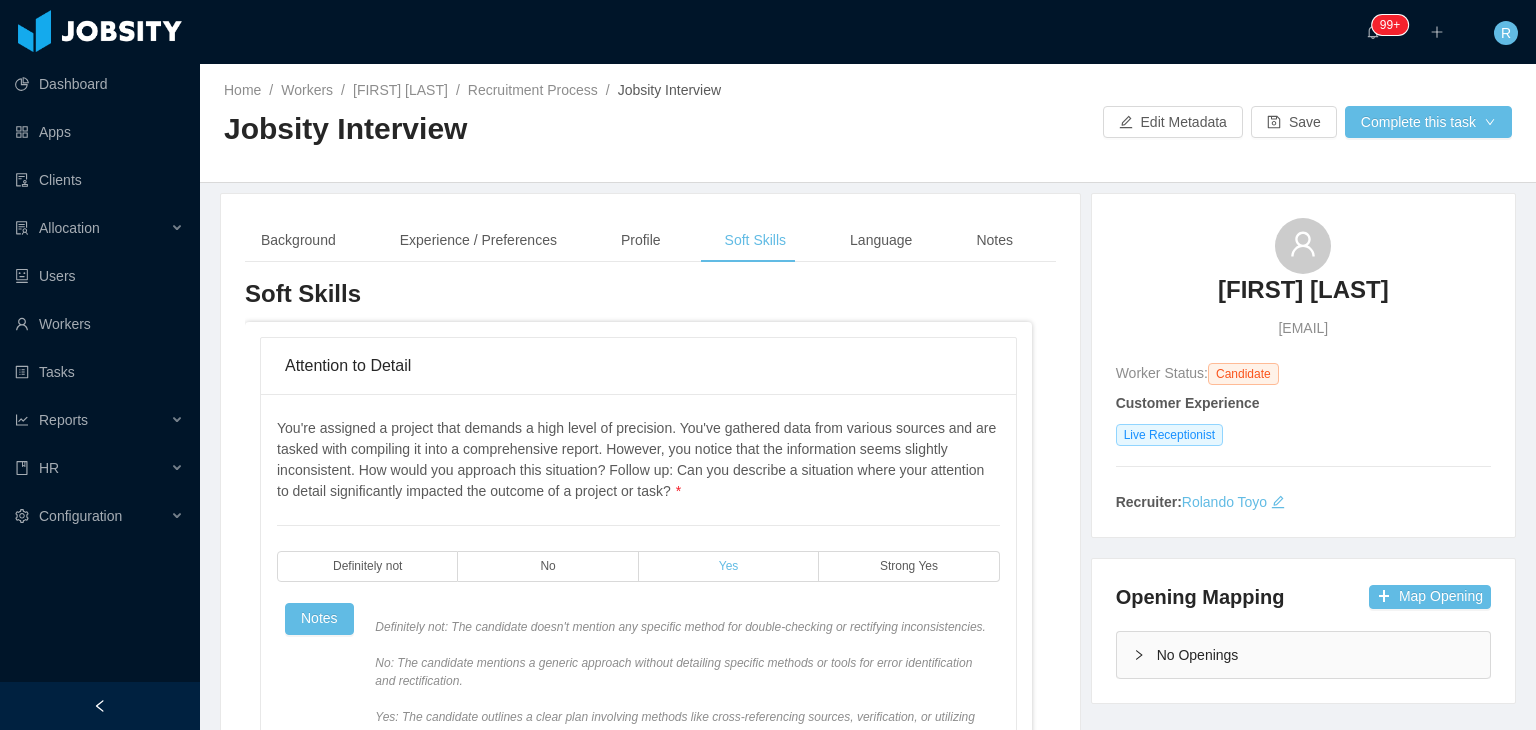 click on "Yes" at bounding box center (729, 566) 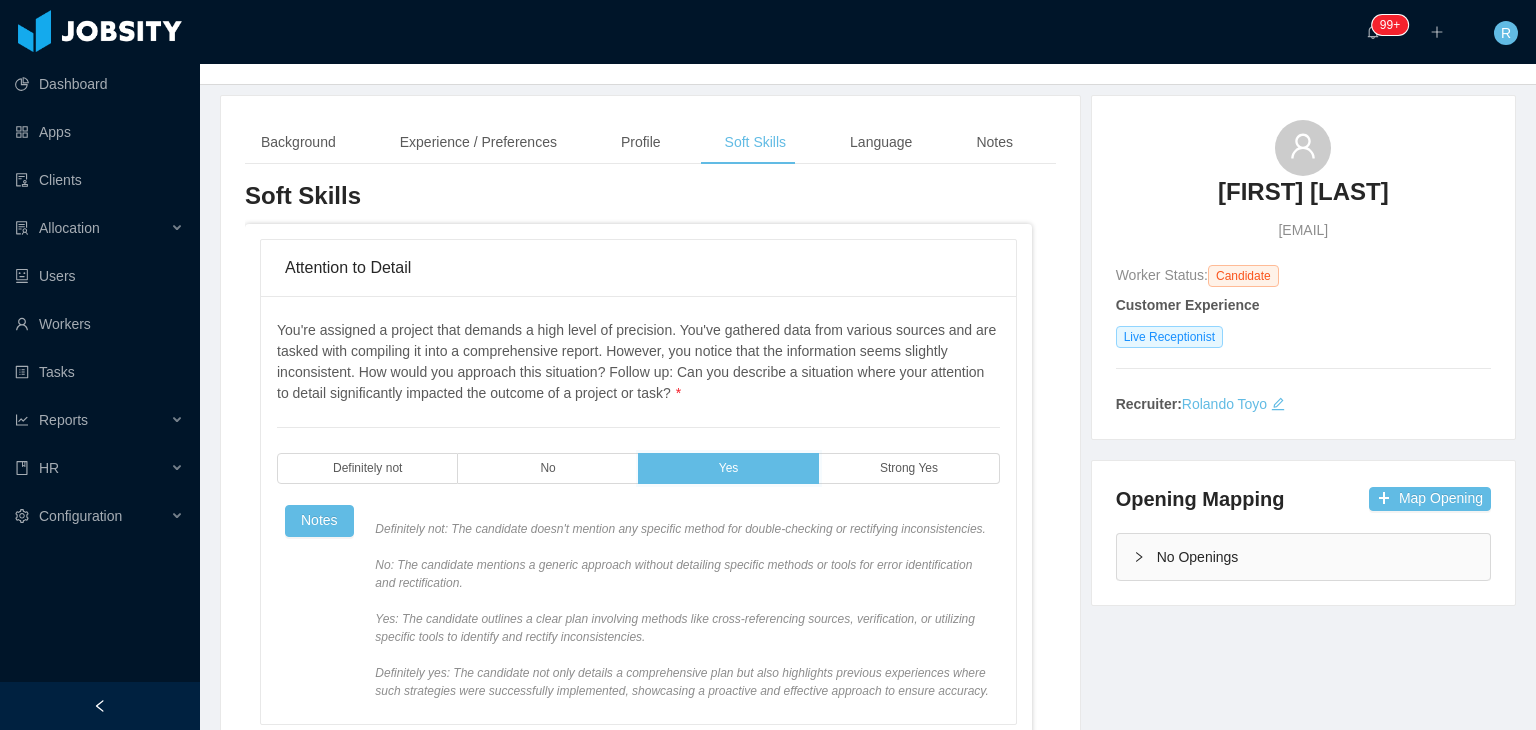 scroll, scrollTop: 500, scrollLeft: 0, axis: vertical 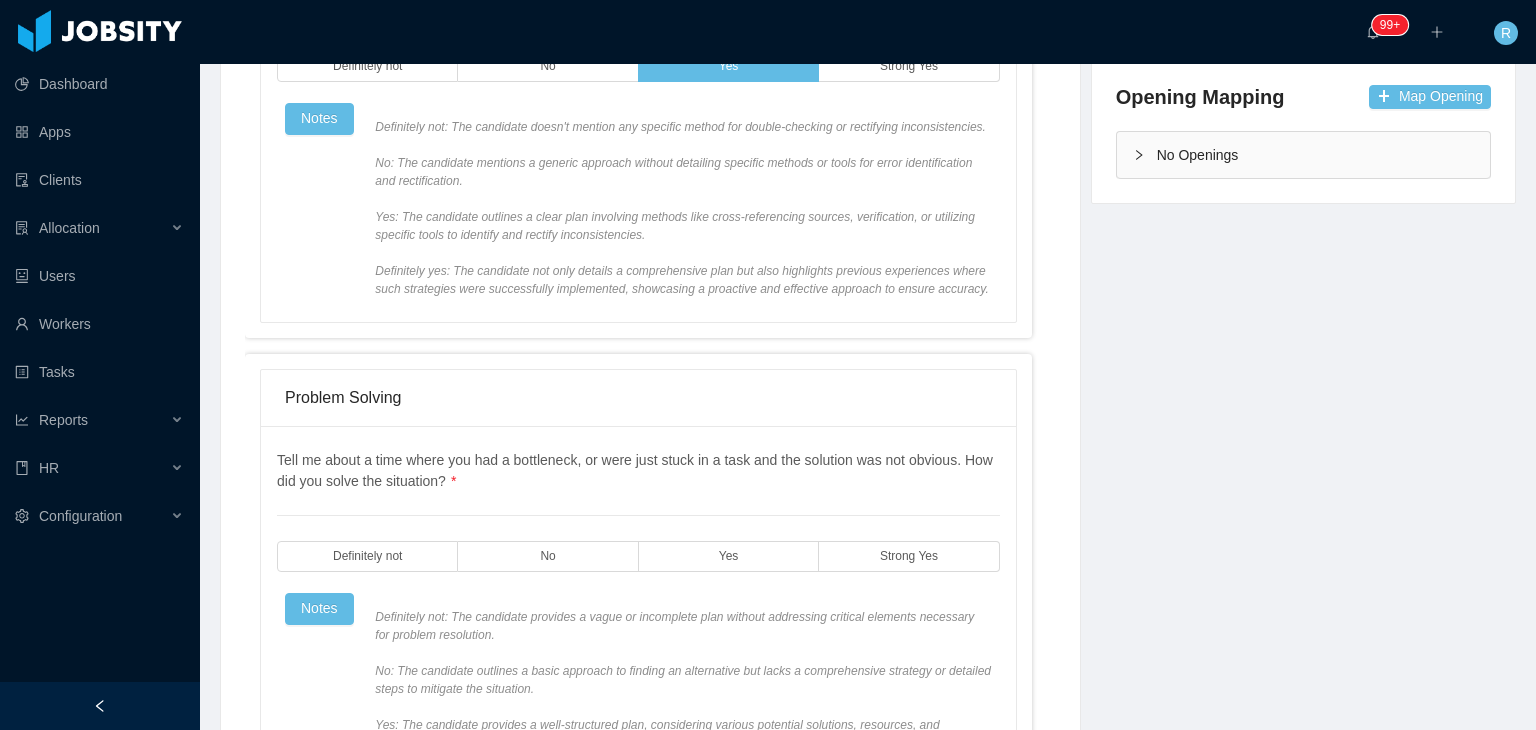 click on "Tell me about a time where you had a bottleneck, or were just stuck in a task and the solution was not obvious. How did you solve the situation? * Definitely not No Yes Strong Yes Notes Definitely not: The candidate provides a vague or incomplete plan without addressing critical elements necessary for problem resolution.
No: The candidate outlines a basic approach to finding an alternative but lacks a comprehensive strategy or detailed steps to mitigate the situation.
Yes: The candidate provides a well-structured plan, considering various potential solutions, resources, and contingencies, showing an ability to adapt and find alternatives to ensure the project's progress.
Definitely yes: The candidate not only details a comprehensive plan but also highlights experiences where similar challenges were successfully addressed, including how they evaluated outcomes to refine and improve future problem-solving strategies." at bounding box center [638, 637] 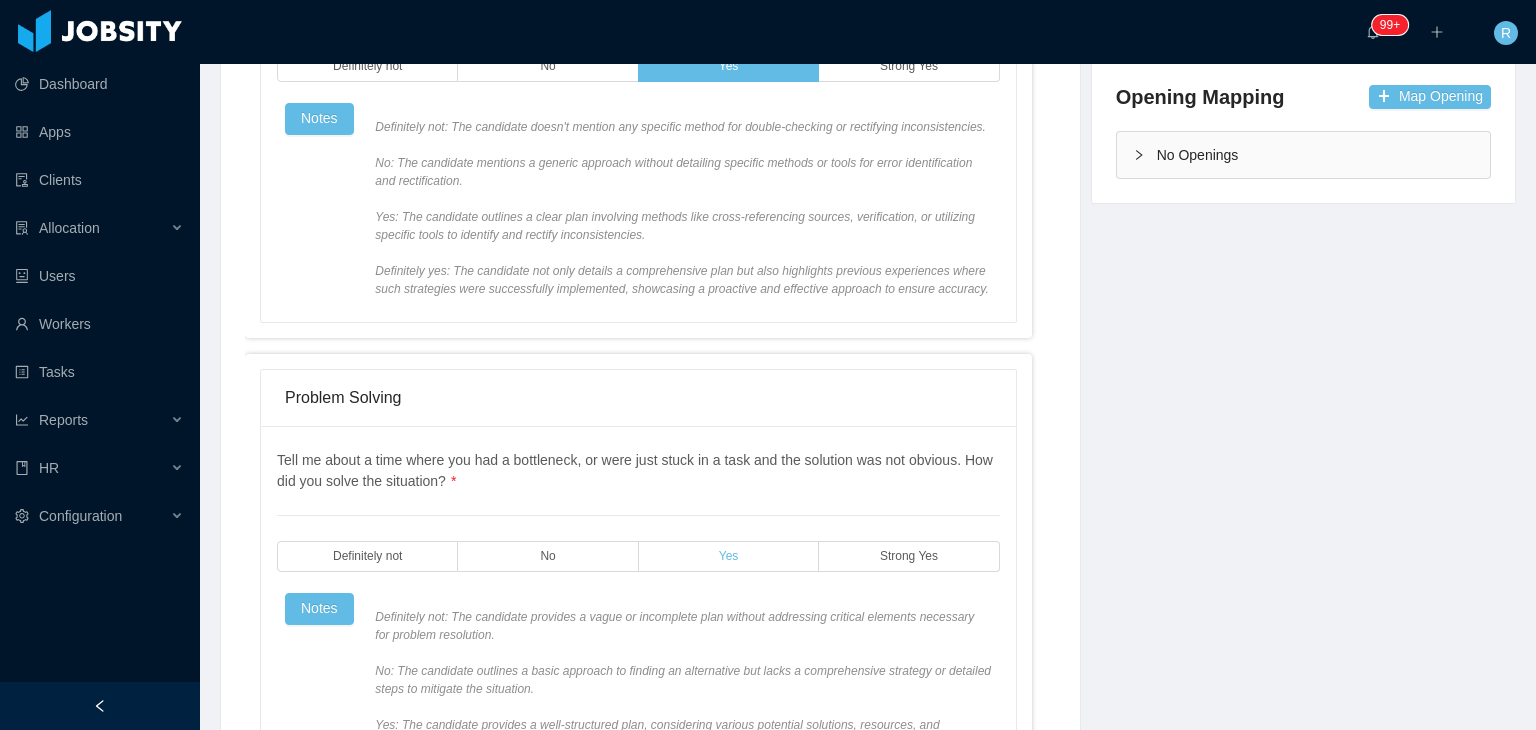 click on "Yes" at bounding box center [729, 556] 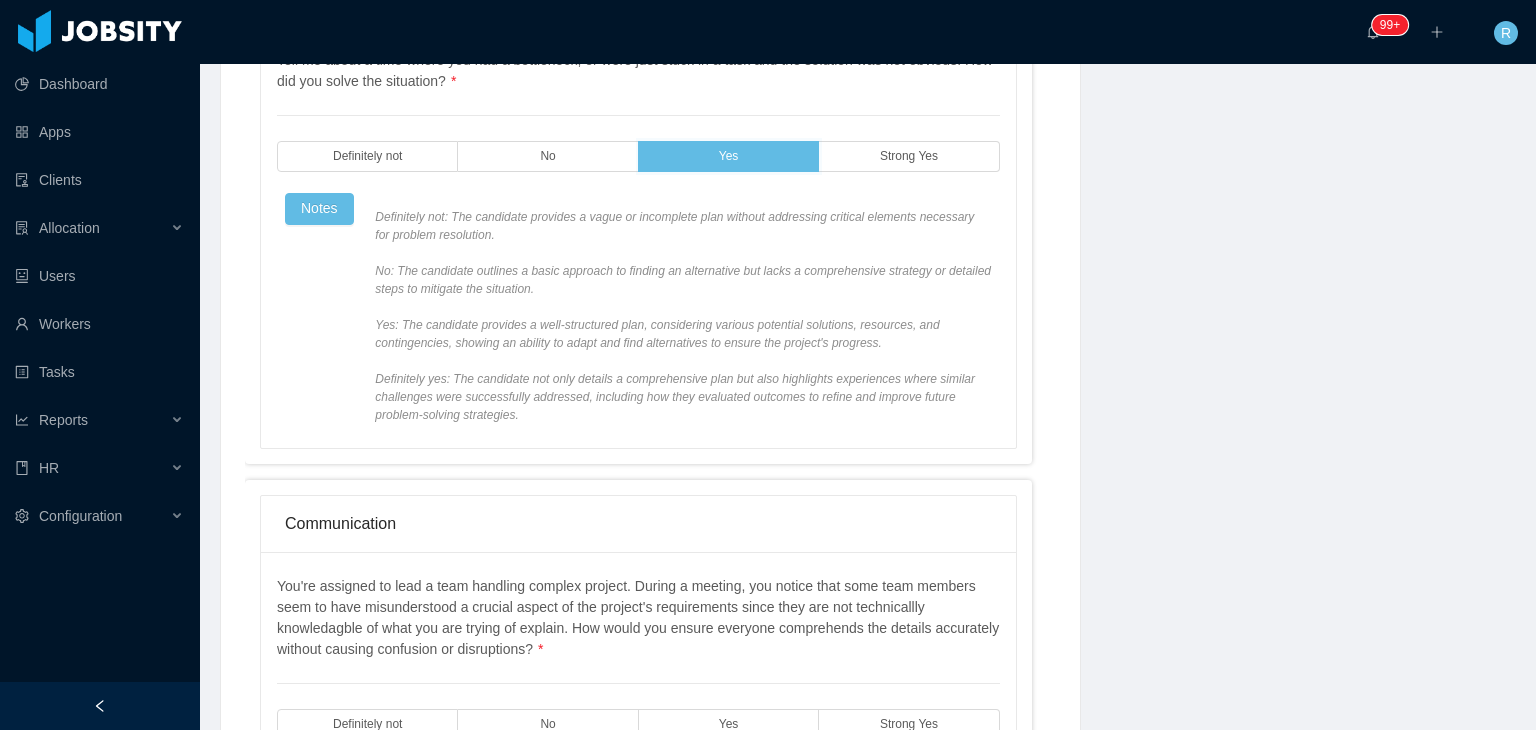 scroll, scrollTop: 1300, scrollLeft: 0, axis: vertical 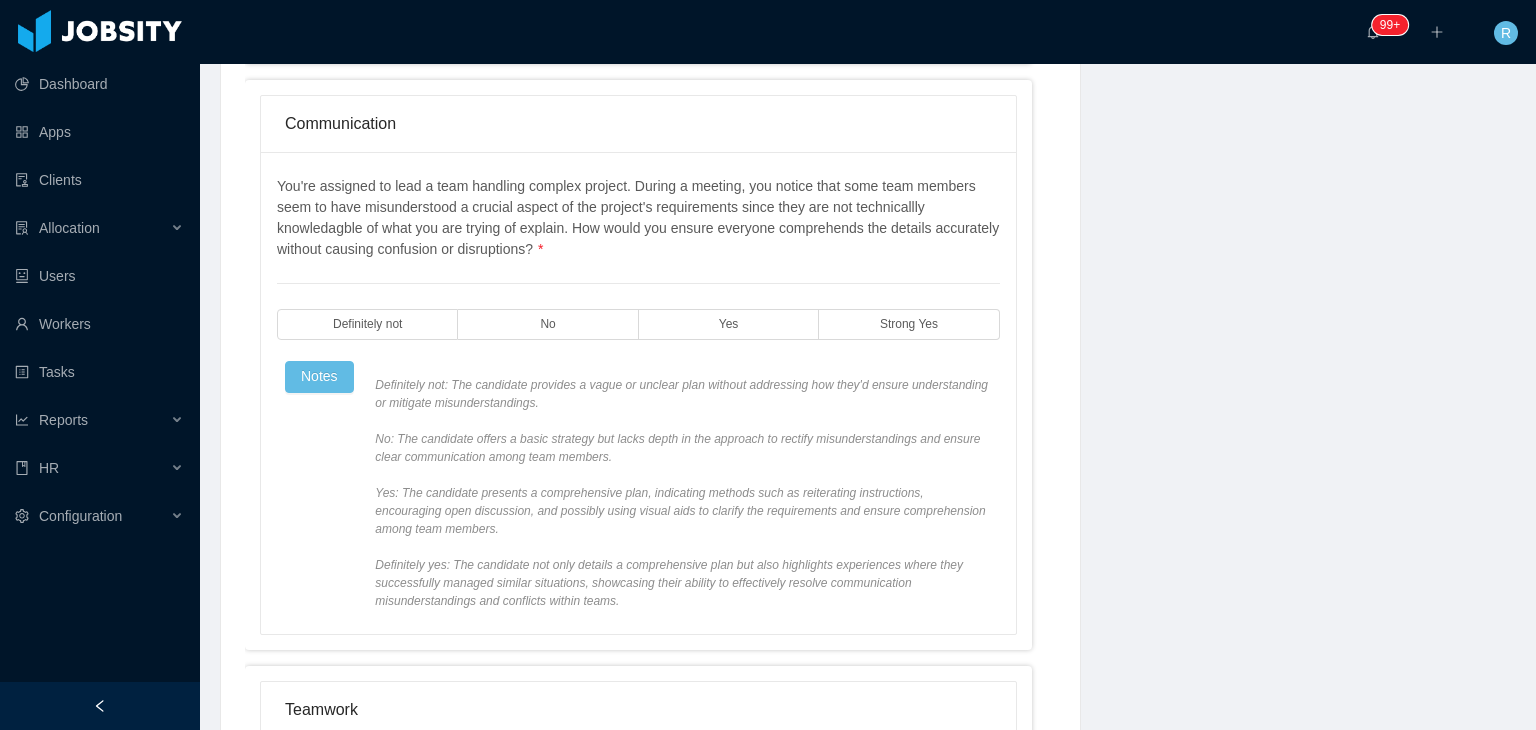 click on "You're assigned to lead a team handling complex project. During a meeting, you notice that some team members seem to have misunderstood a crucial aspect of the project's requirements since they are not technicallly knowledagble of what you are trying of explain. How would you ensure everyone comprehends the details accurately without causing confusion or disruptions? * Definitely not No Yes Strong Yes Notes" at bounding box center [638, 393] 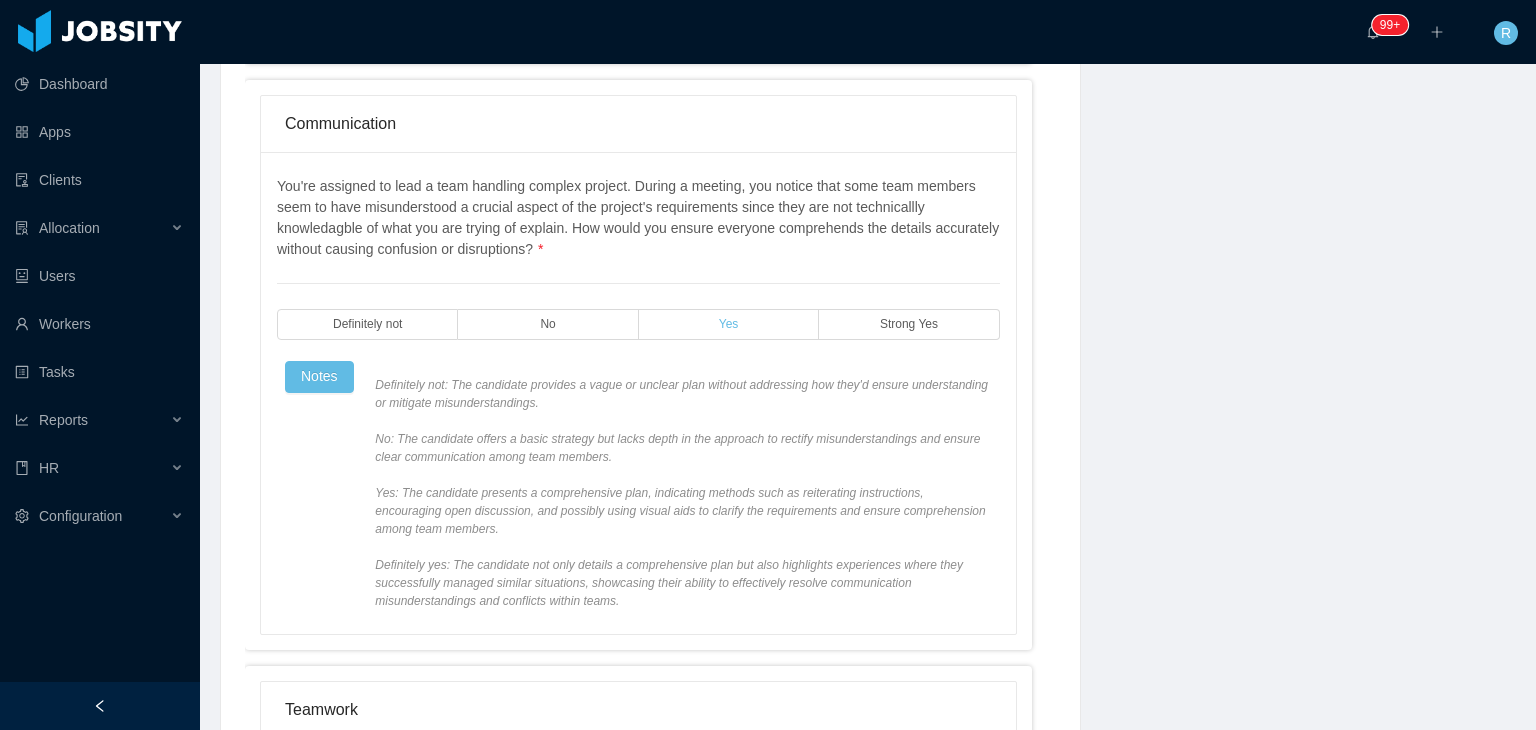 click on "Yes" at bounding box center (729, 324) 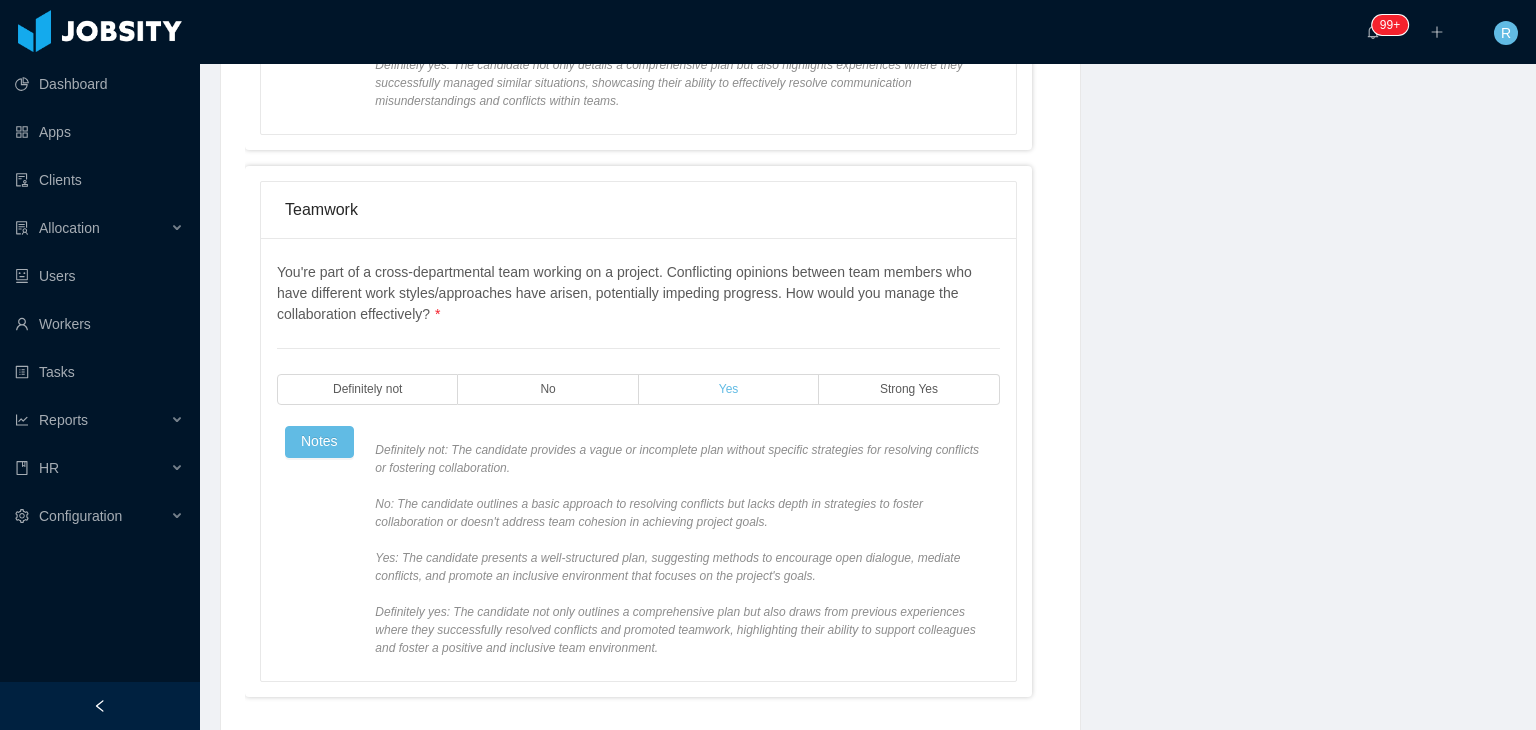 click on "Yes" at bounding box center [729, 389] 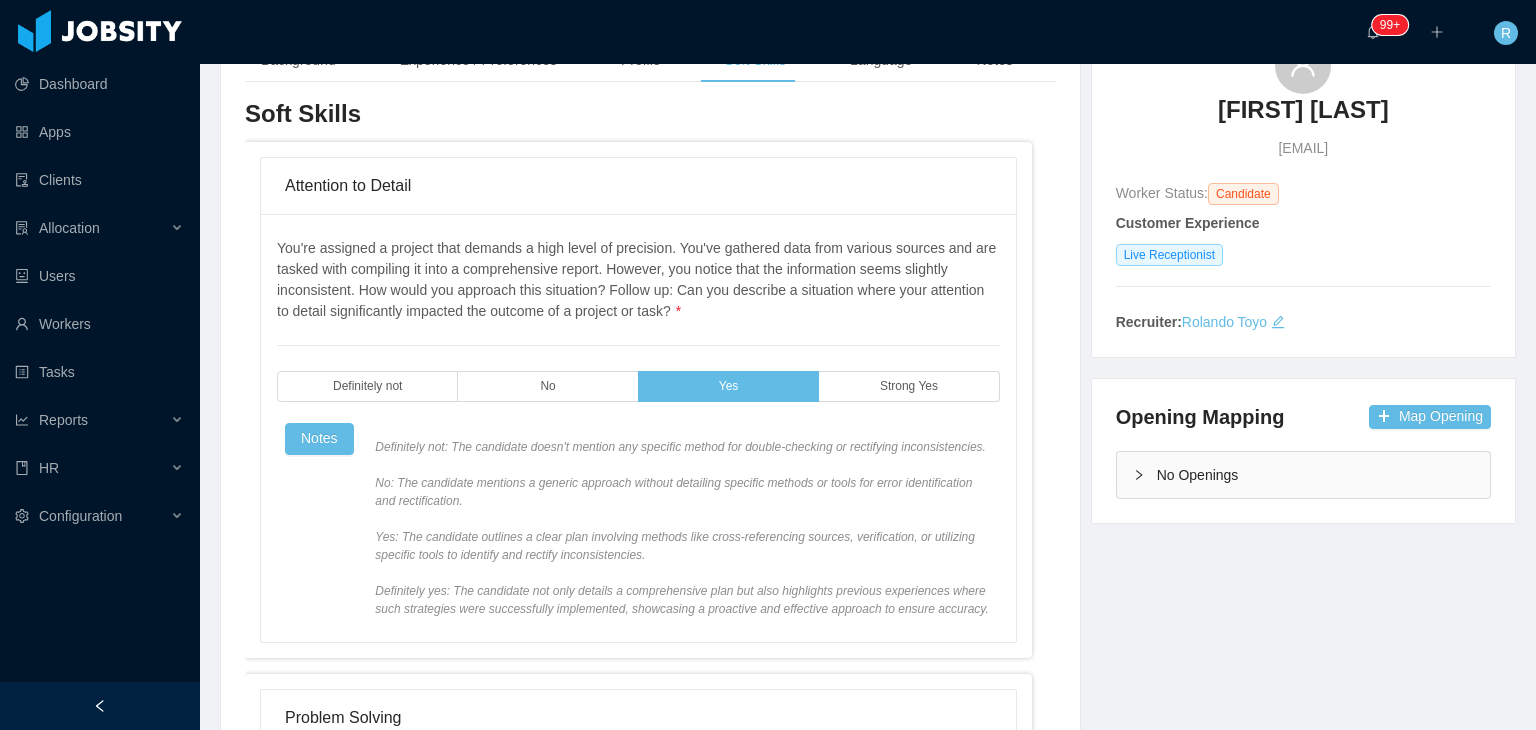 scroll, scrollTop: 0, scrollLeft: 0, axis: both 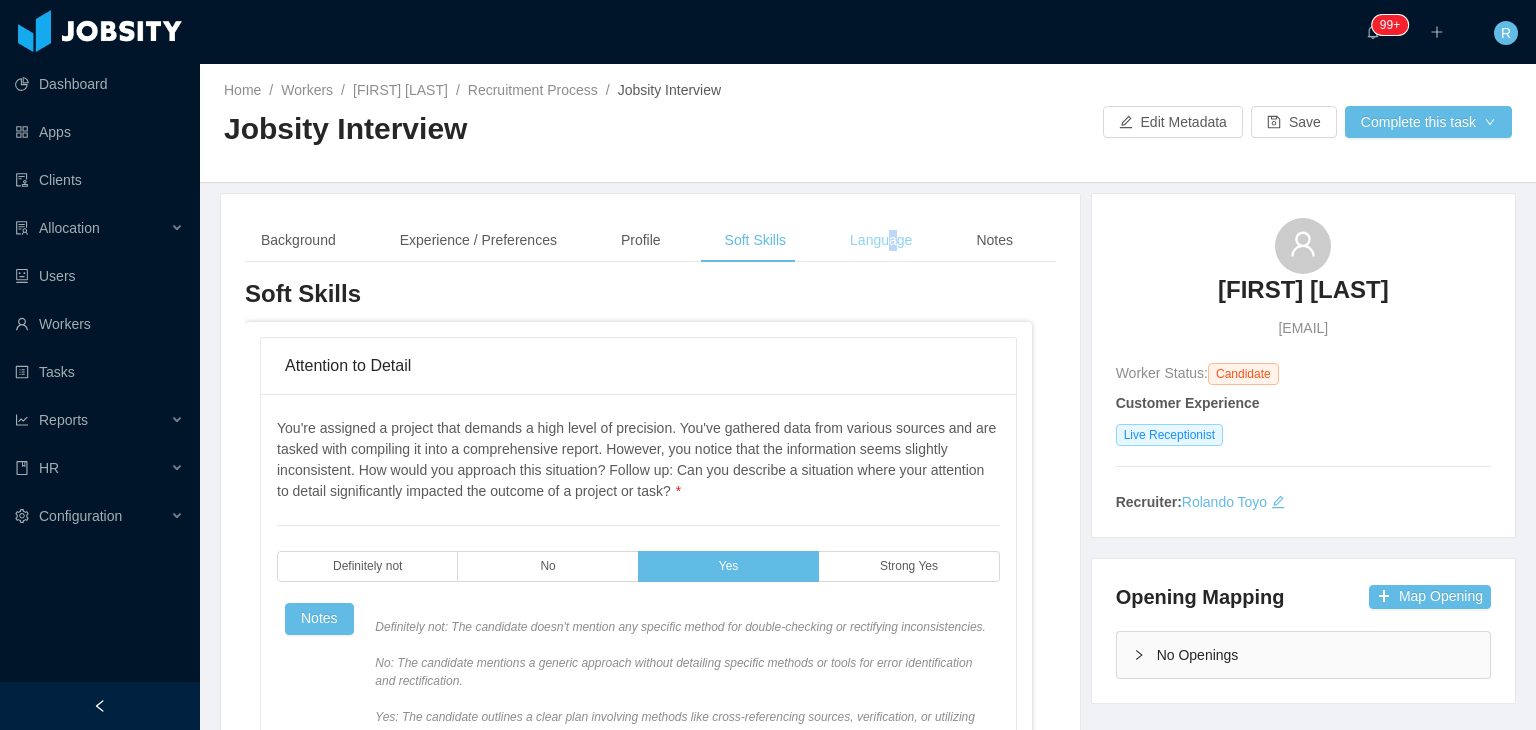 click on "Language" at bounding box center [881, 240] 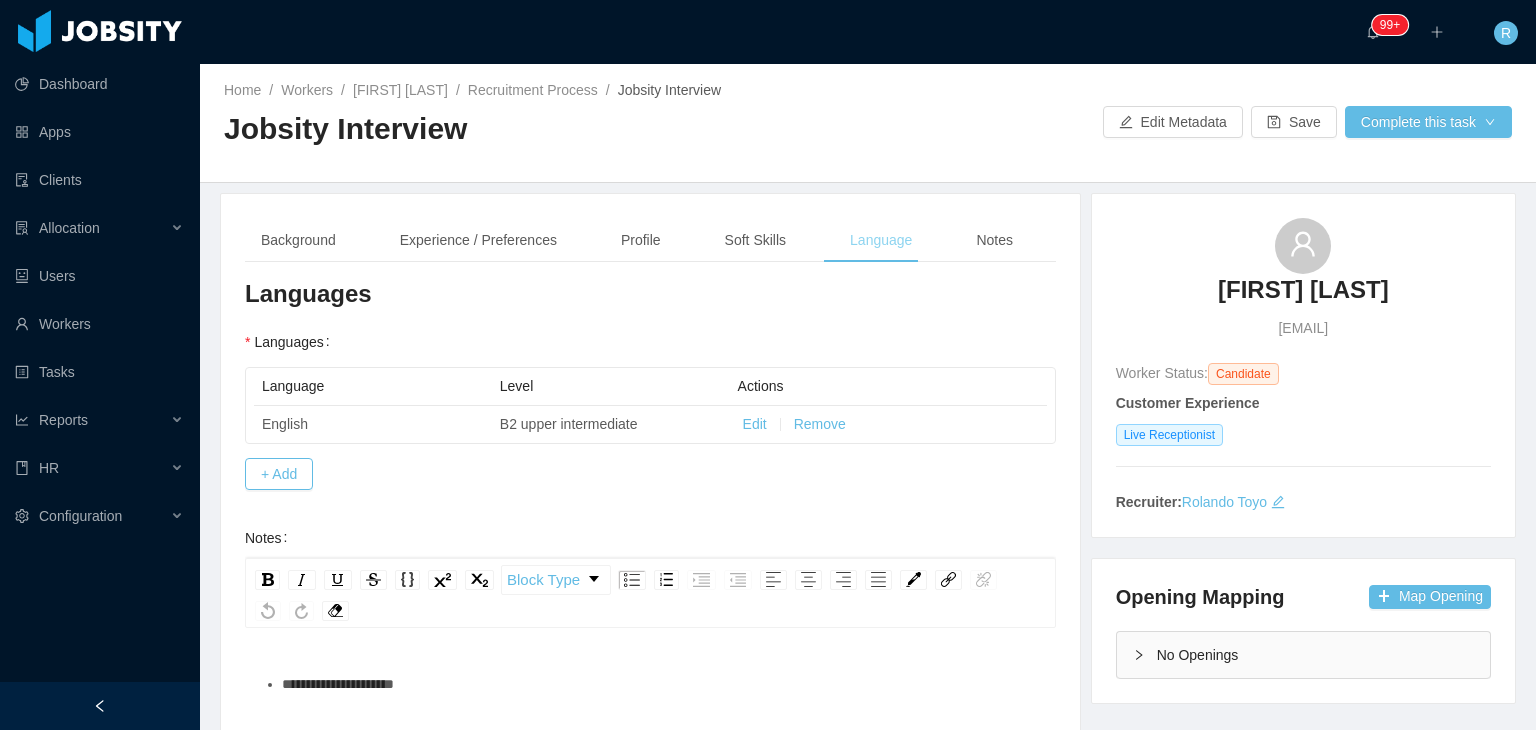 click on "Language" at bounding box center [881, 240] 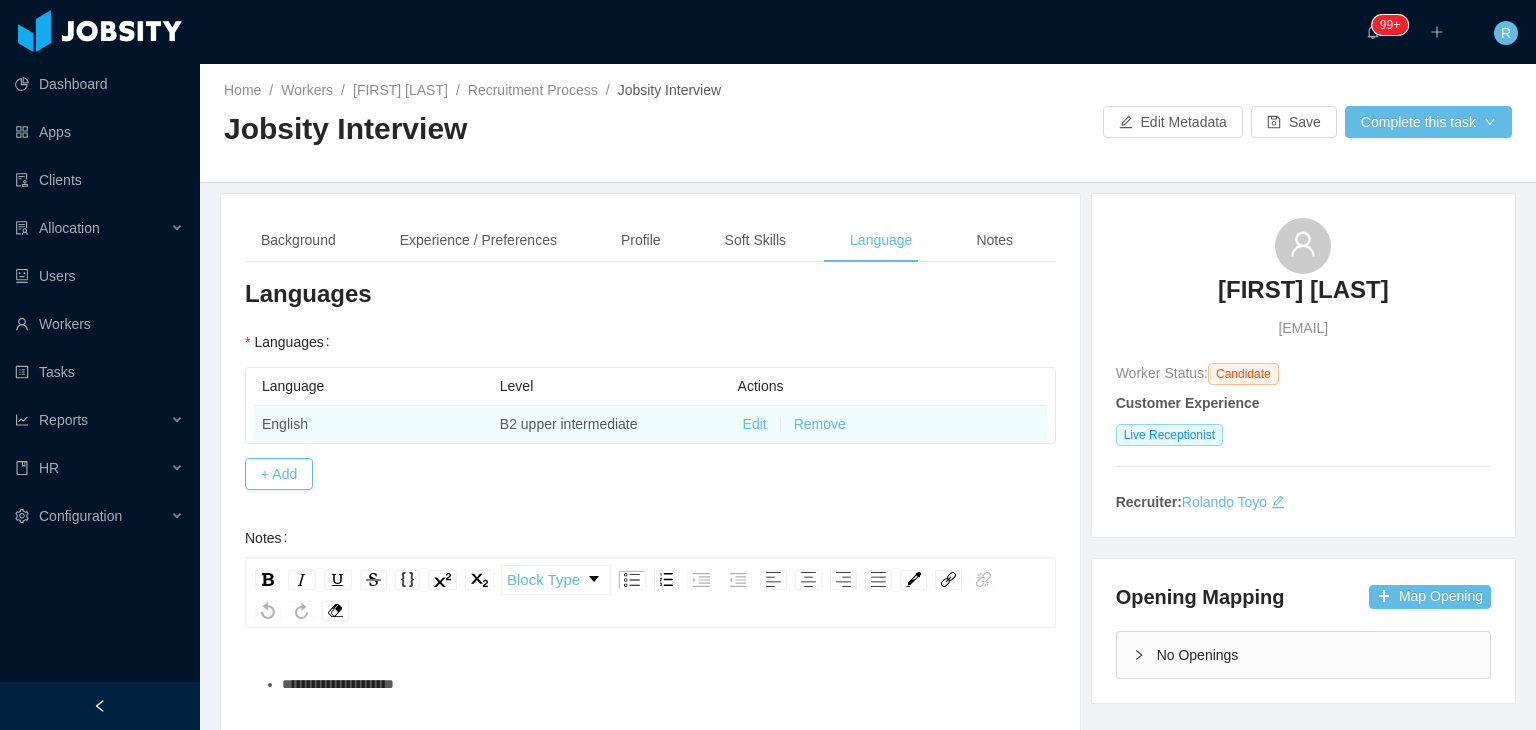 click on "Edit" at bounding box center [755, 424] 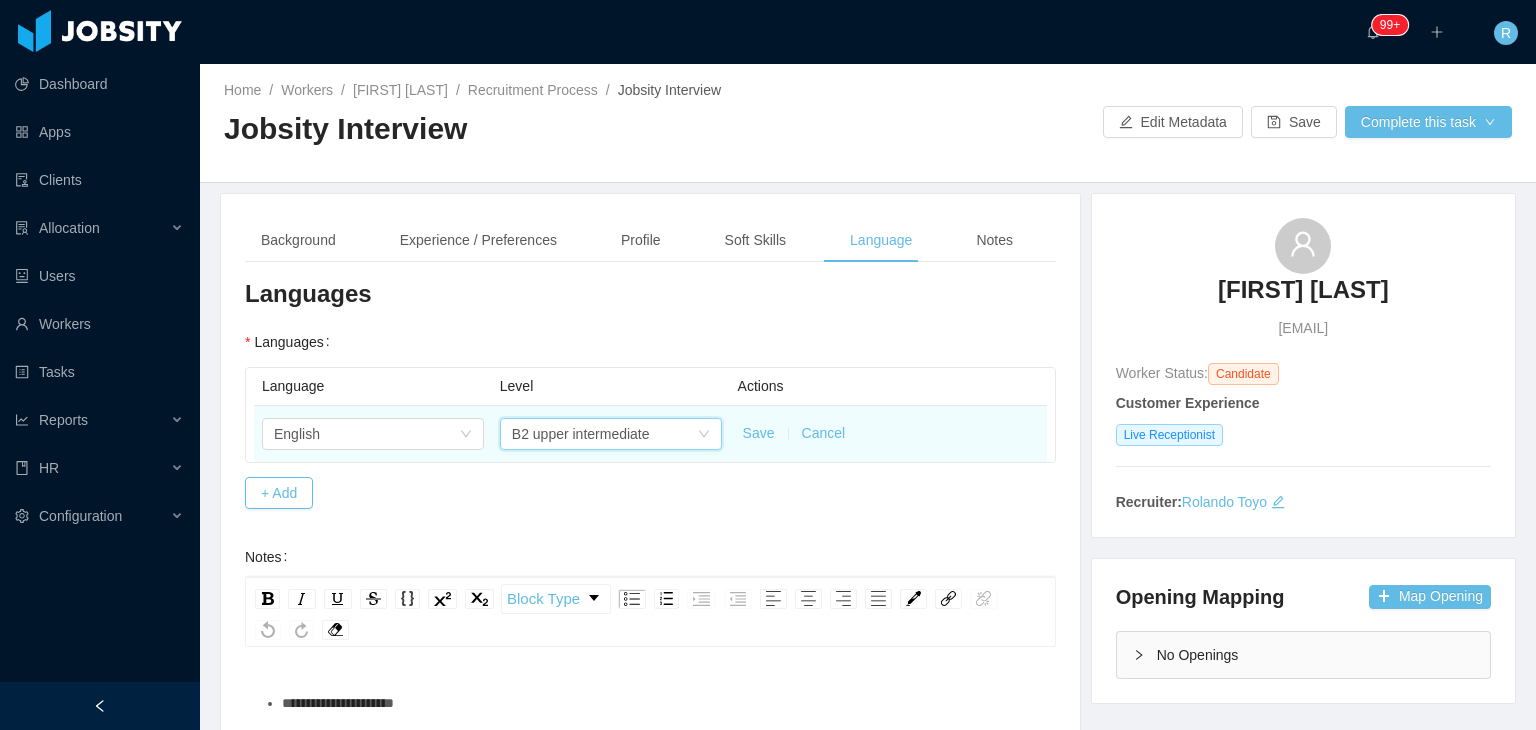 click on "B2 upper intermediate" at bounding box center [604, 434] 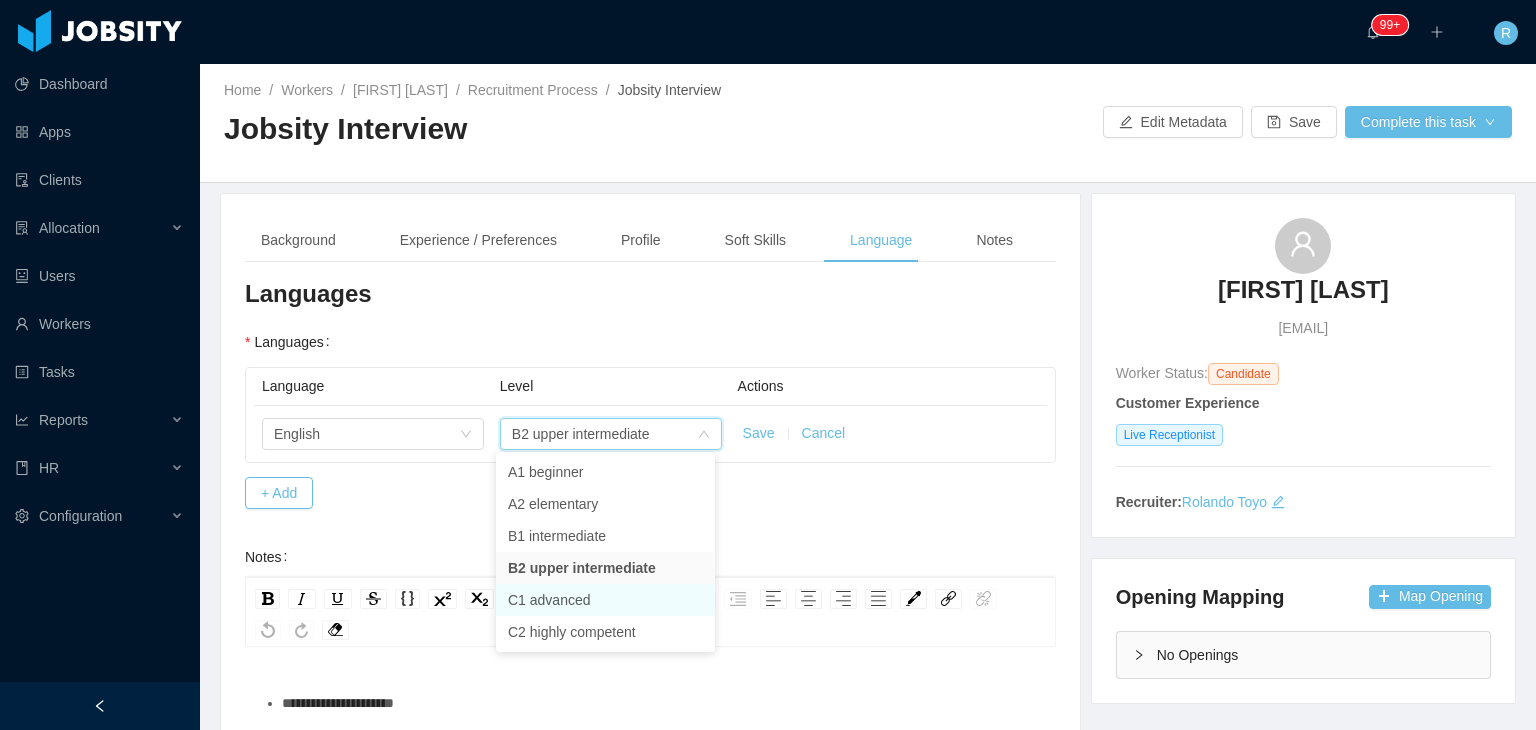click on "C1 advanced" at bounding box center [605, 600] 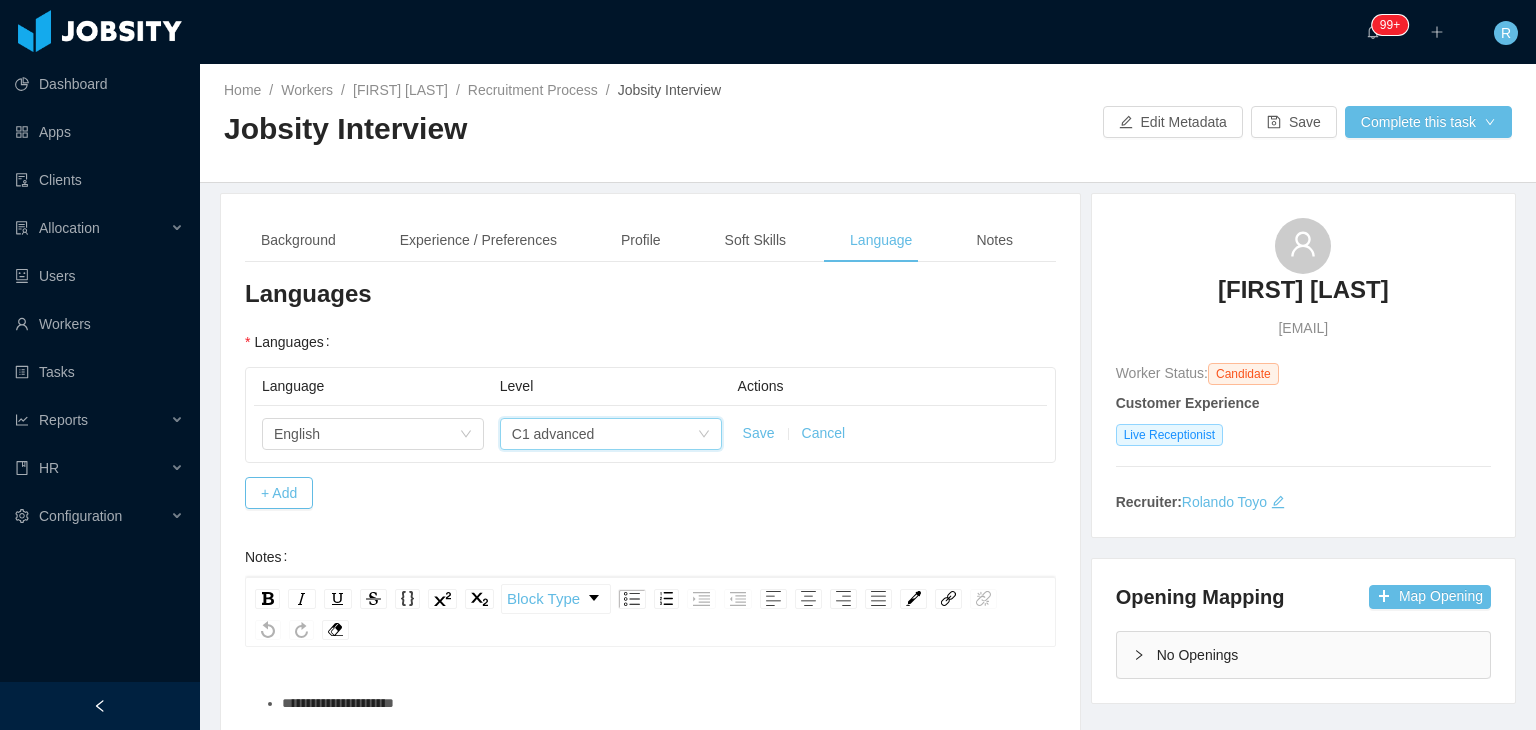click on "Save" at bounding box center [759, 433] 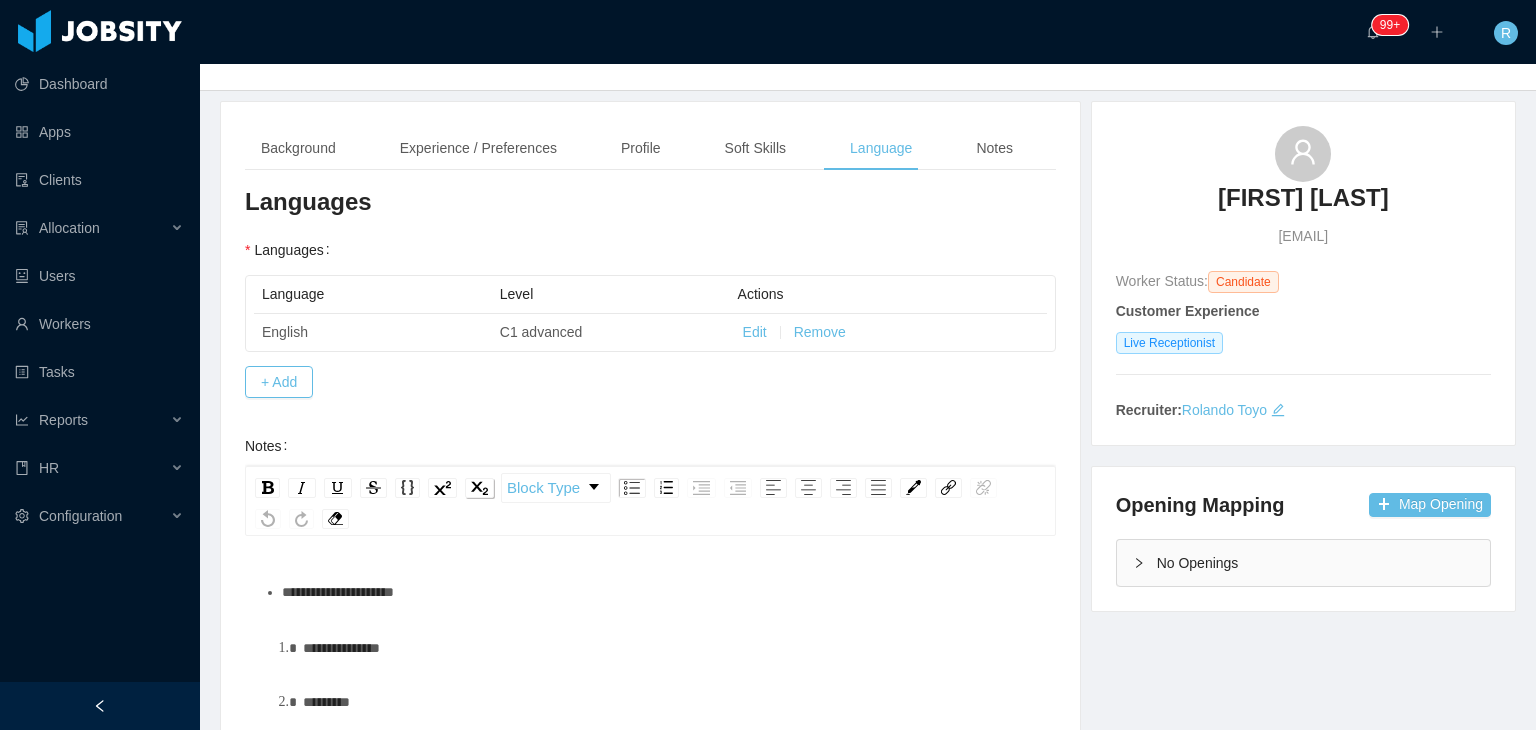 scroll, scrollTop: 200, scrollLeft: 0, axis: vertical 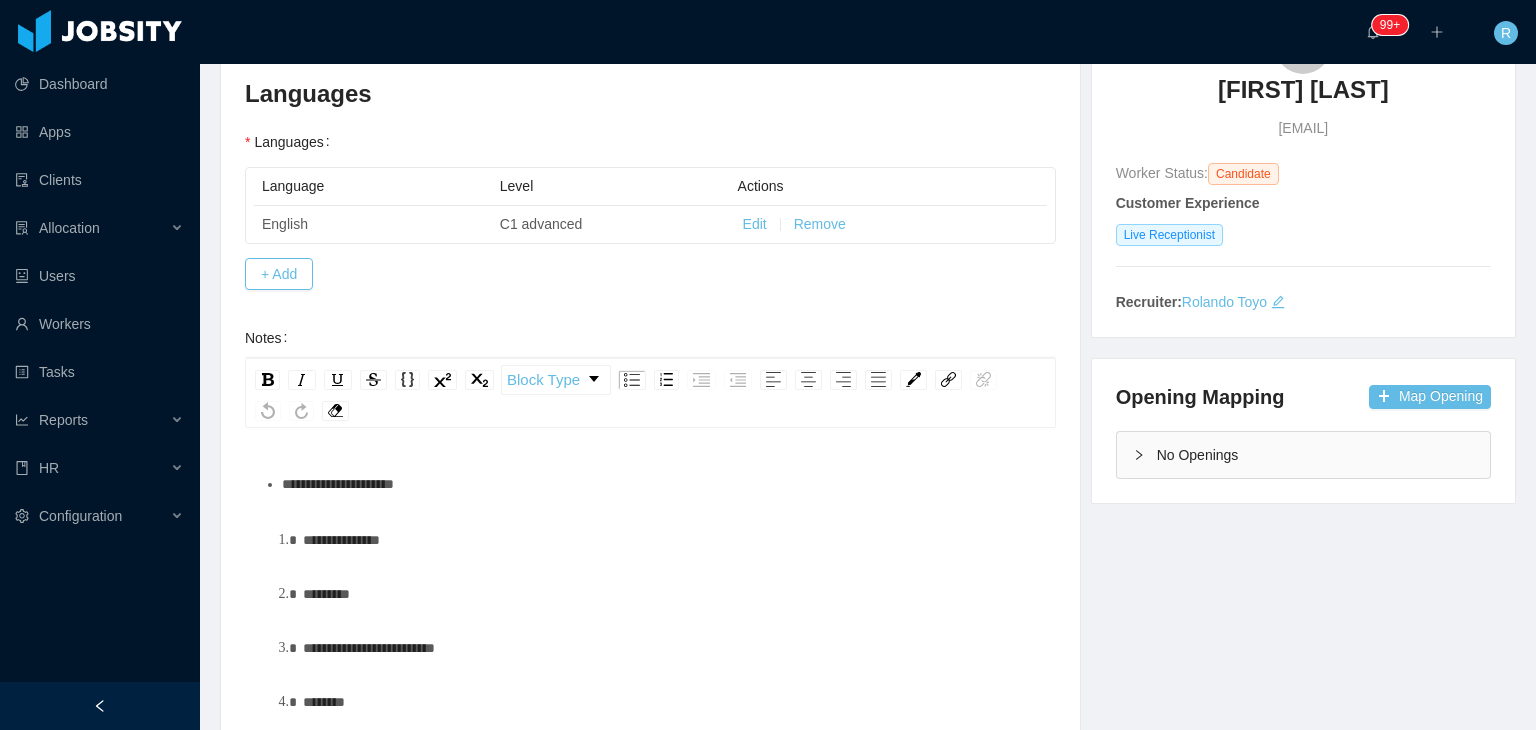 click on "**********" at bounding box center (661, 484) 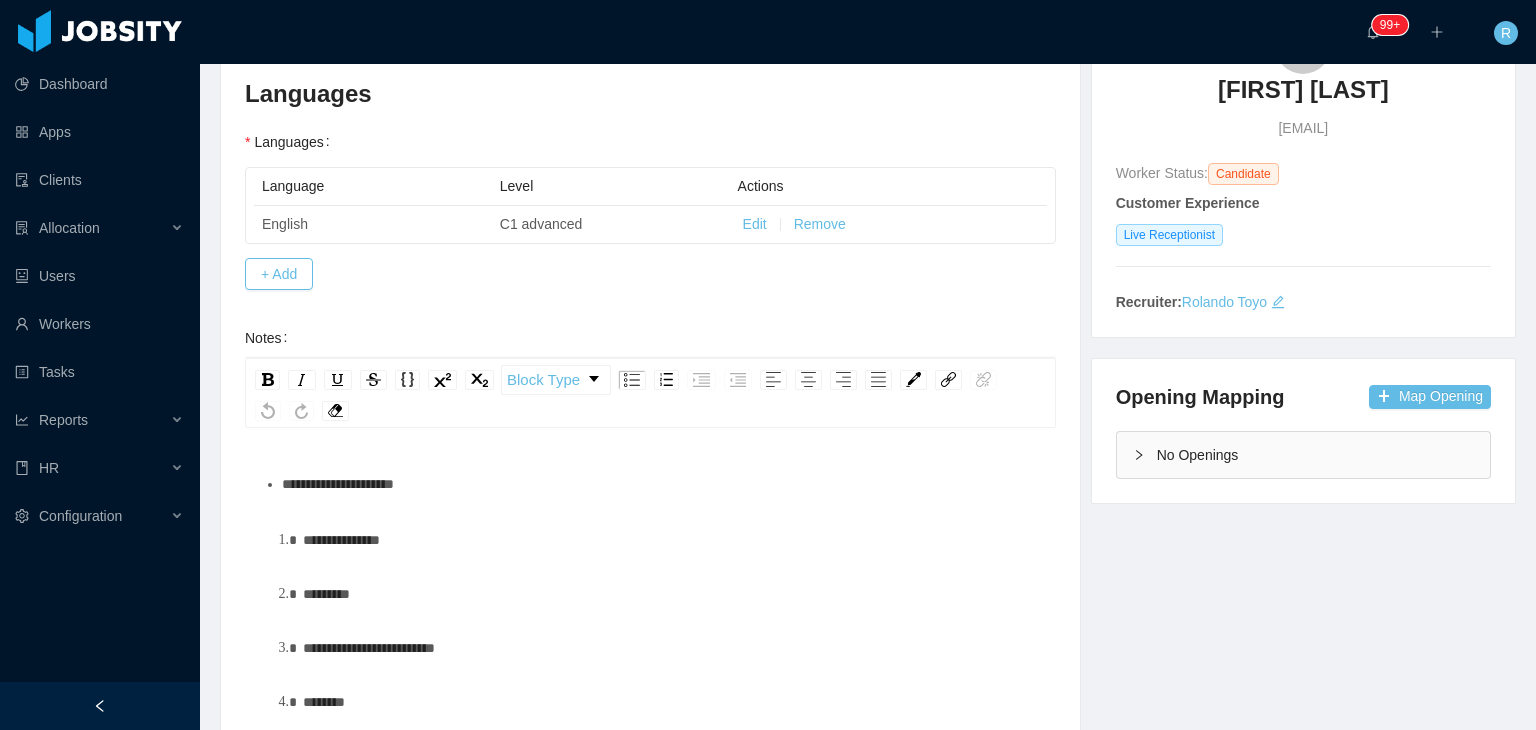 scroll, scrollTop: 200, scrollLeft: 0, axis: vertical 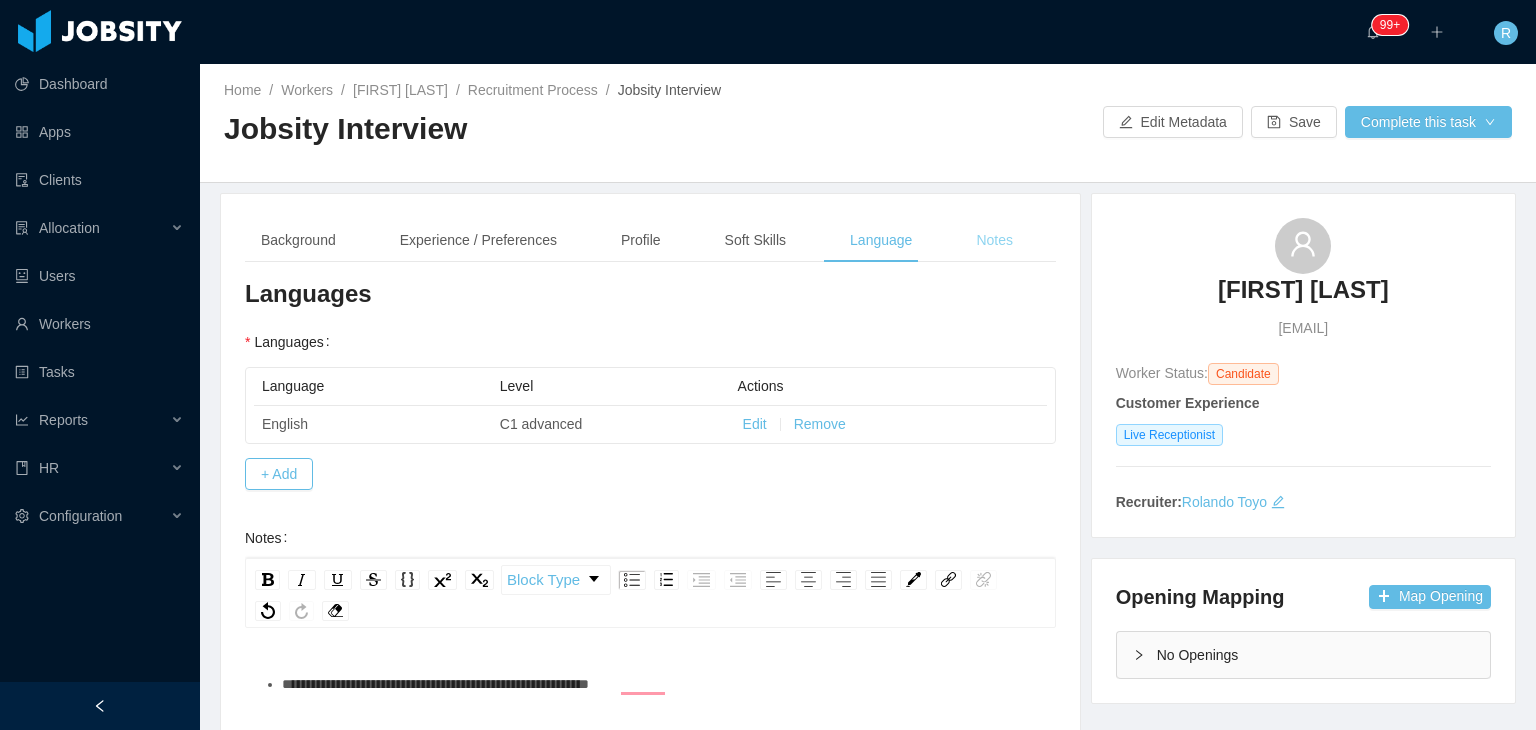 click on "Notes" at bounding box center (994, 240) 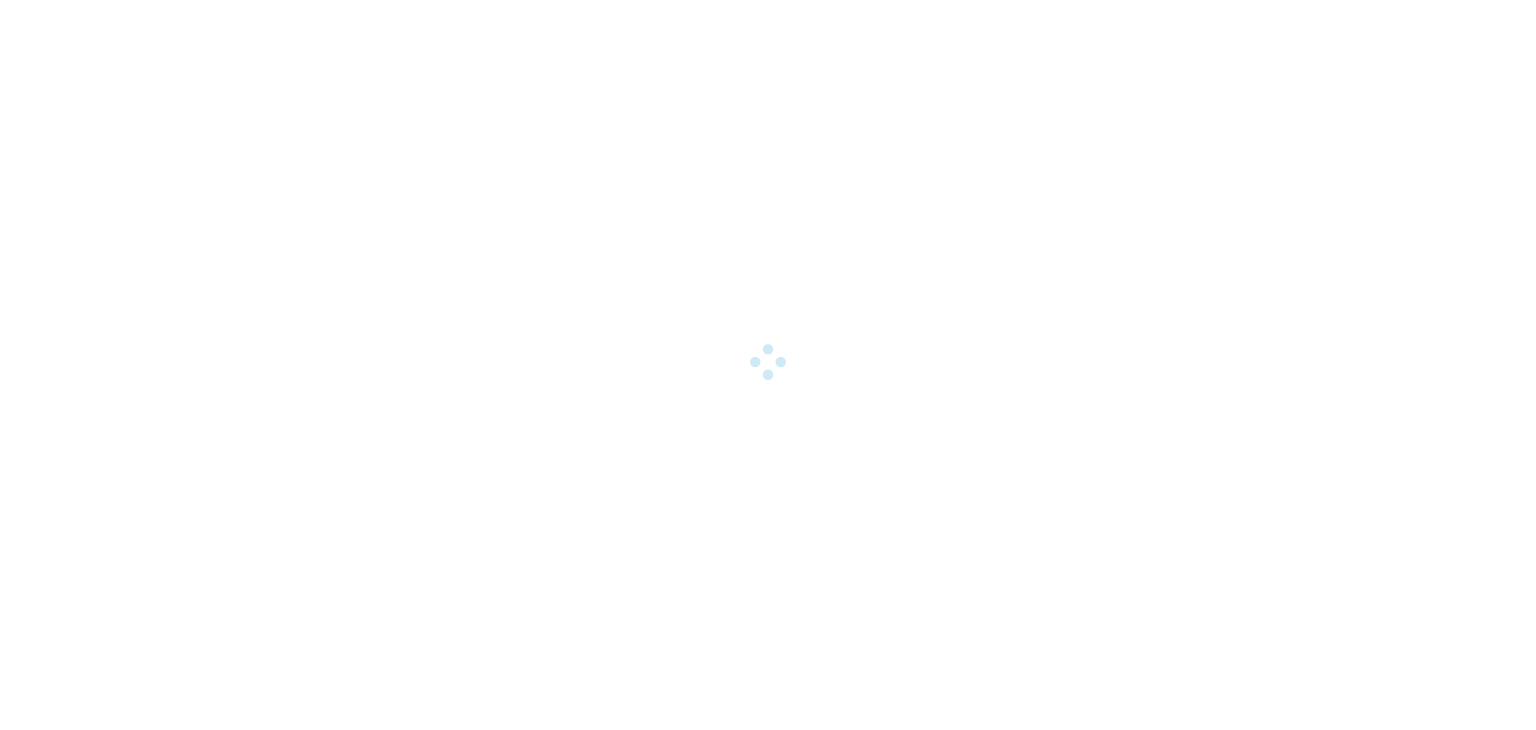 scroll, scrollTop: 0, scrollLeft: 0, axis: both 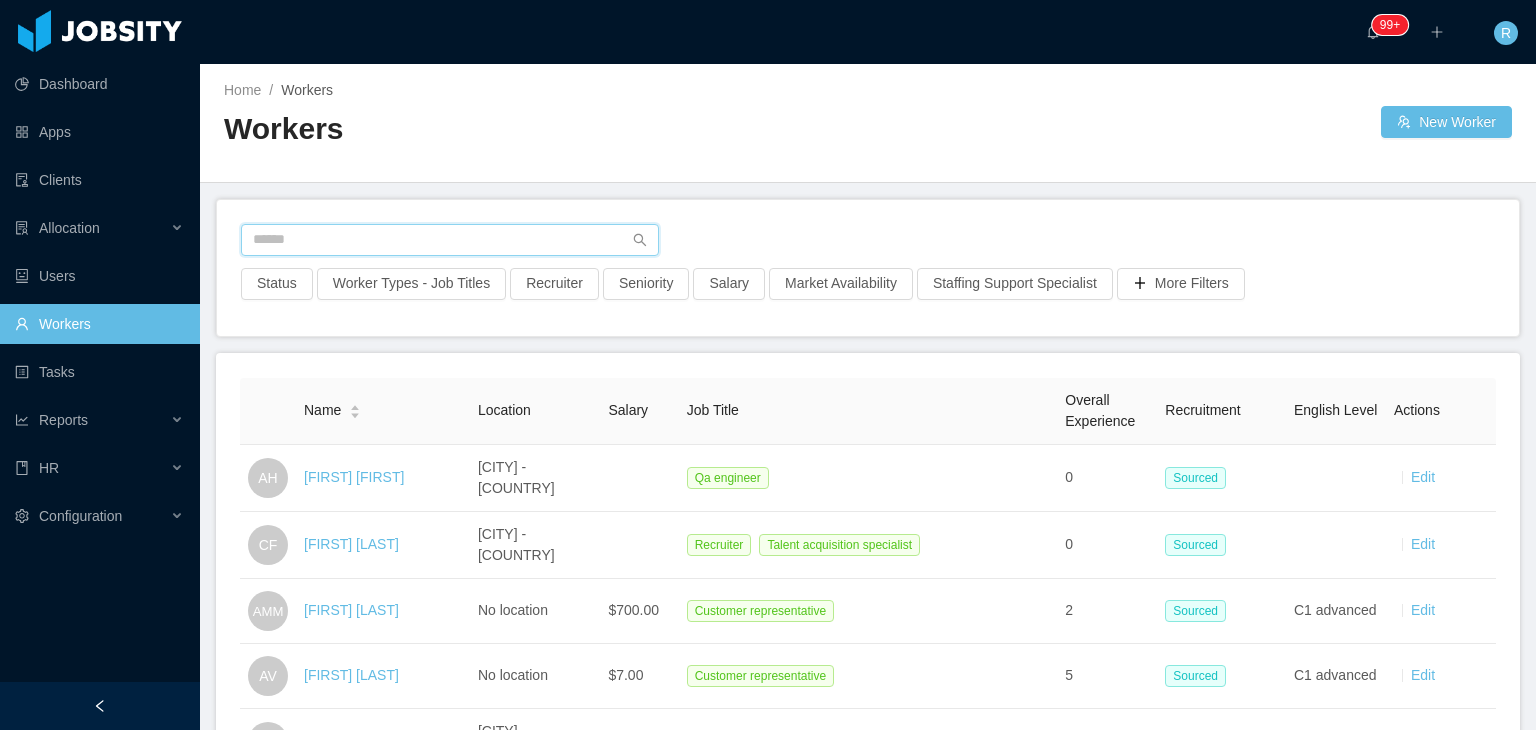 click at bounding box center (450, 240) 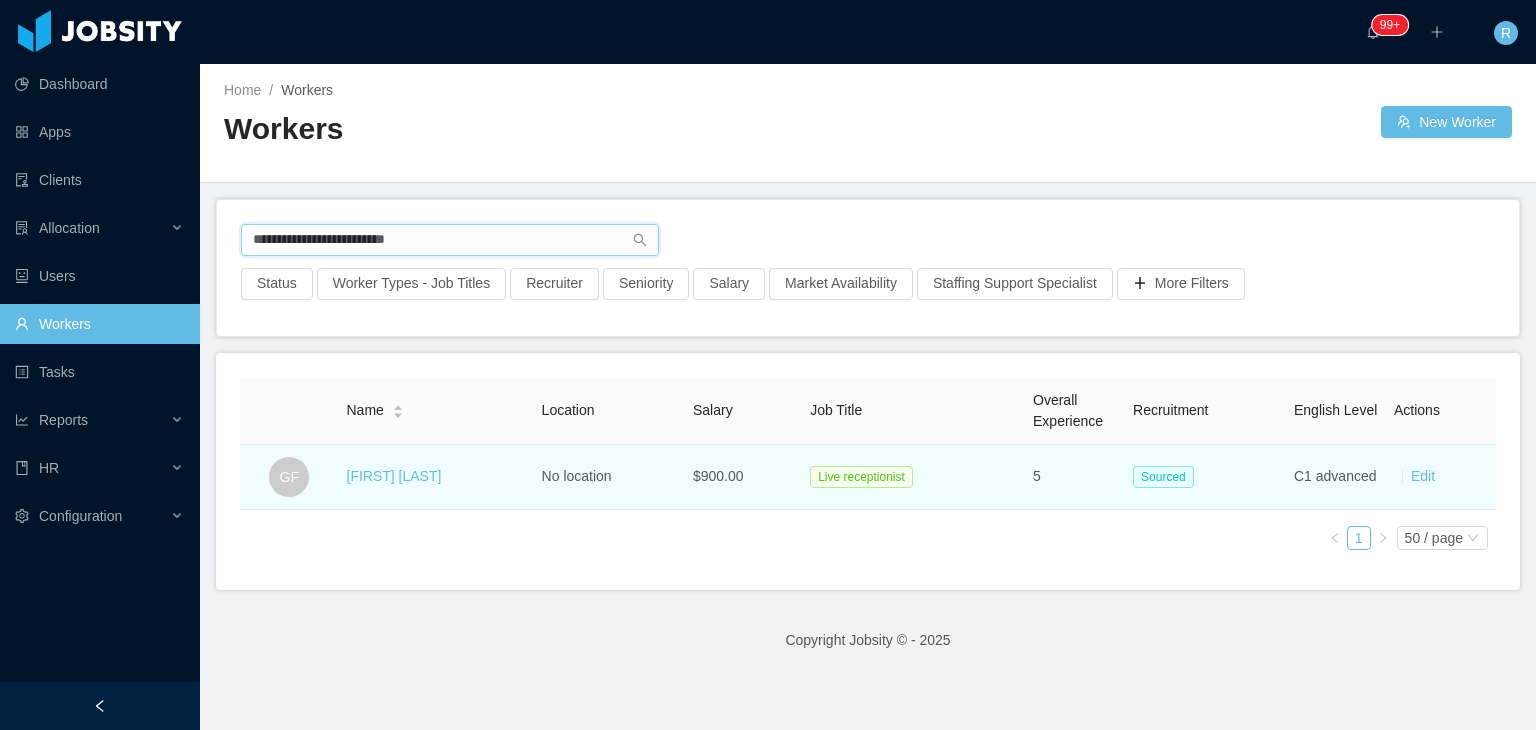 type on "**********" 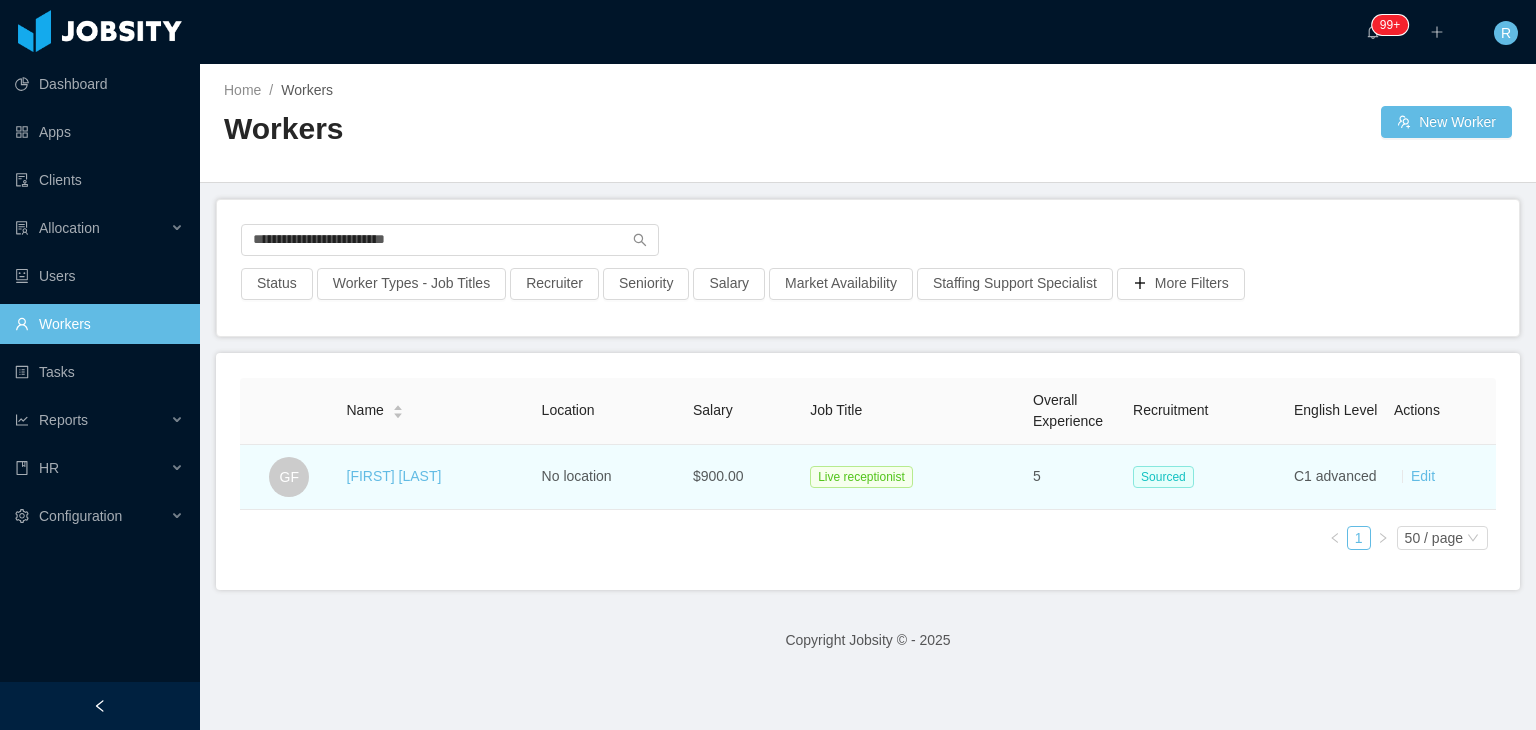 click on "Gerson Fabián" at bounding box center [394, 476] 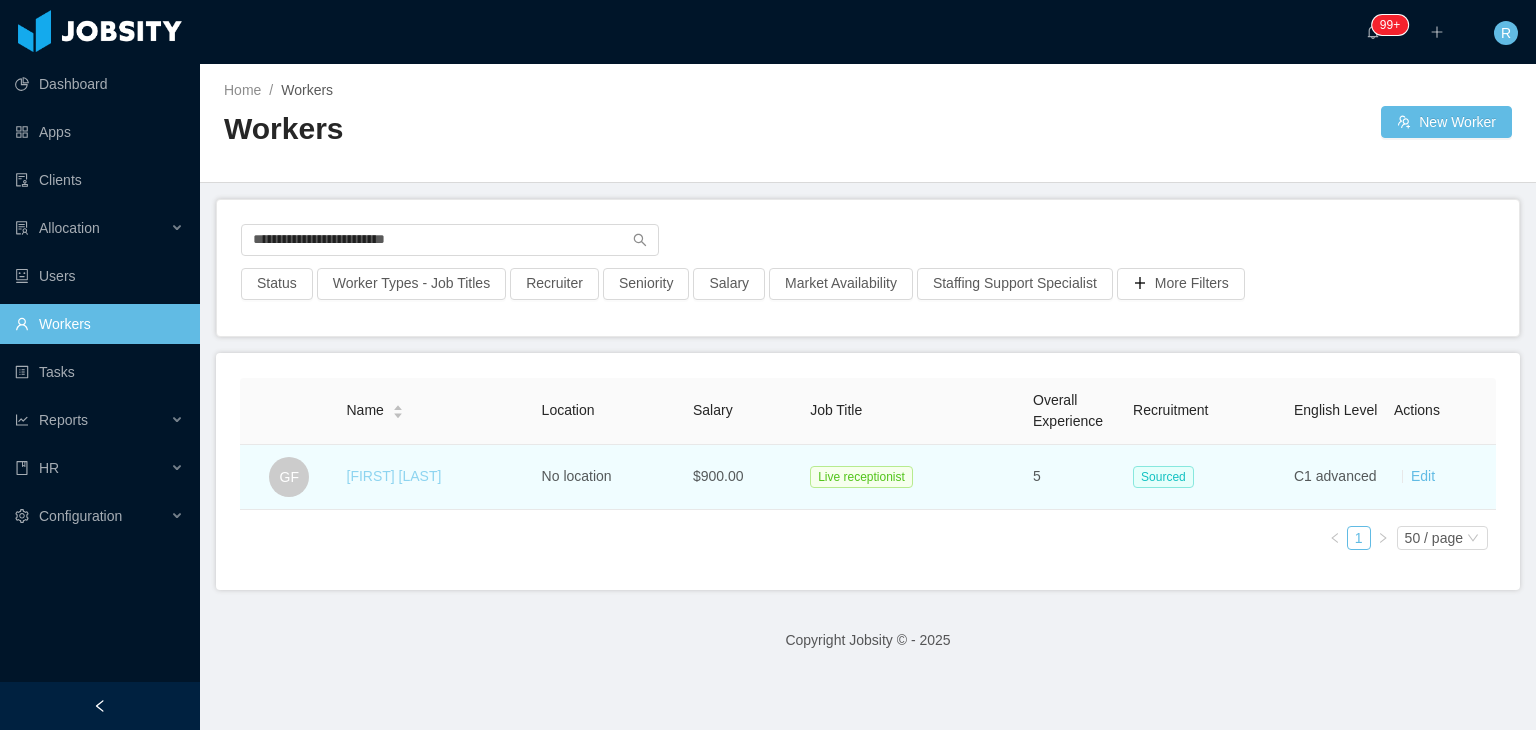 click on "Gerson Fabián" at bounding box center [394, 476] 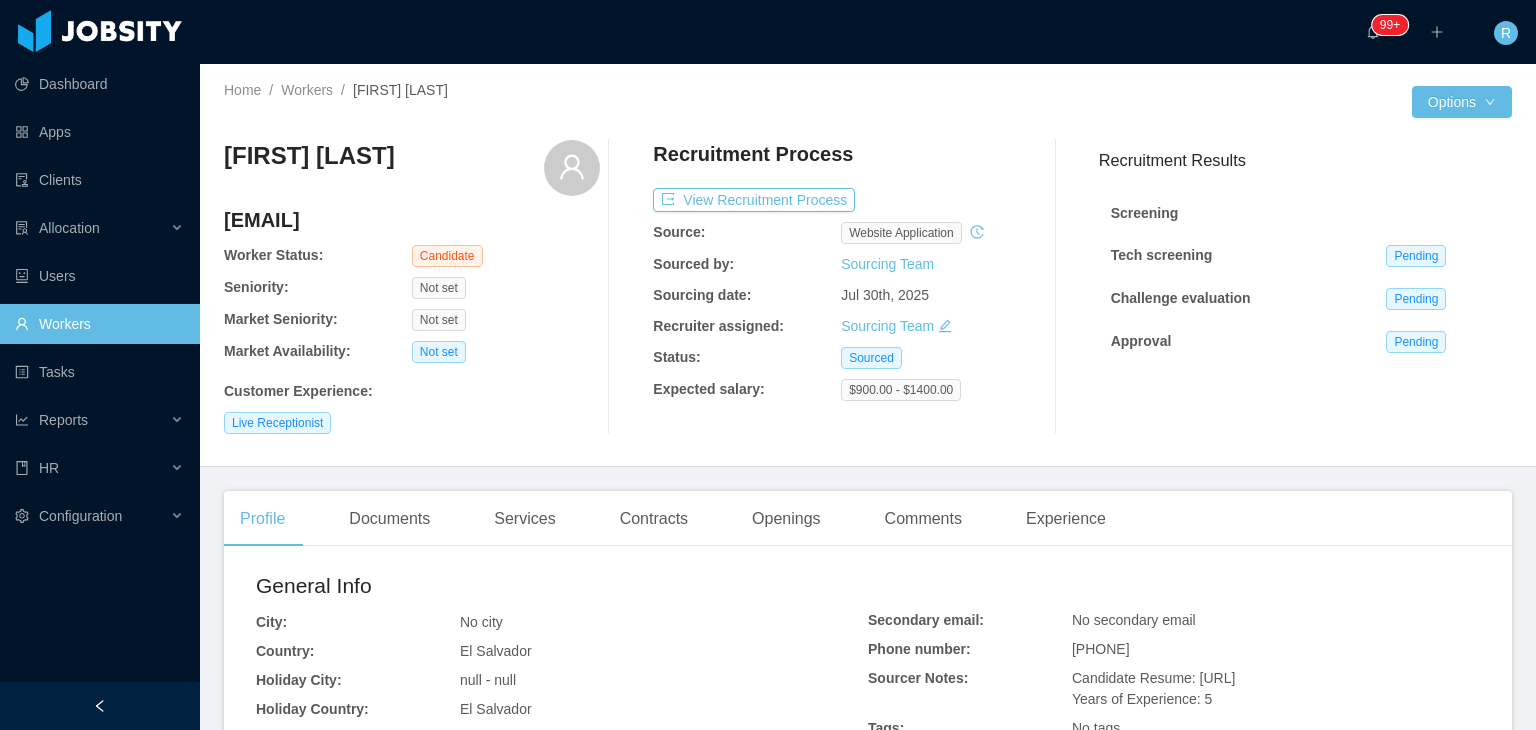 click 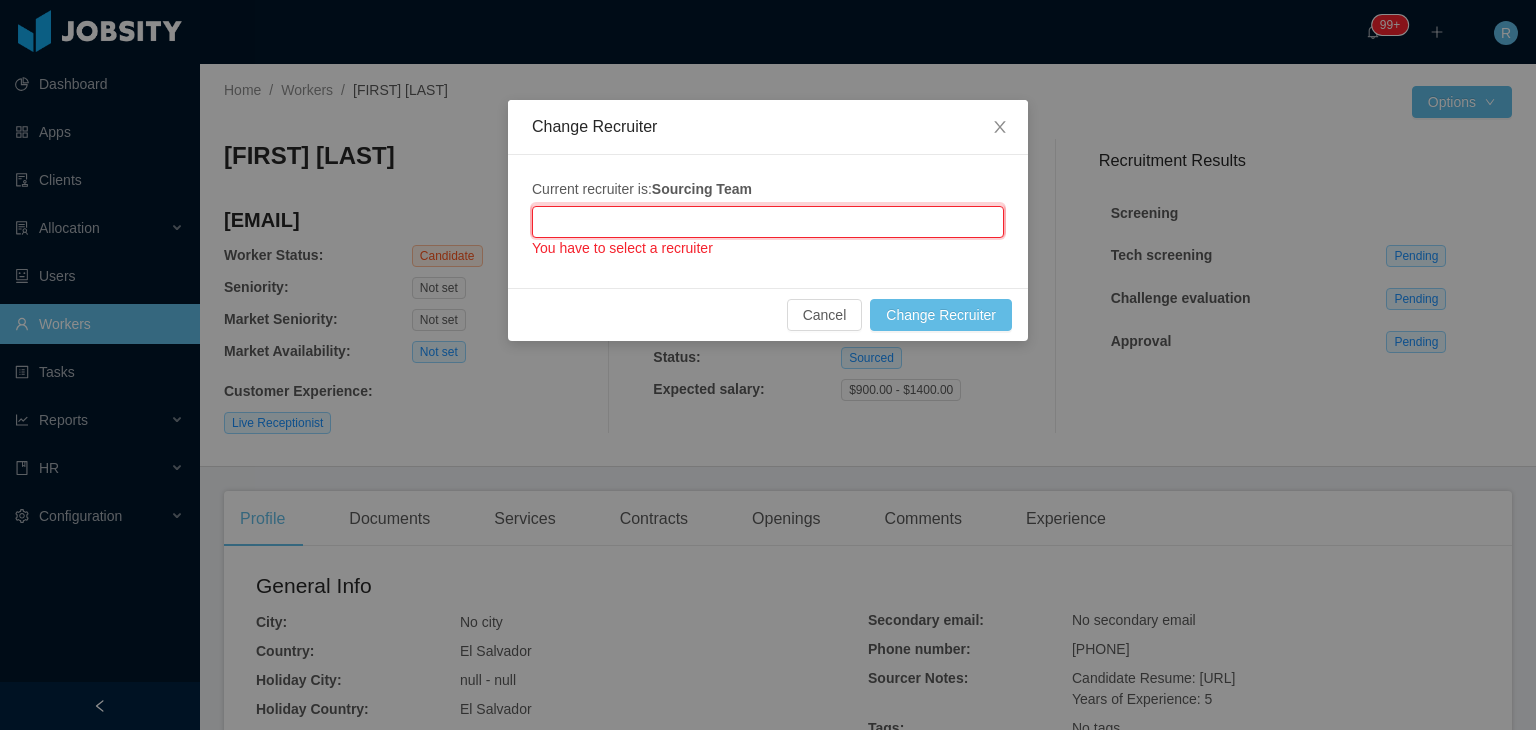 click at bounding box center [768, 222] 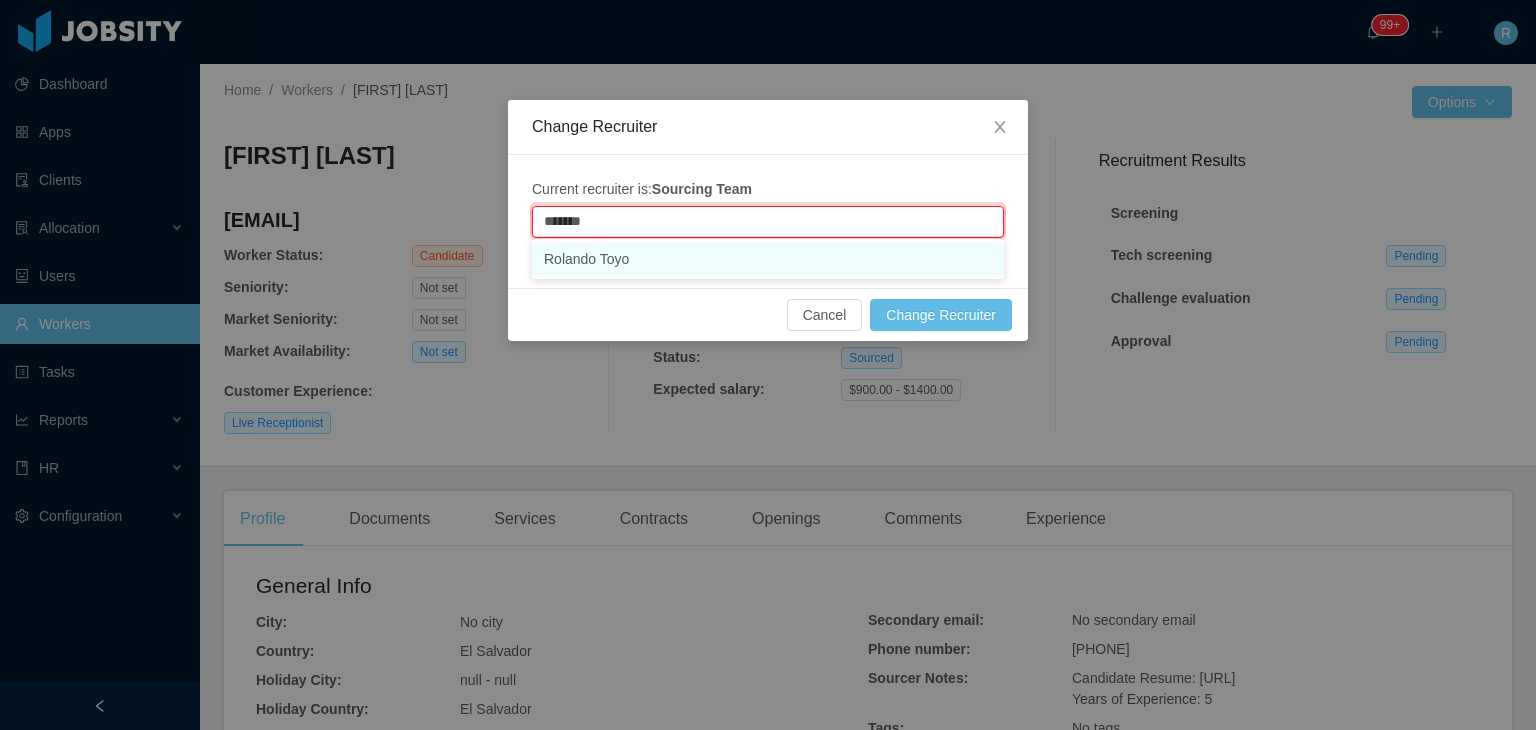 click on "Rolando Toyo" at bounding box center (768, 259) 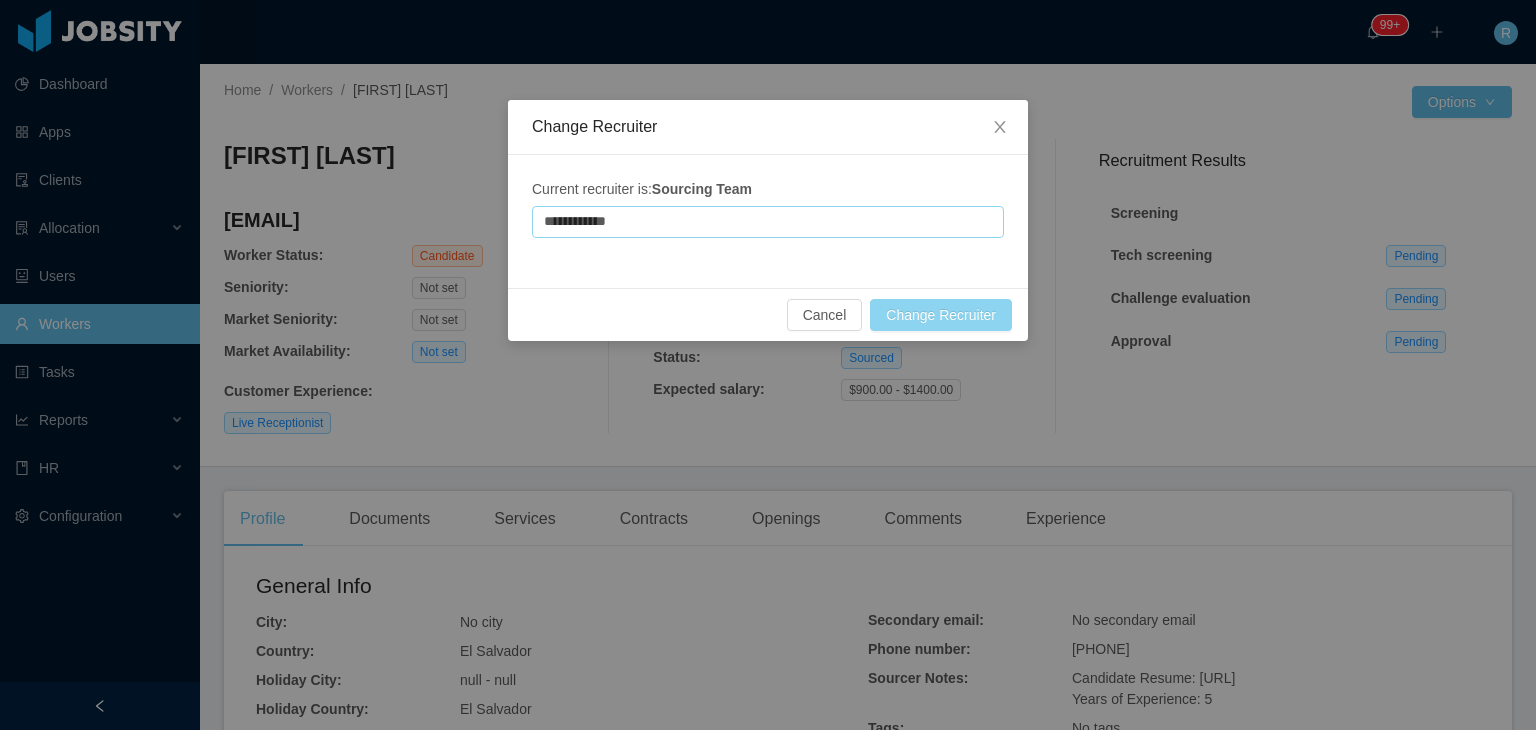 type on "**********" 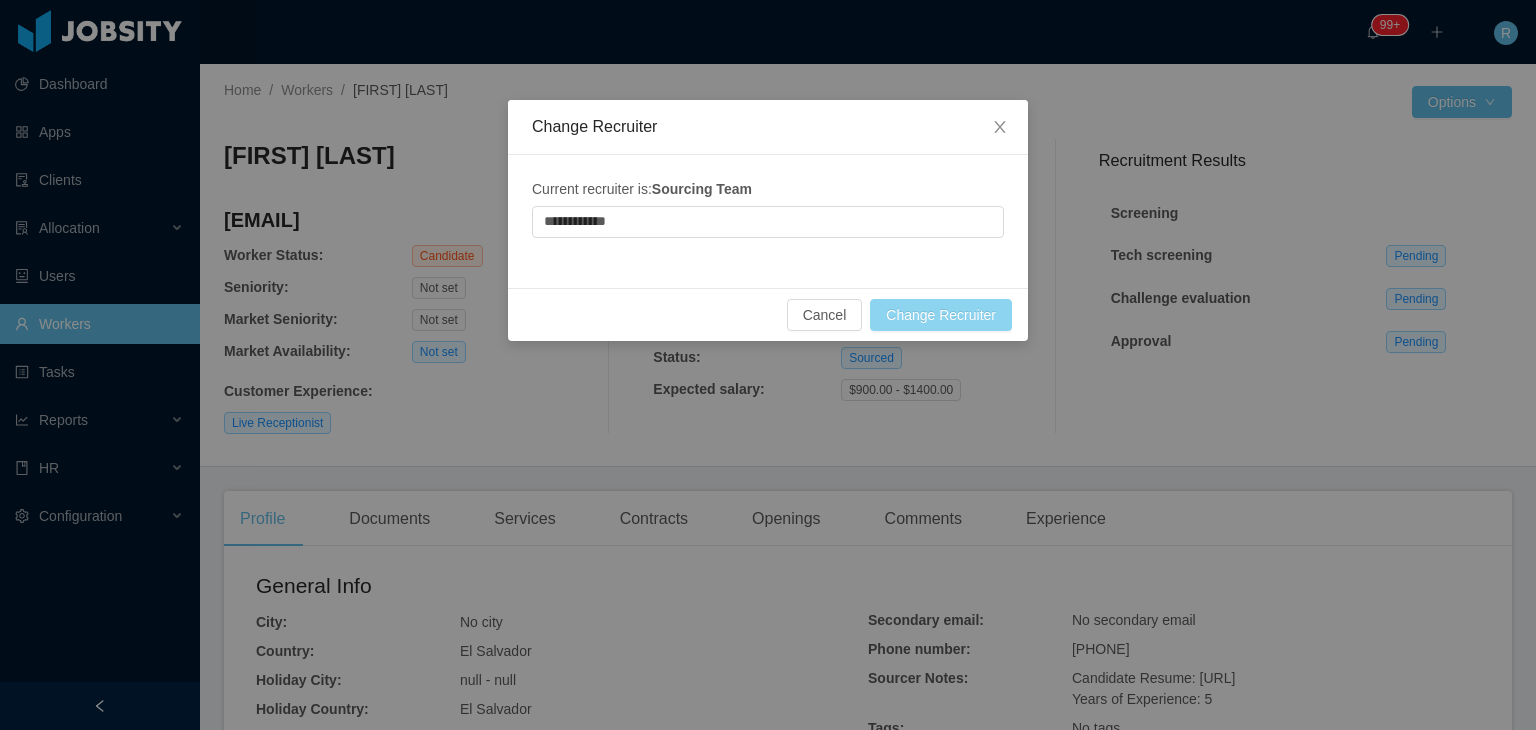 click on "Change Recruiter" at bounding box center [941, 315] 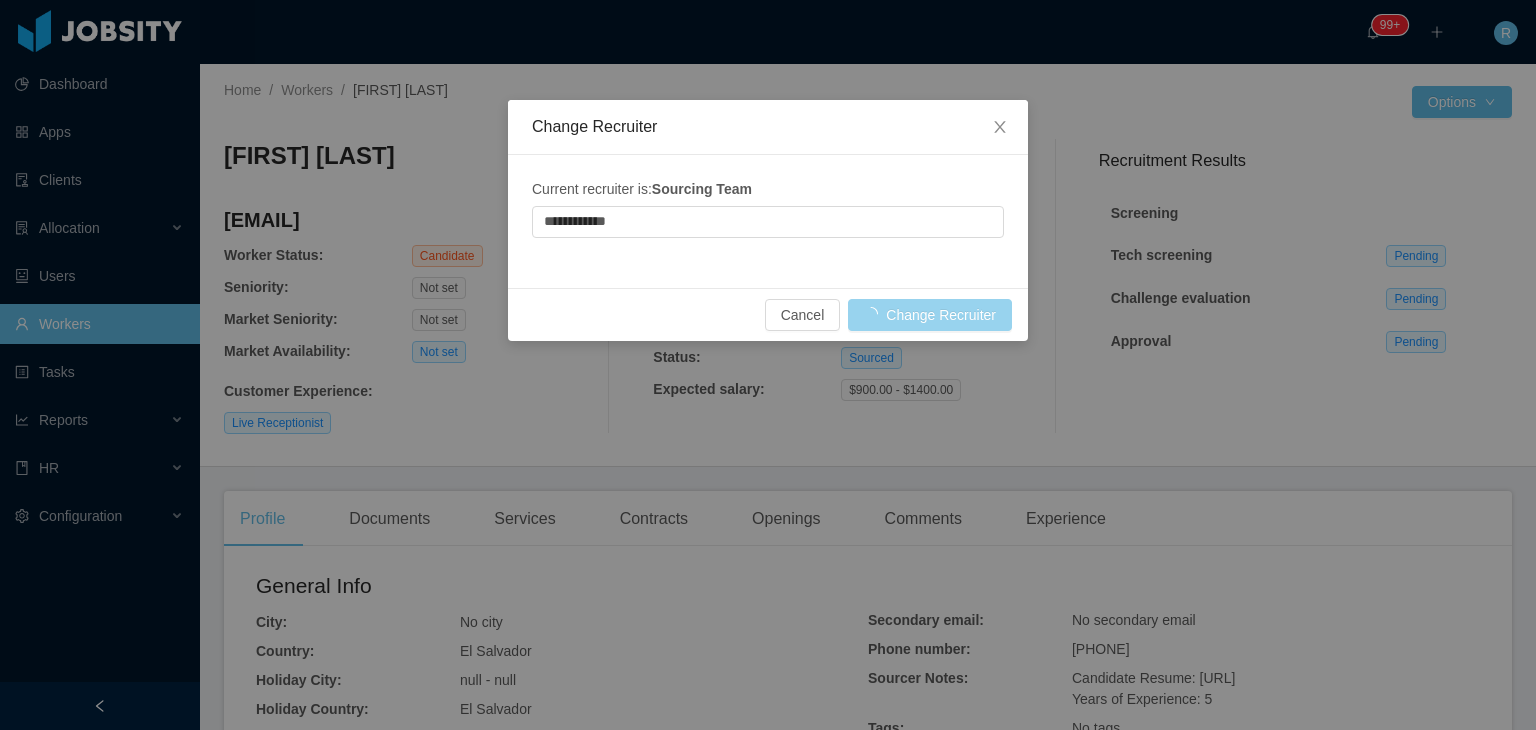 type 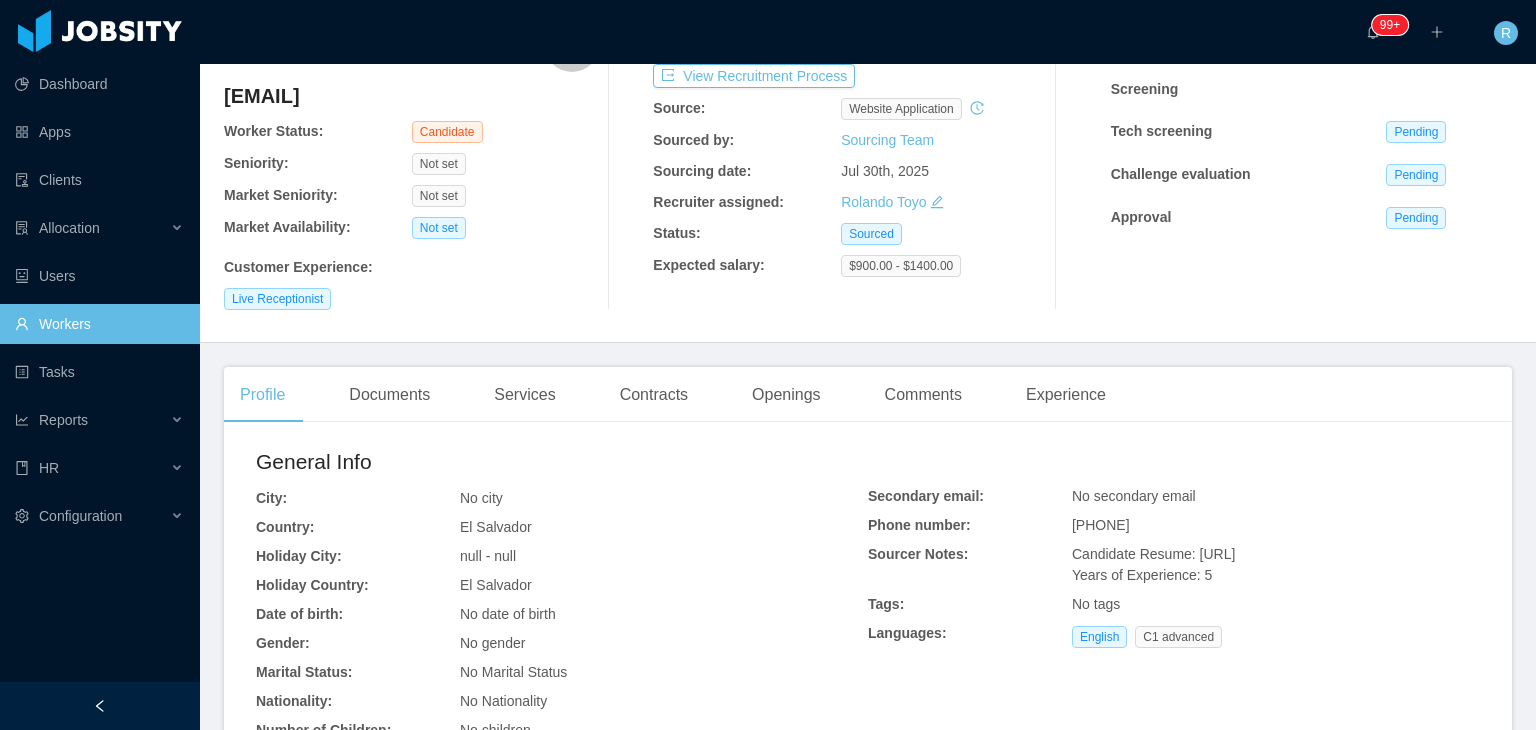 scroll, scrollTop: 0, scrollLeft: 0, axis: both 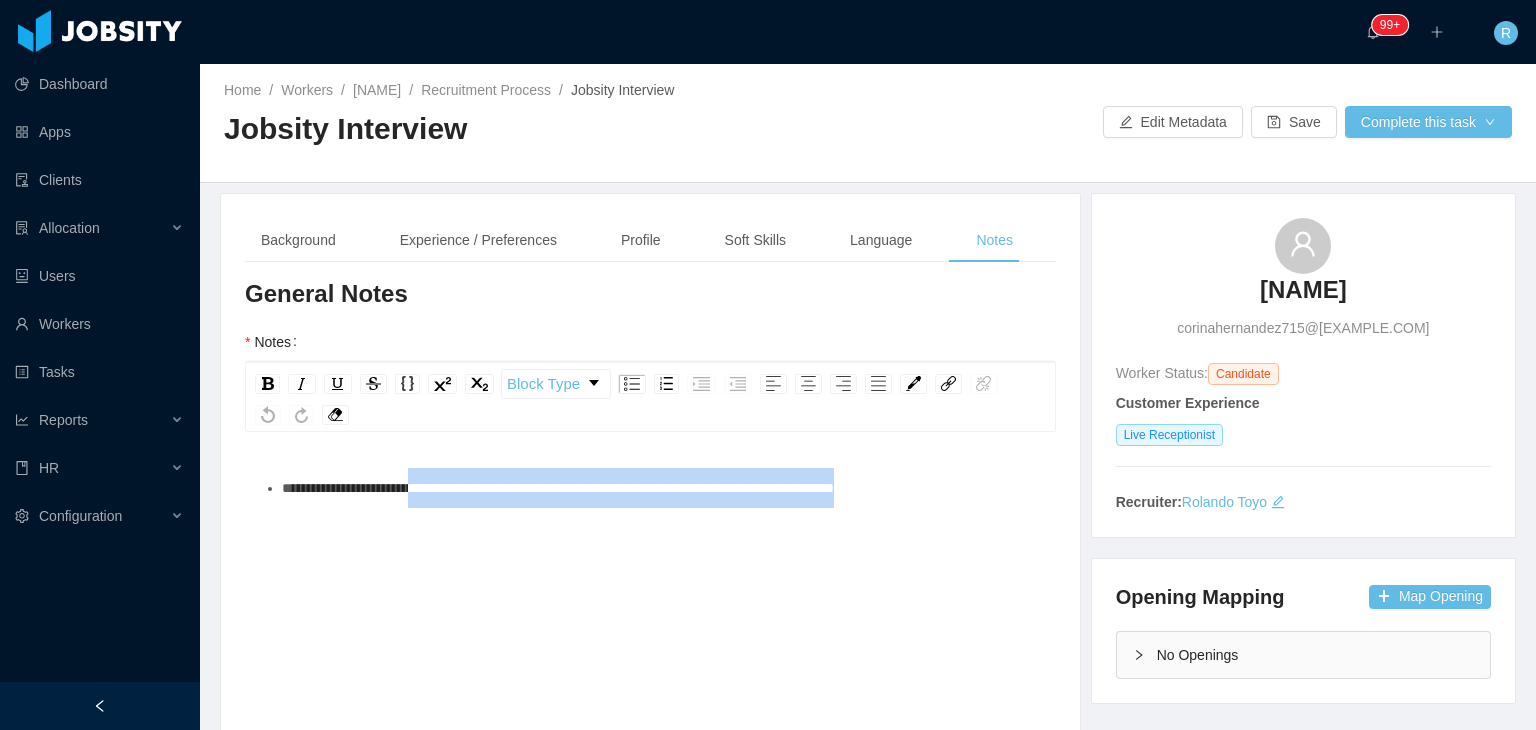 drag, startPoint x: 978, startPoint y: 489, endPoint x: 443, endPoint y: 488, distance: 535.0009 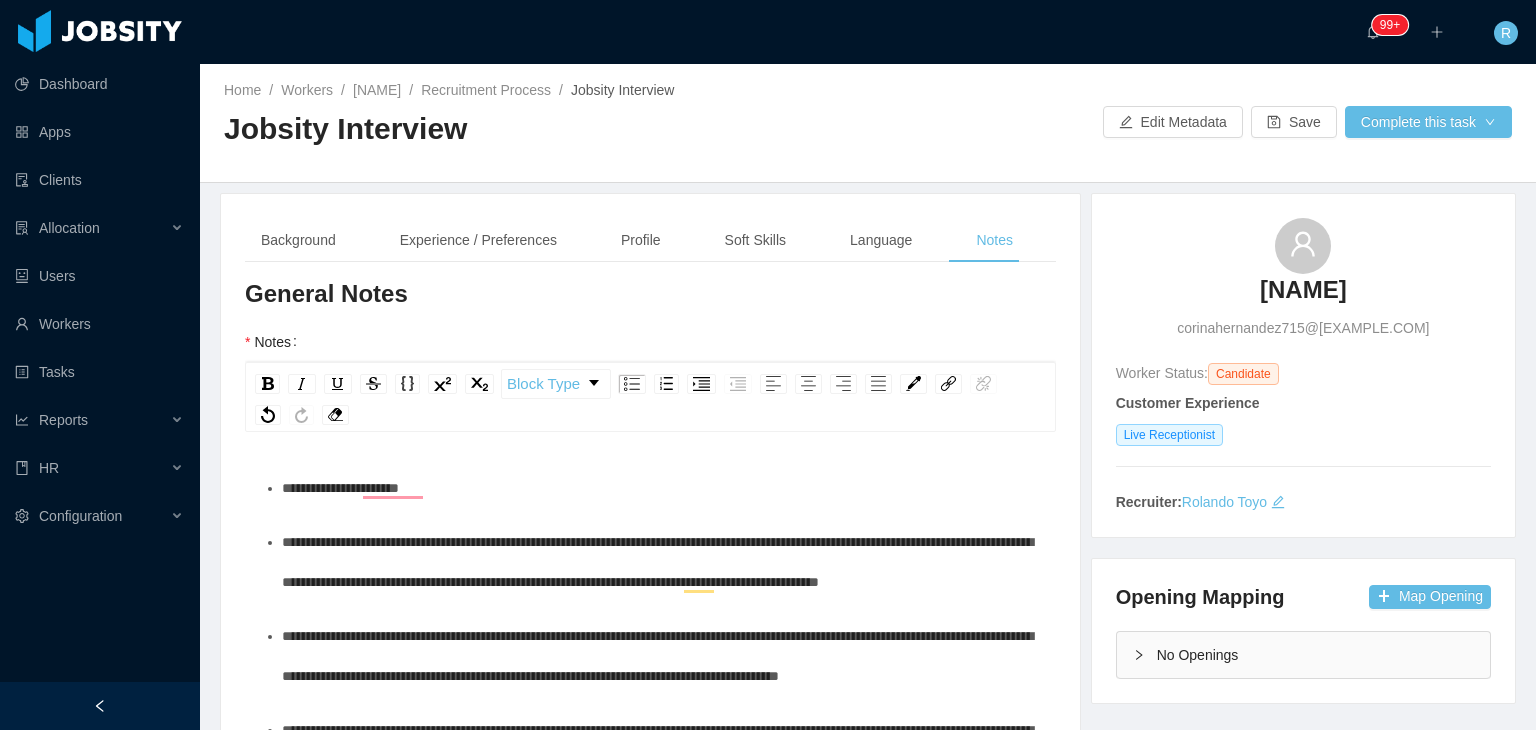 scroll, scrollTop: 80, scrollLeft: 0, axis: vertical 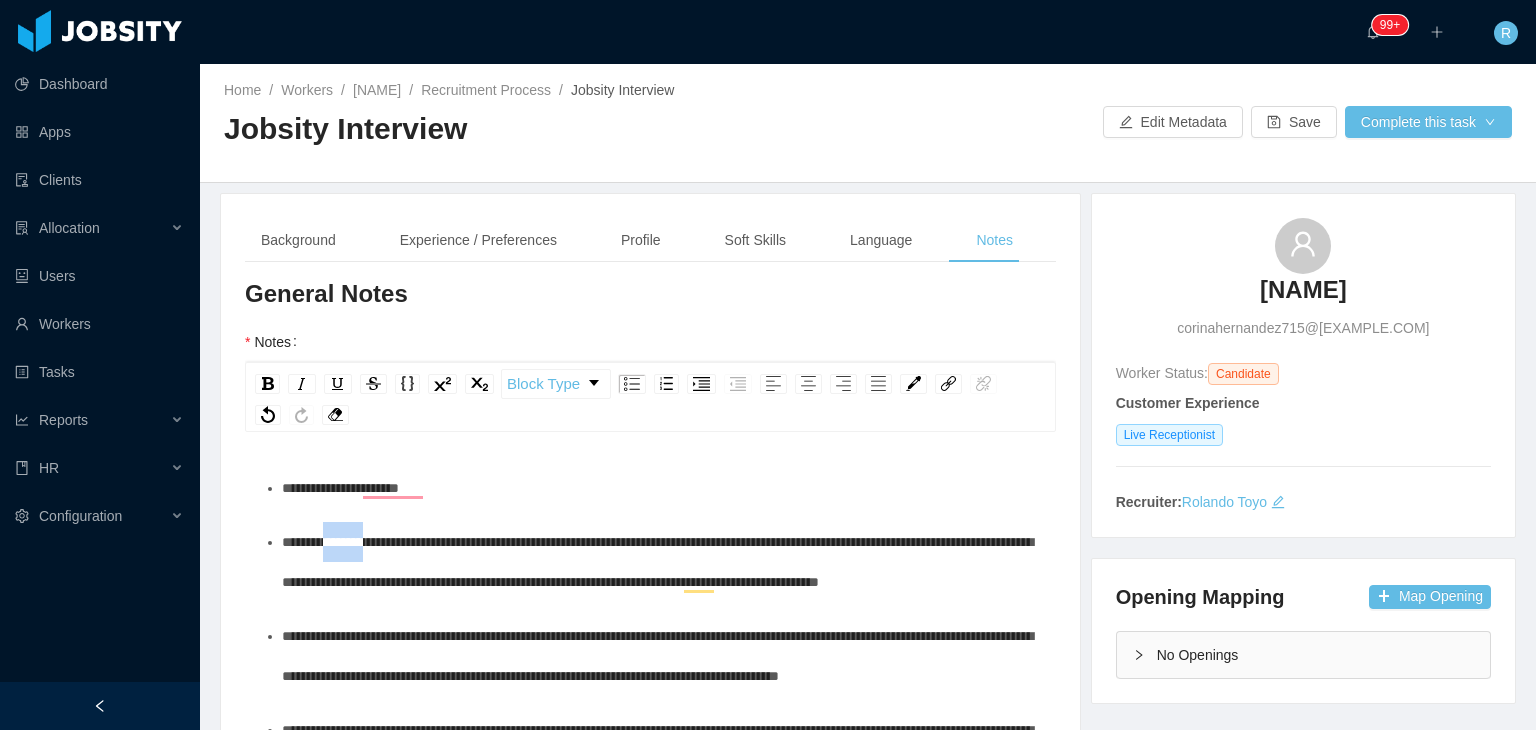 drag, startPoint x: 392, startPoint y: 544, endPoint x: 332, endPoint y: 541, distance: 60.074955 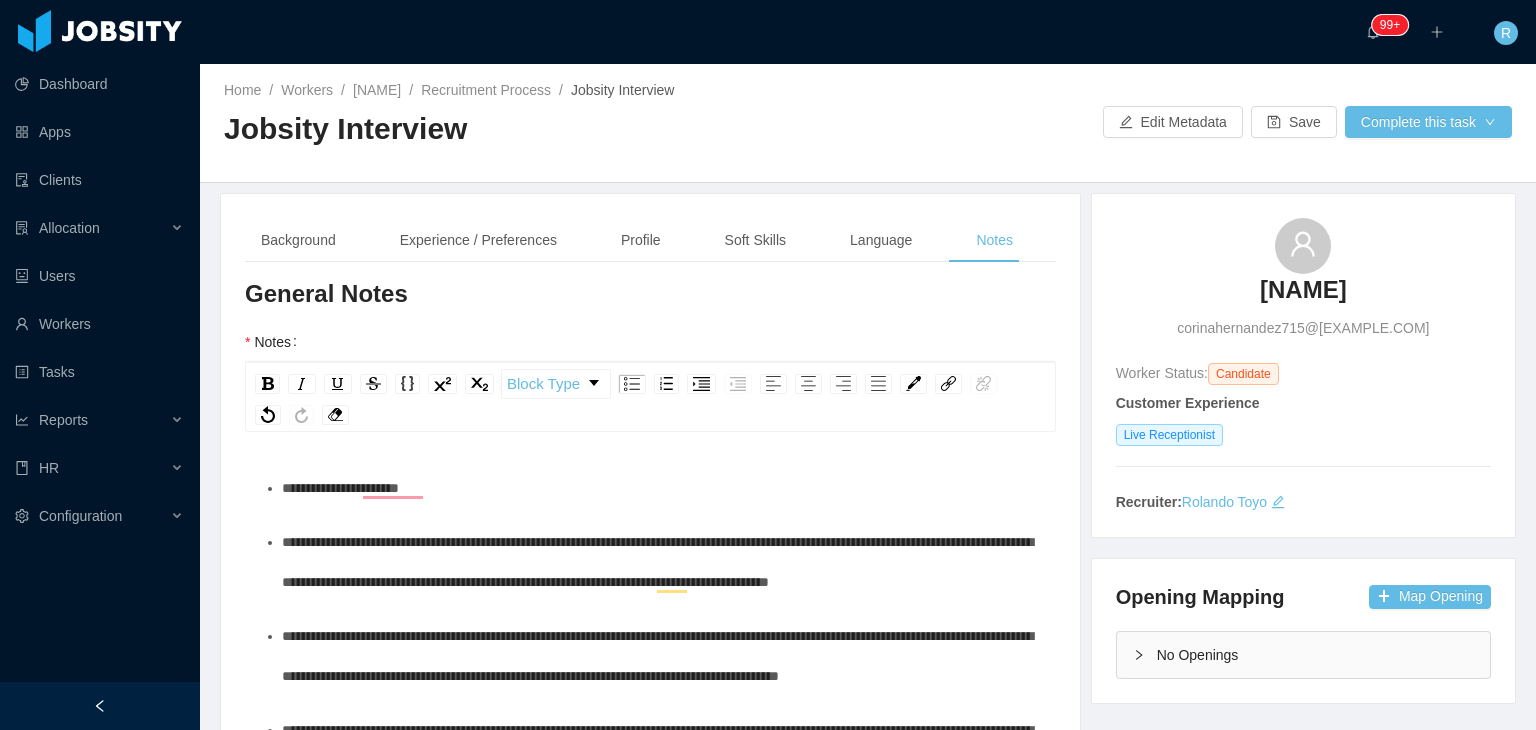 scroll, scrollTop: 70, scrollLeft: 0, axis: vertical 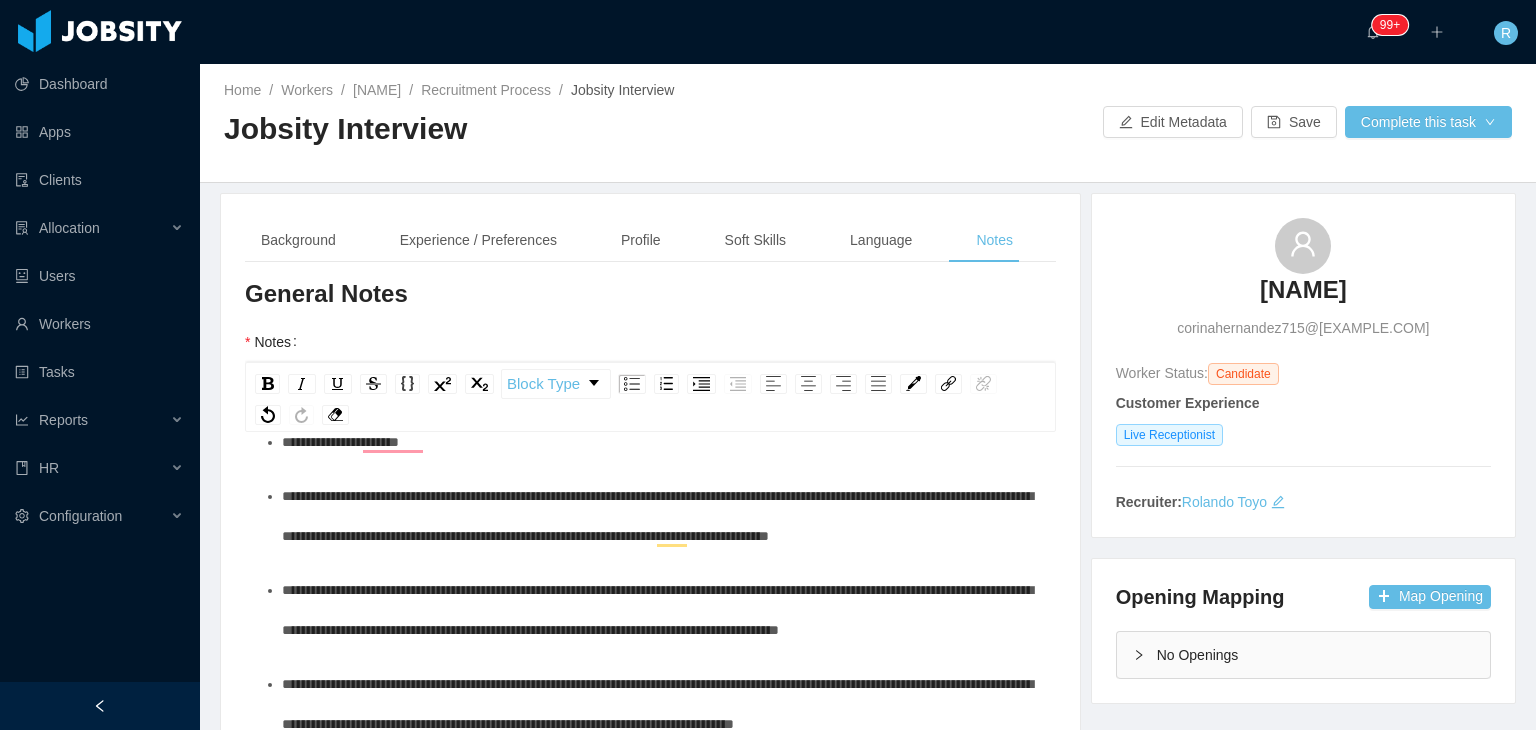 click on "**********" at bounding box center (657, 610) 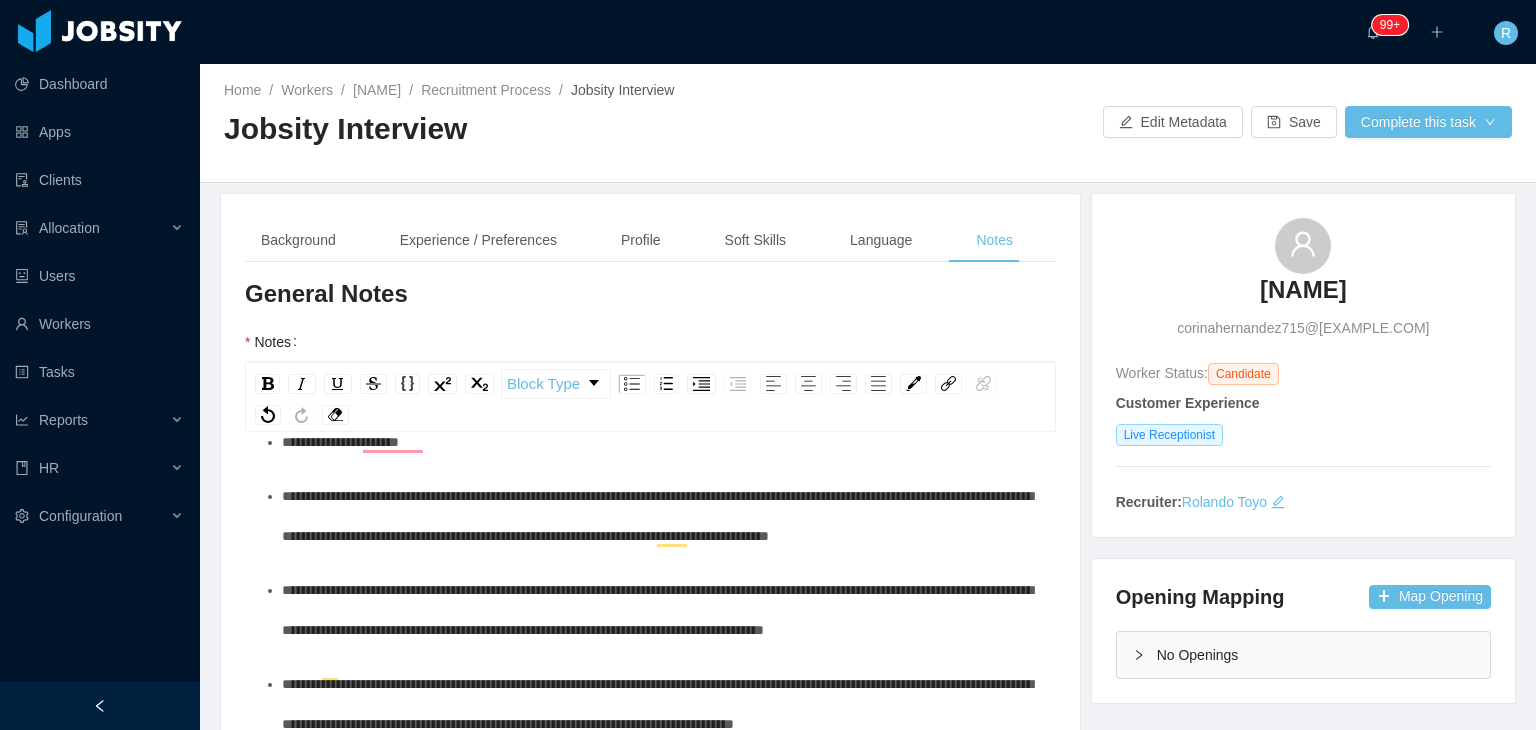 scroll, scrollTop: 119, scrollLeft: 0, axis: vertical 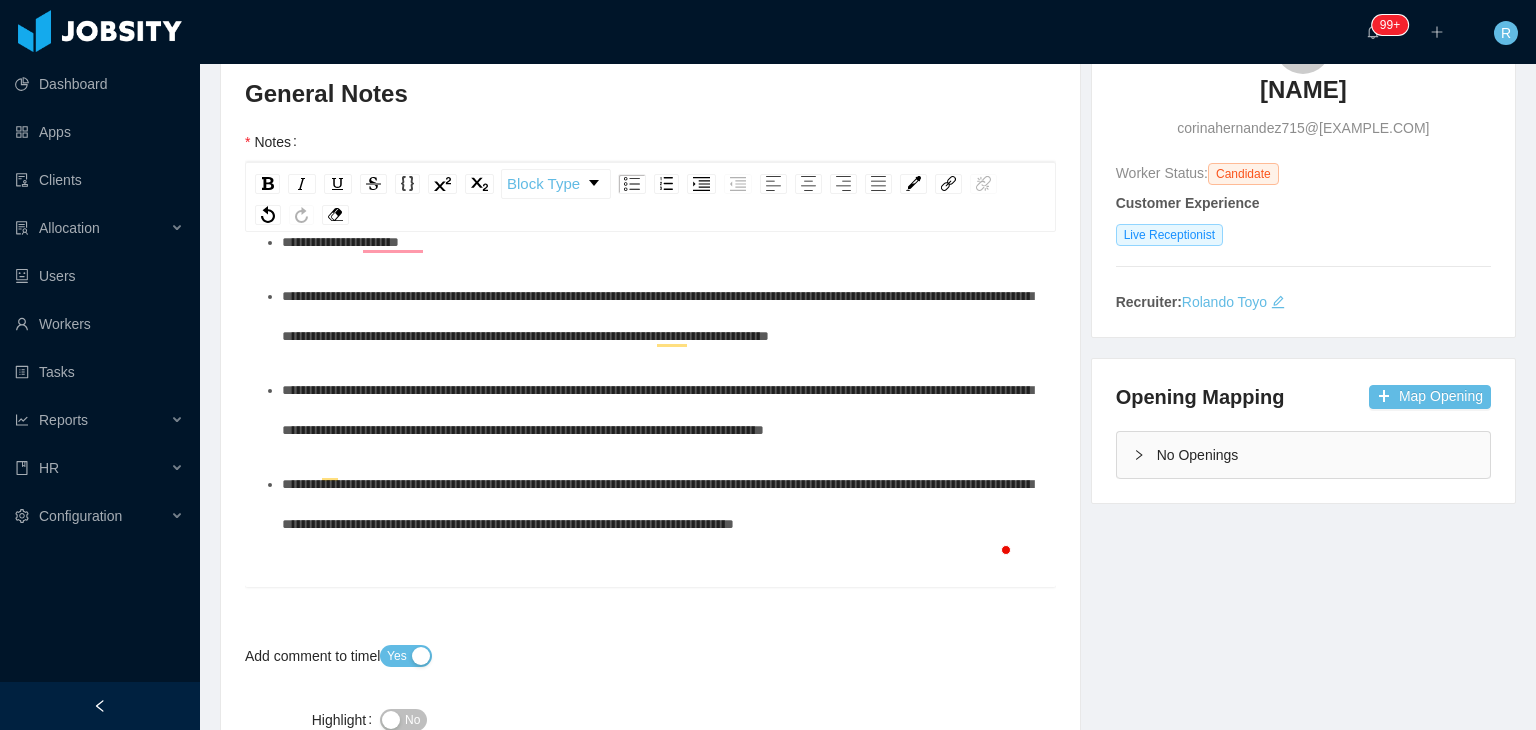 click on "**********" at bounding box center (657, 504) 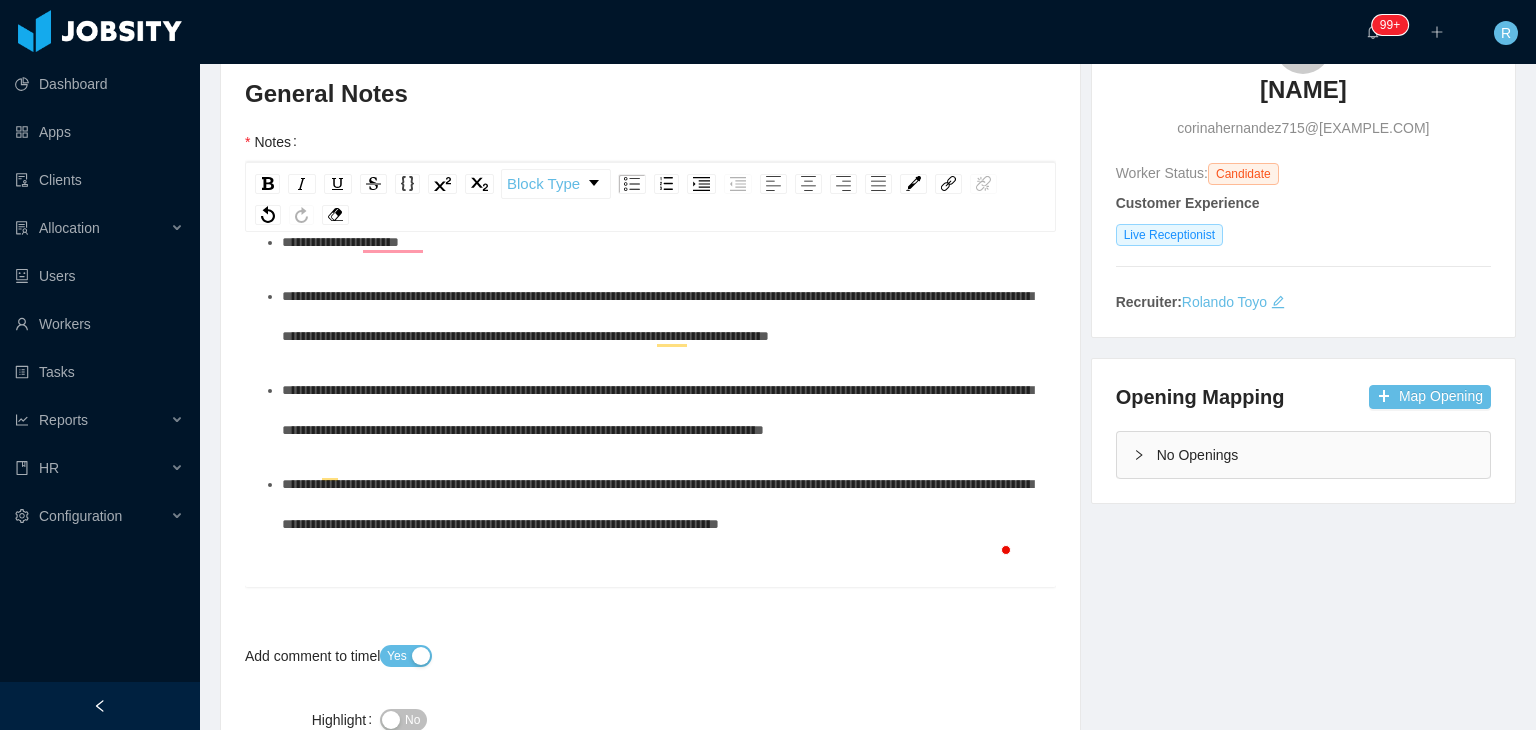 scroll, scrollTop: 240, scrollLeft: 0, axis: vertical 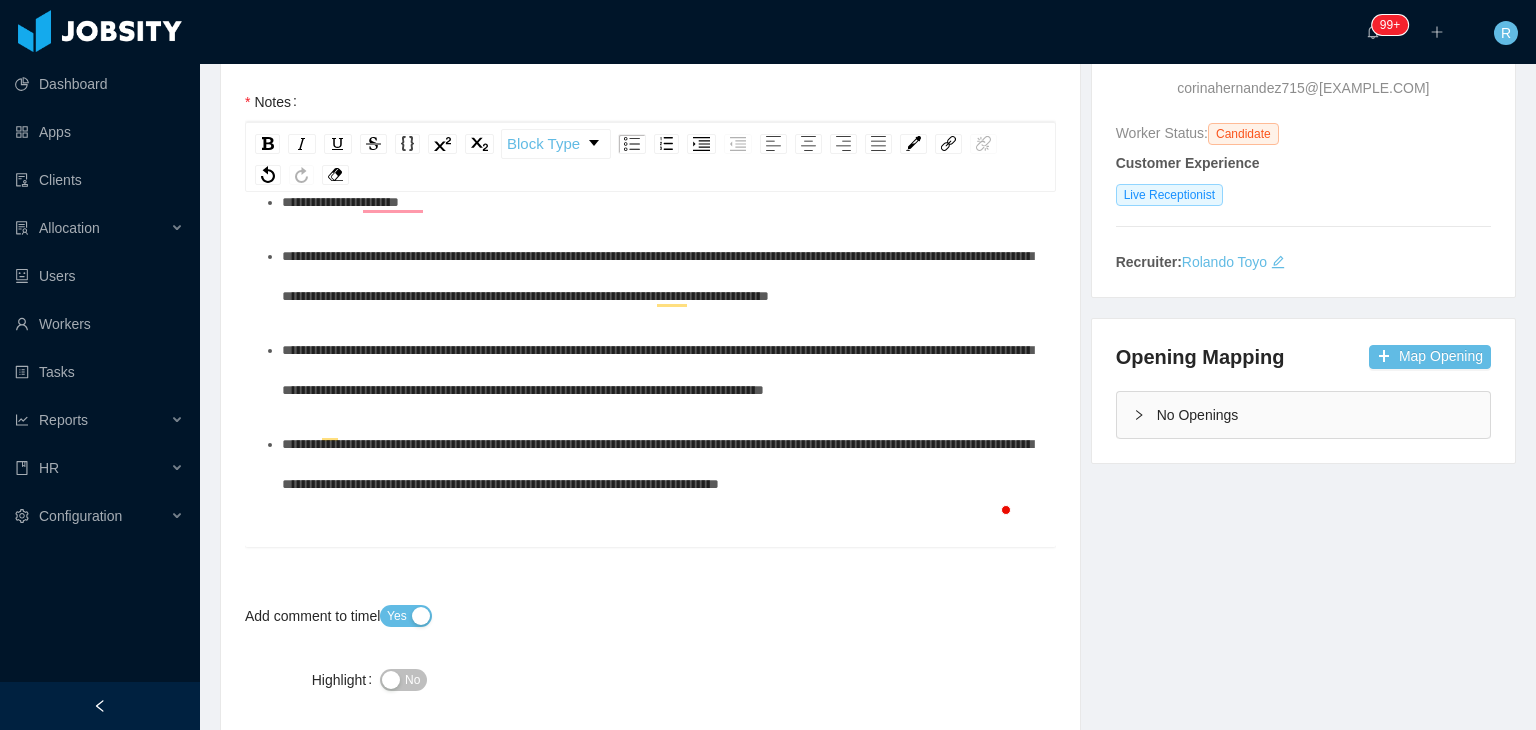 click on "**********" at bounding box center [657, 464] 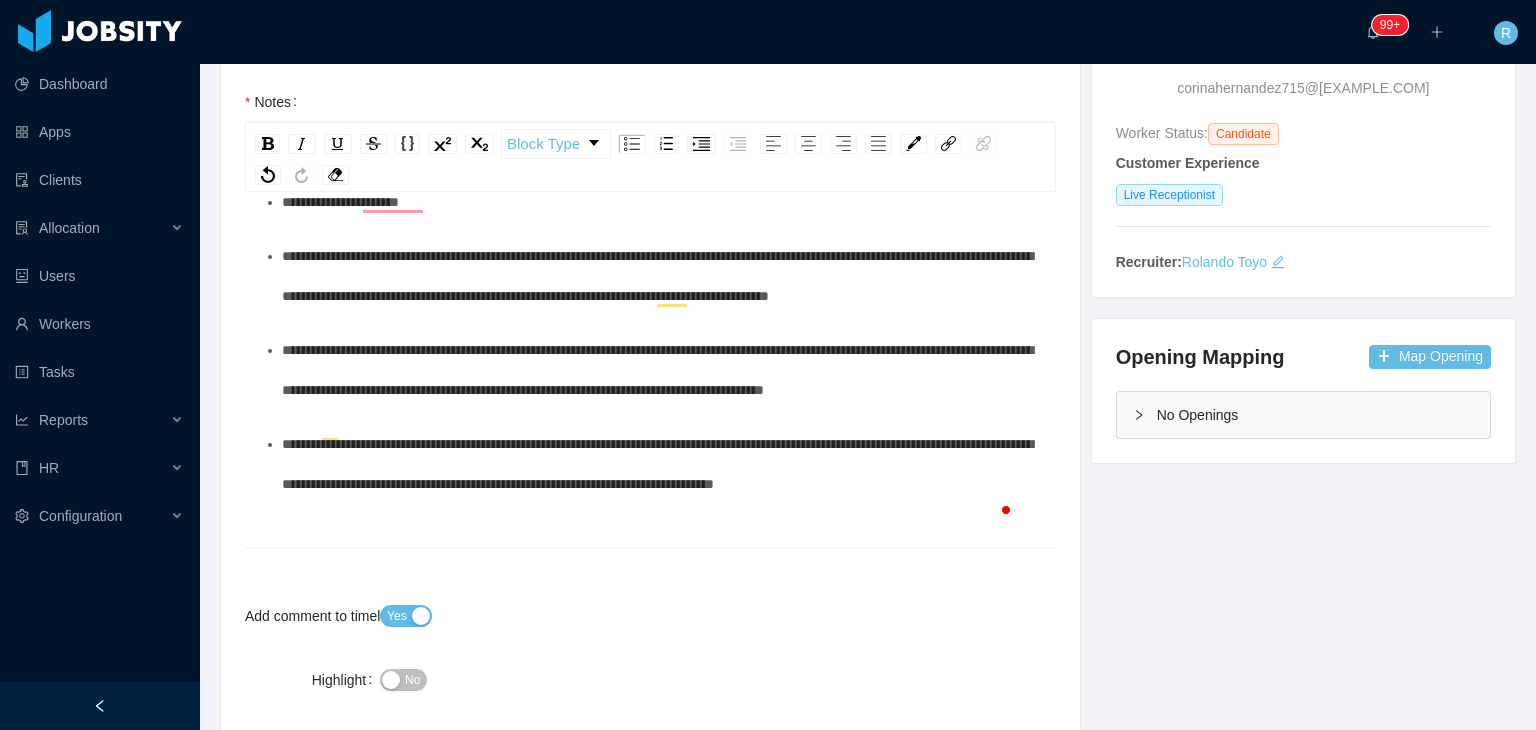 type 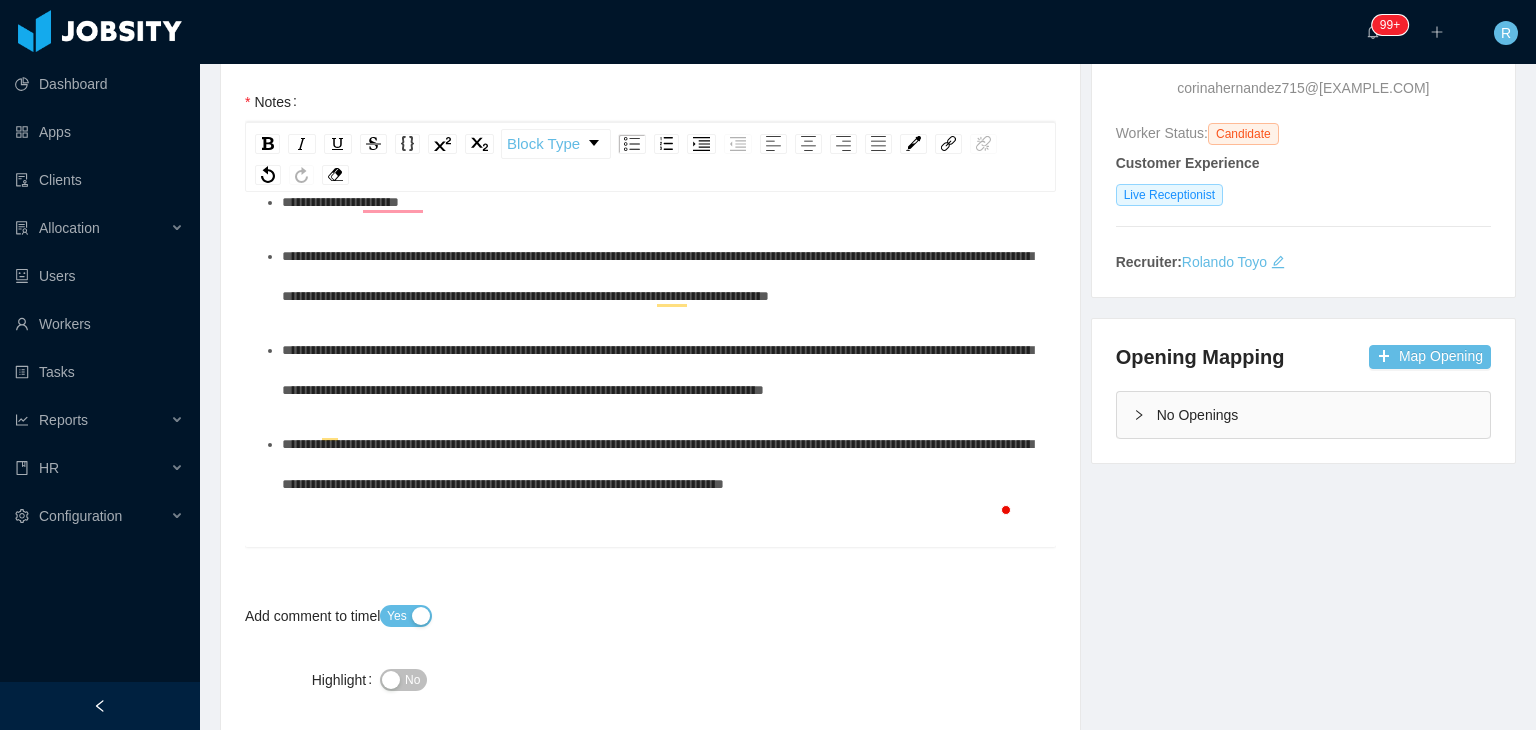 scroll, scrollTop: 24, scrollLeft: 0, axis: vertical 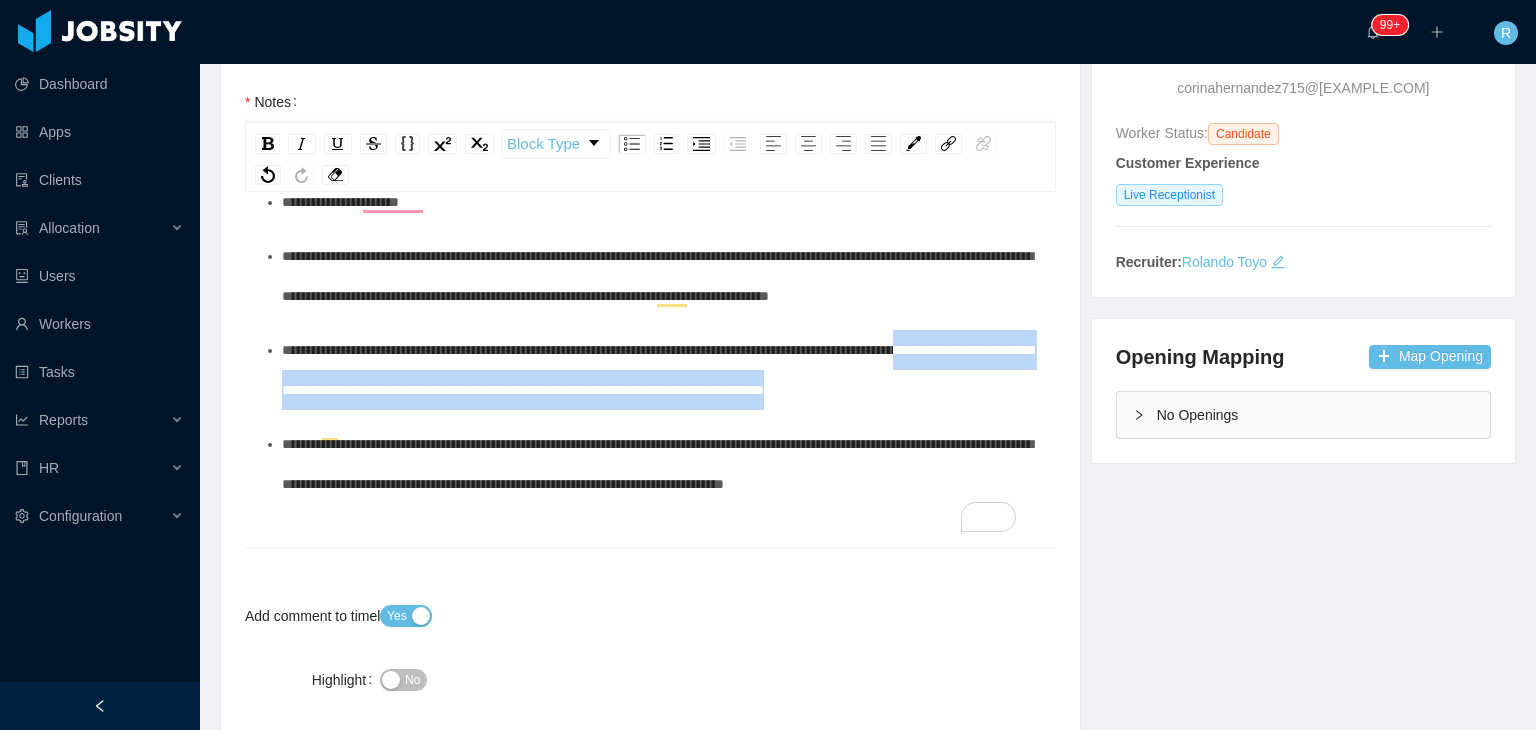drag, startPoint x: 367, startPoint y: 420, endPoint x: 305, endPoint y: 371, distance: 79.025314 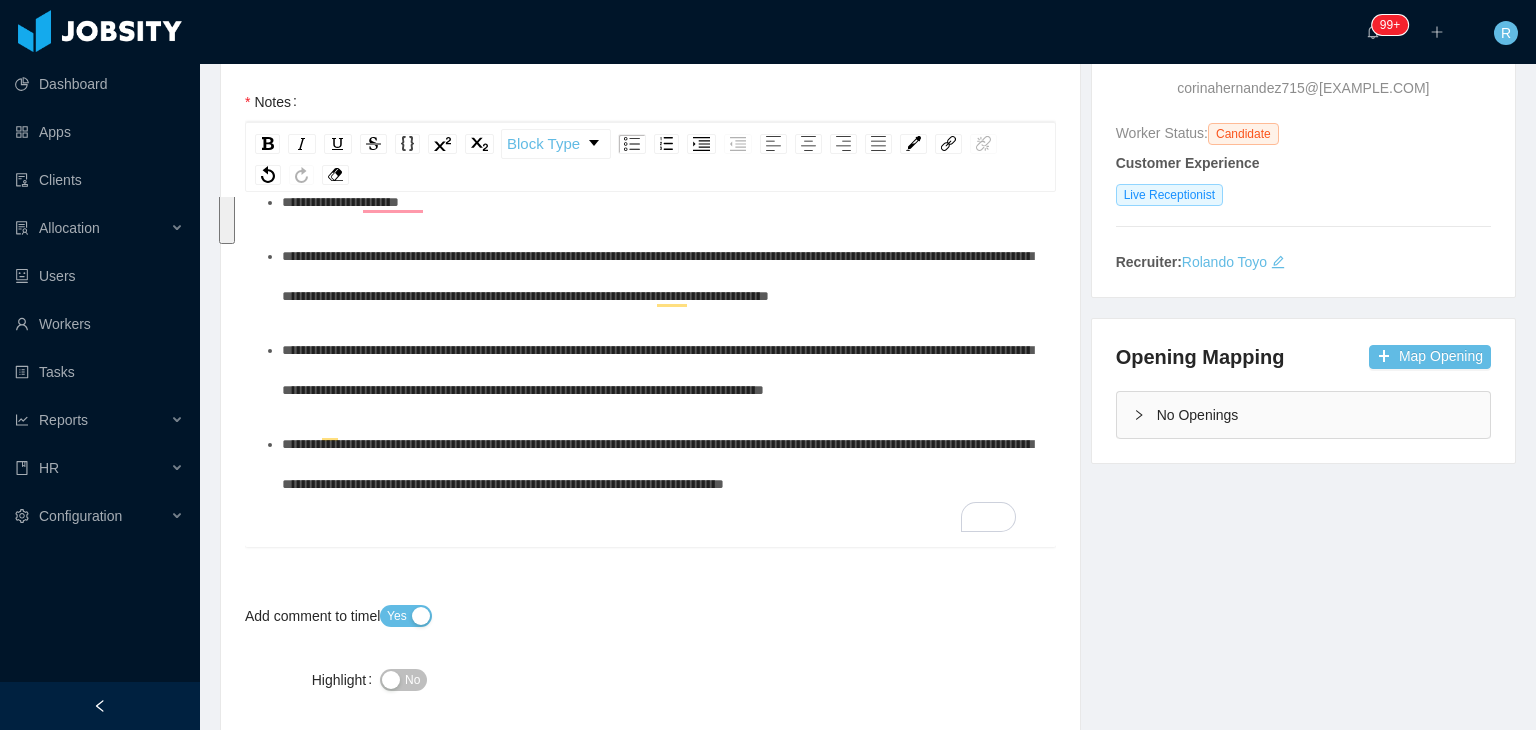 click on "**********" at bounding box center [661, 370] 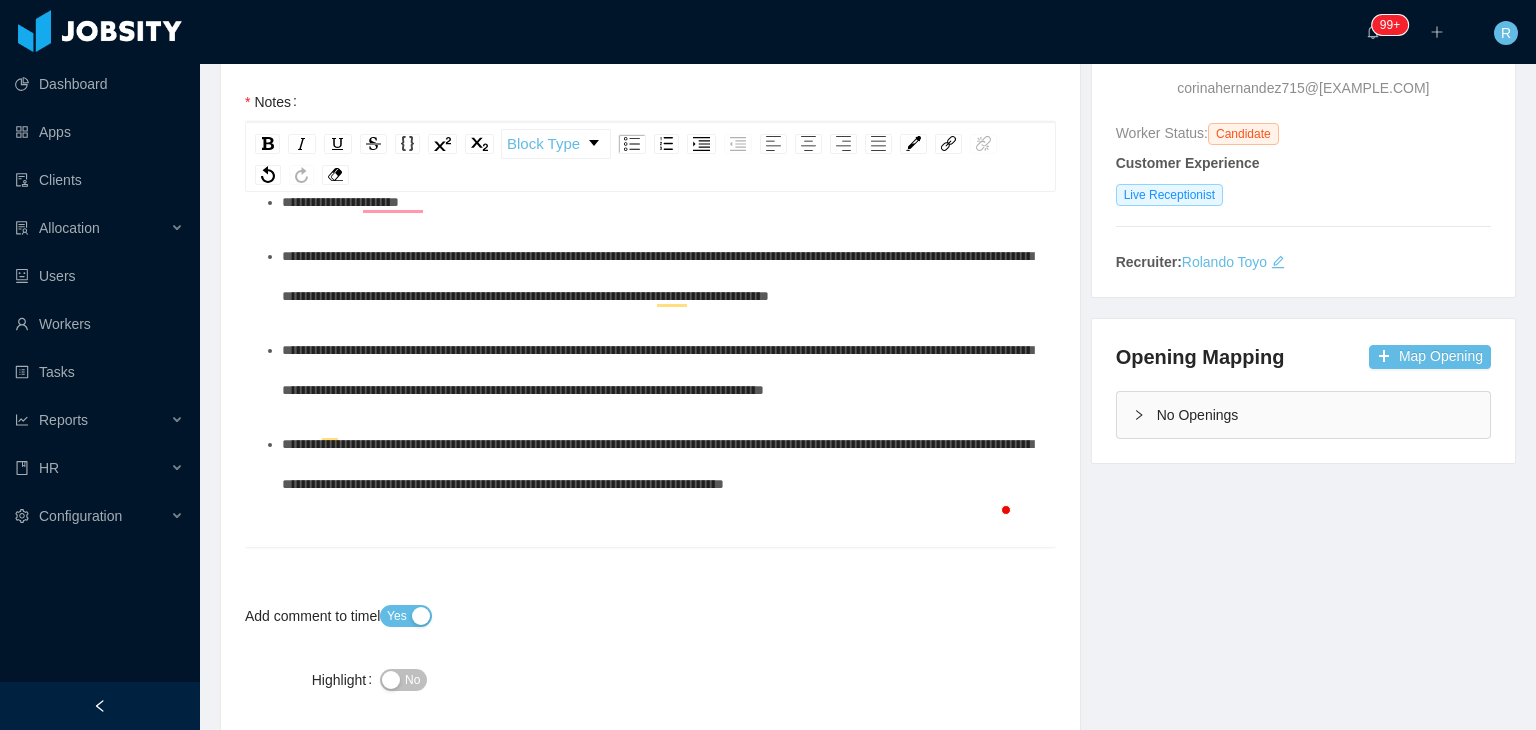click on "**********" at bounding box center (661, 370) 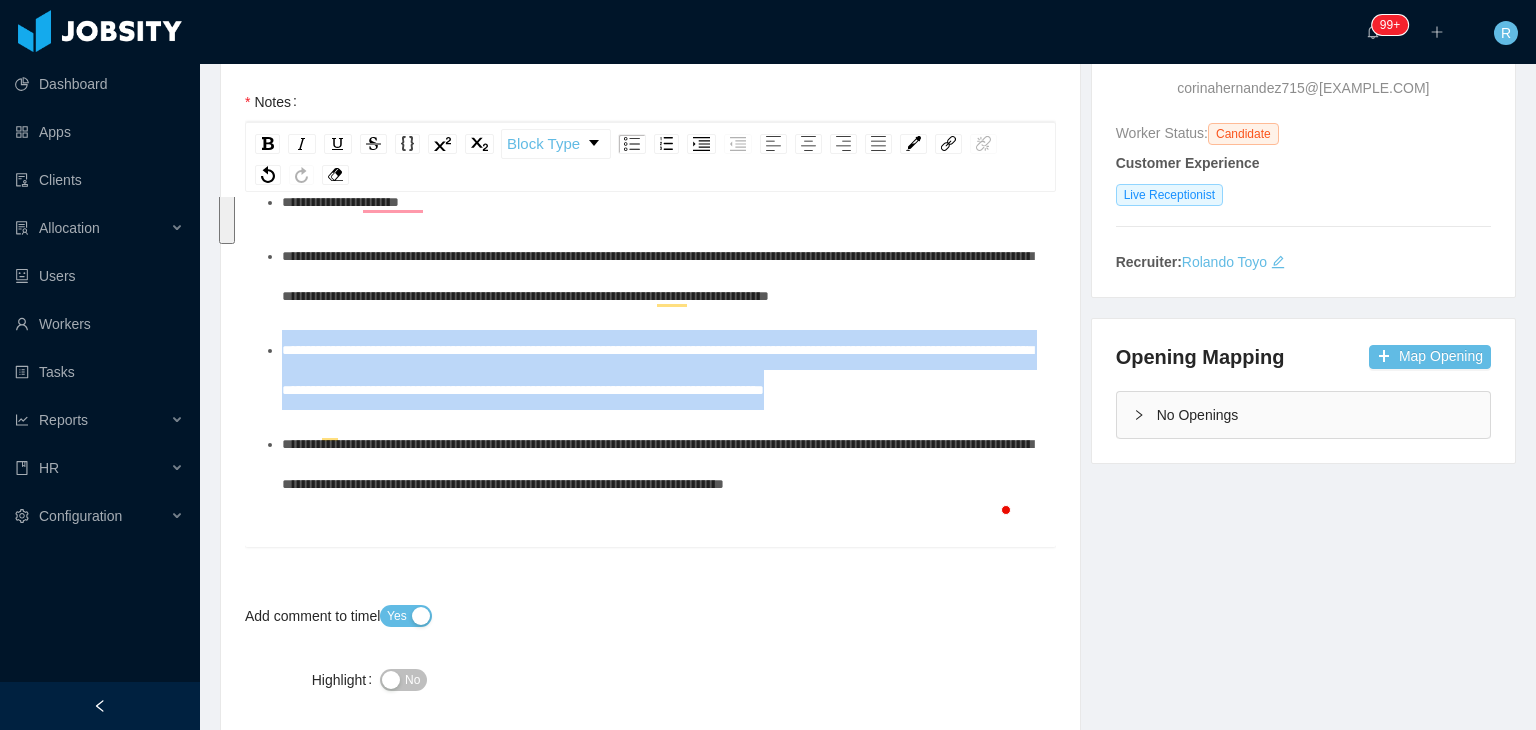 drag, startPoint x: 316, startPoint y: 414, endPoint x: 263, endPoint y: 349, distance: 83.86894 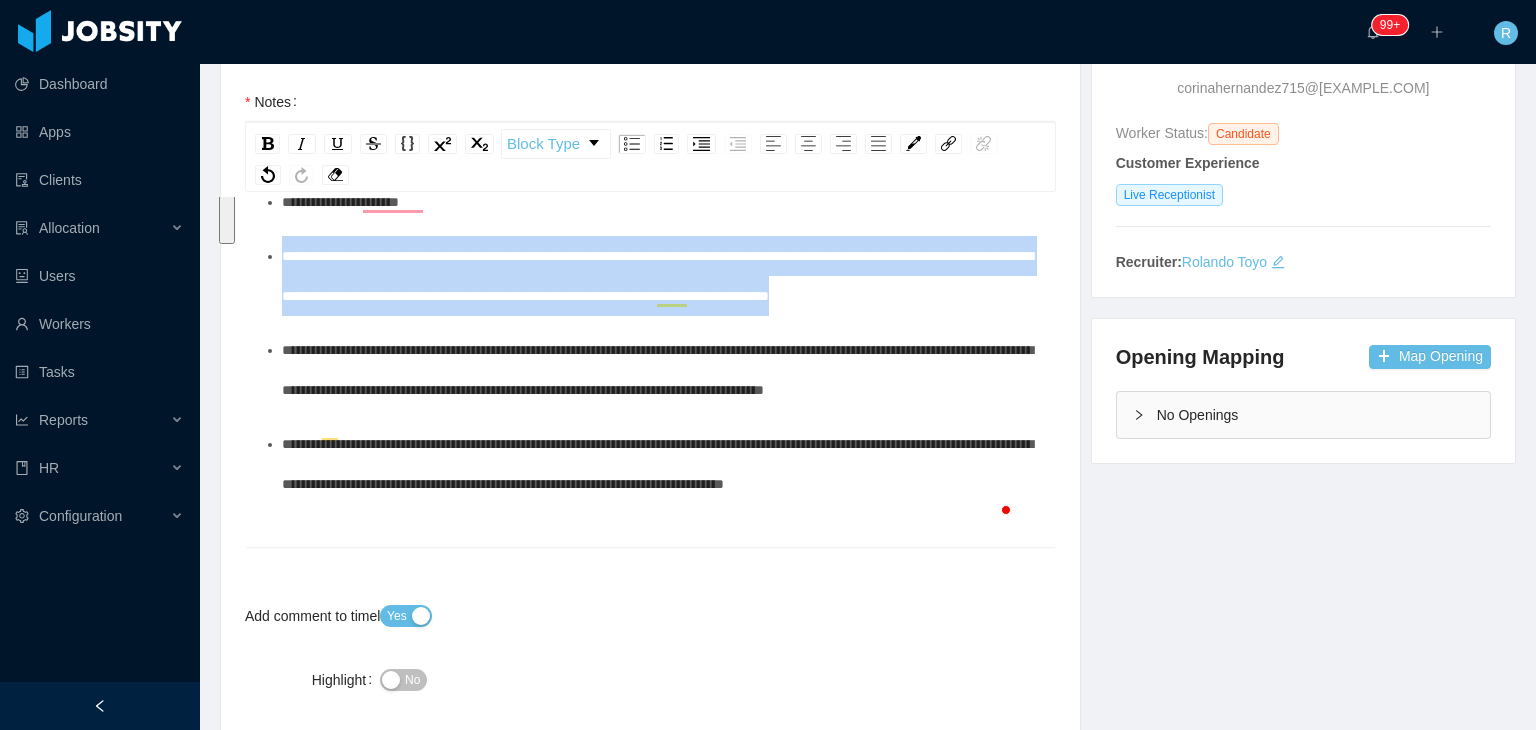 drag, startPoint x: 477, startPoint y: 301, endPoint x: 284, endPoint y: 224, distance: 207.79317 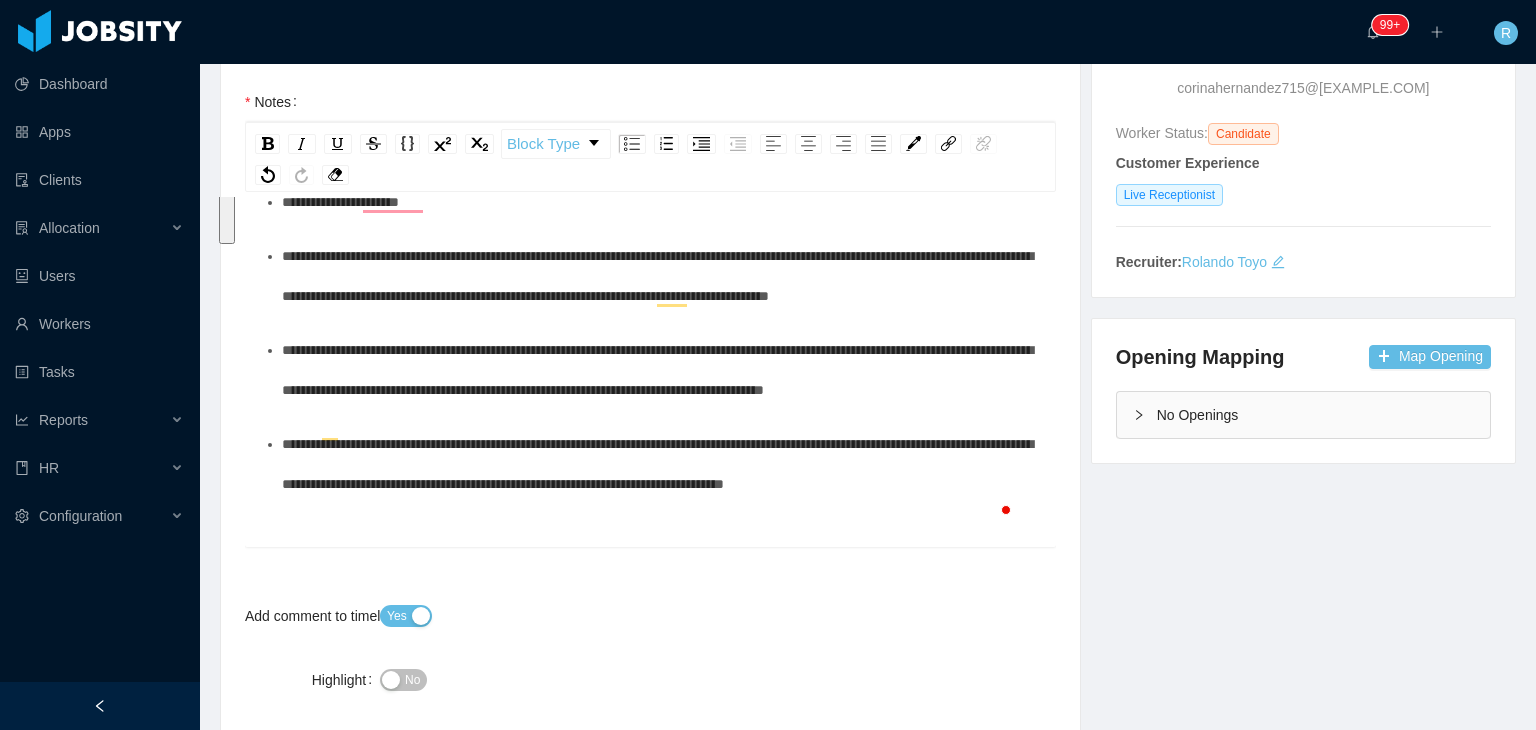 click on "**********" at bounding box center (657, 370) 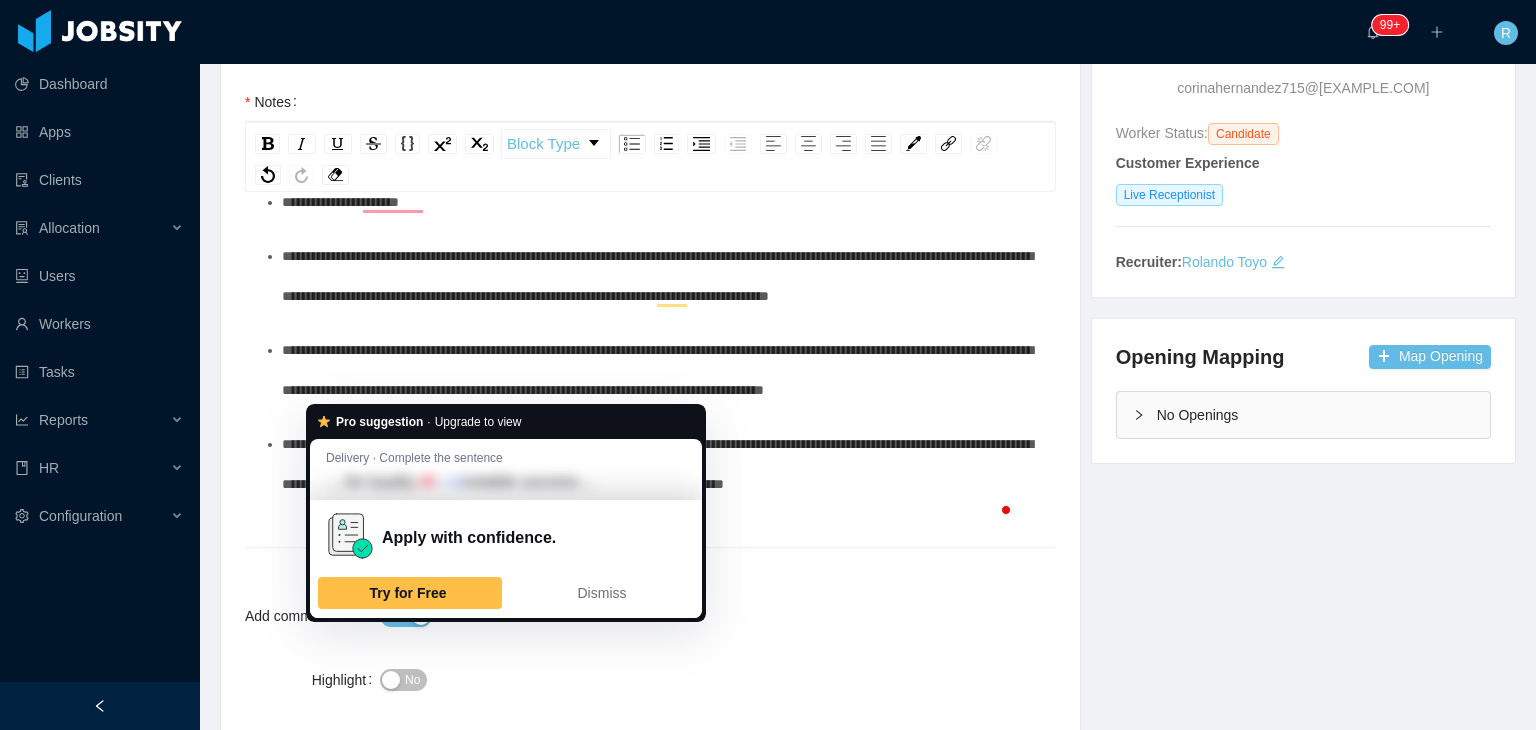 click on "Pro suggestion · Upgrade to view Delivery · Complete the sentence …for loyalty . A   —c  notable success… Apply with confidence. Try for Free Dismiss" at bounding box center (506, 515) 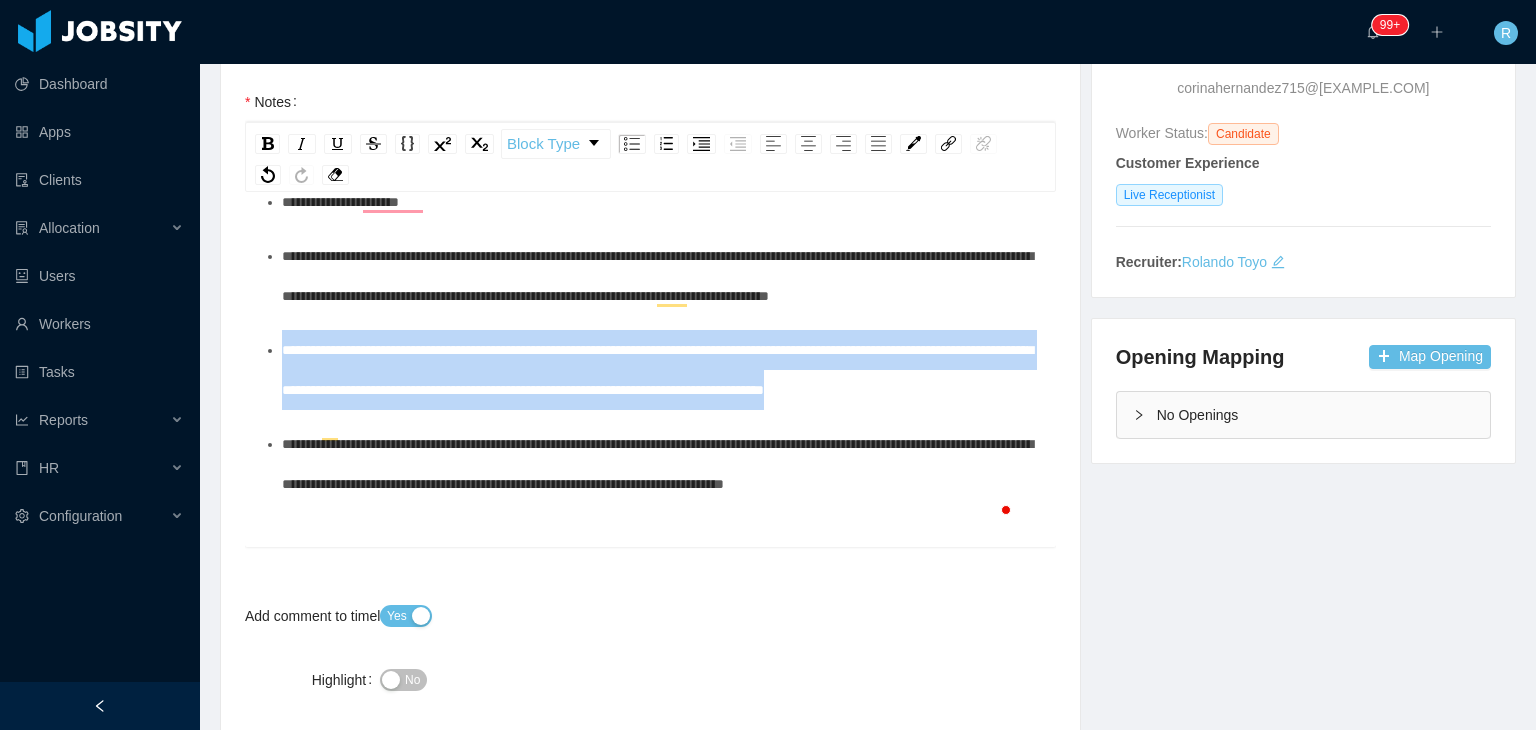 drag, startPoint x: 418, startPoint y: 430, endPoint x: 280, endPoint y: 348, distance: 160.52414 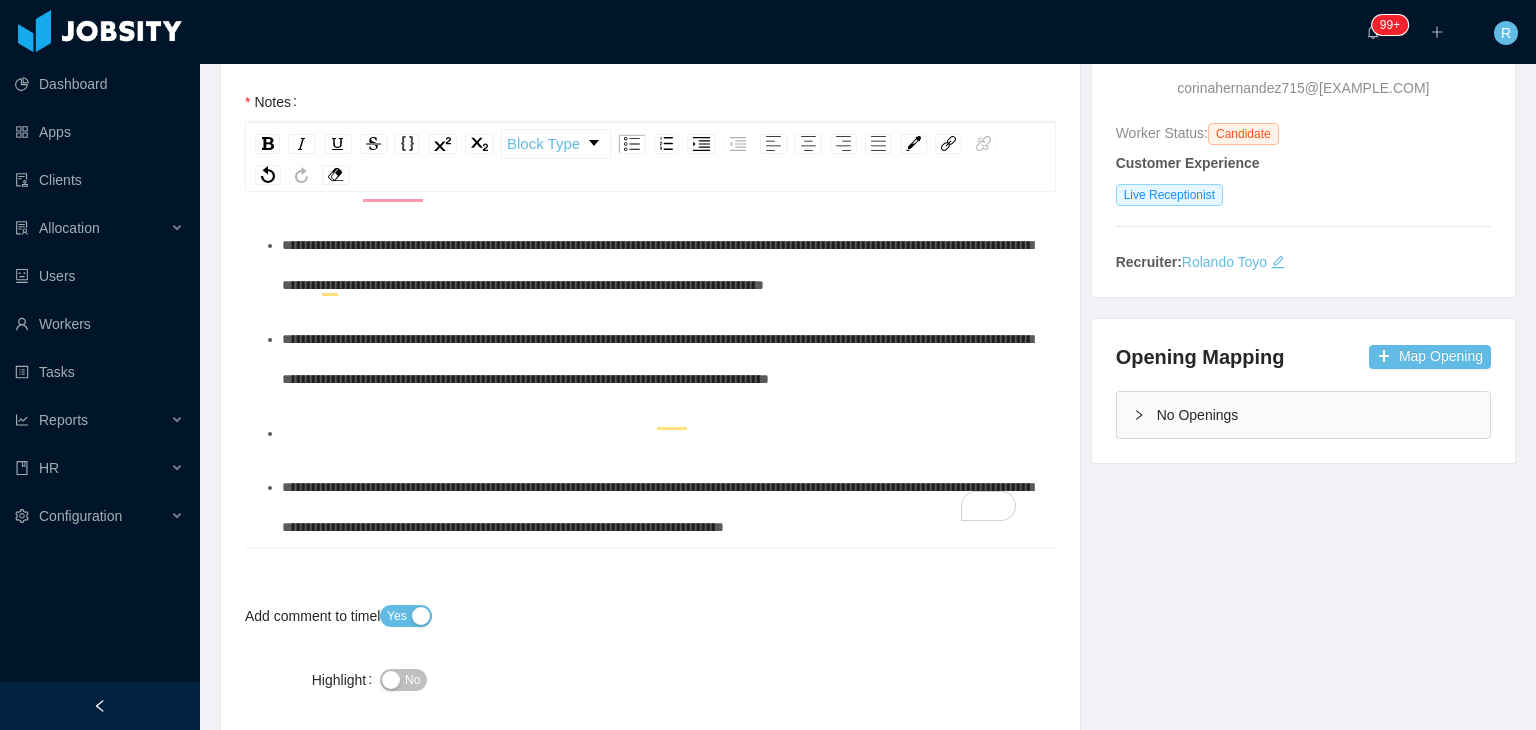 click at bounding box center (661, 433) 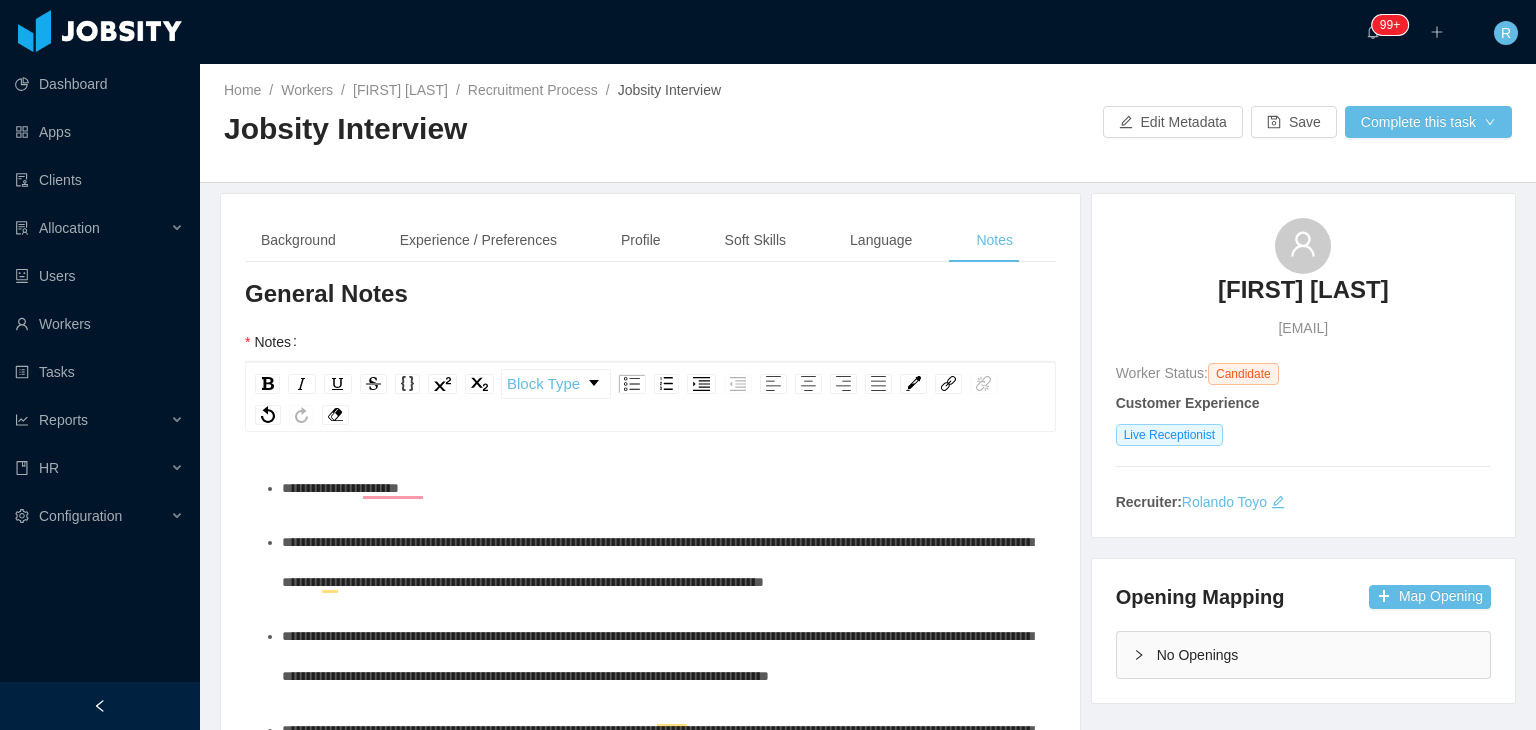 scroll, scrollTop: 0, scrollLeft: 0, axis: both 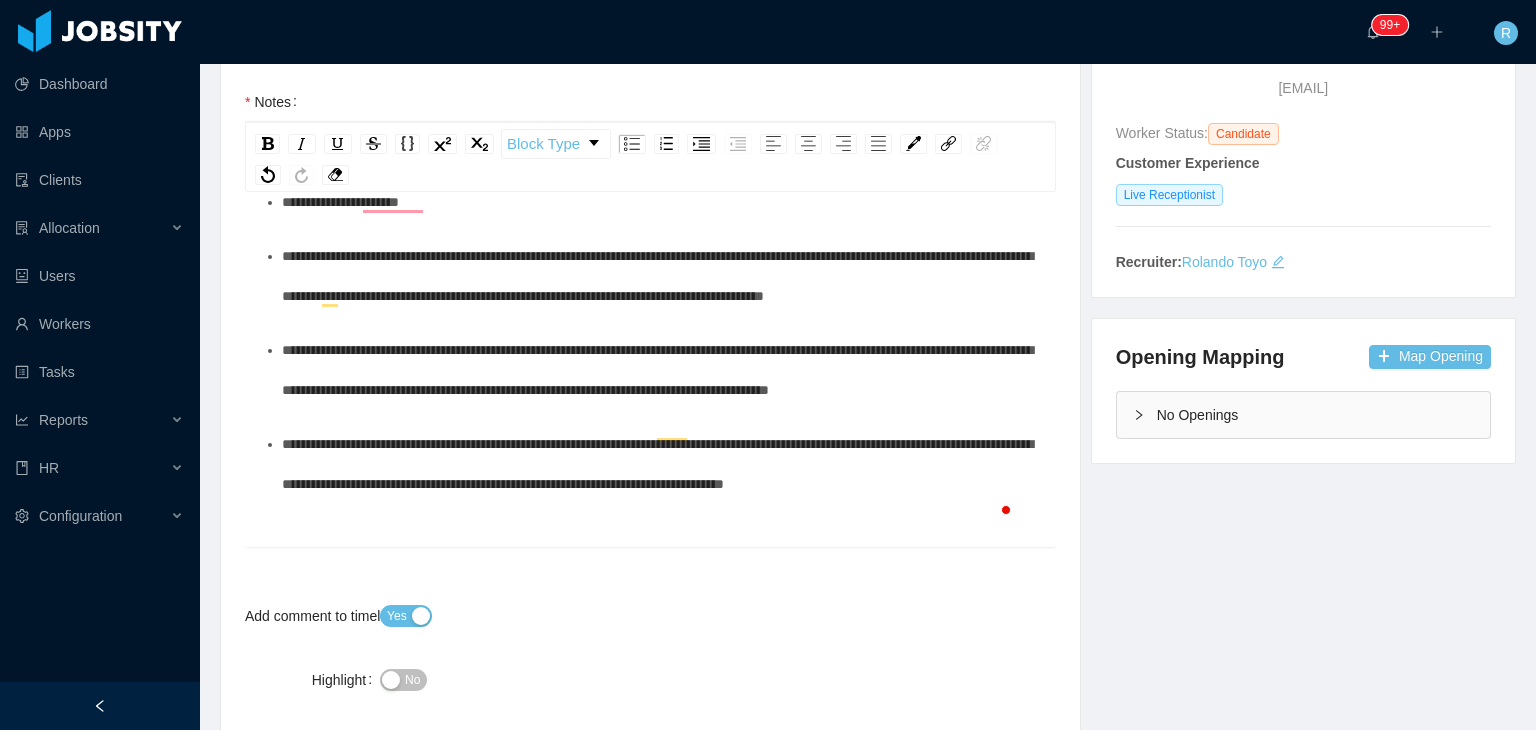 click on "**********" at bounding box center (661, 464) 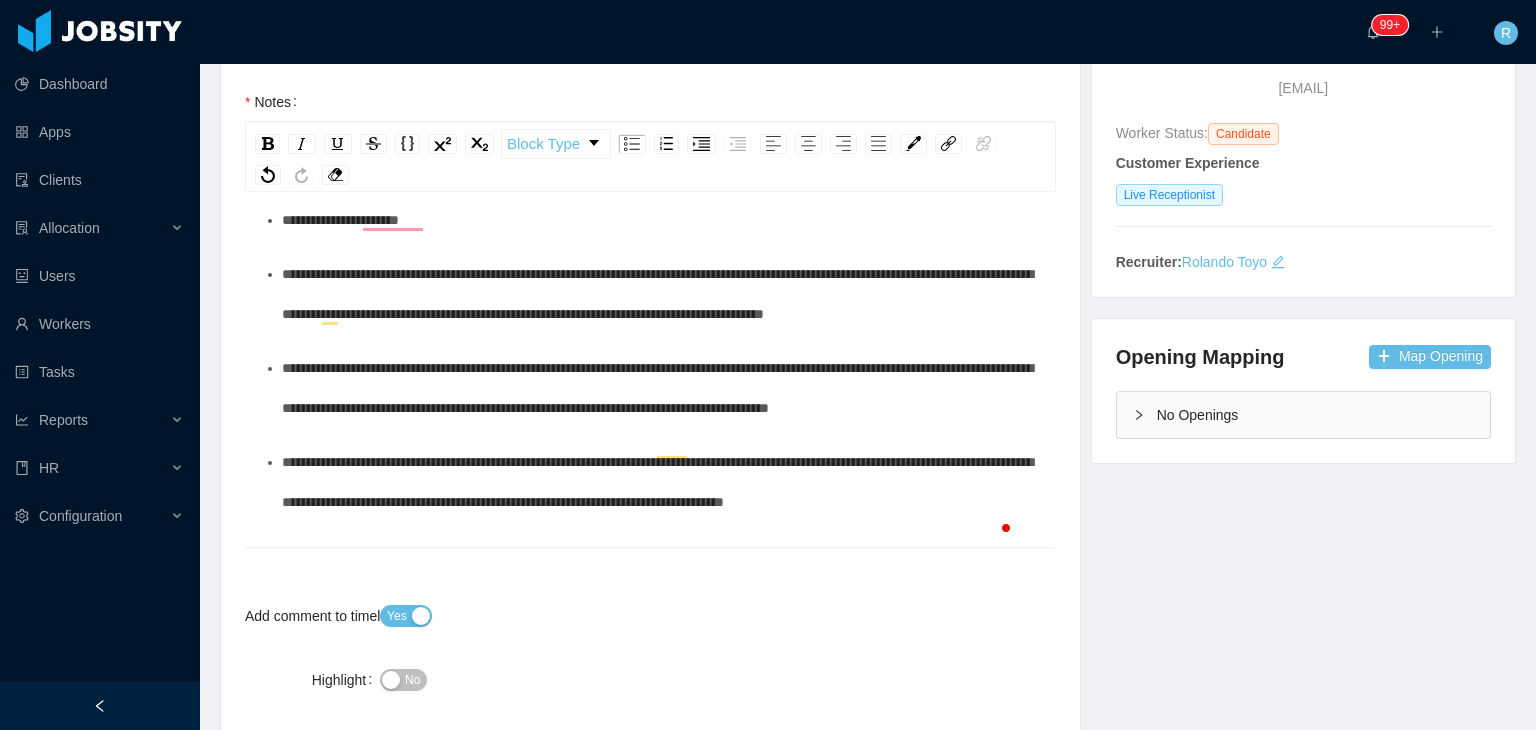 scroll, scrollTop: 0, scrollLeft: 0, axis: both 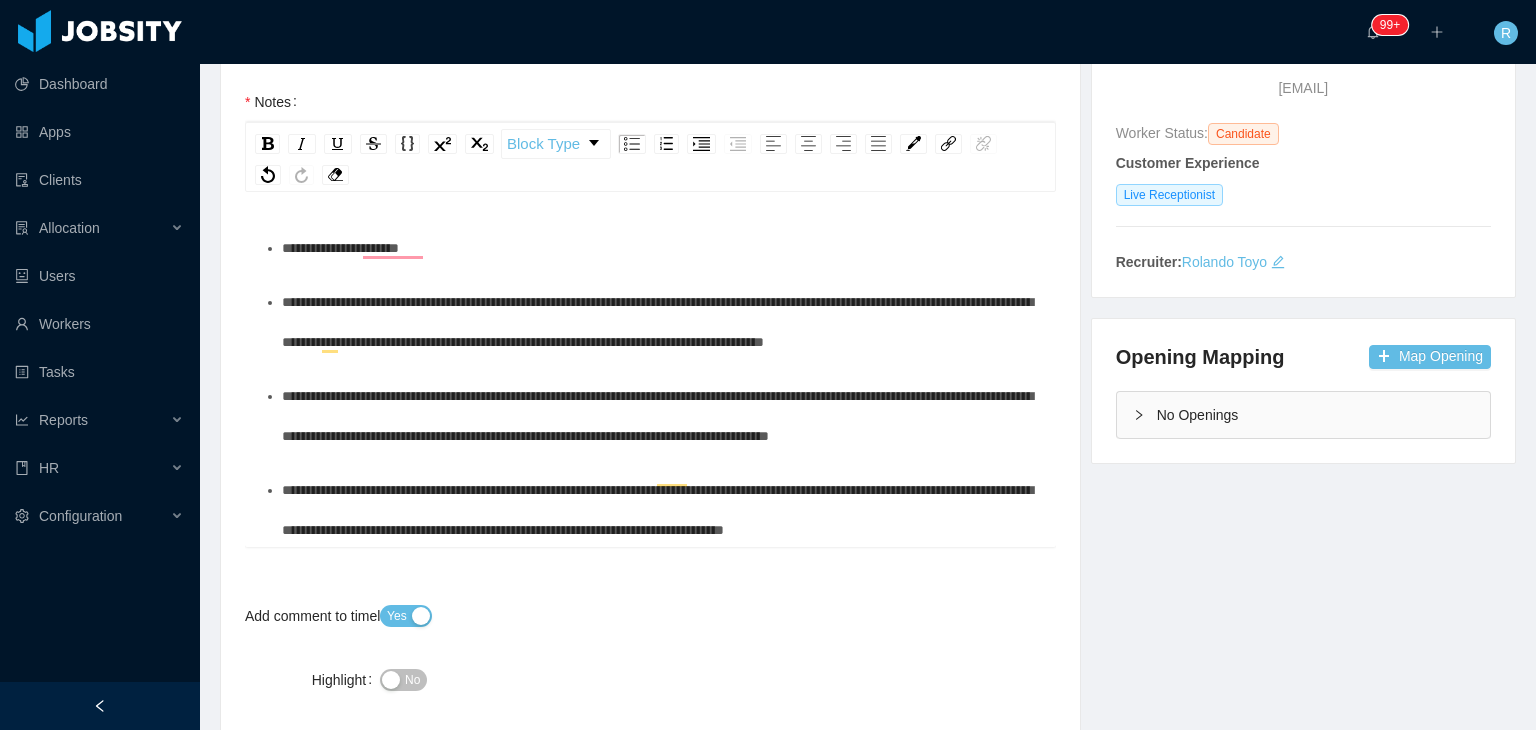 click on "**********" at bounding box center [657, 322] 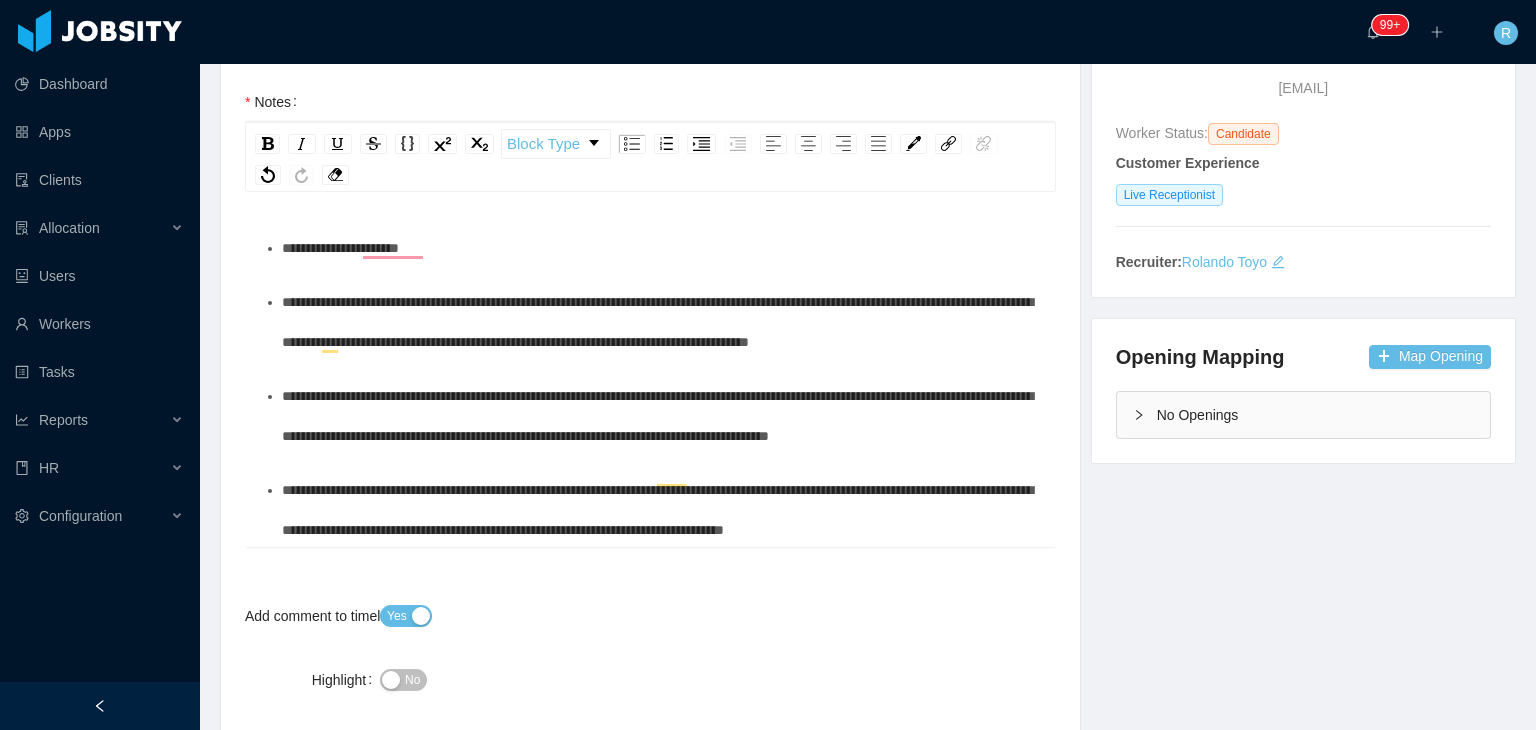 type 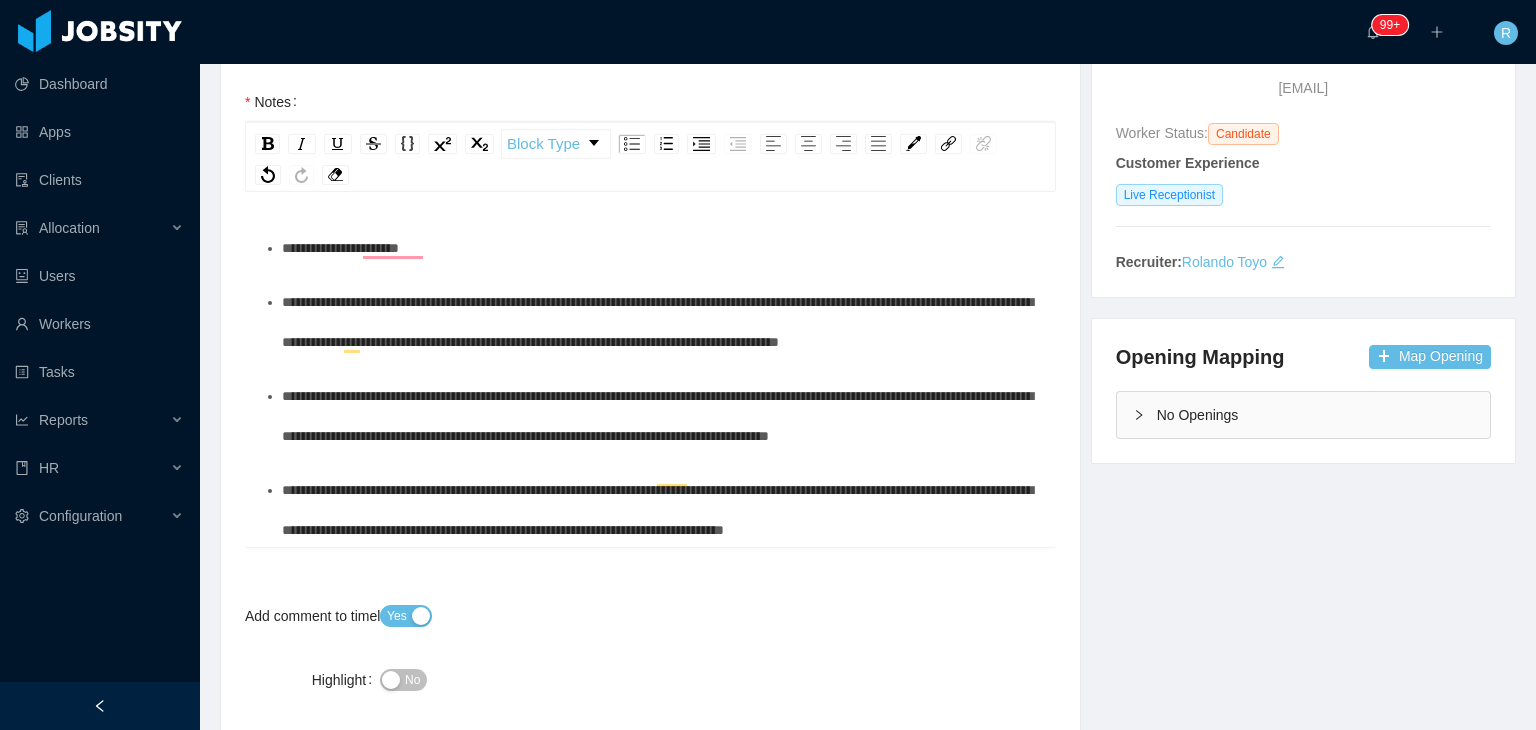 click on "**********" at bounding box center [657, 416] 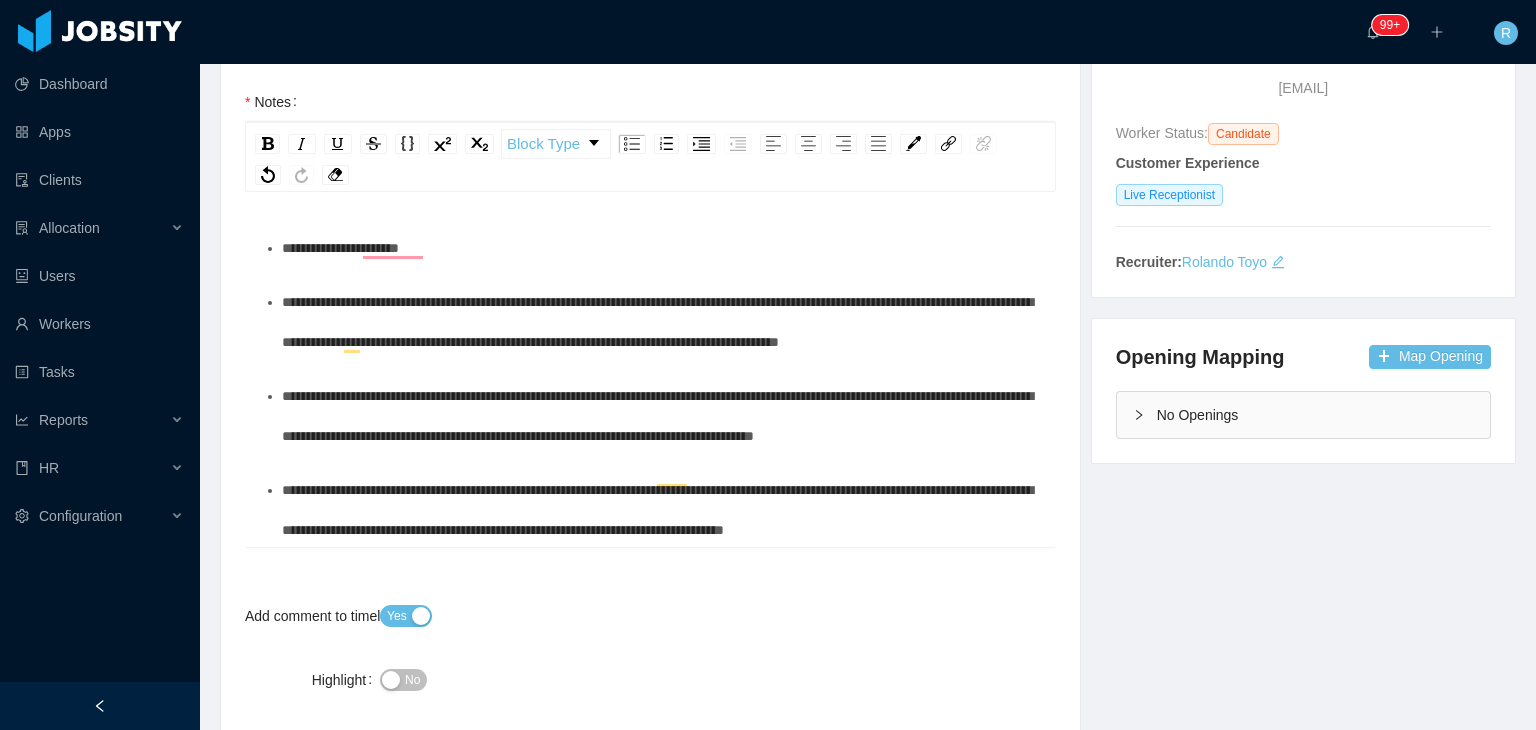 scroll, scrollTop: 56, scrollLeft: 0, axis: vertical 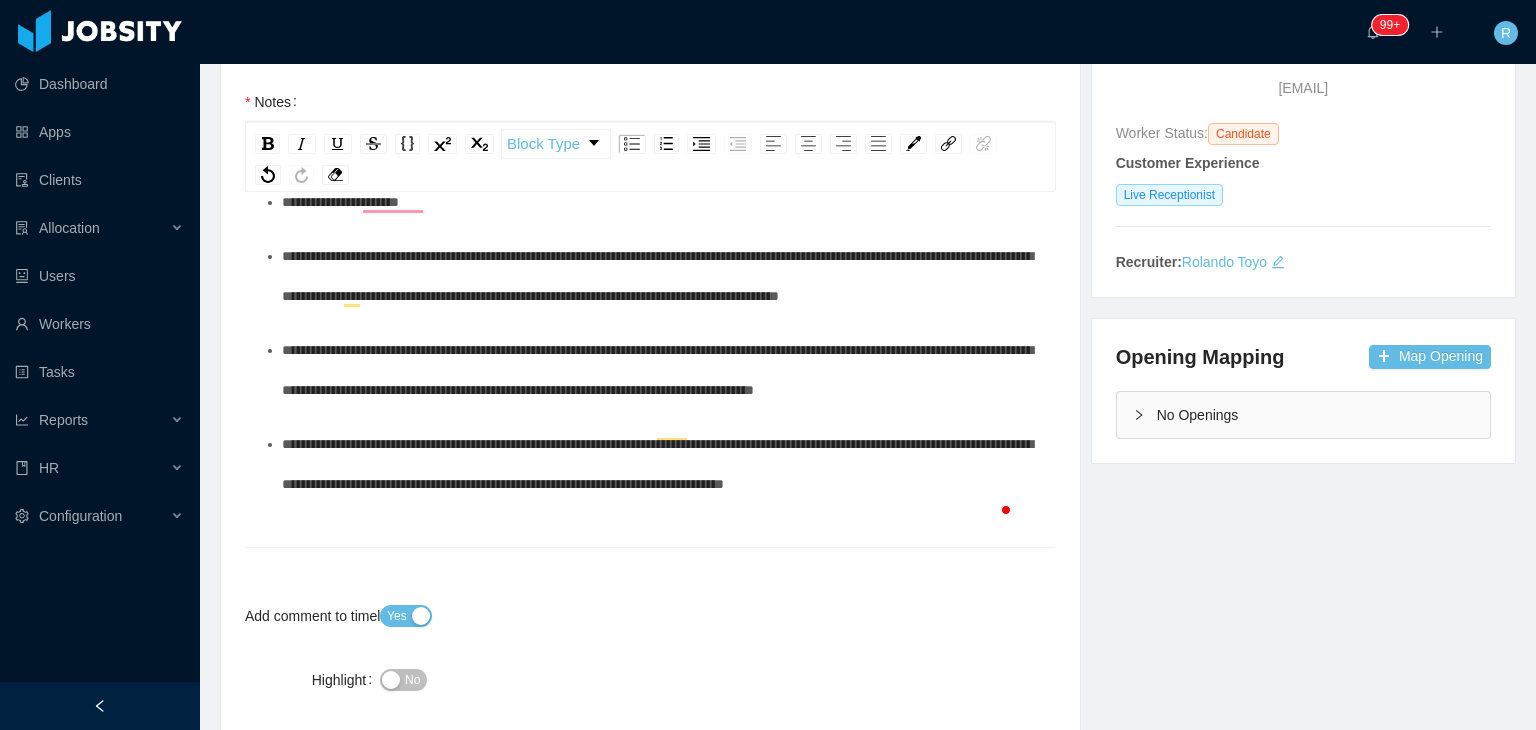 click on "**********" at bounding box center [661, 464] 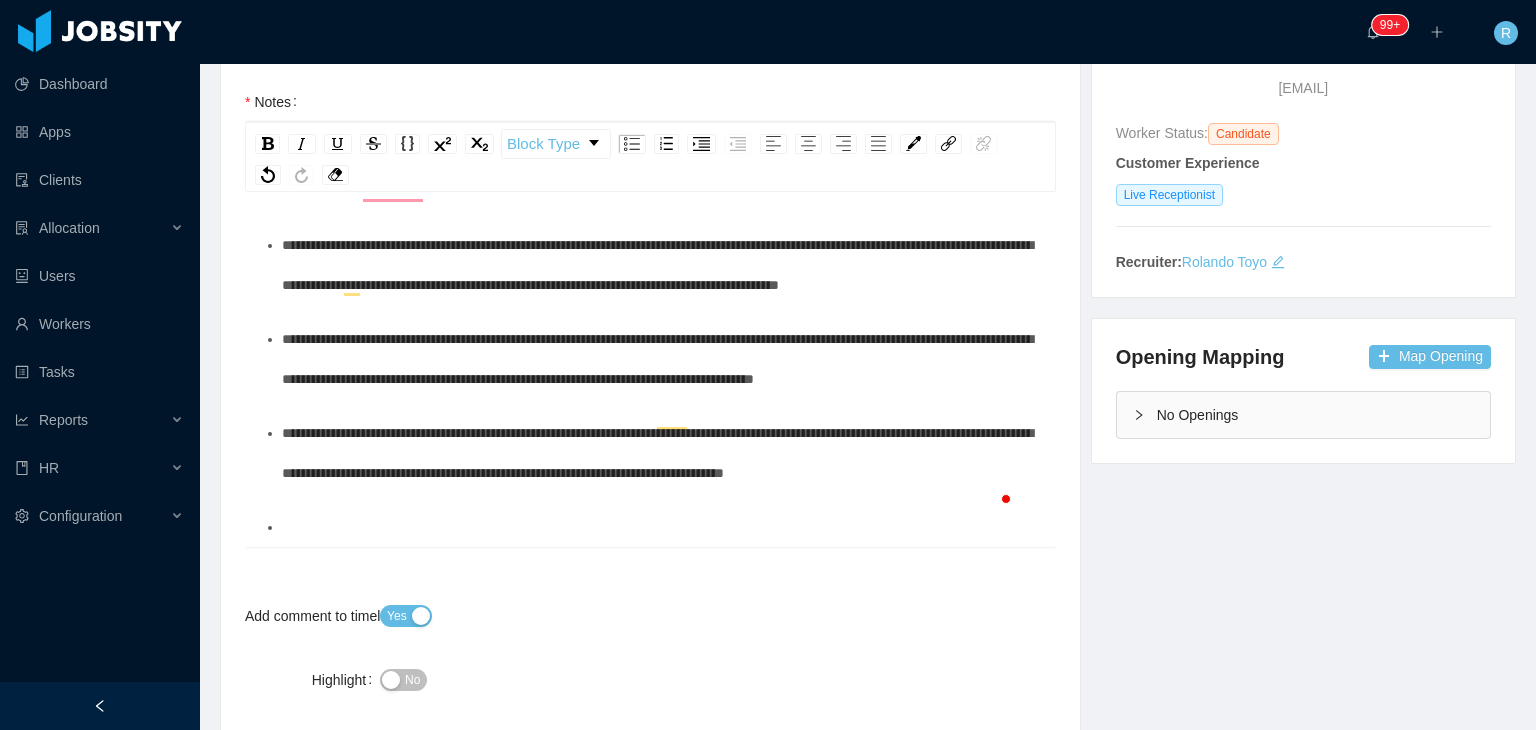 scroll, scrollTop: 105, scrollLeft: 0, axis: vertical 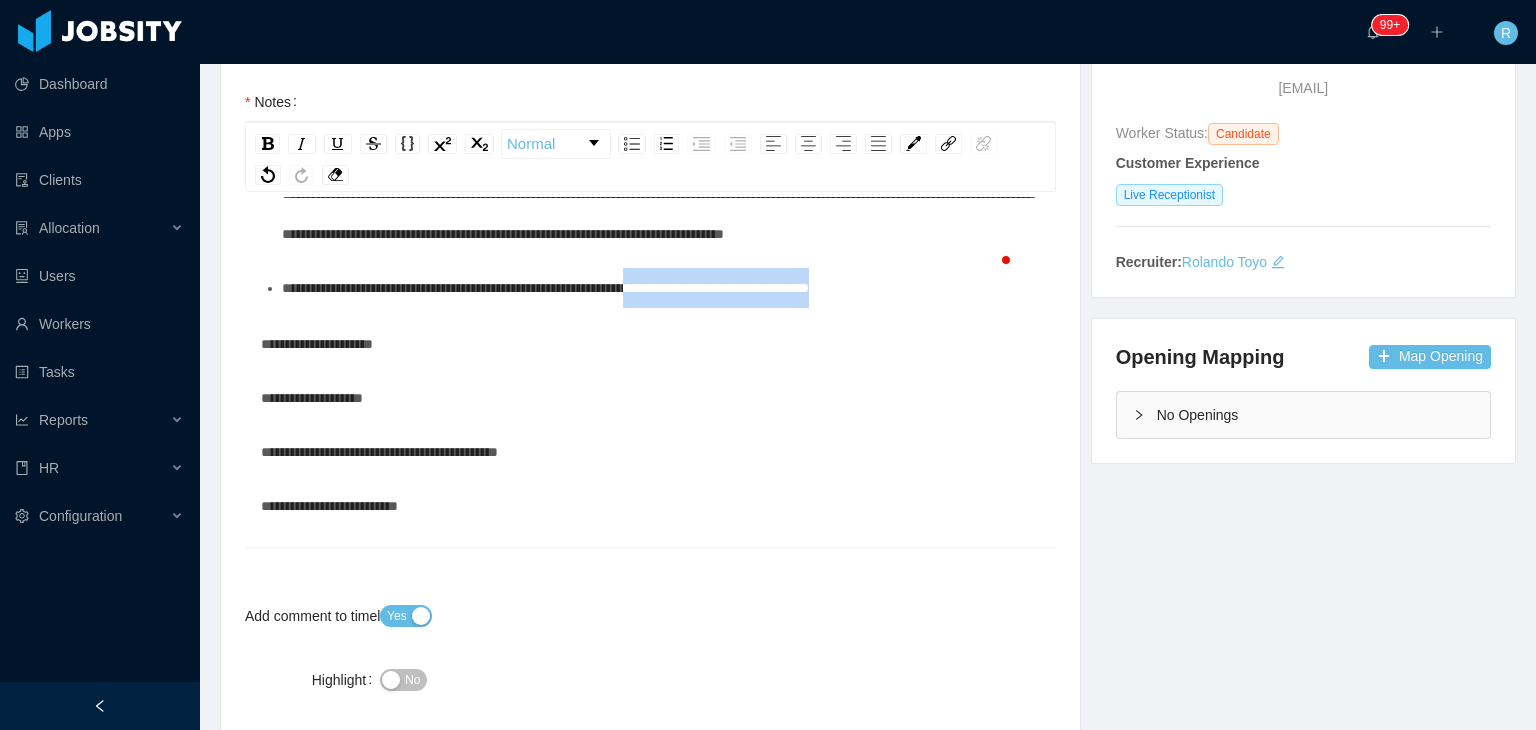 drag, startPoint x: 929, startPoint y: 369, endPoint x: 699, endPoint y: 372, distance: 230.01956 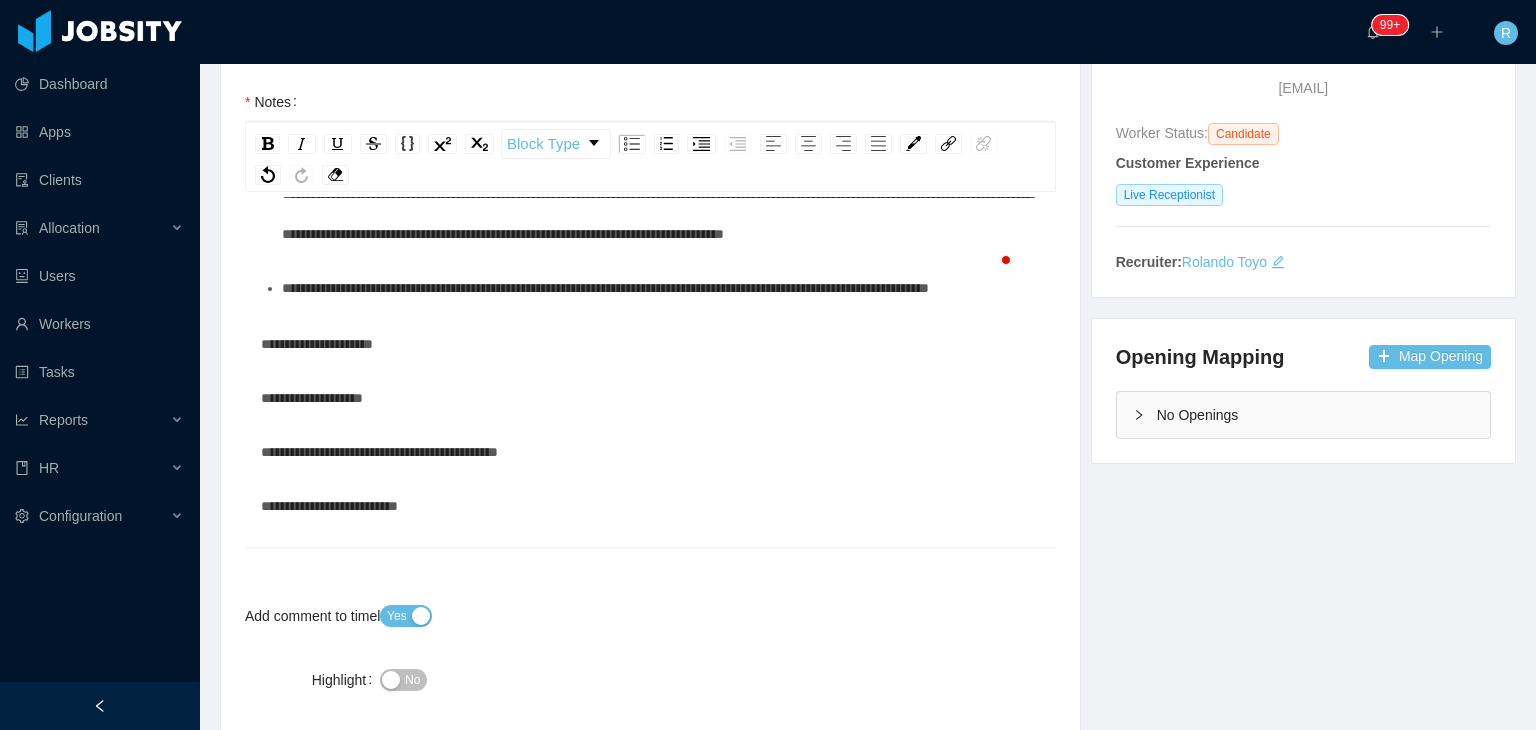 scroll, scrollTop: 382, scrollLeft: 0, axis: vertical 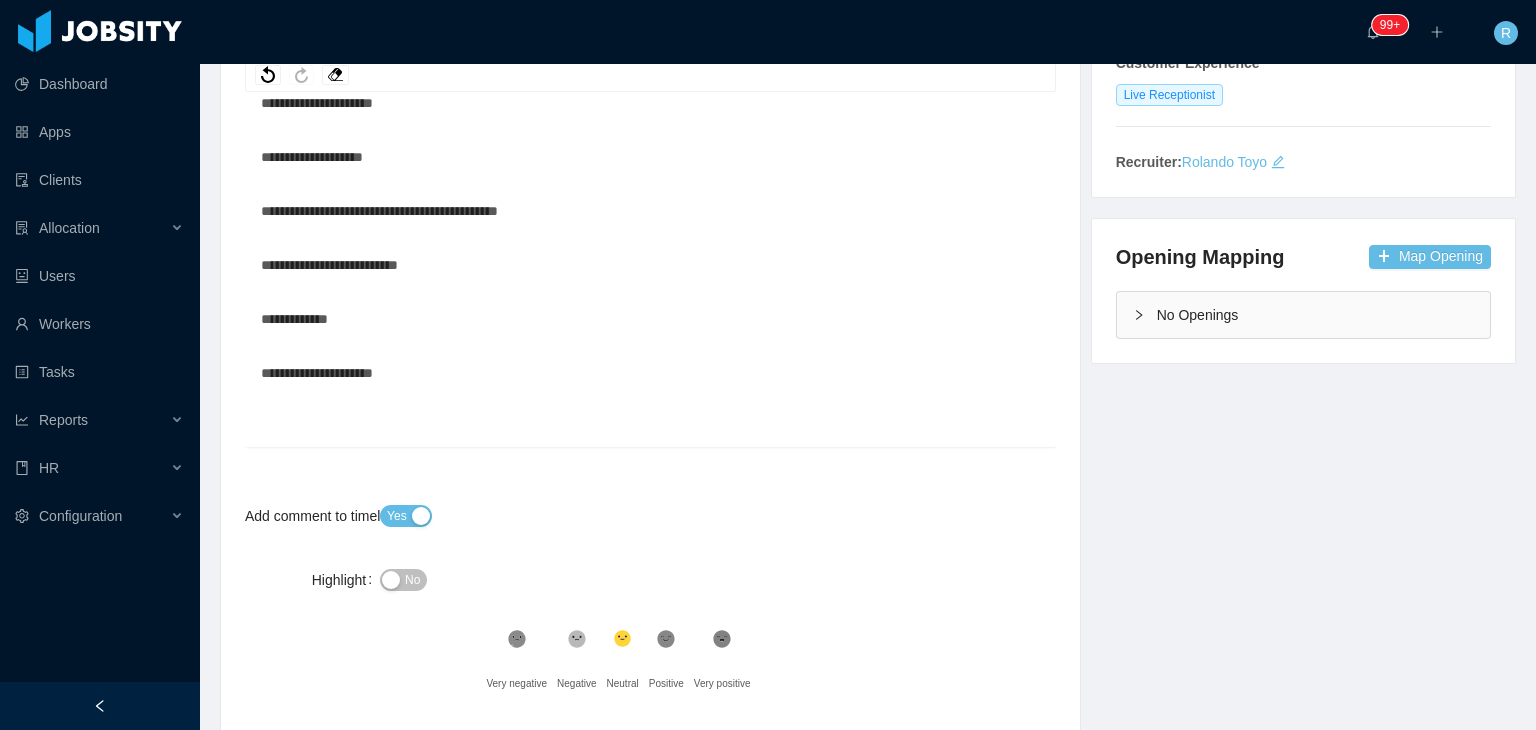 click on "**********" at bounding box center (651, 373) 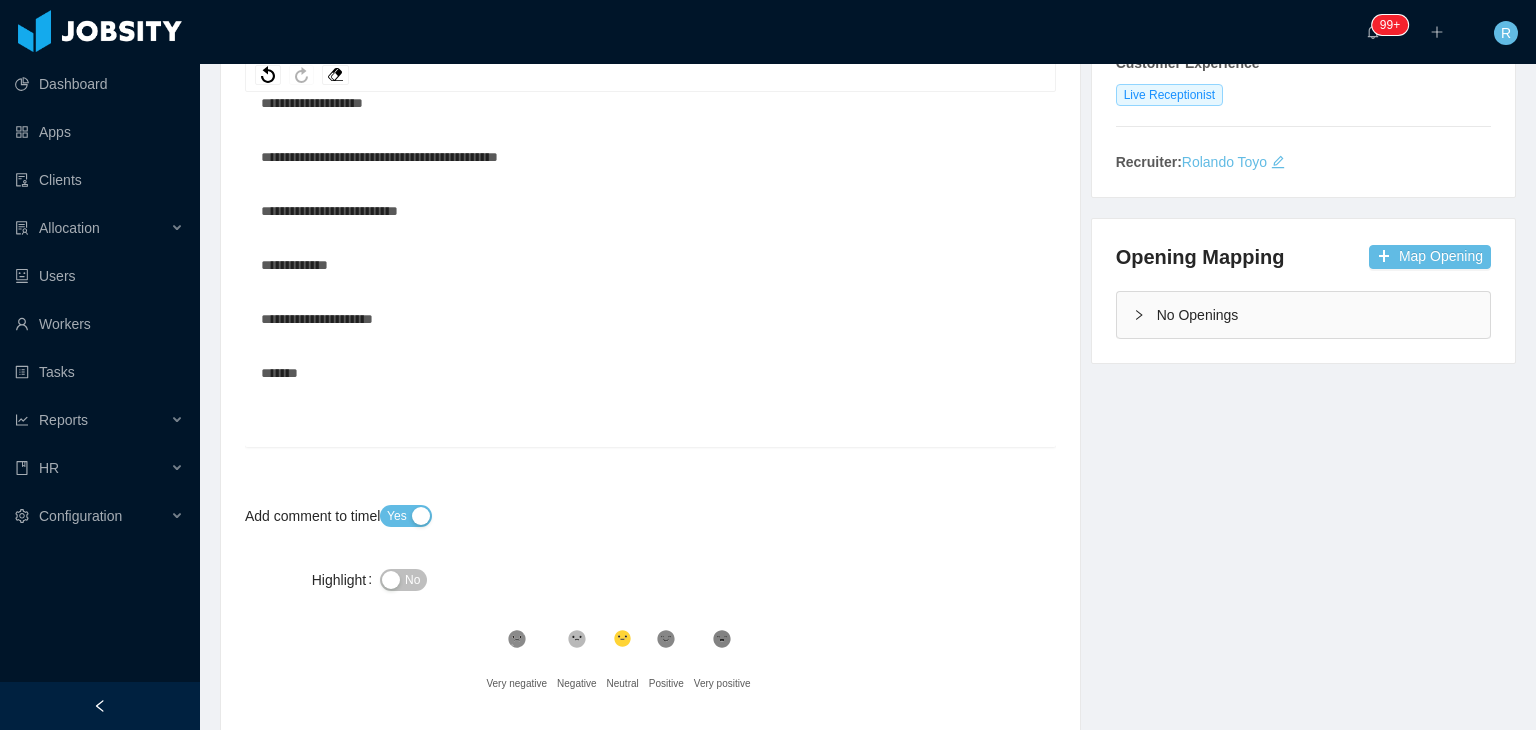 scroll, scrollTop: 610, scrollLeft: 0, axis: vertical 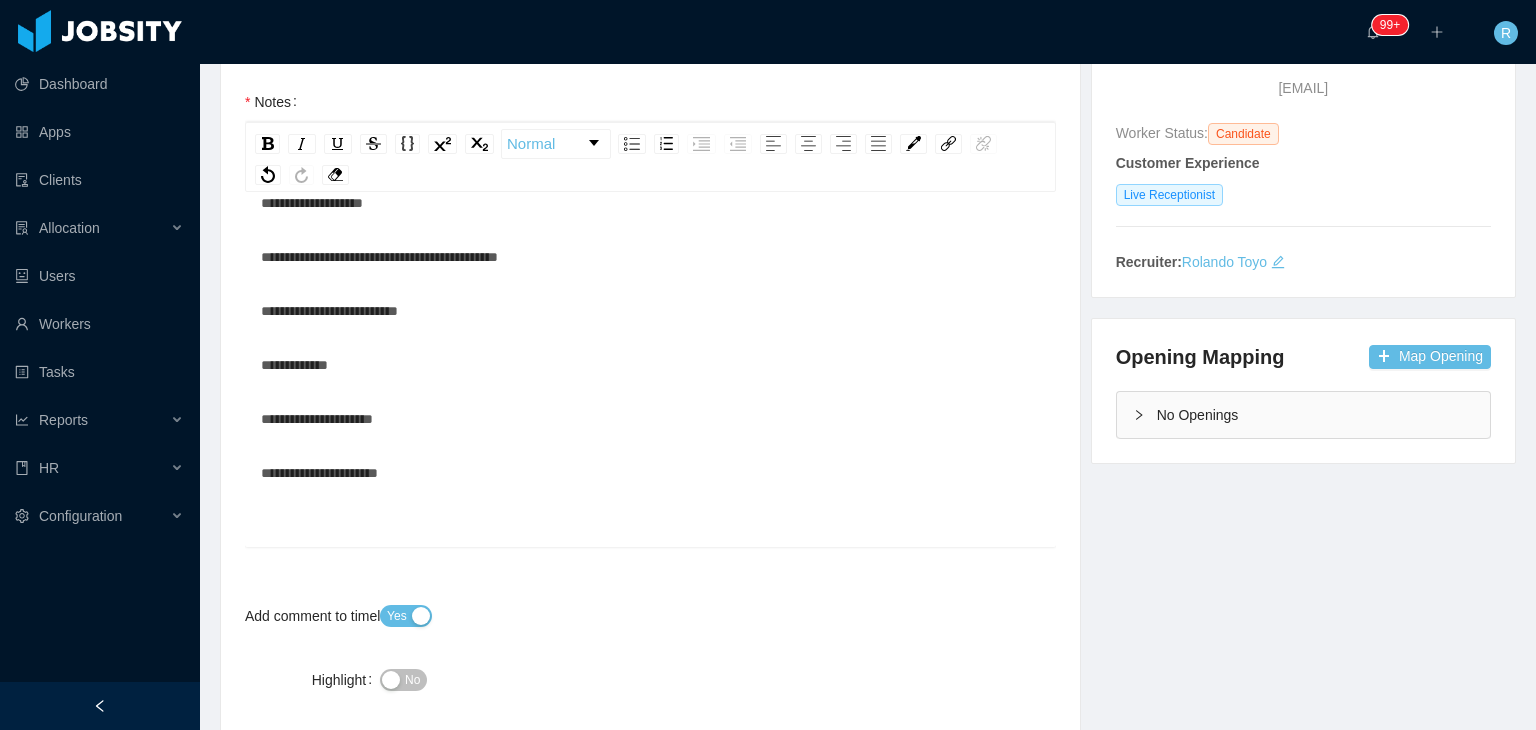 click on "**********" at bounding box center [651, 473] 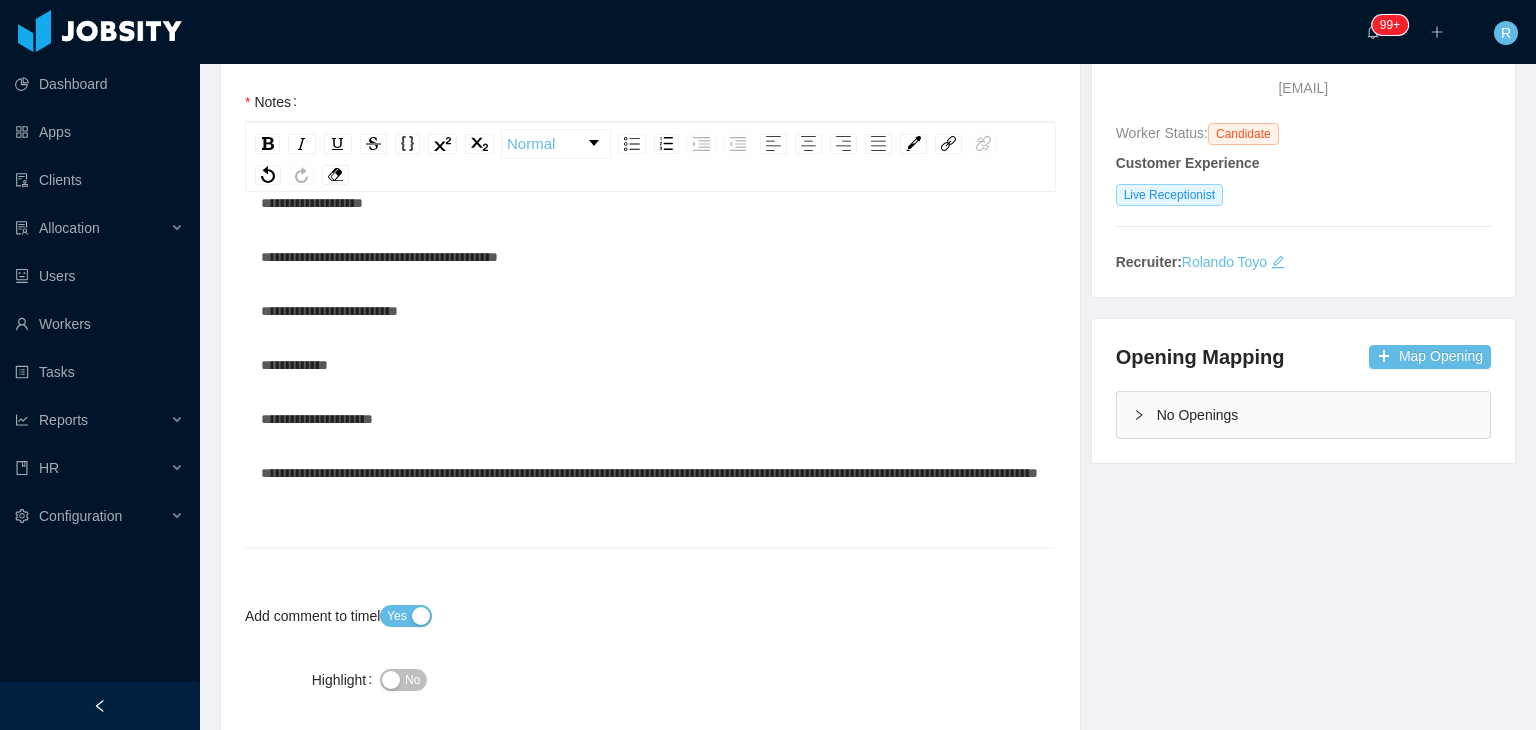 scroll, scrollTop: 146, scrollLeft: 0, axis: vertical 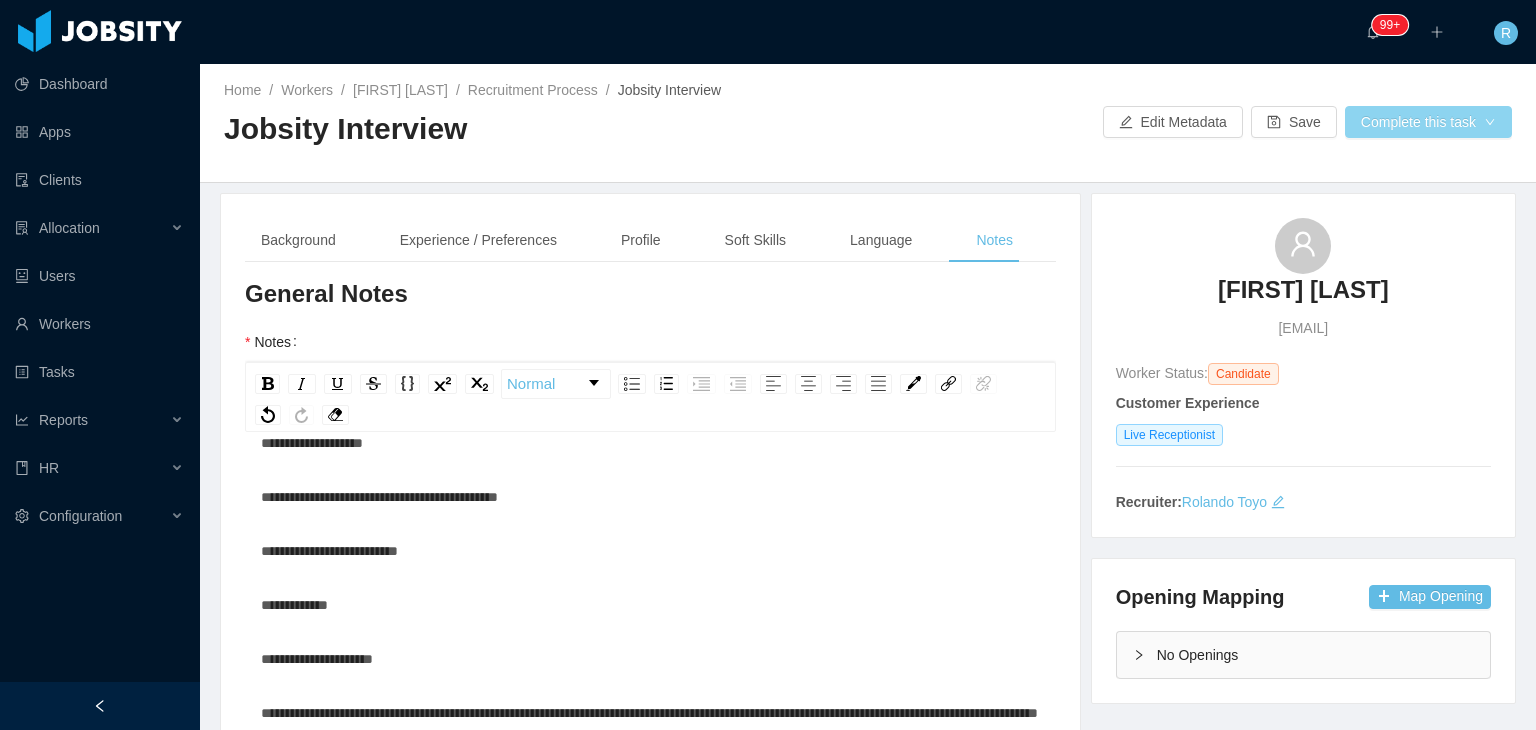 click on "Complete this task" at bounding box center [1428, 122] 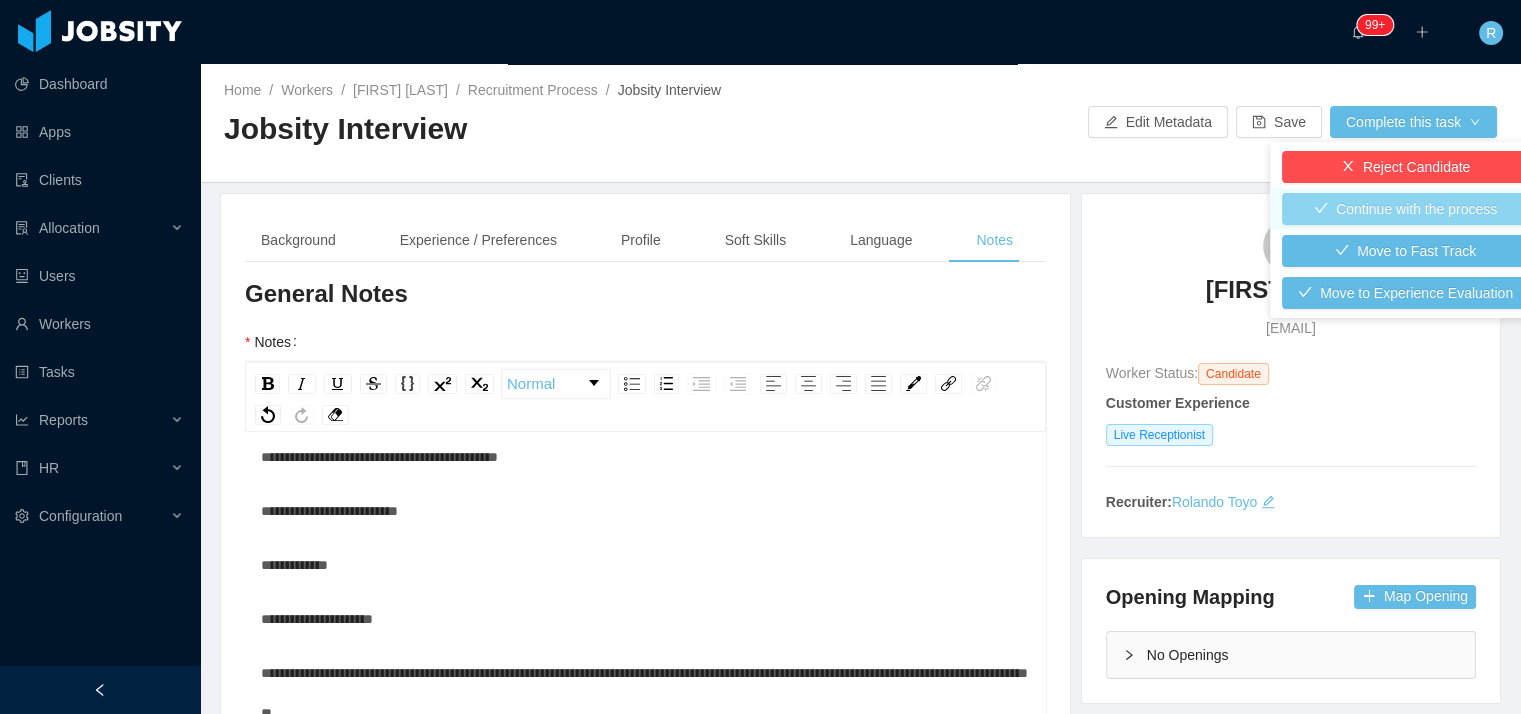 click on "Continue with the process" at bounding box center [1405, 209] 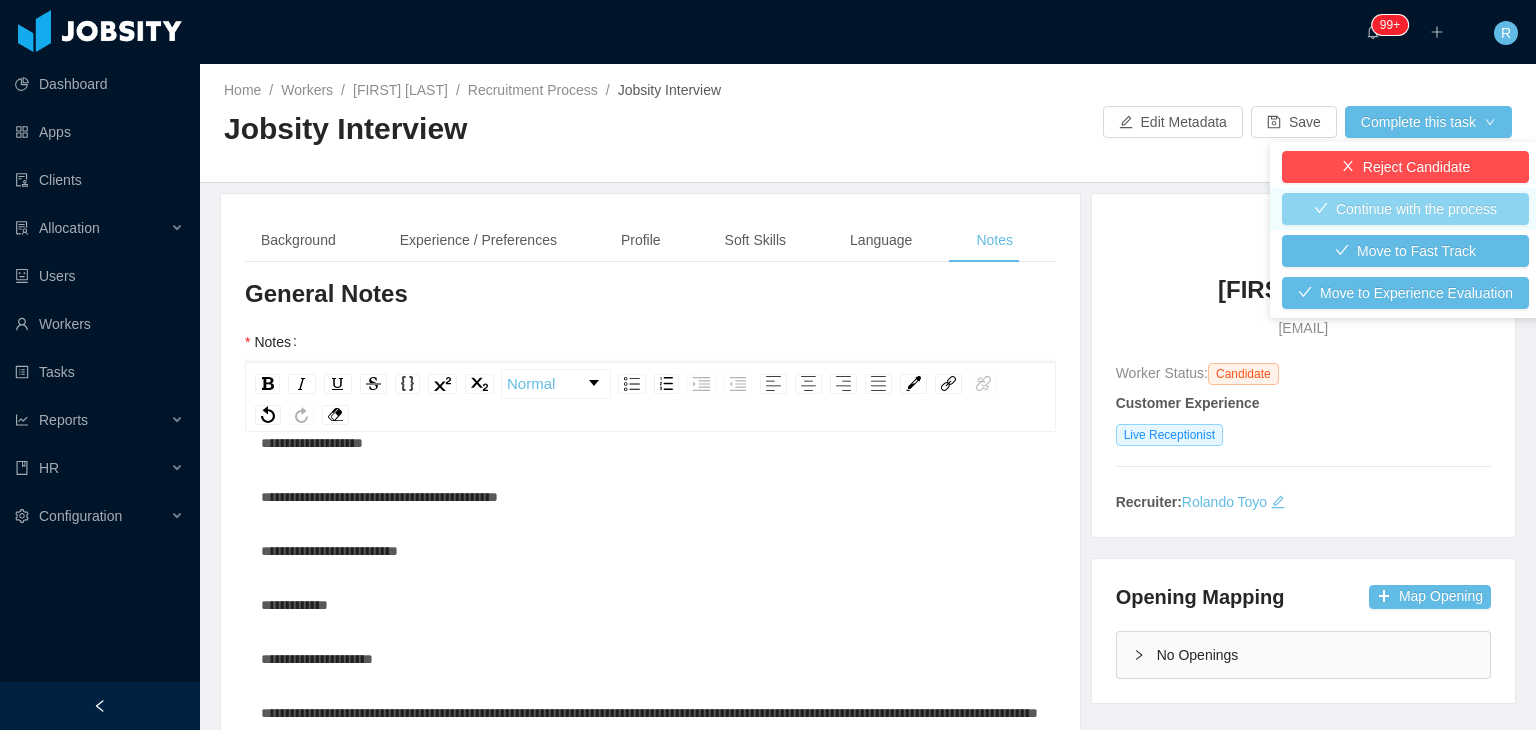 type 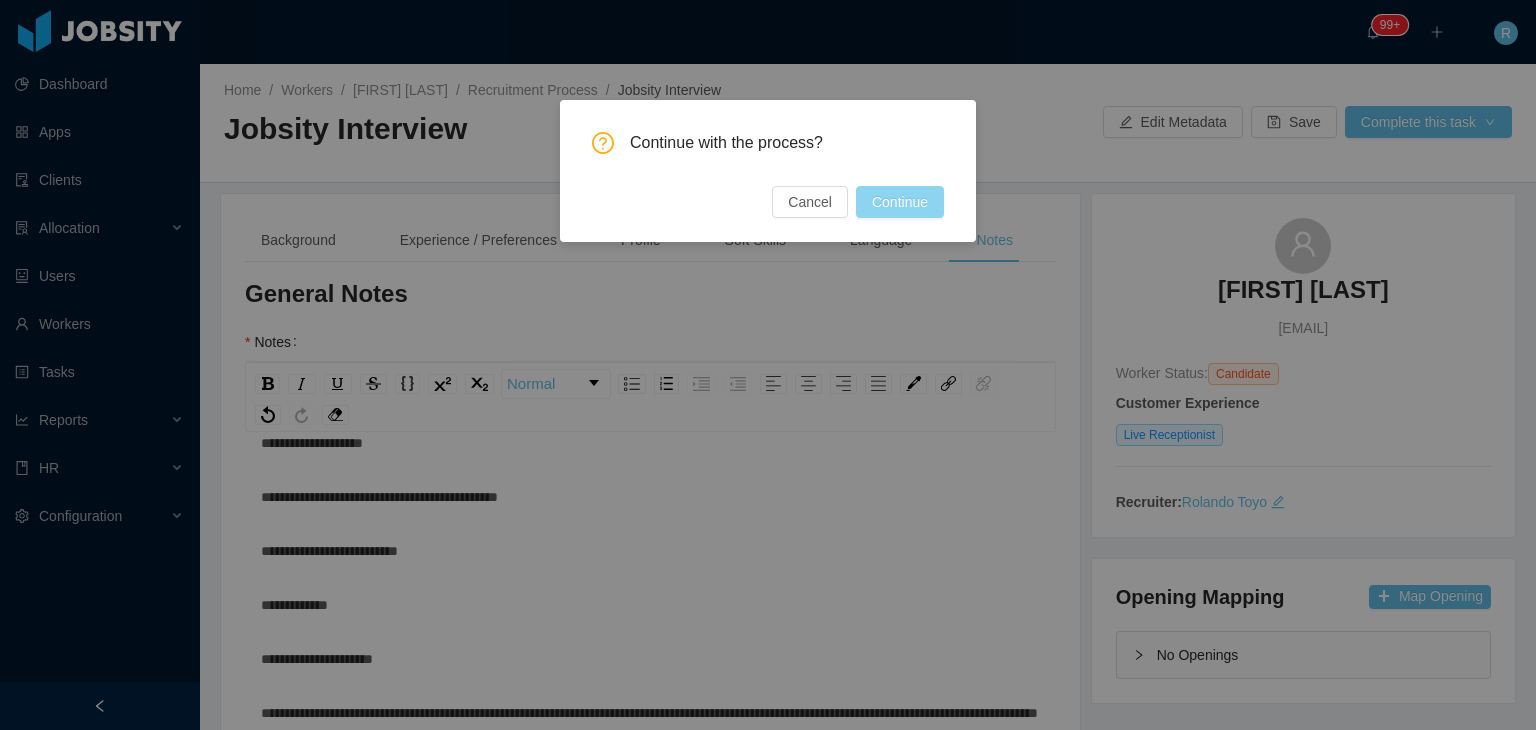 click on "Continue" at bounding box center [900, 202] 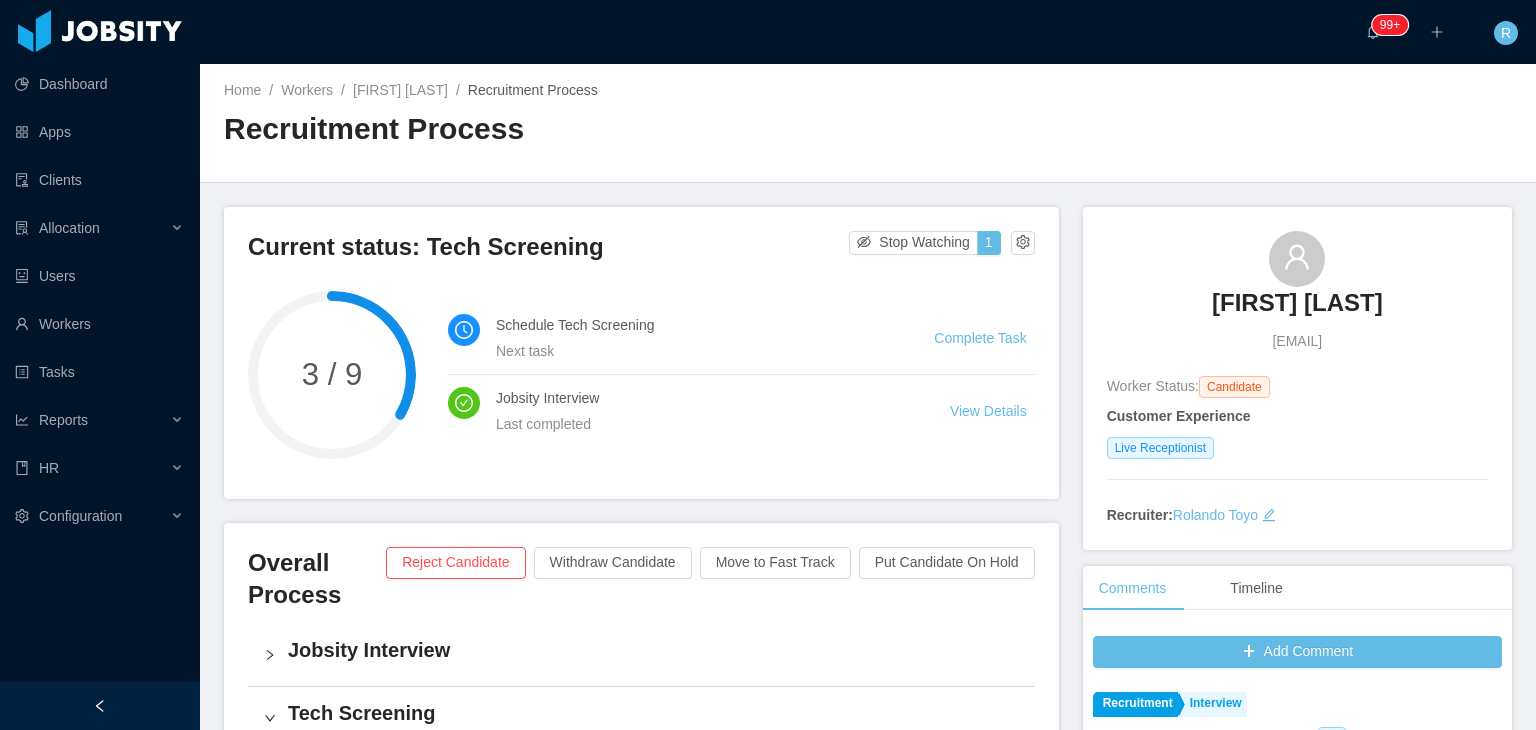 scroll, scrollTop: 100, scrollLeft: 0, axis: vertical 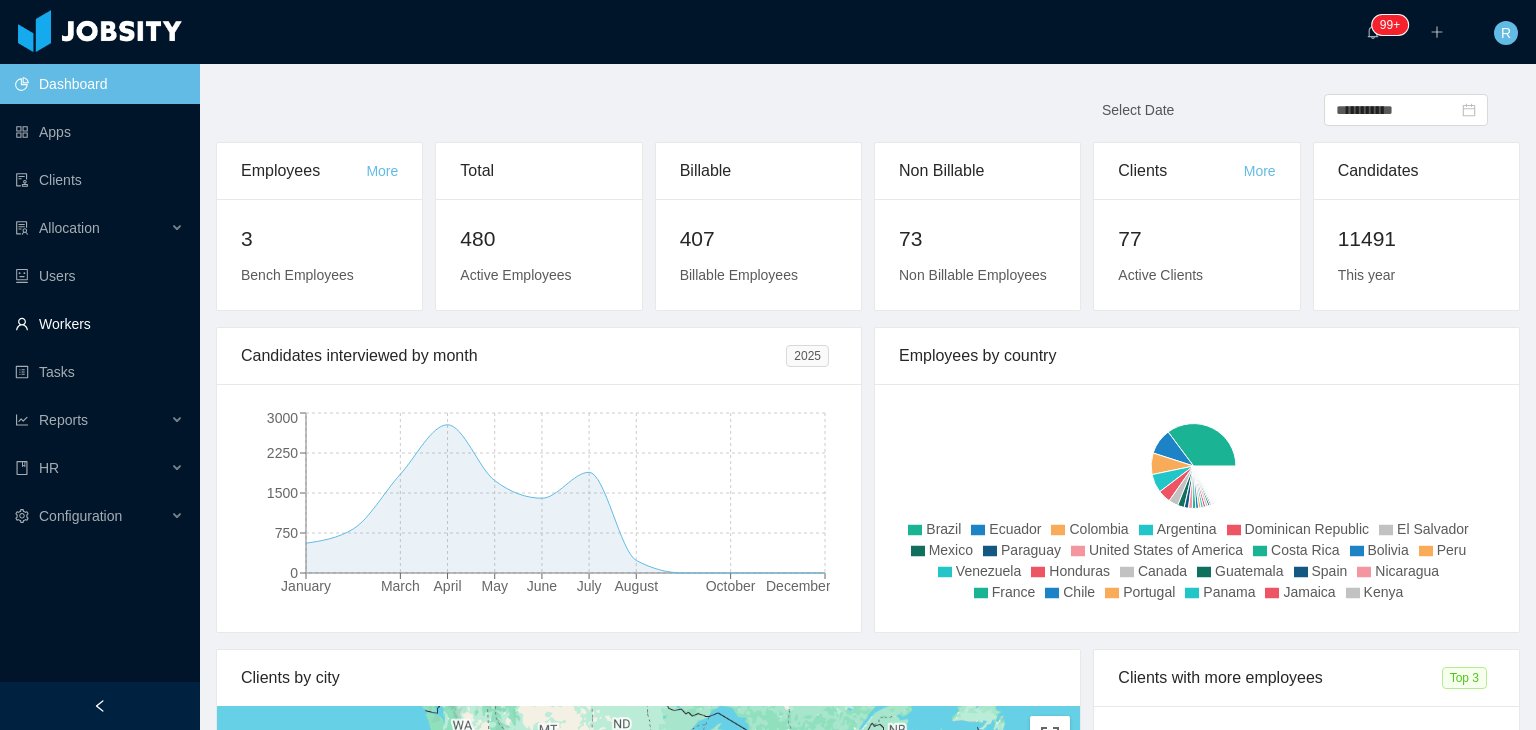 click on "Workers" at bounding box center (99, 324) 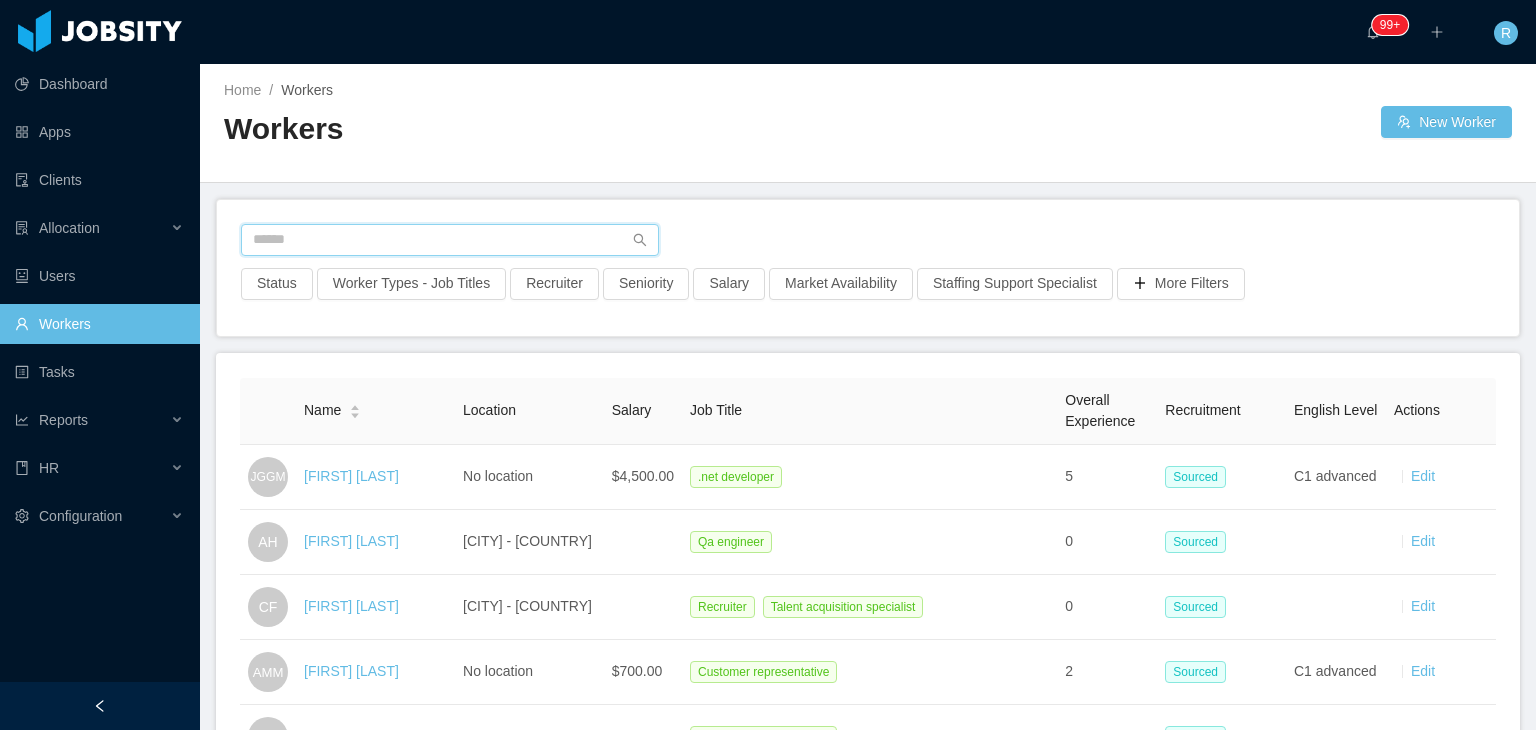 click at bounding box center (450, 240) 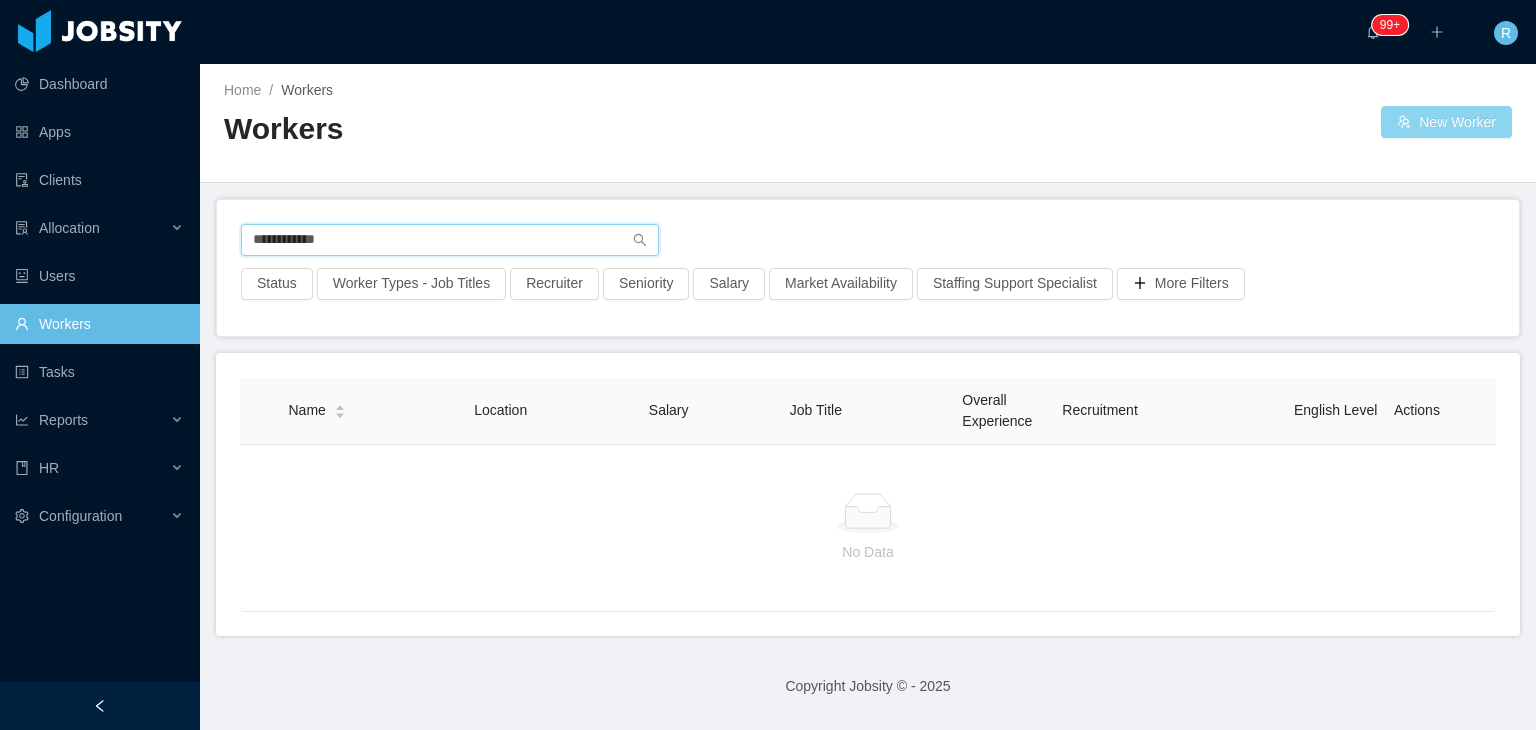 type on "**********" 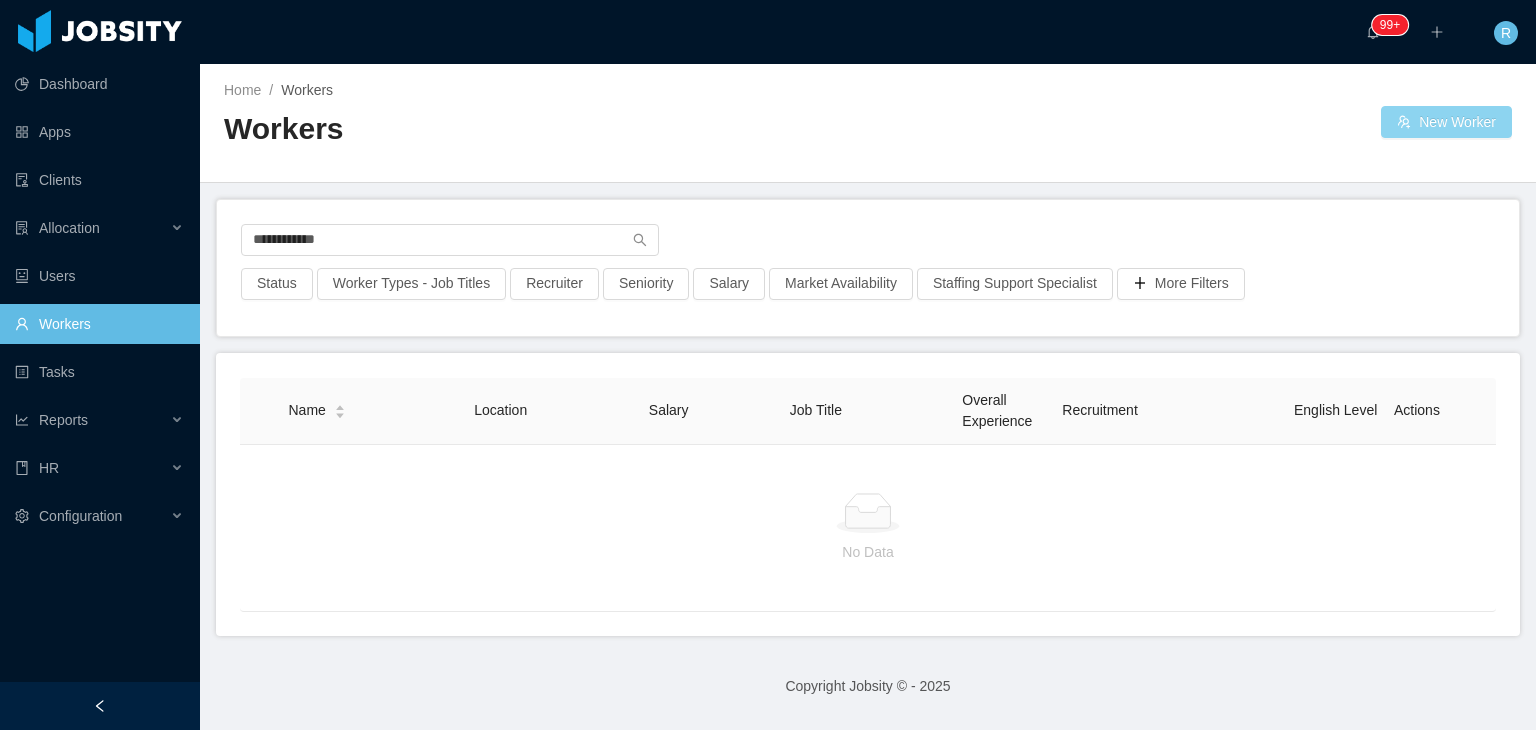 click on "New Worker" at bounding box center (1446, 122) 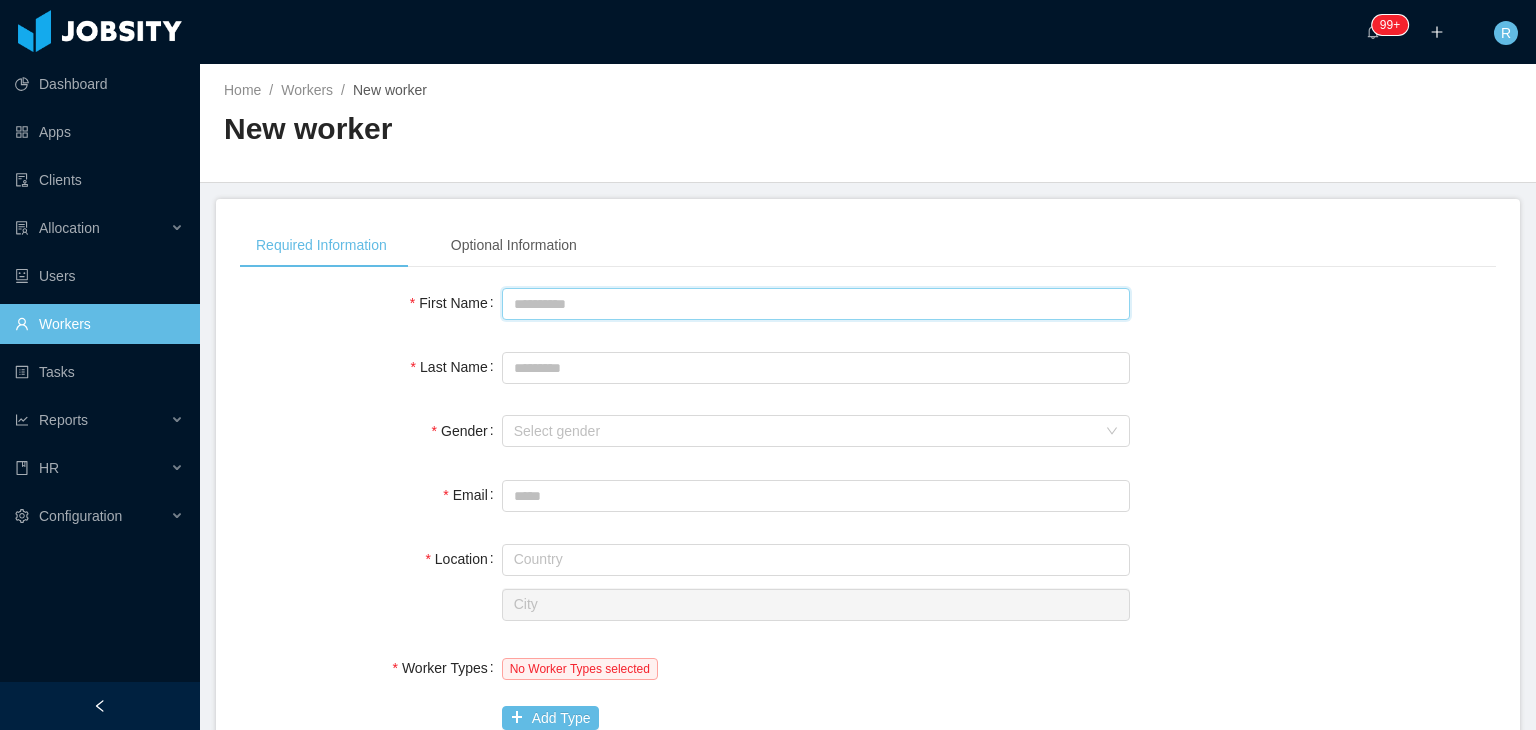click on "First Name" at bounding box center (816, 304) 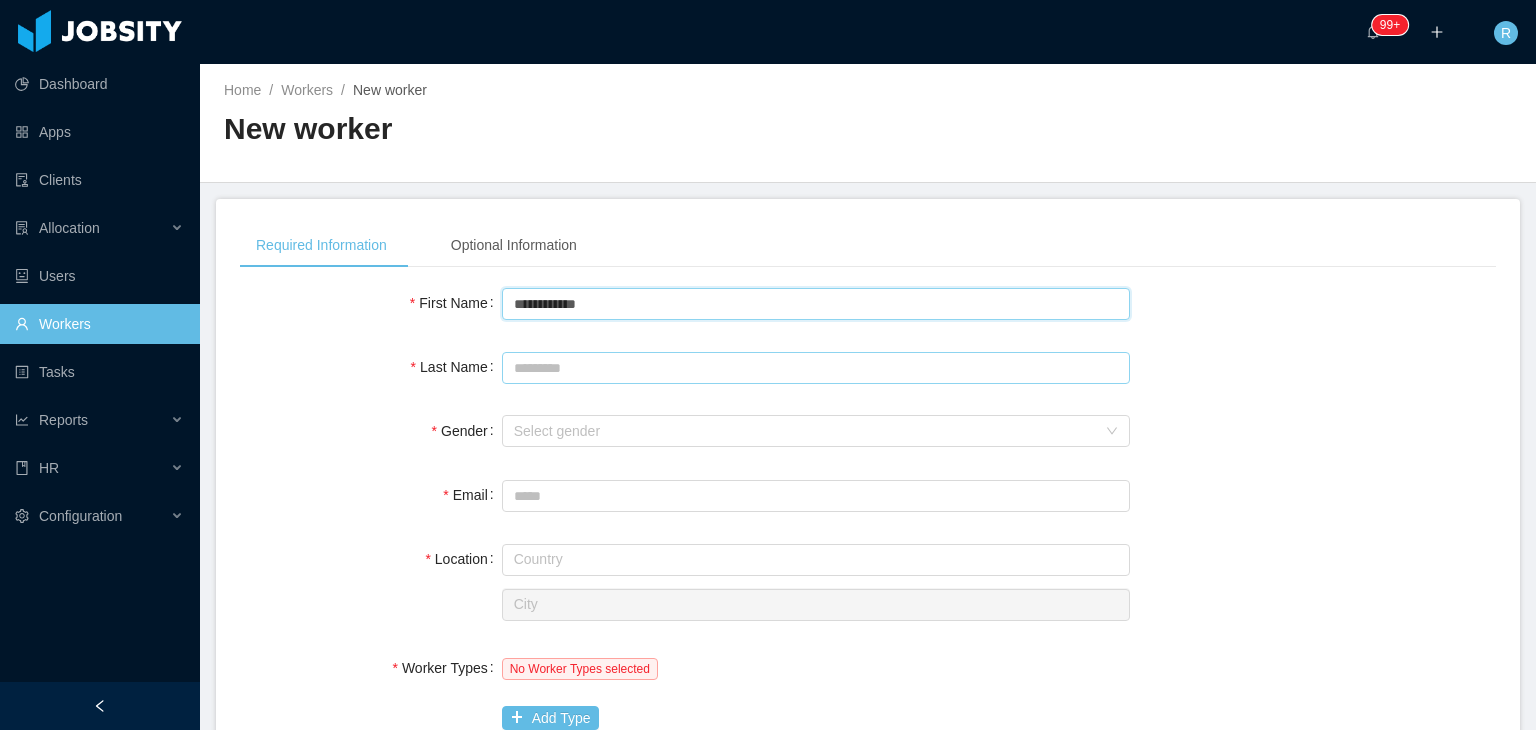 type on "**********" 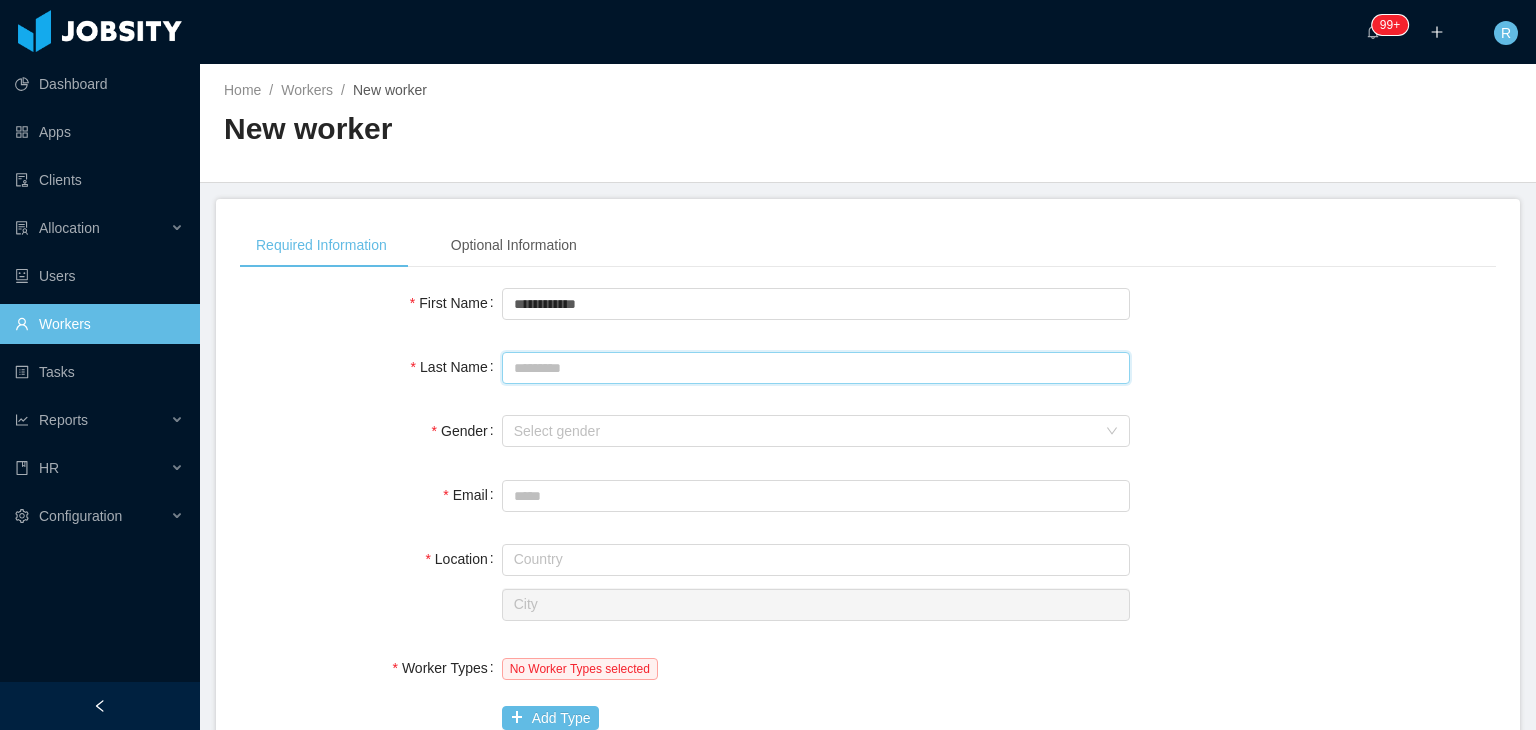 click on "Last Name" at bounding box center [816, 368] 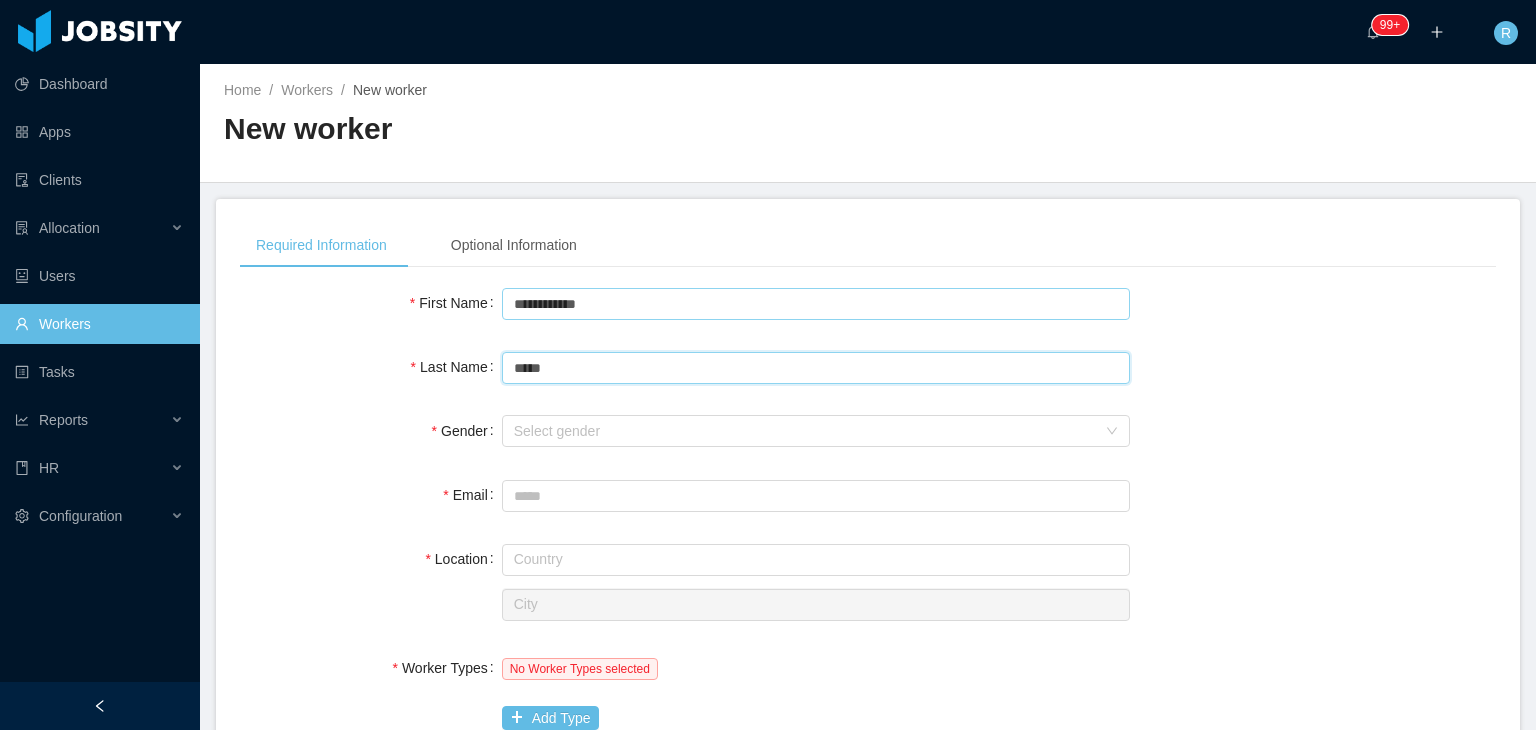type on "*****" 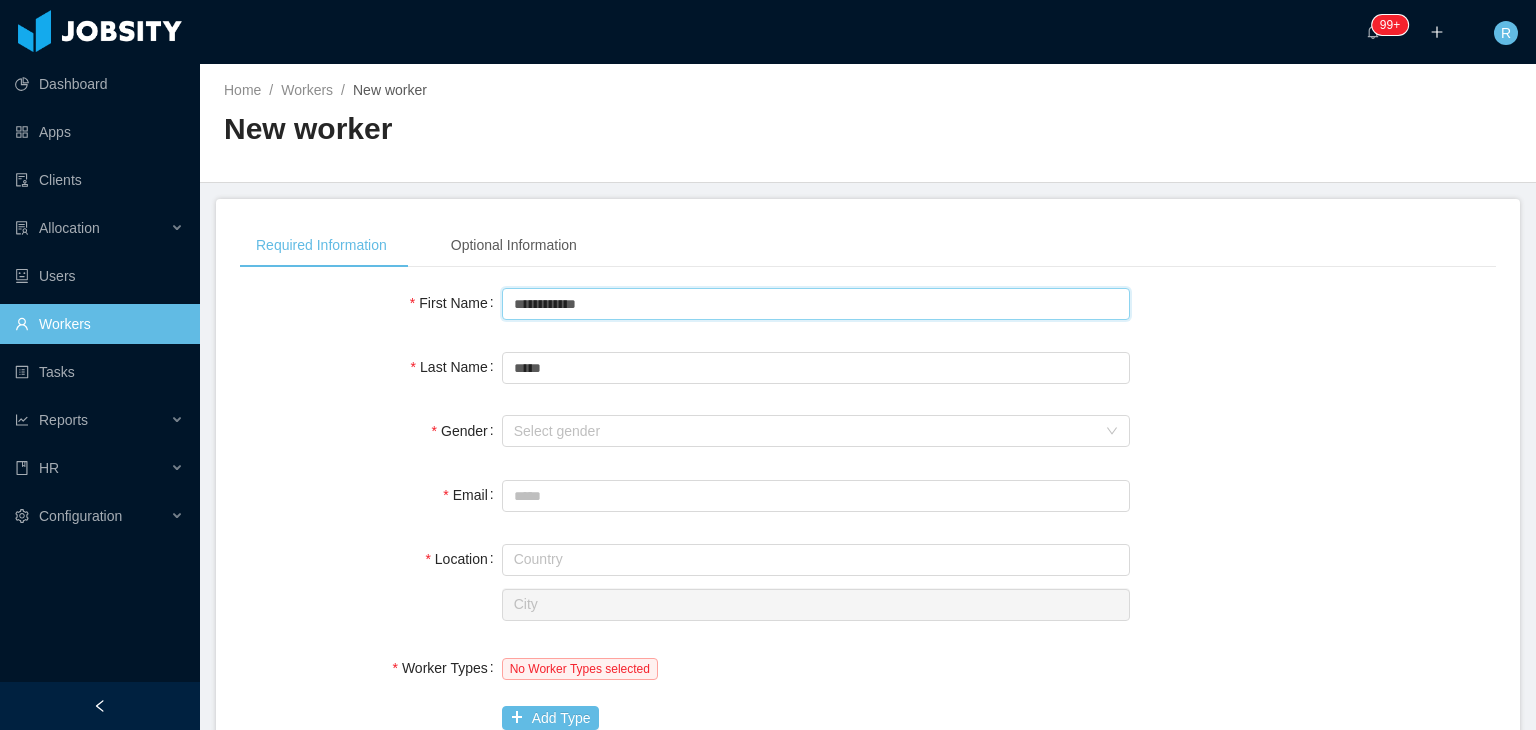 click on "**********" at bounding box center [816, 304] 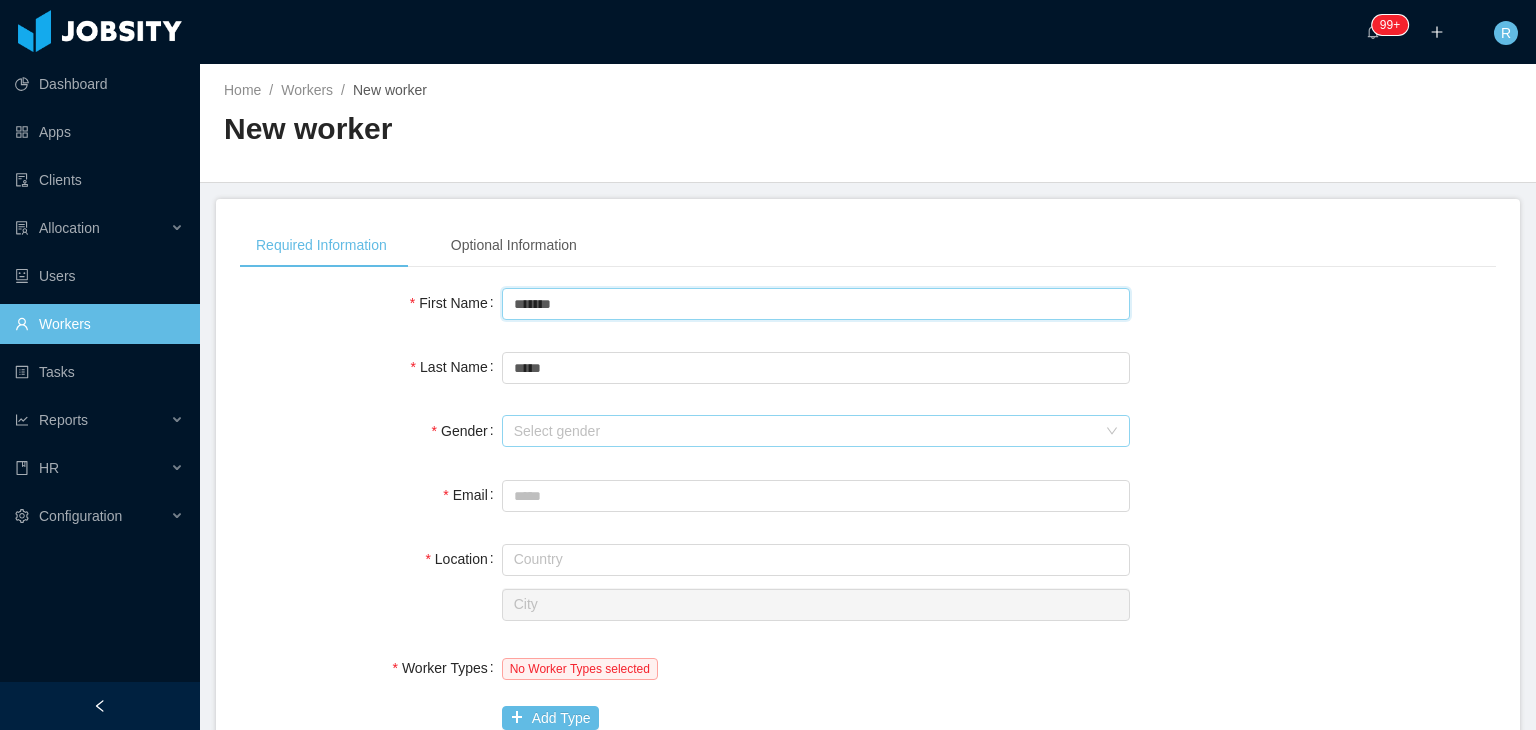 type on "******" 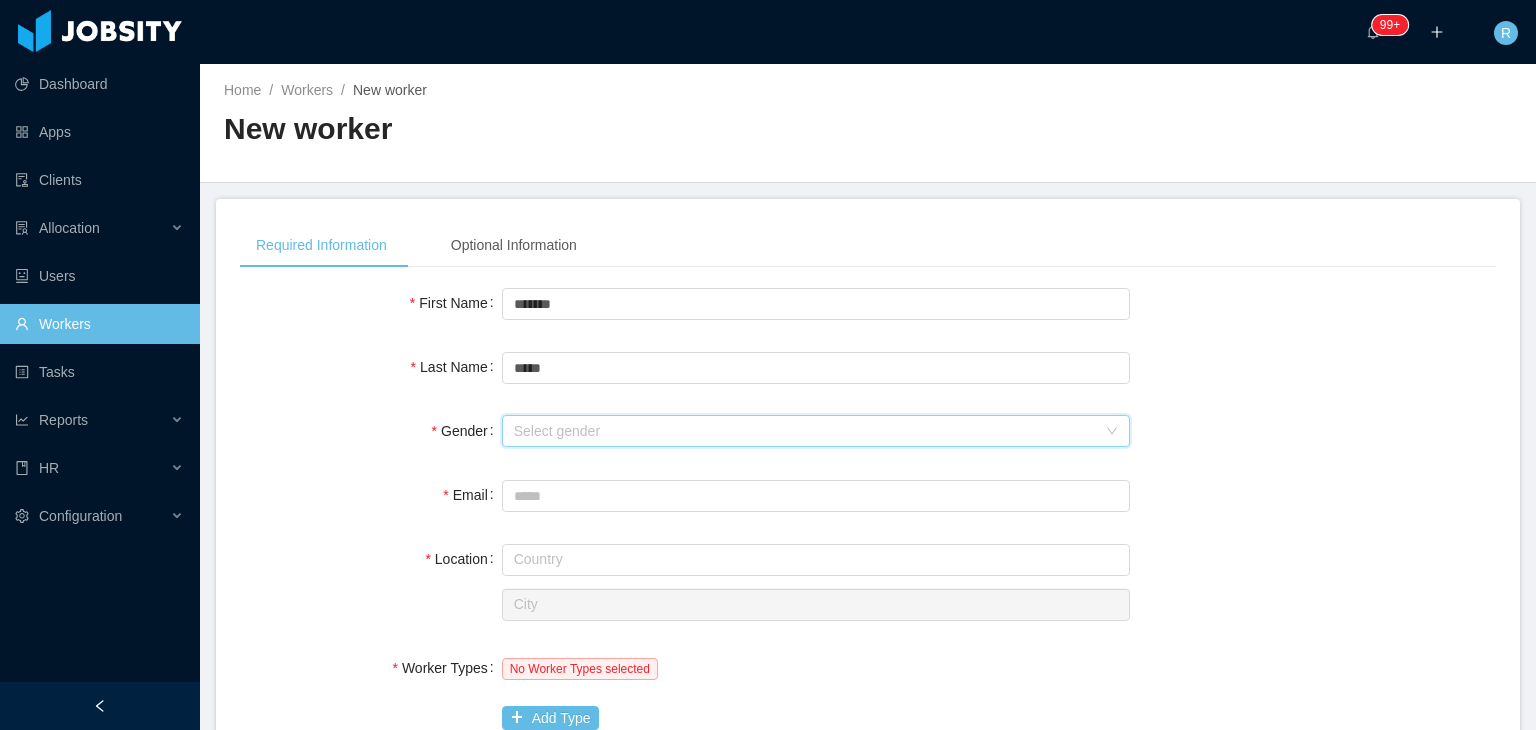 click on "Select gender" at bounding box center (809, 431) 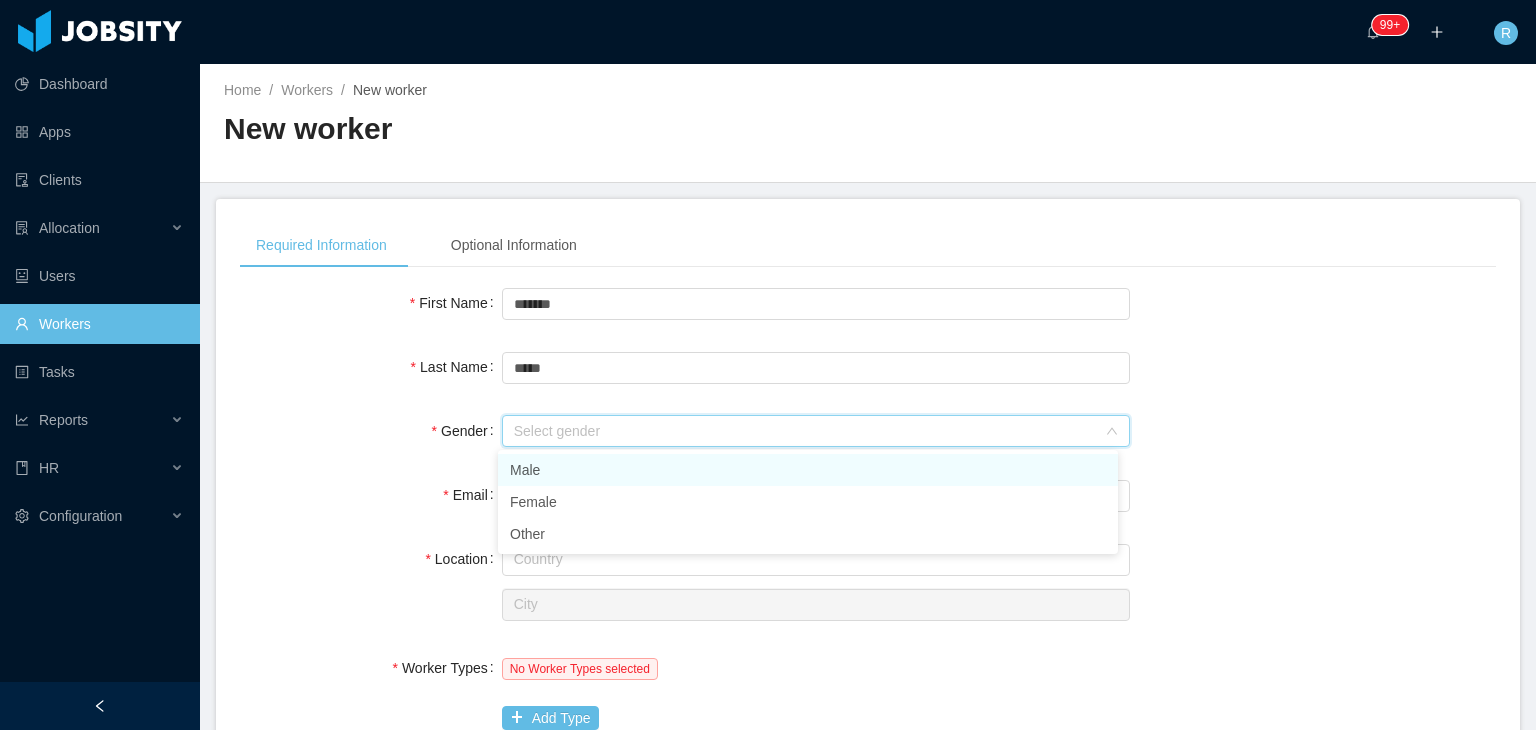 click on "Male" at bounding box center (808, 470) 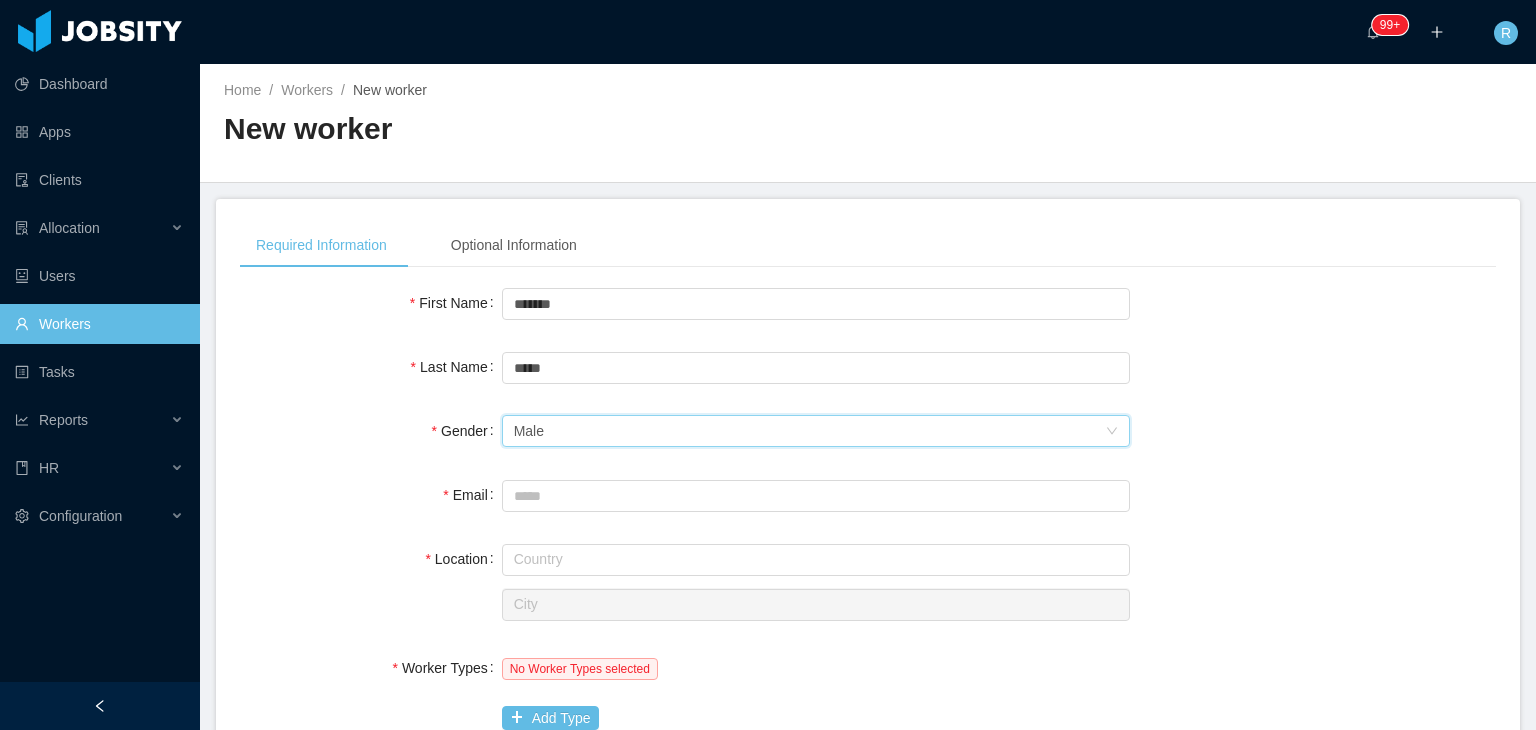 click on "Select gender Male" at bounding box center [809, 431] 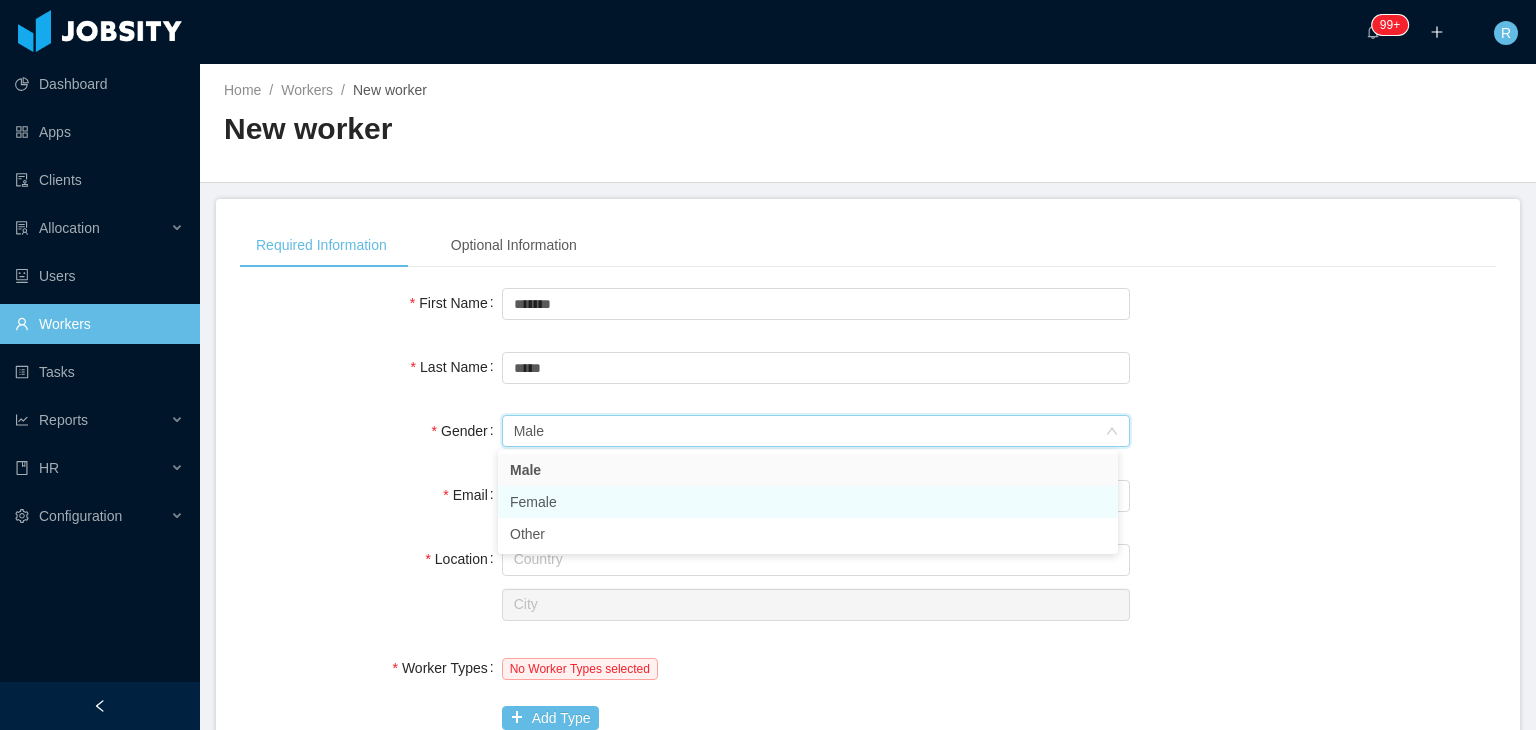 click on "Female" at bounding box center (808, 502) 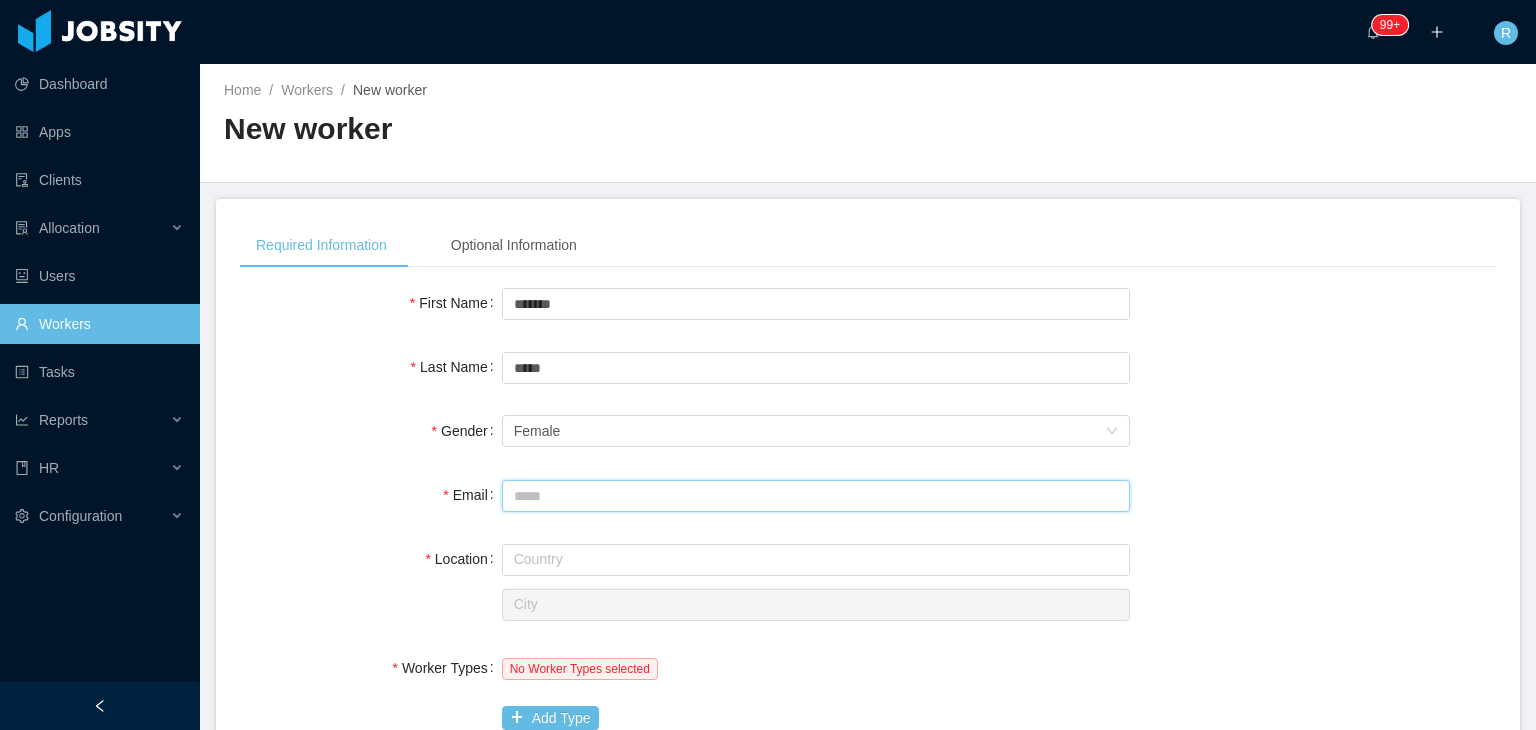click on "Email" at bounding box center [816, 496] 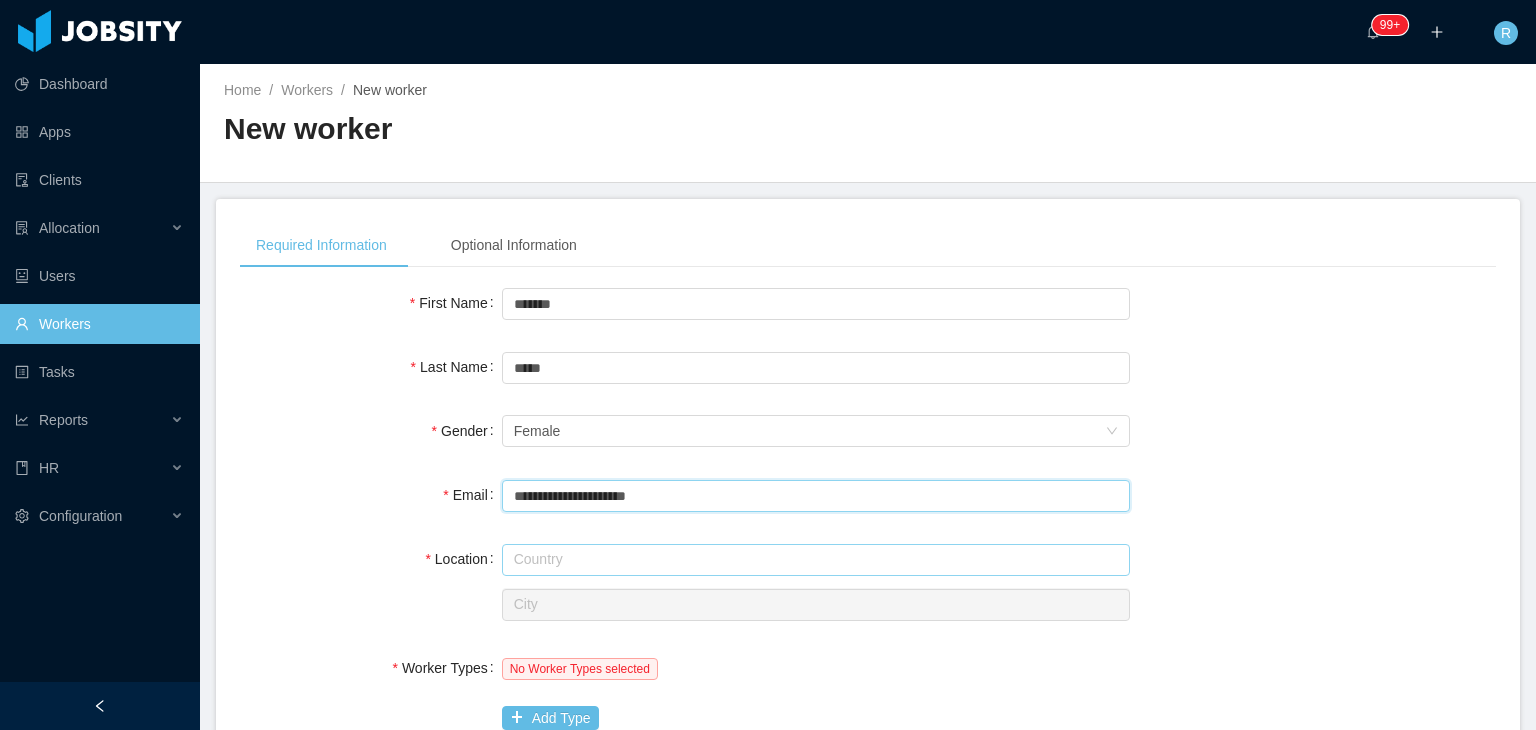 type on "**********" 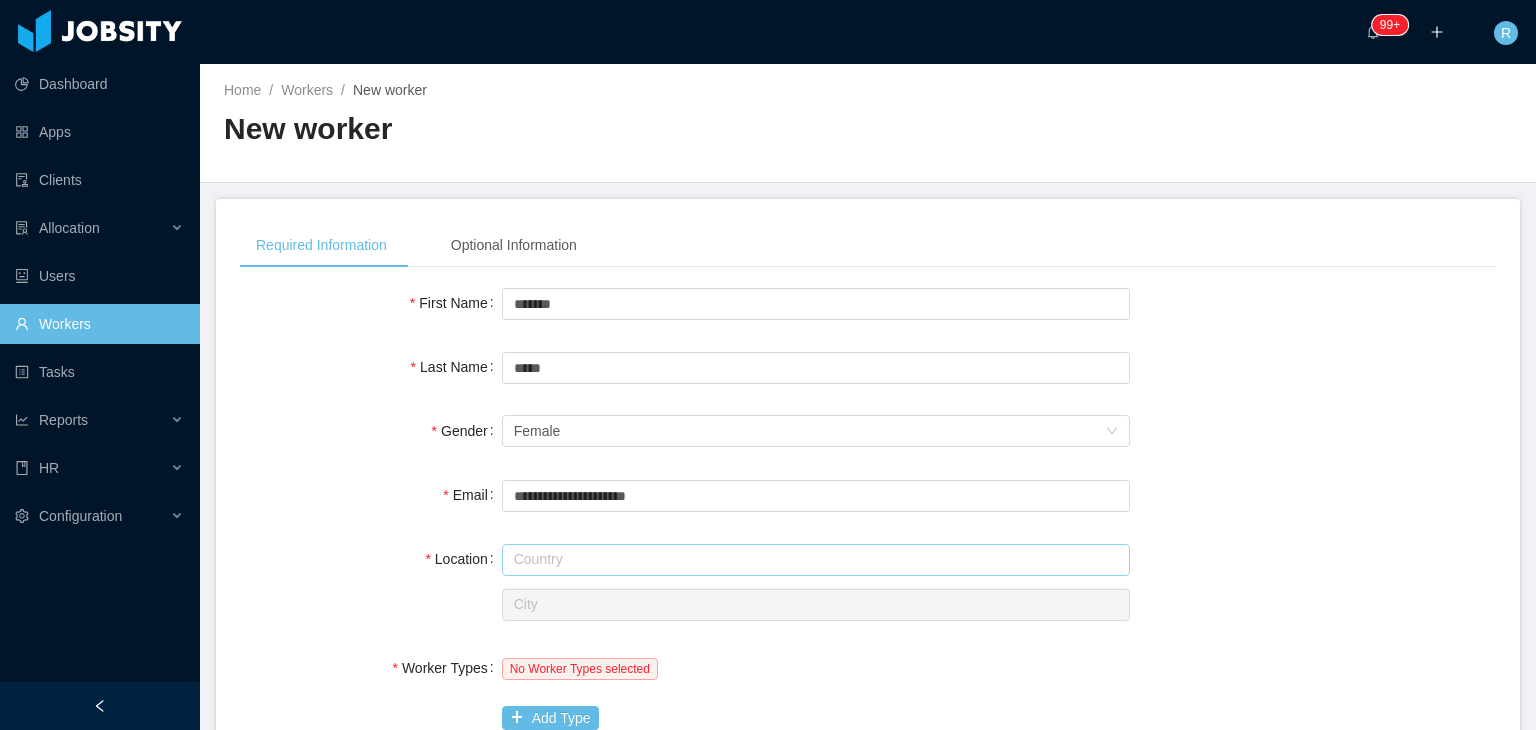 click at bounding box center (816, 560) 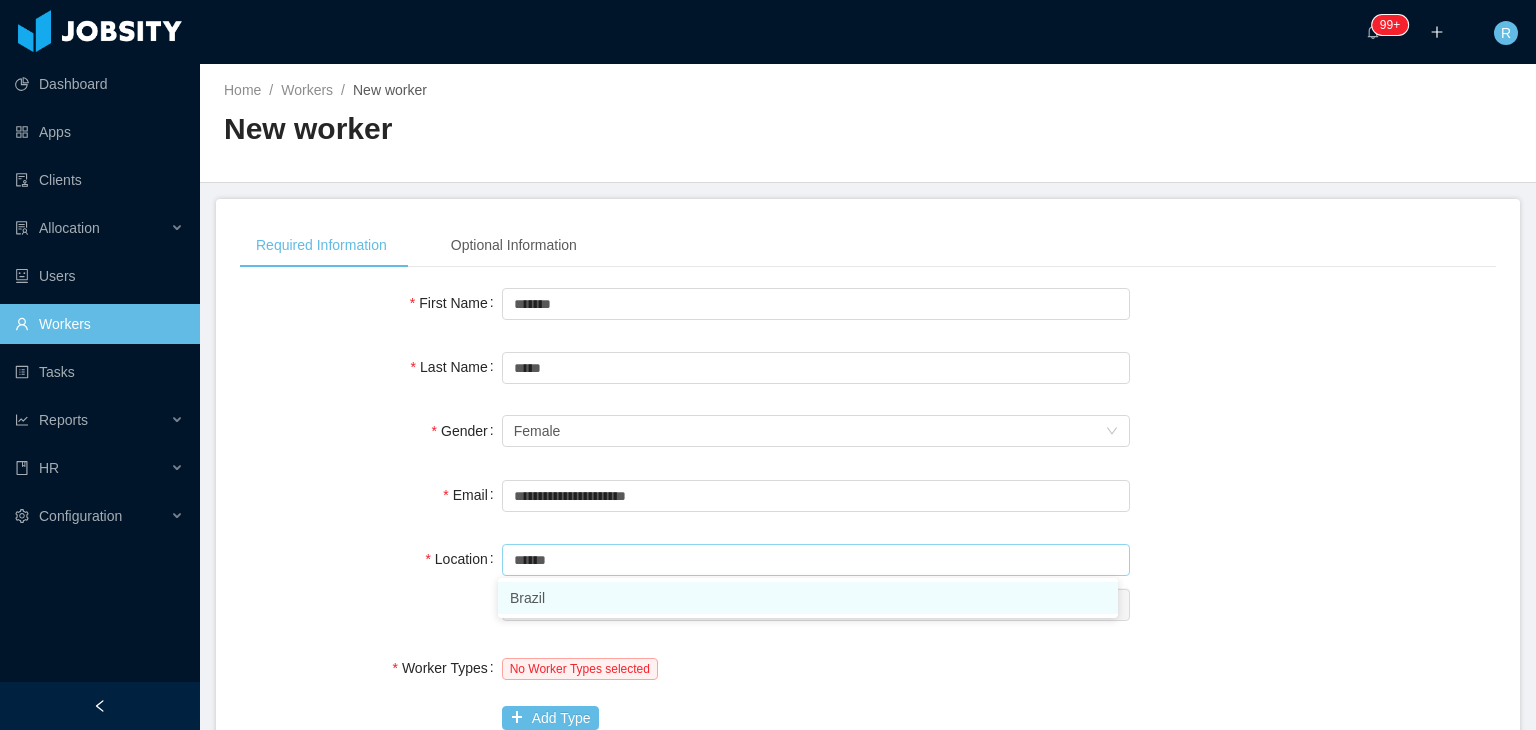 click on "Brazil" at bounding box center [808, 598] 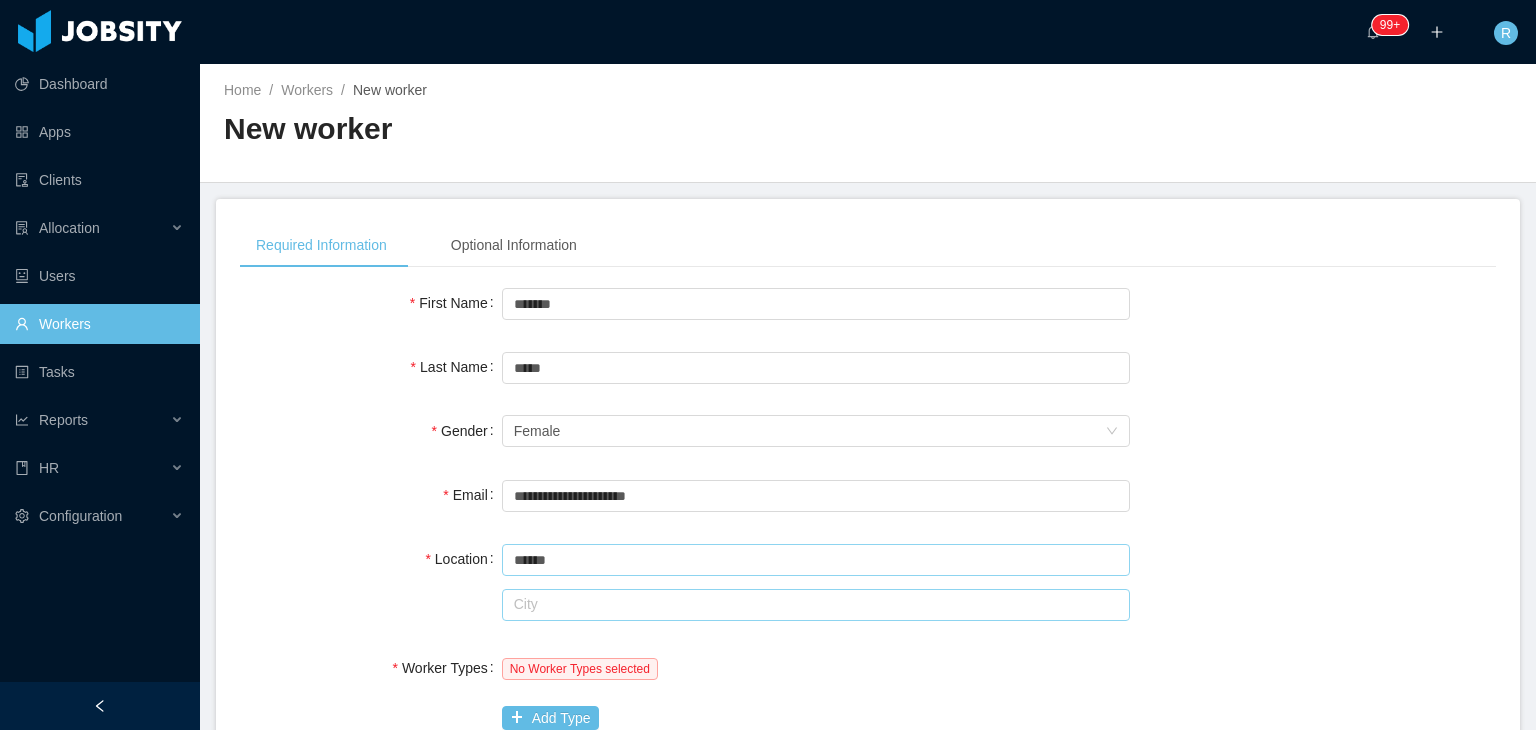 type on "******" 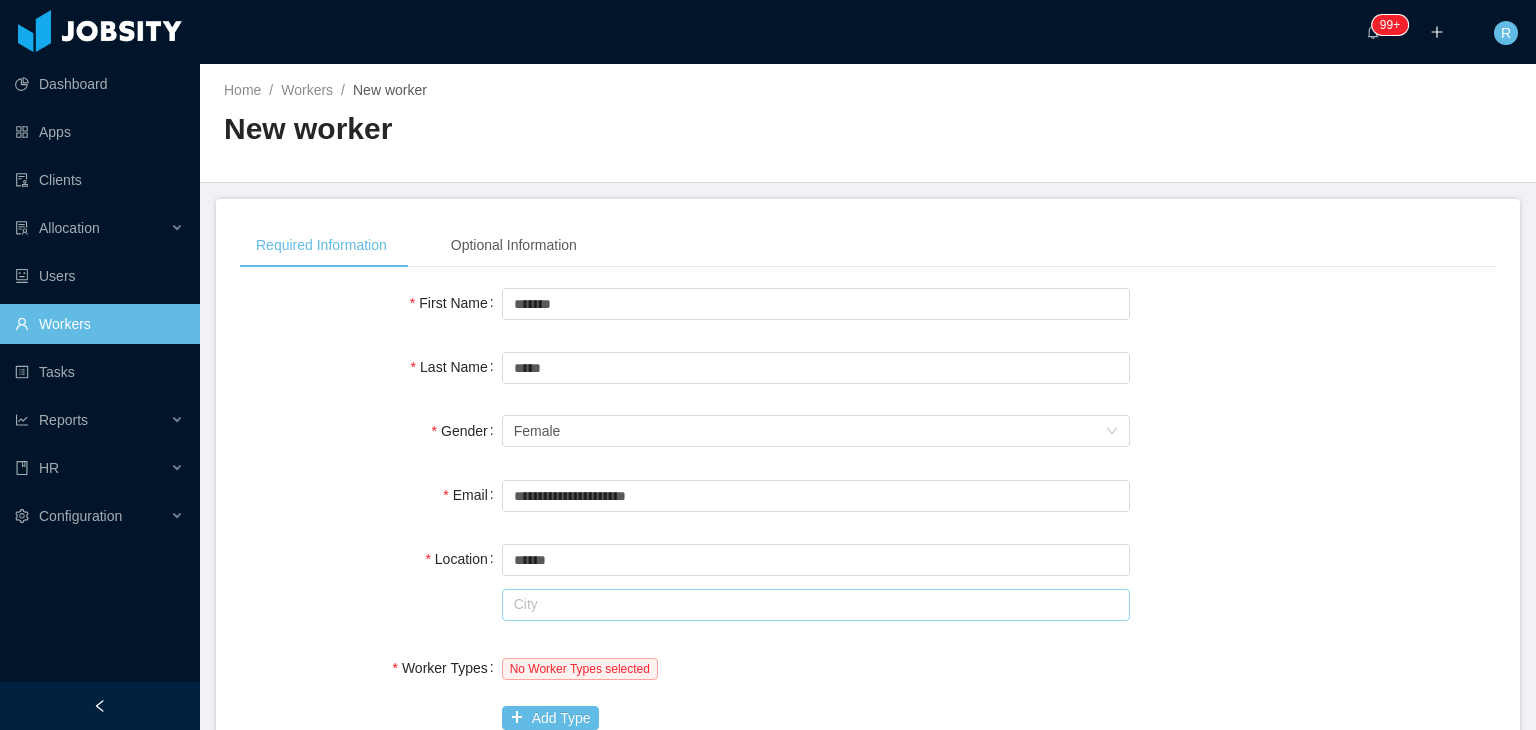 click at bounding box center (816, 605) 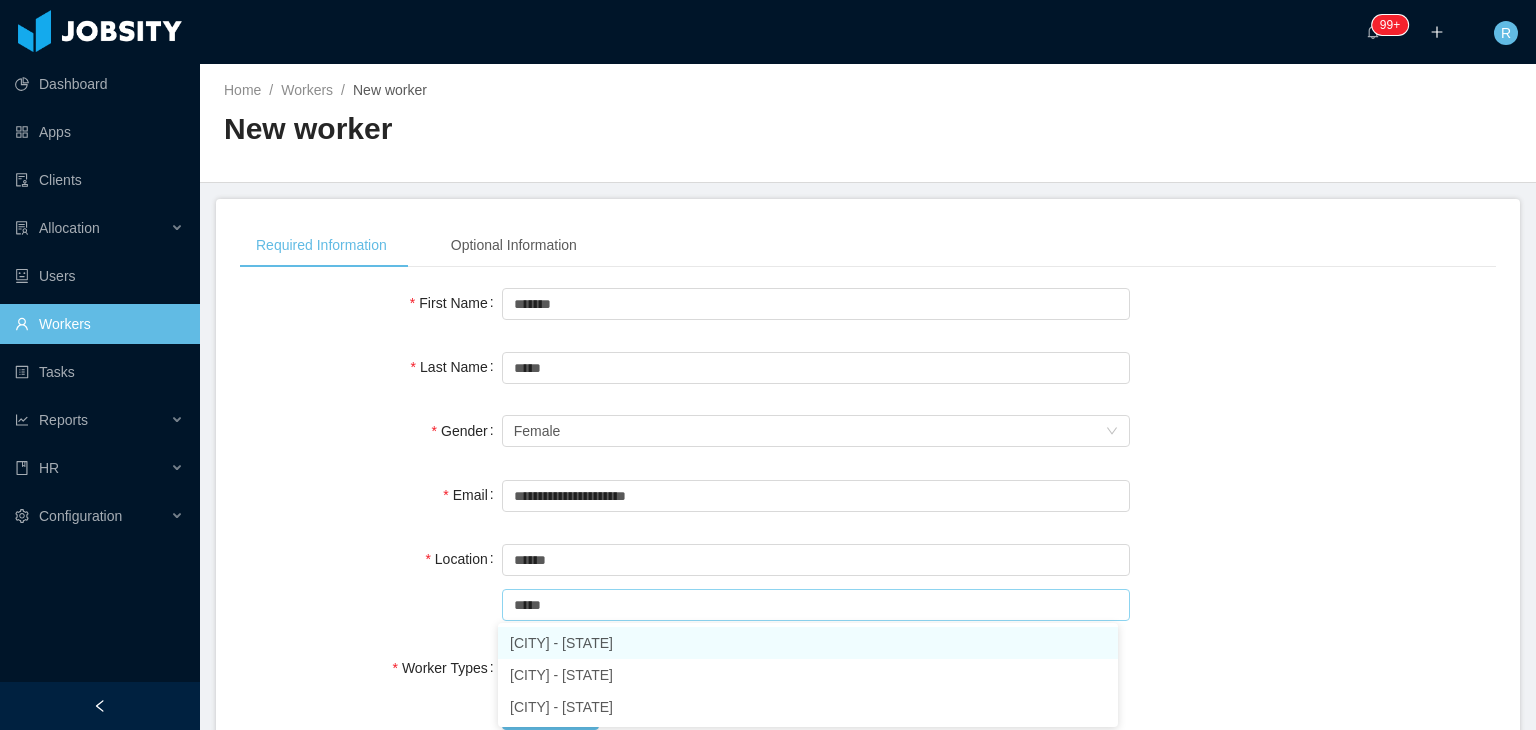 click on "[CITY] - [STATE]" at bounding box center [808, 643] 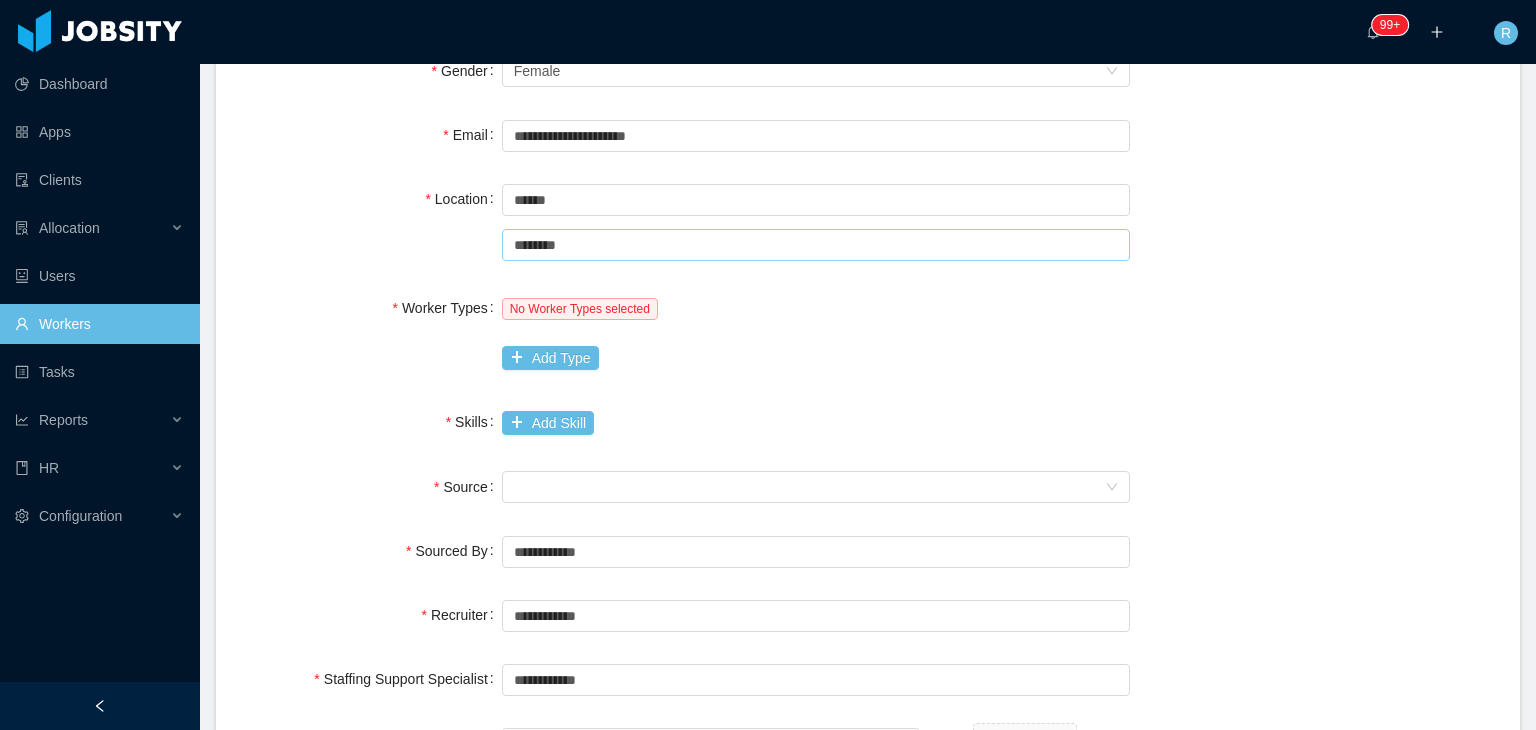 scroll, scrollTop: 364, scrollLeft: 0, axis: vertical 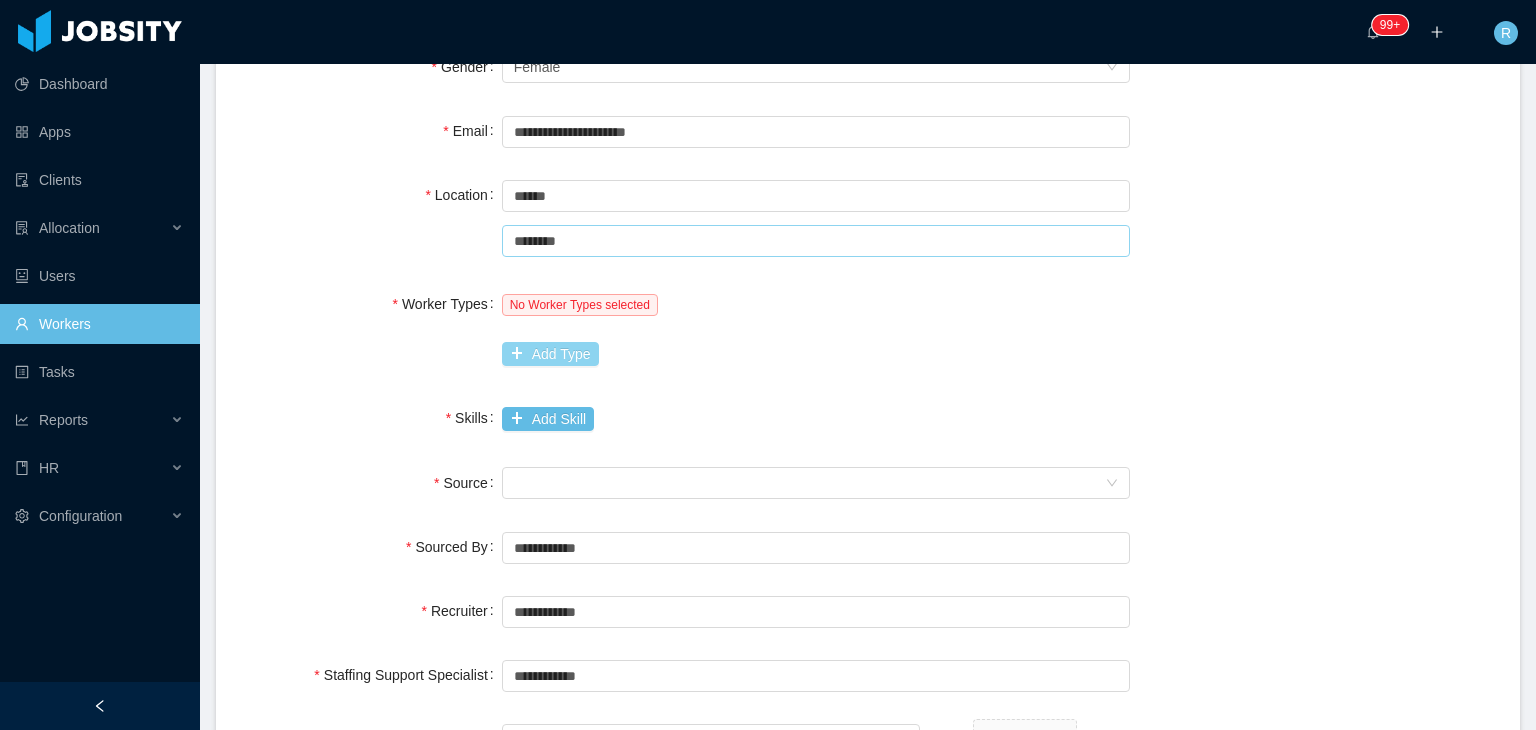 type on "********" 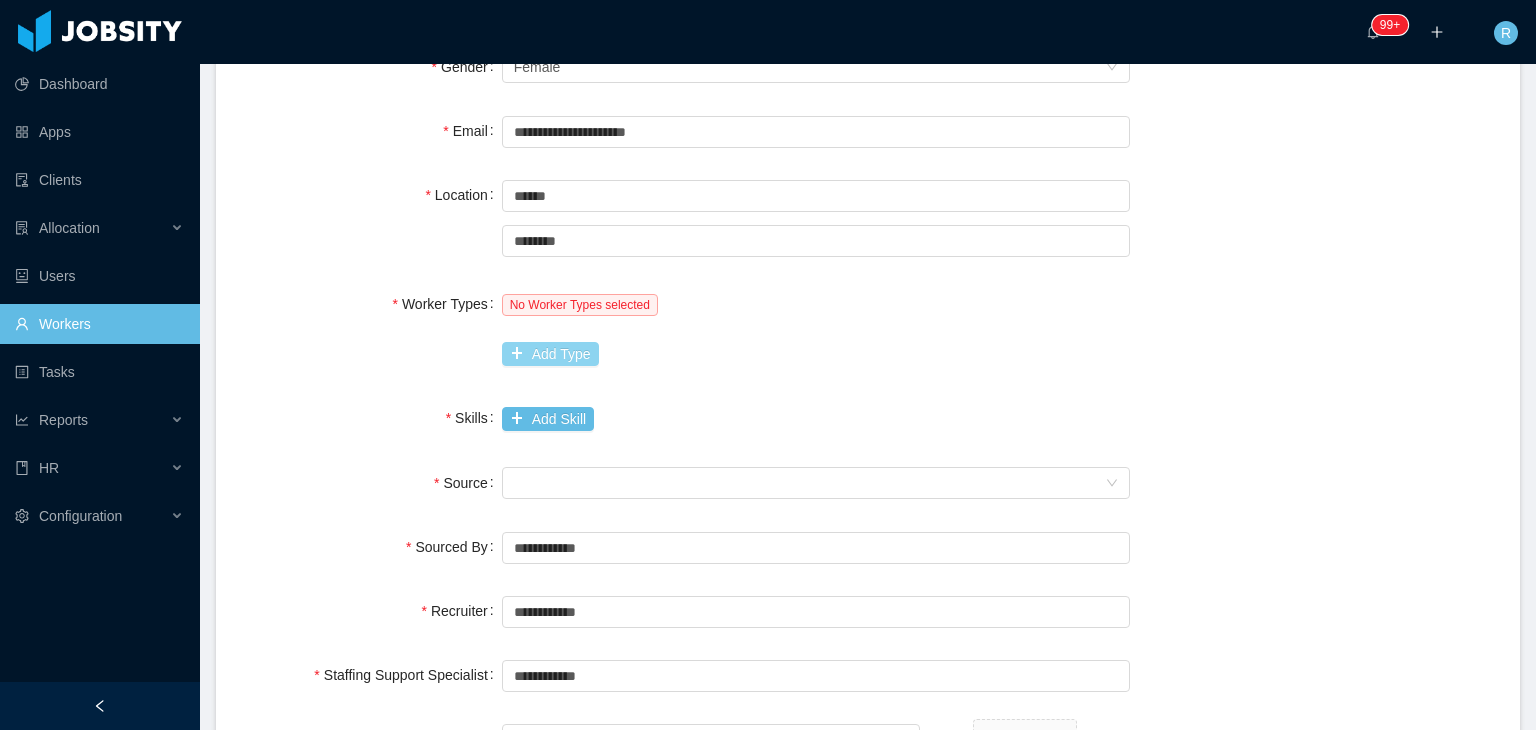 click on "Add Type" at bounding box center (550, 354) 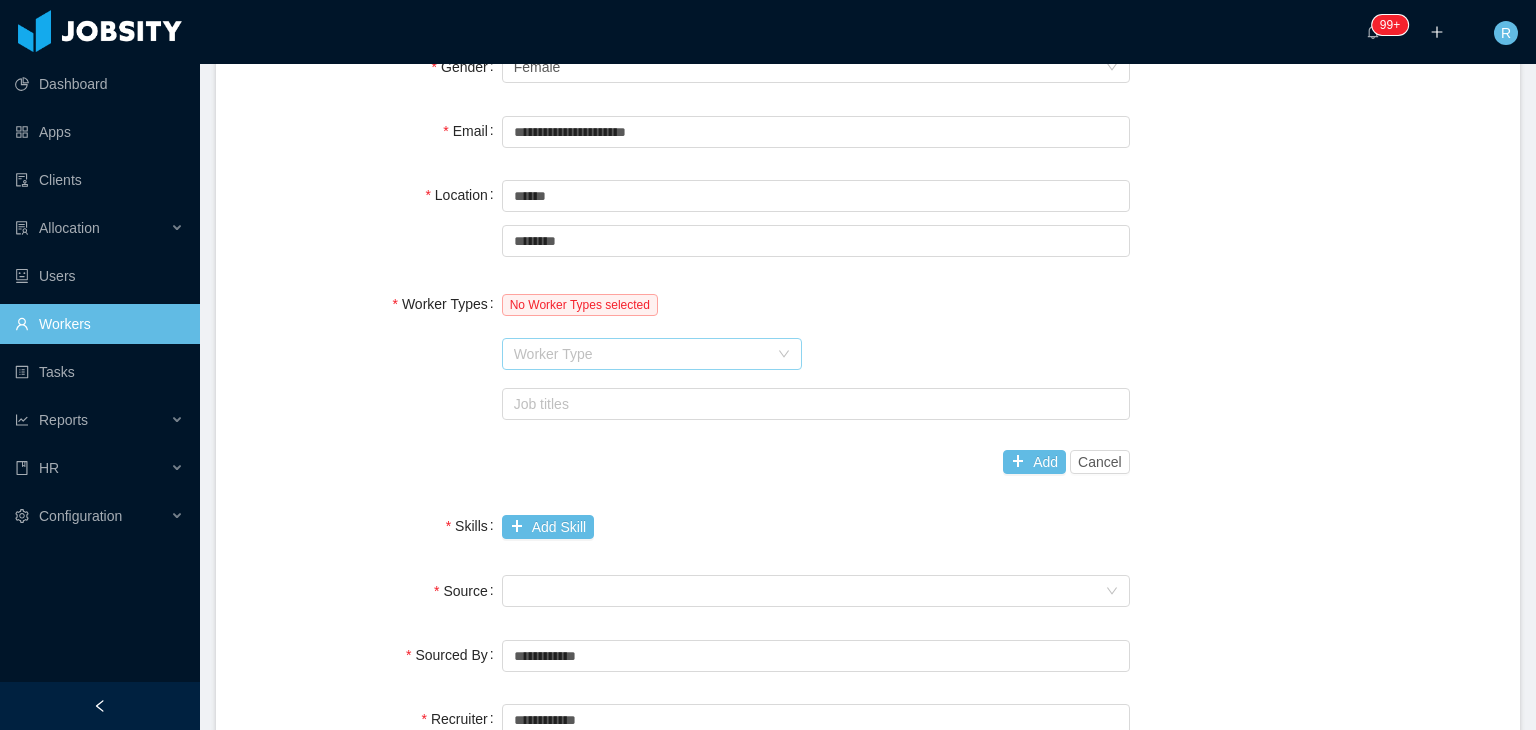click on "Worker Type" at bounding box center [641, 354] 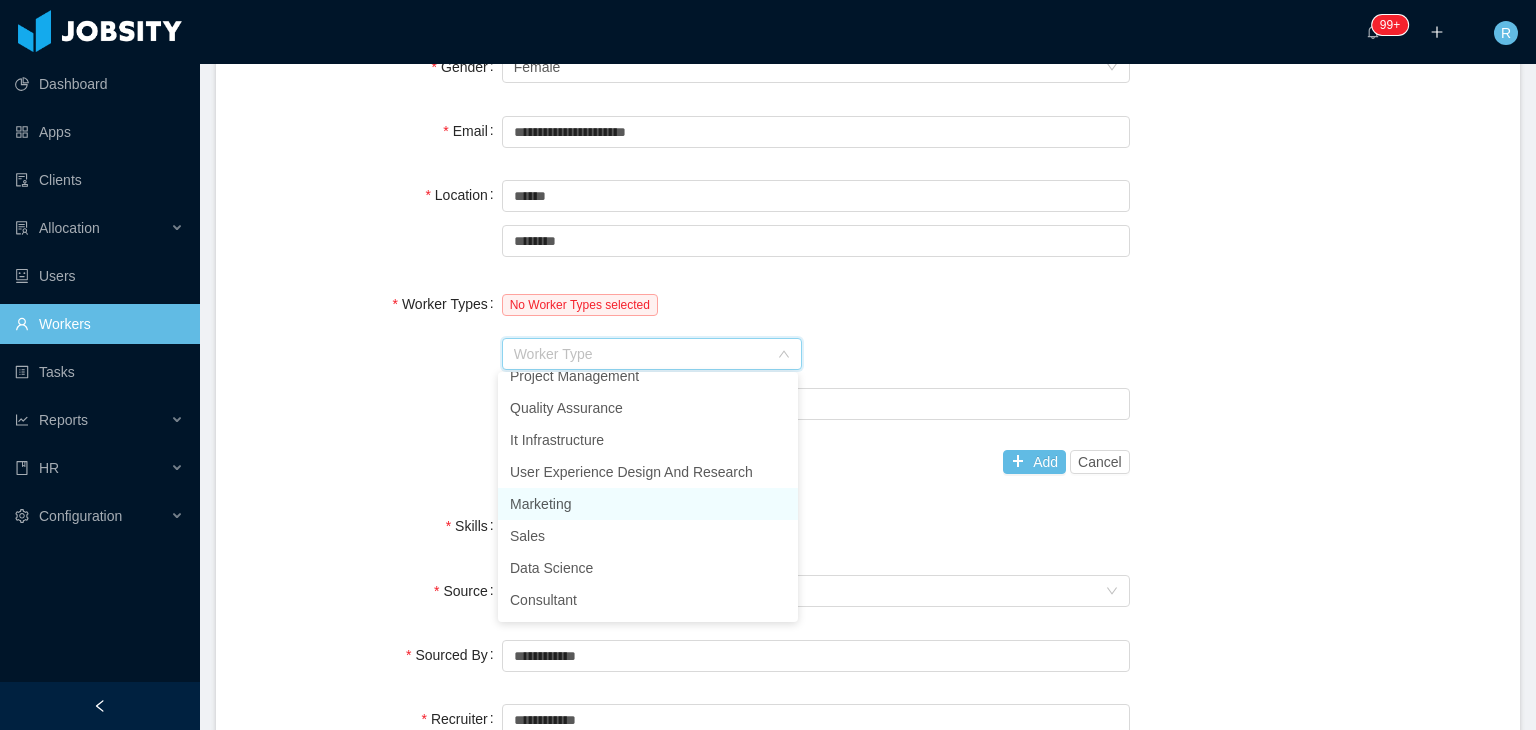 scroll, scrollTop: 0, scrollLeft: 0, axis: both 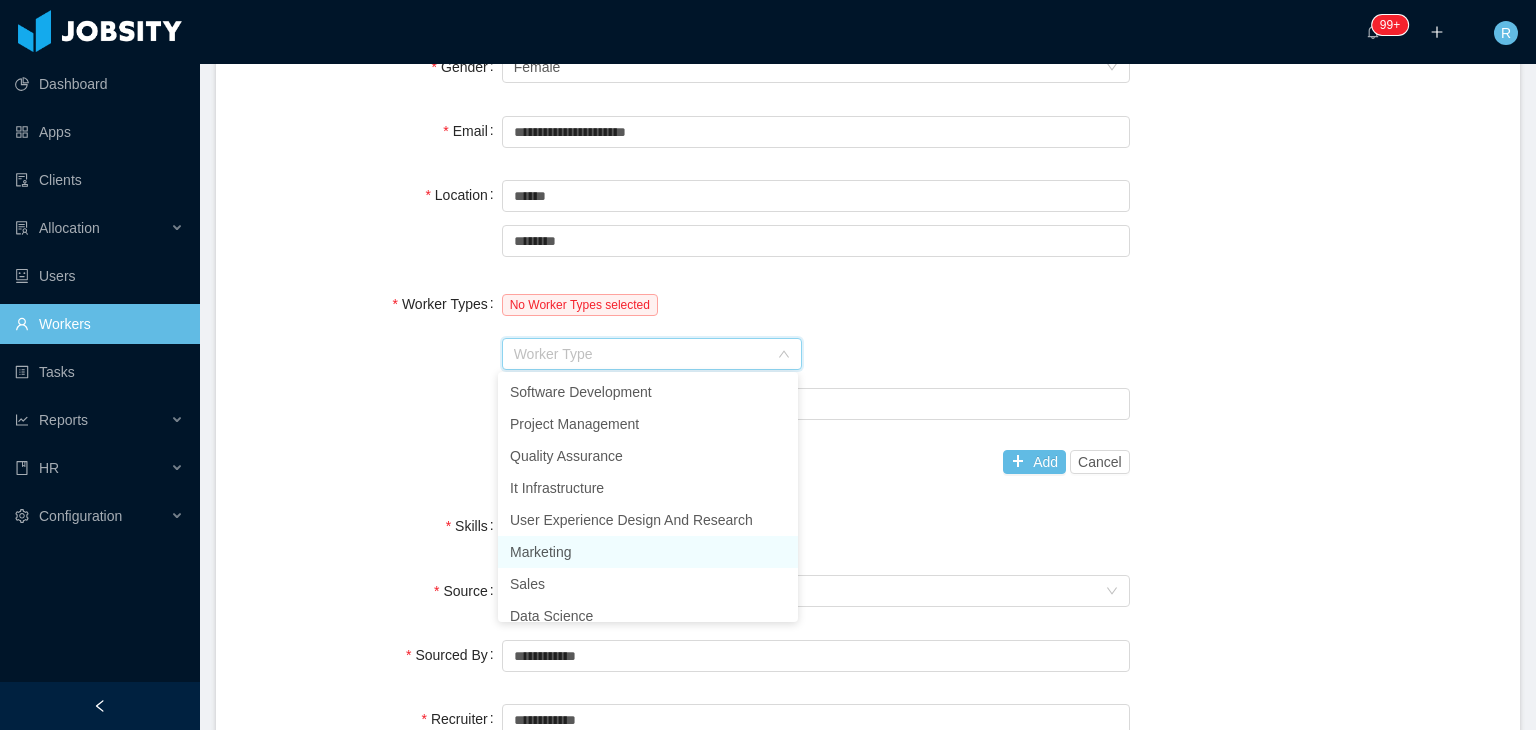 type on "*" 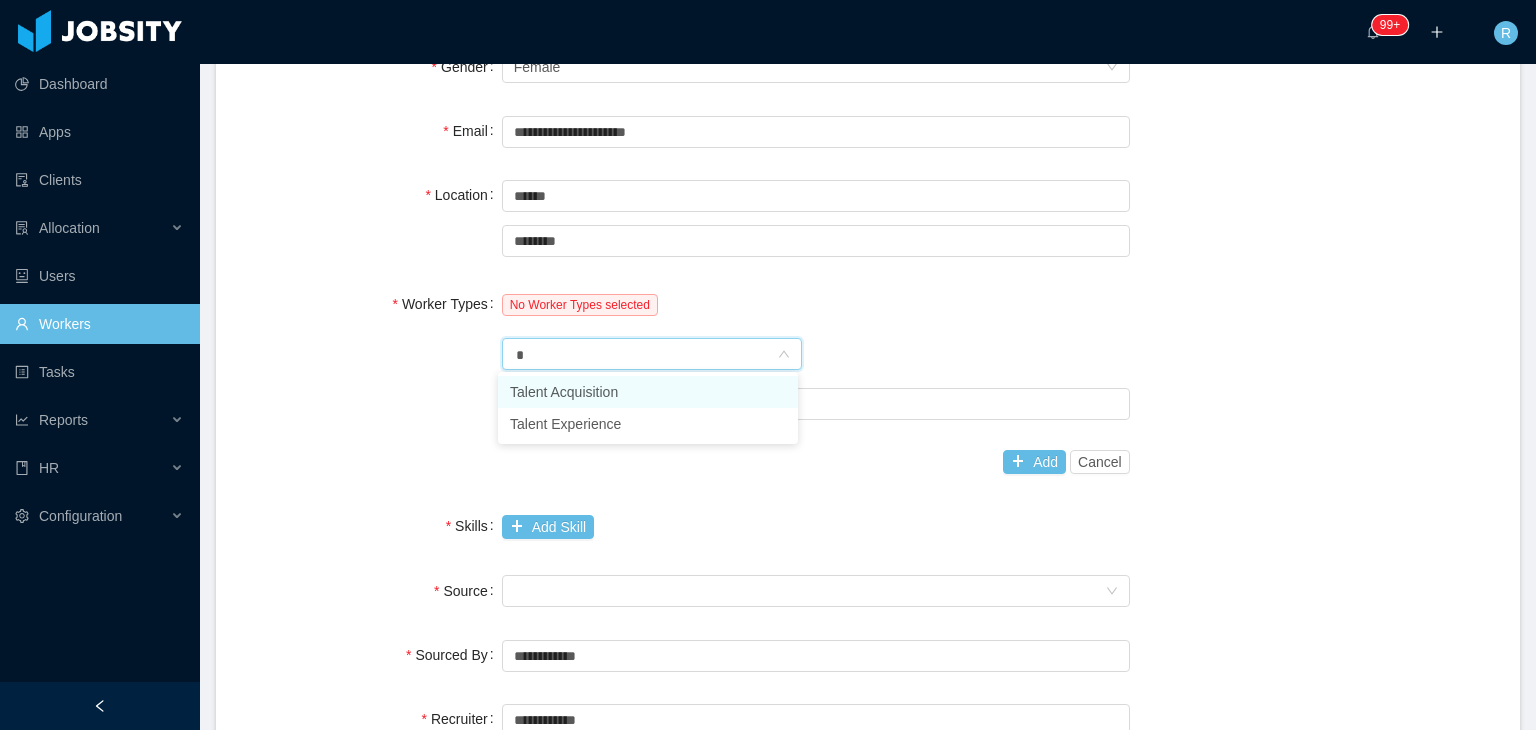 click on "Talent Acquisition" at bounding box center [648, 392] 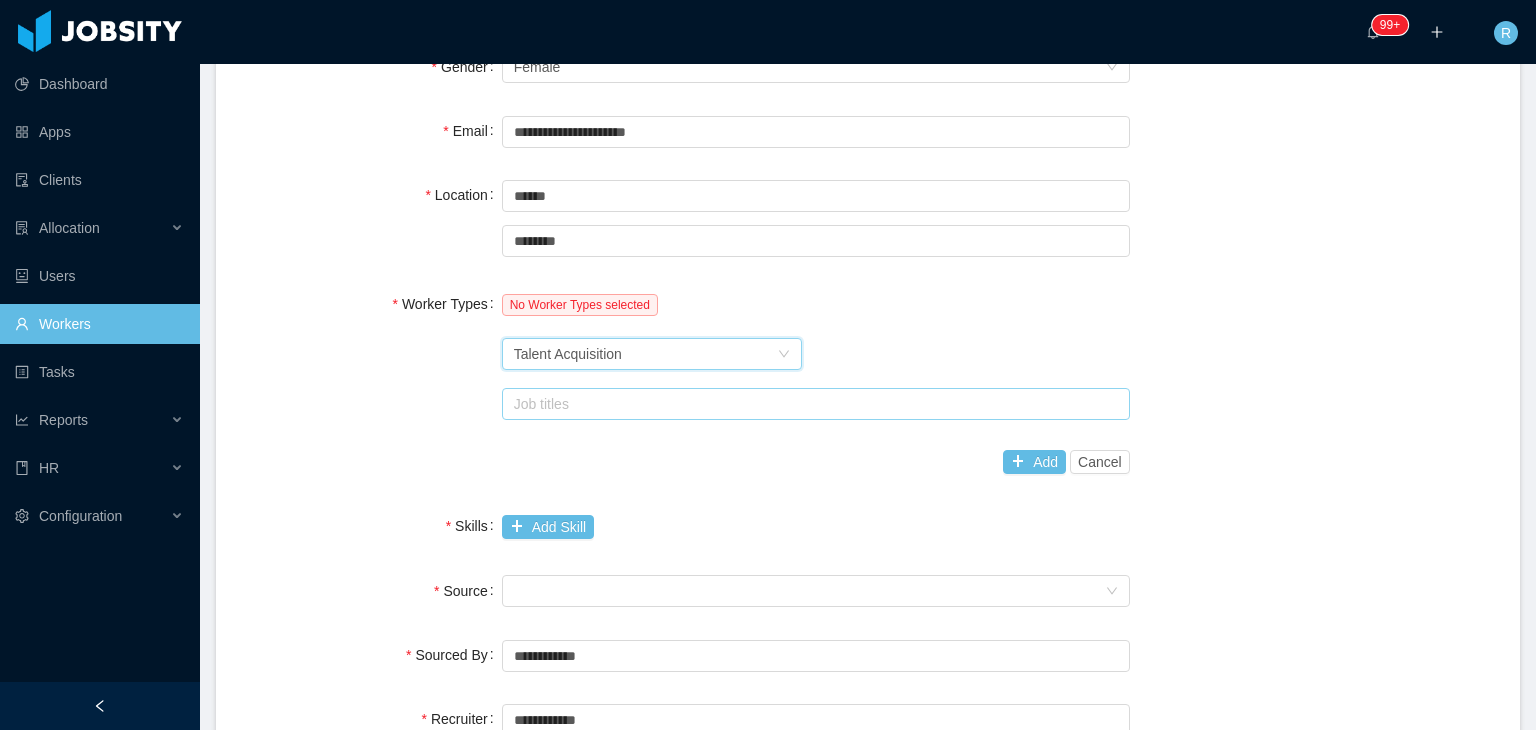 click on "Job titles" at bounding box center (811, 404) 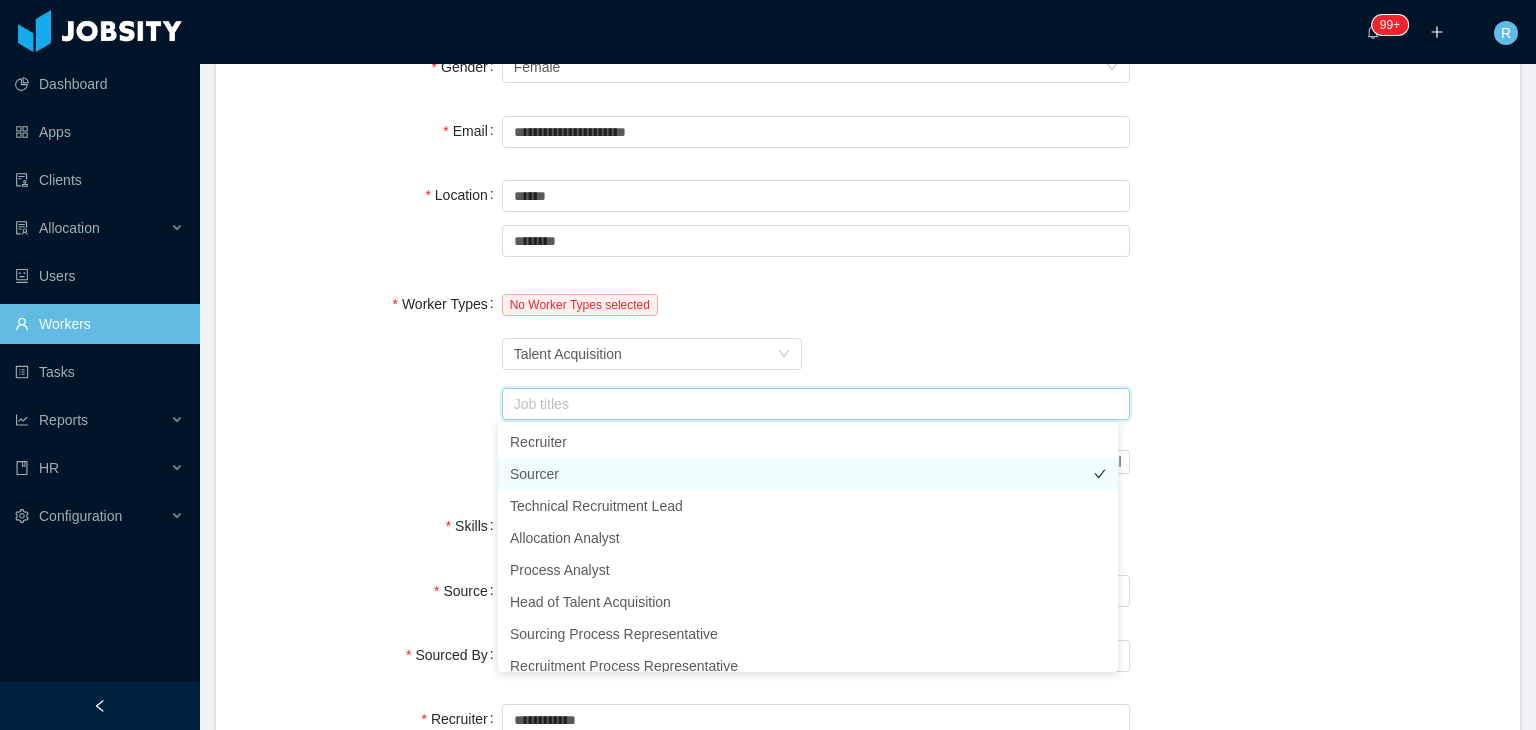 click on "Sourcer" at bounding box center (808, 474) 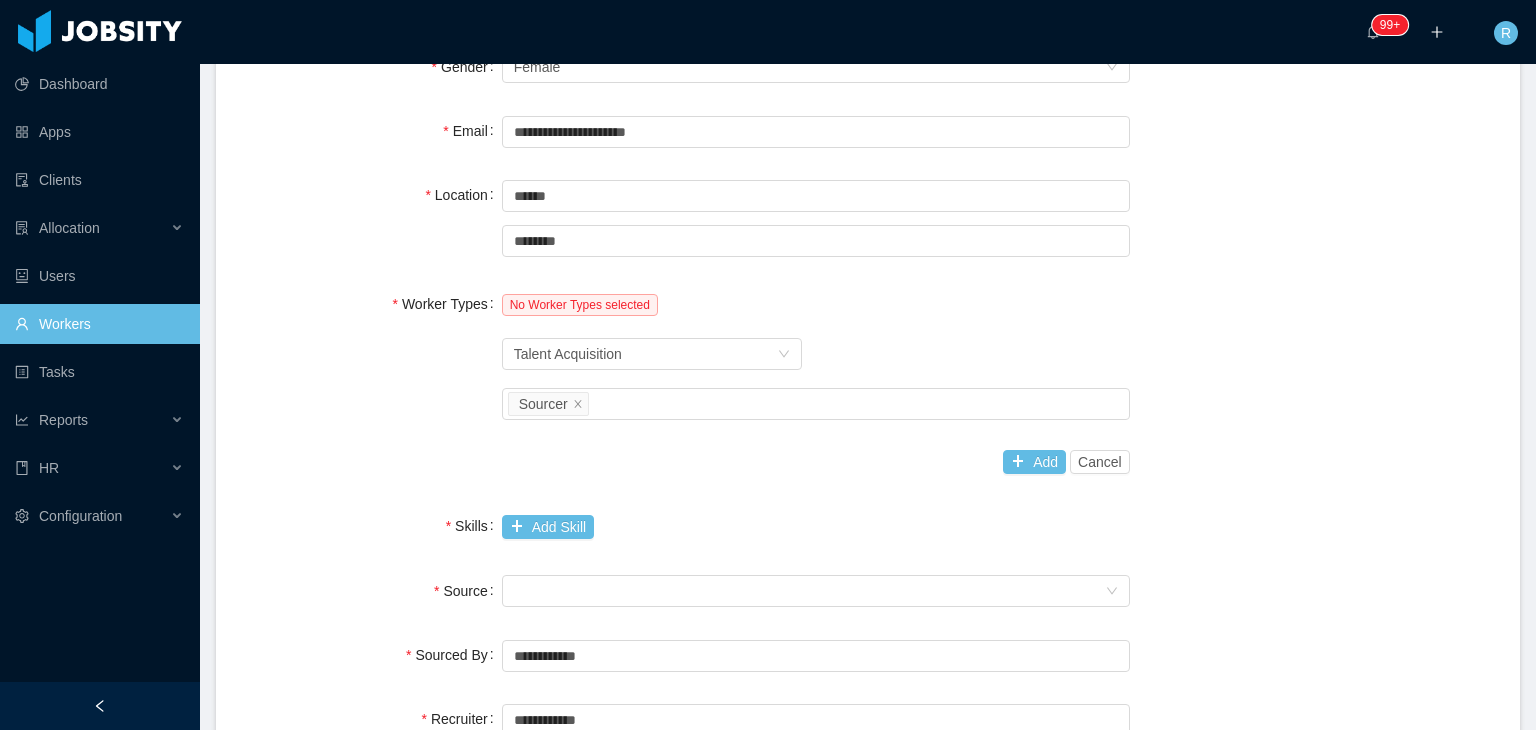 click on "Worker Types No Worker Types selected Worker Type Talent Acquisition  Job titles Sourcer  Add   Cancel" at bounding box center [868, 383] 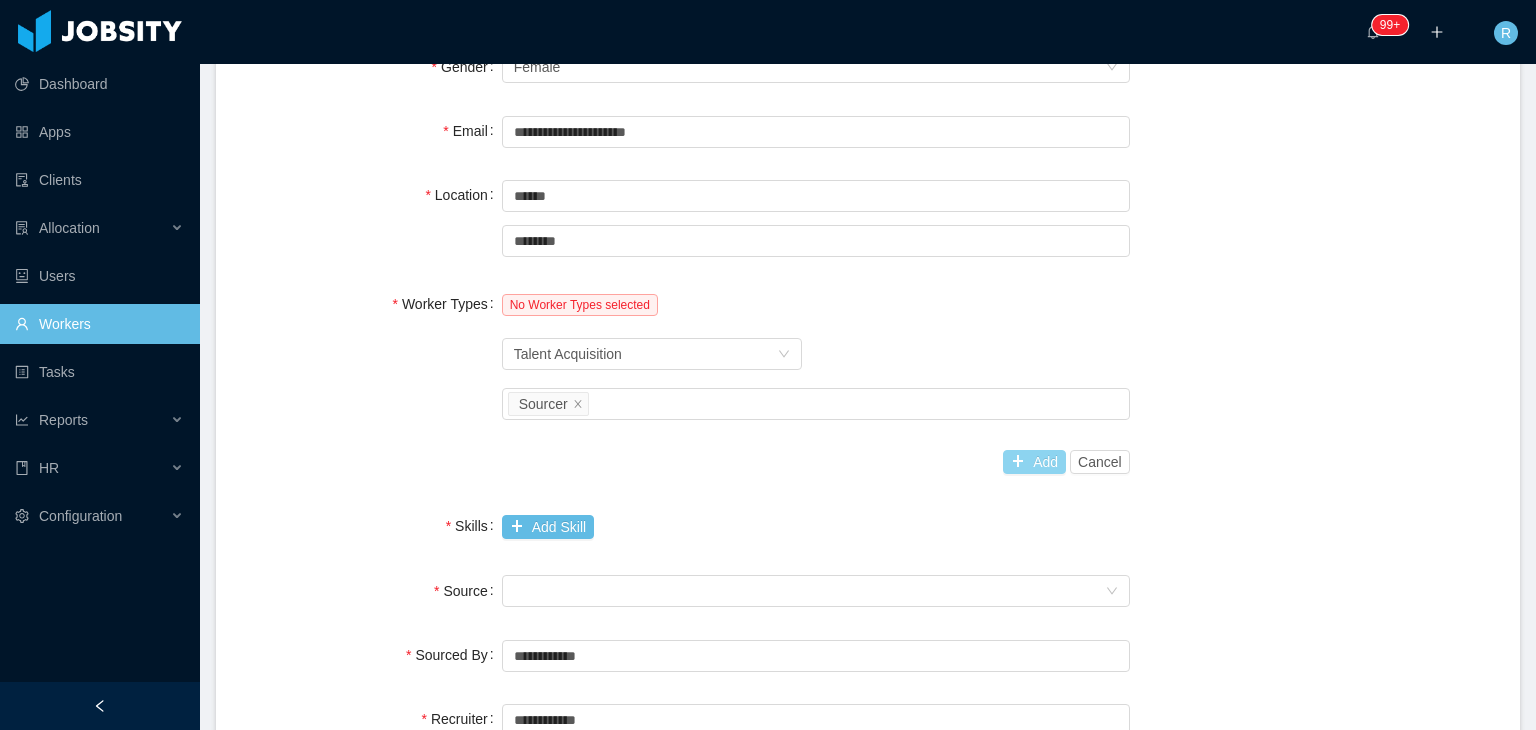 click on "Add" at bounding box center (1034, 462) 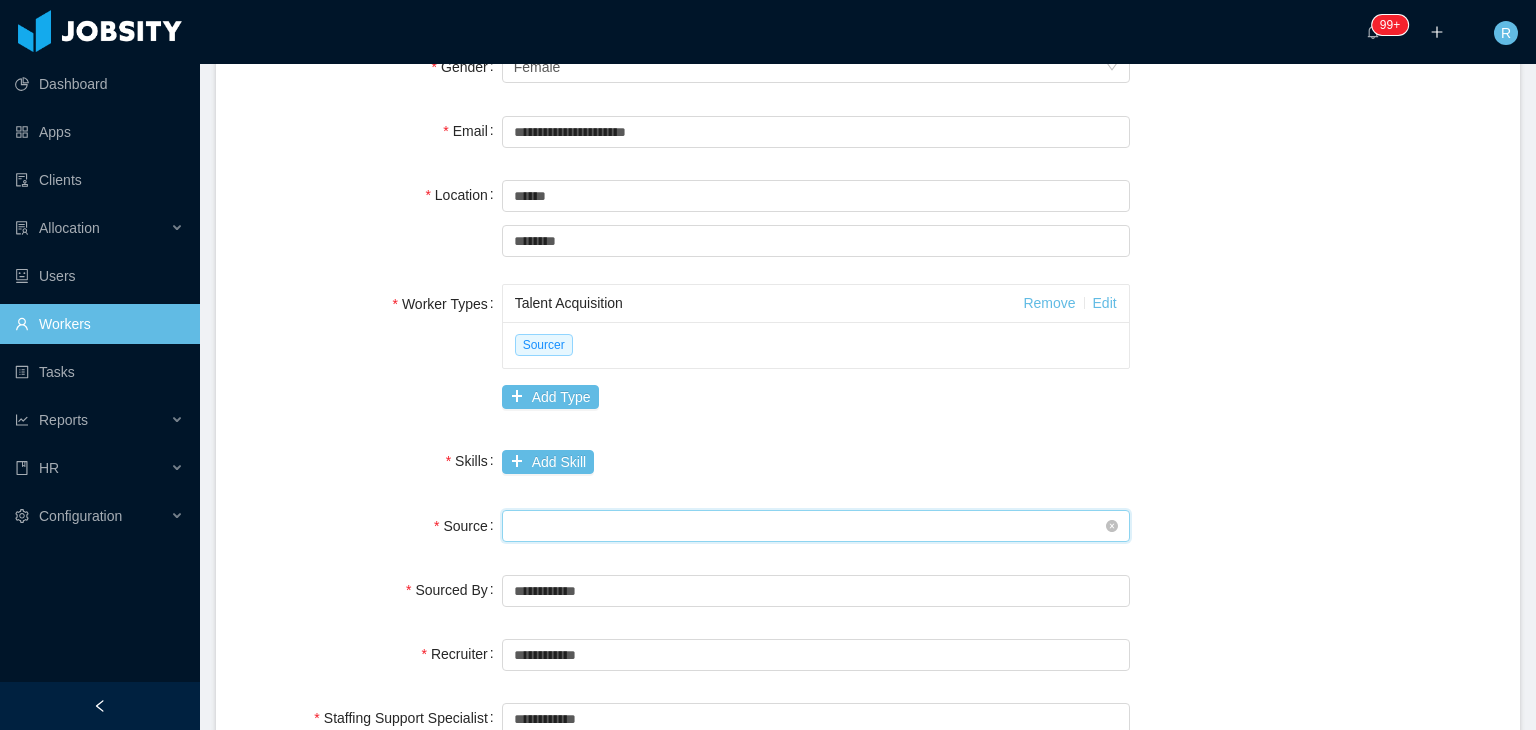 click on "Seniority" at bounding box center (809, 526) 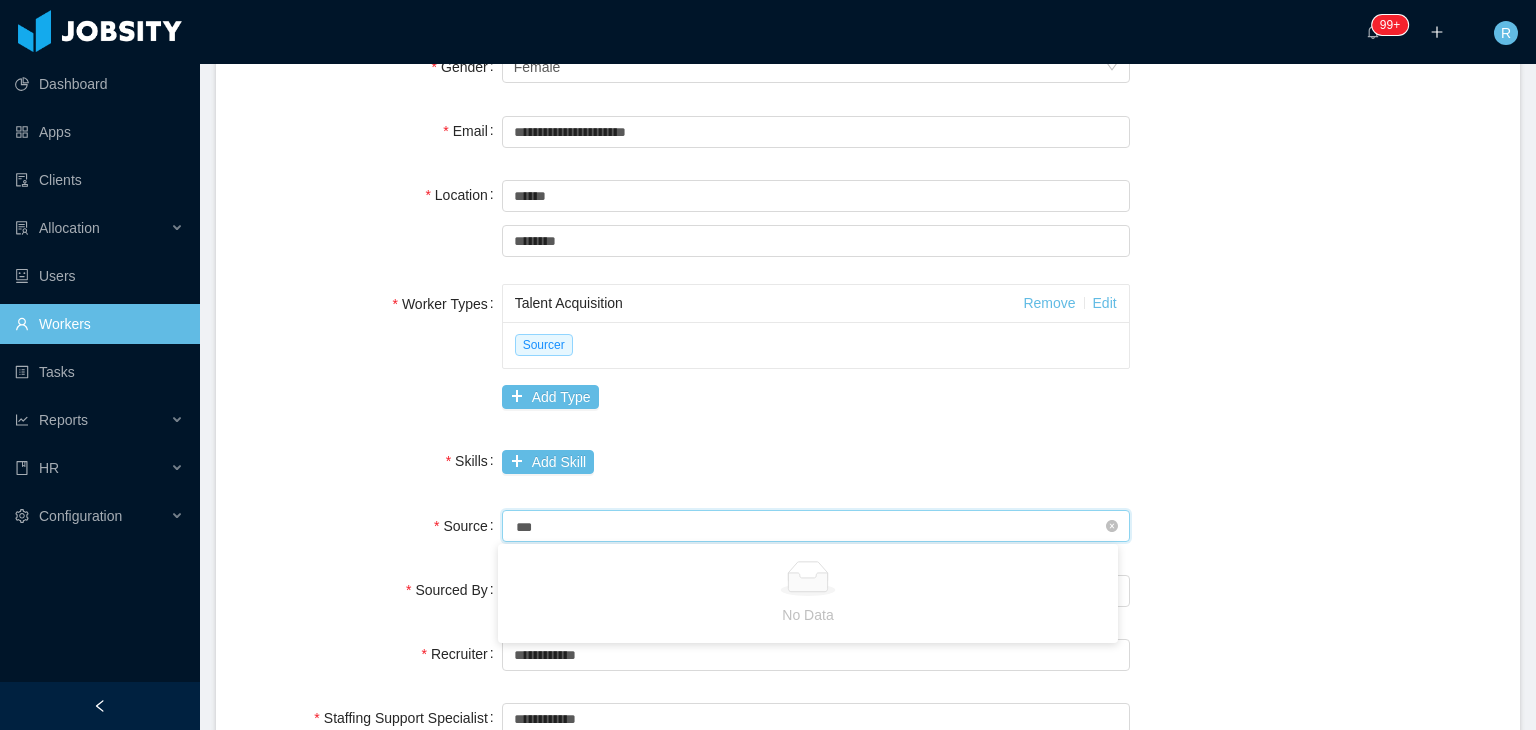 type on "****" 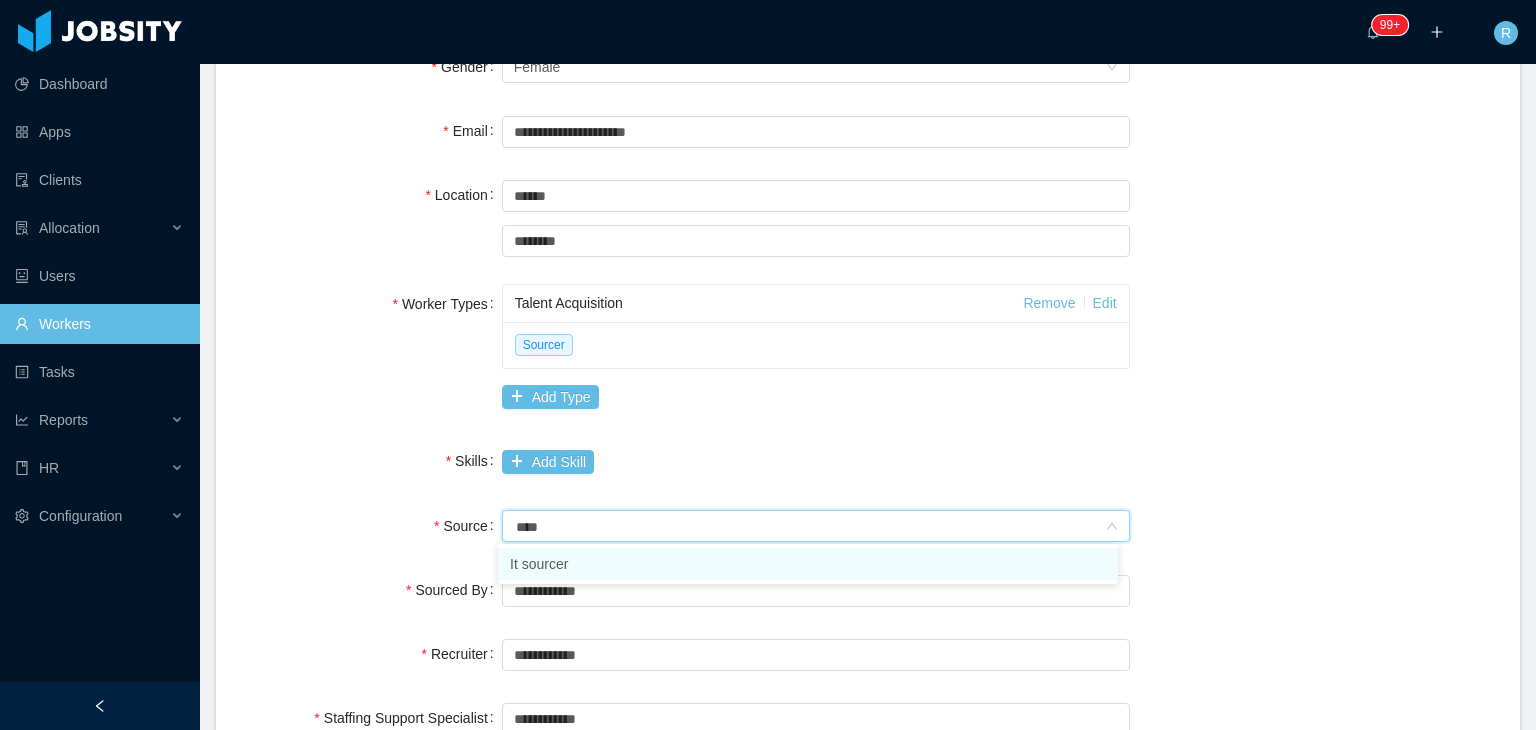 click on "It sourcer" at bounding box center (808, 564) 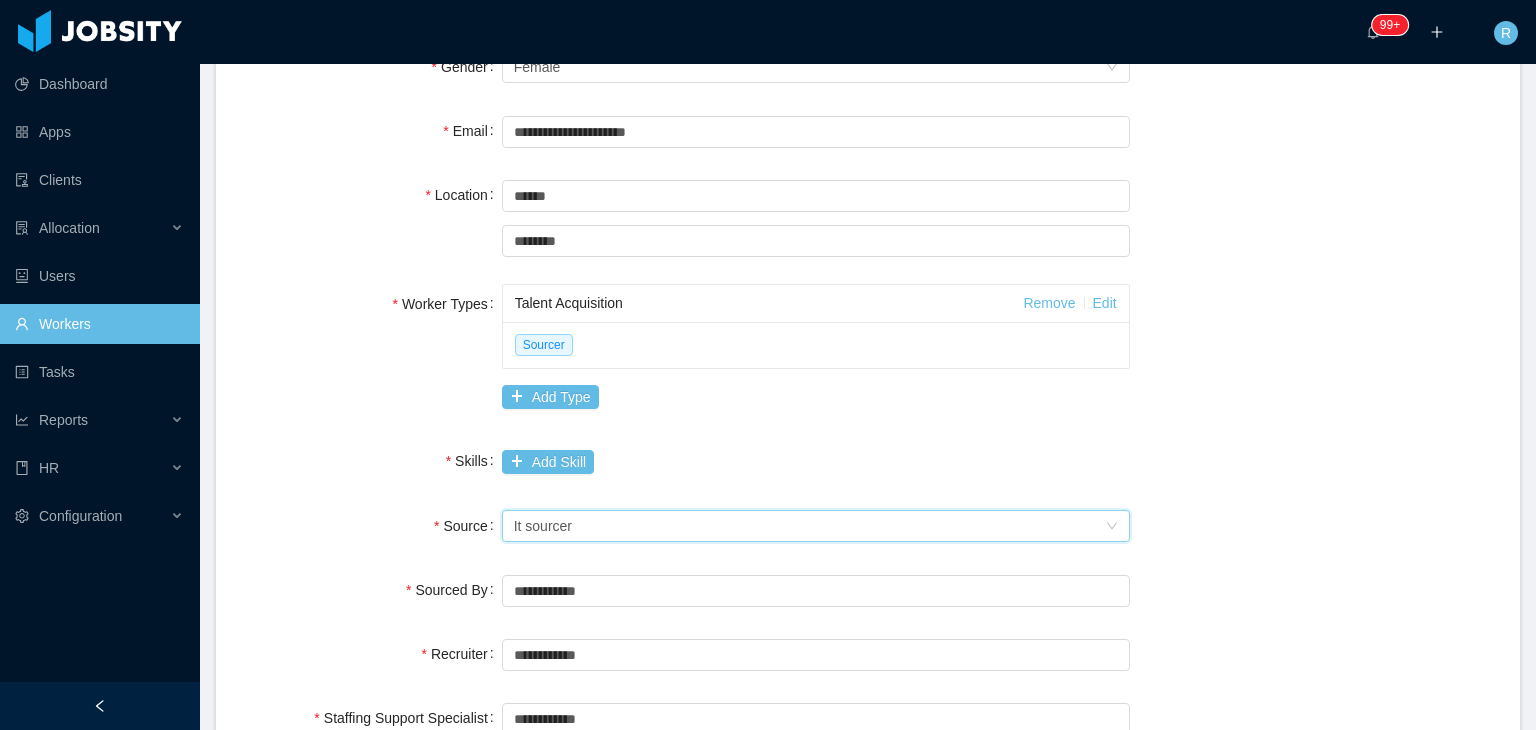 click on "Source" at bounding box center (468, 526) 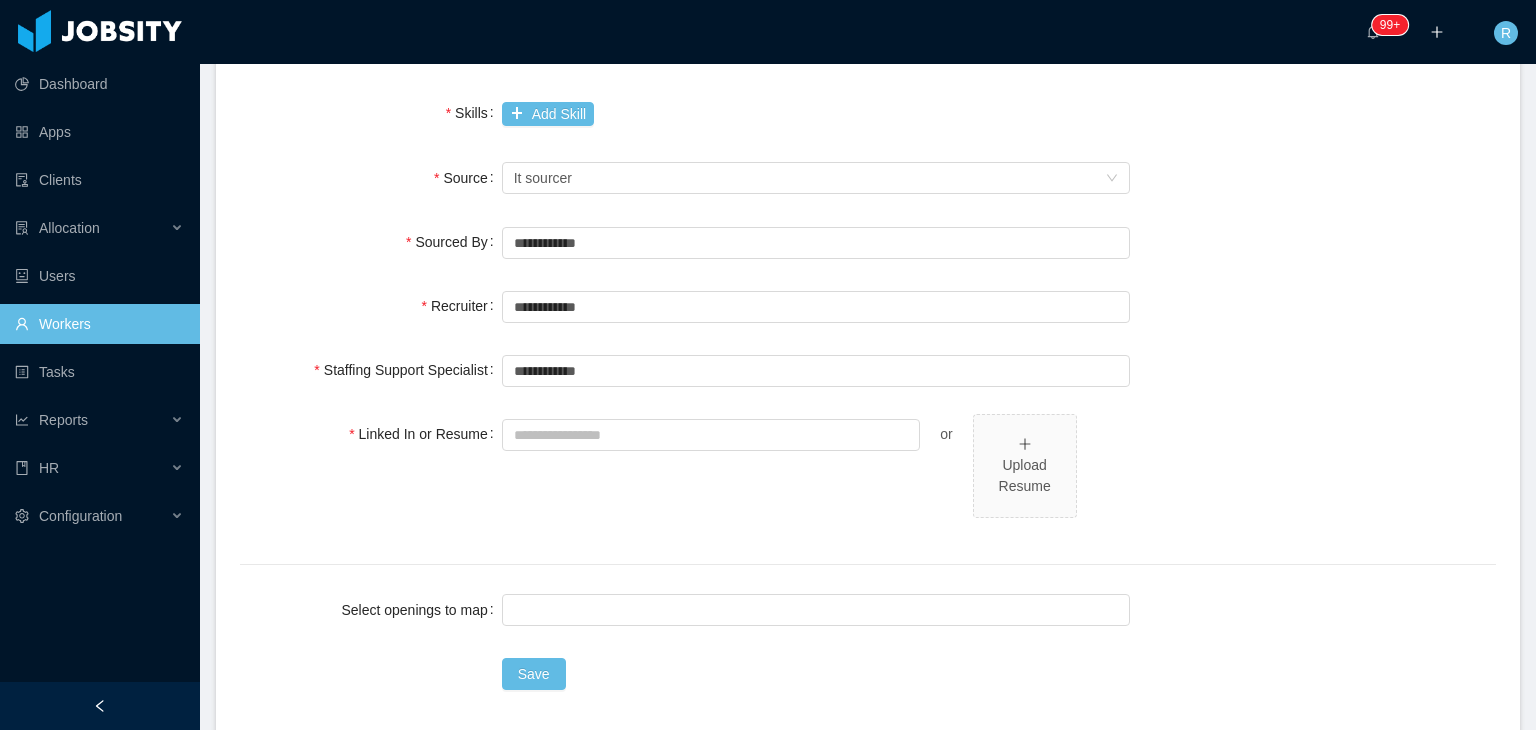 scroll, scrollTop: 759, scrollLeft: 0, axis: vertical 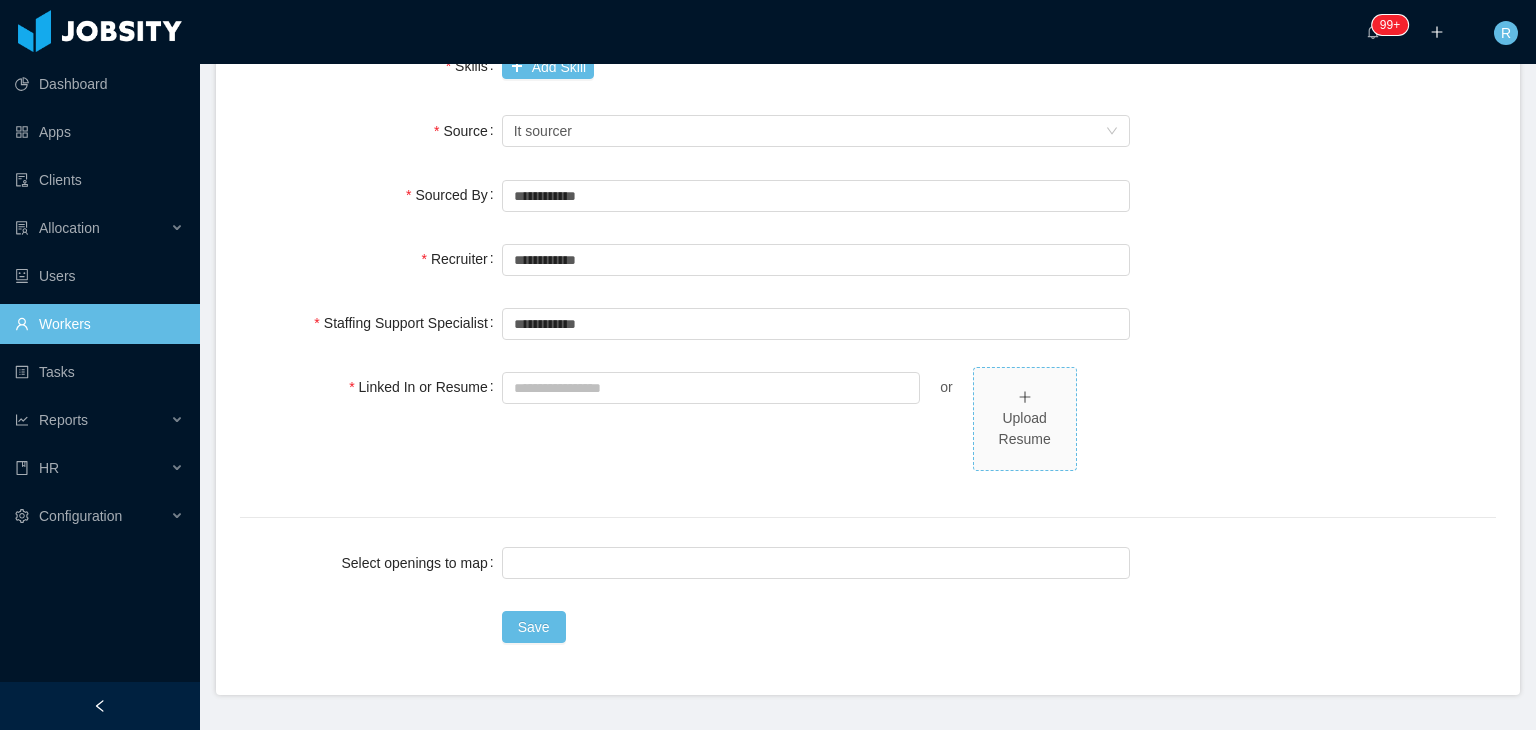 click on "Upload Resume" at bounding box center (1025, 418) 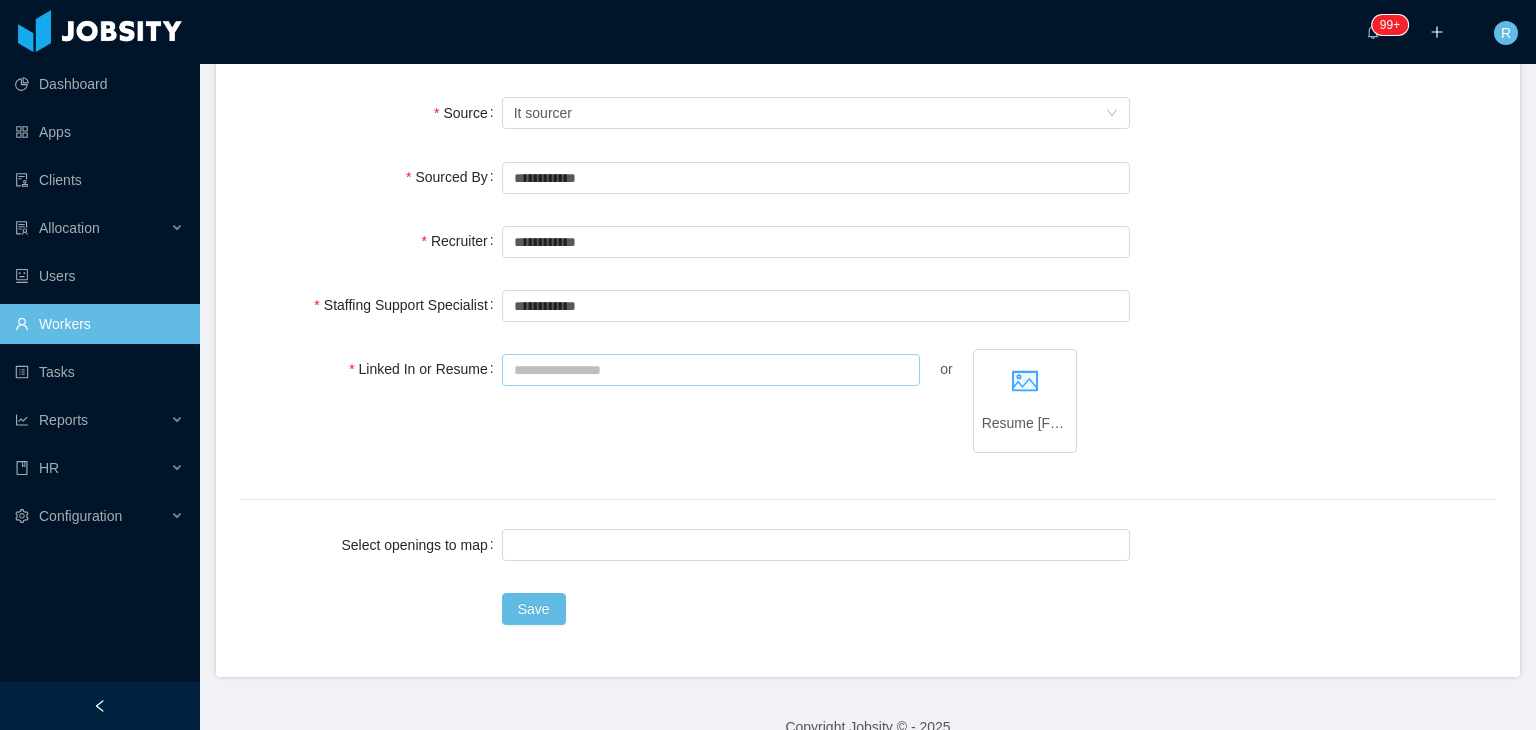 scroll, scrollTop: 808, scrollLeft: 0, axis: vertical 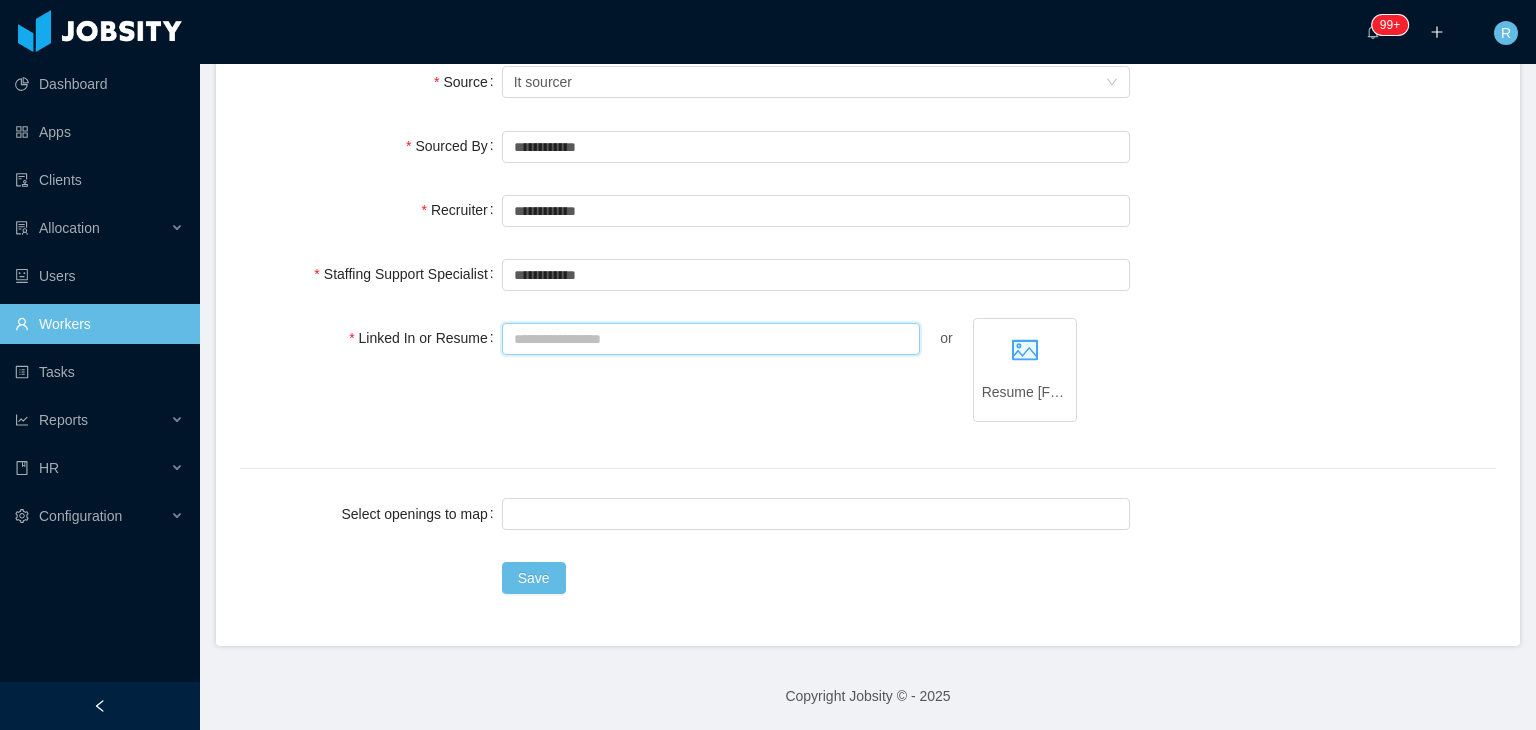 click on "Linked In or Resume" at bounding box center (711, 339) 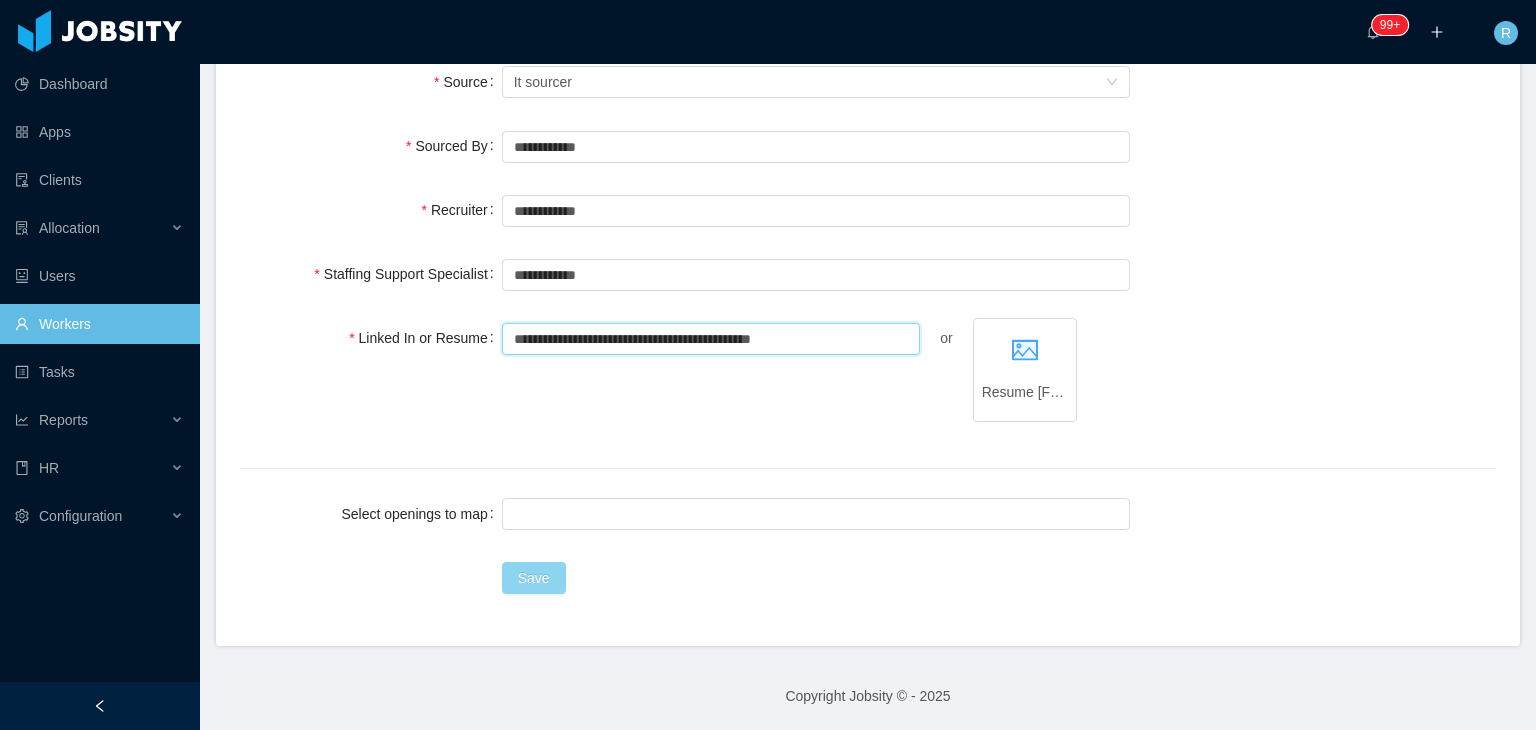 type on "**********" 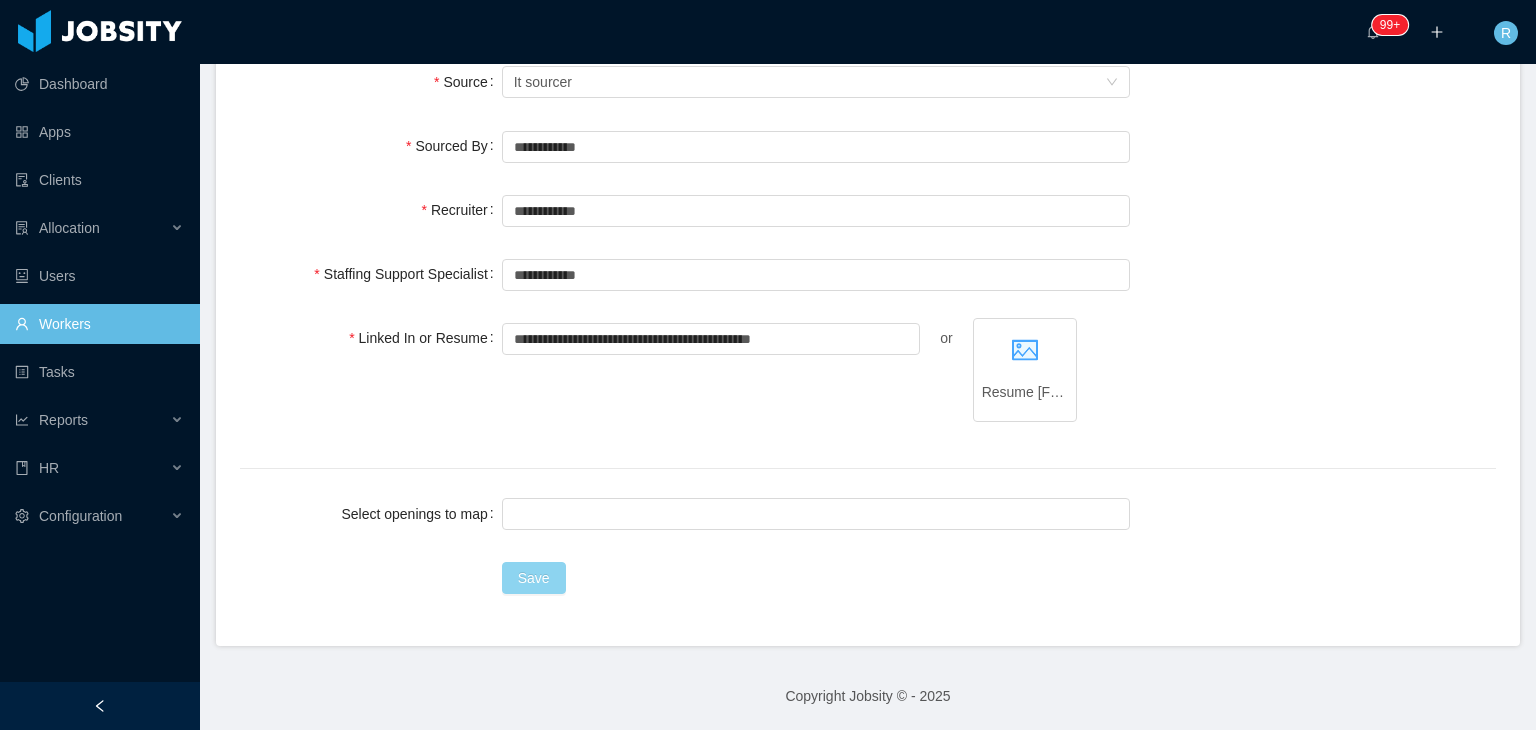 click on "Save" at bounding box center (534, 578) 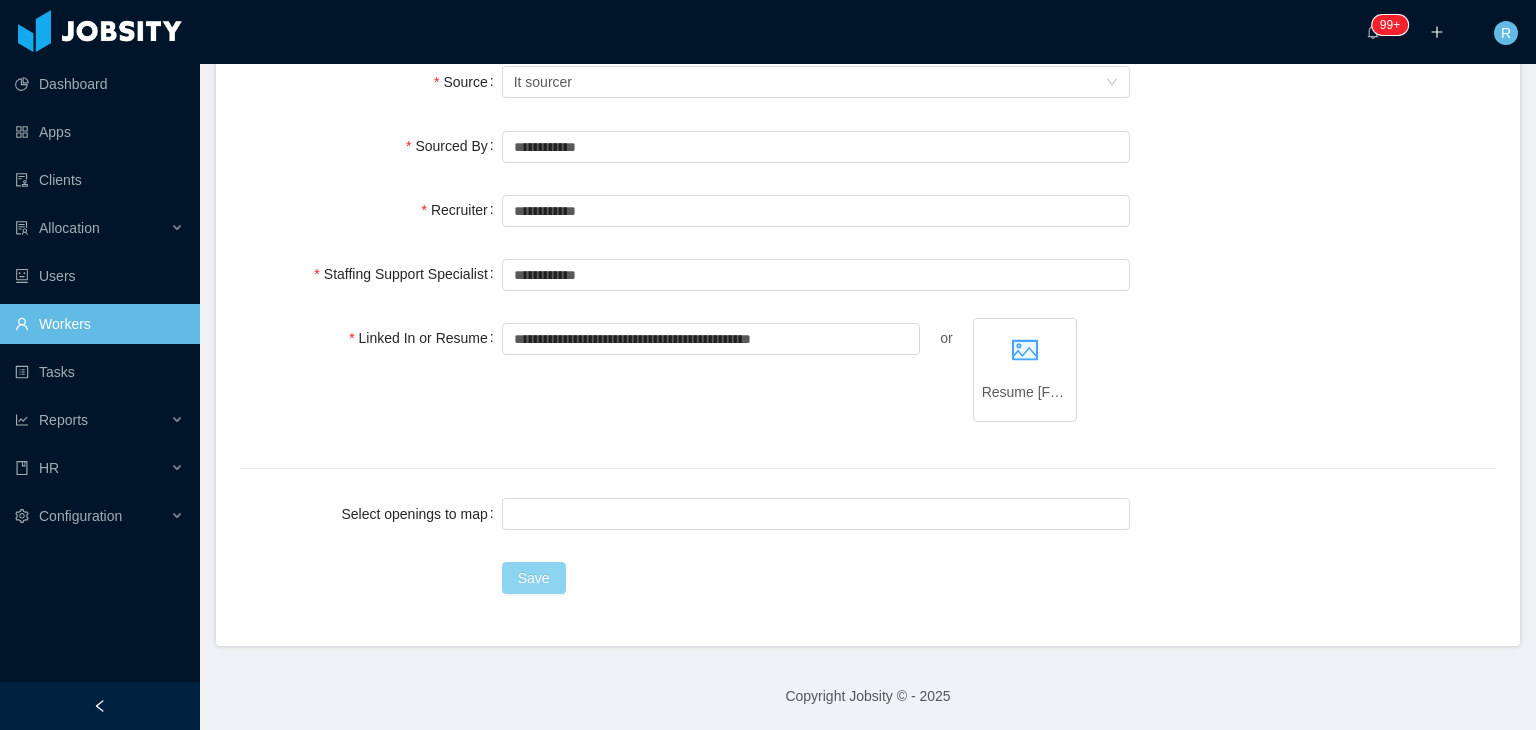 click on "Save" at bounding box center [534, 578] 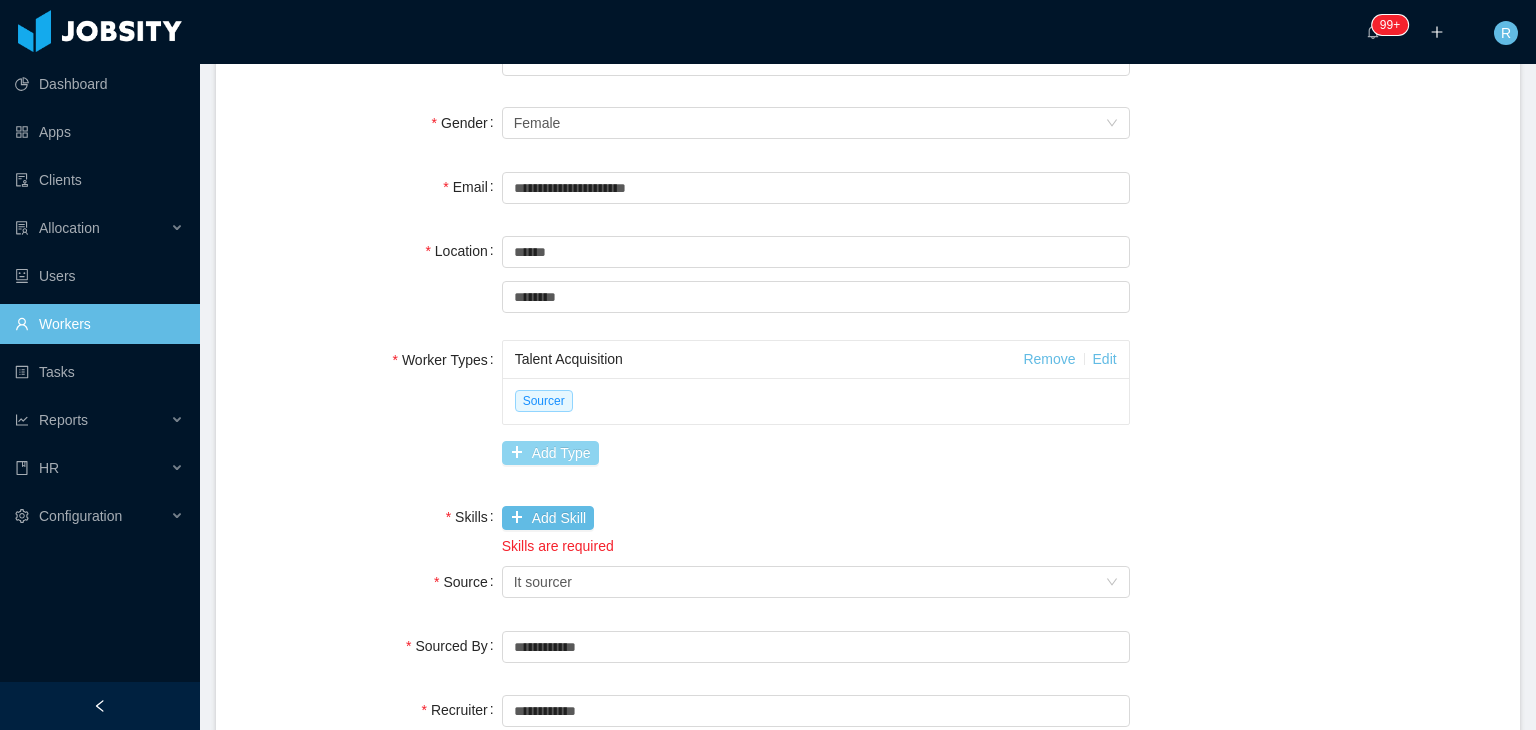 click on "Add Type" at bounding box center (550, 453) 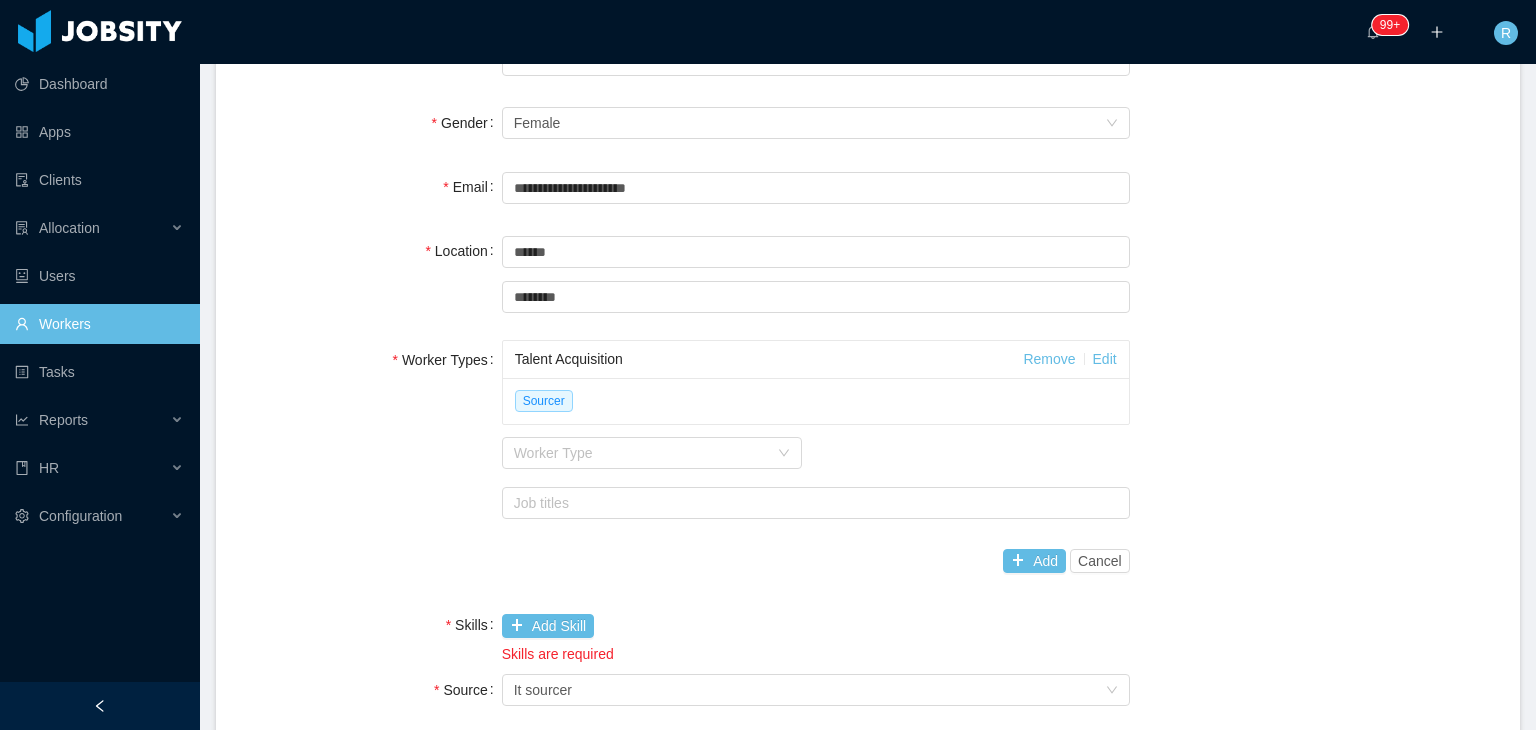 click on "Worker Types Talent Acquisition Remove Edit Sourcer Worker Type  Job titles  Add   Cancel" at bounding box center [868, 460] 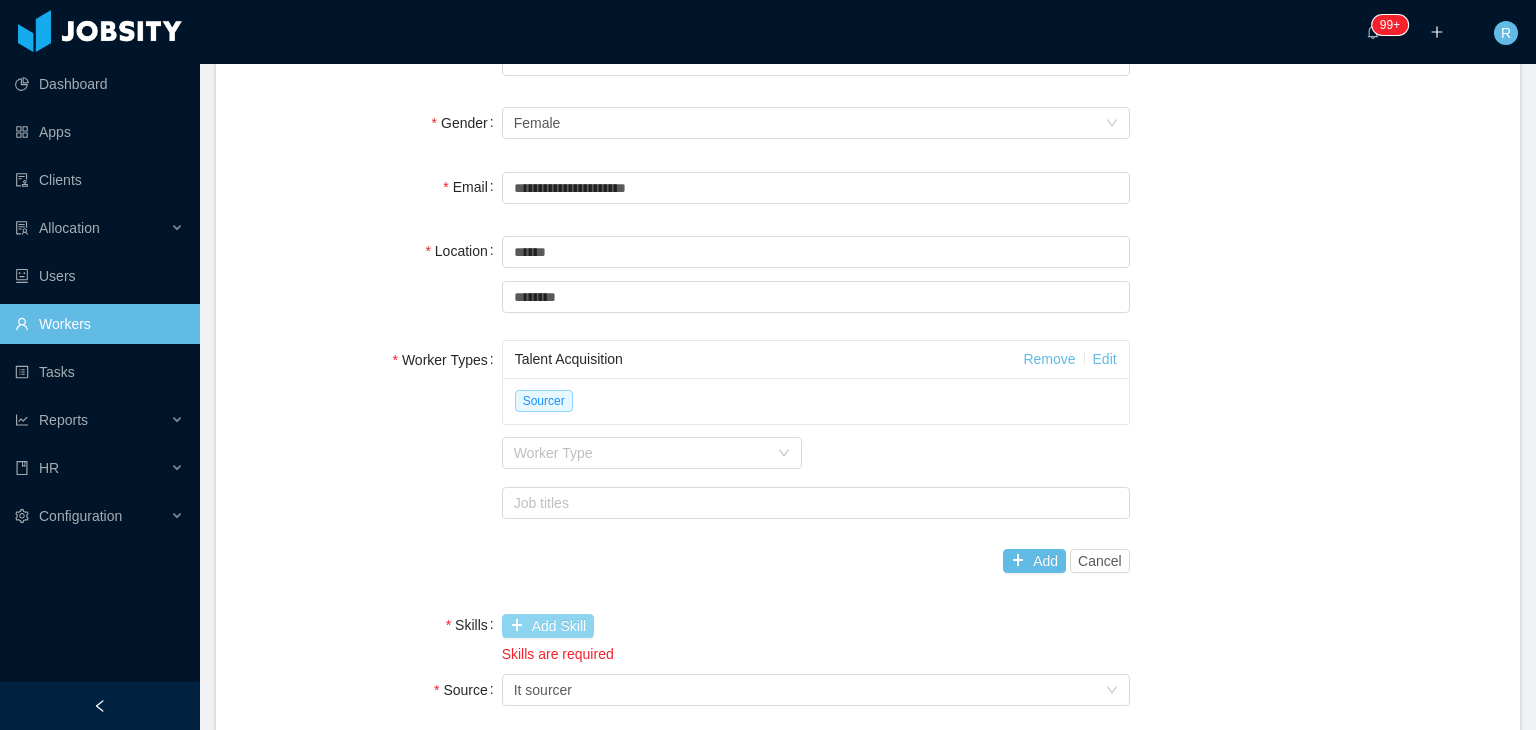 click on "Add Skill" at bounding box center (548, 626) 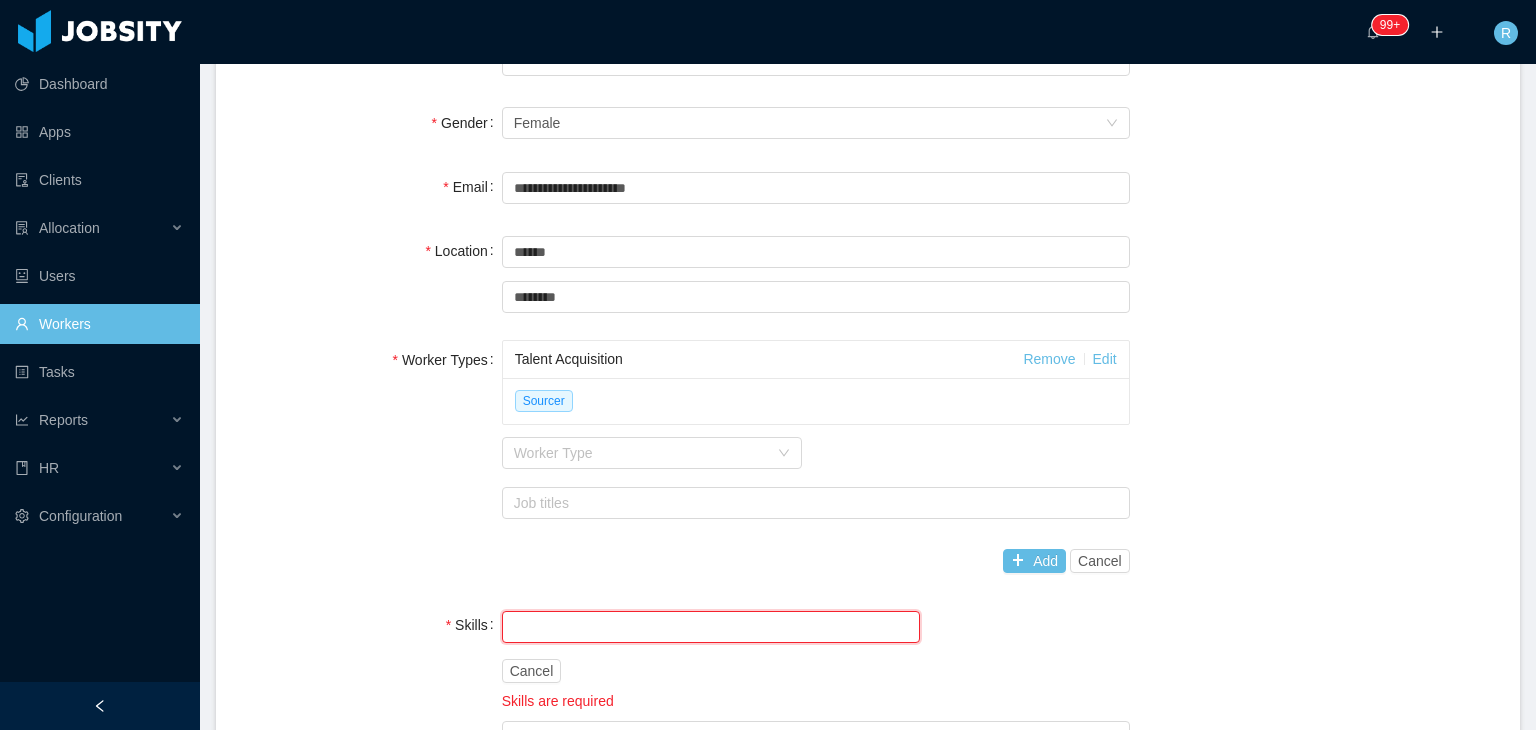click at bounding box center [711, 627] 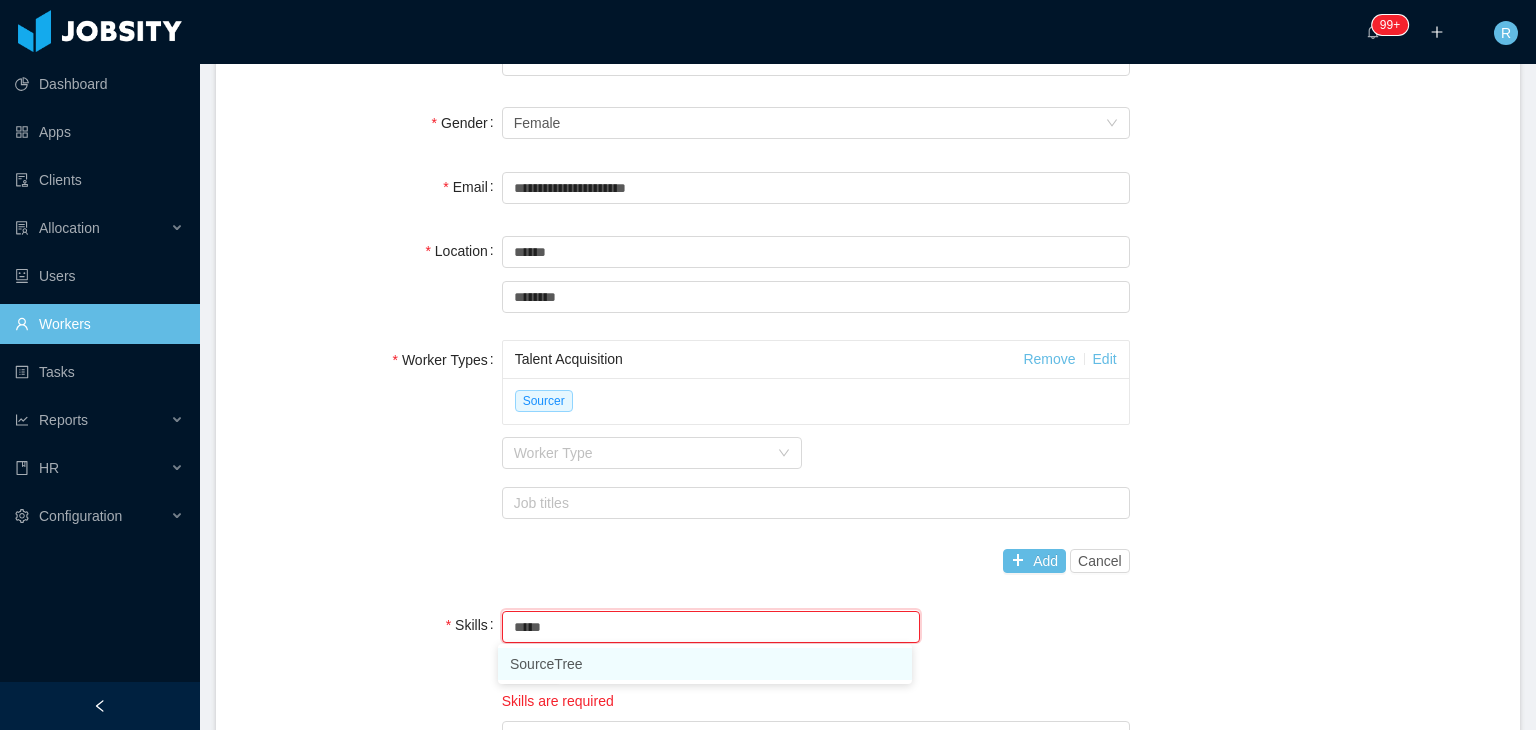 click on "Worker Types Talent Acquisition Remove Edit Sourcer Worker Type  Job titles  Add   Cancel" at bounding box center (868, 460) 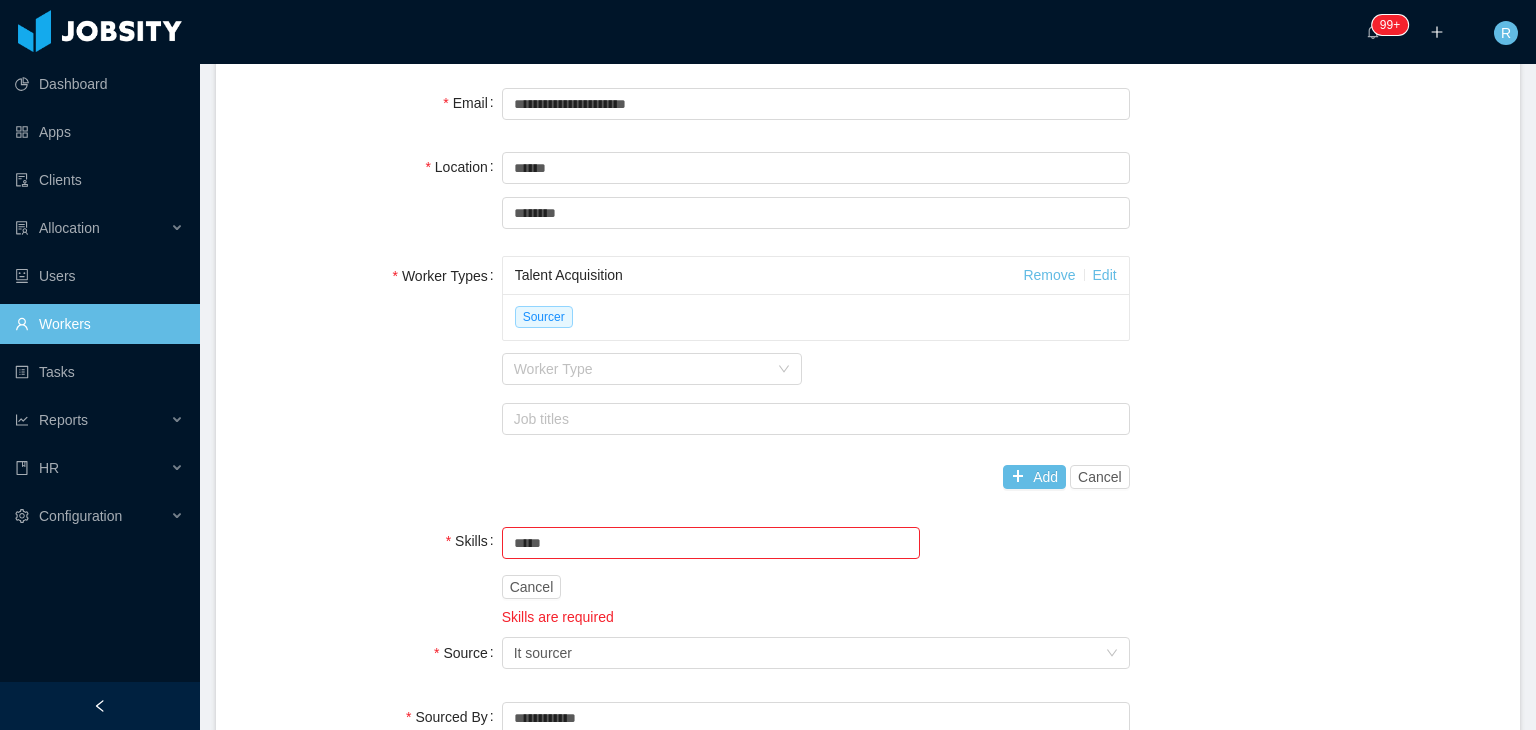 scroll, scrollTop: 508, scrollLeft: 0, axis: vertical 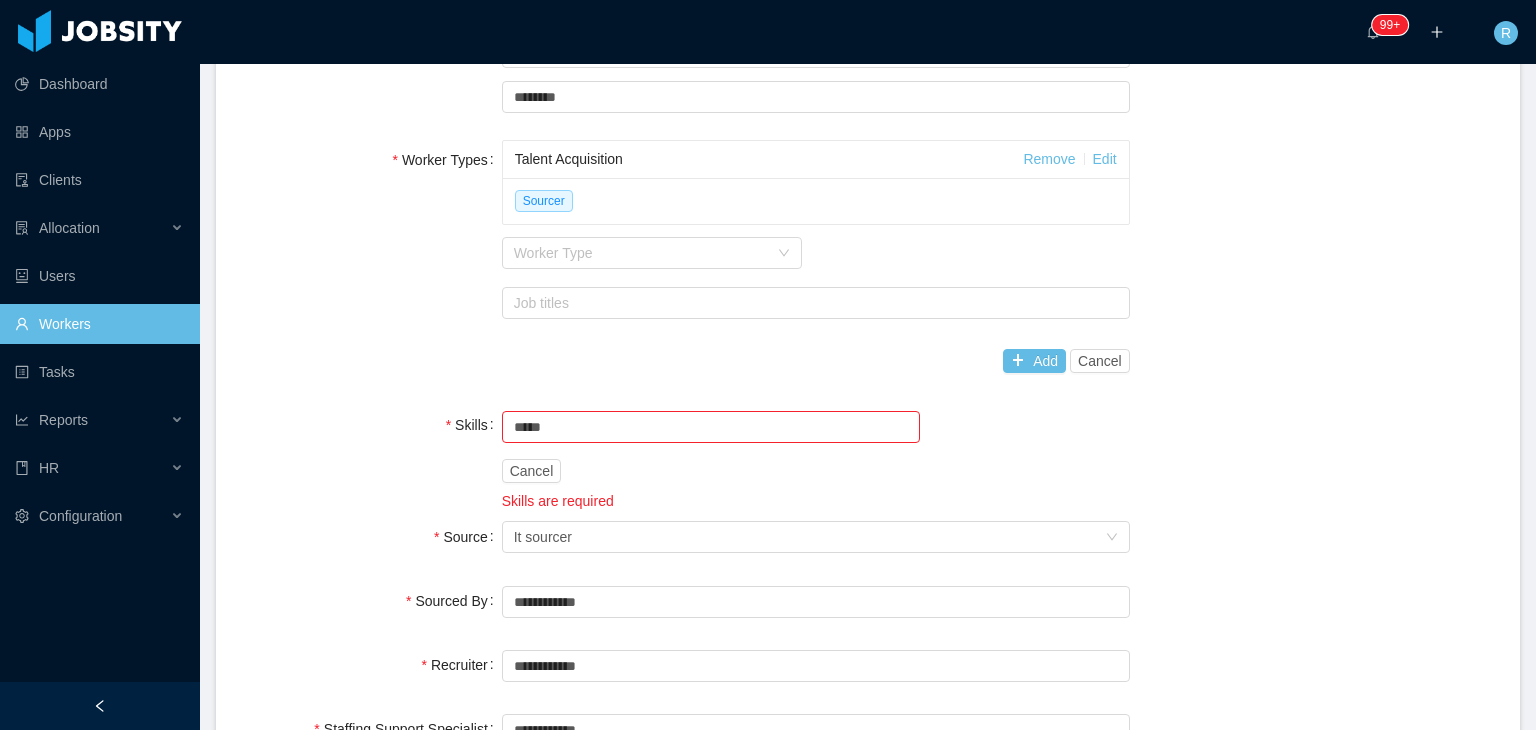 click on "Cancel" at bounding box center (816, 471) 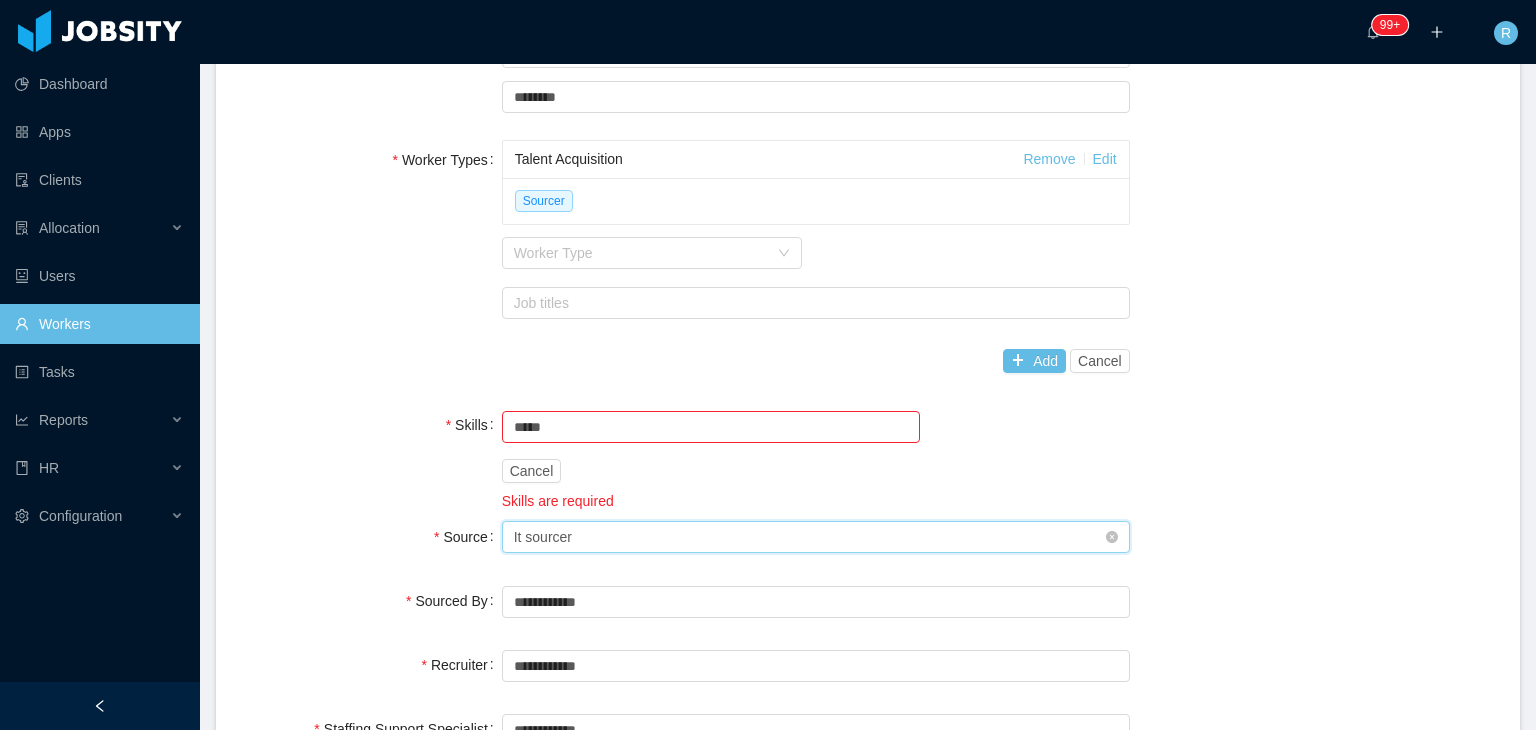 click on "Seniority It sourcer" at bounding box center (809, 537) 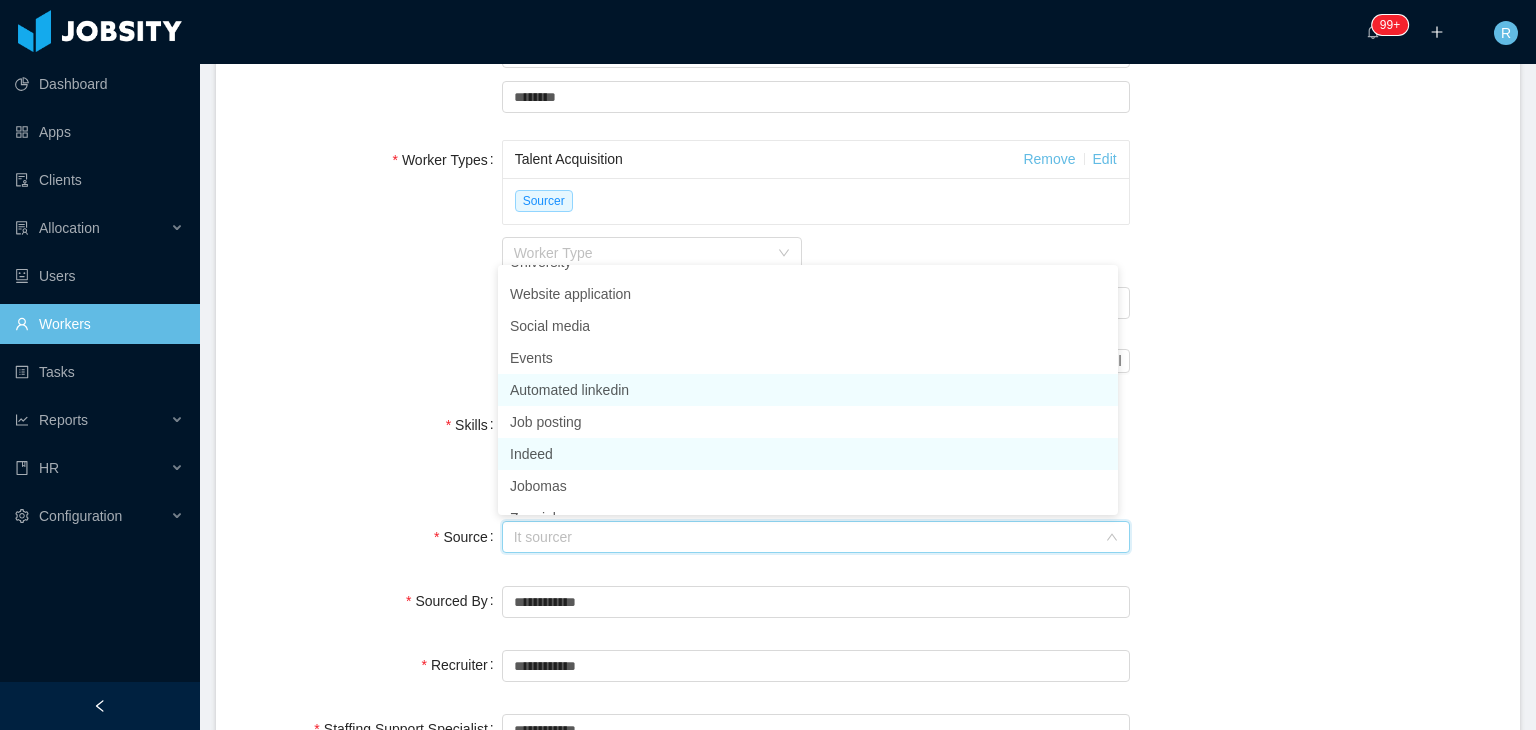 scroll, scrollTop: 0, scrollLeft: 0, axis: both 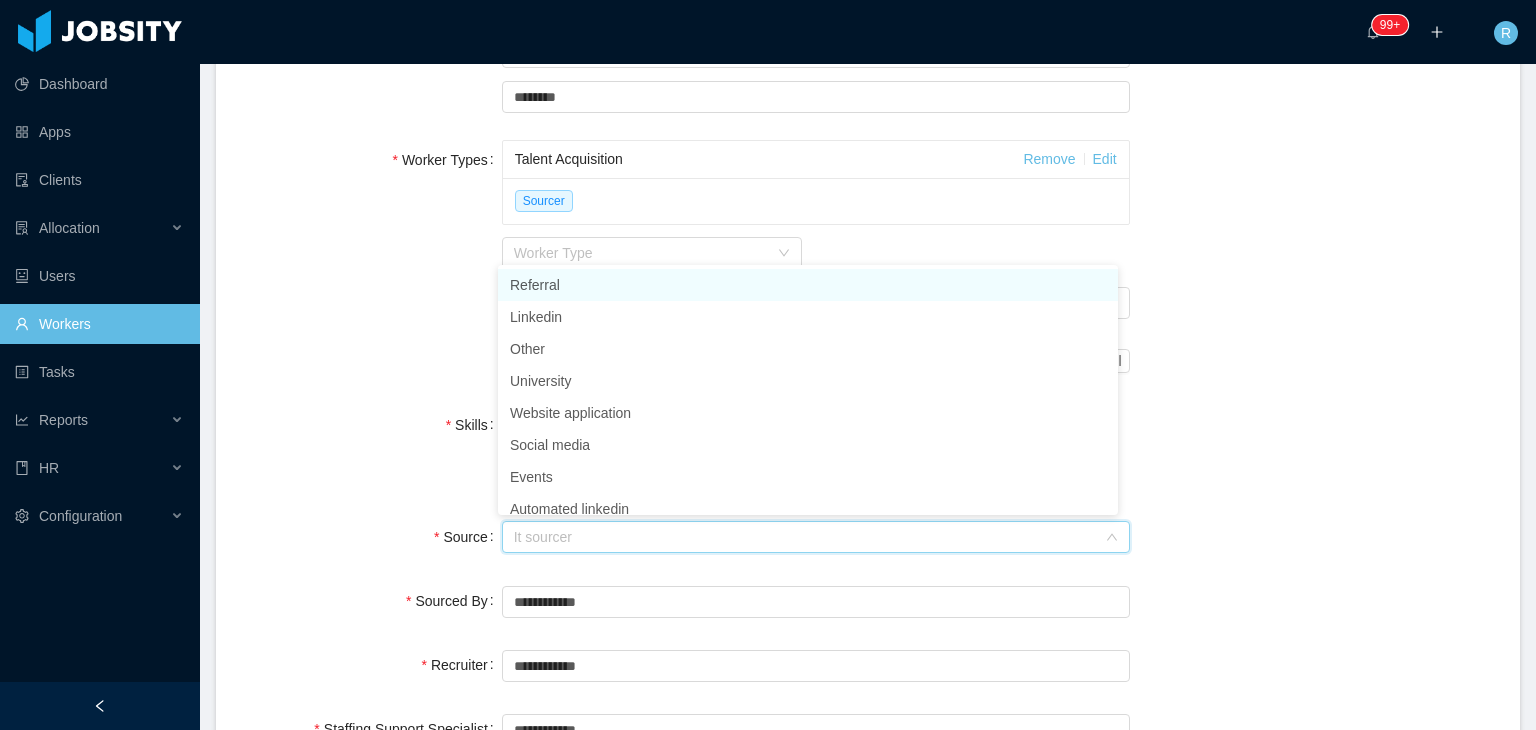 click on "Referral" at bounding box center (808, 285) 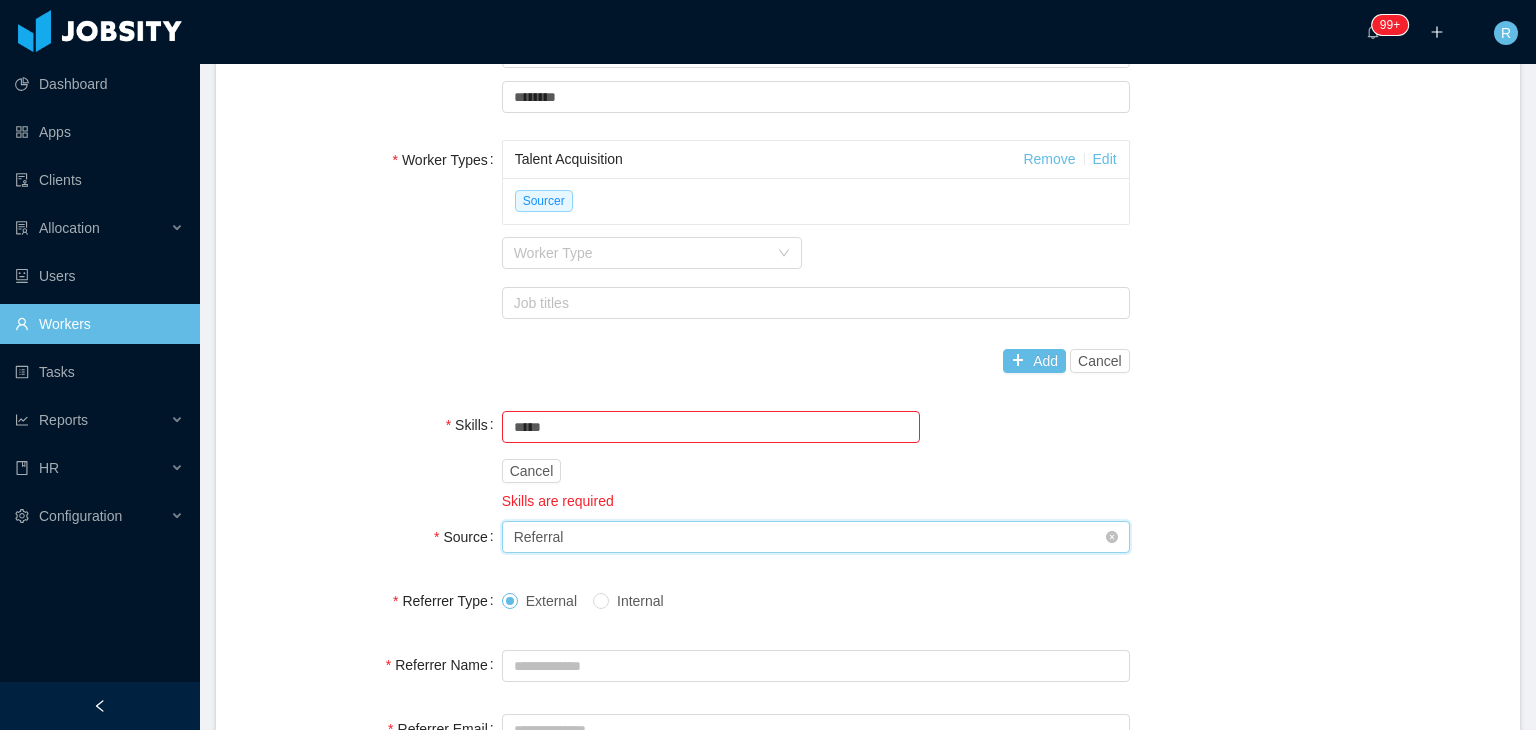 click on "Seniority Referral" at bounding box center (809, 537) 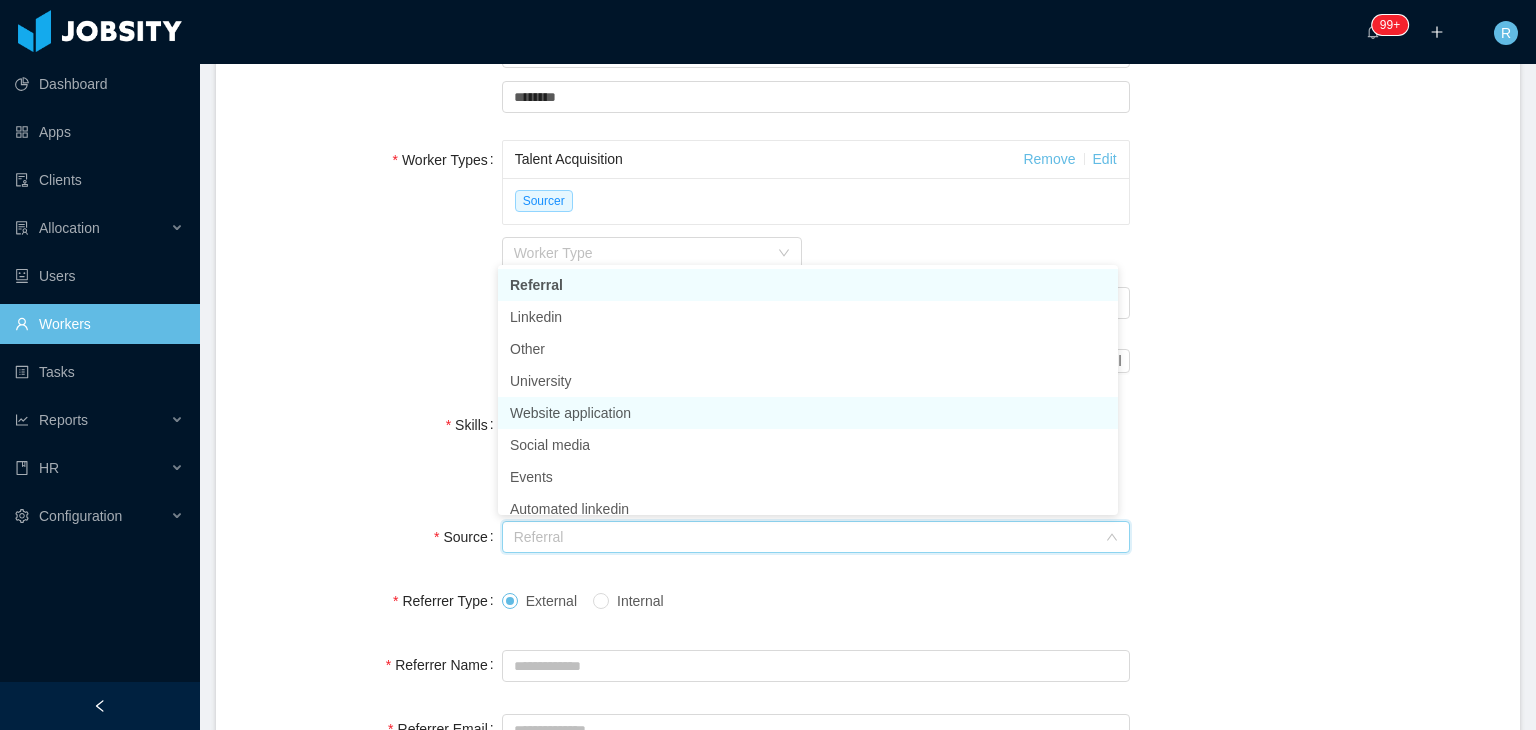 scroll, scrollTop: 9, scrollLeft: 0, axis: vertical 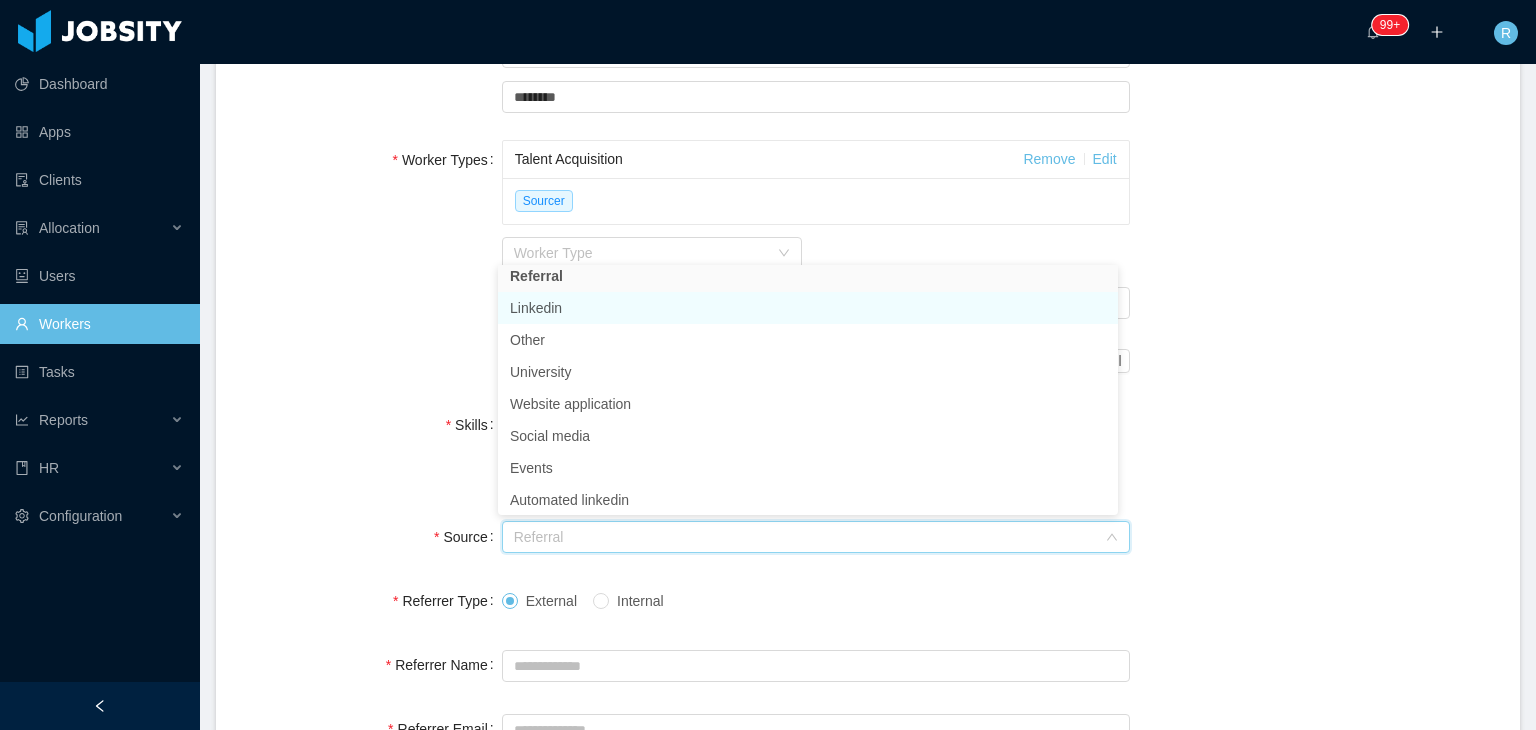 click on "Linkedin" at bounding box center [808, 308] 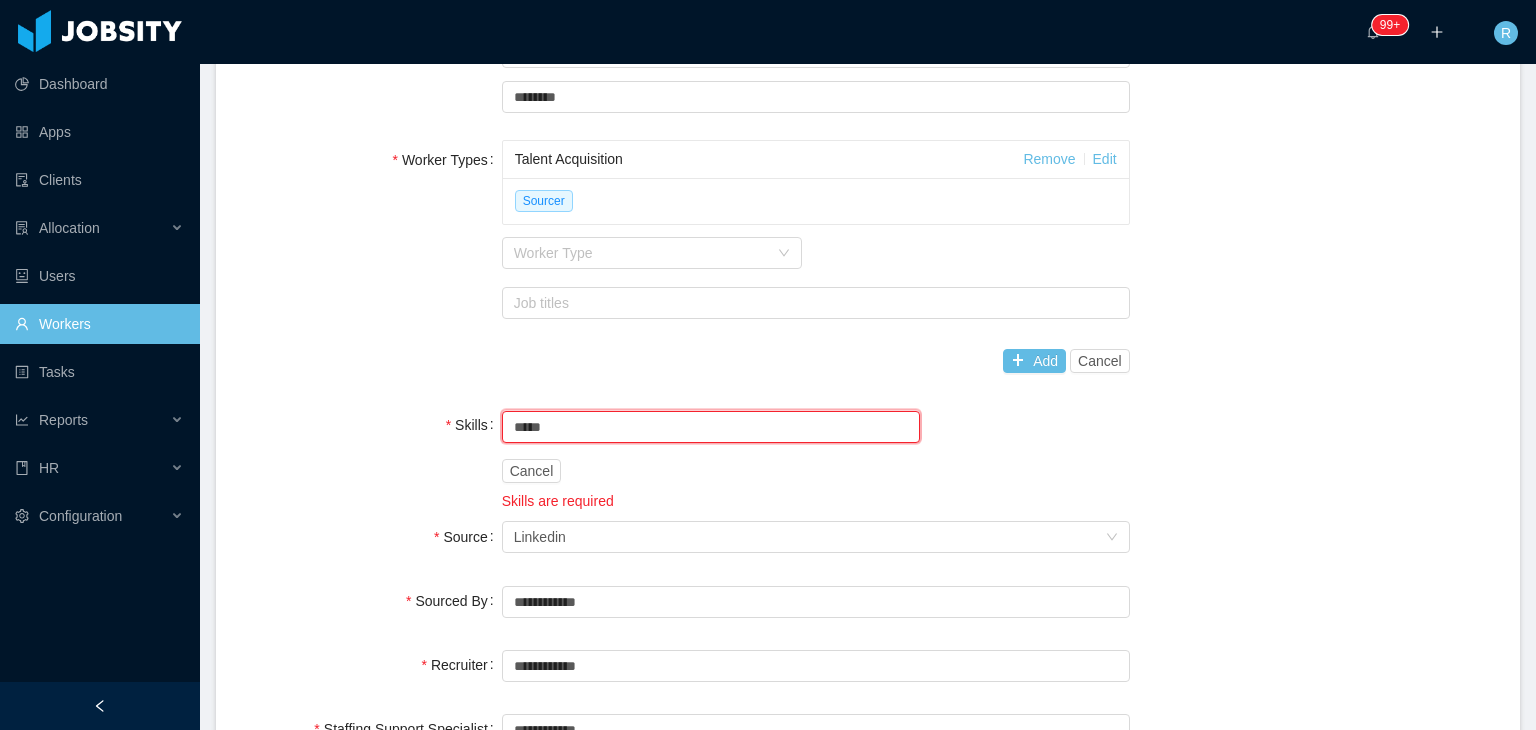 click on "*****" at bounding box center [711, 427] 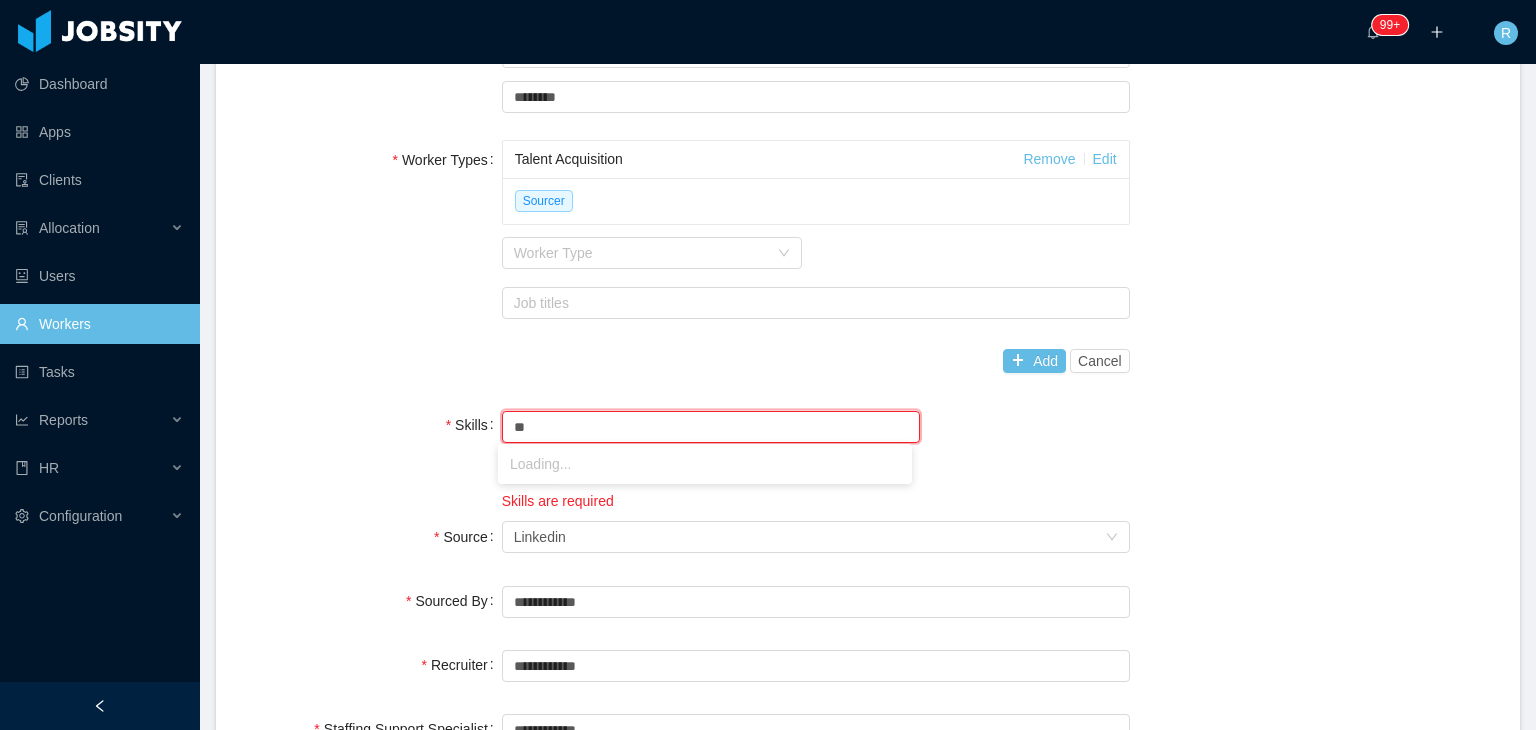 type on "*" 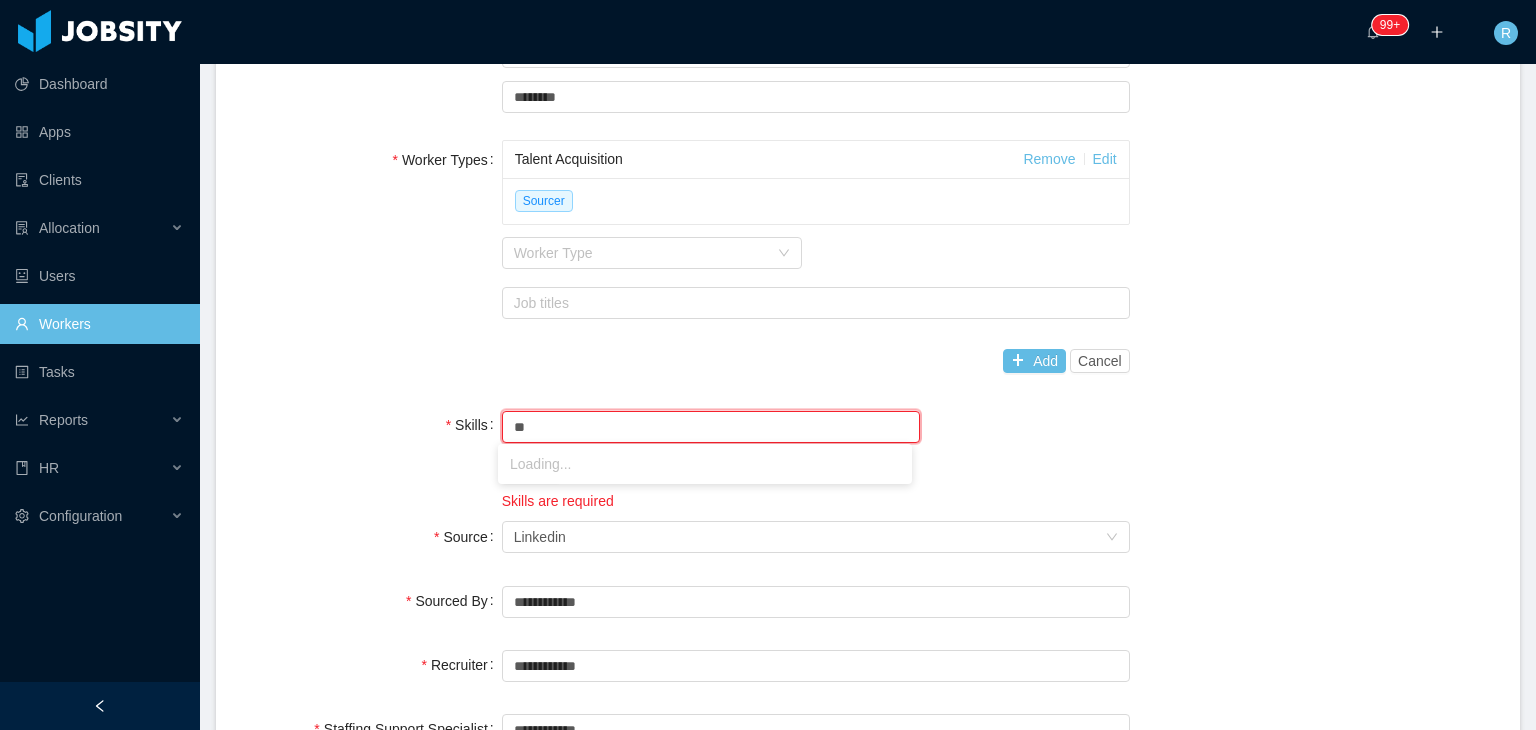 type on "*" 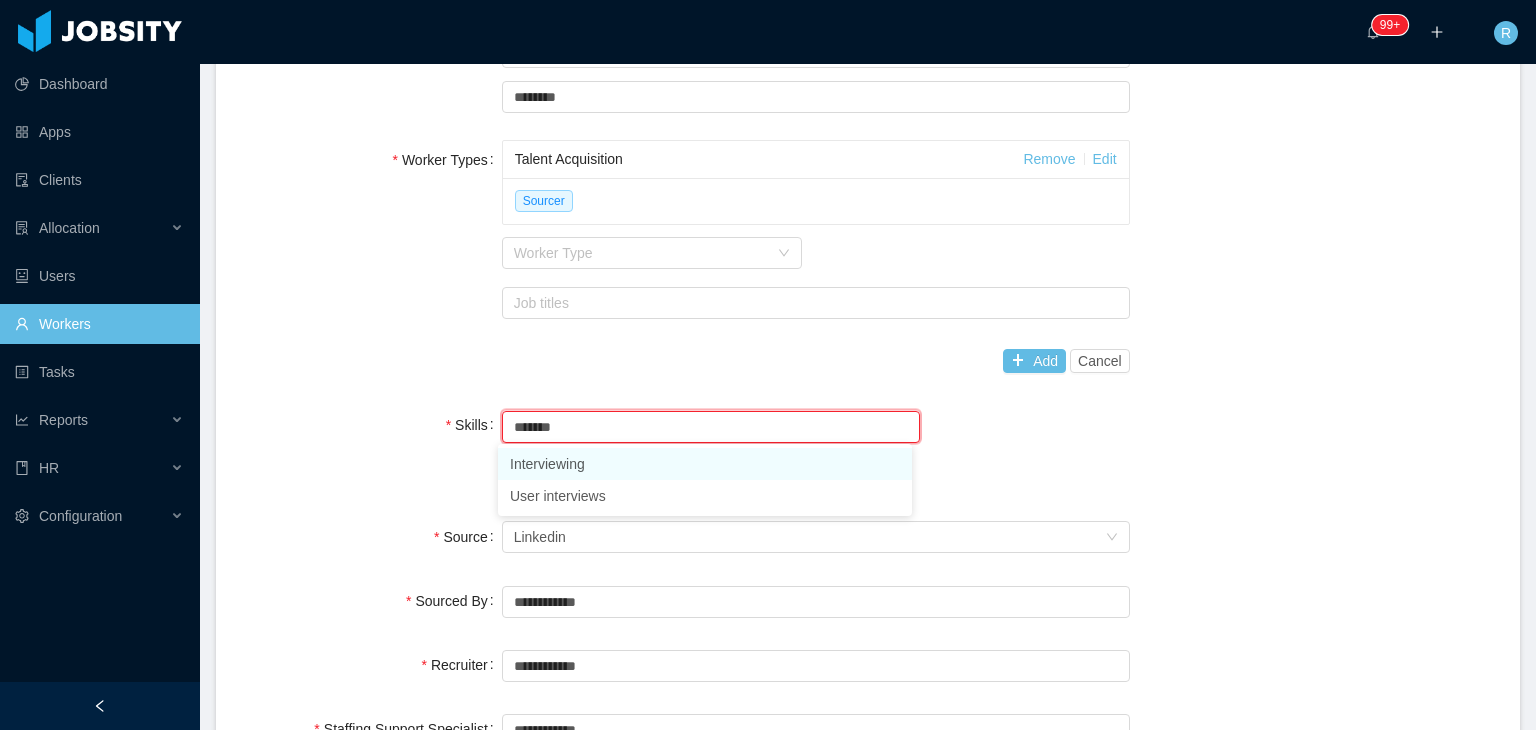 click on "Interviewing" at bounding box center (705, 464) 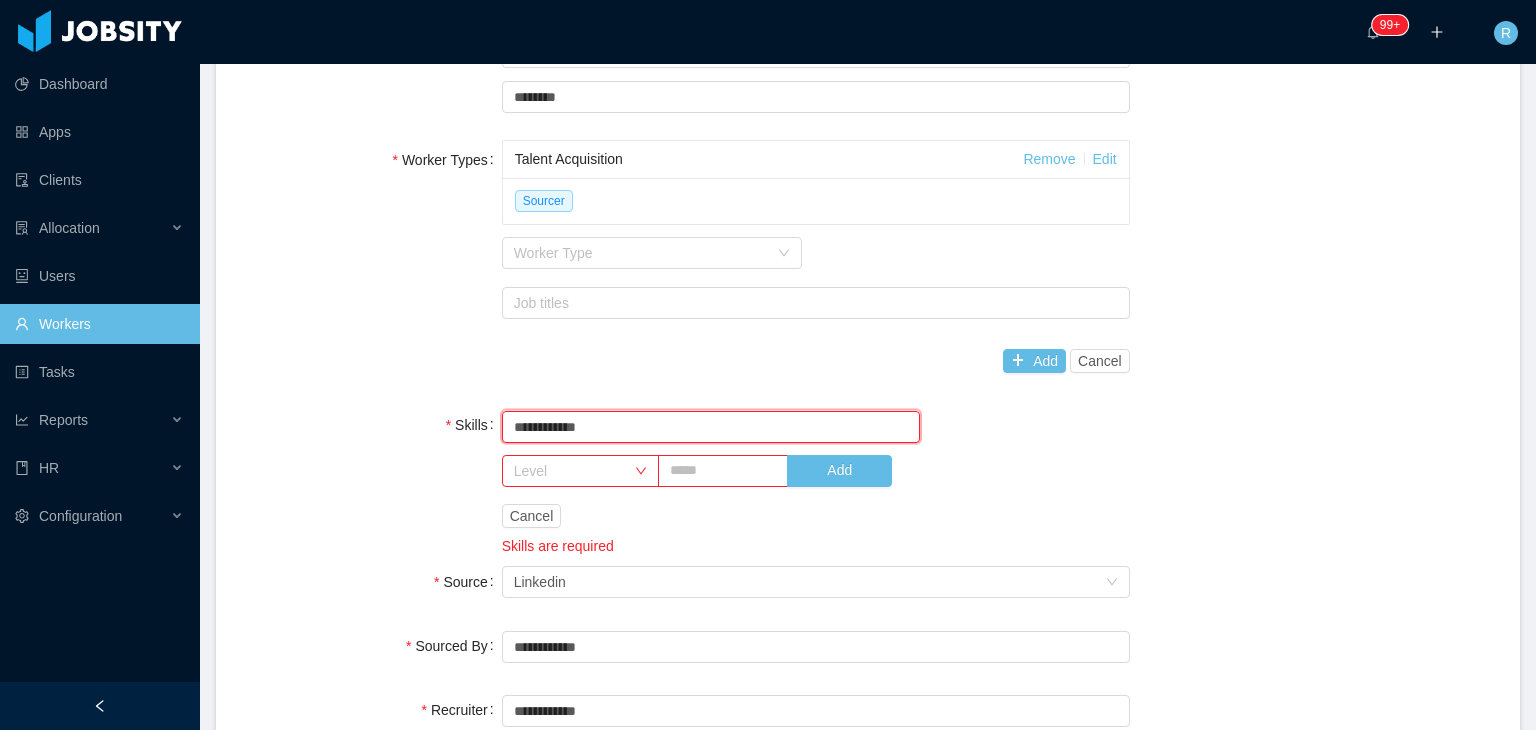 type on "**********" 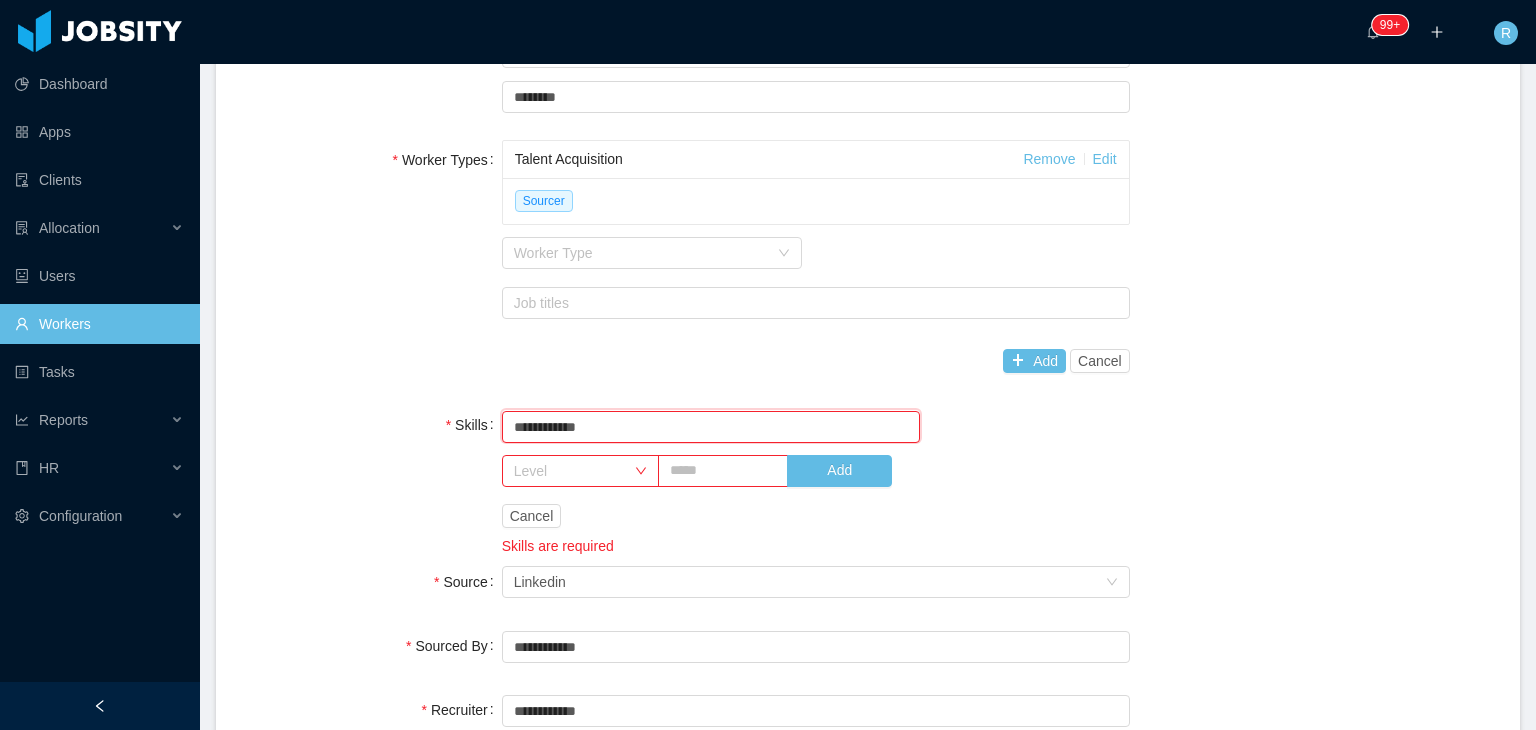 click on "**********" at bounding box center [868, 481] 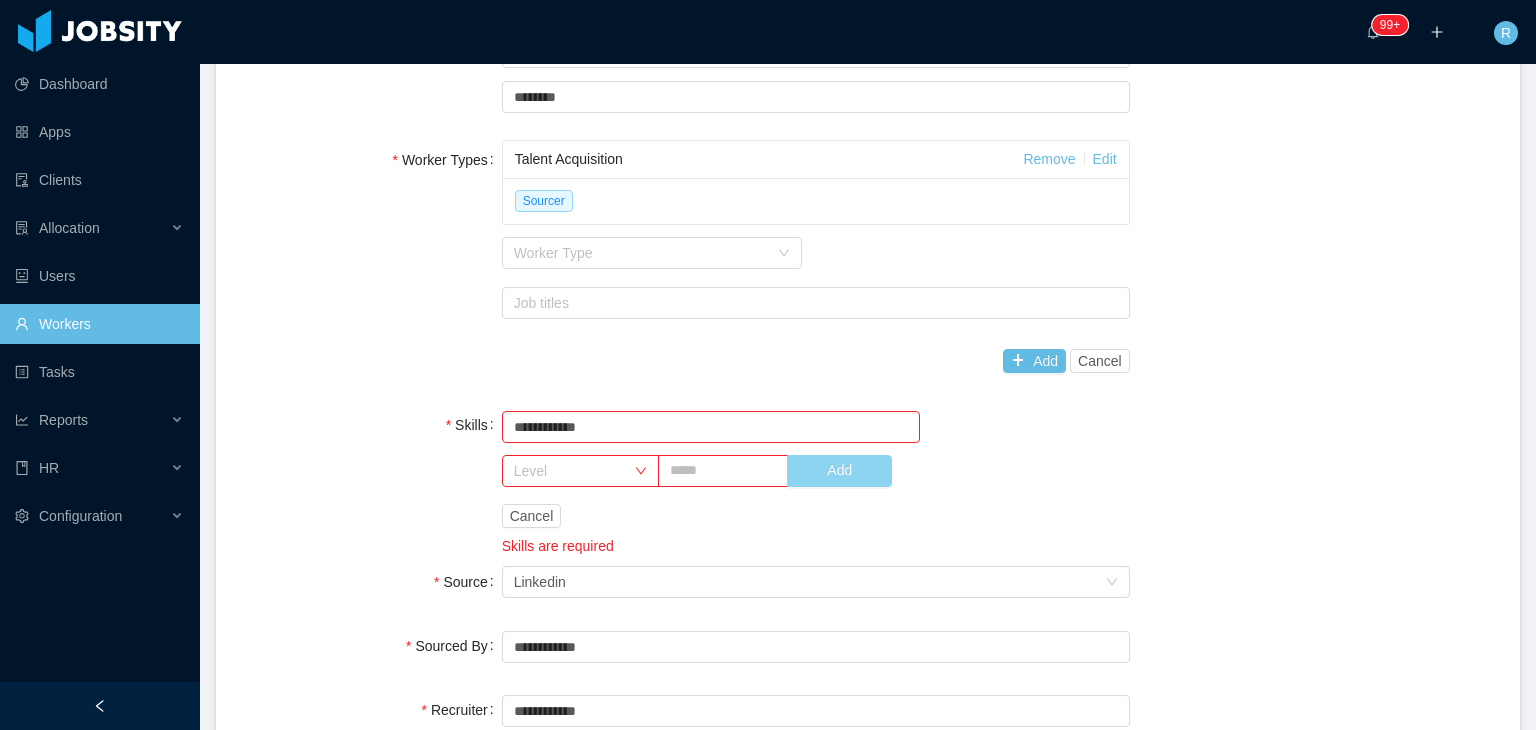 click on "Add" at bounding box center [839, 471] 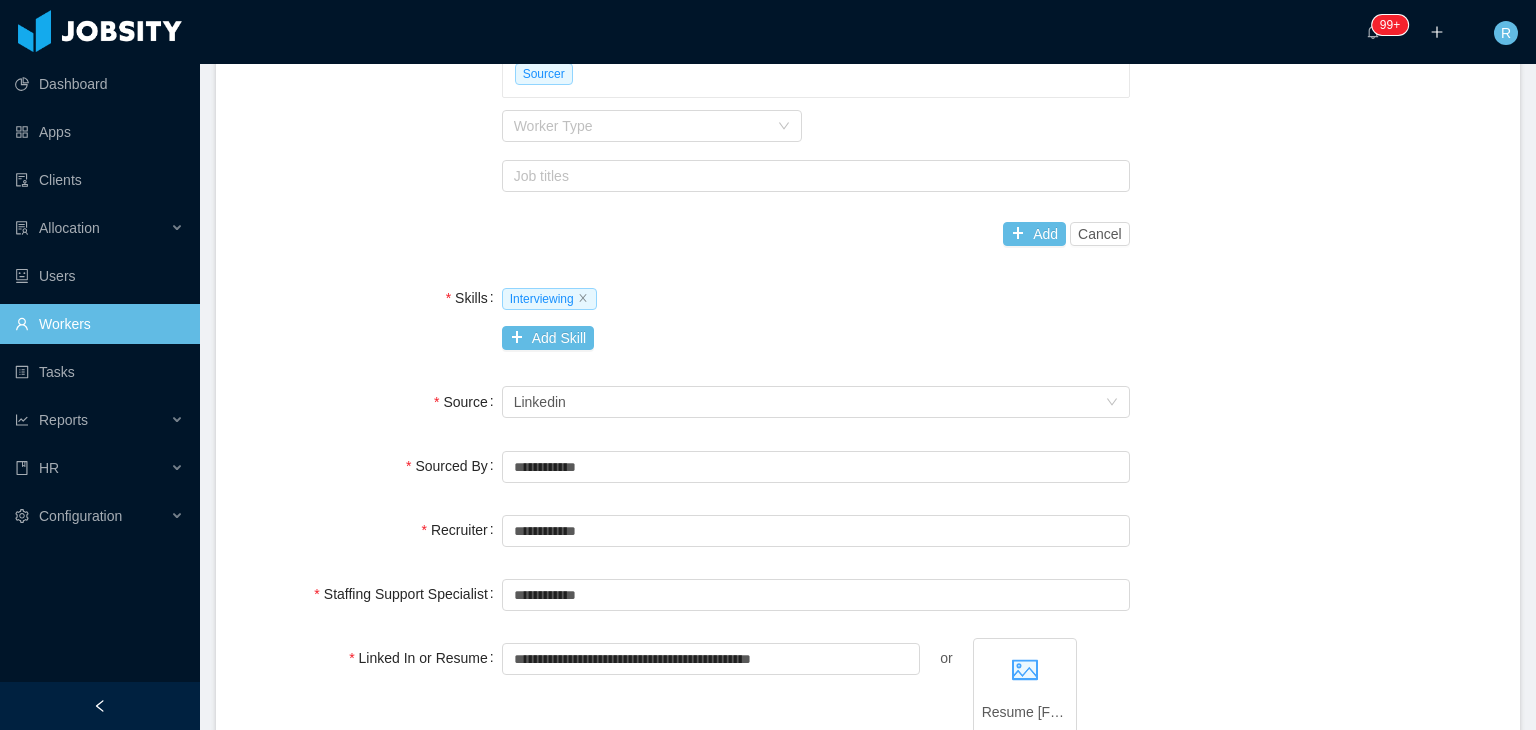 scroll, scrollTop: 908, scrollLeft: 0, axis: vertical 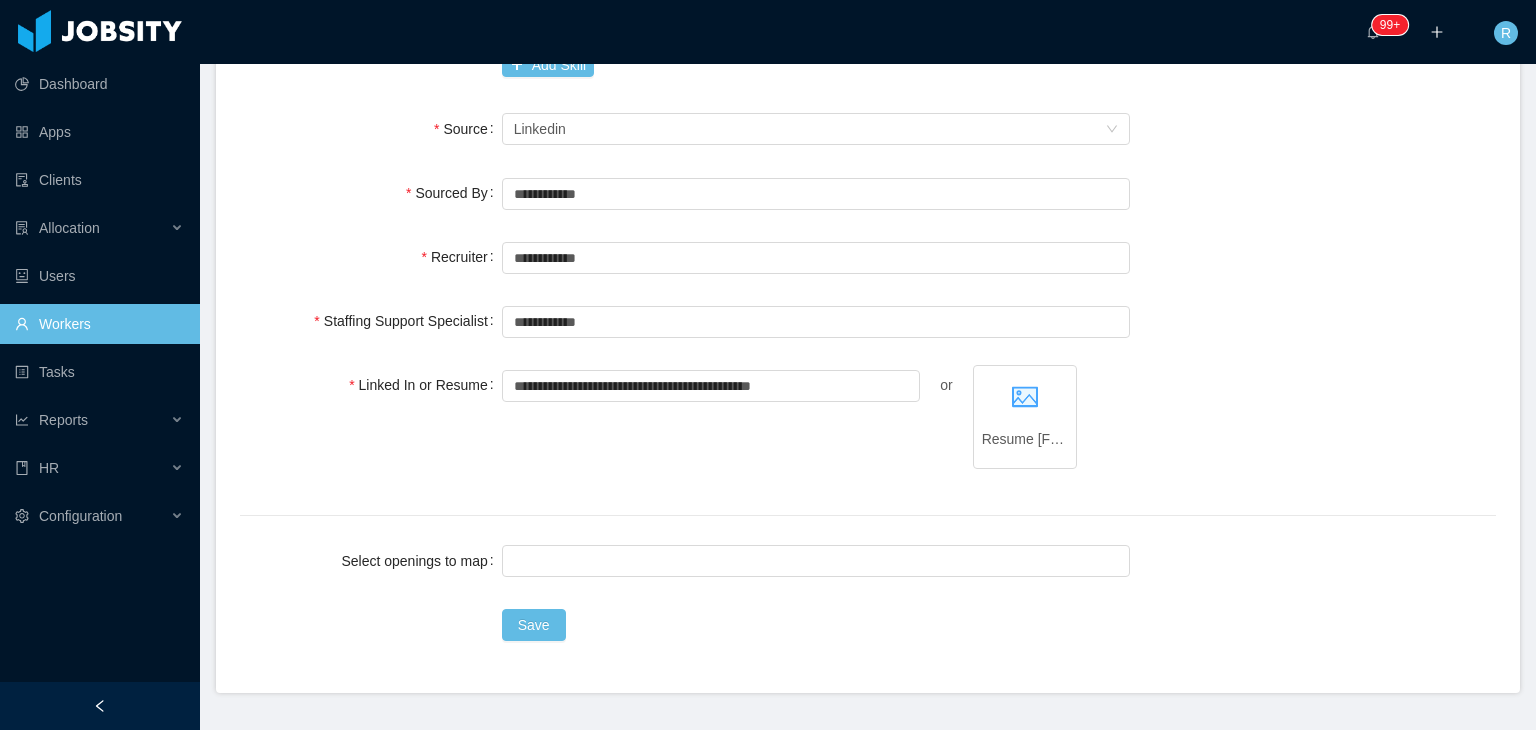 click on "Save" at bounding box center (816, 625) 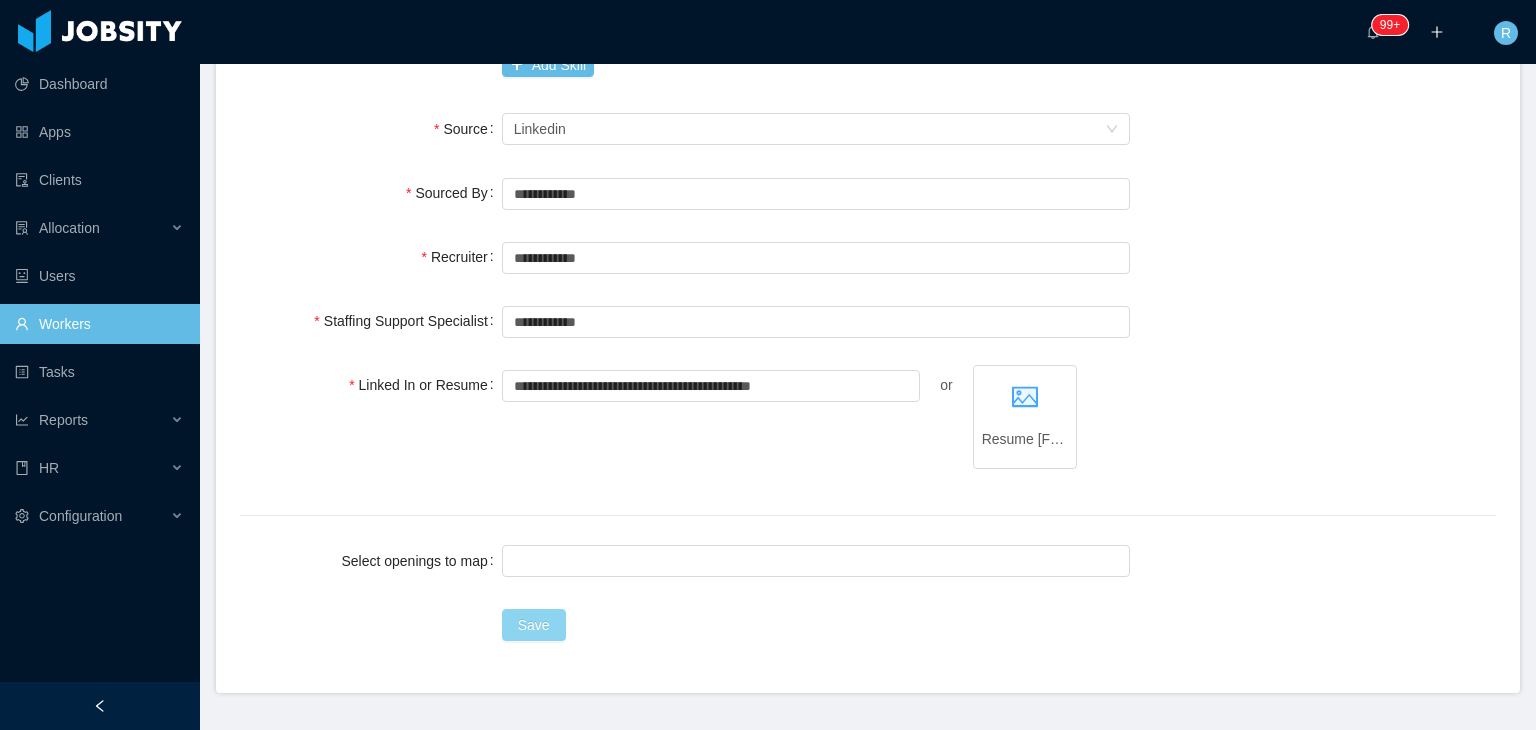 click on "Save" at bounding box center (534, 625) 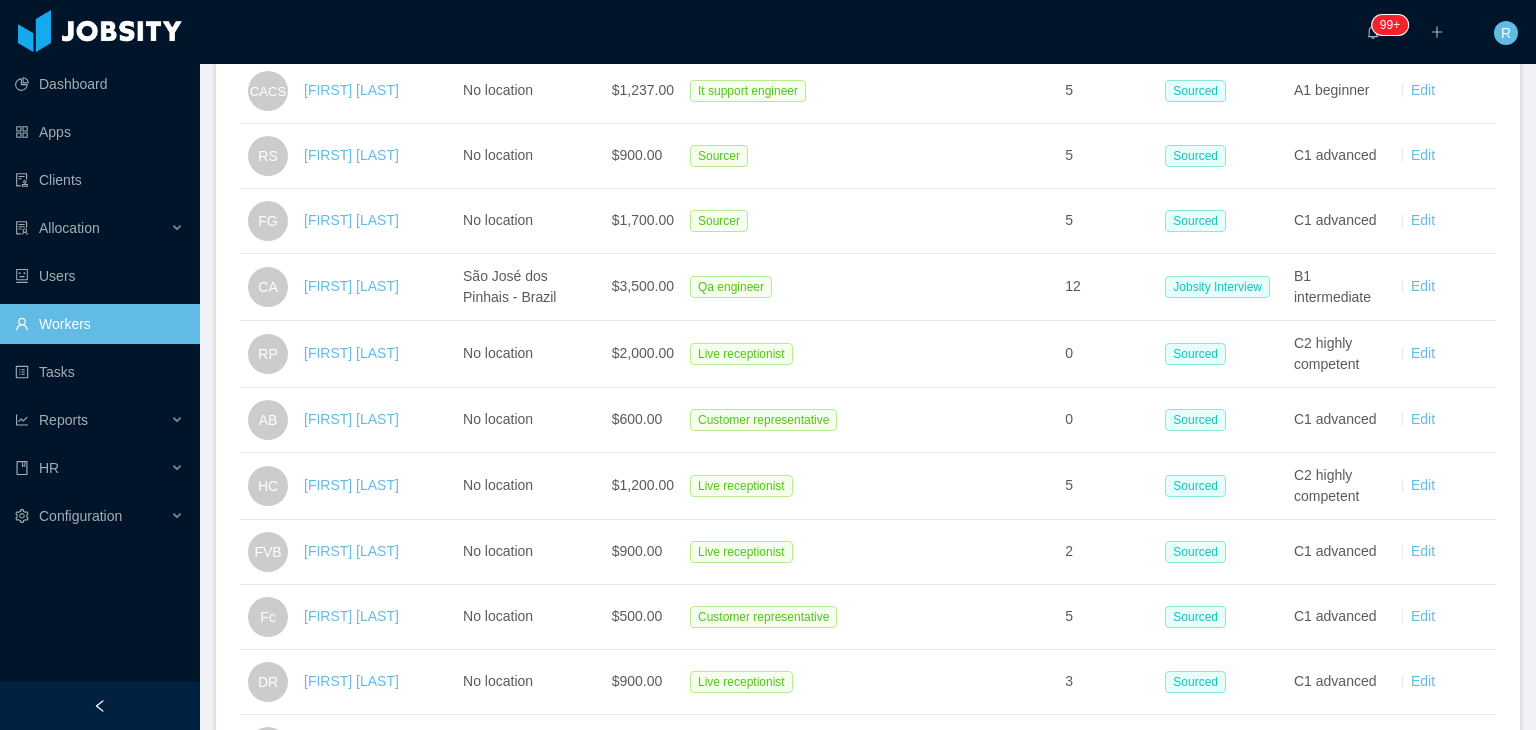 scroll, scrollTop: 0, scrollLeft: 0, axis: both 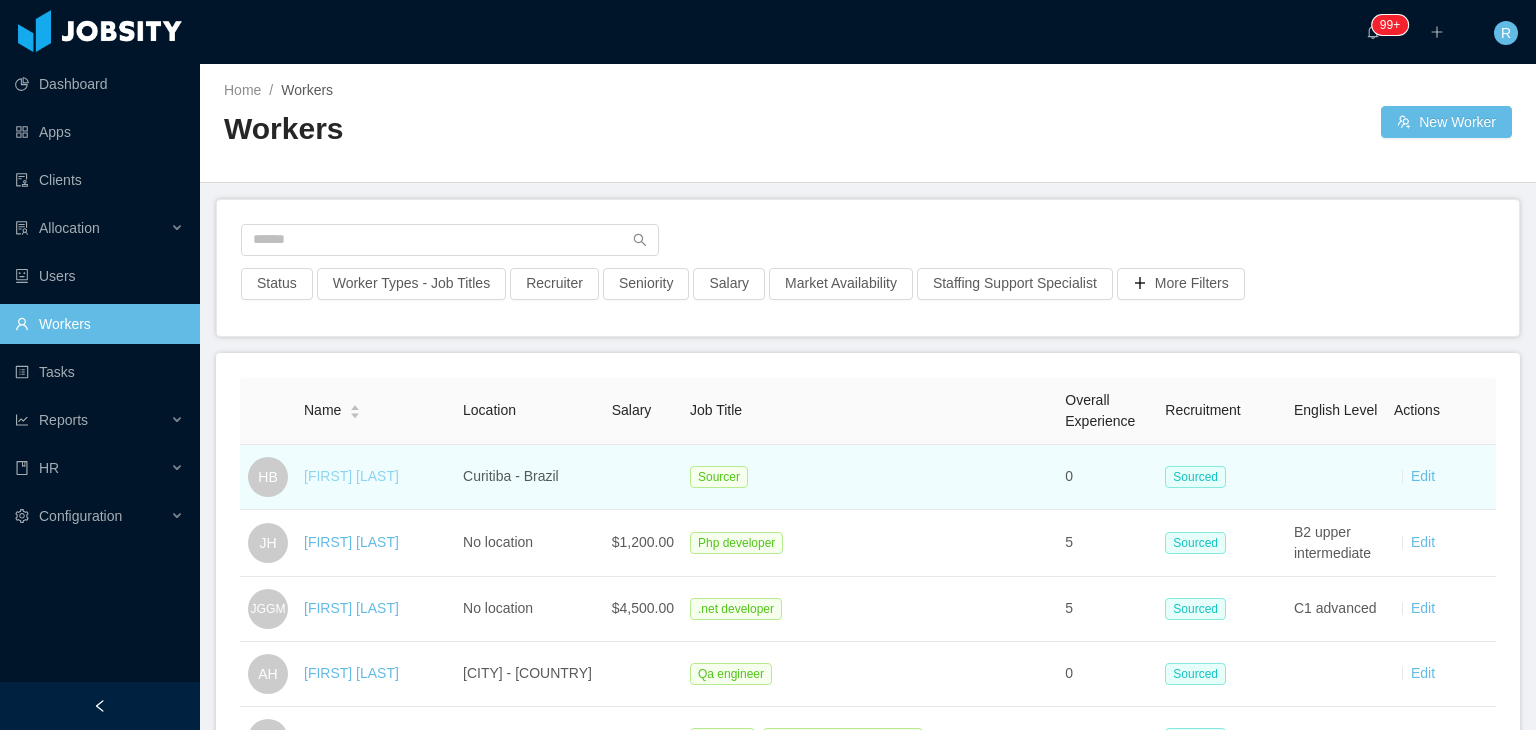 click on "[FIRST] [LAST]" at bounding box center [351, 476] 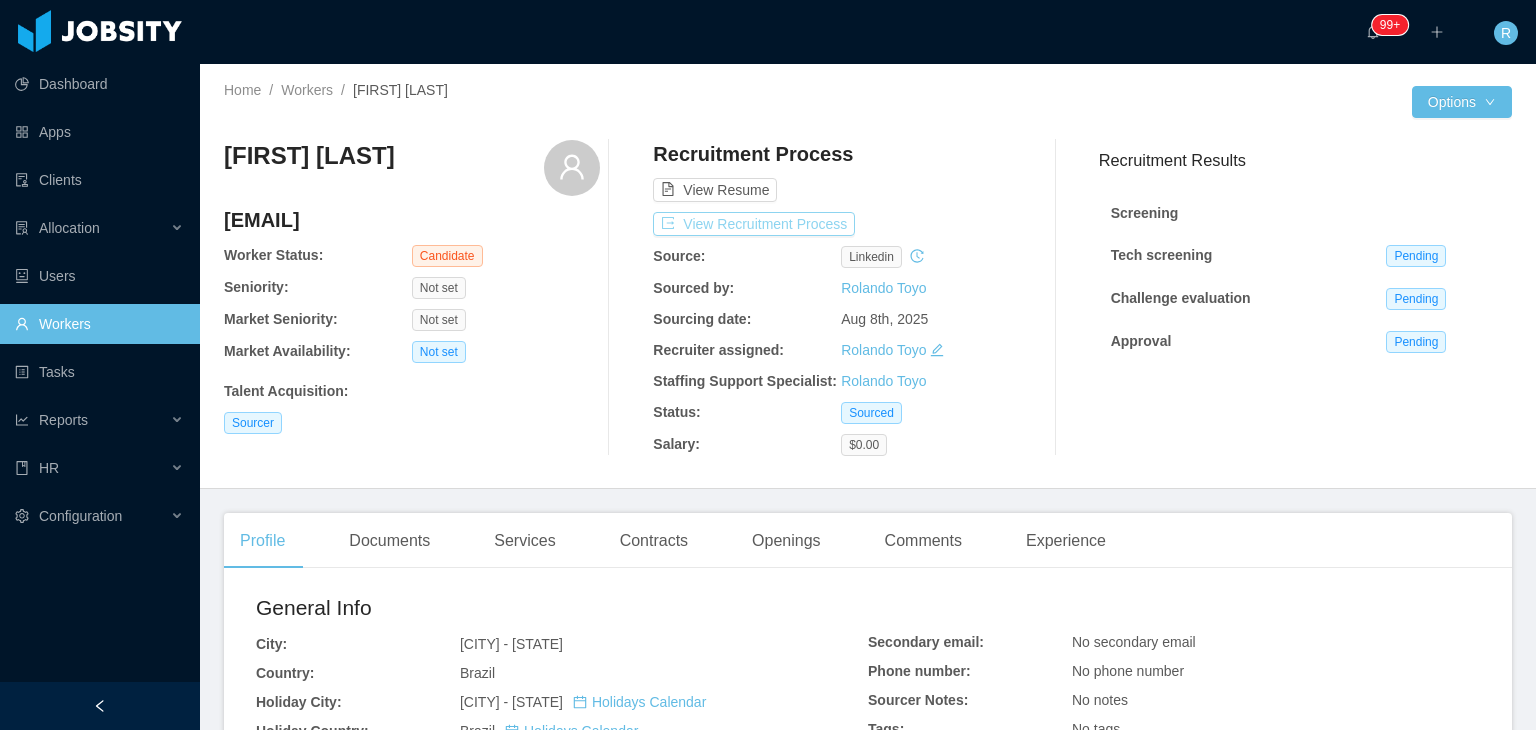 click on "View Recruitment Process" at bounding box center [754, 224] 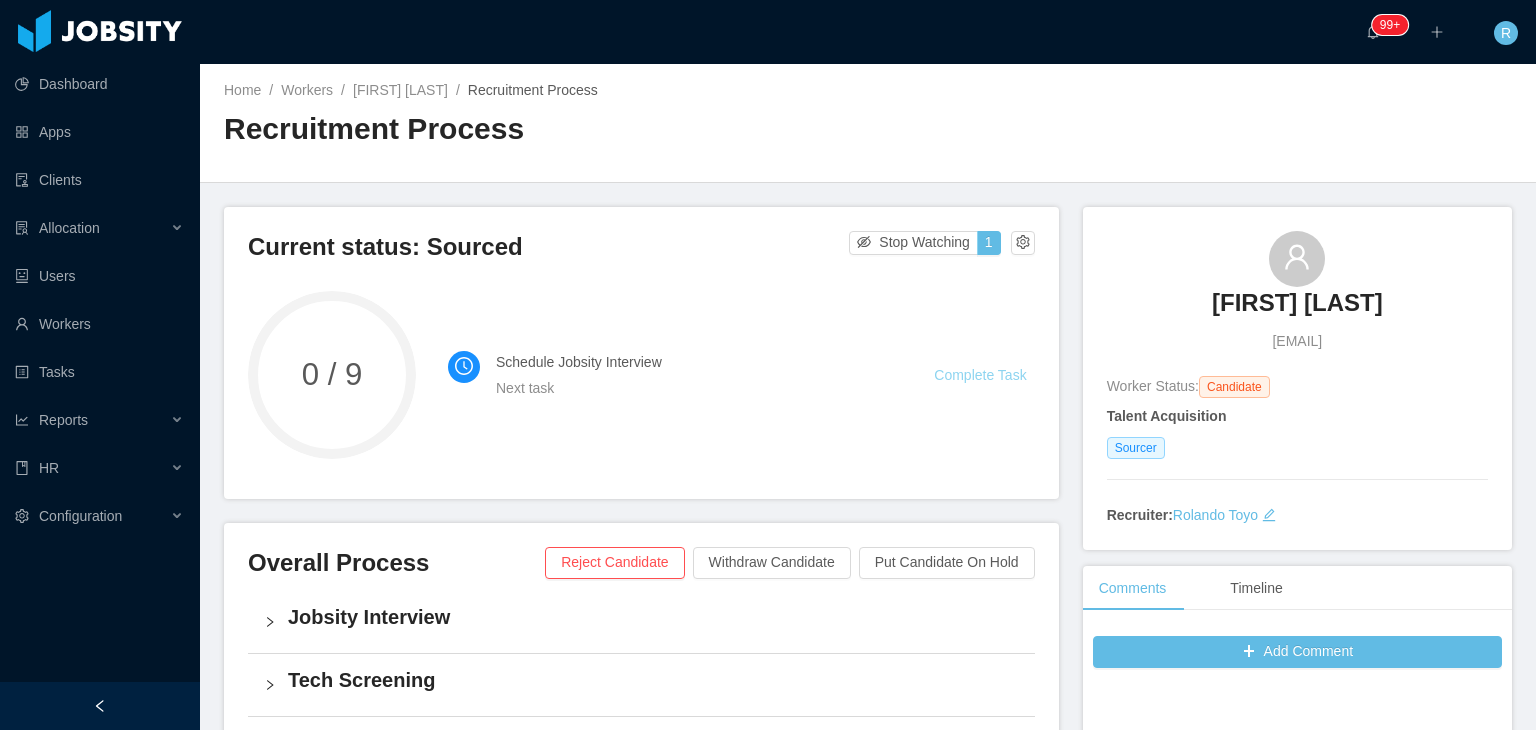 click on "Complete Task" at bounding box center [980, 375] 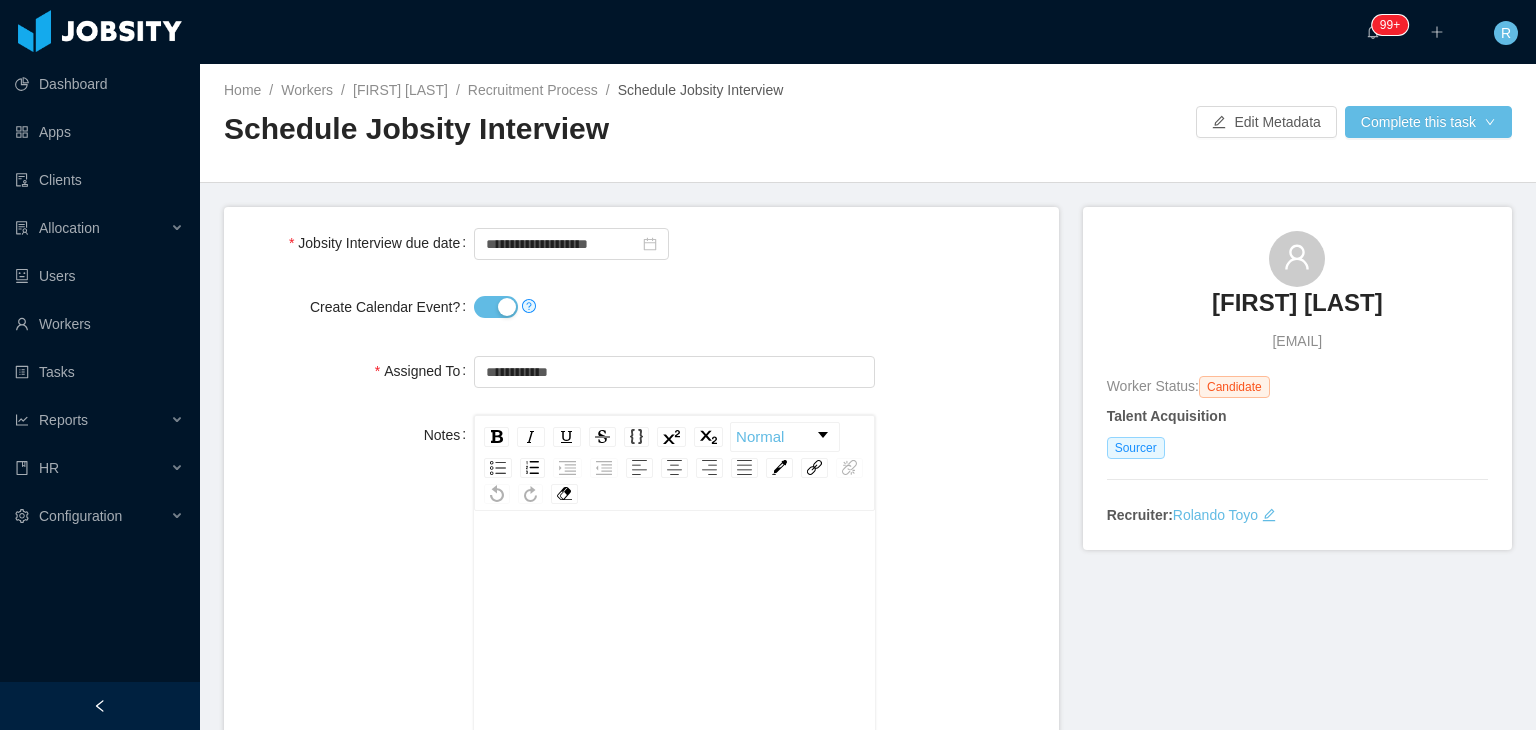 click on "Create Calendar Event?" at bounding box center (496, 307) 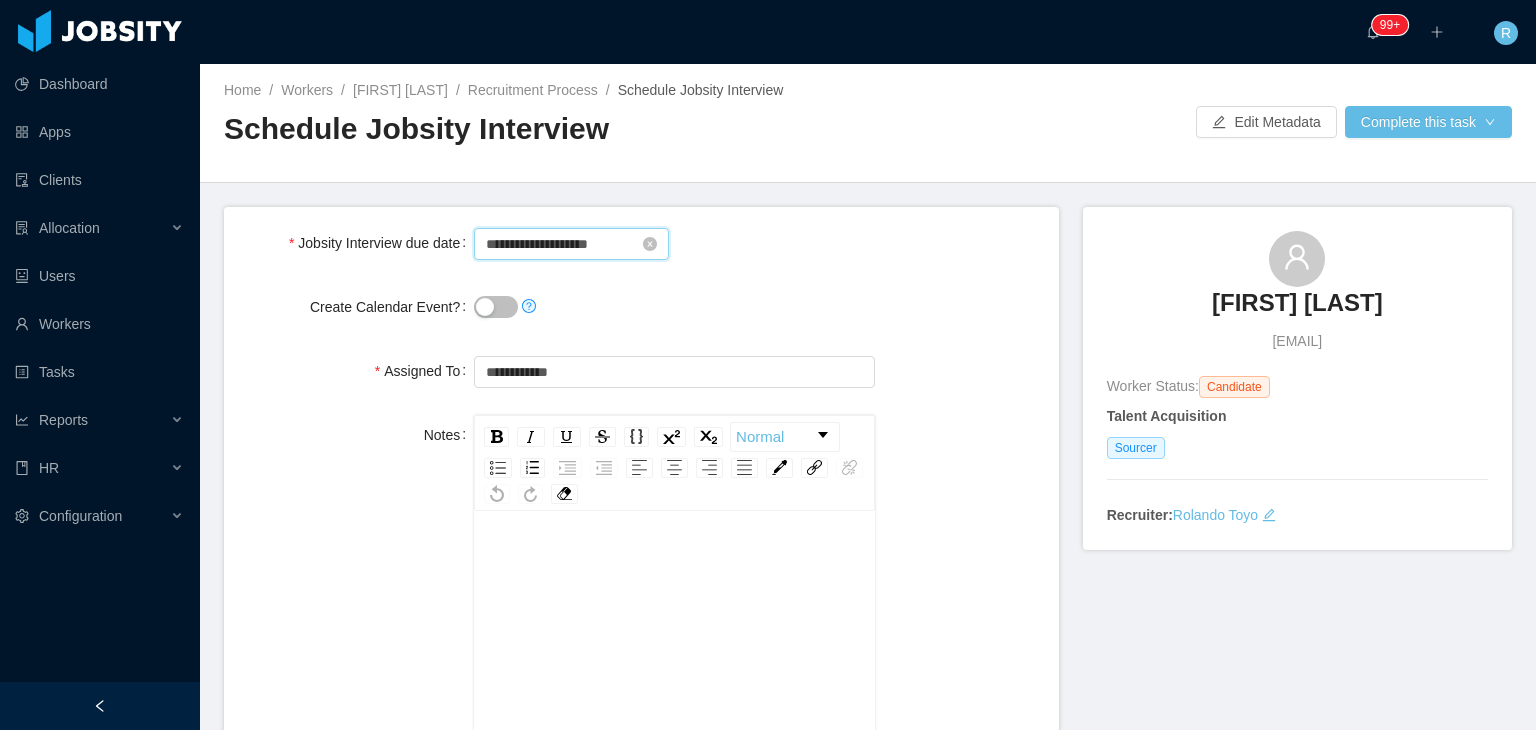 click on "**********" at bounding box center (571, 244) 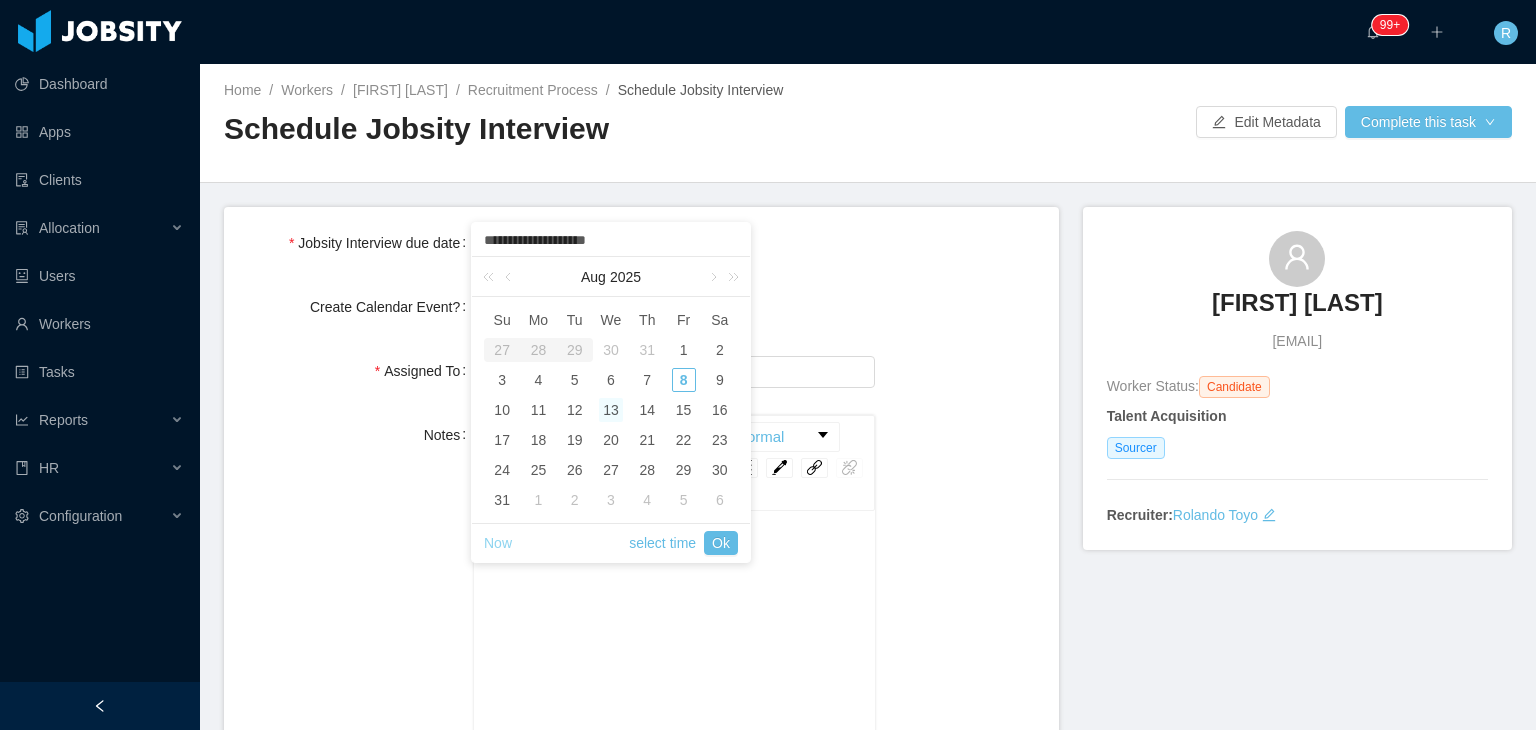click on "Now" at bounding box center (498, 543) 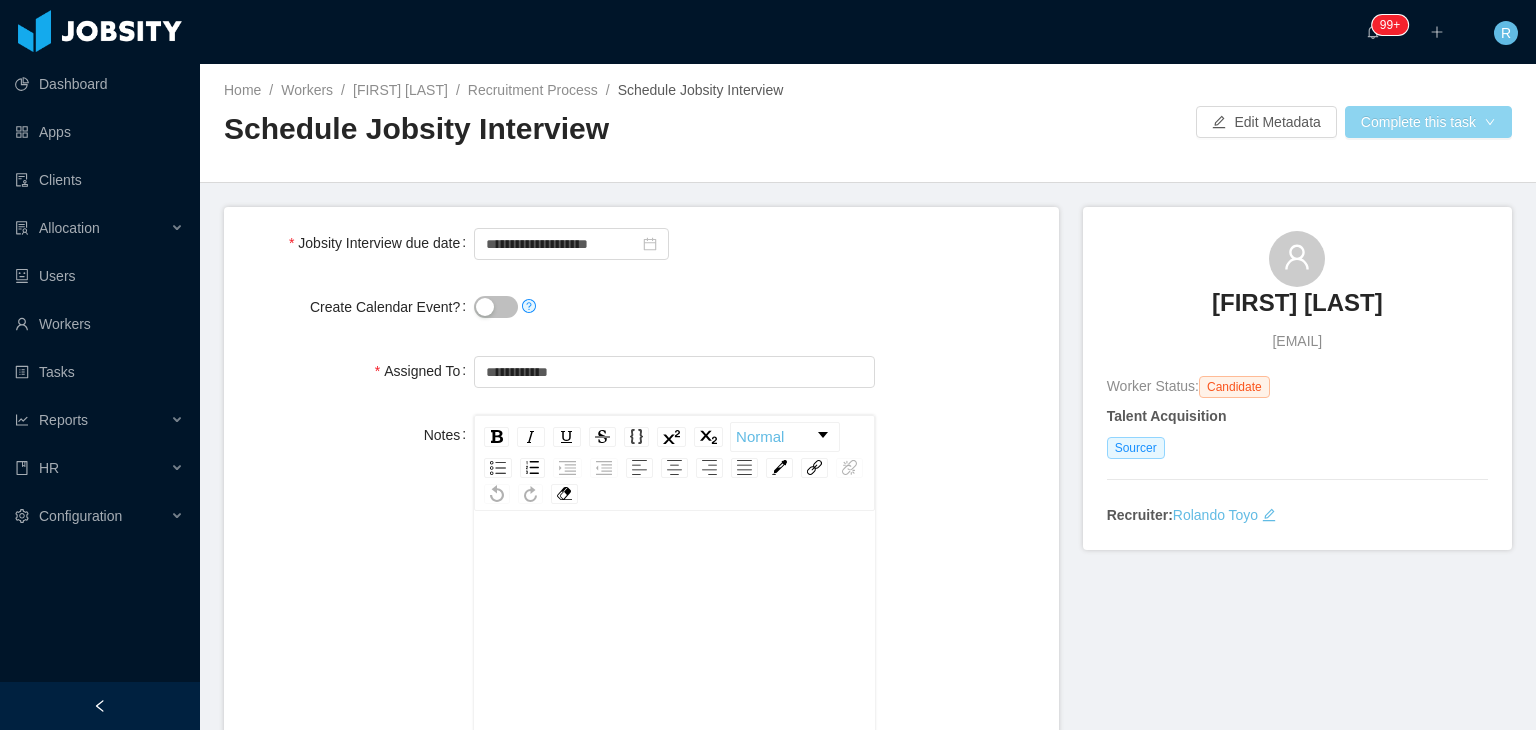 click on "Complete this task" at bounding box center (1428, 122) 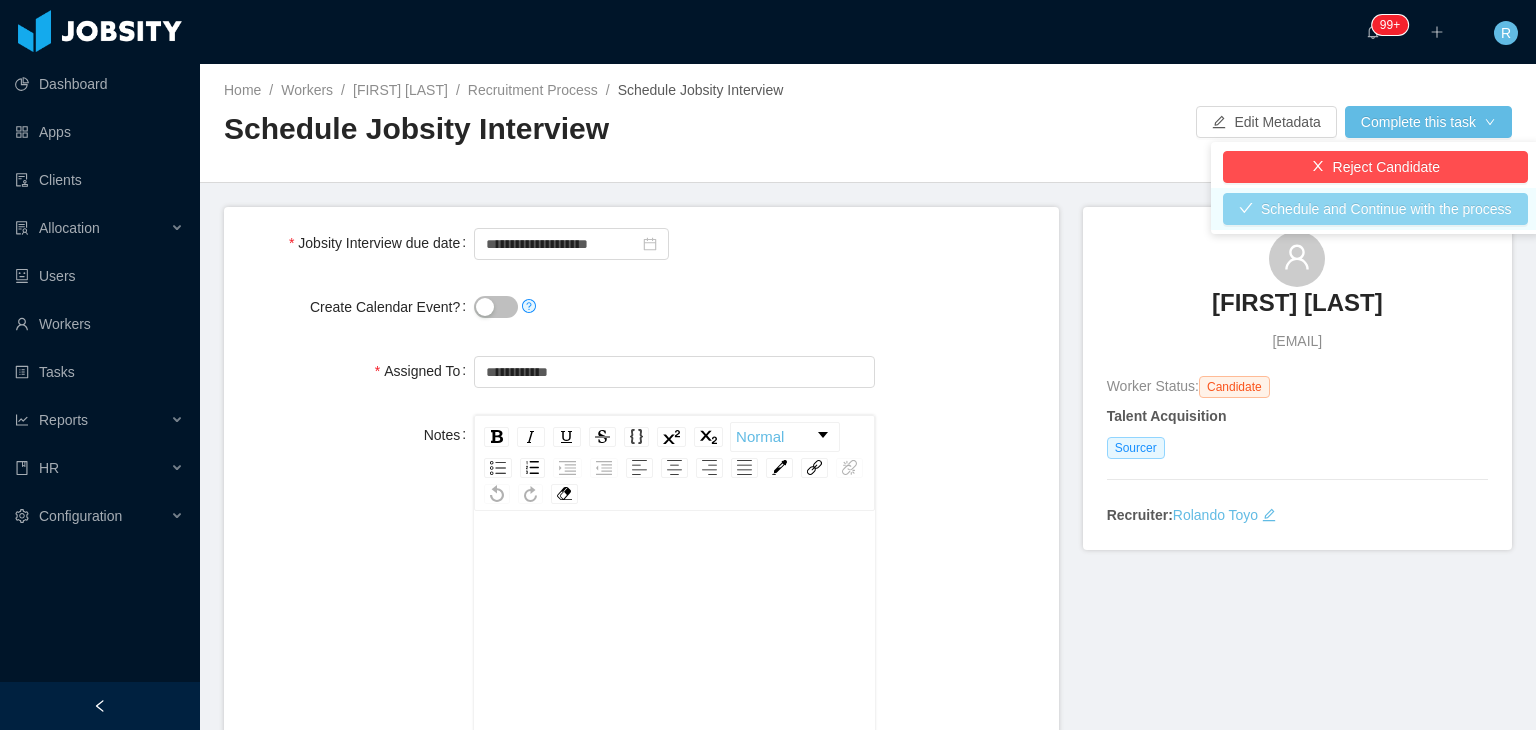 click on "Schedule and Continue with the process" at bounding box center (1375, 209) 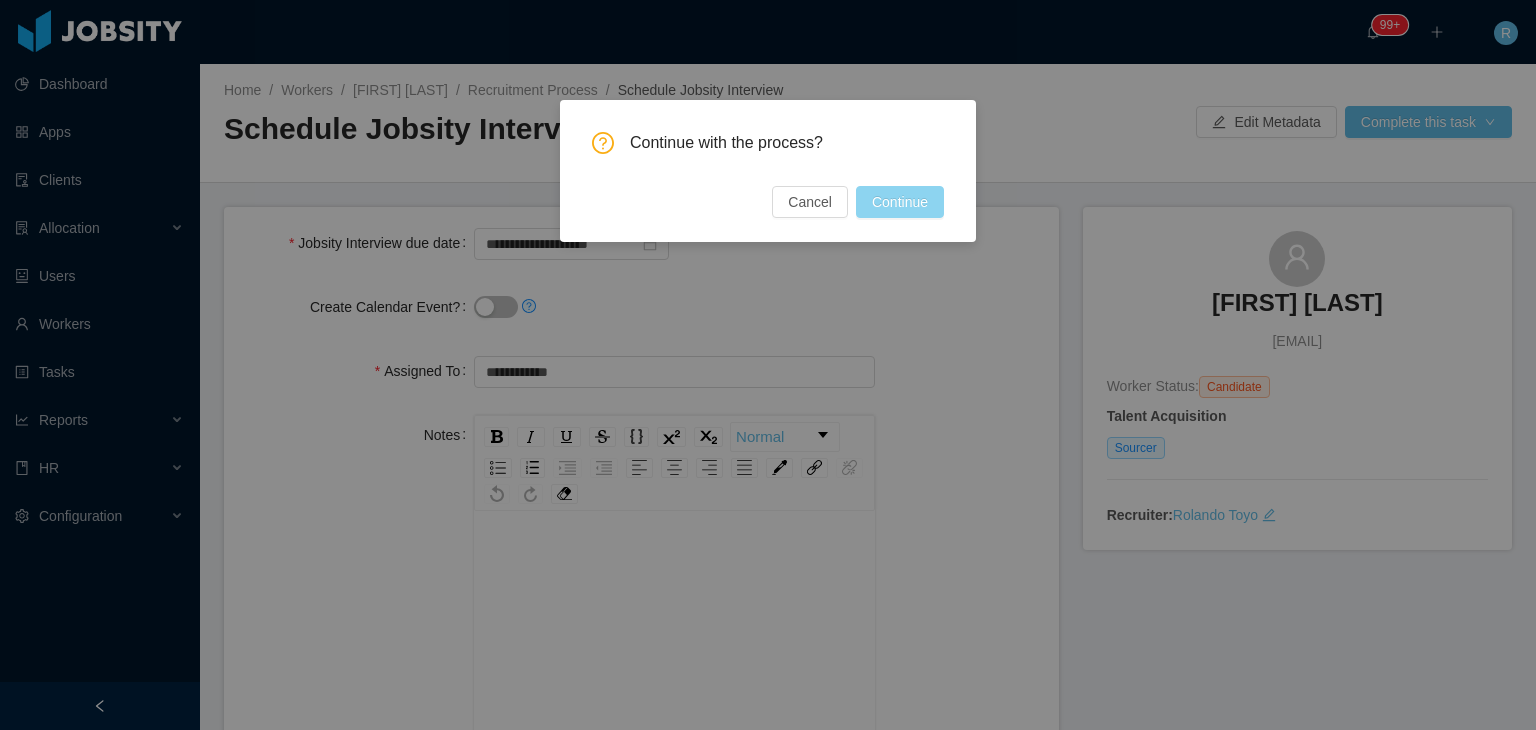 click on "Continue" at bounding box center (900, 202) 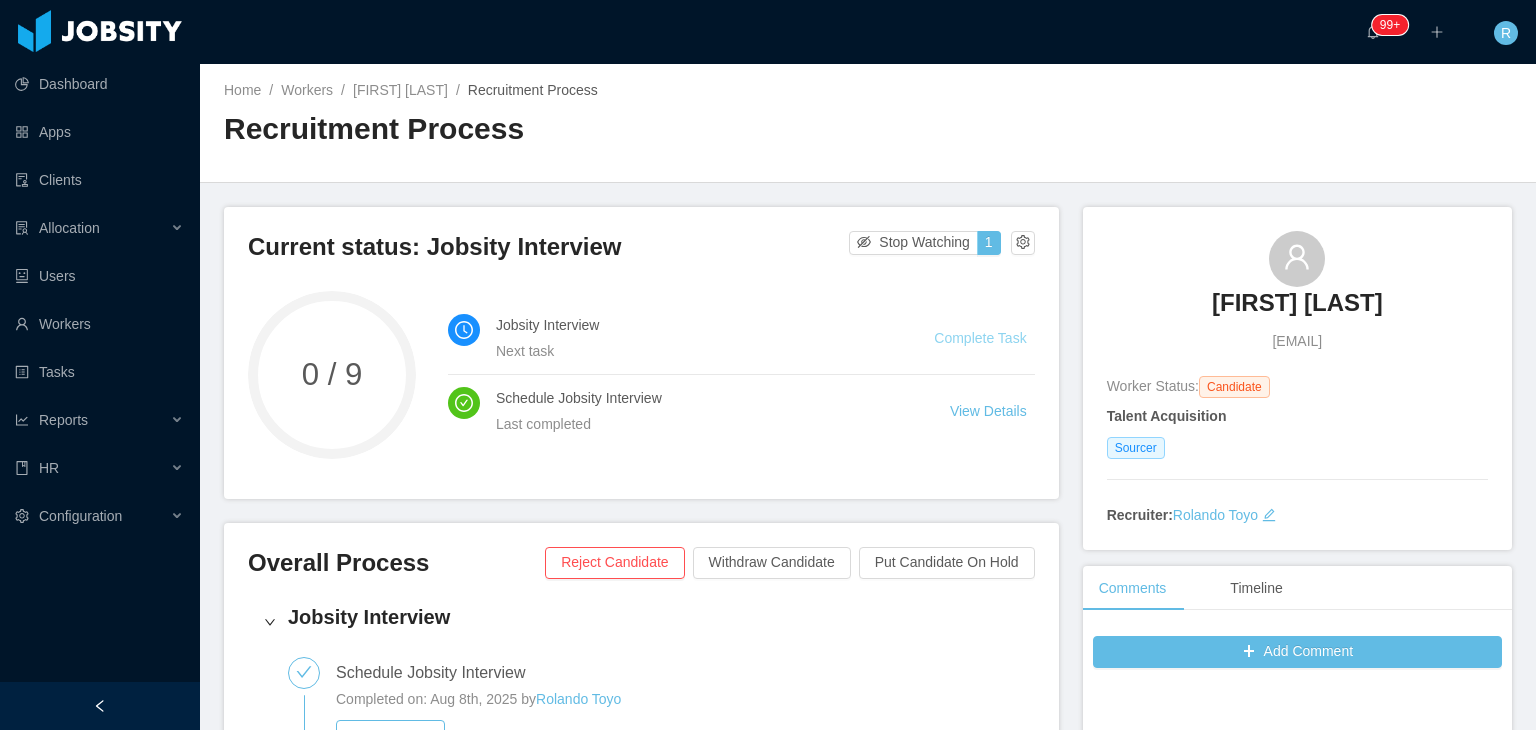 click on "Complete Task" at bounding box center (980, 338) 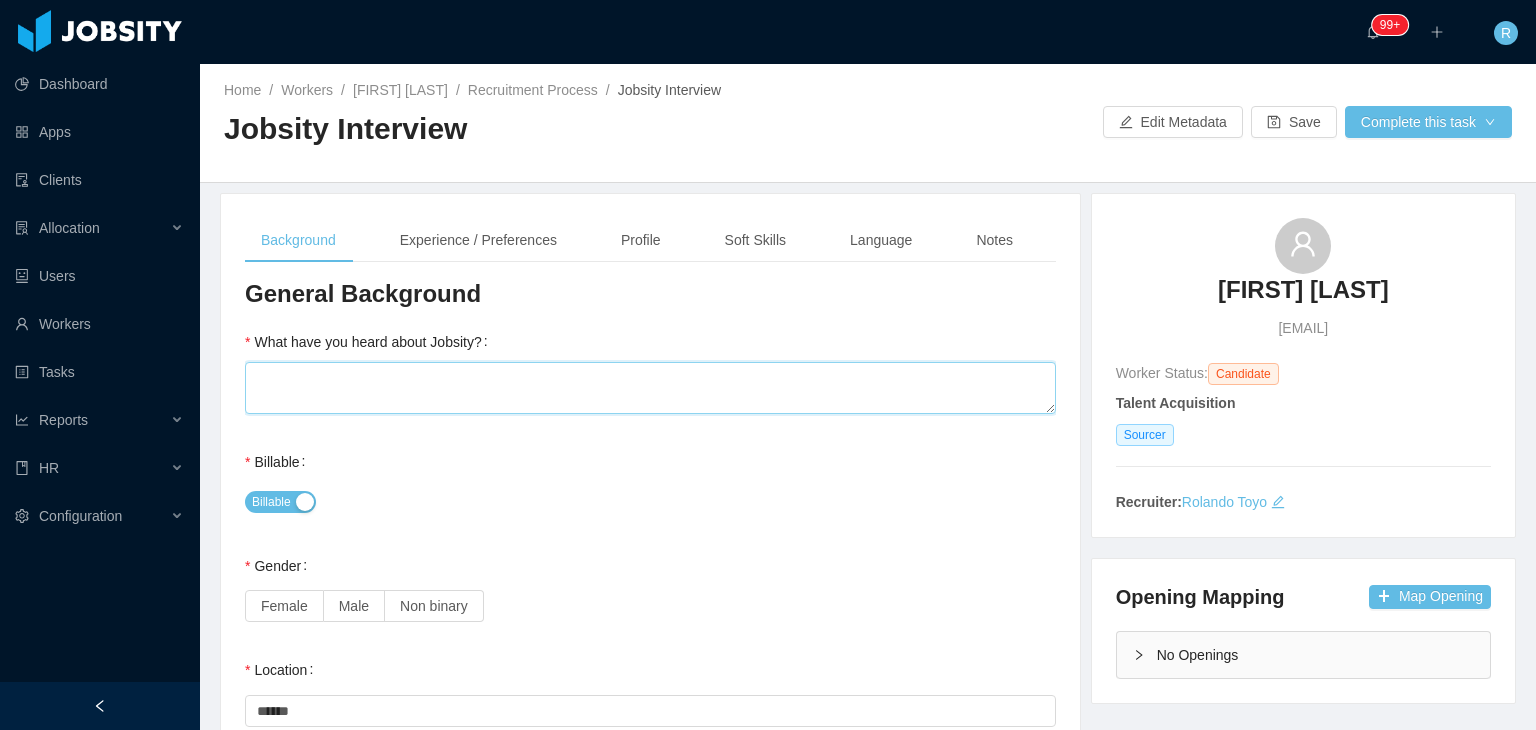 click on "What have you heard about Jobsity?" at bounding box center (650, 388) 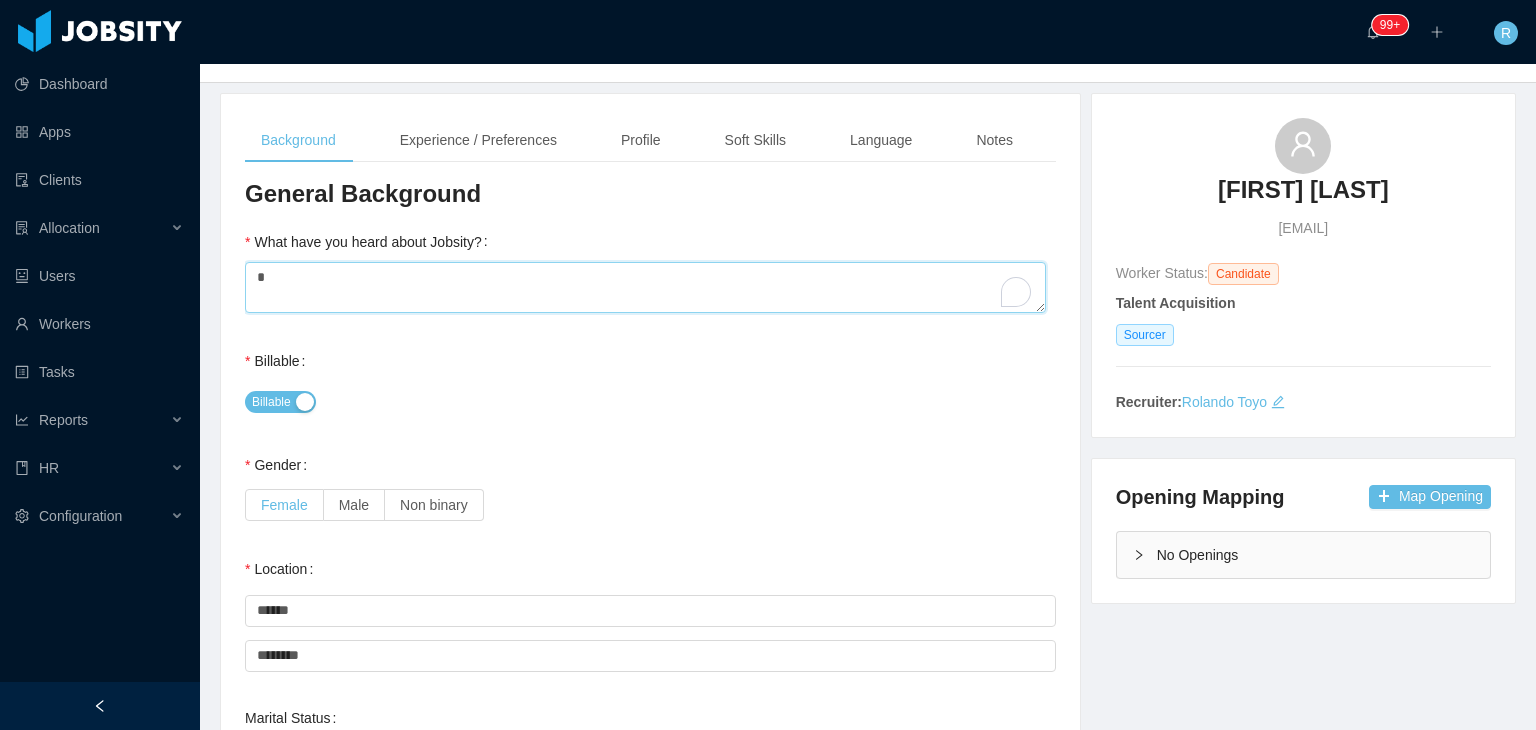 type on "*" 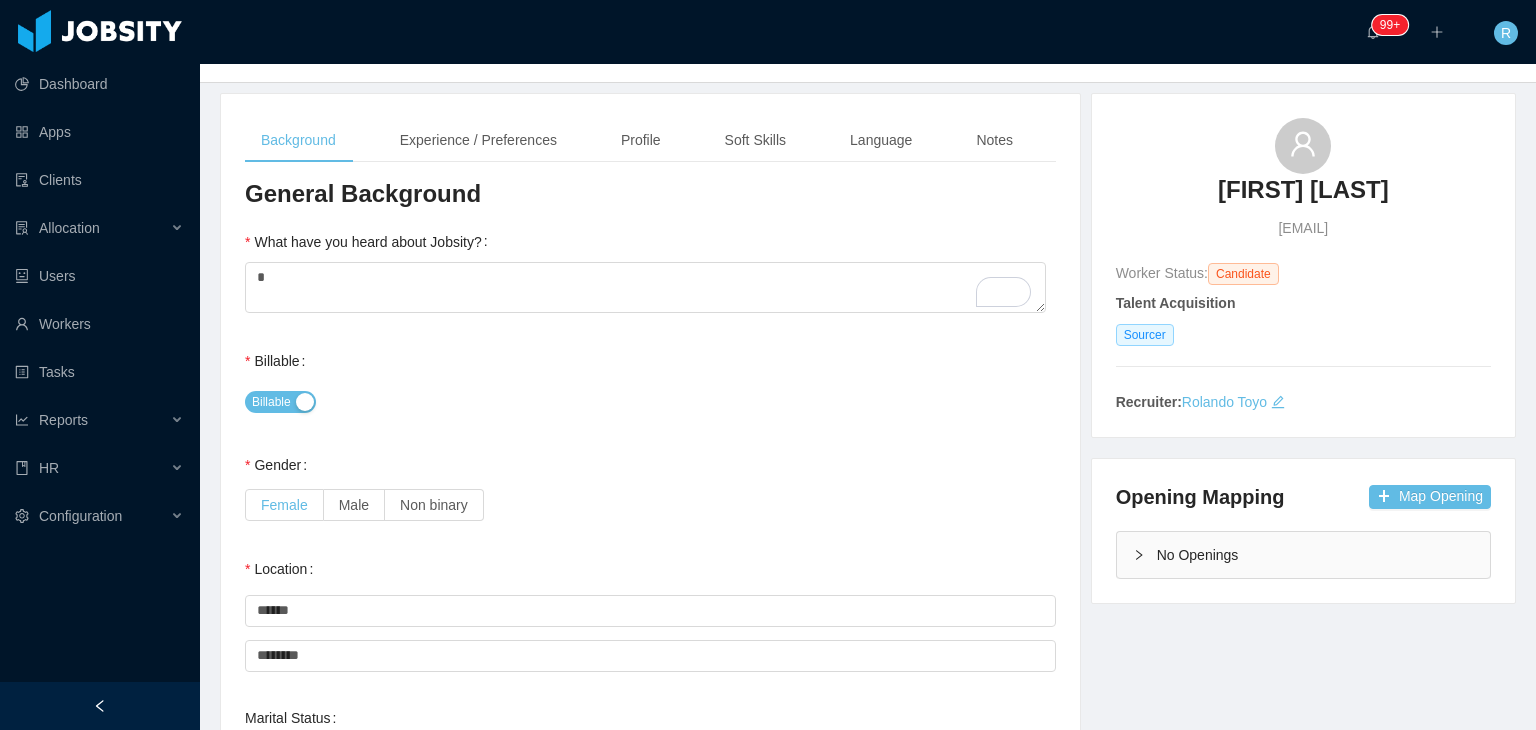 click on "Female" at bounding box center [284, 505] 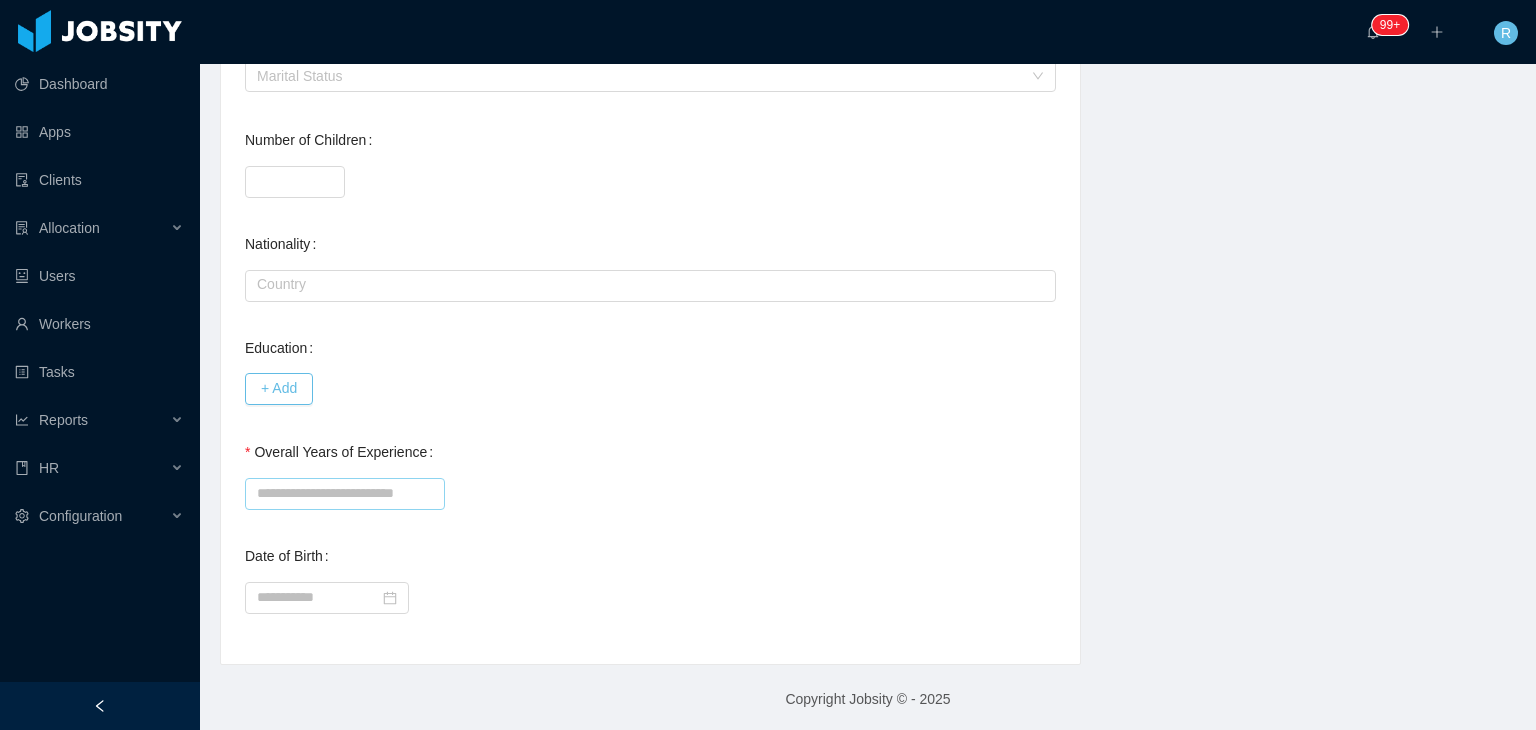 scroll, scrollTop: 786, scrollLeft: 0, axis: vertical 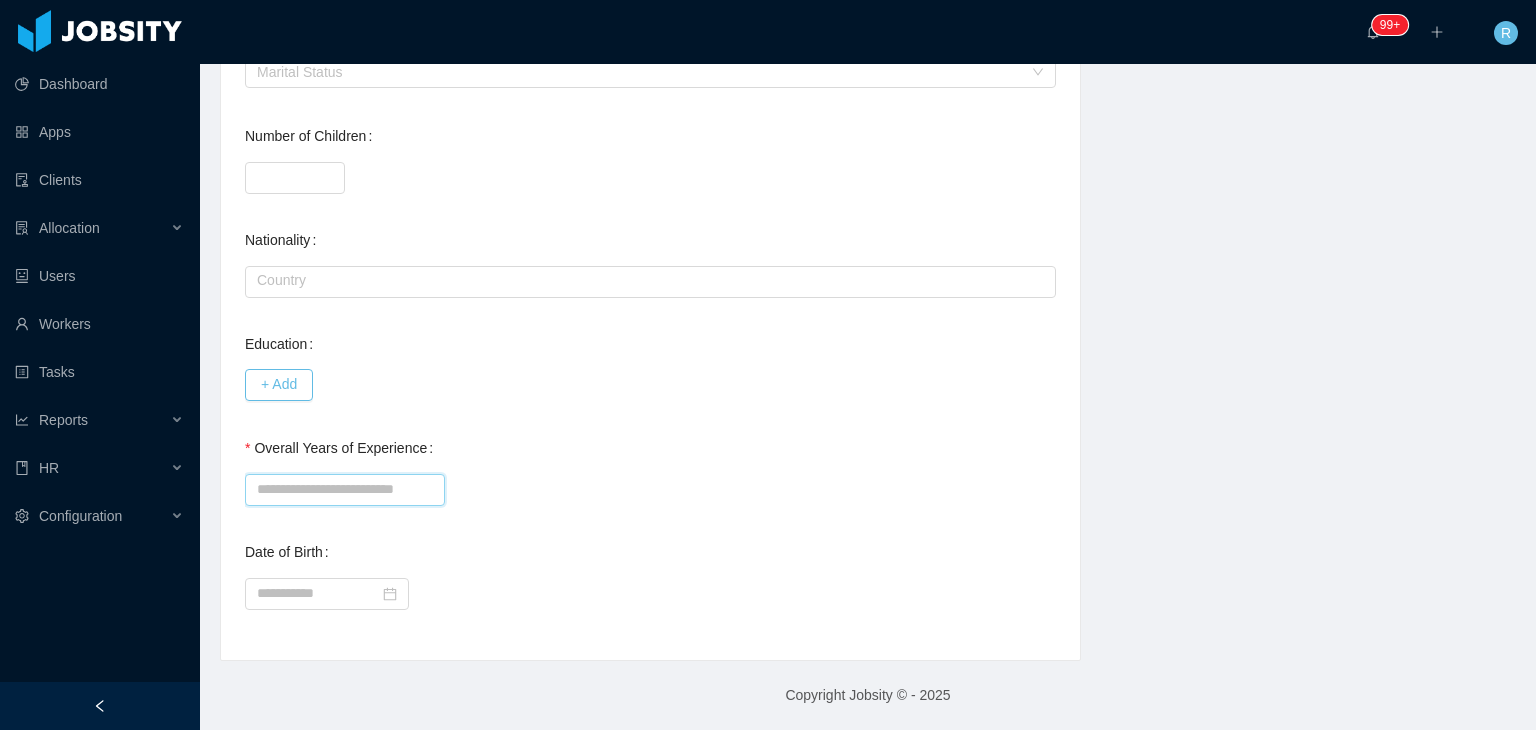 click on "Overall Years of Experience" at bounding box center (345, 490) 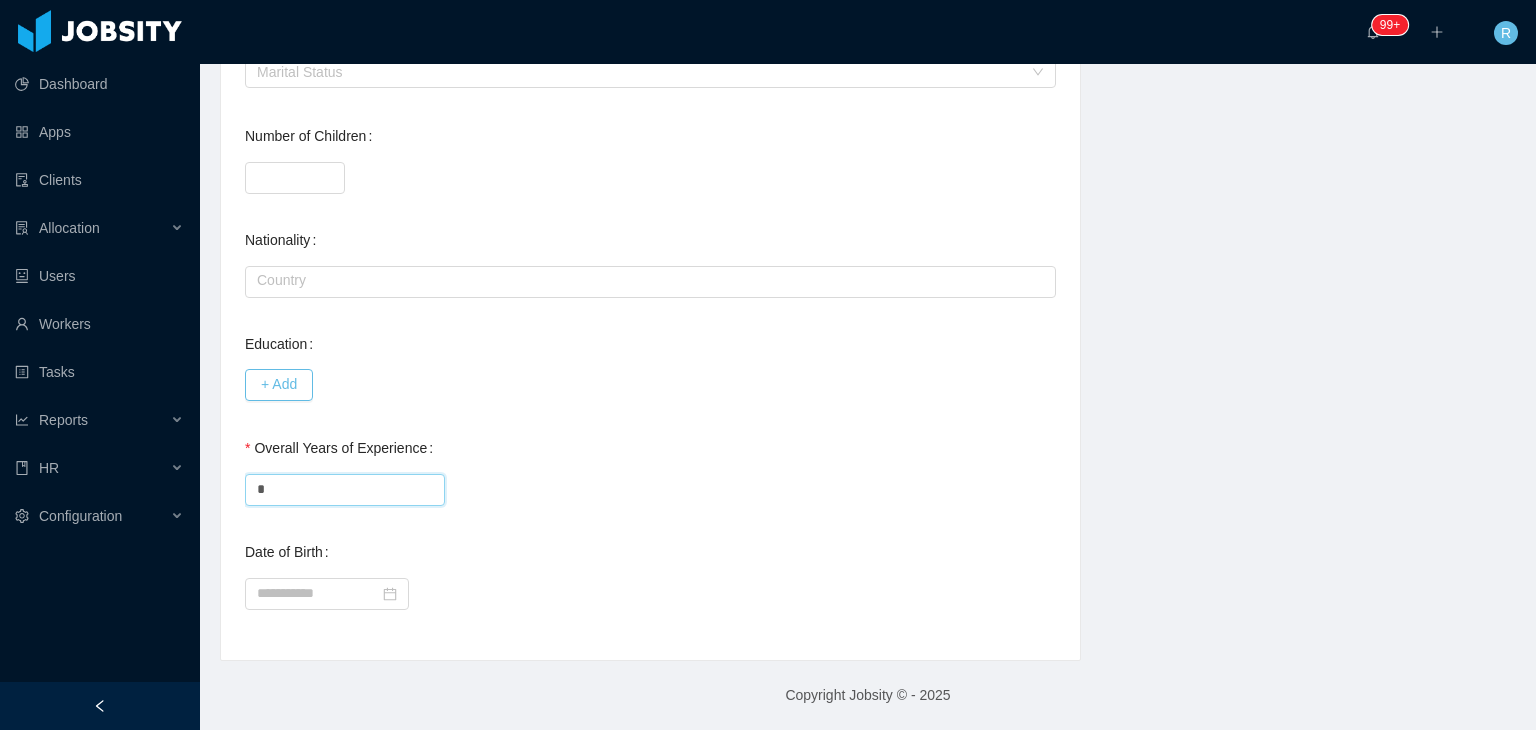type on "*" 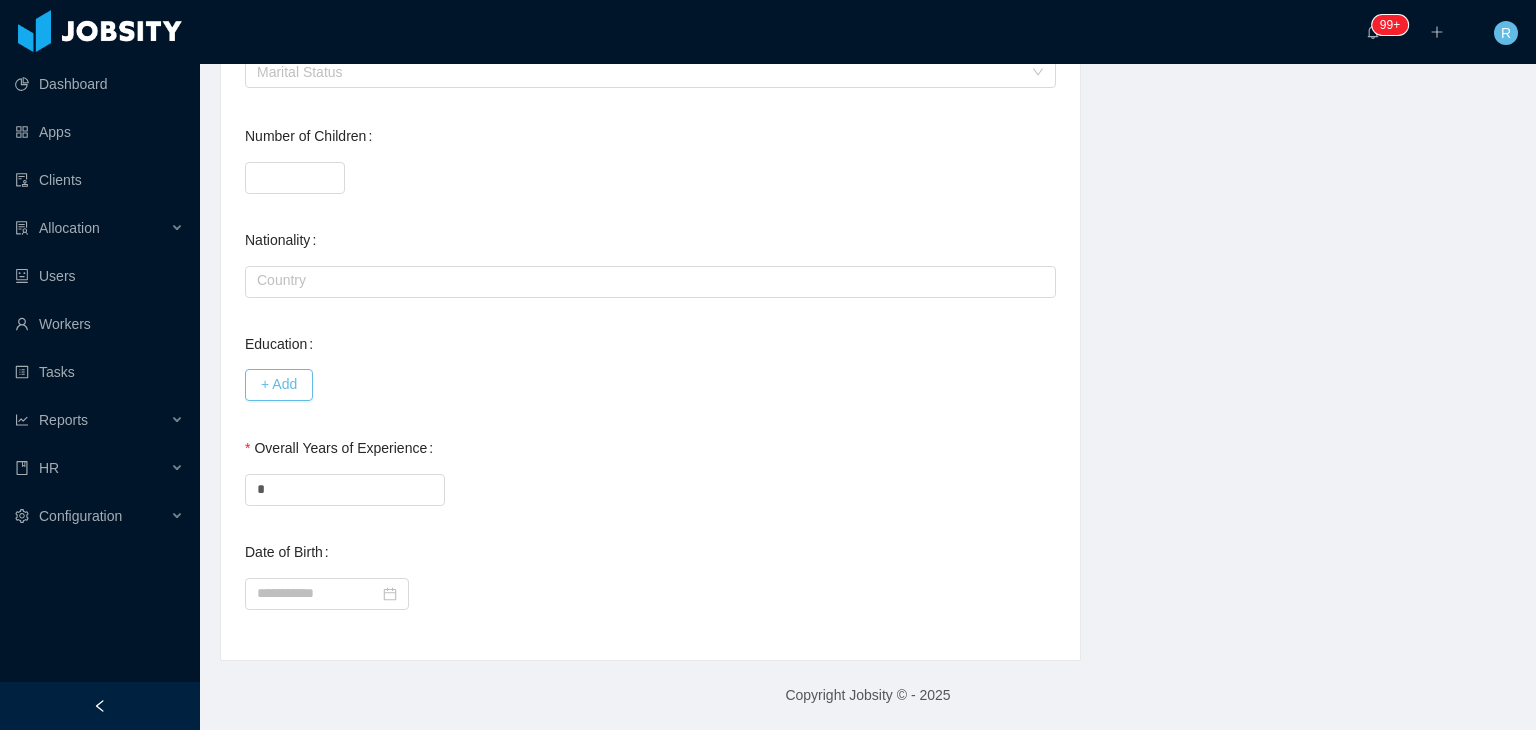 click on "Overall Years of Experience *" at bounding box center [650, 468] 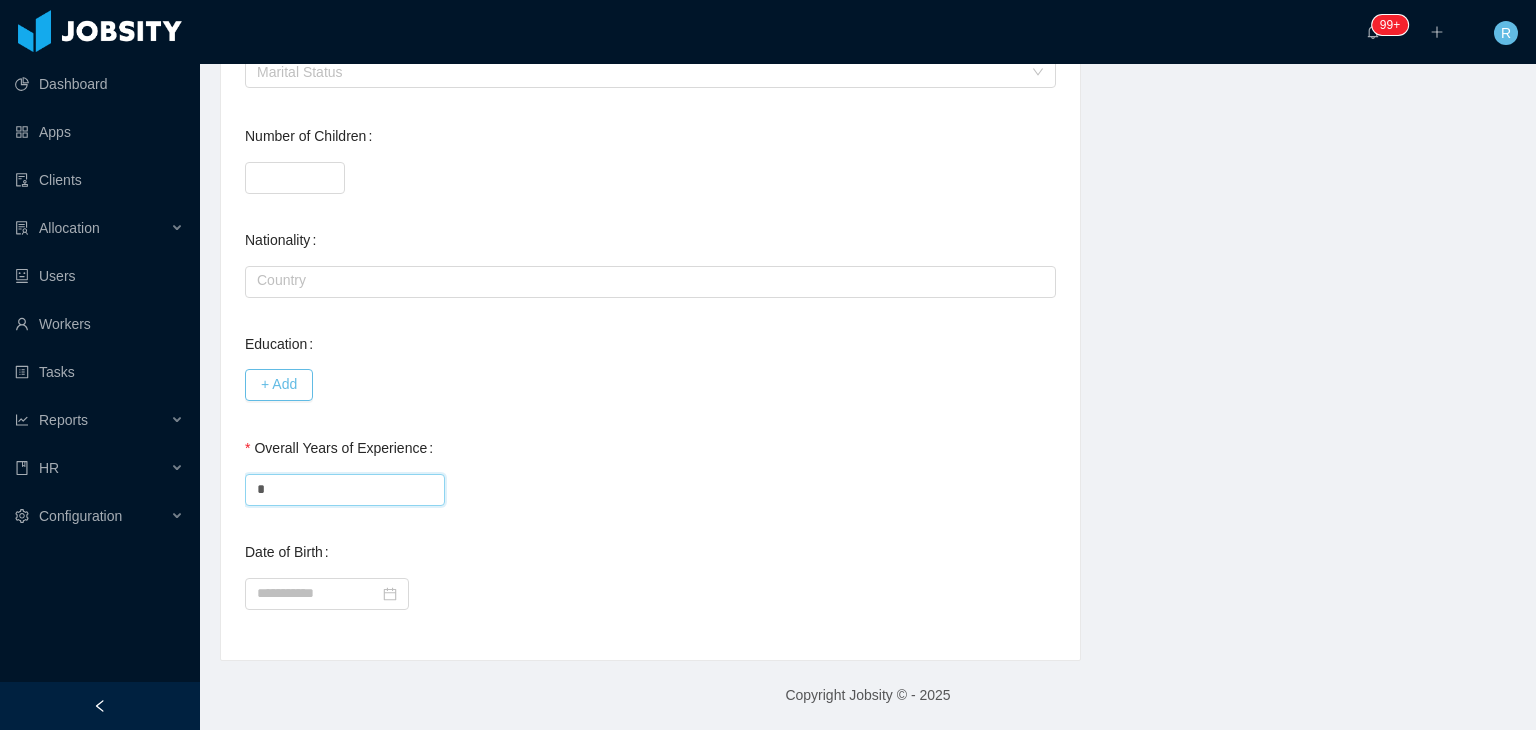 click on "*" at bounding box center (345, 490) 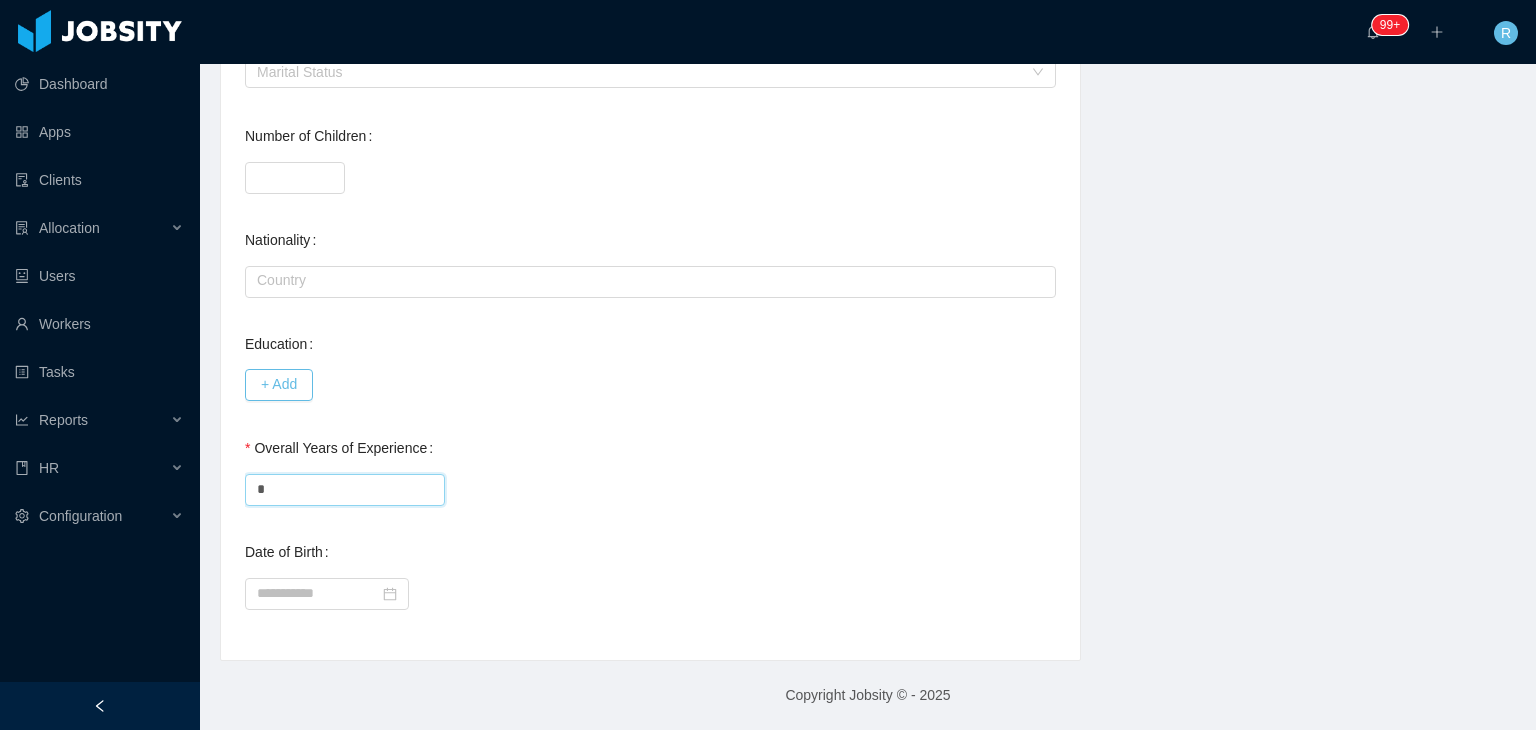 type on "*" 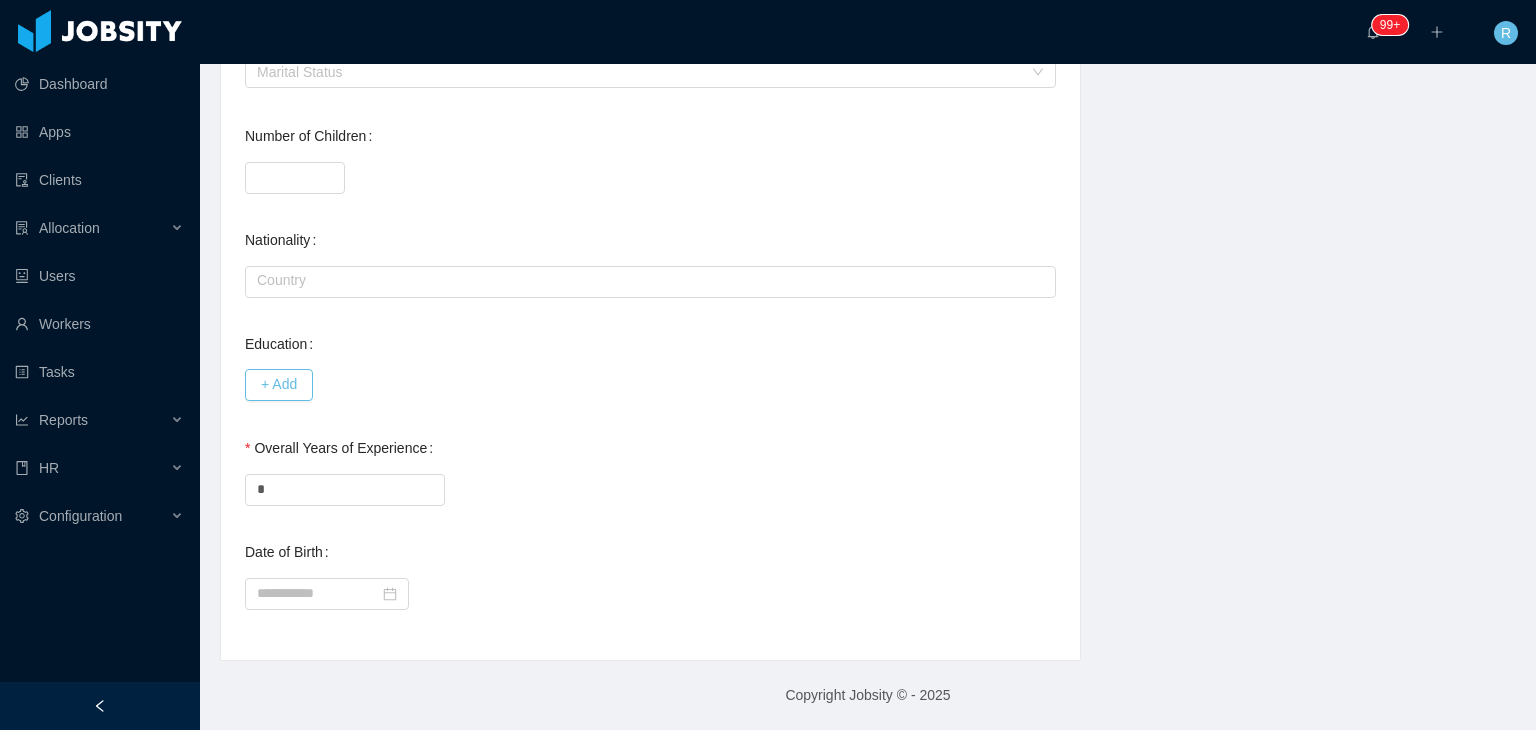 click on "Date of Birth" at bounding box center [650, 572] 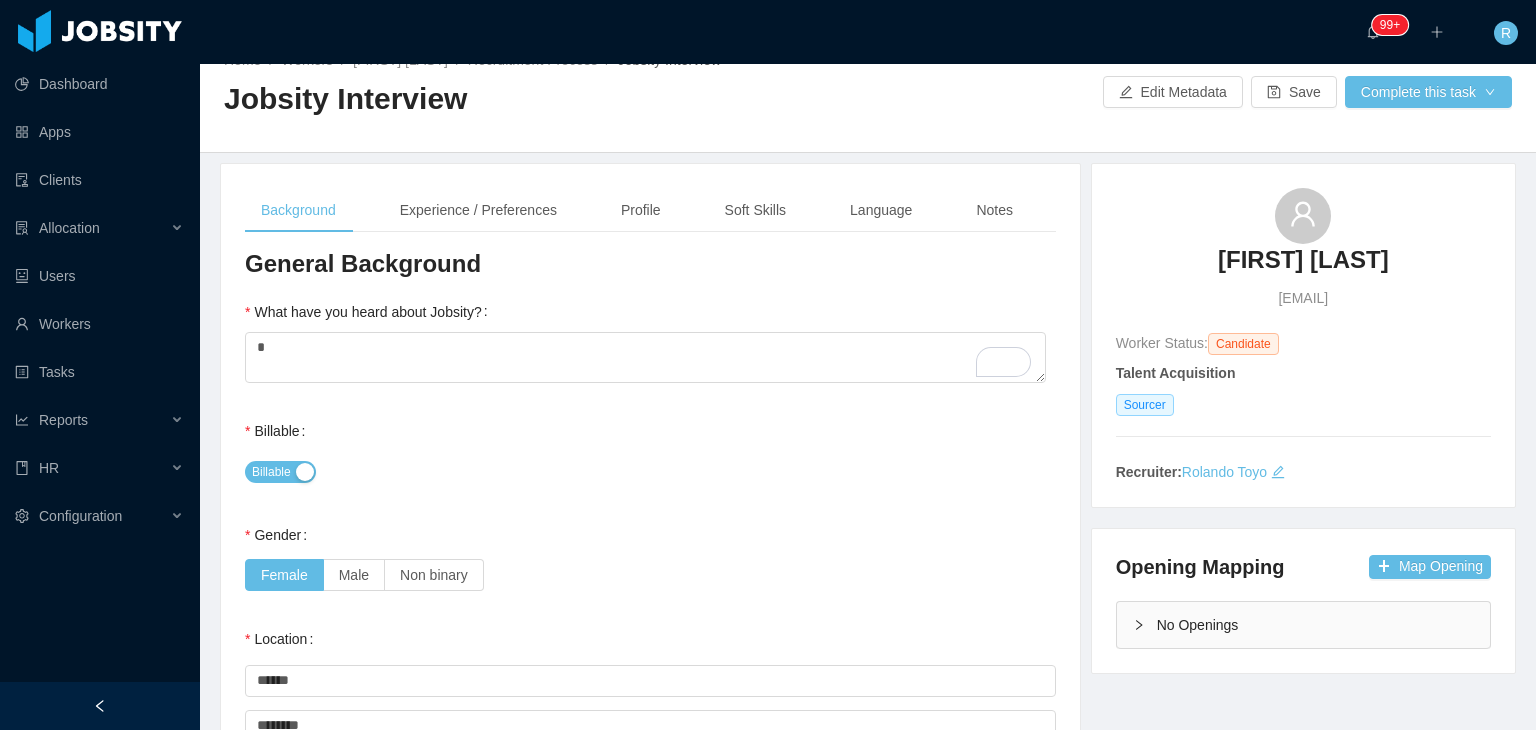scroll, scrollTop: 0, scrollLeft: 0, axis: both 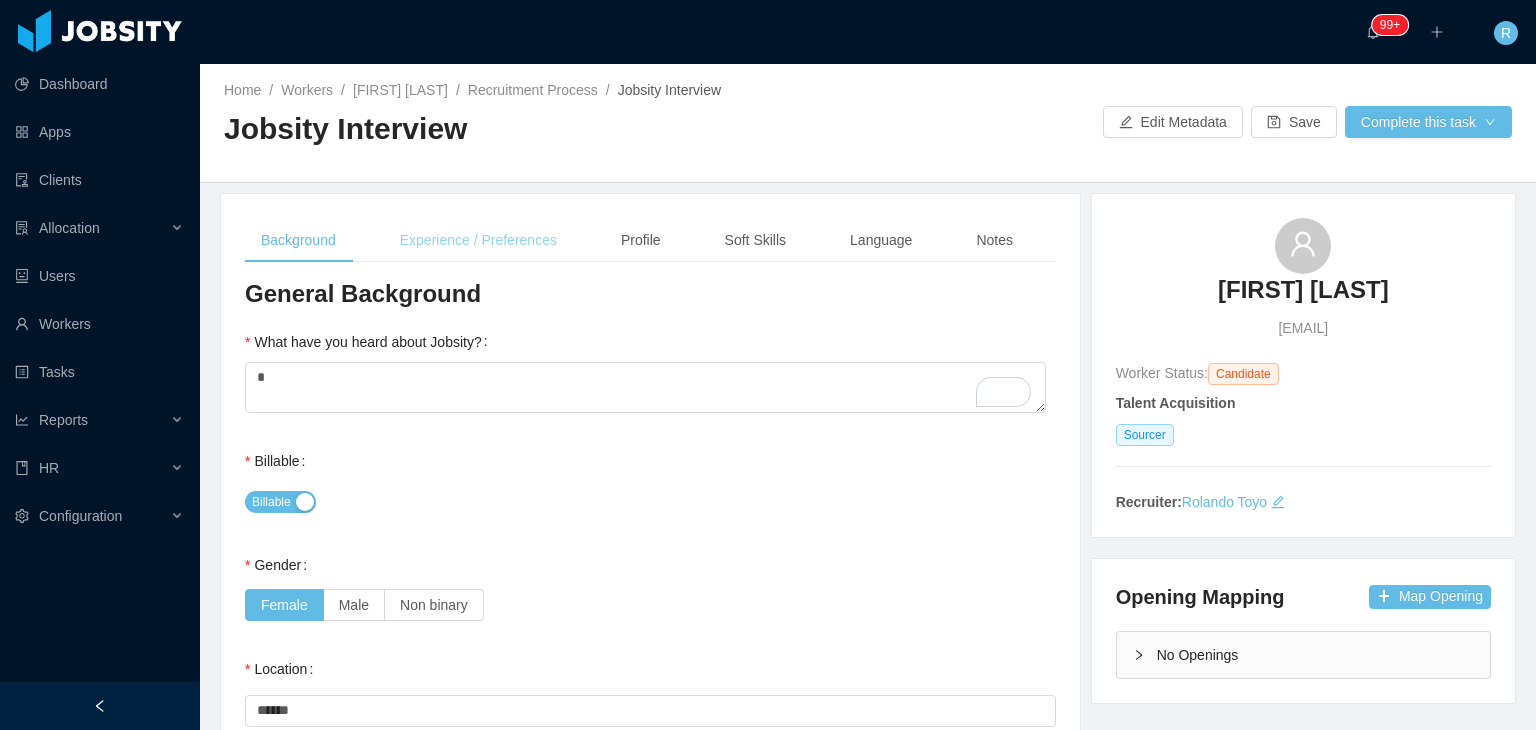 click on "Experience / Preferences" at bounding box center (478, 240) 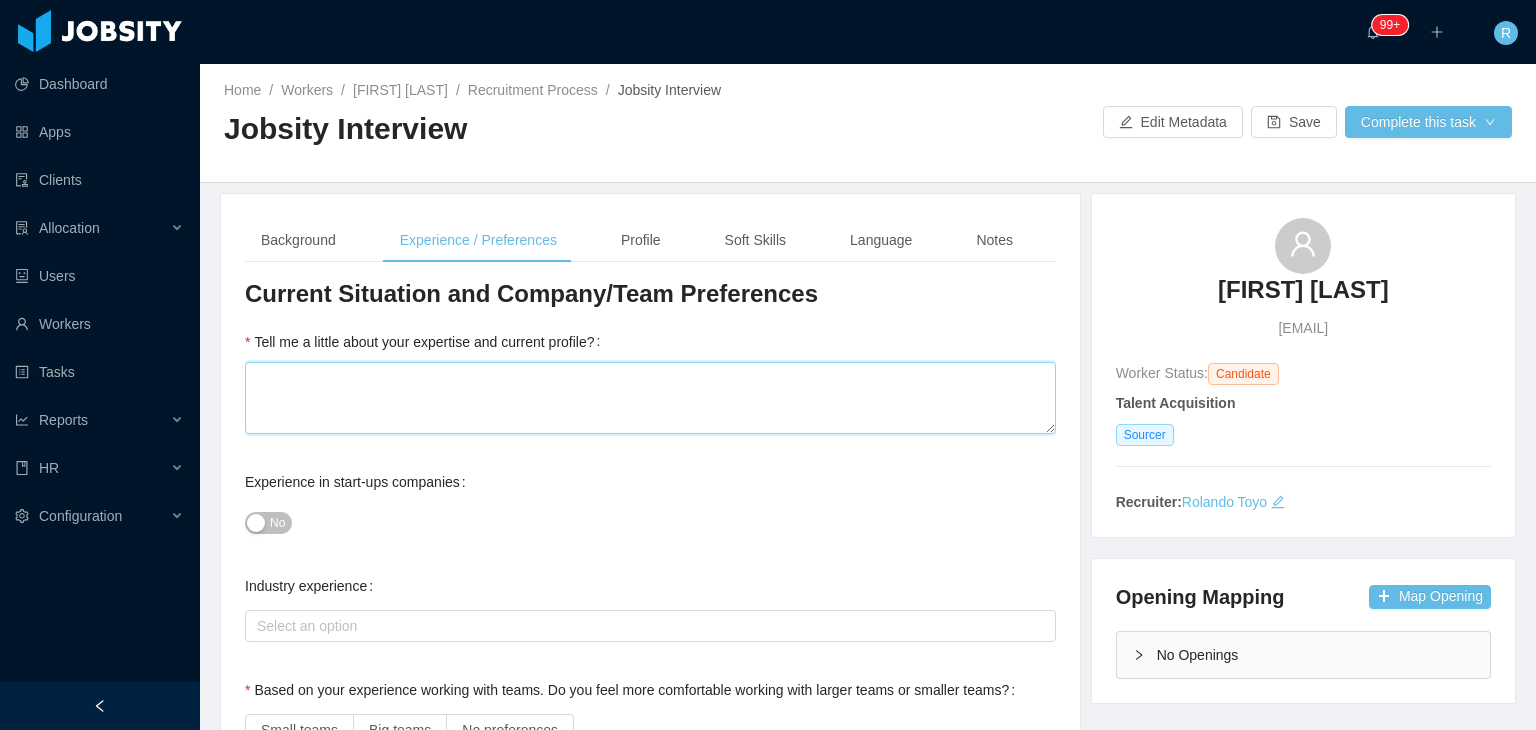 click on "Tell me a little about your expertise and current profile?" at bounding box center [650, 398] 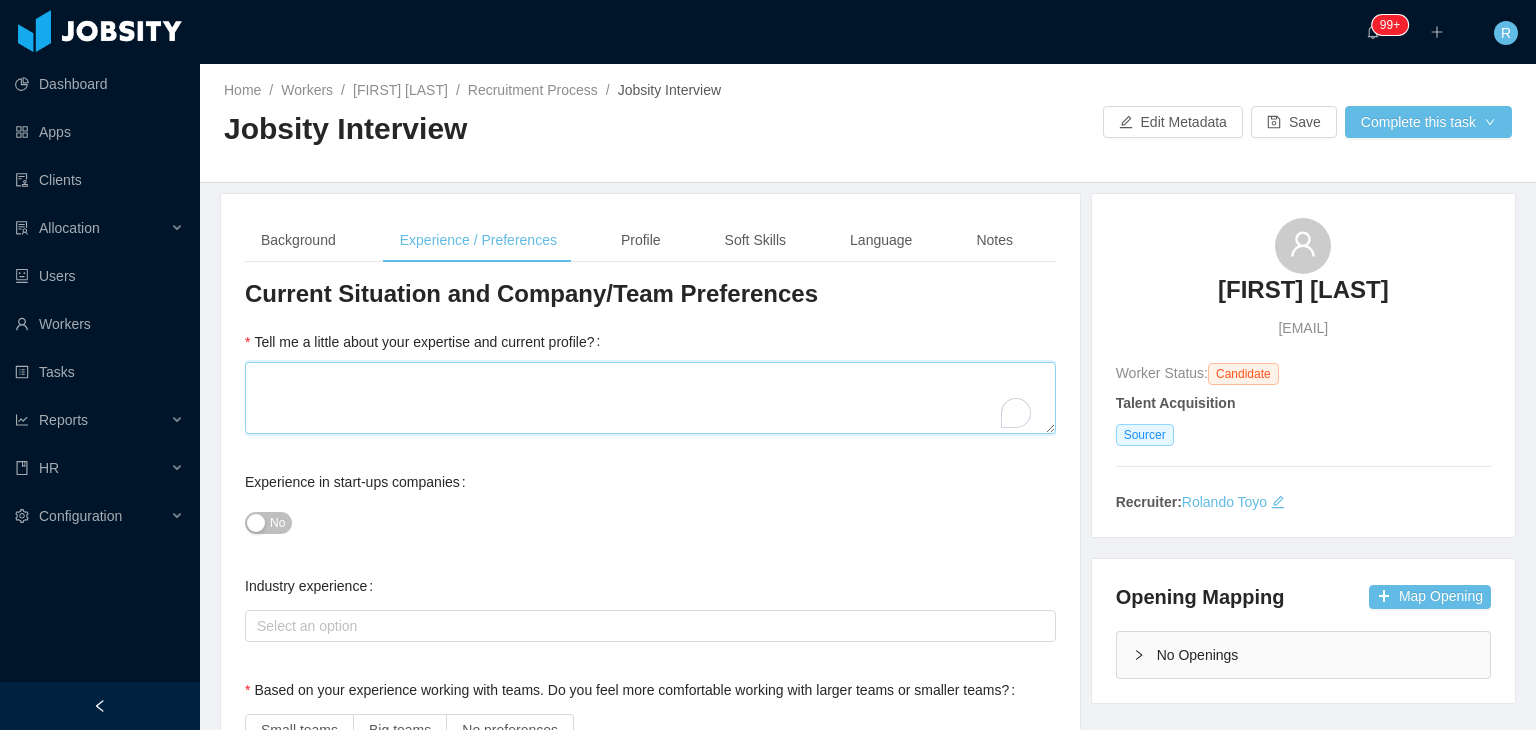 type 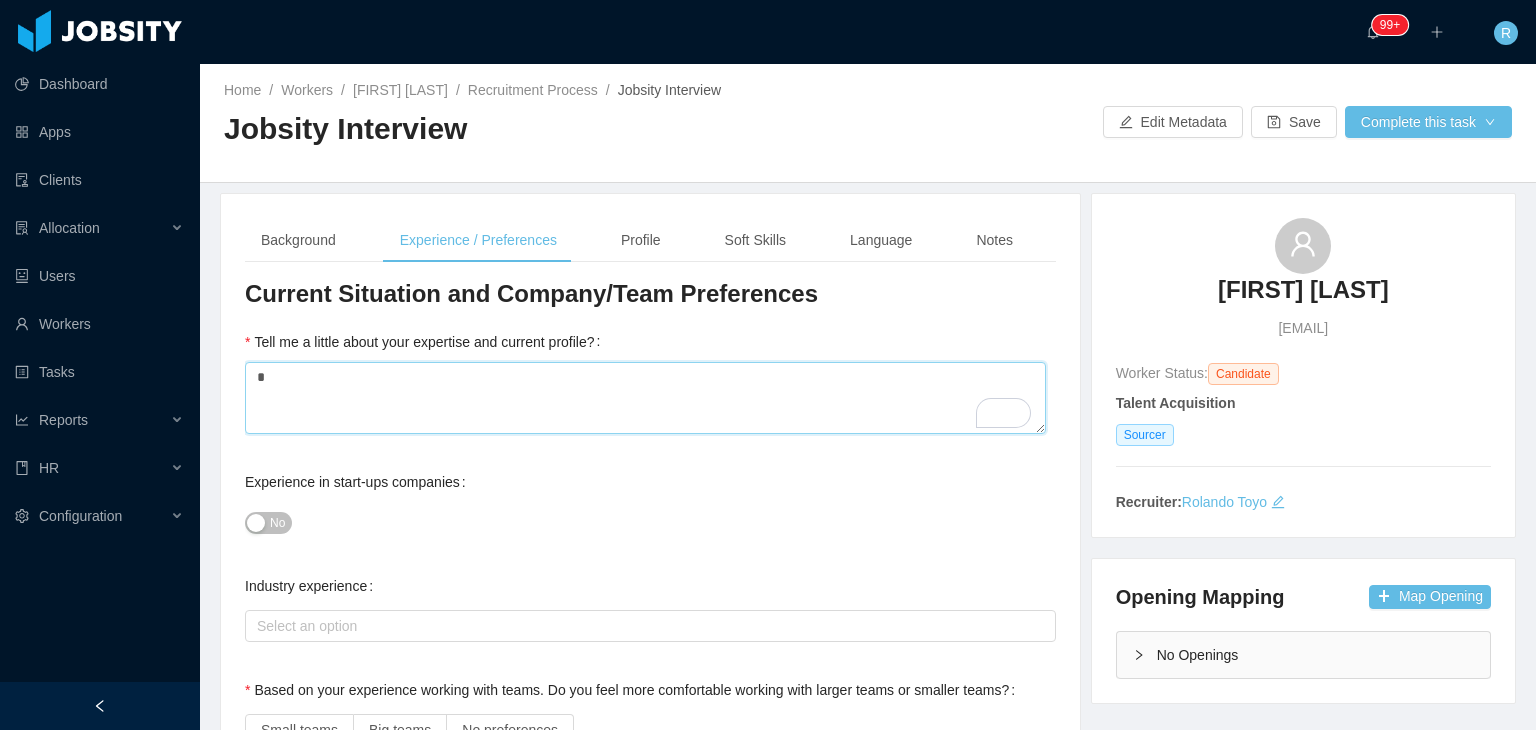 type 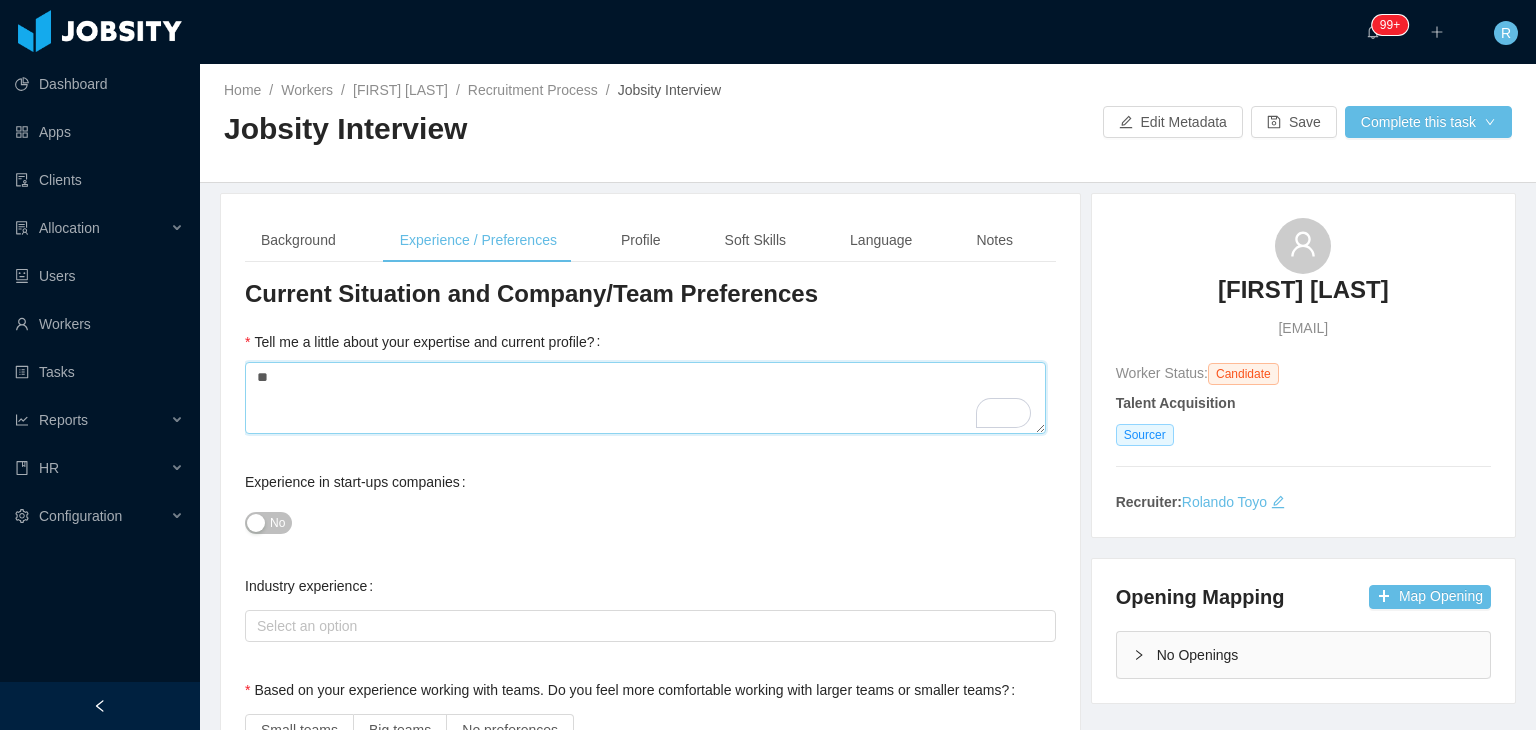 type 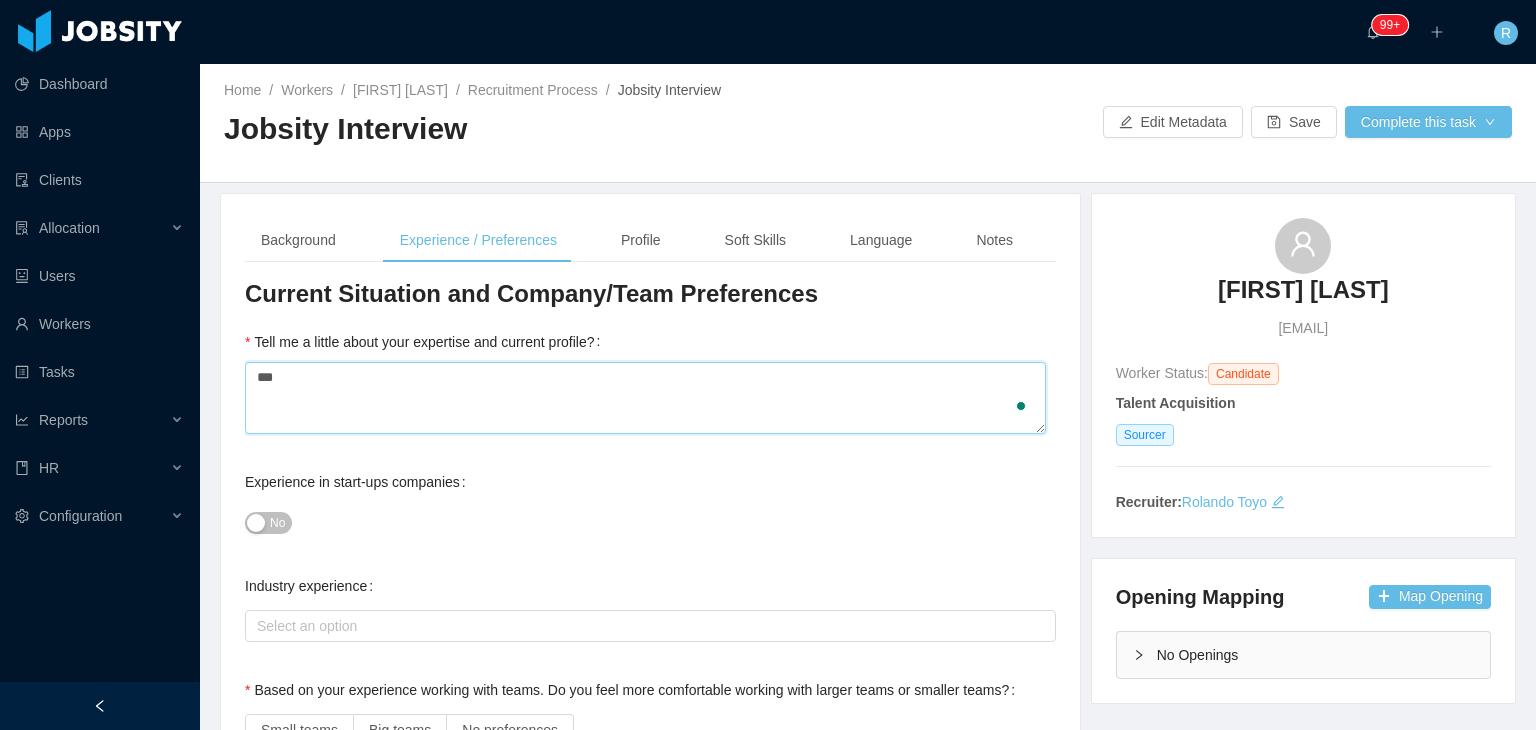 type 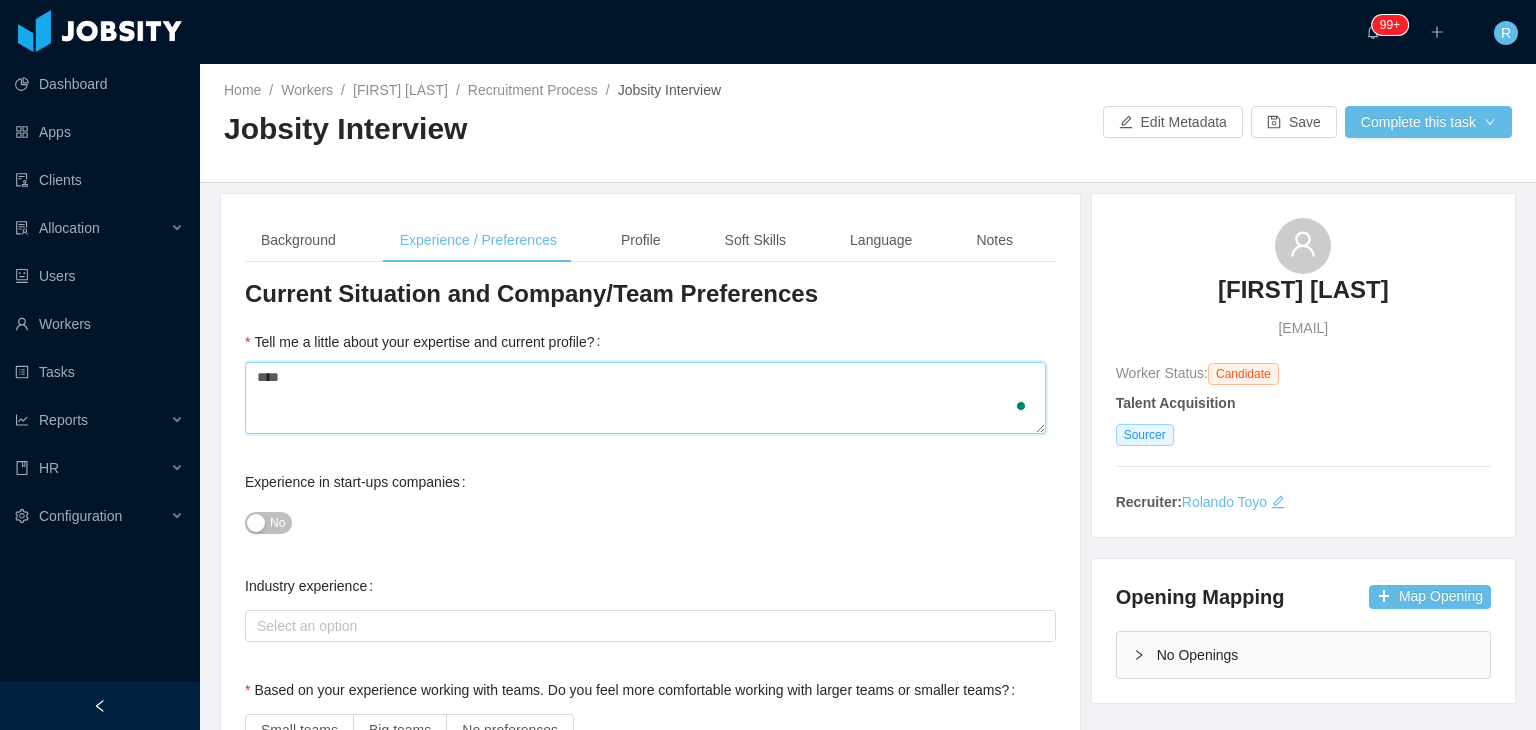 type 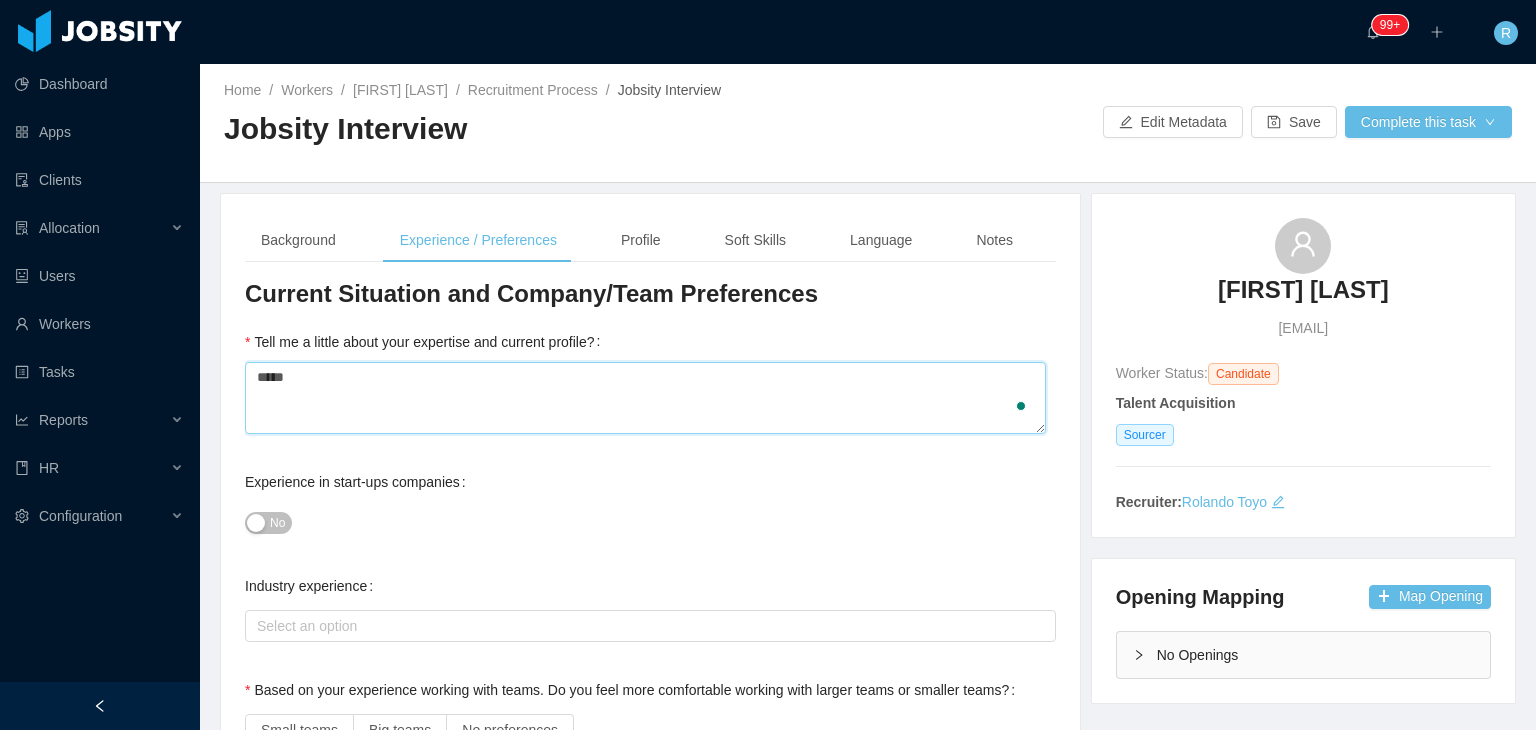 type 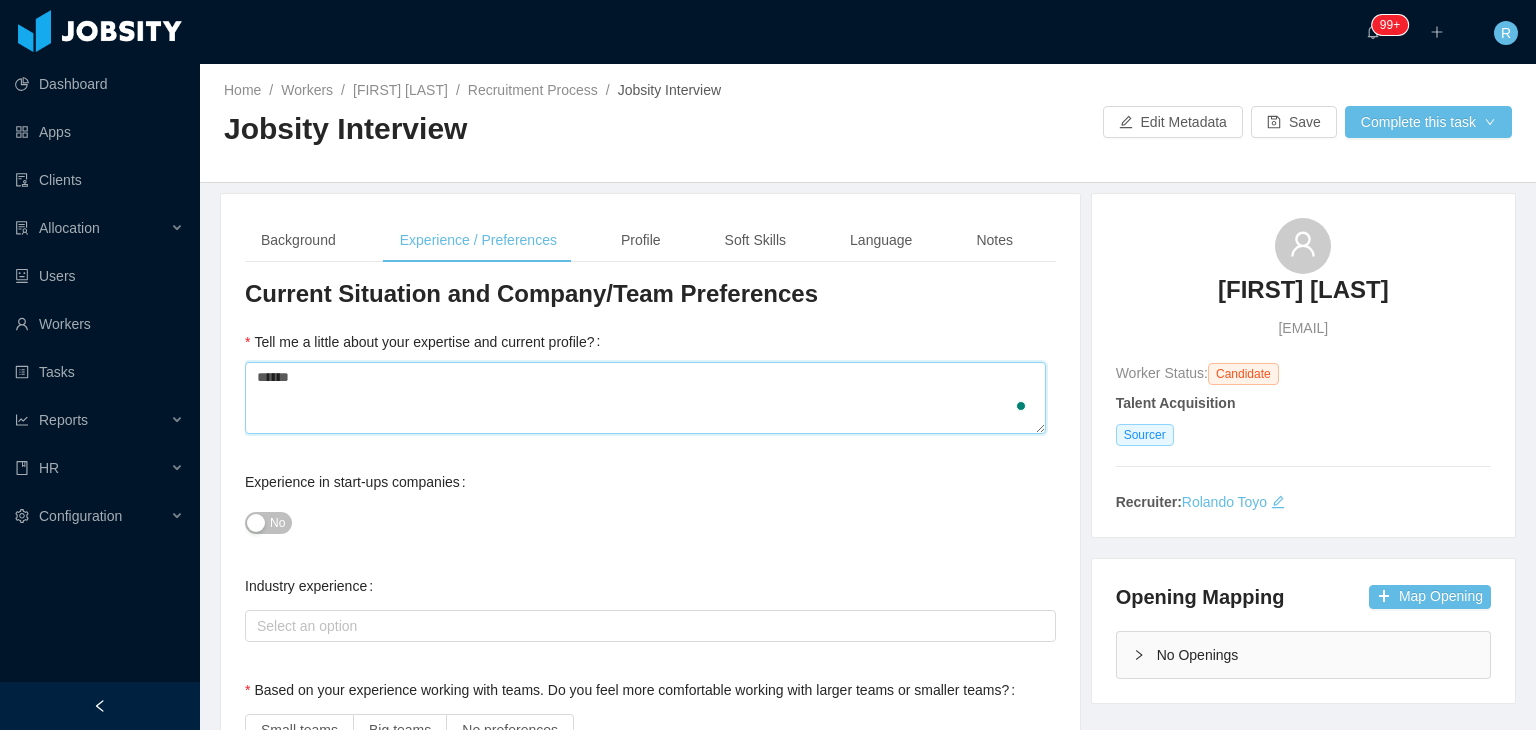 type 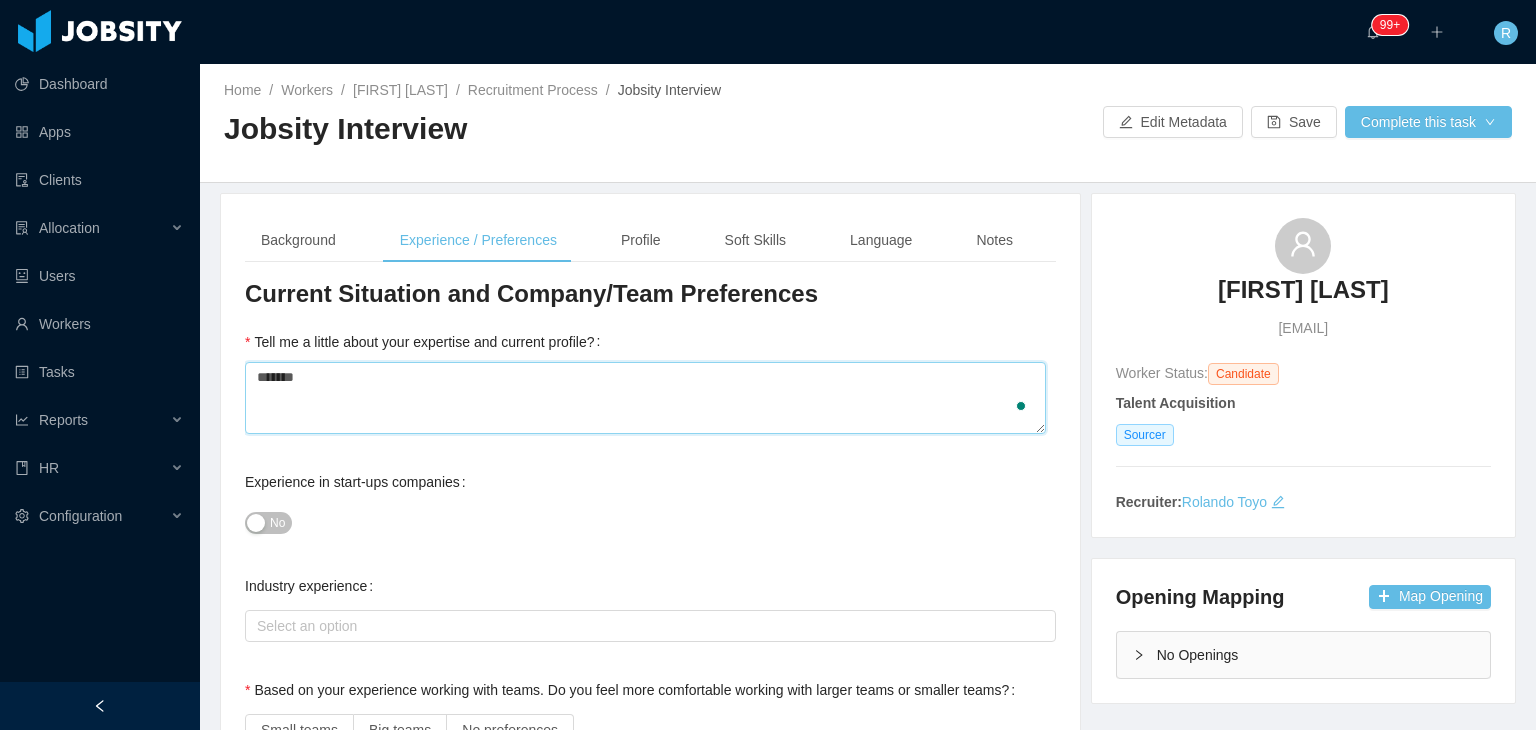 type 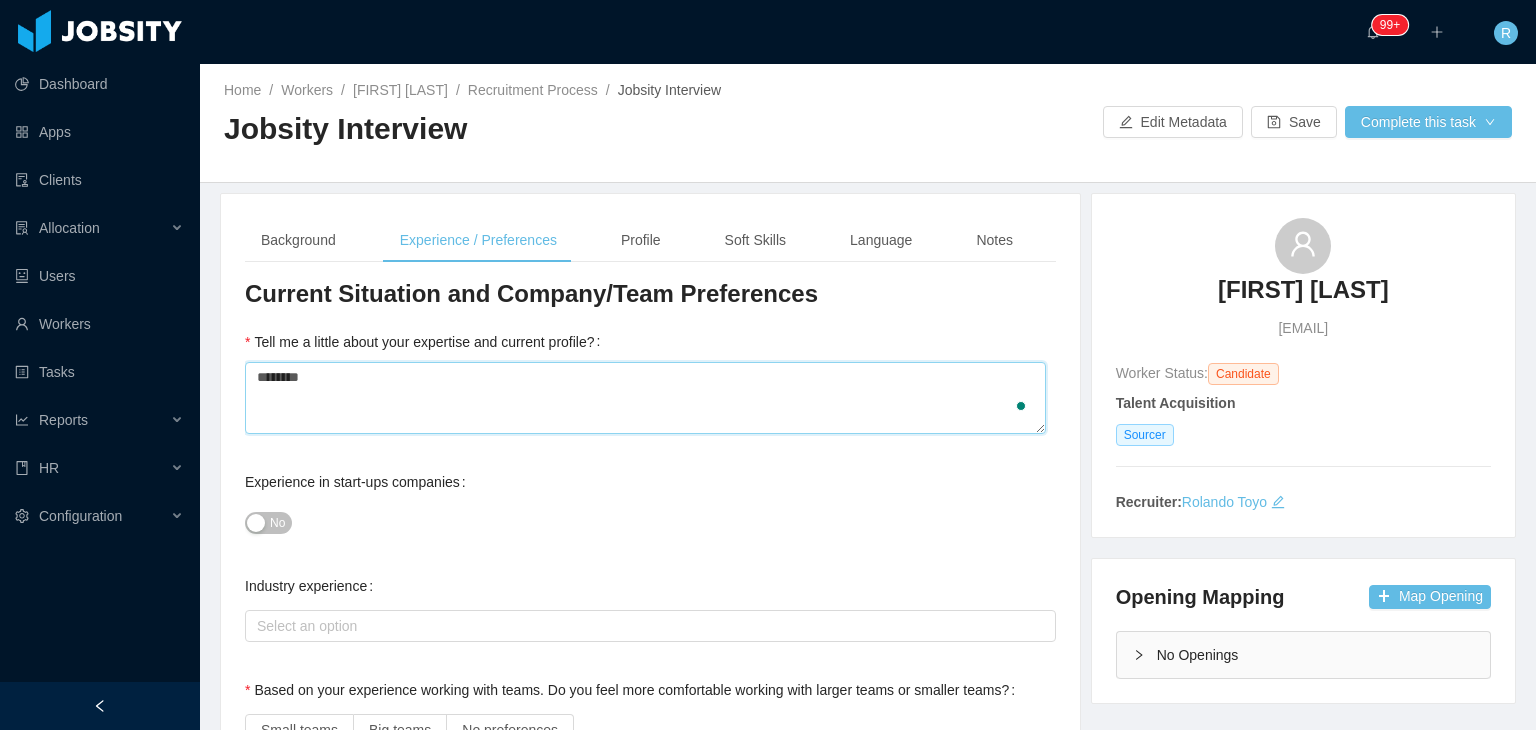 type 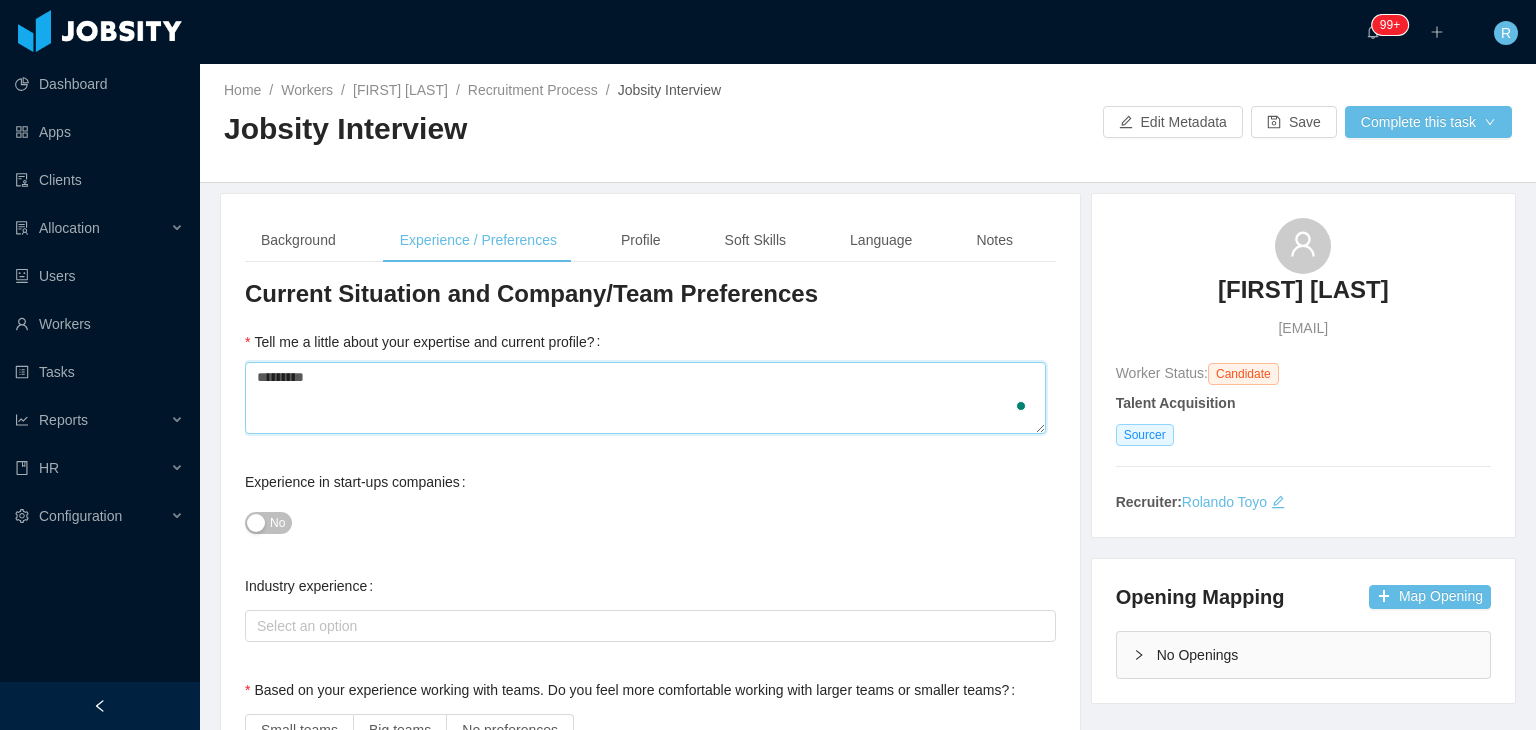 type 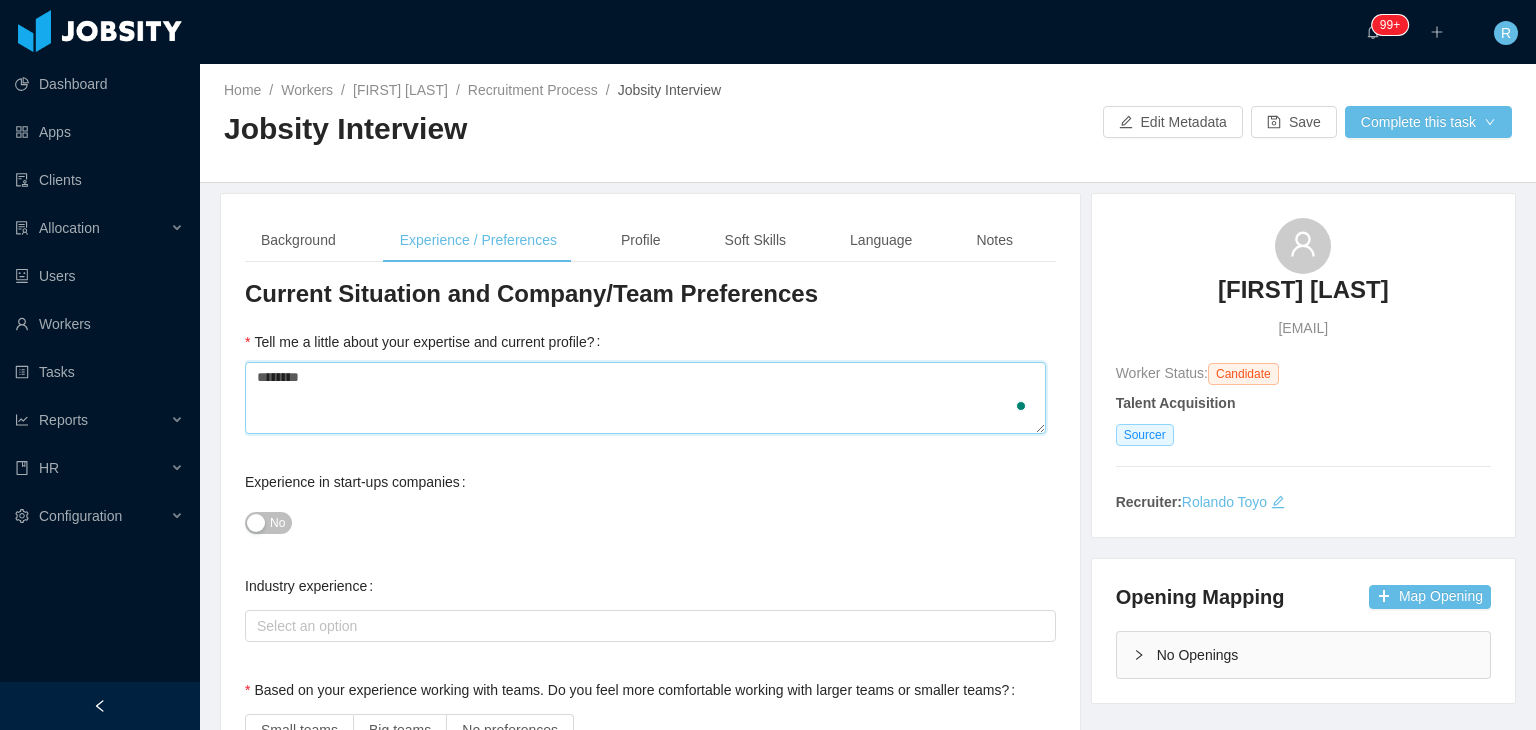 type 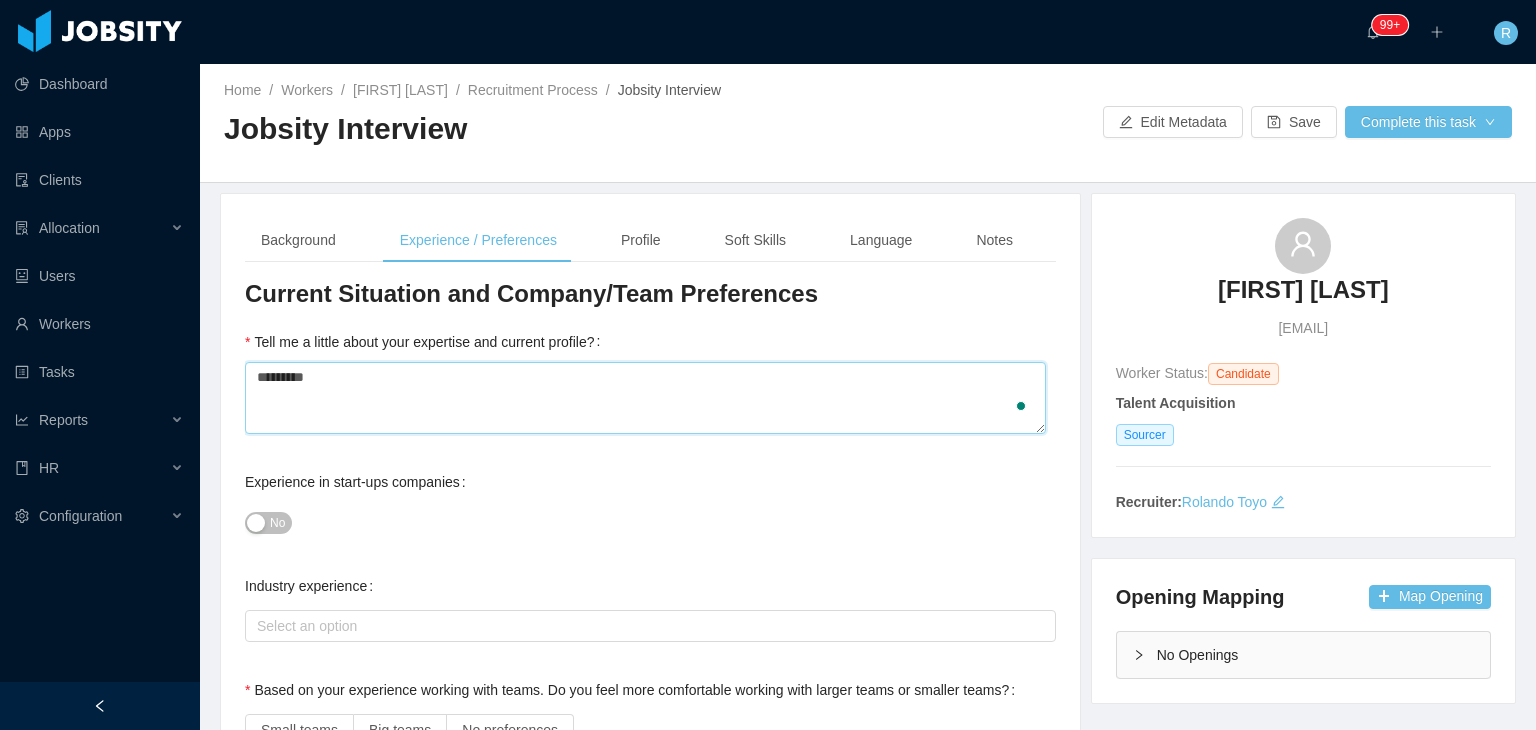 type 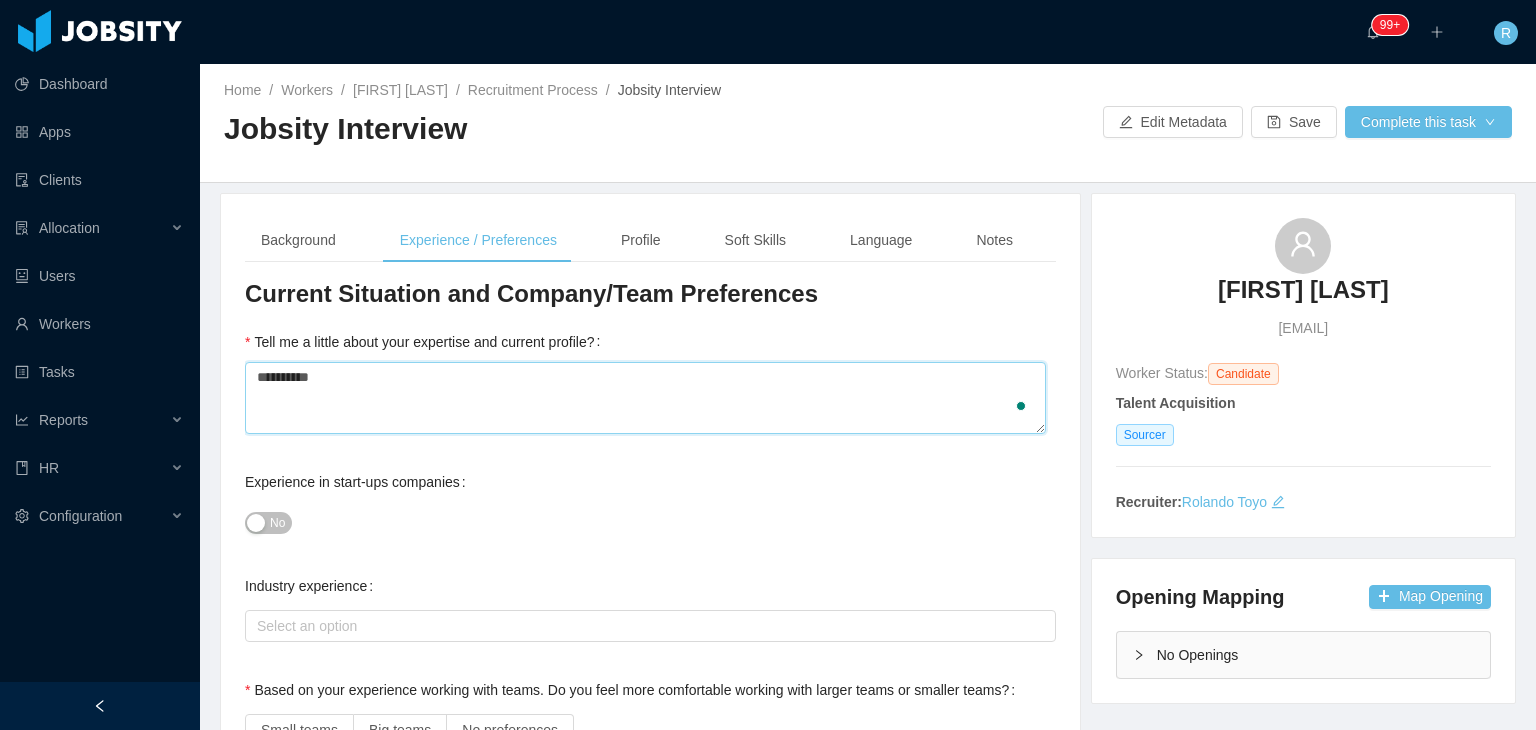type 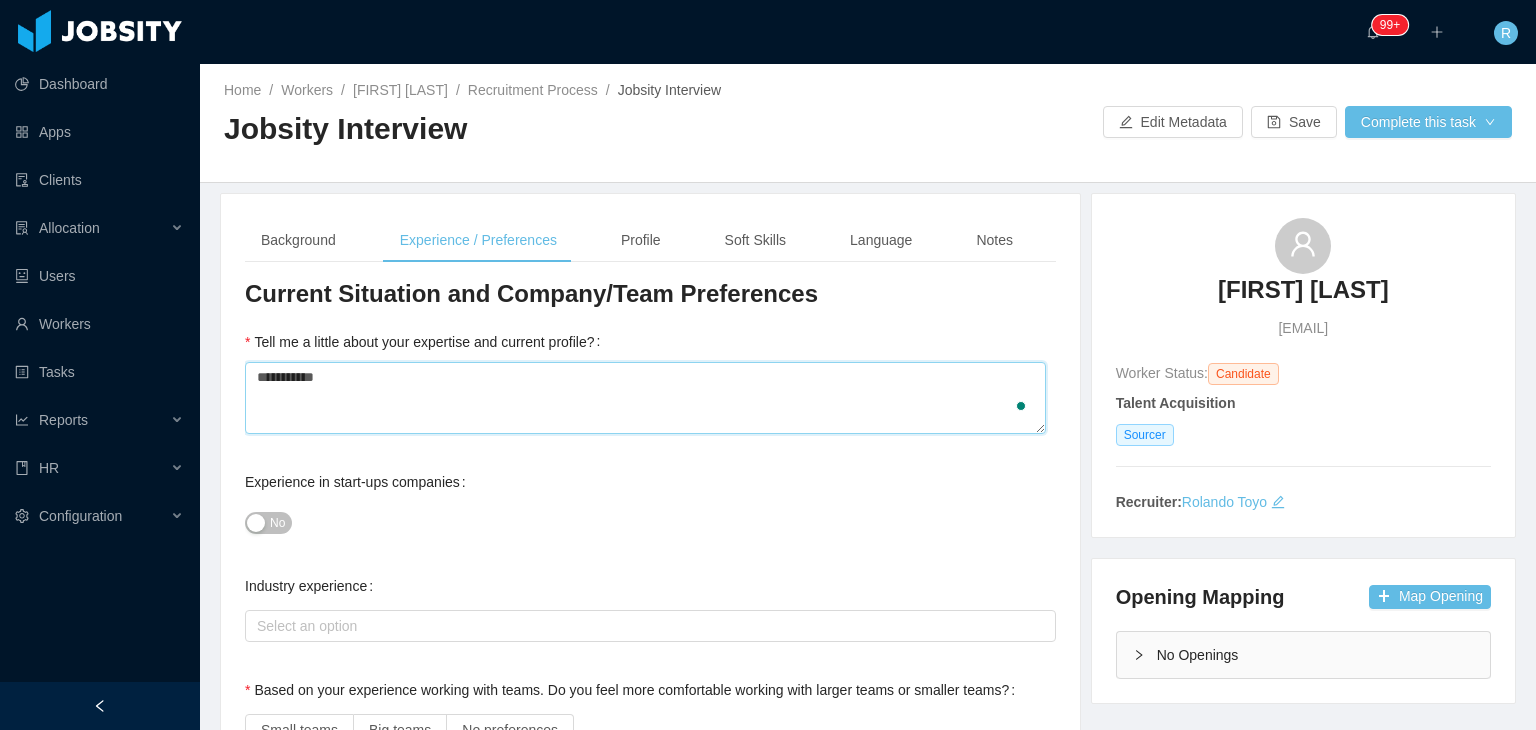 type 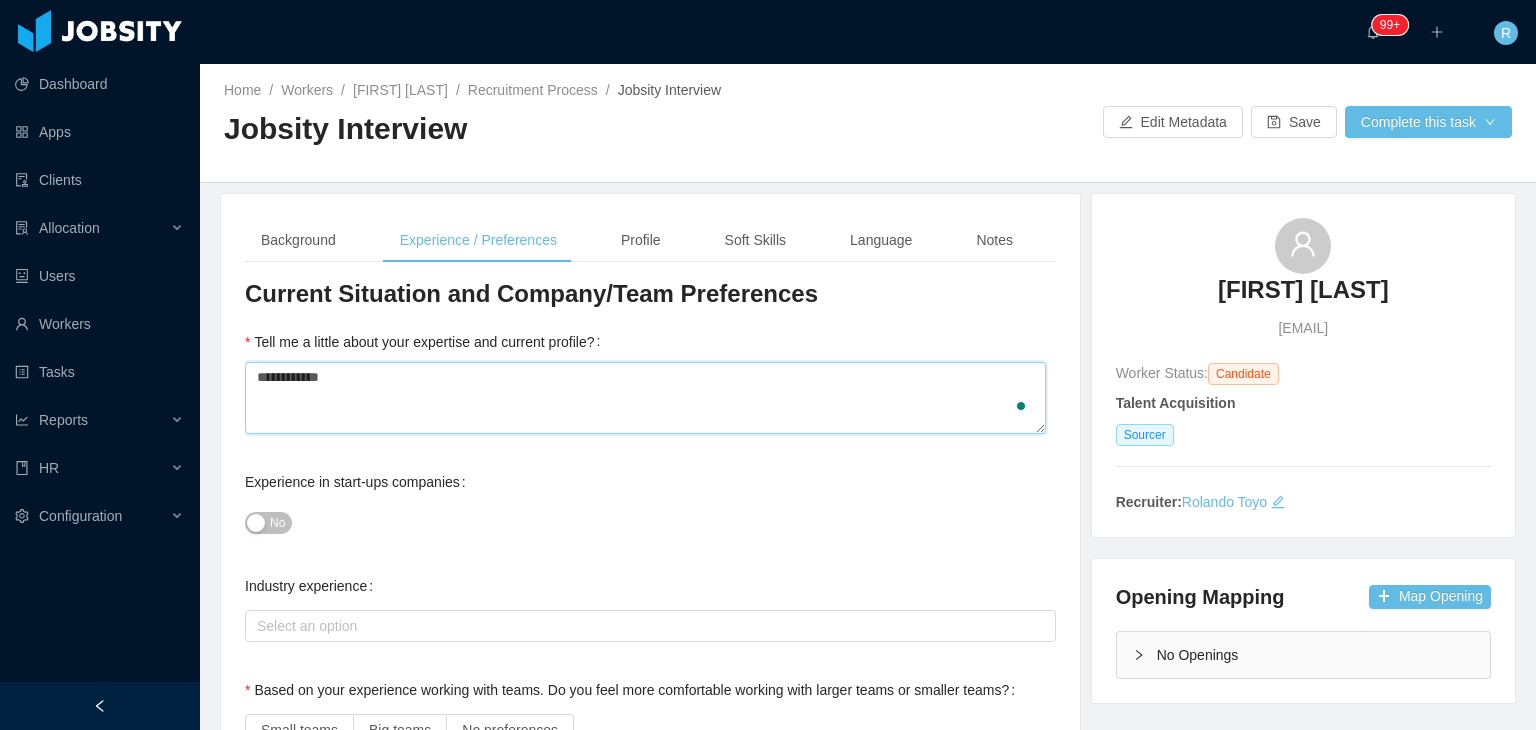 type 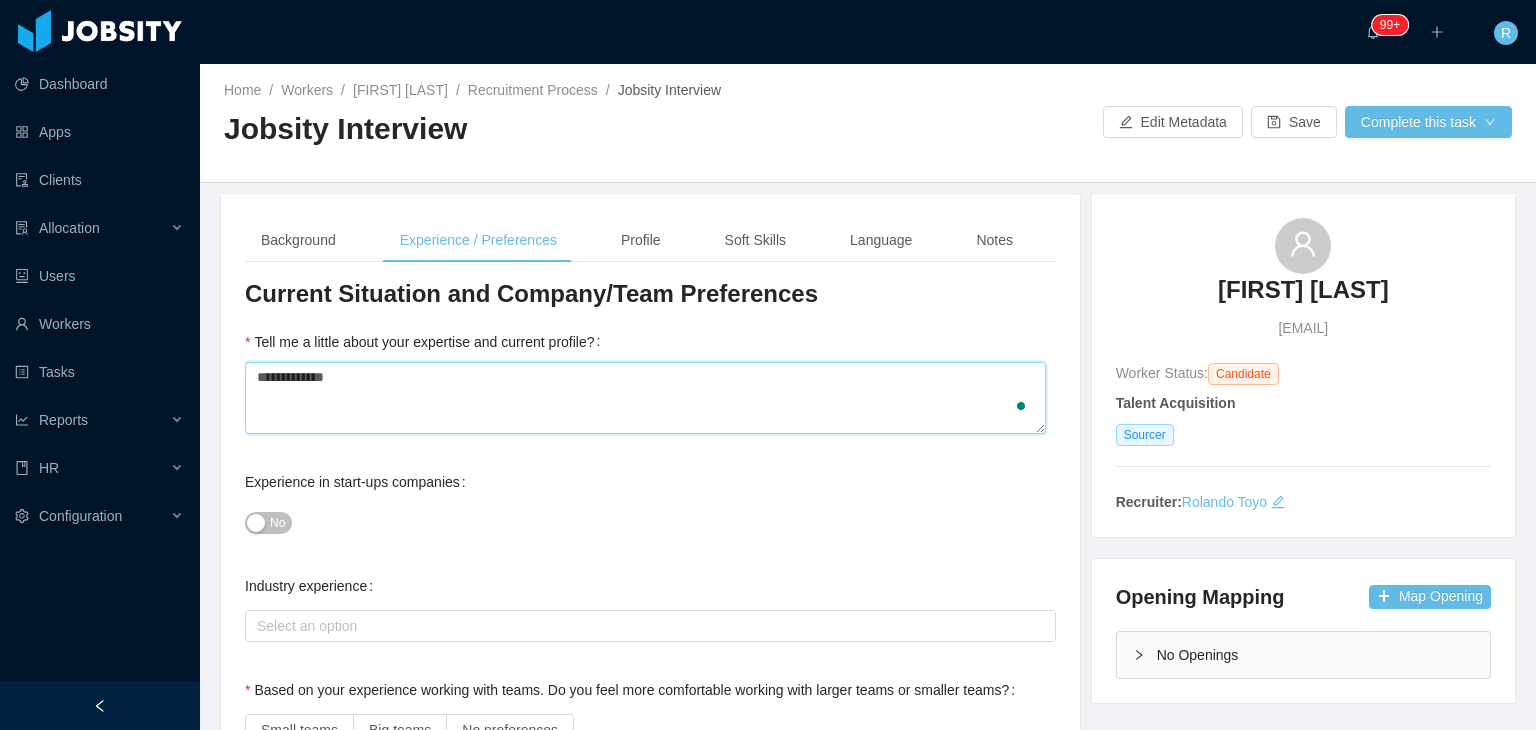 type 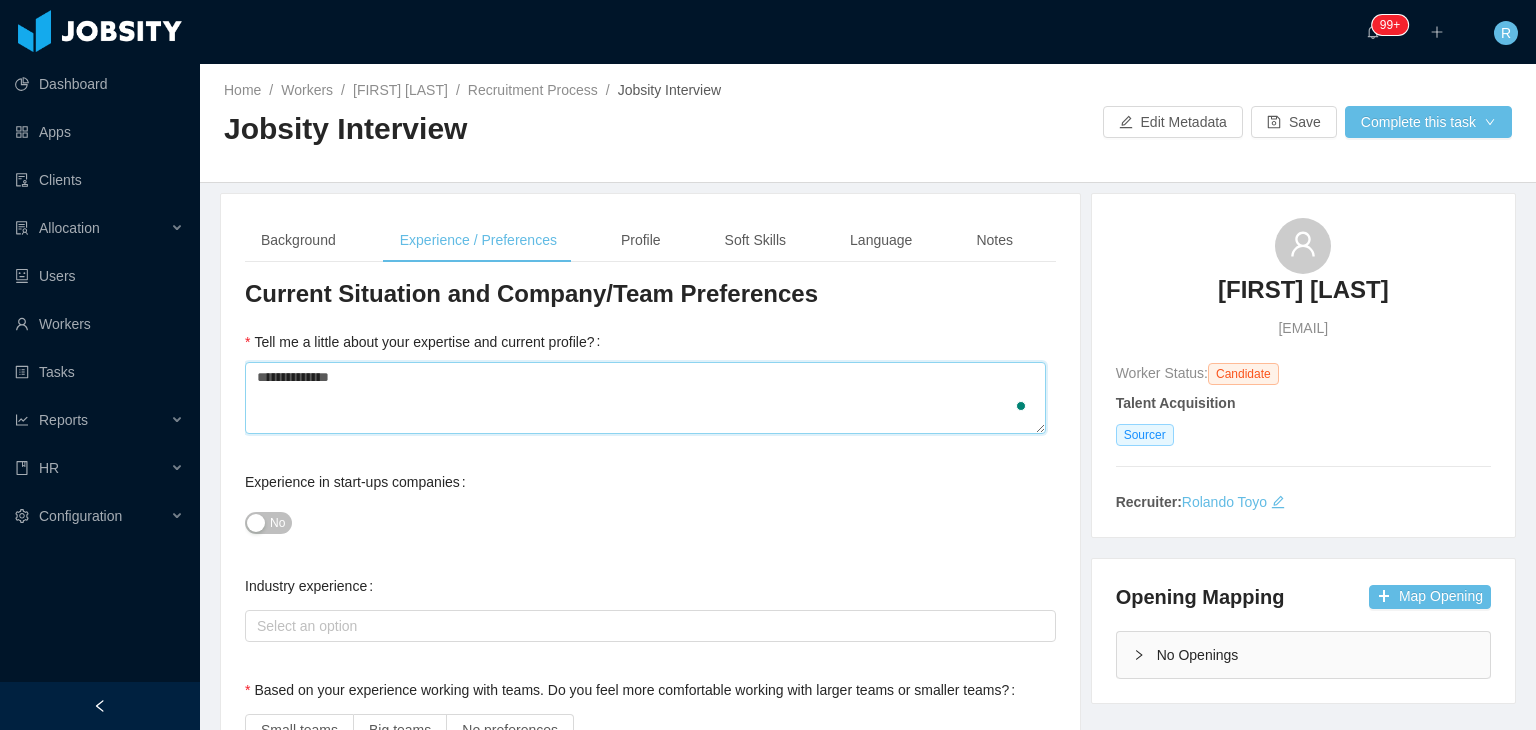 type on "**********" 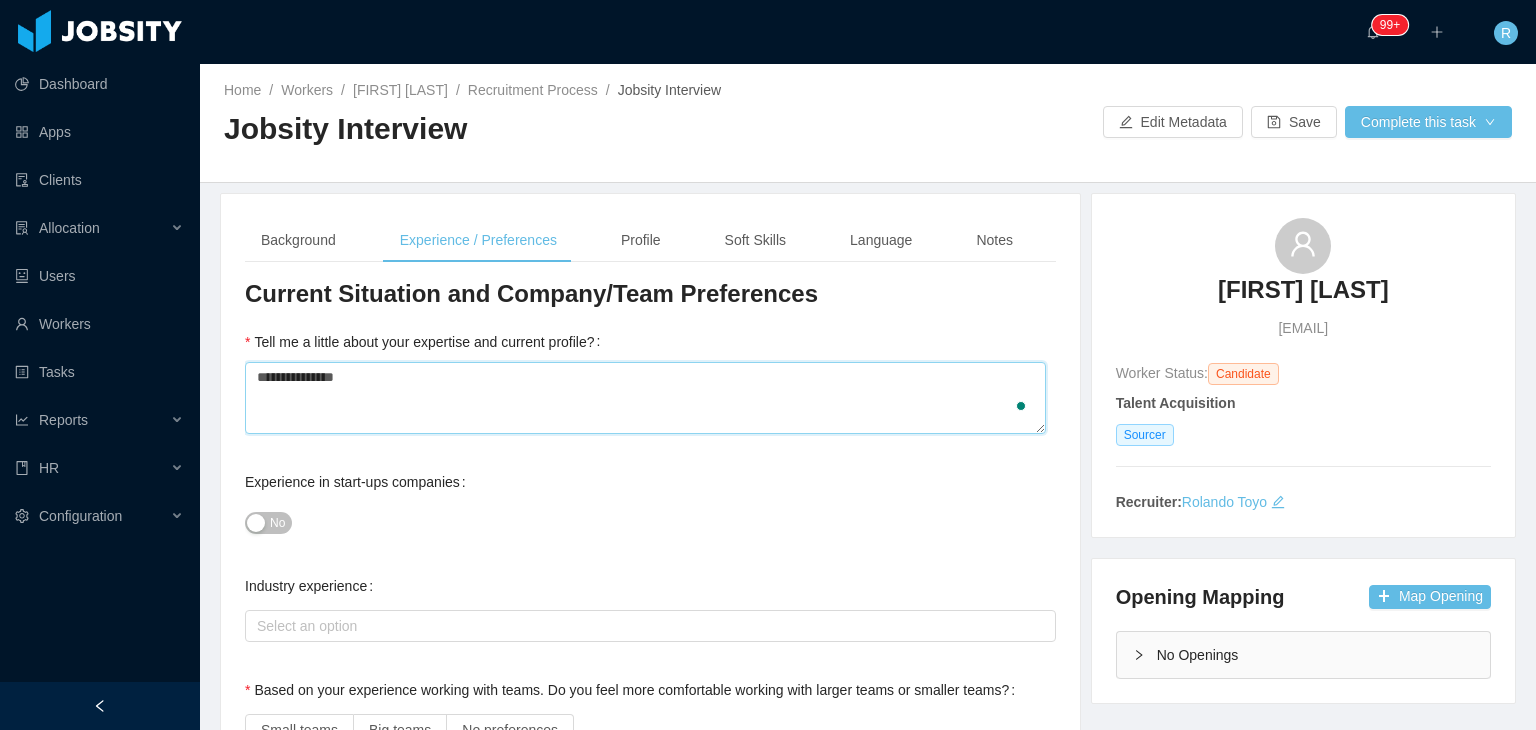 type 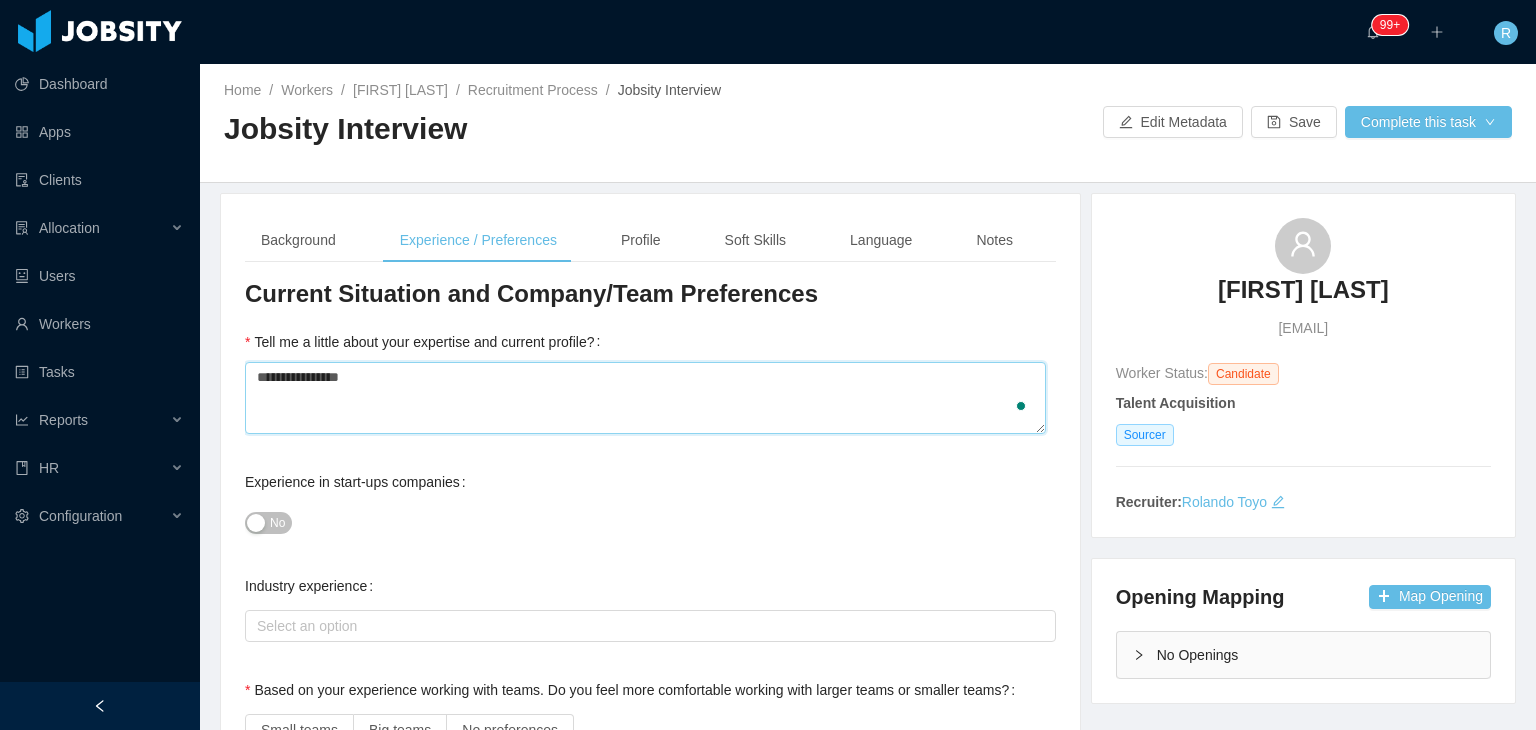 type 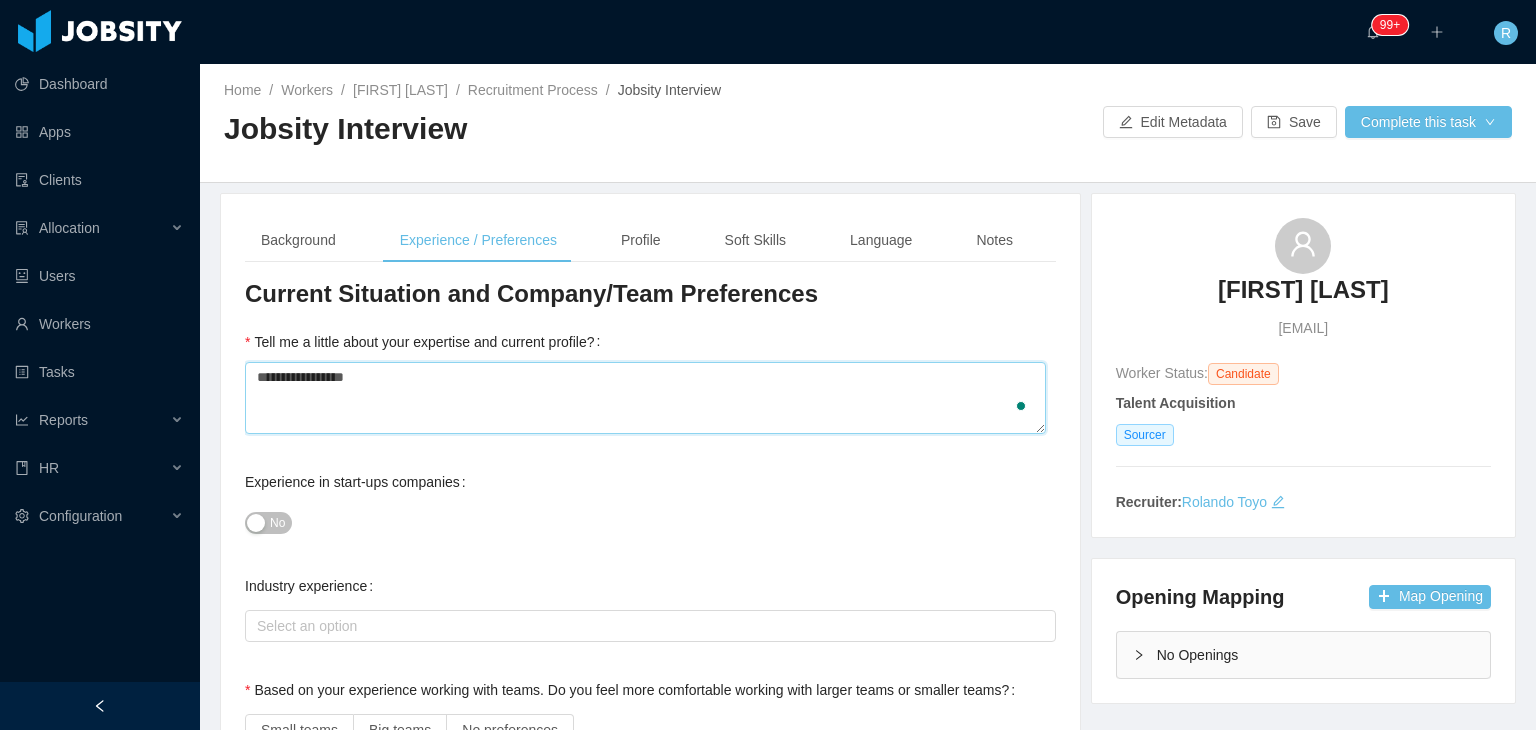 type 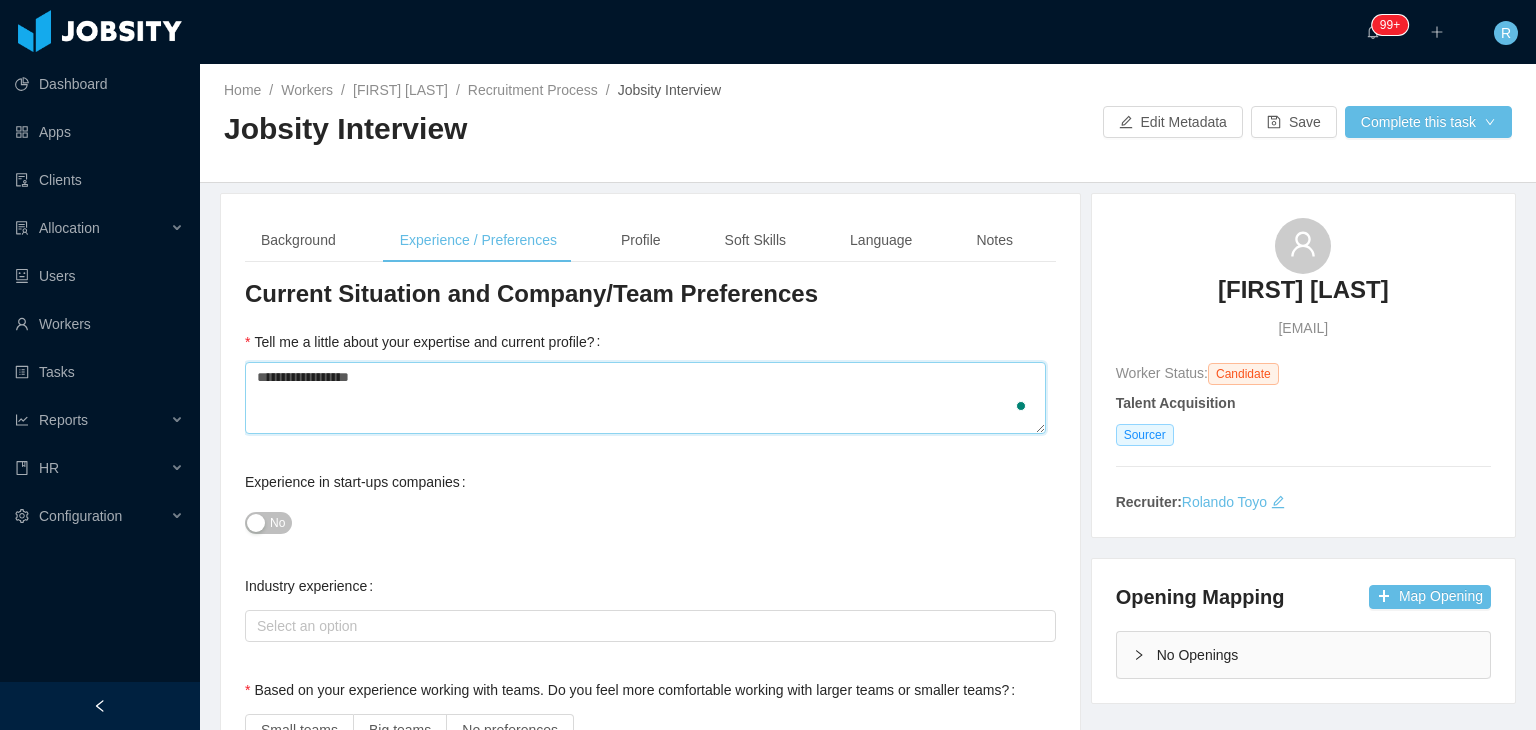 type 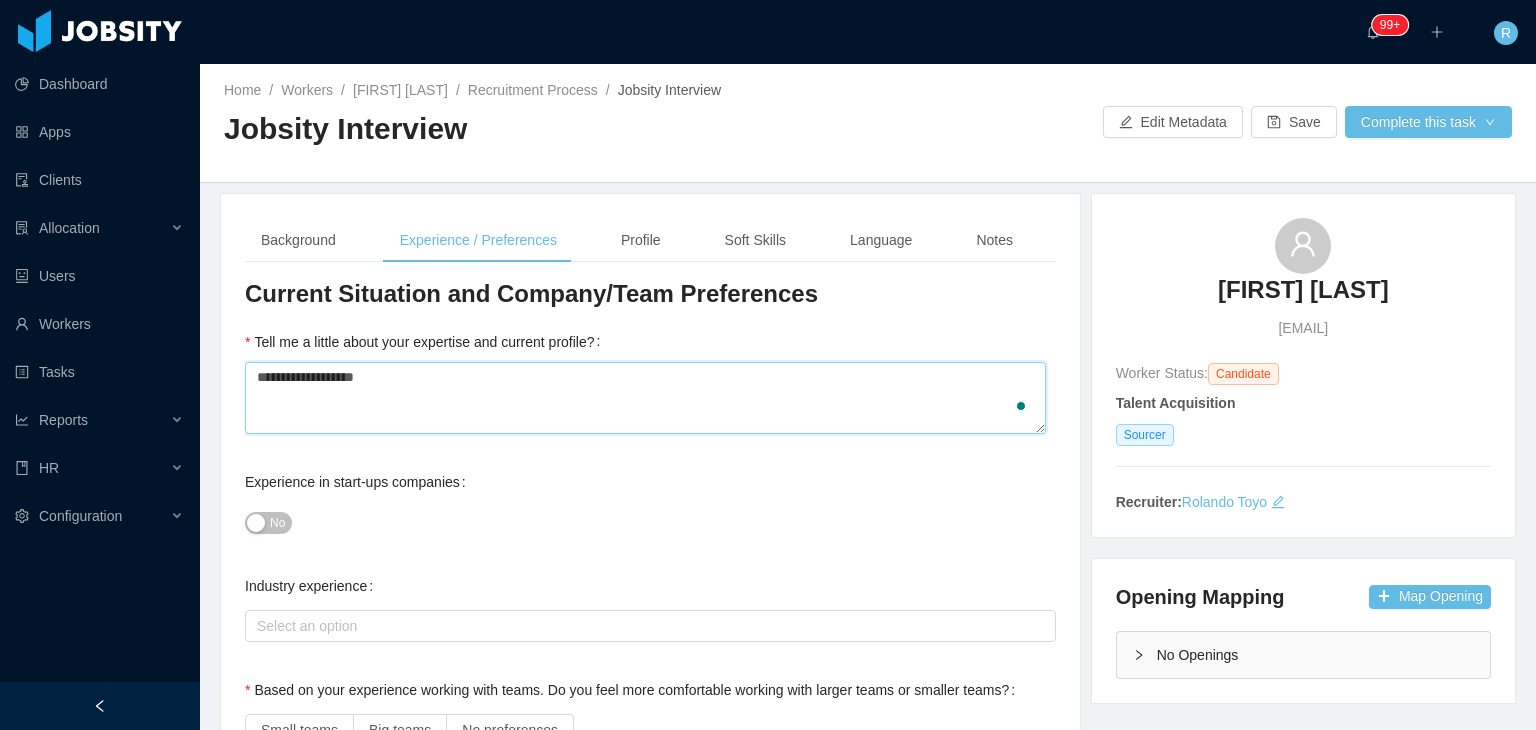 type 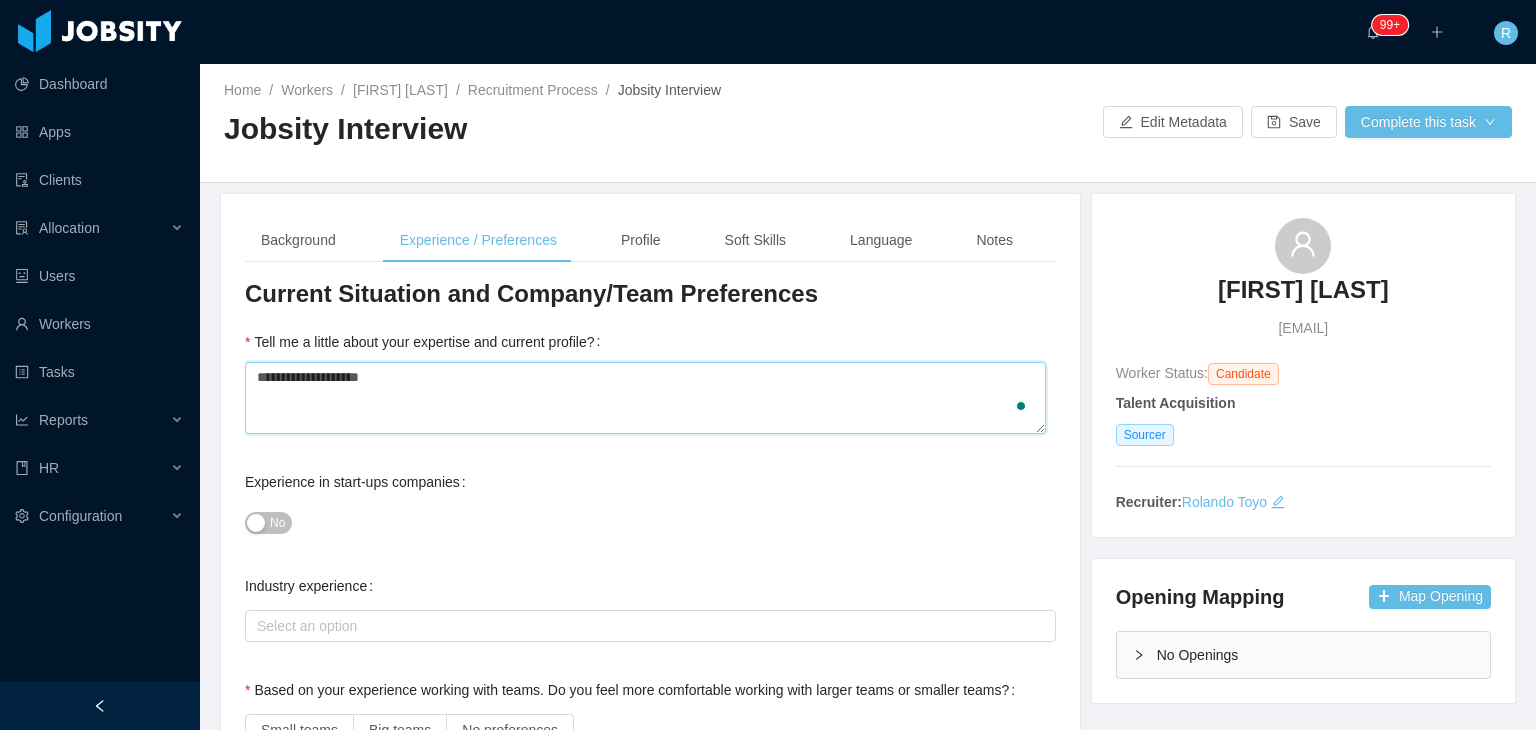 type 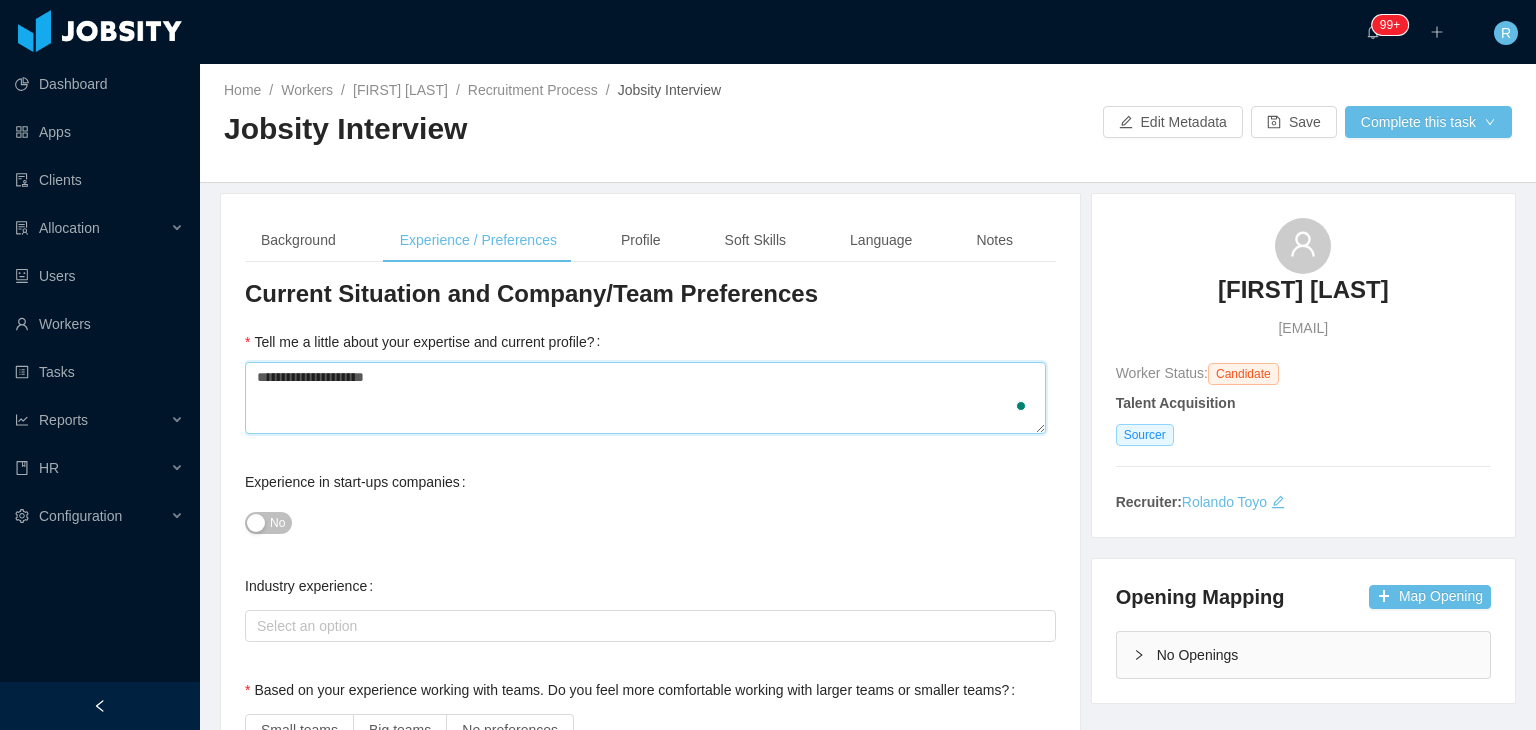 type on "**********" 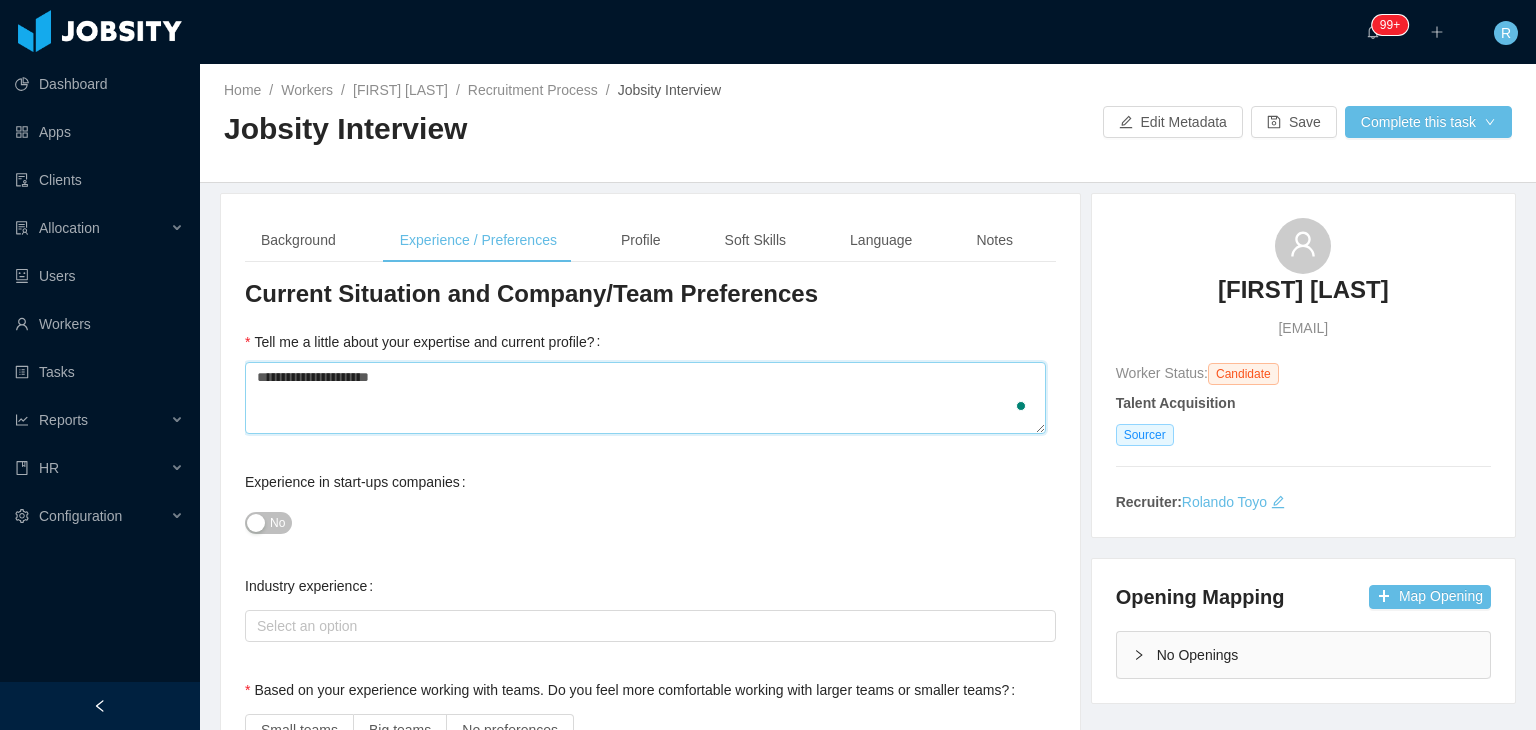 type 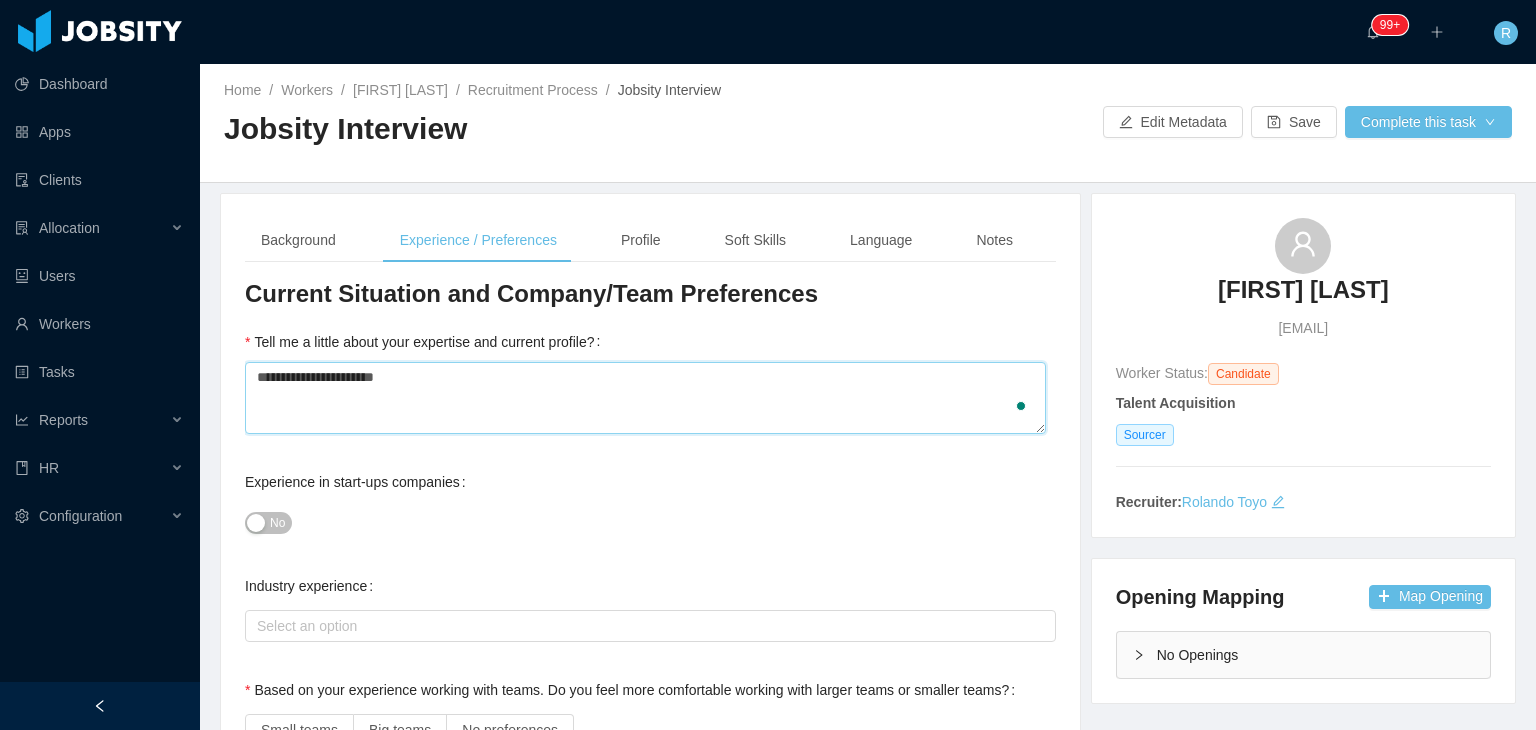 type 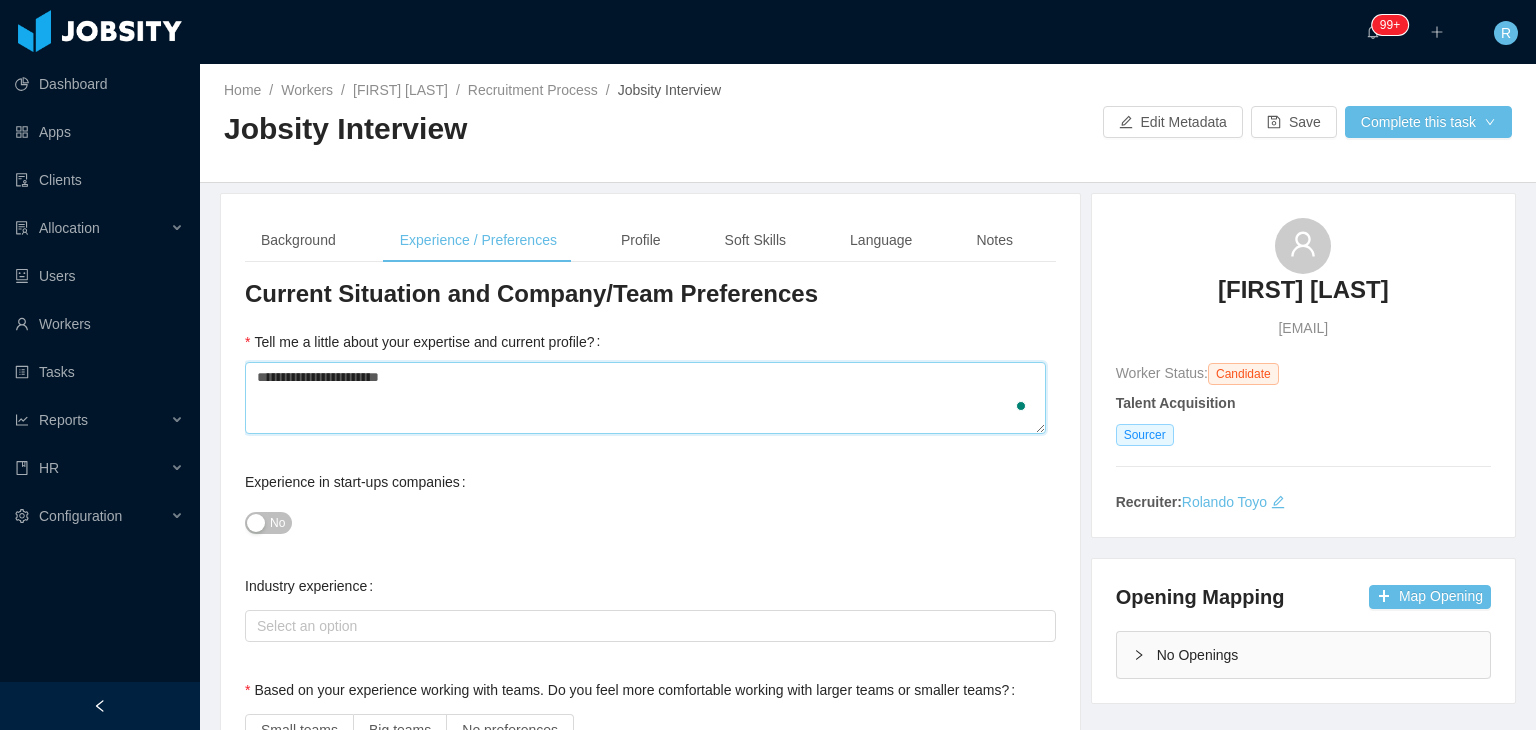 type 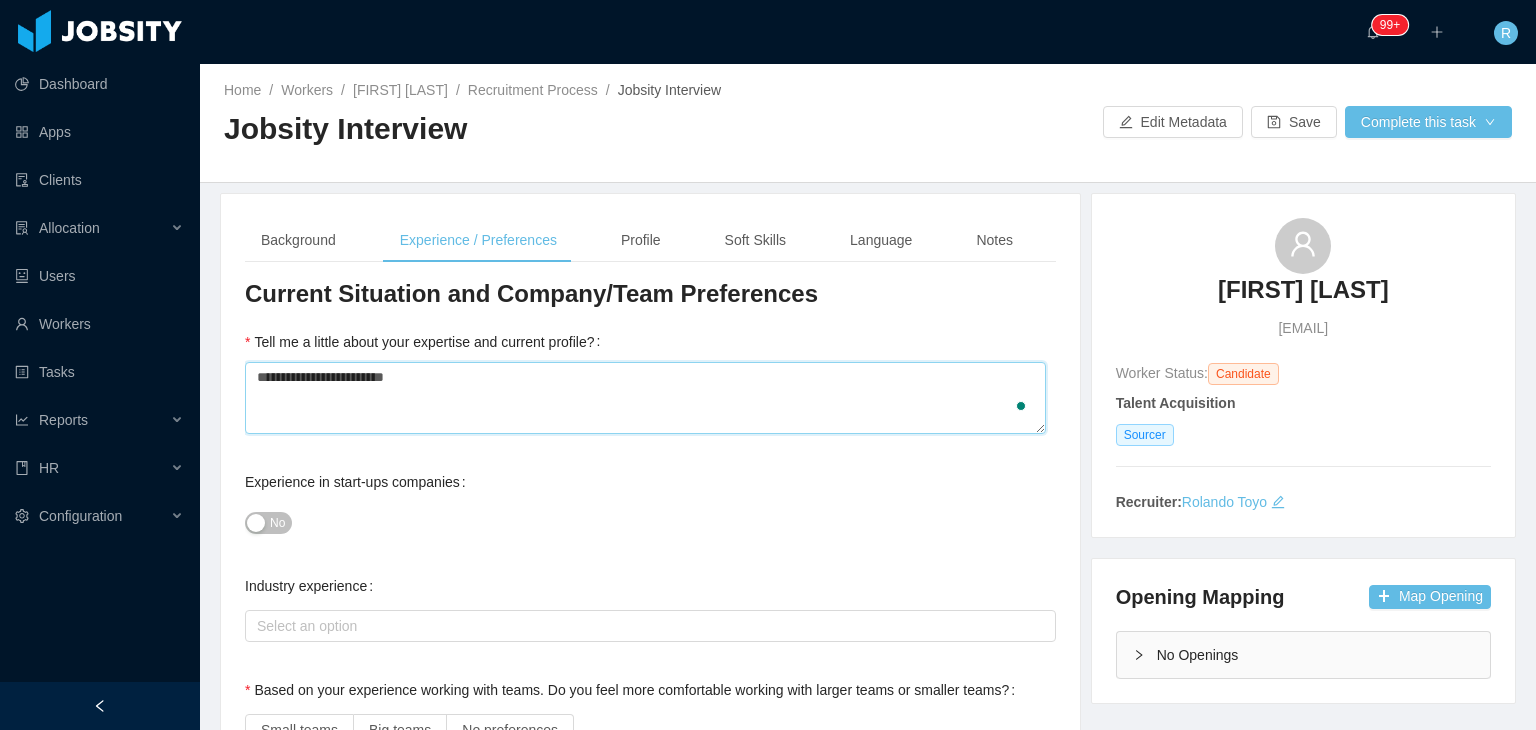 type 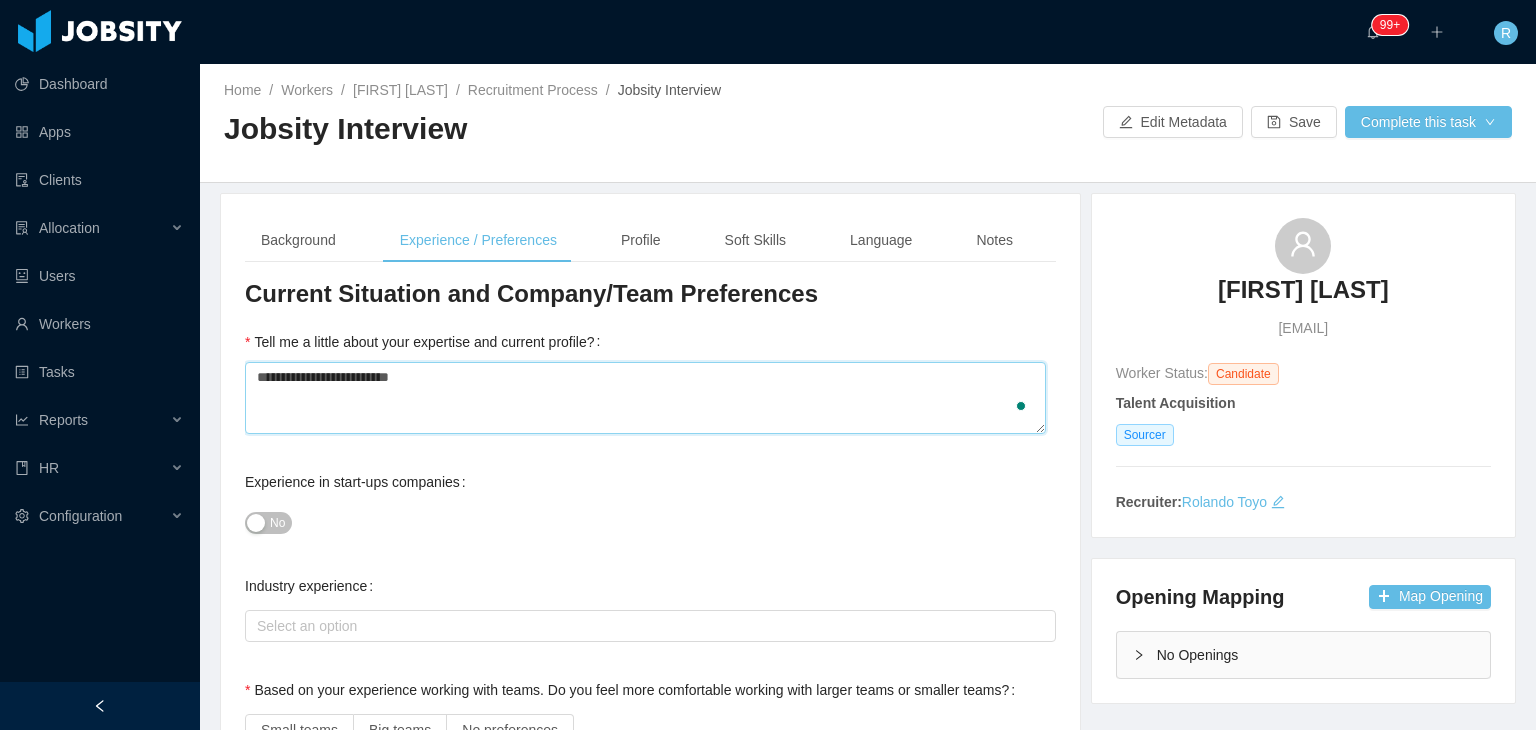 type 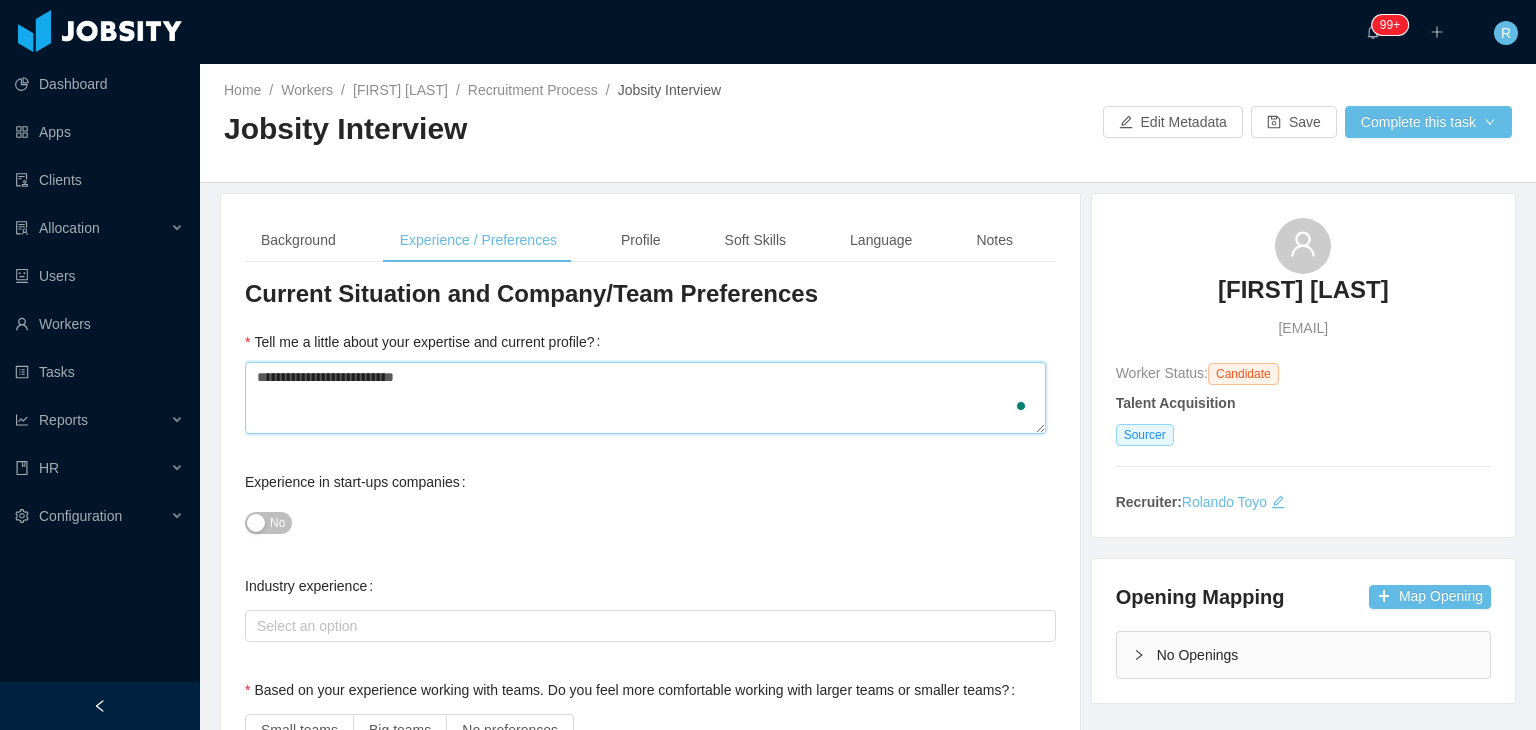 type 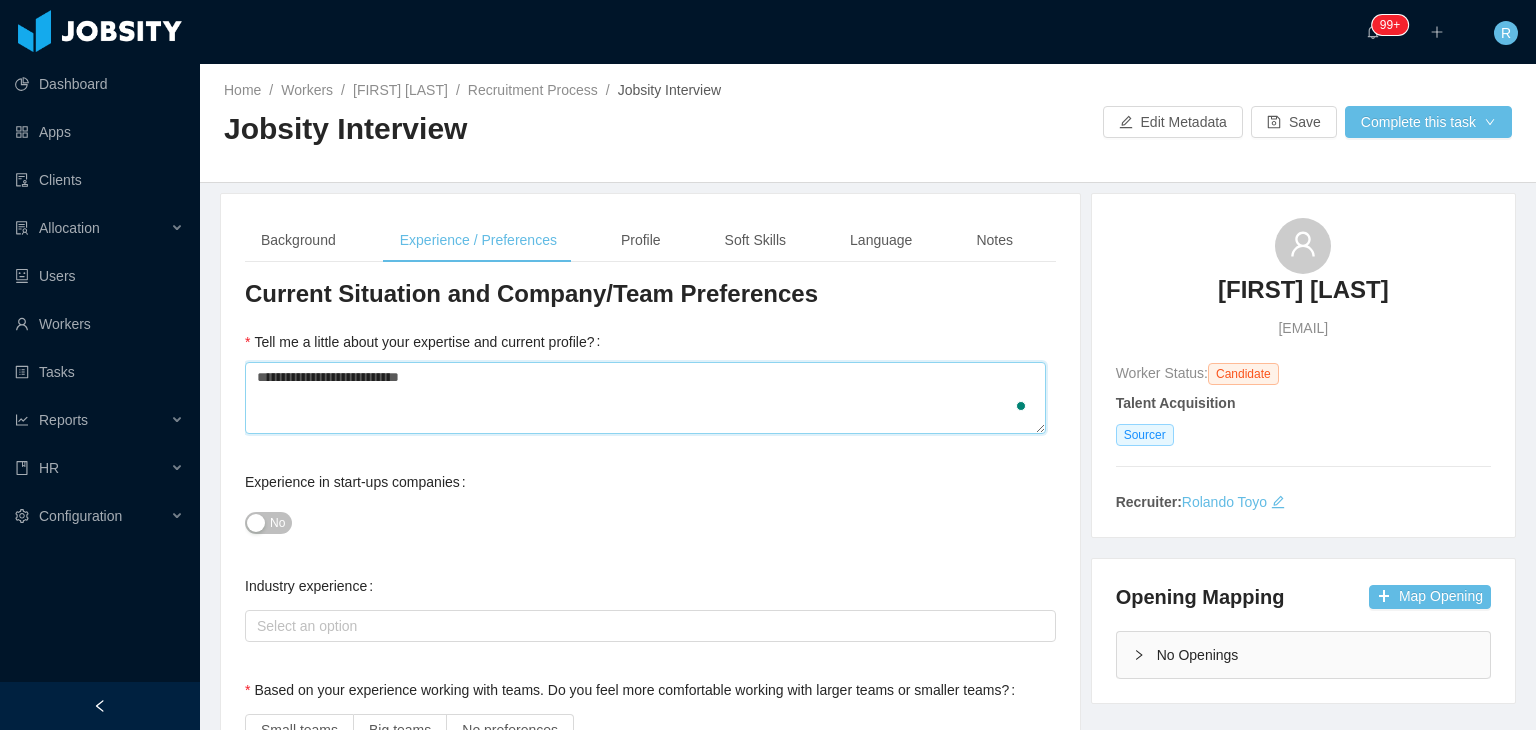 type 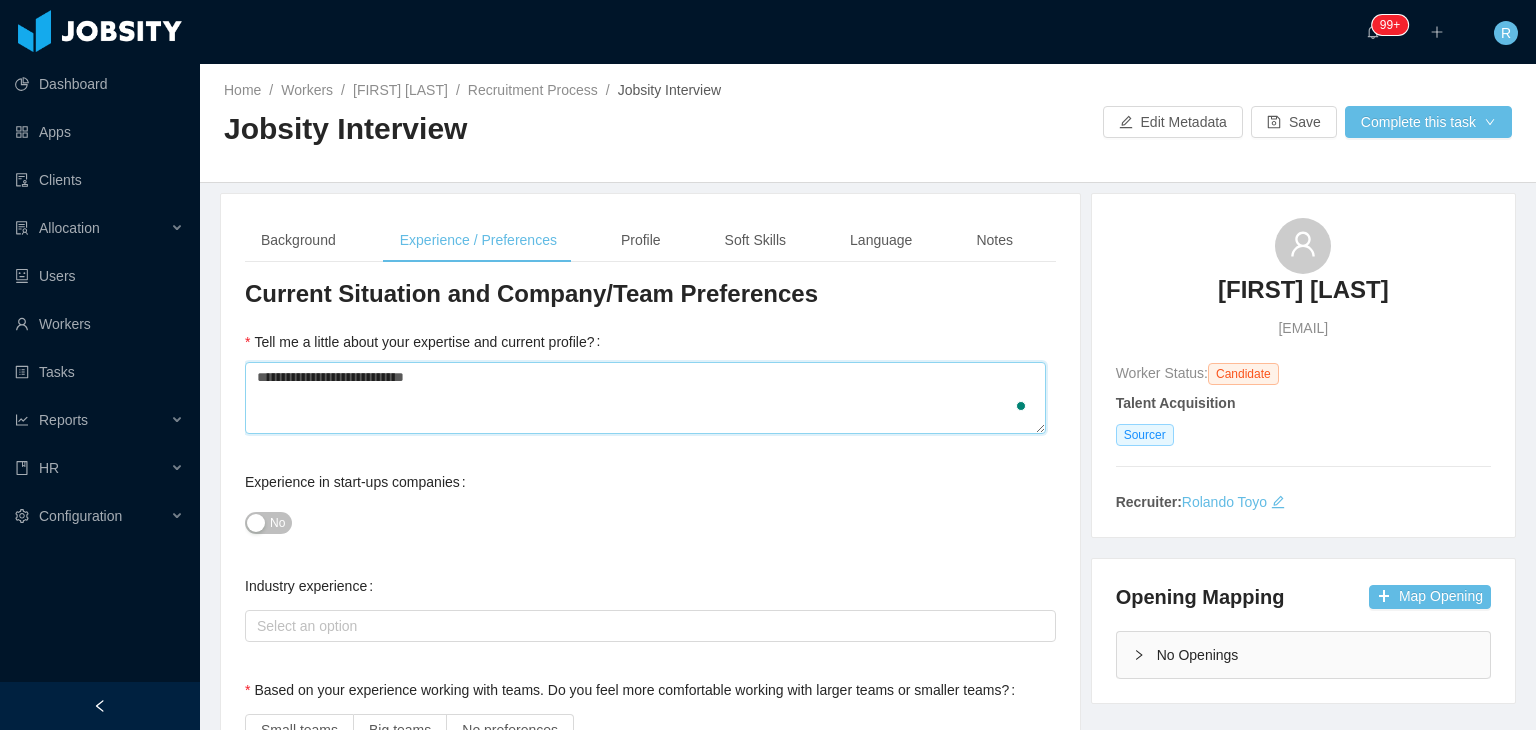 type 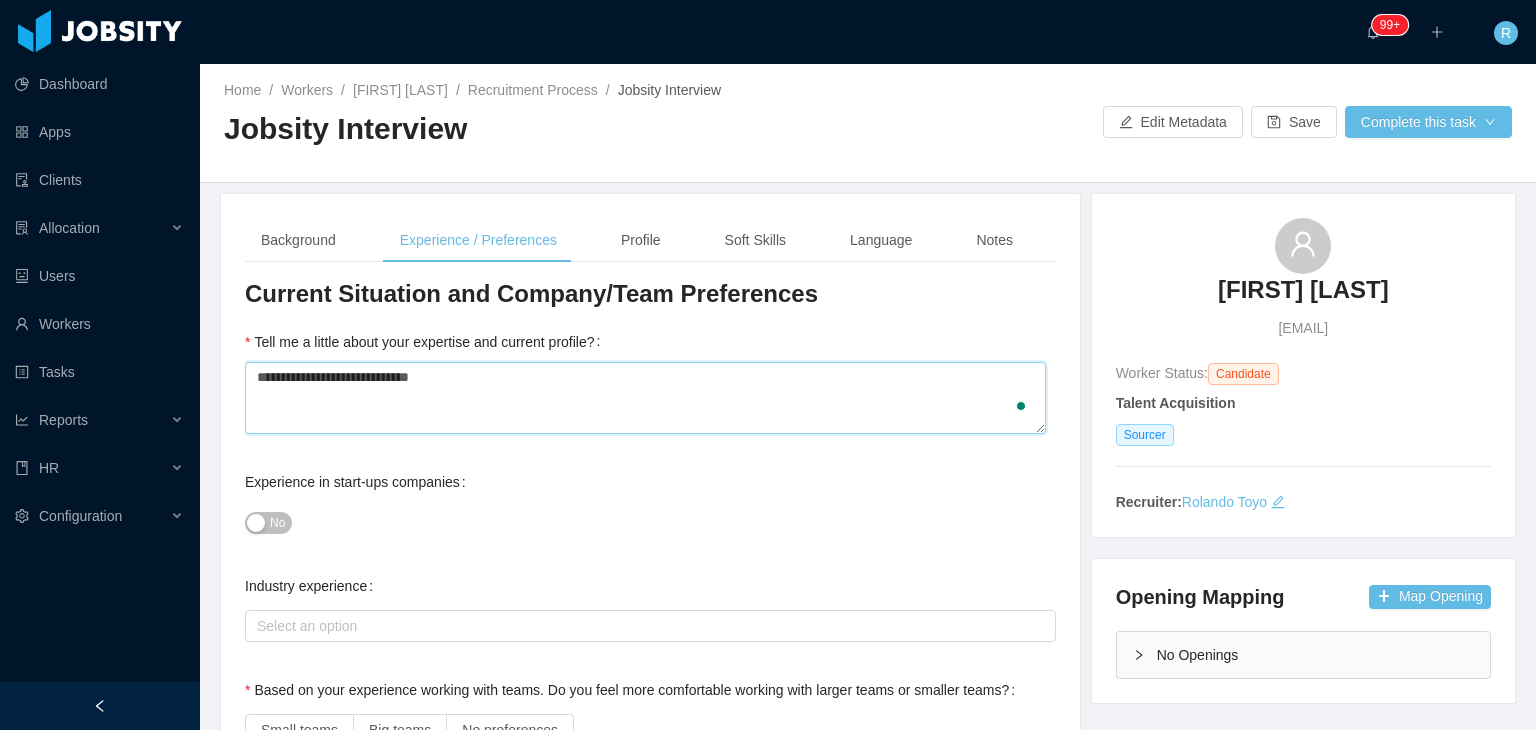 type 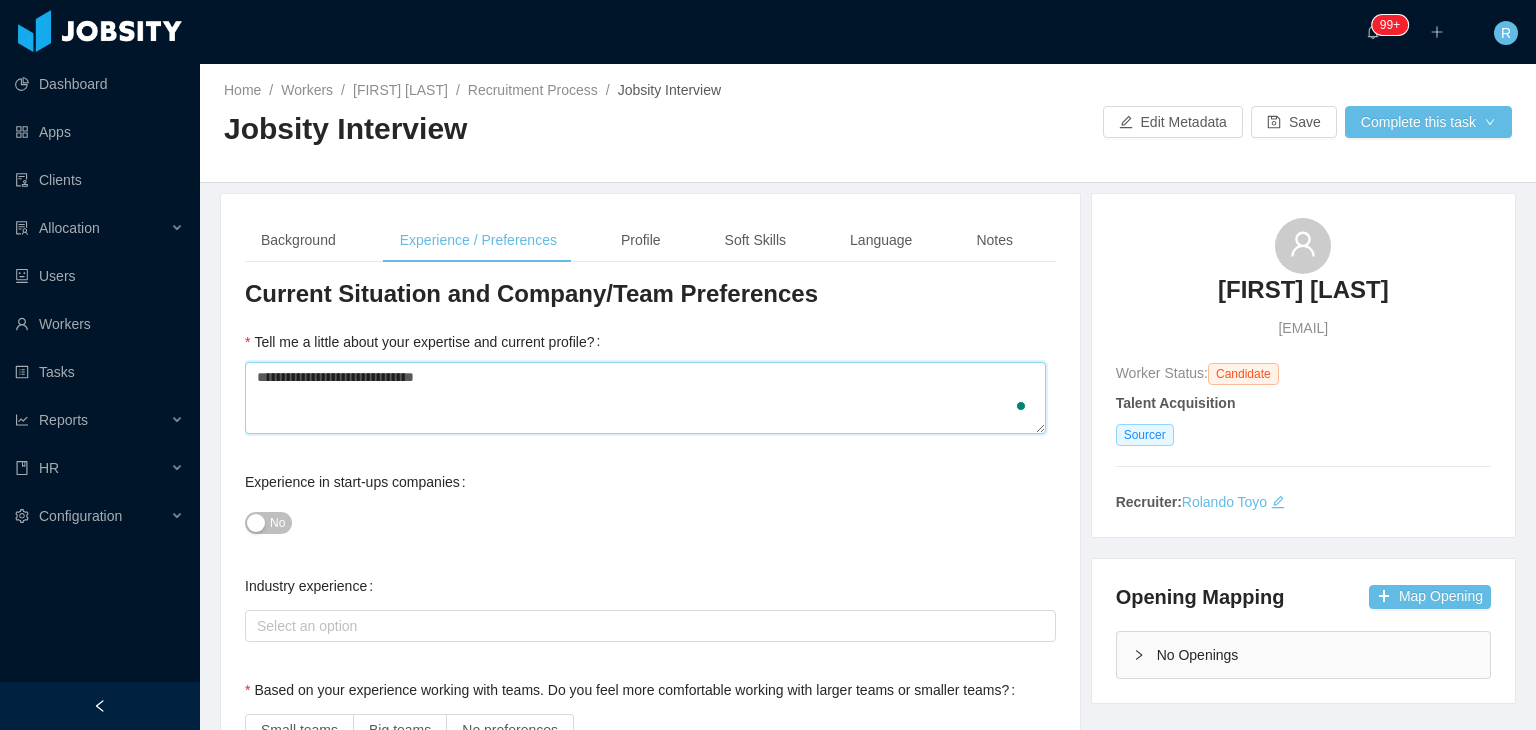 type 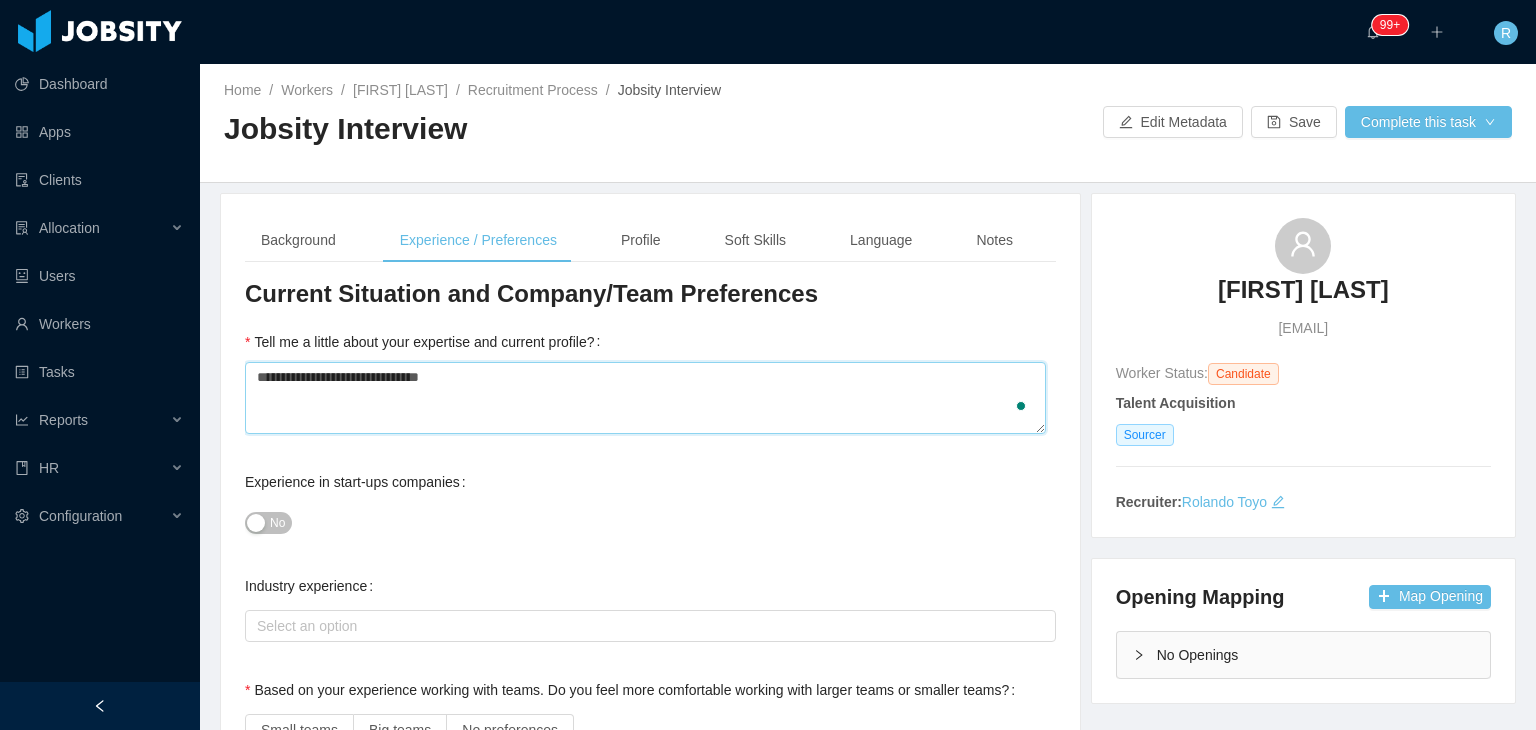 type on "**********" 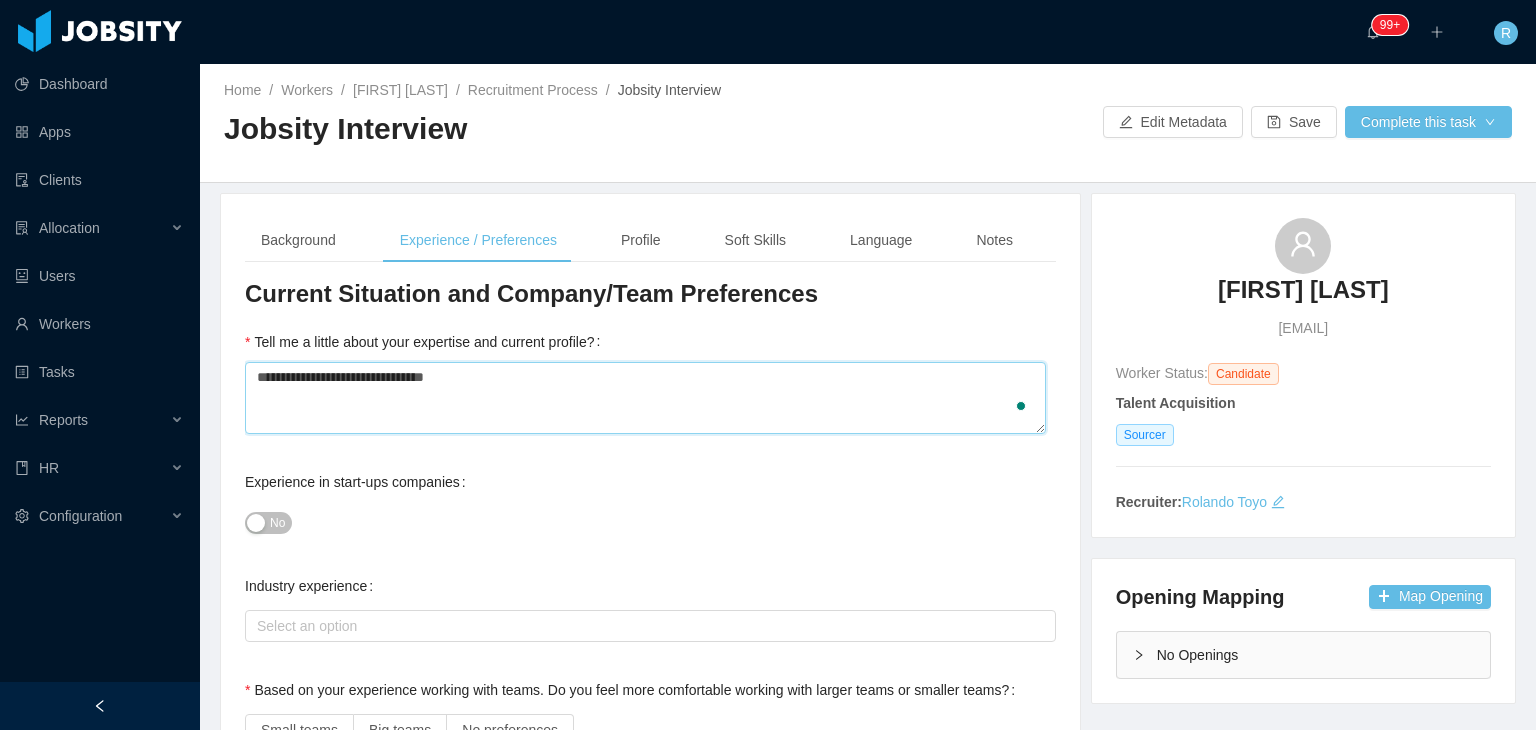 type 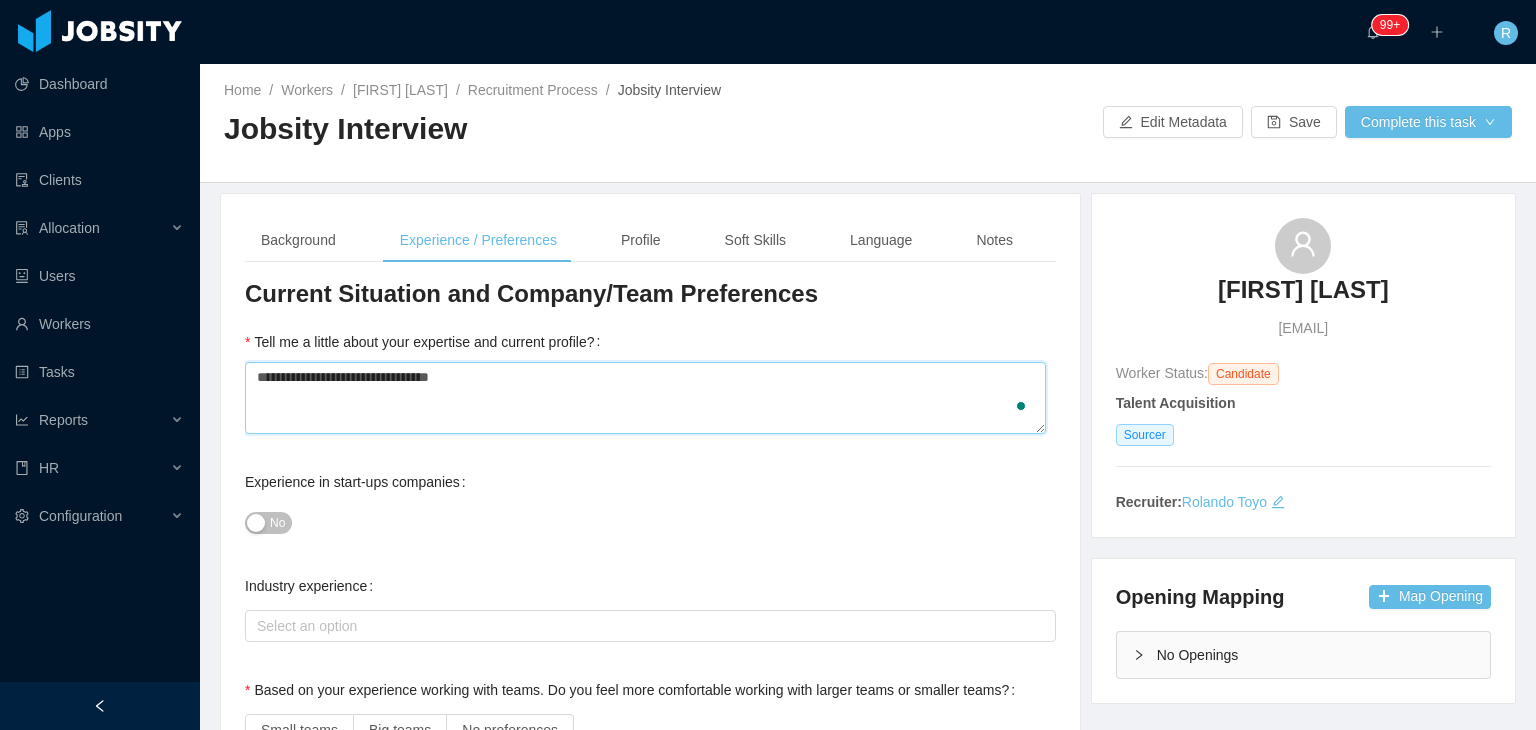 type 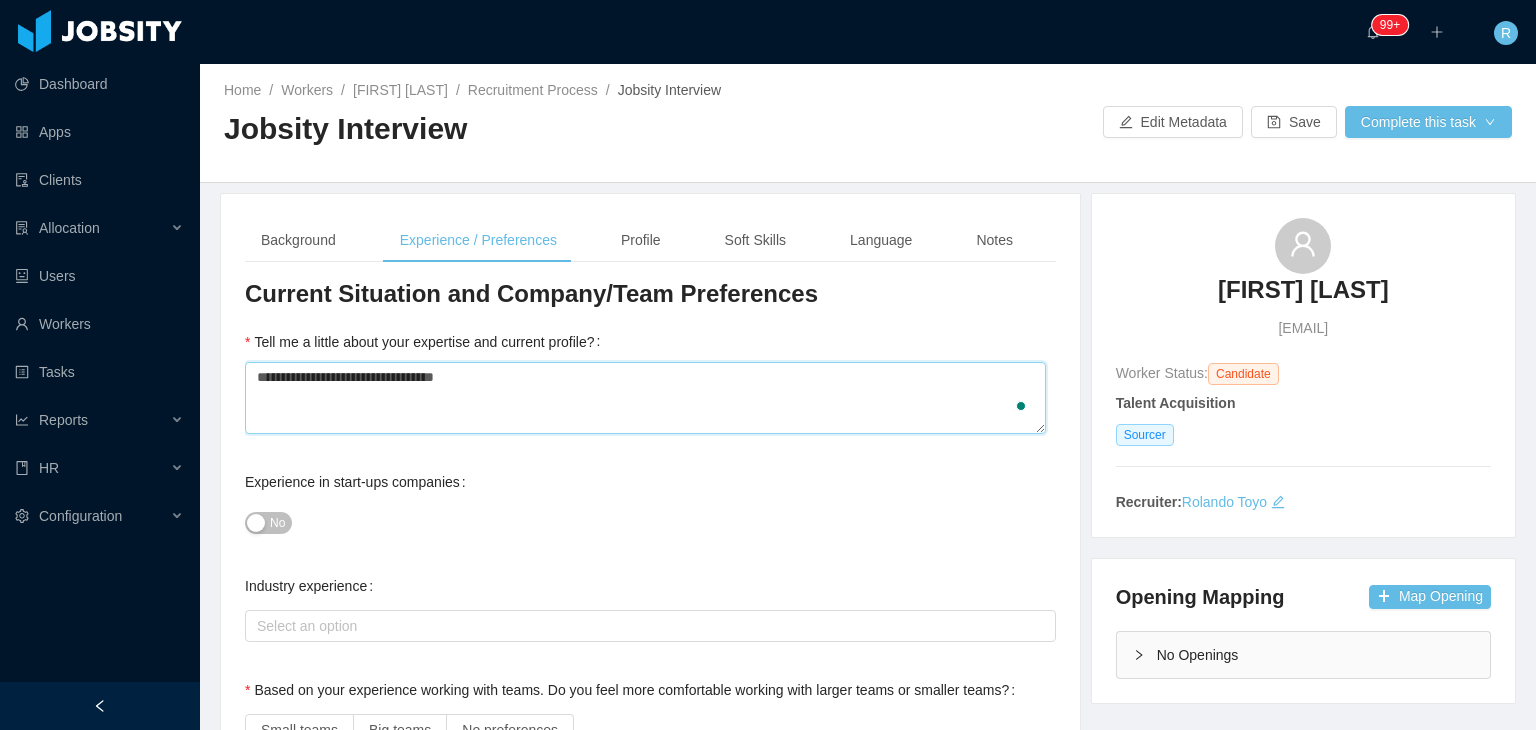 type 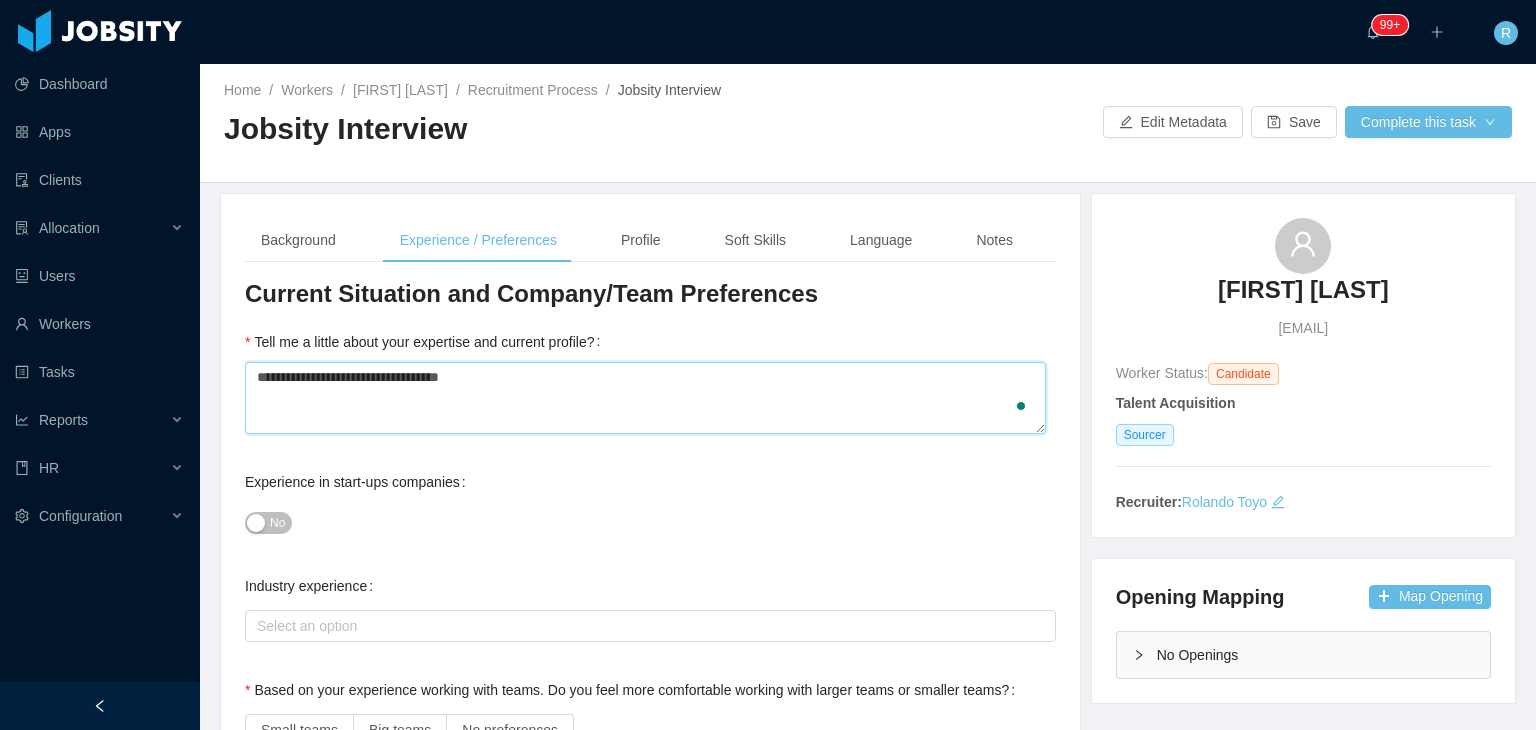 type 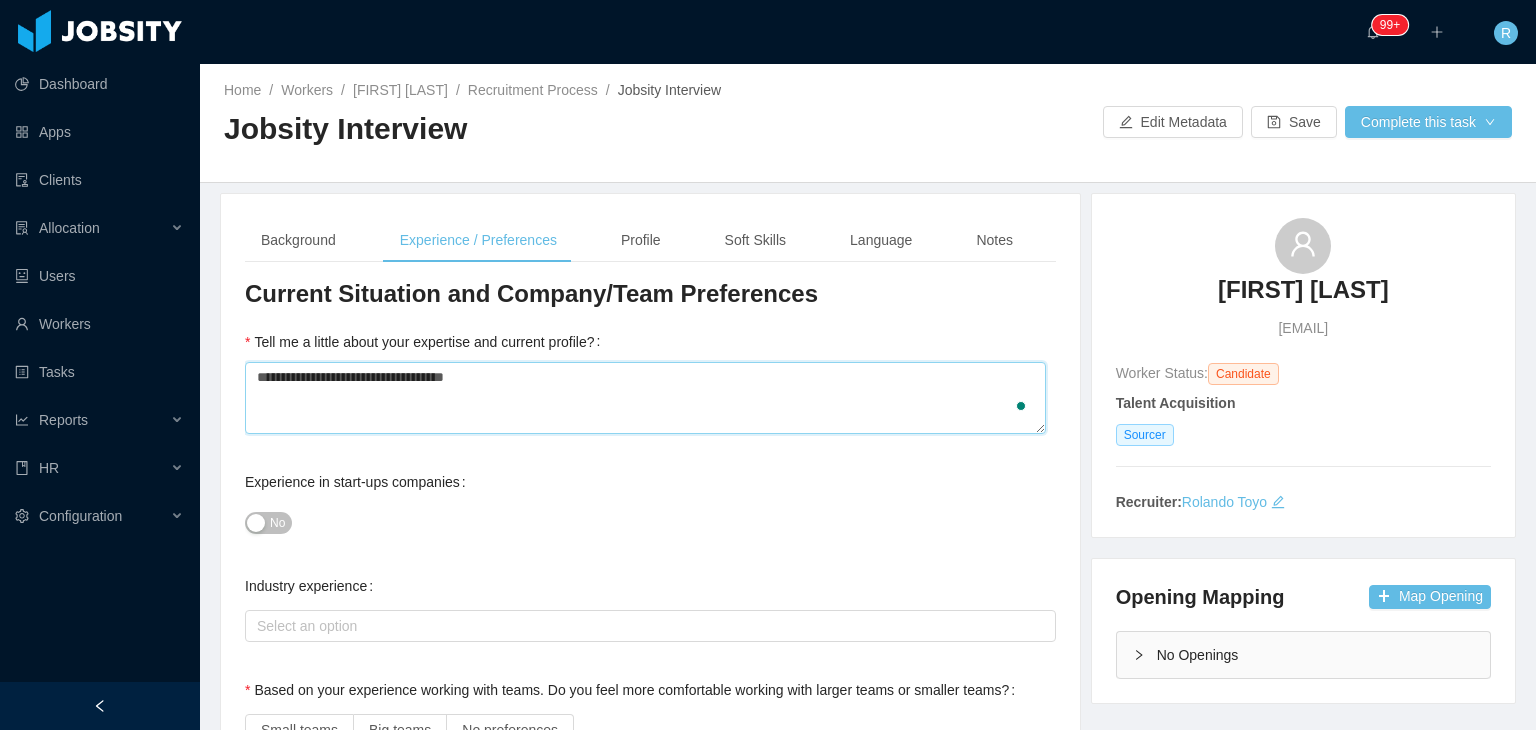 type 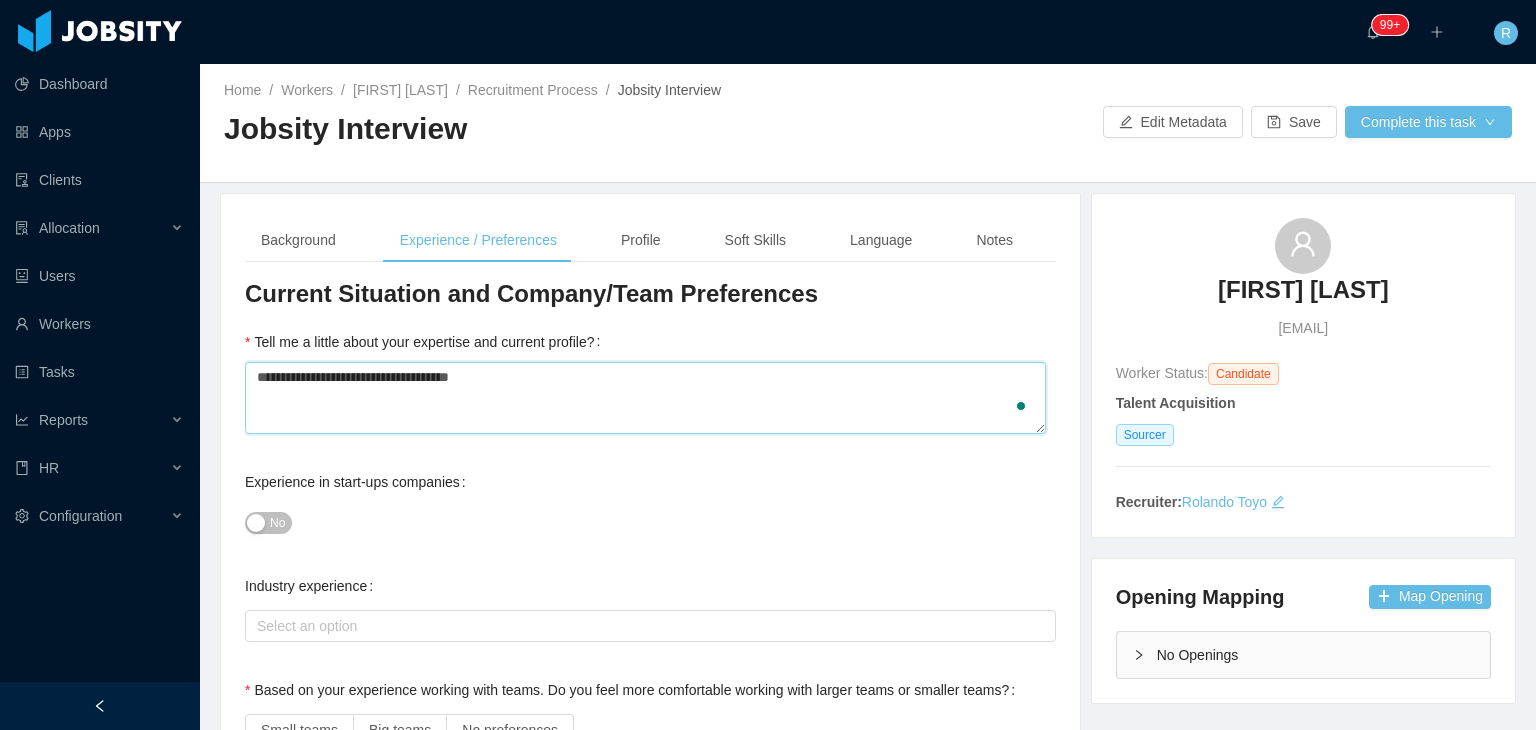 type 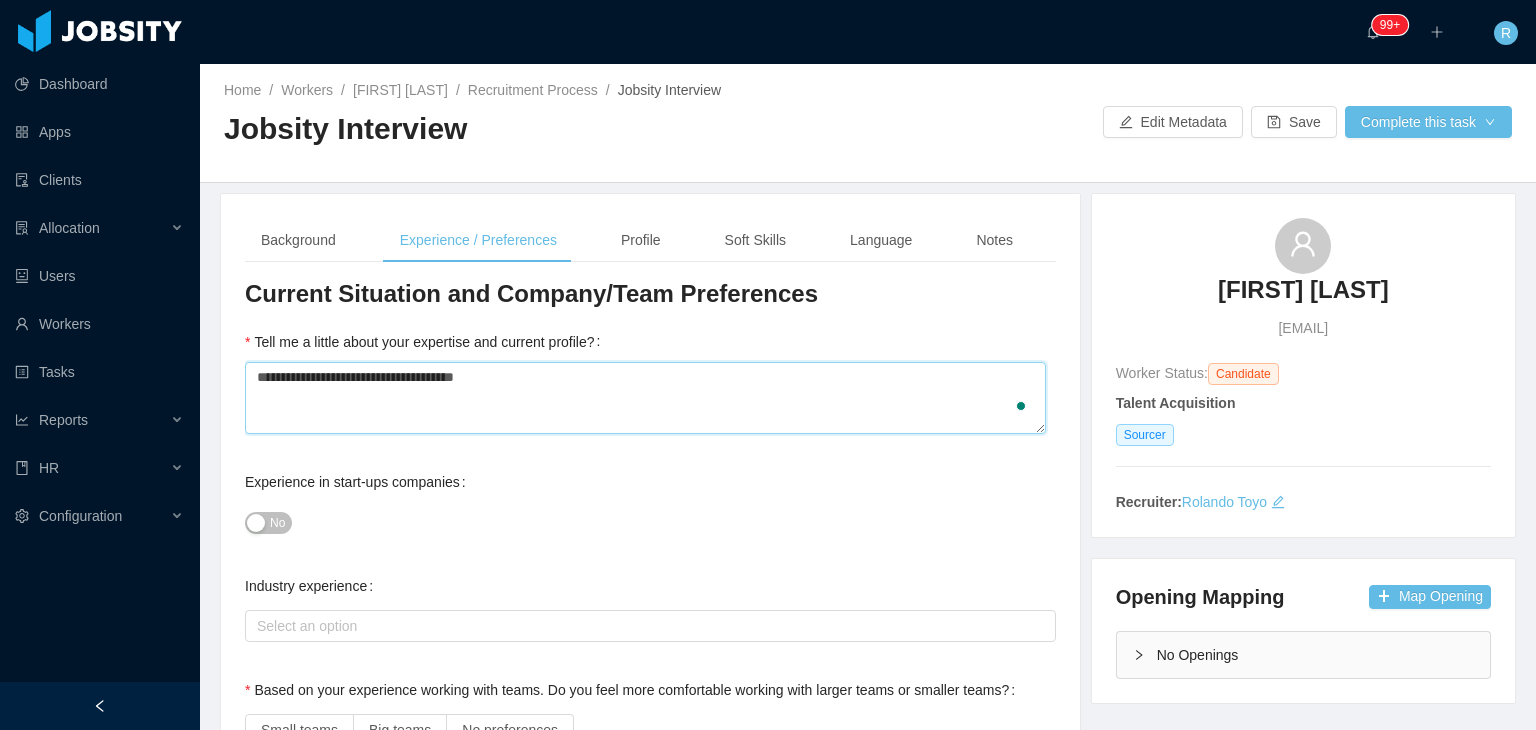 type 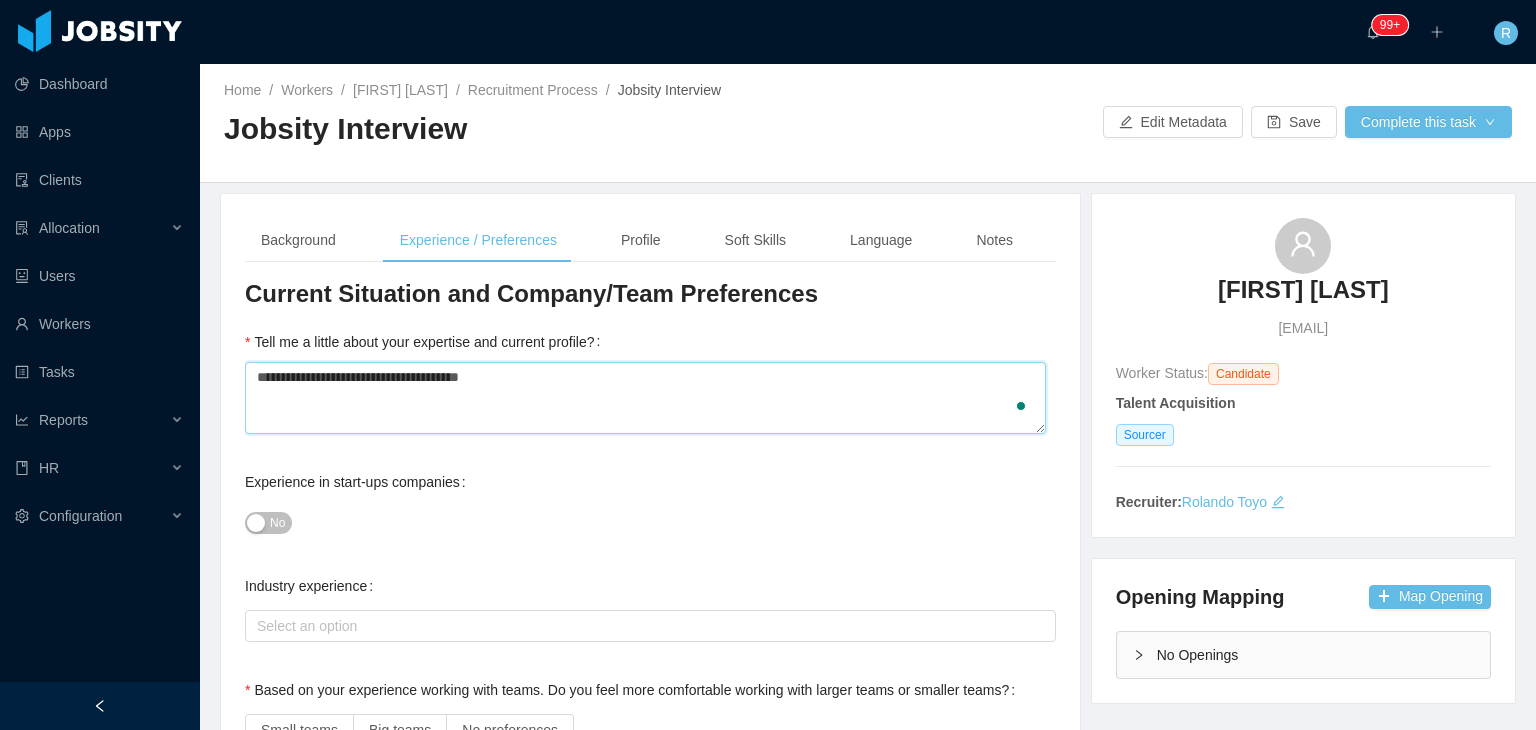 type 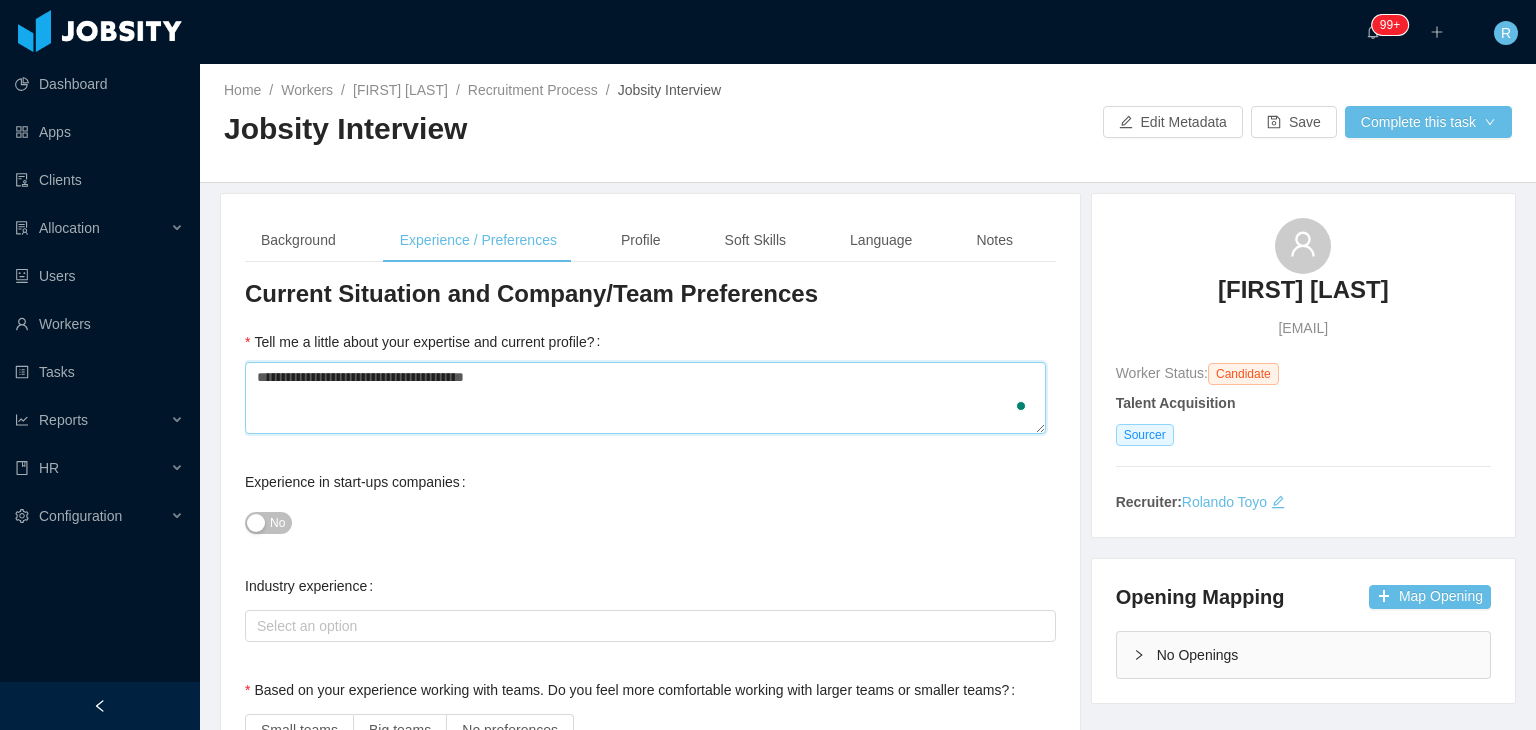 type 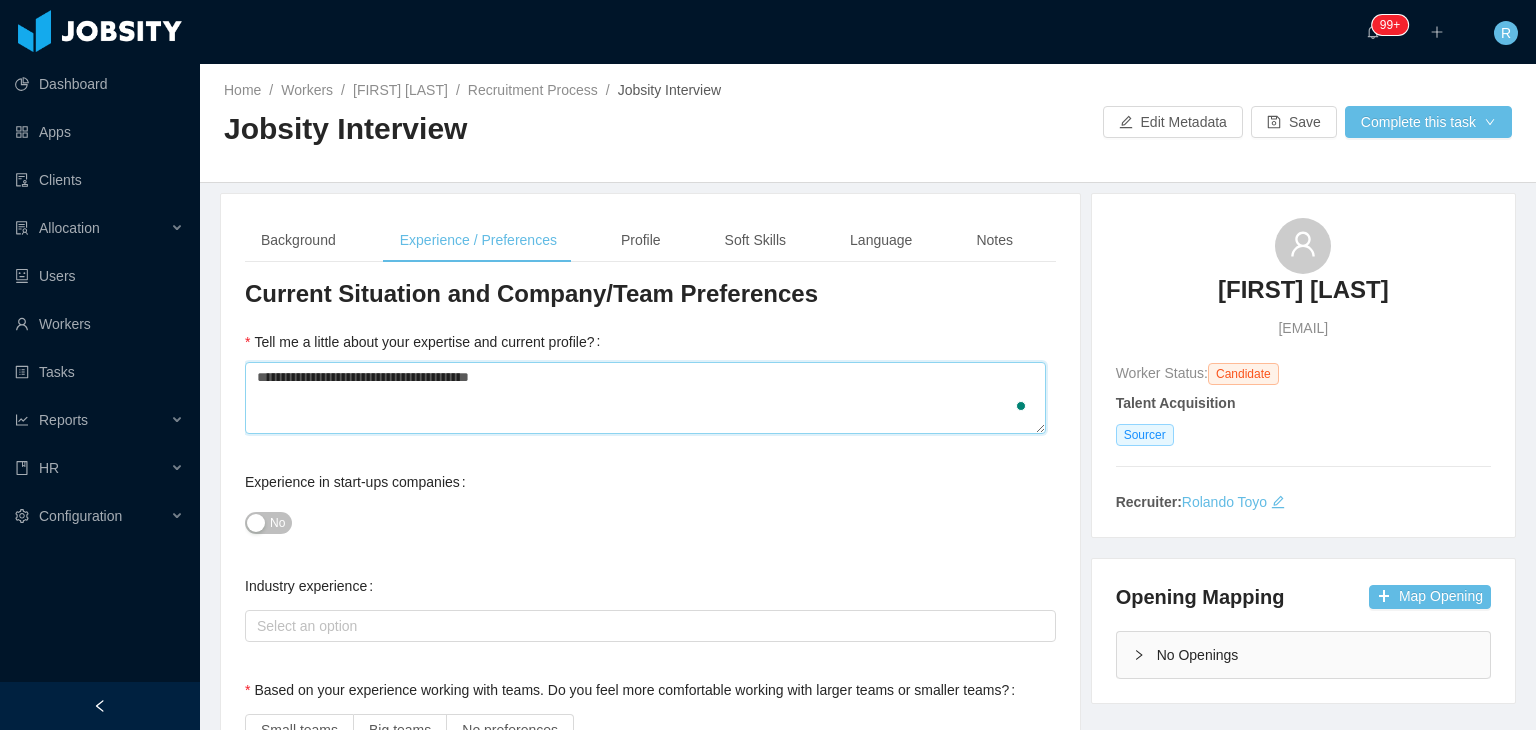 type 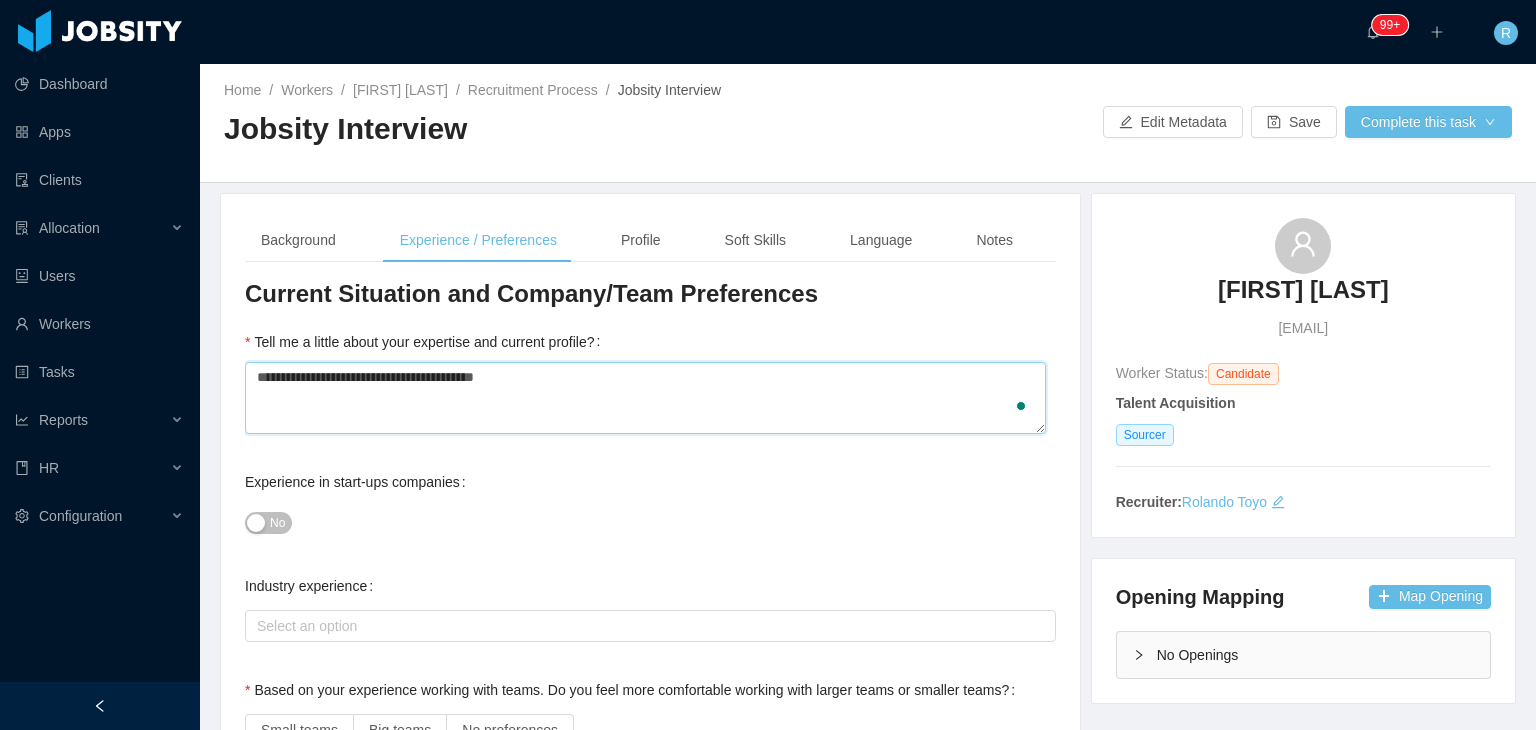 type 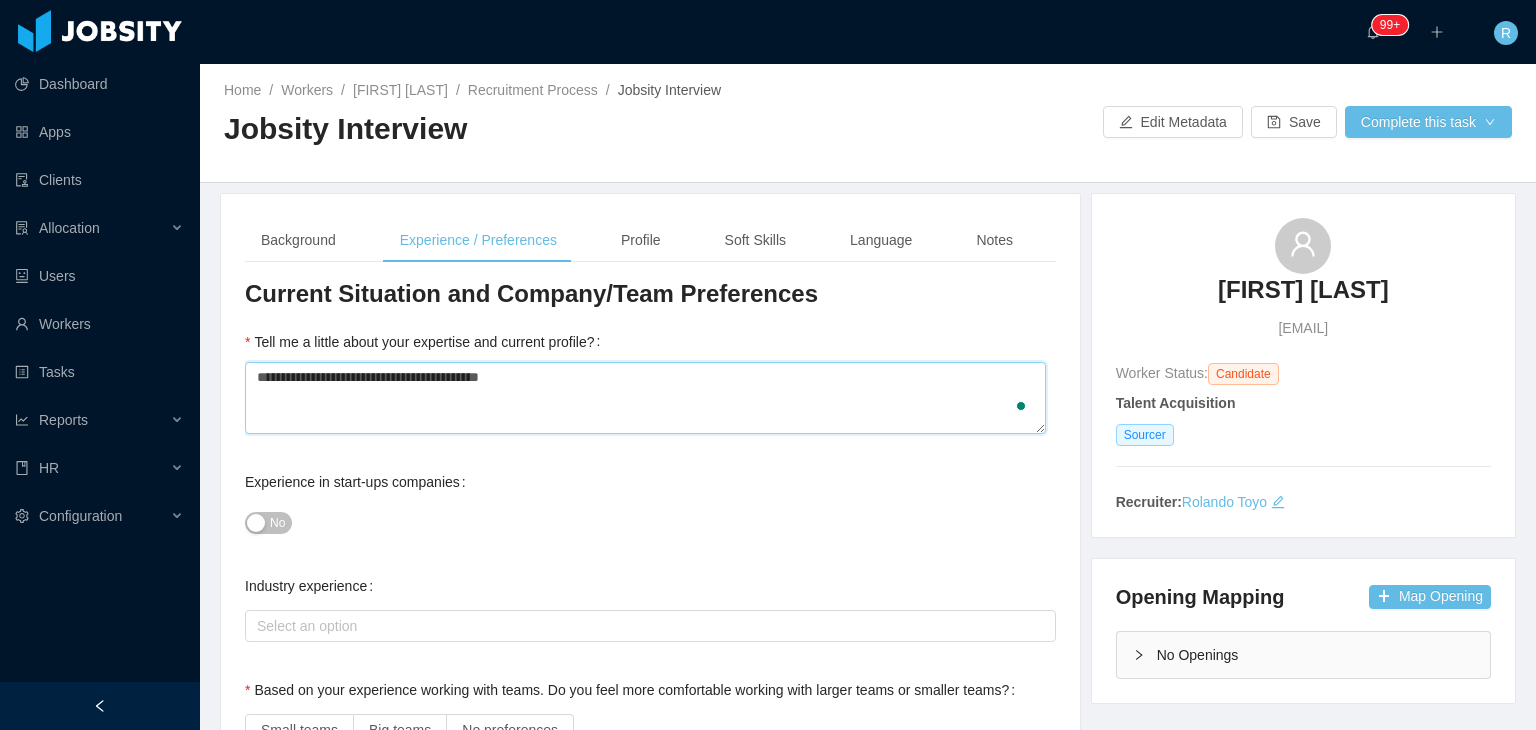 type on "**********" 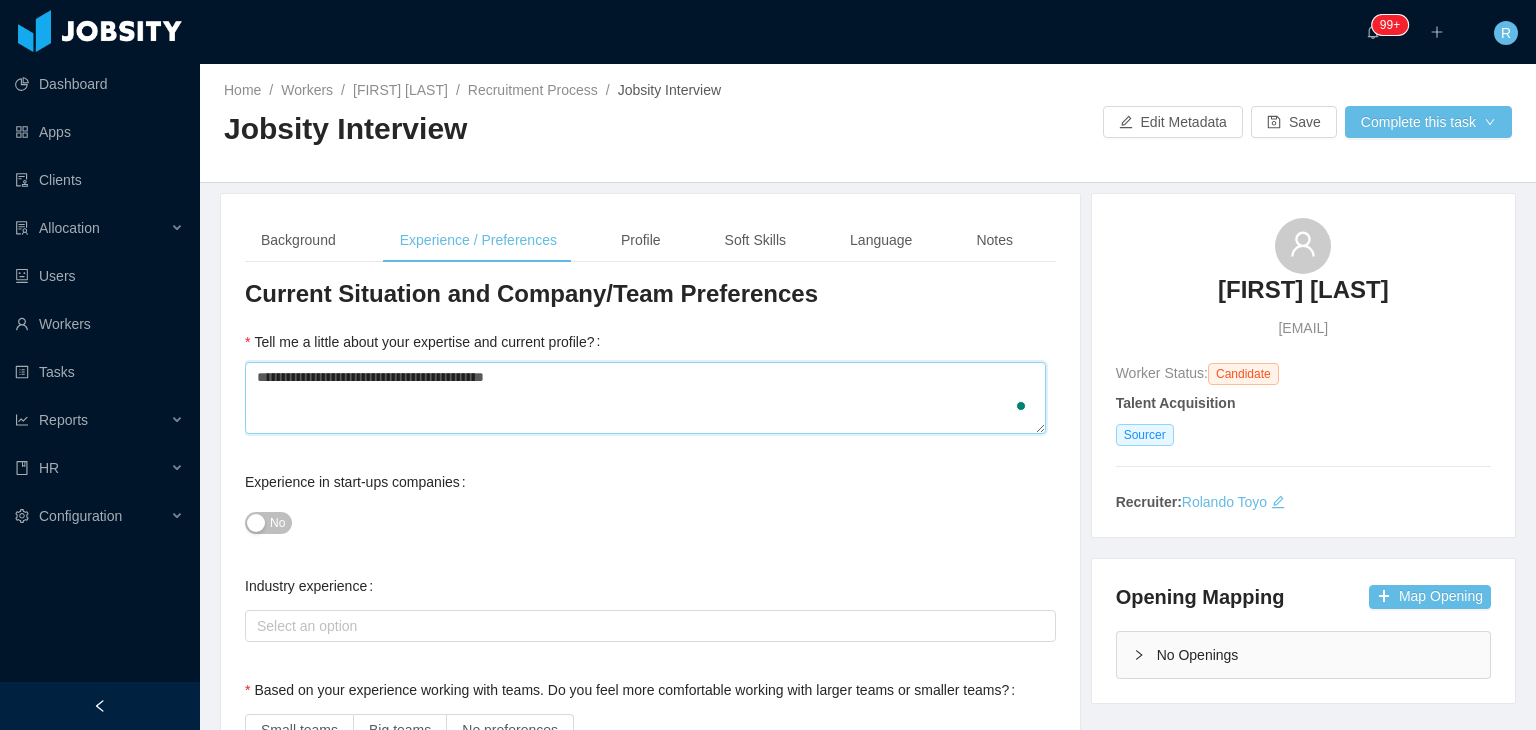 type 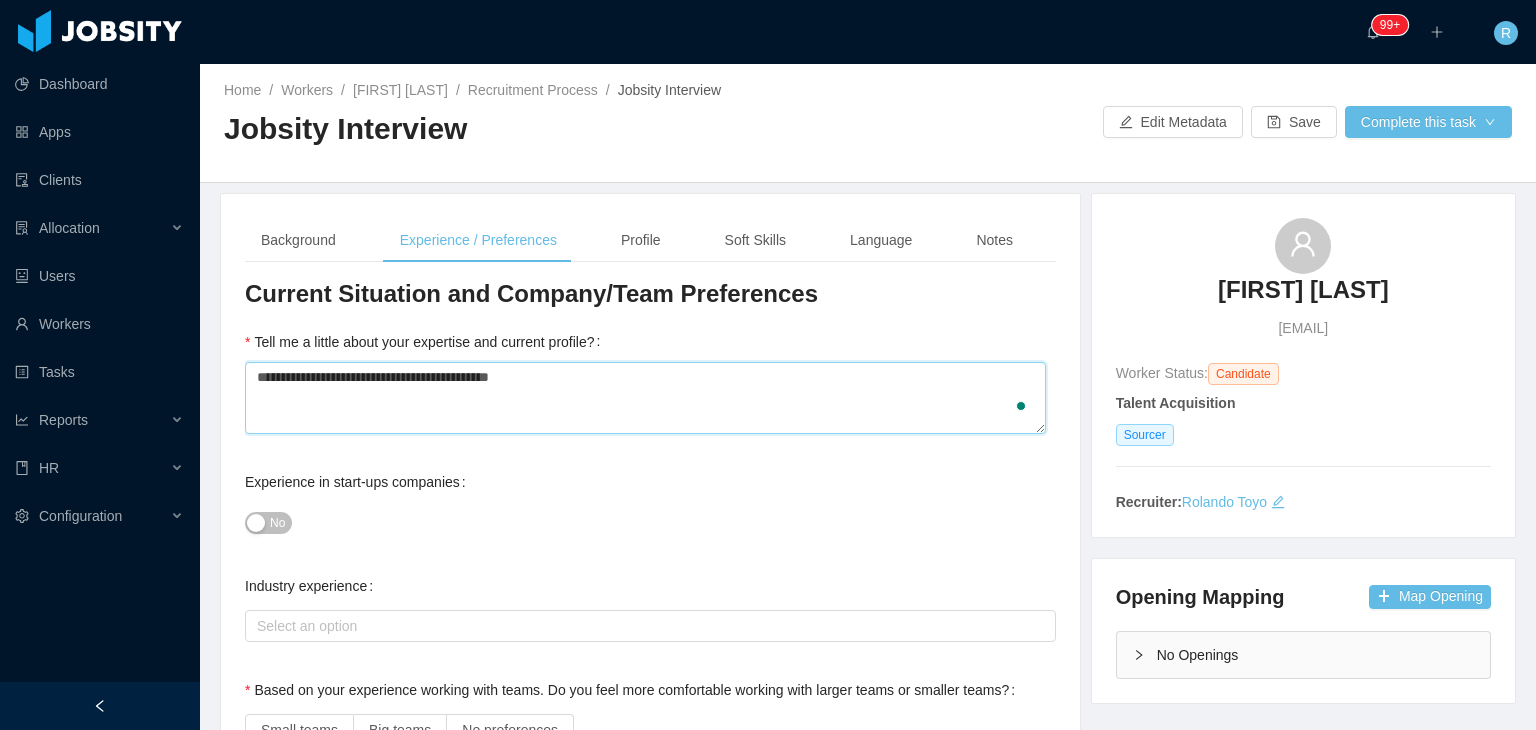 type 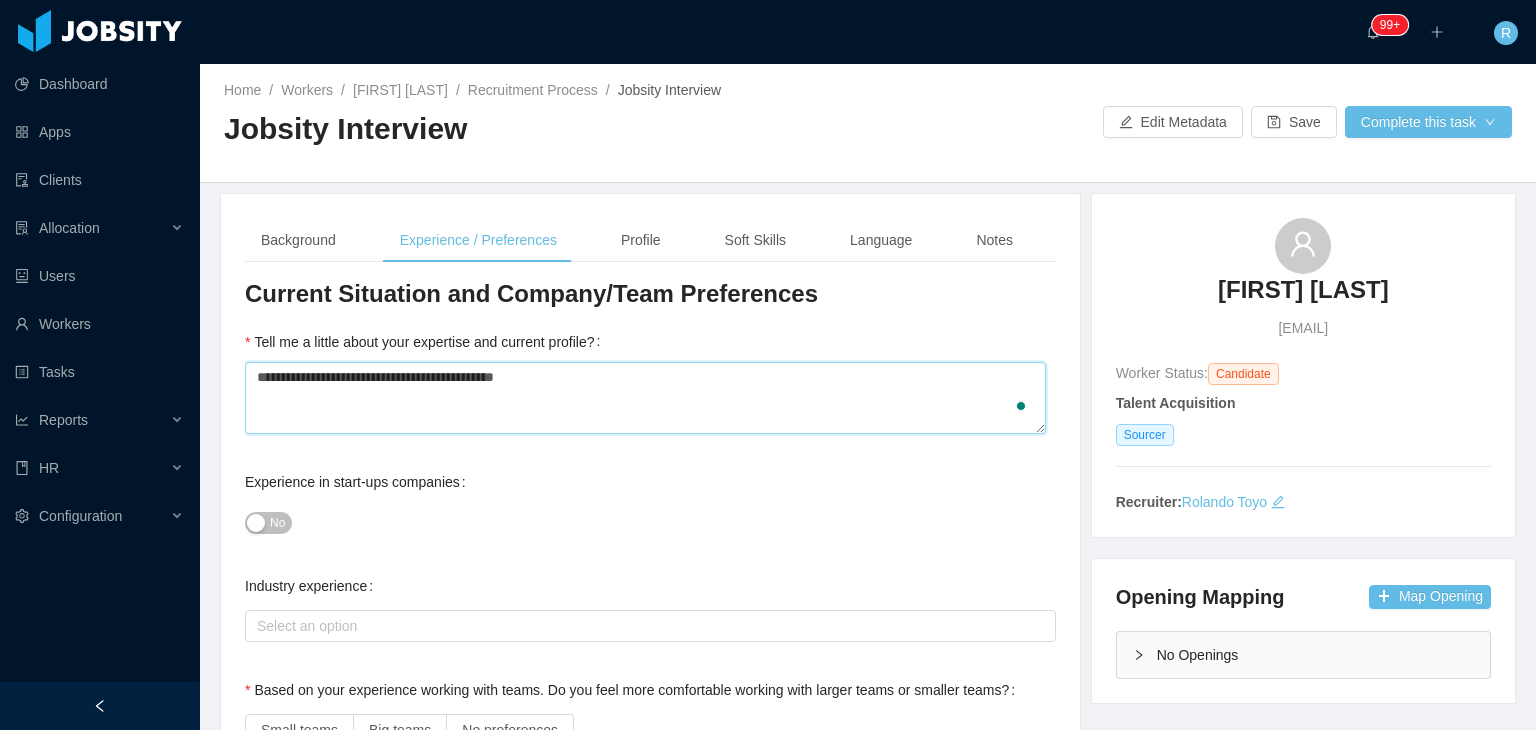type 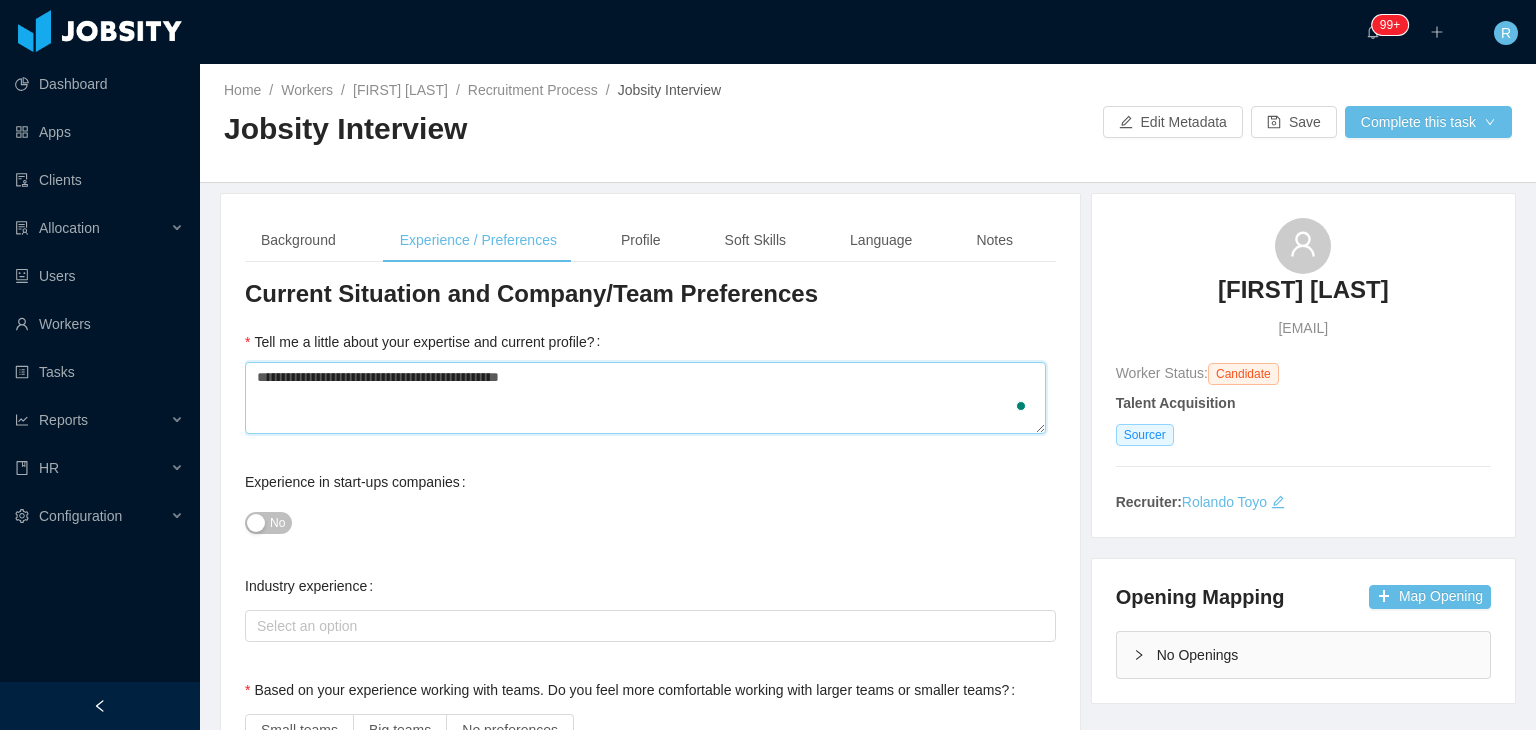 type 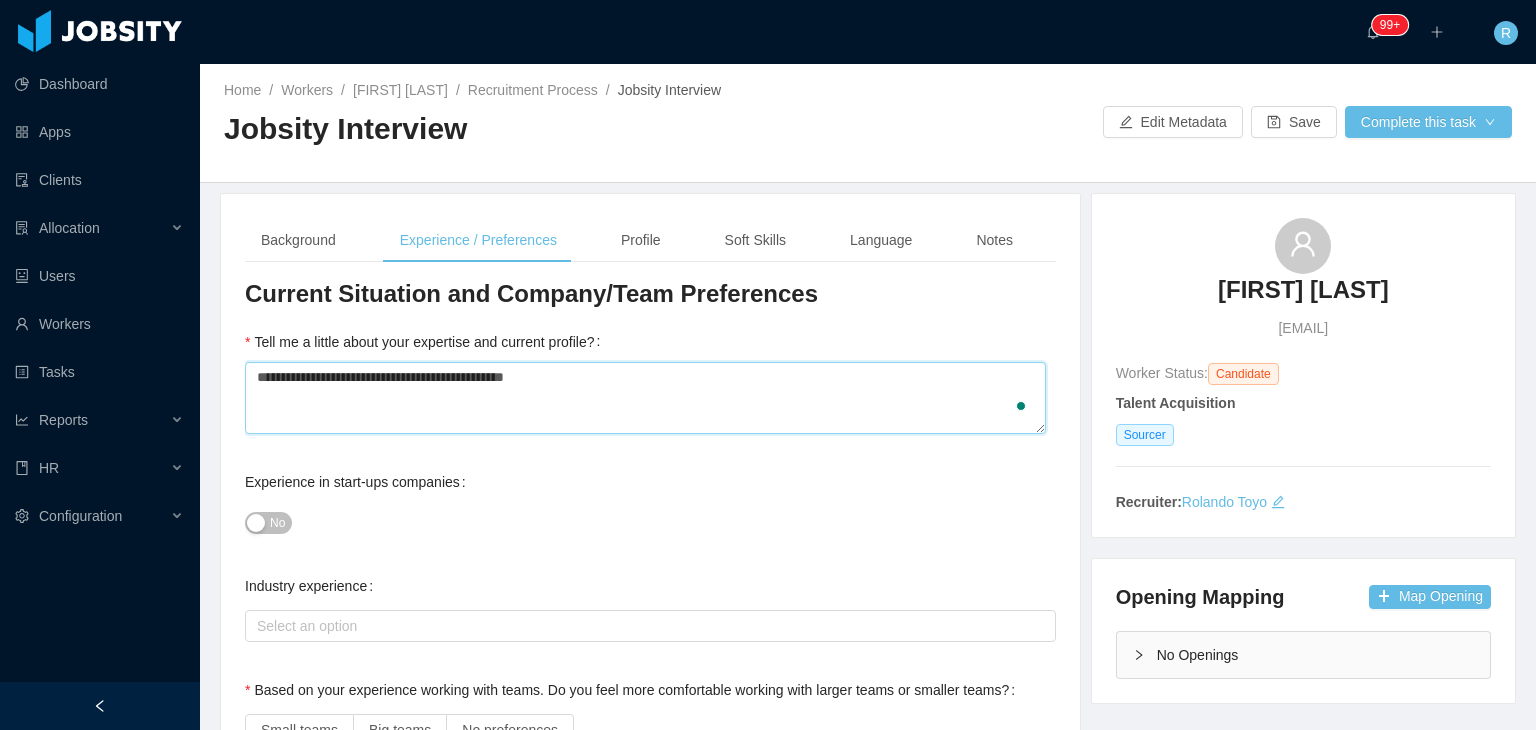 type 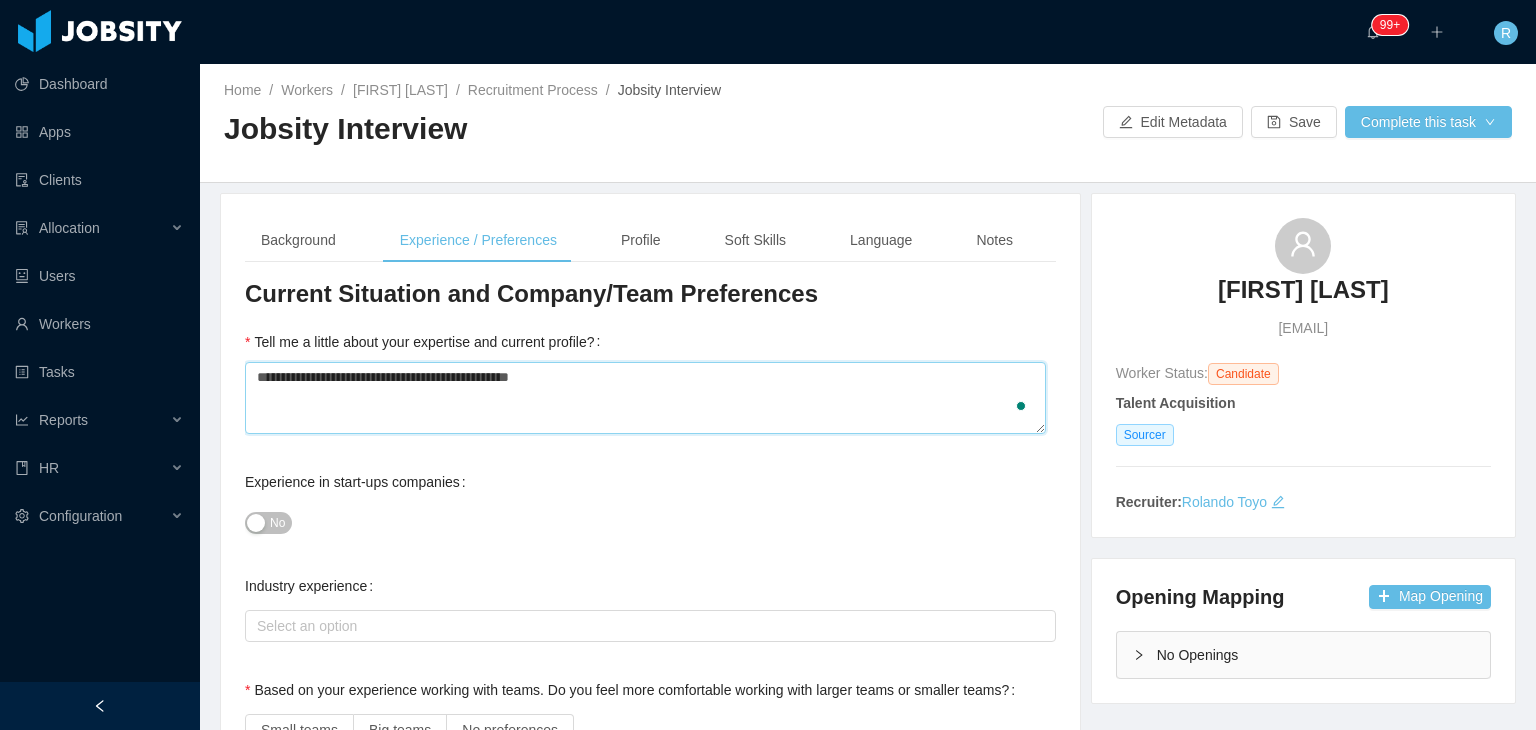type 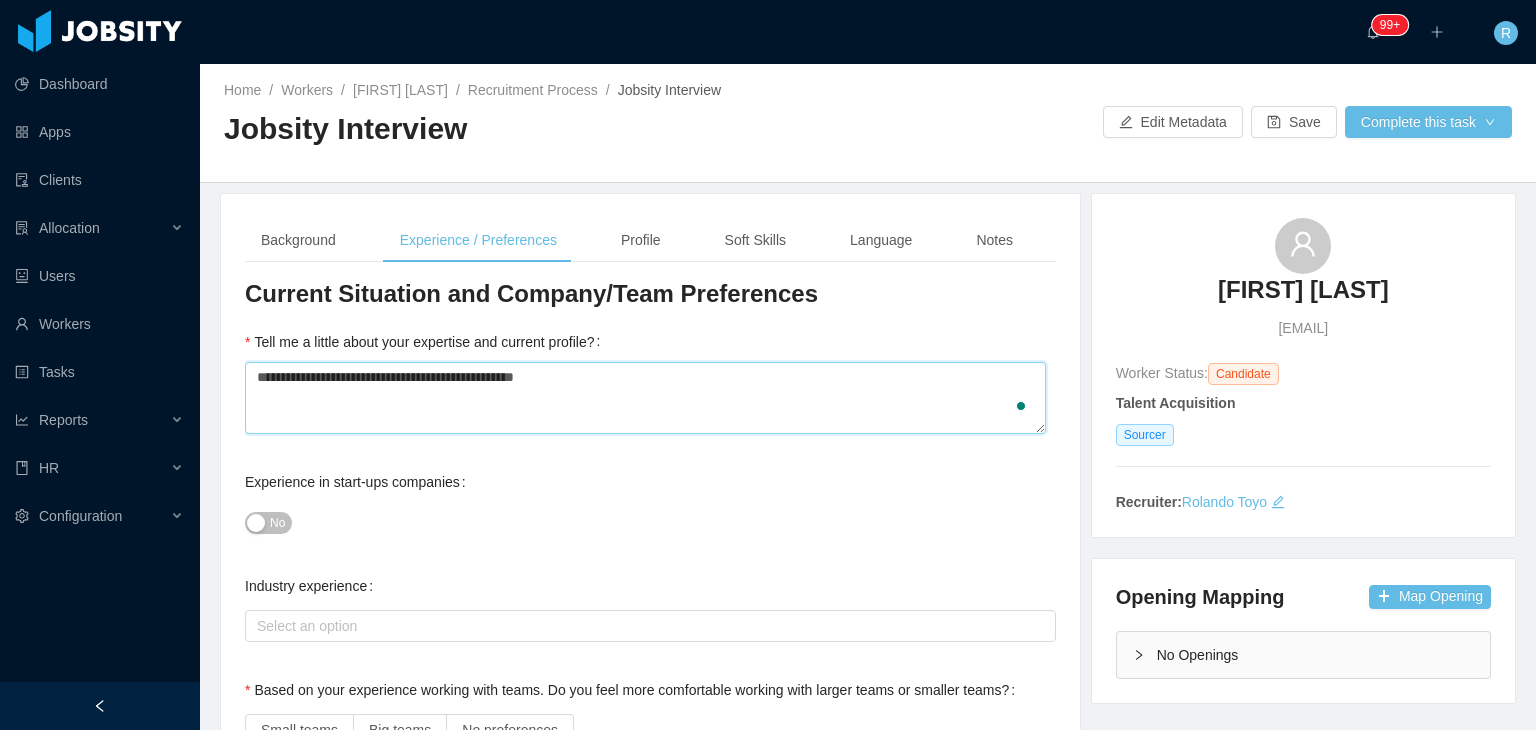type 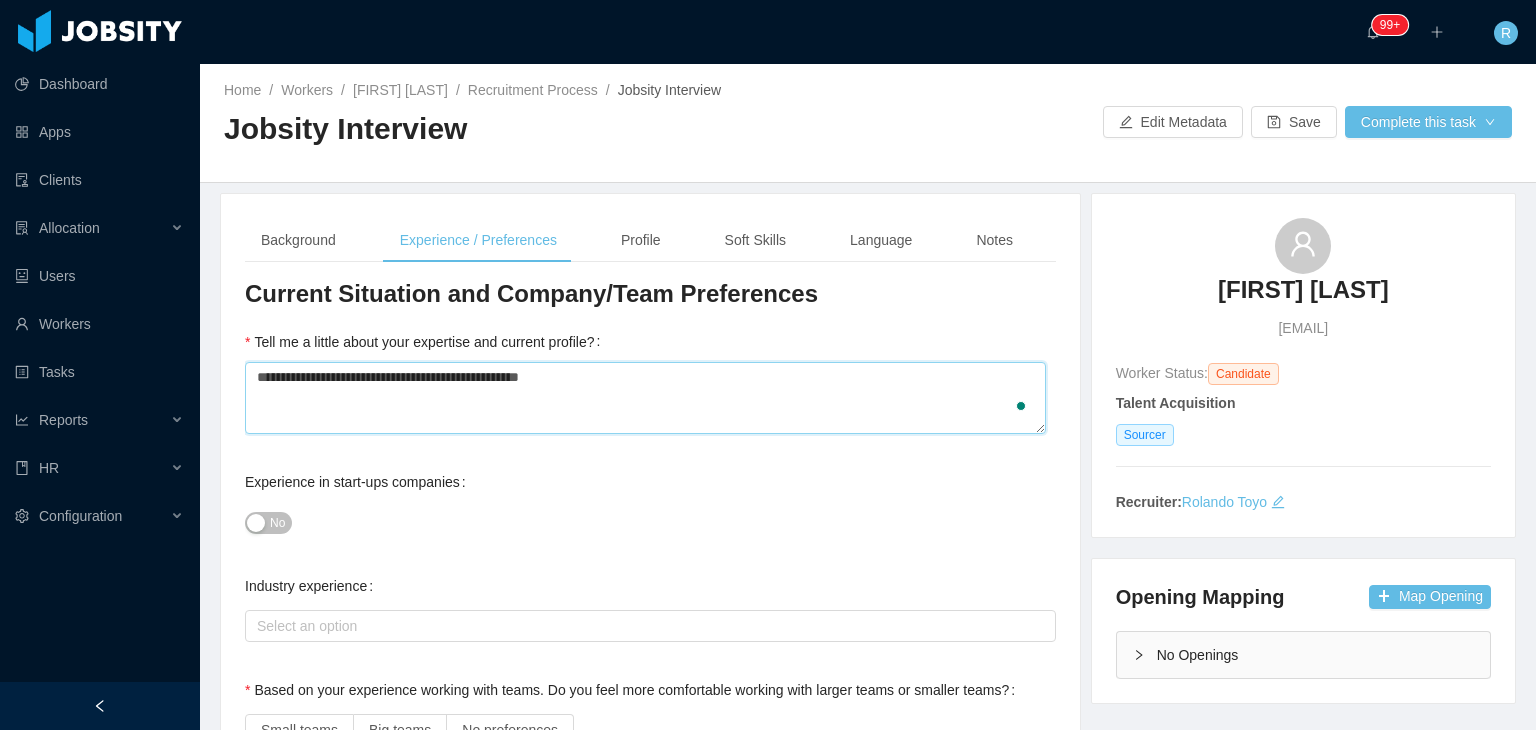 type 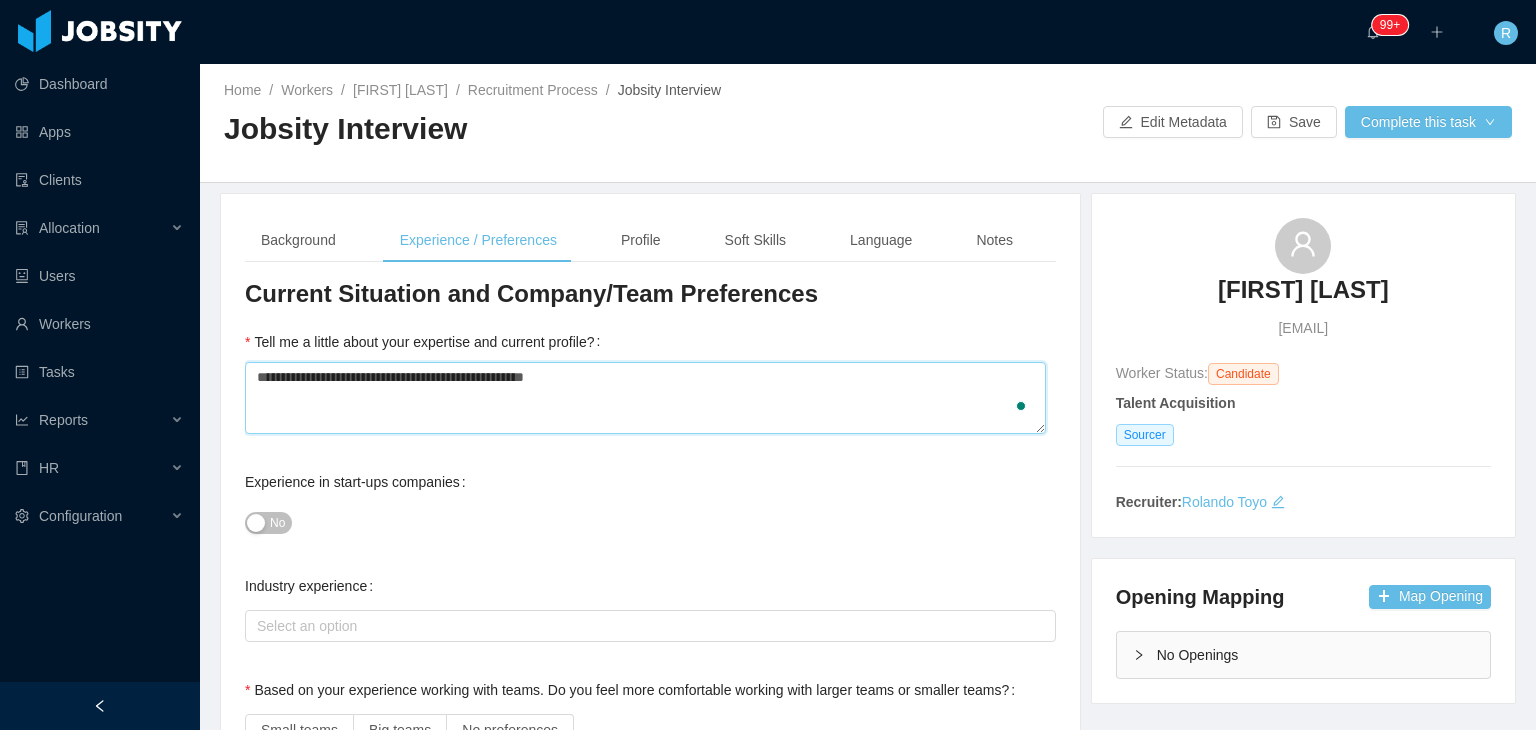 type 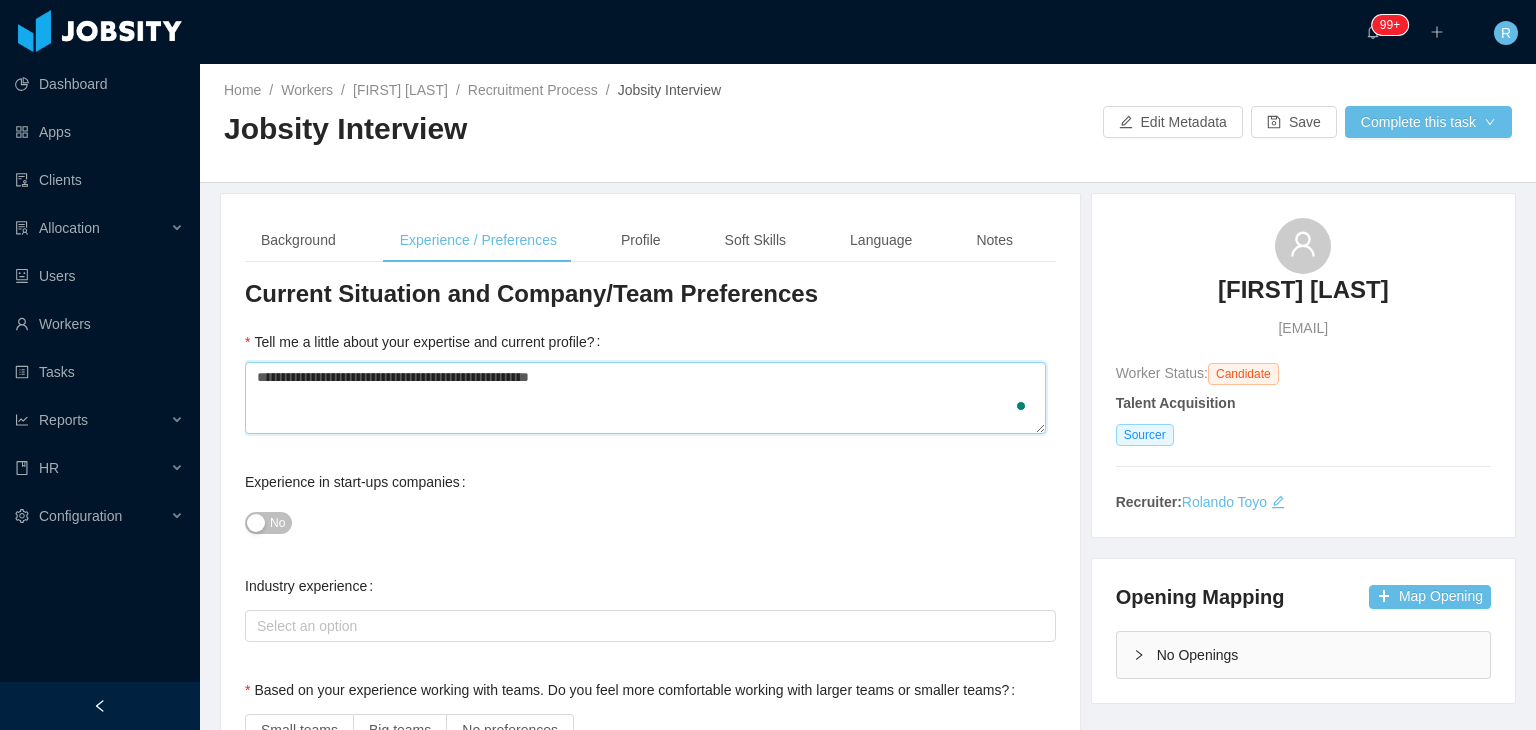 type 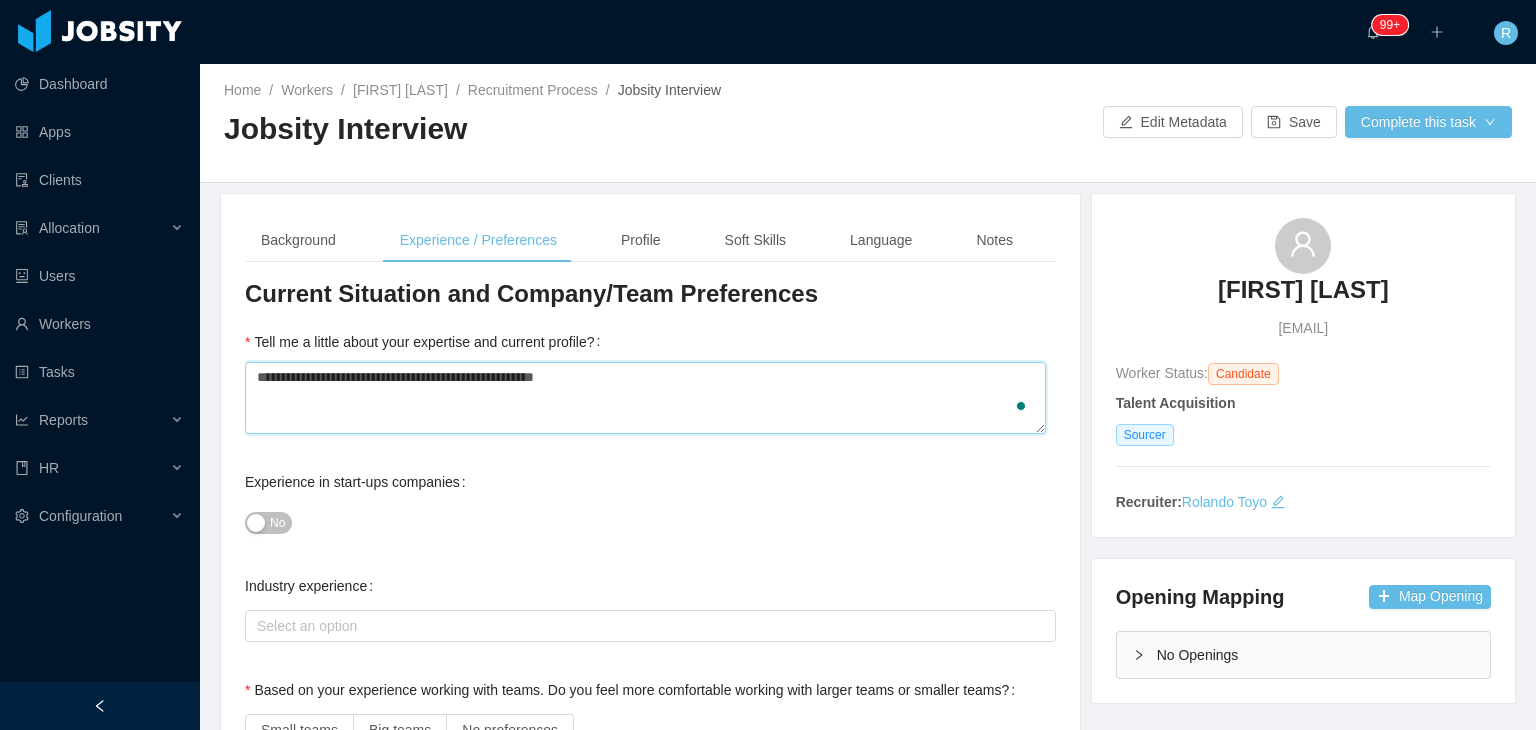 type 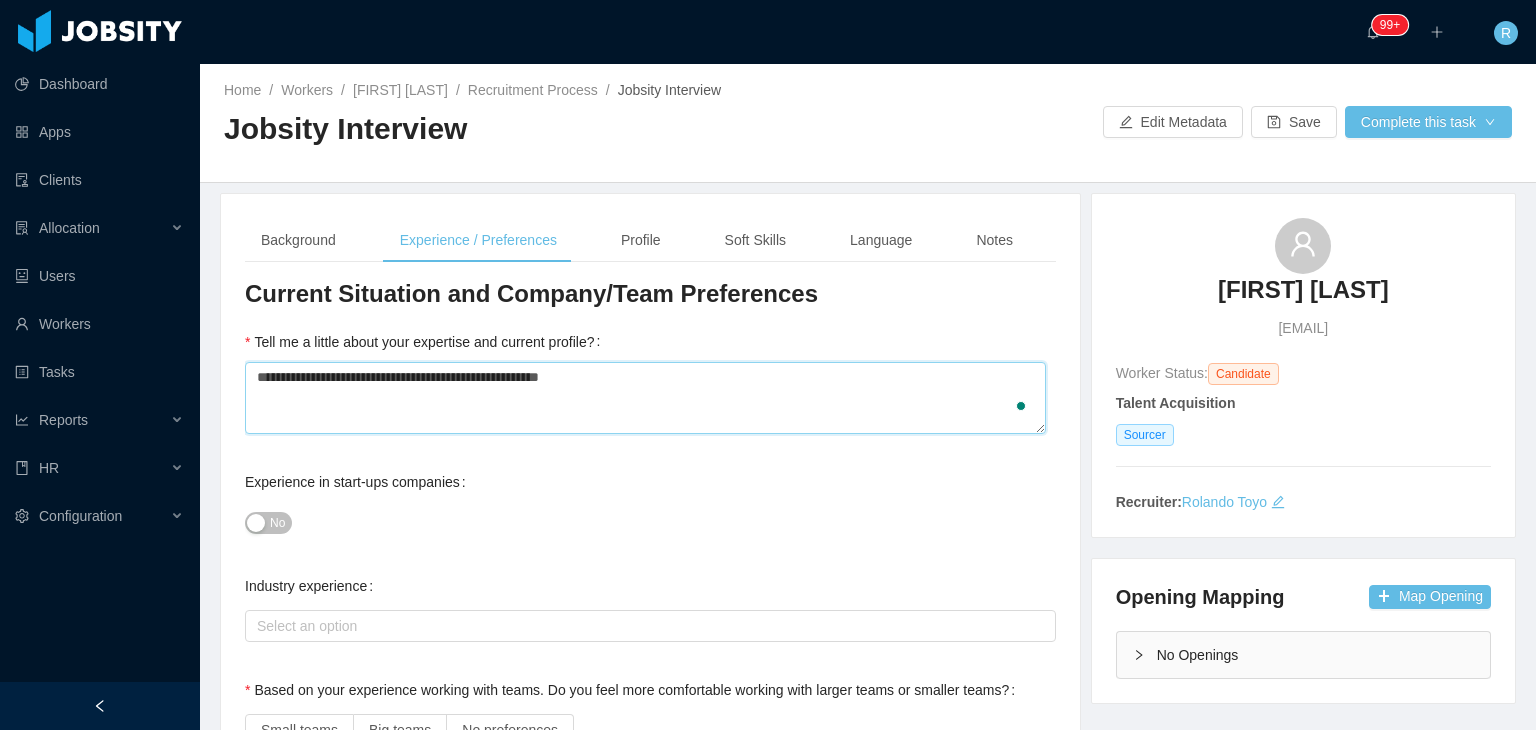 type 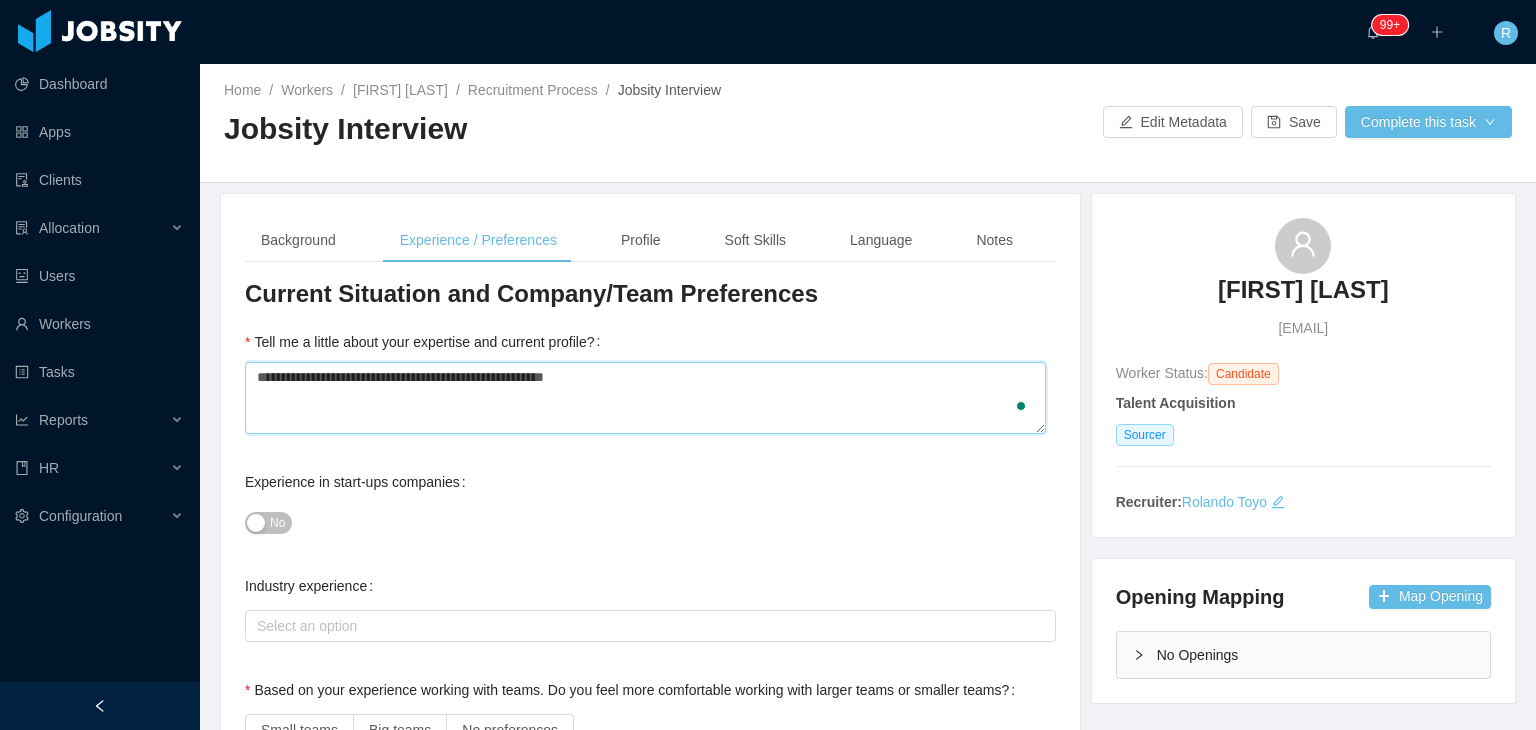 type 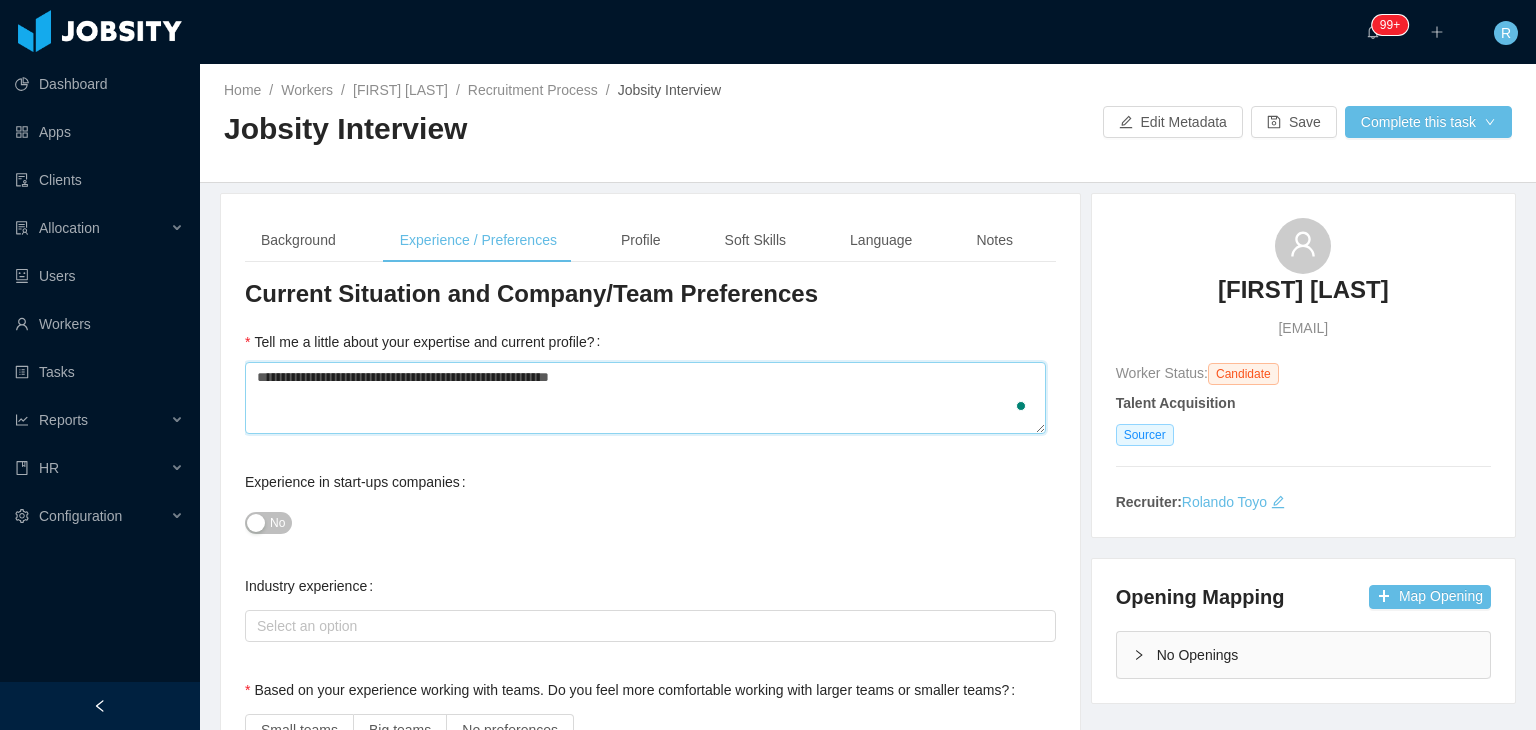 type 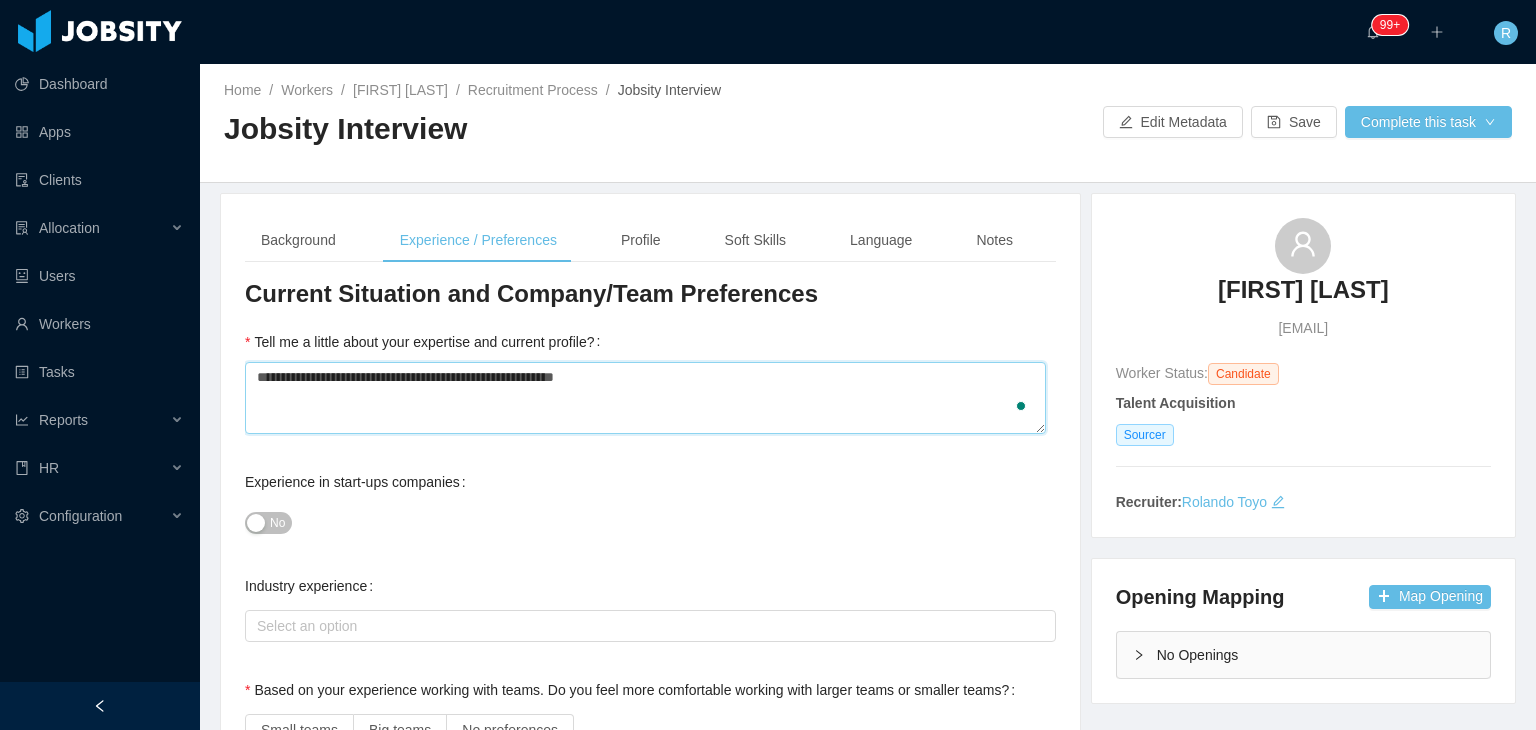 type 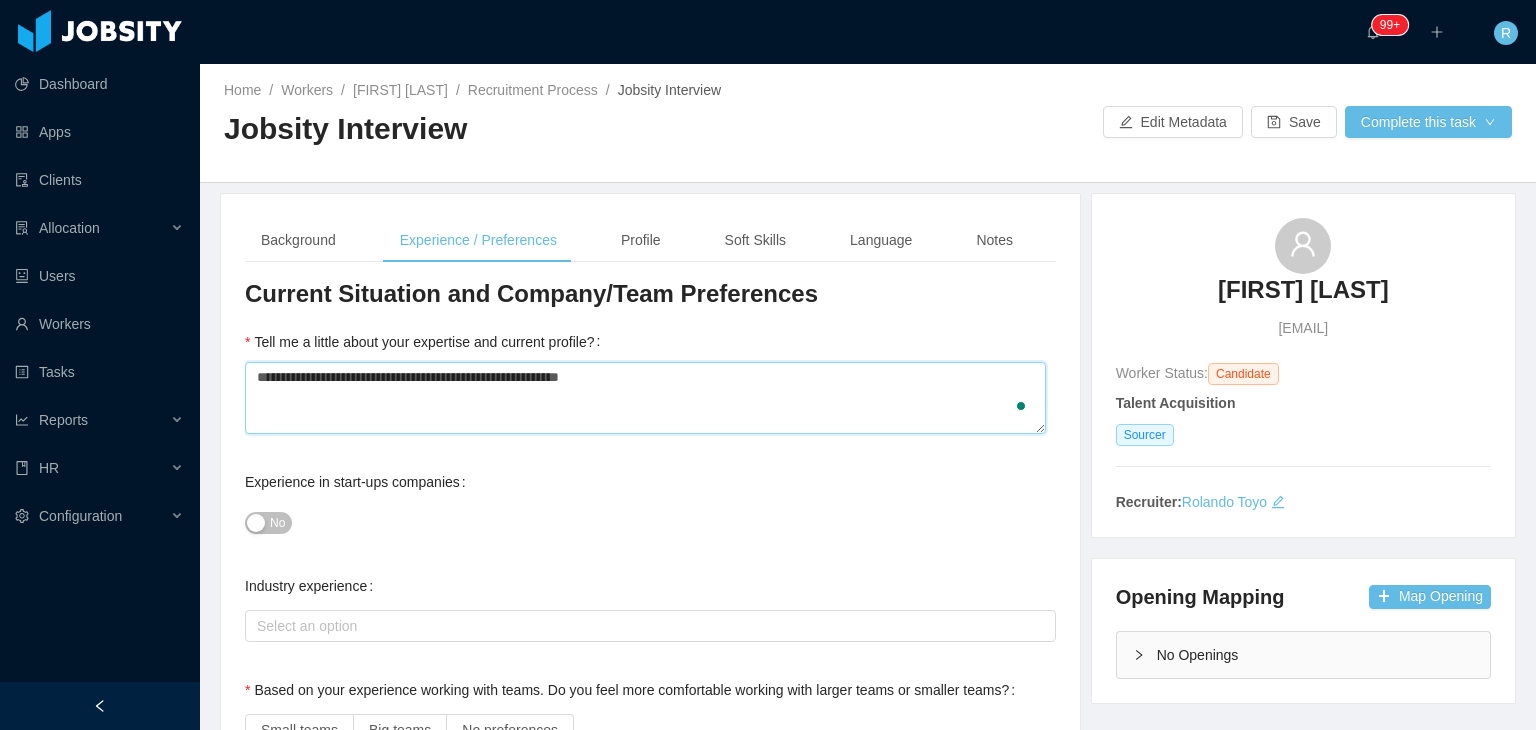 type 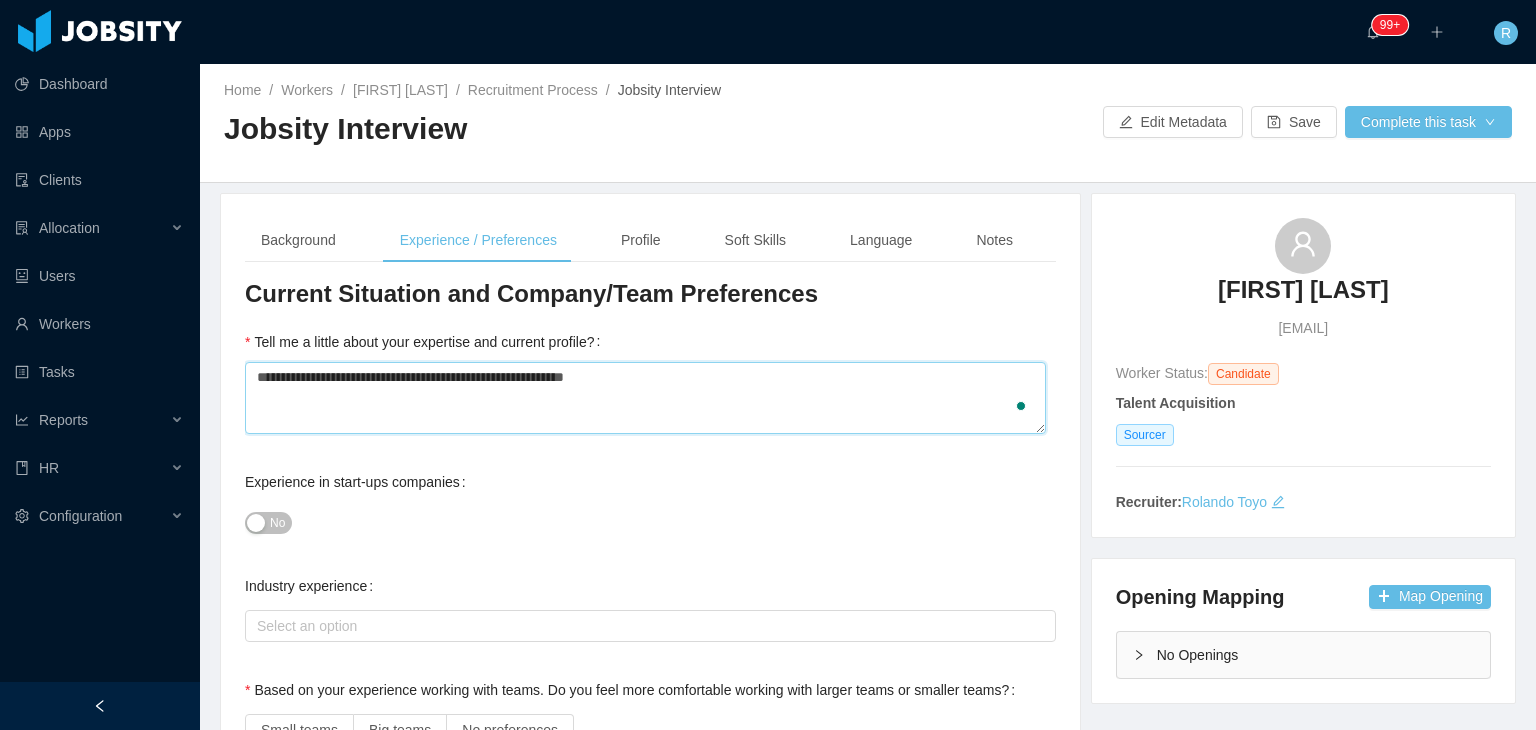 type 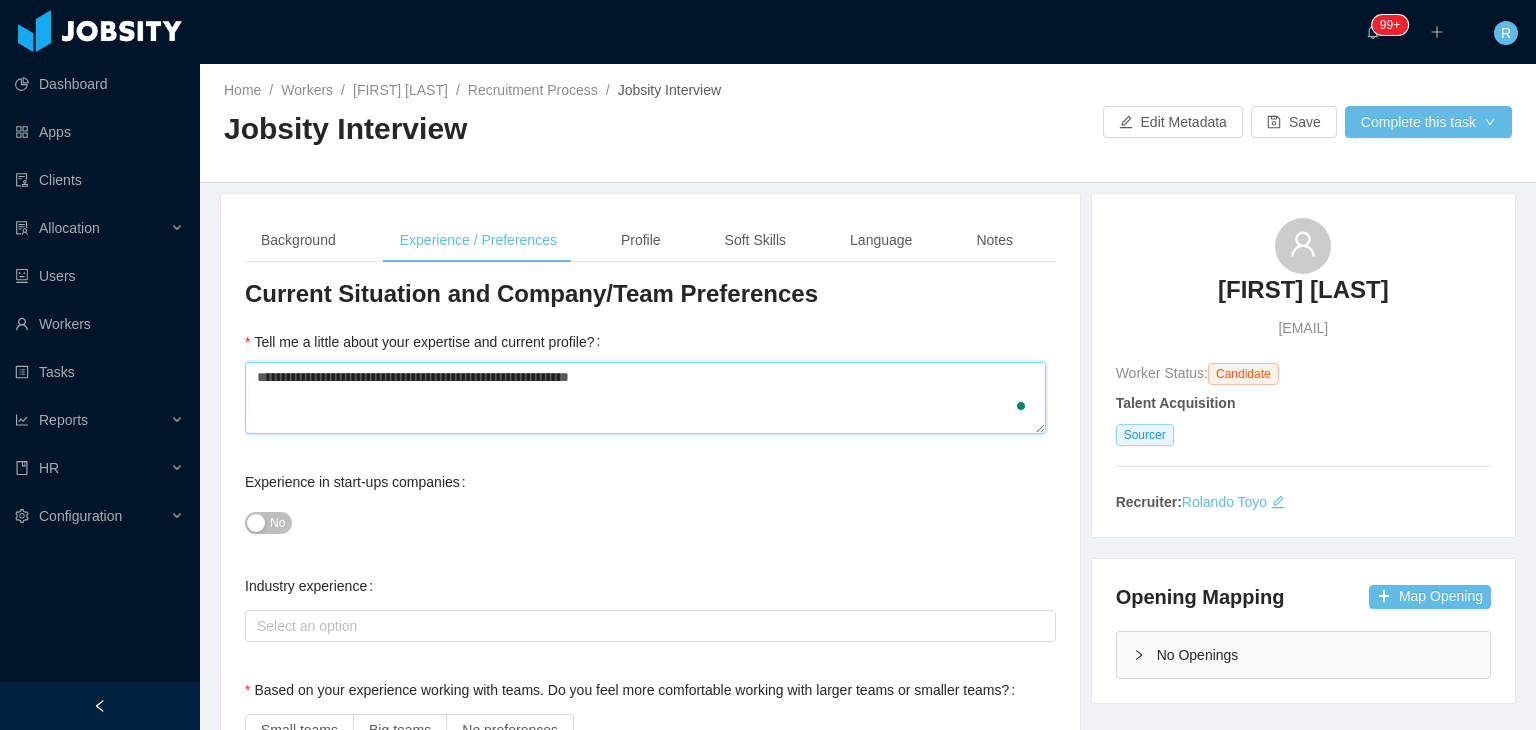 type 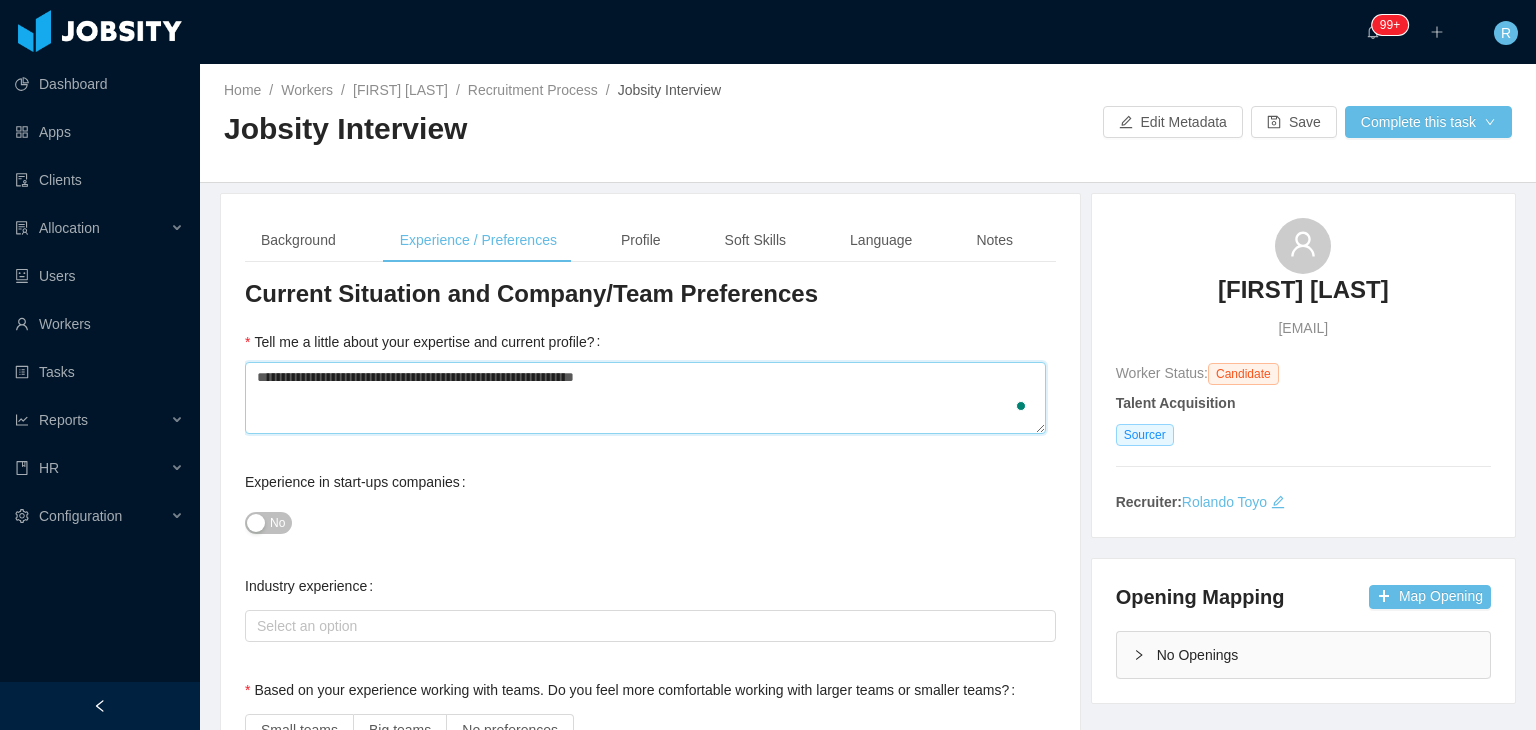 type 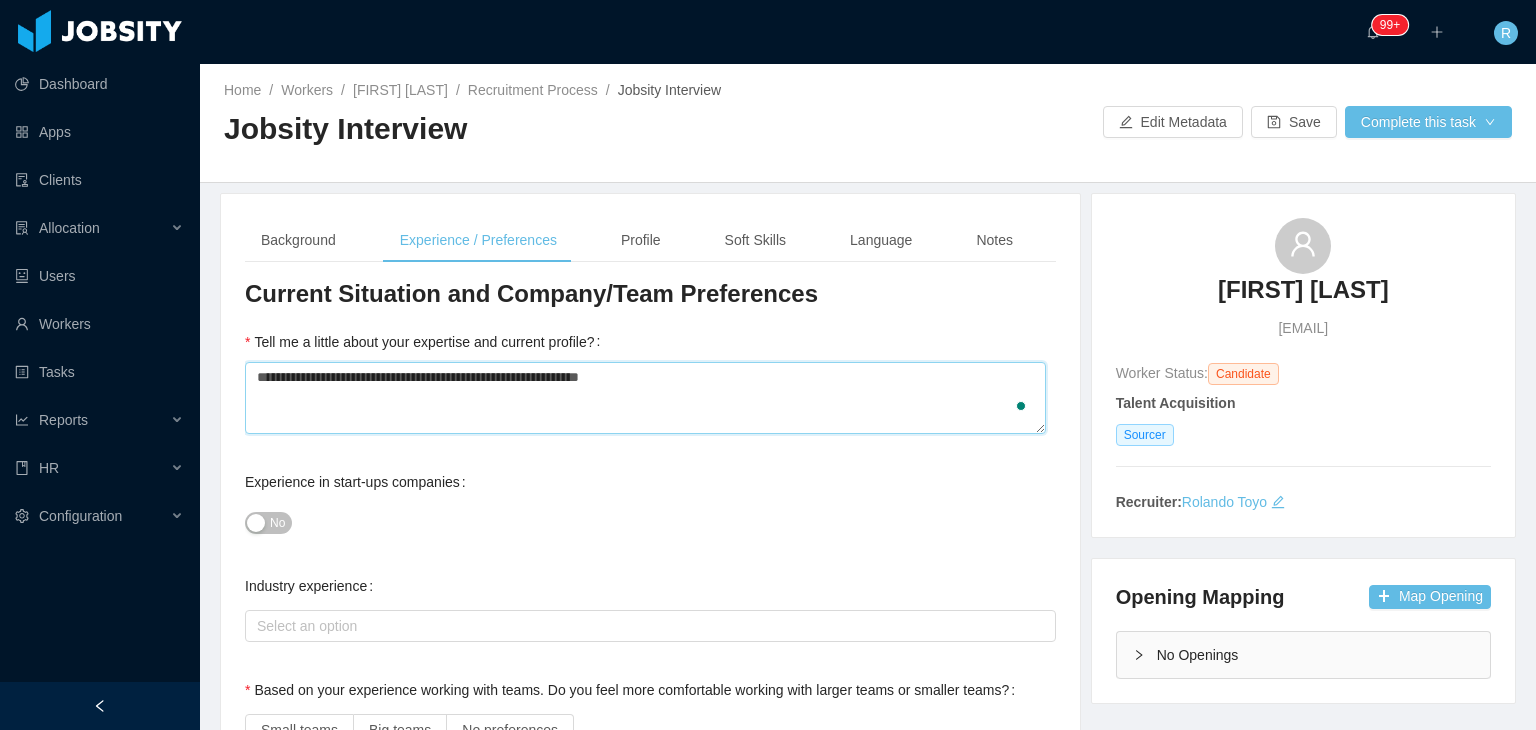 type 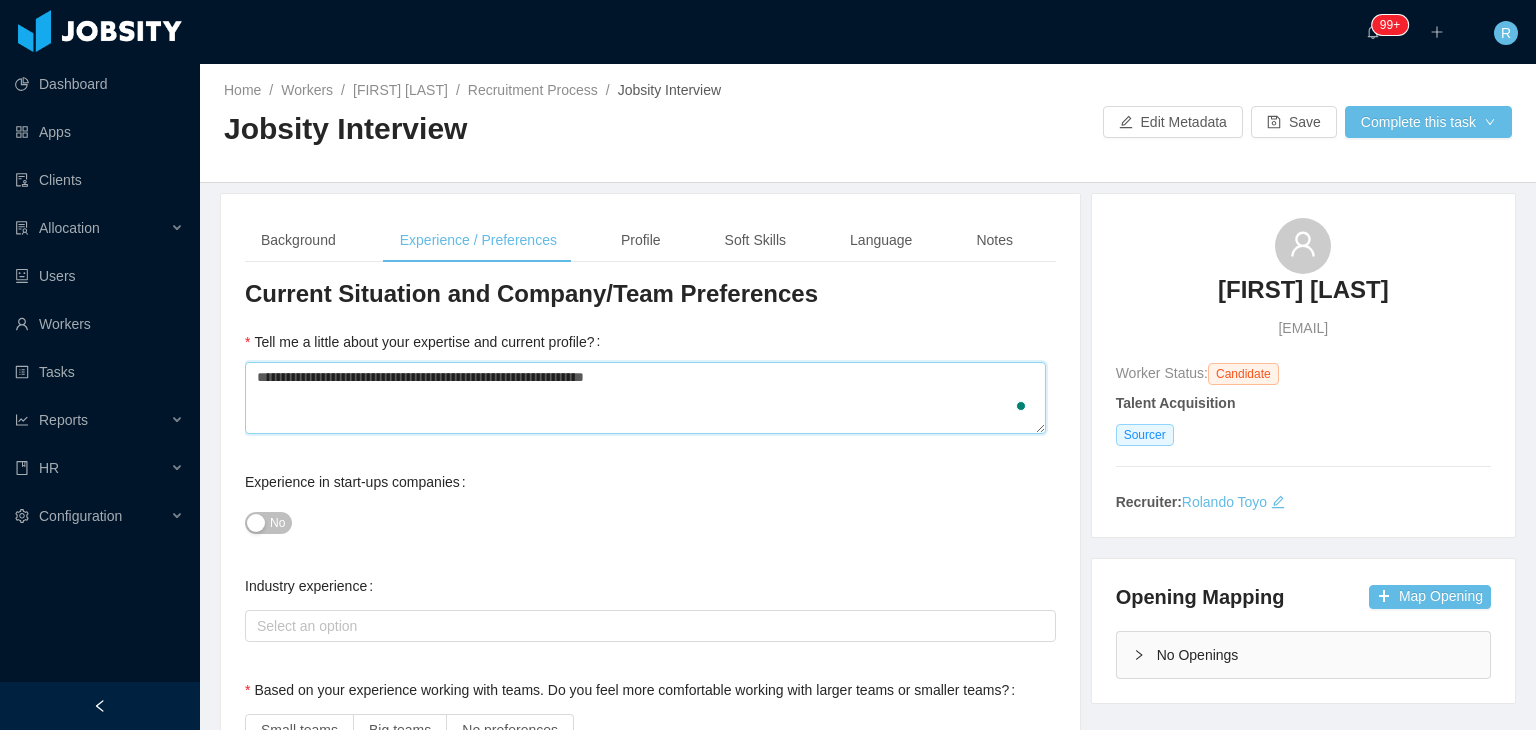 type 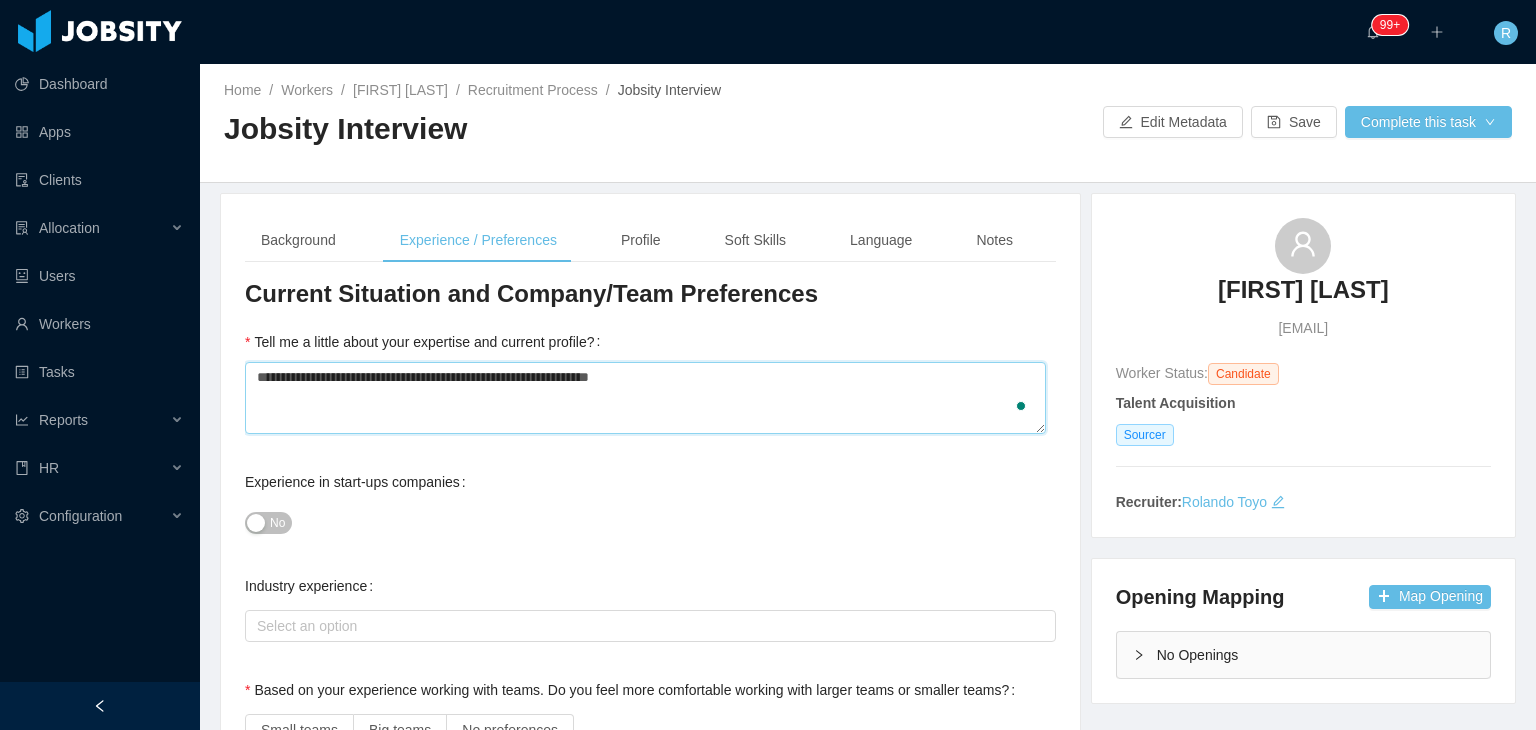 type 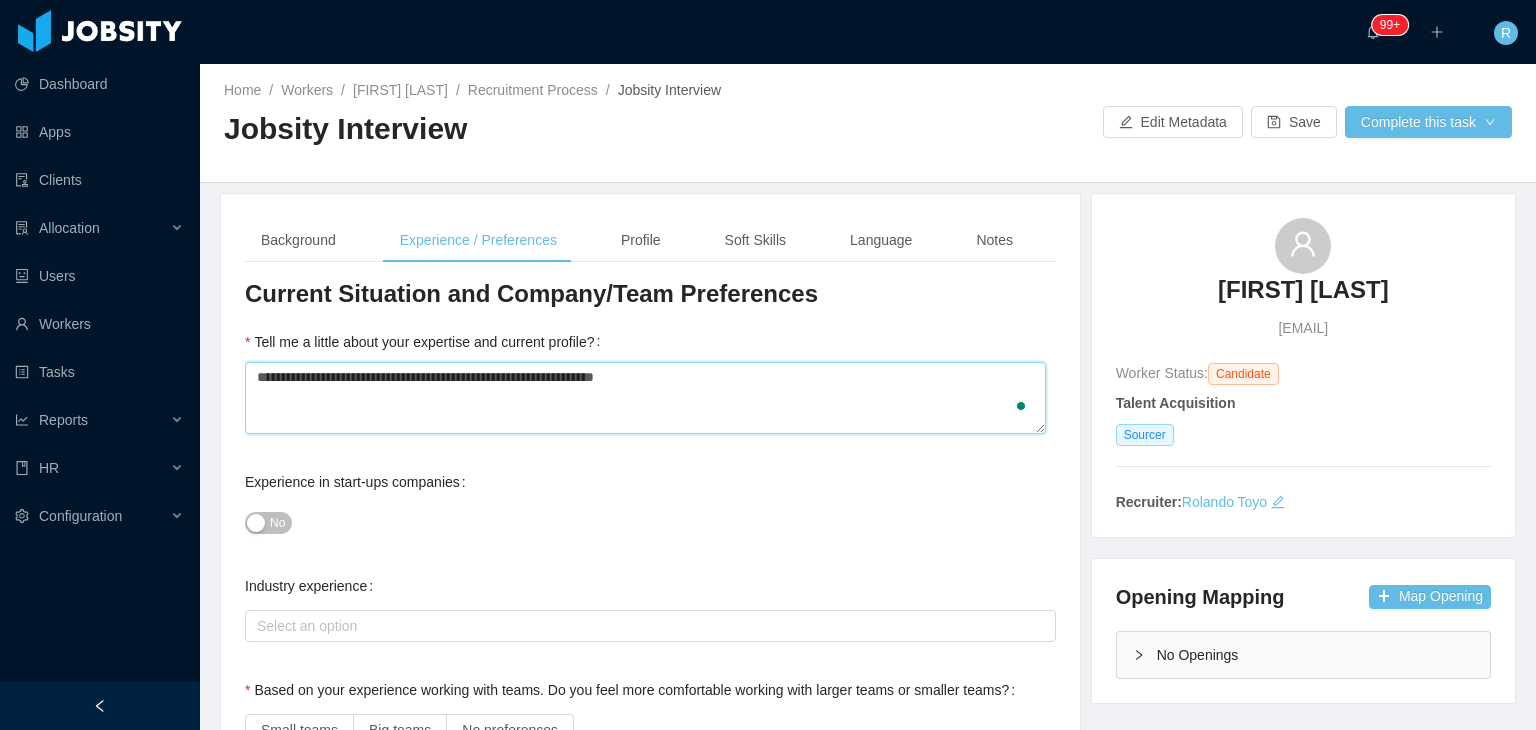 type 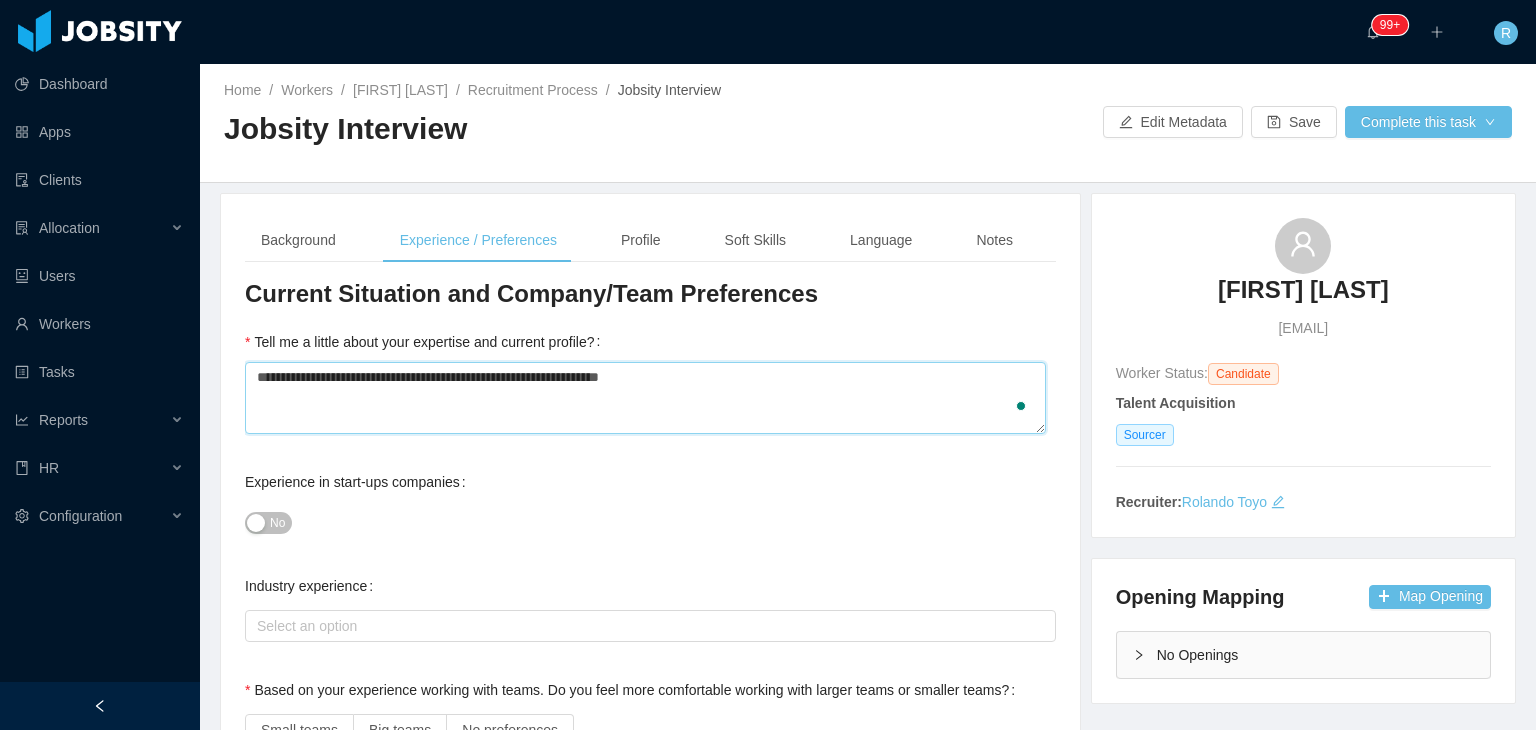 type 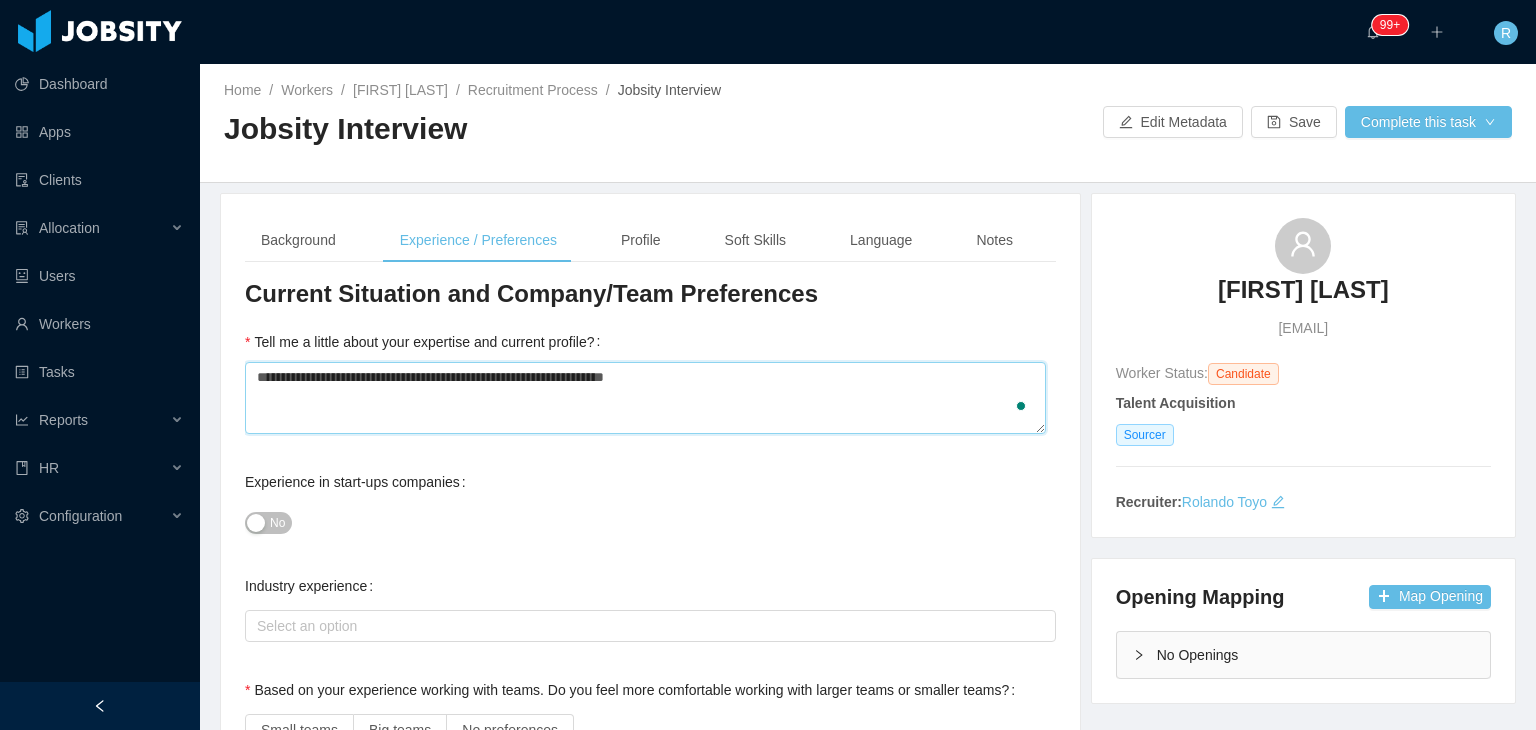 type 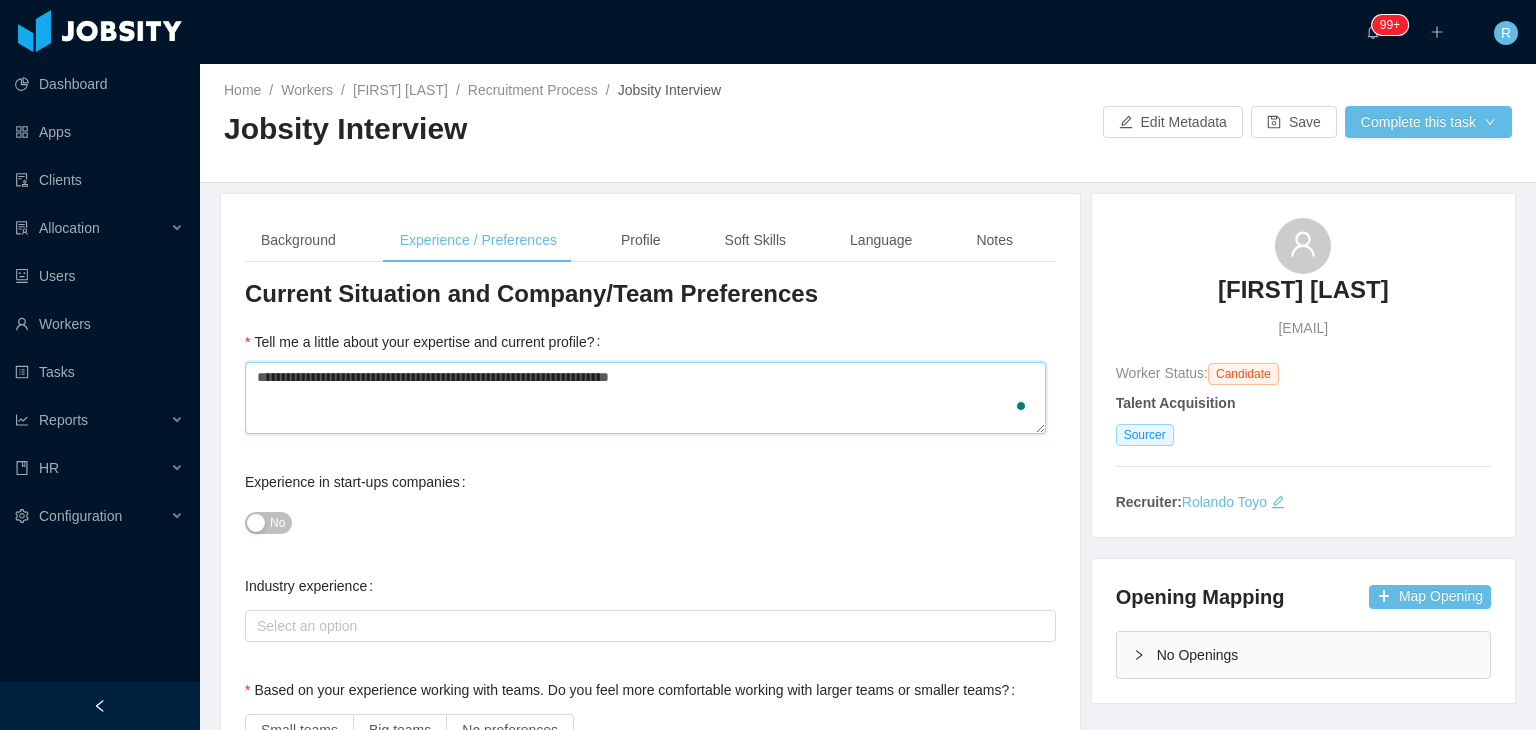 type 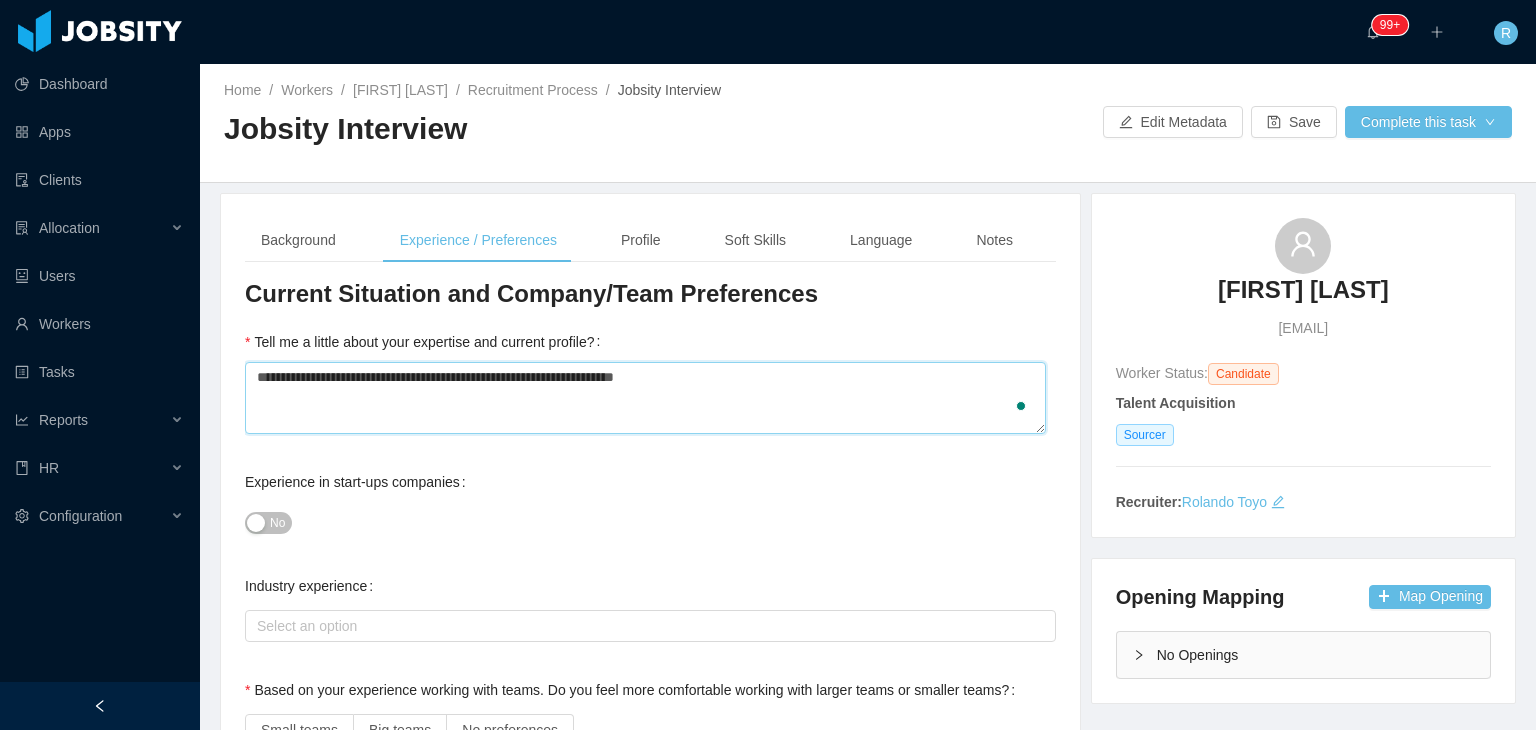 type 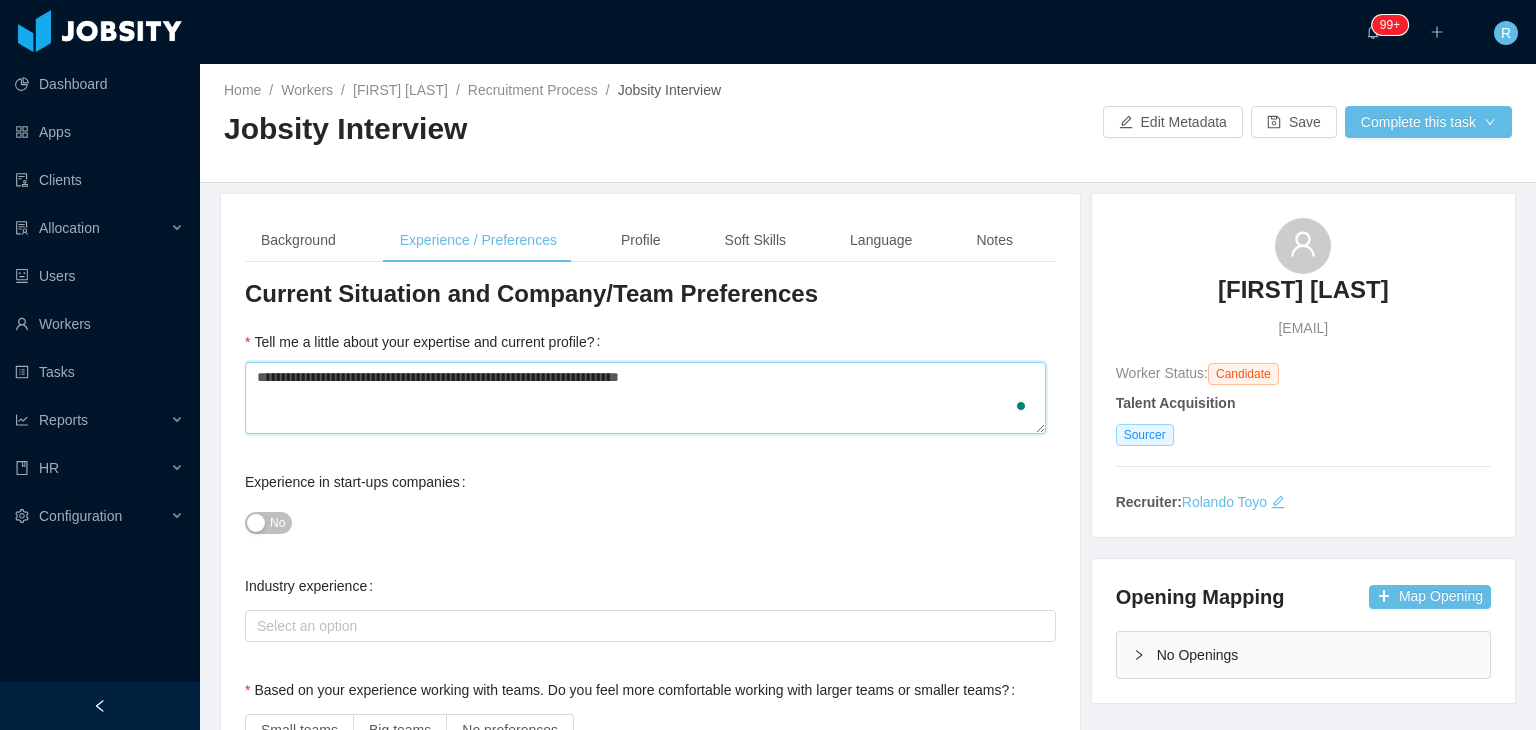 type 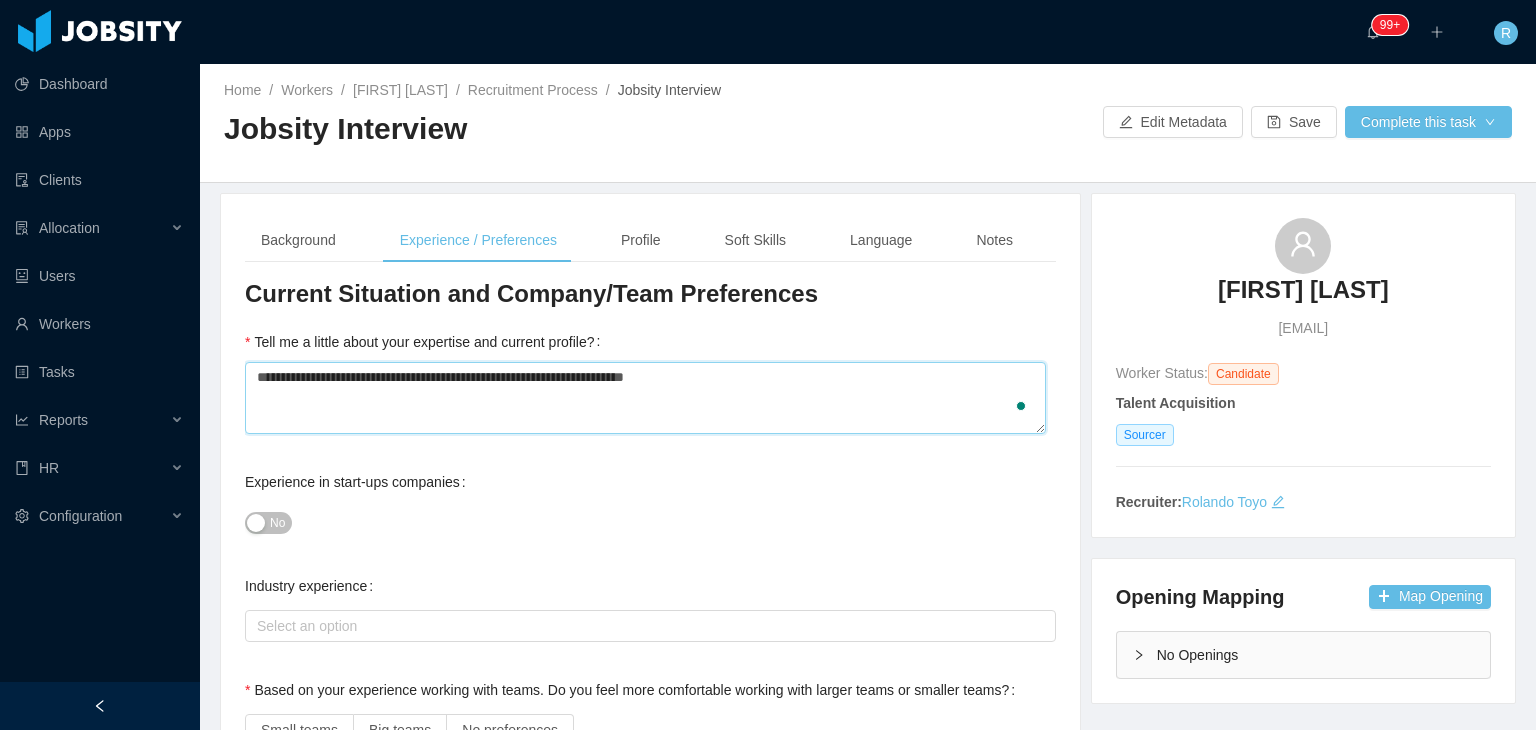 type 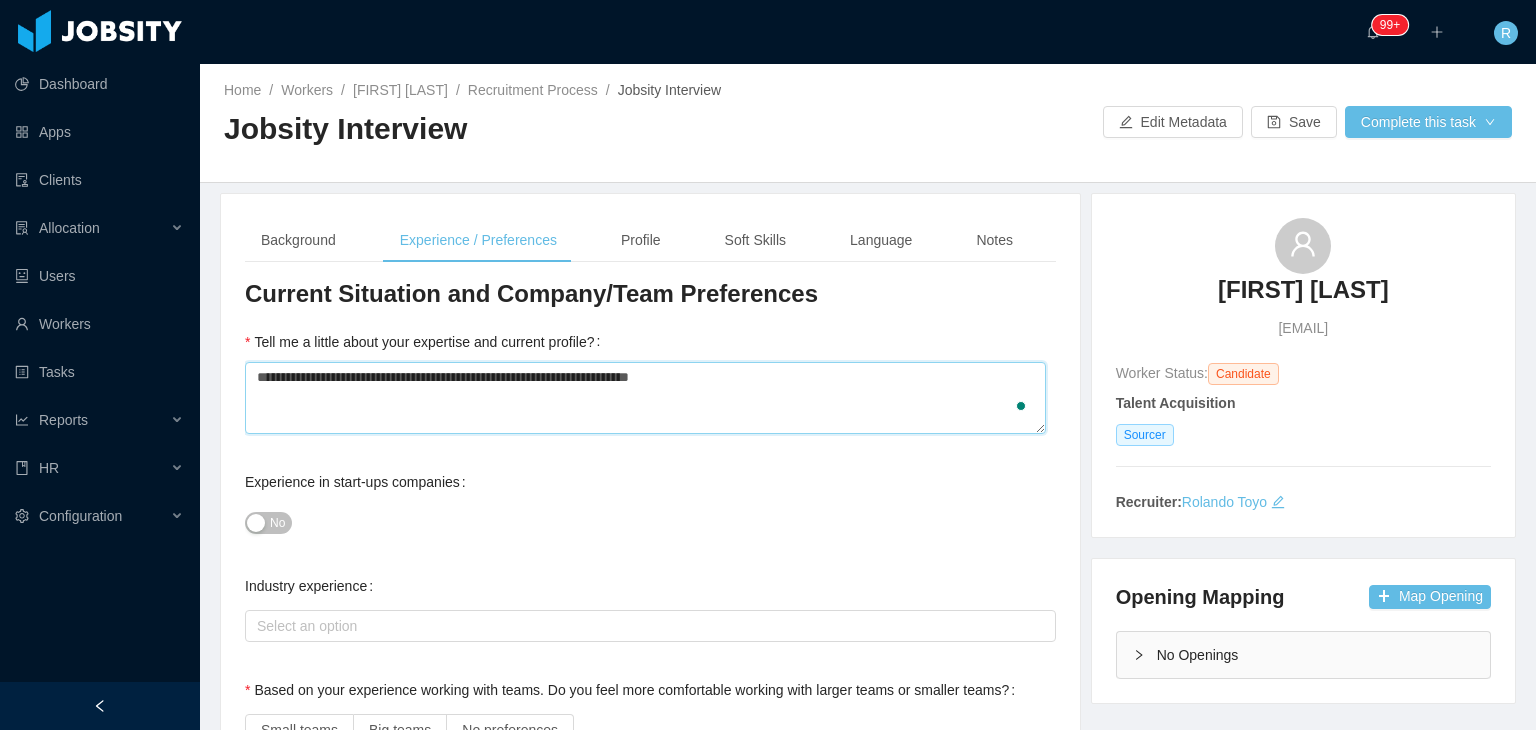 type 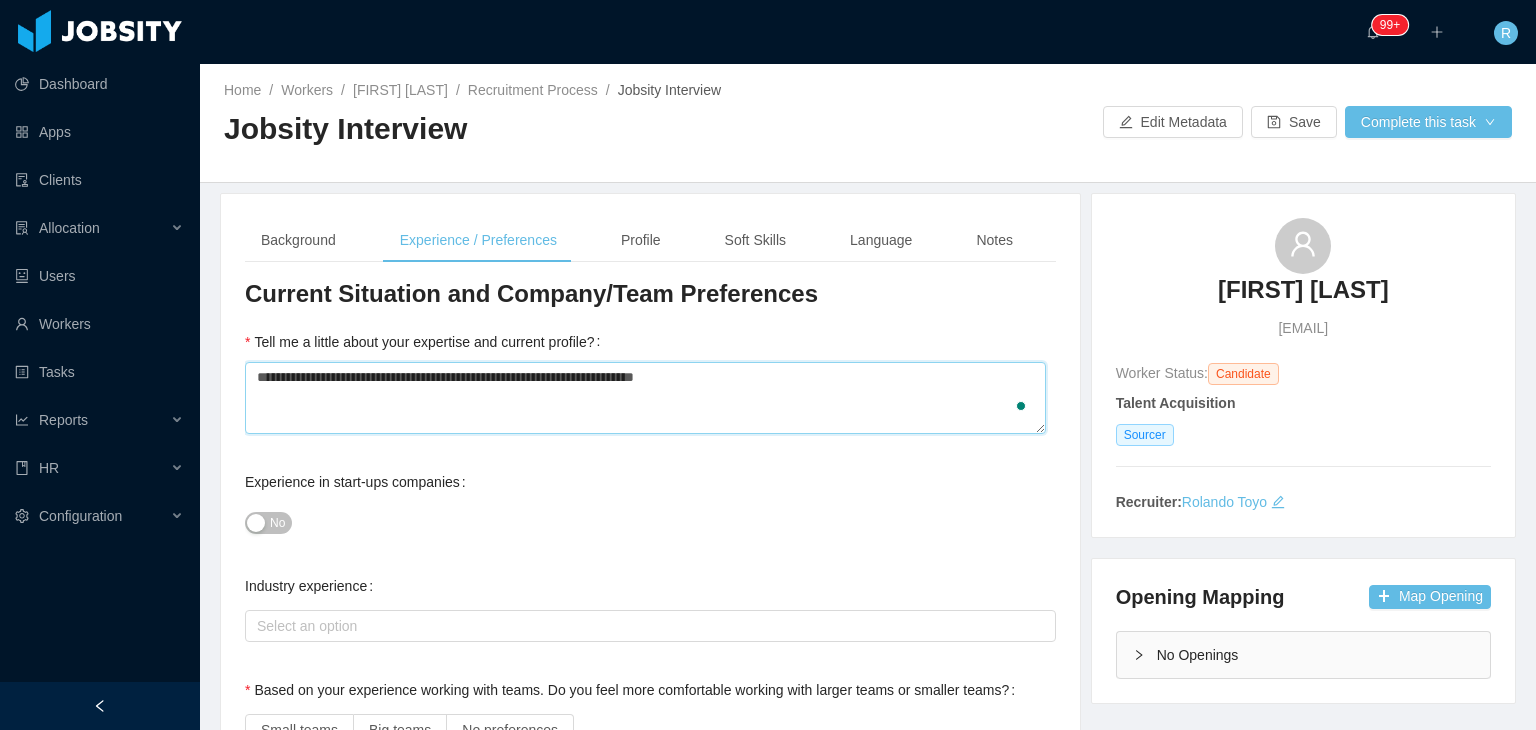 type 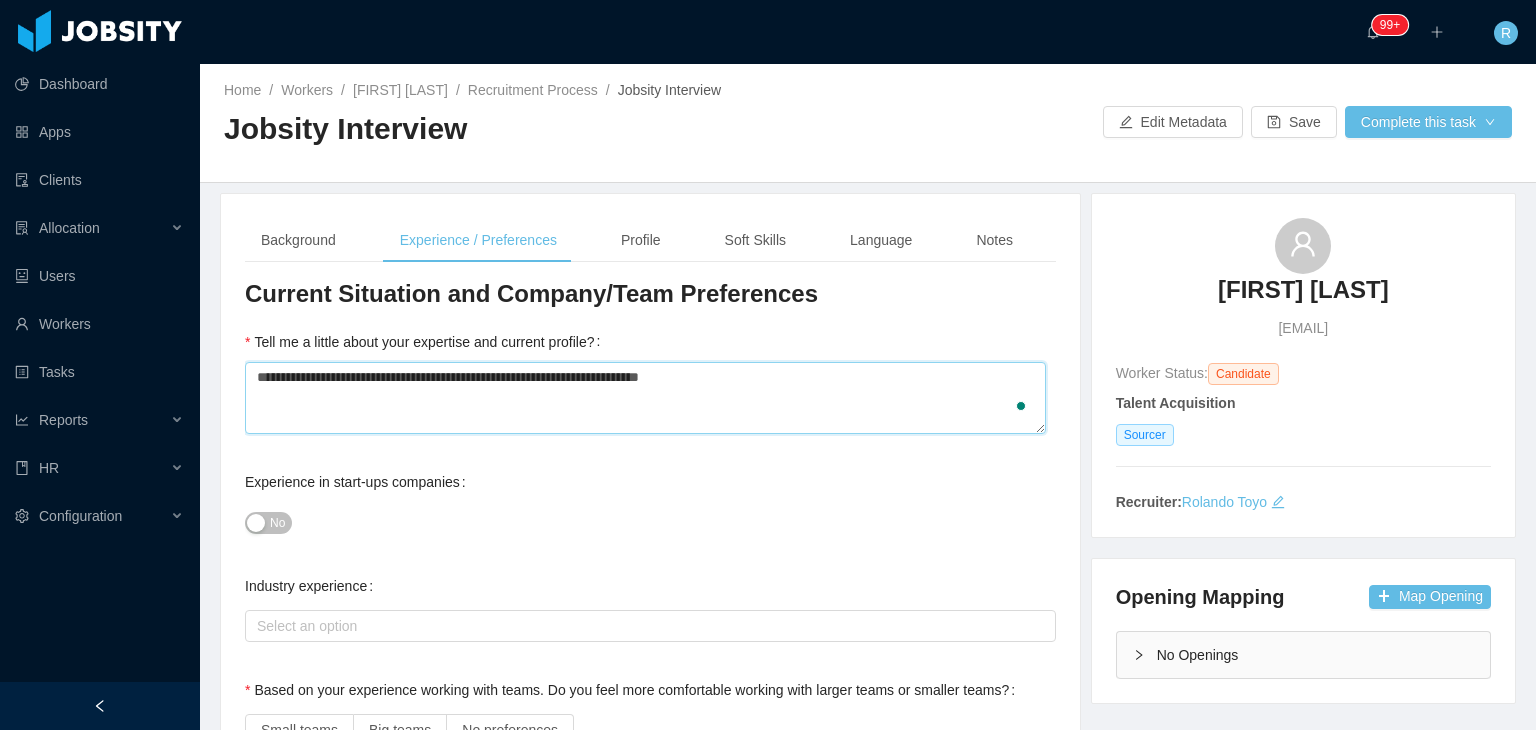type 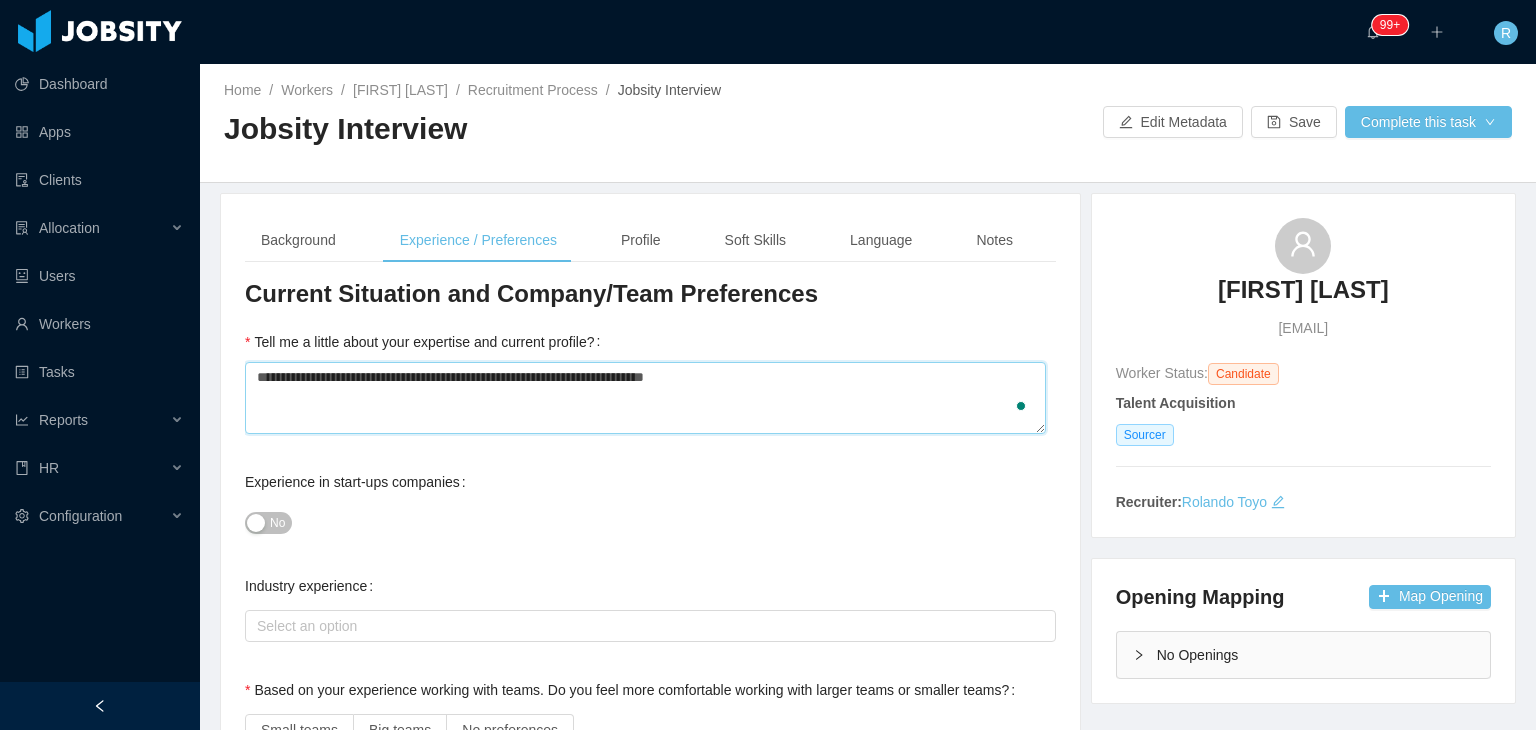 type 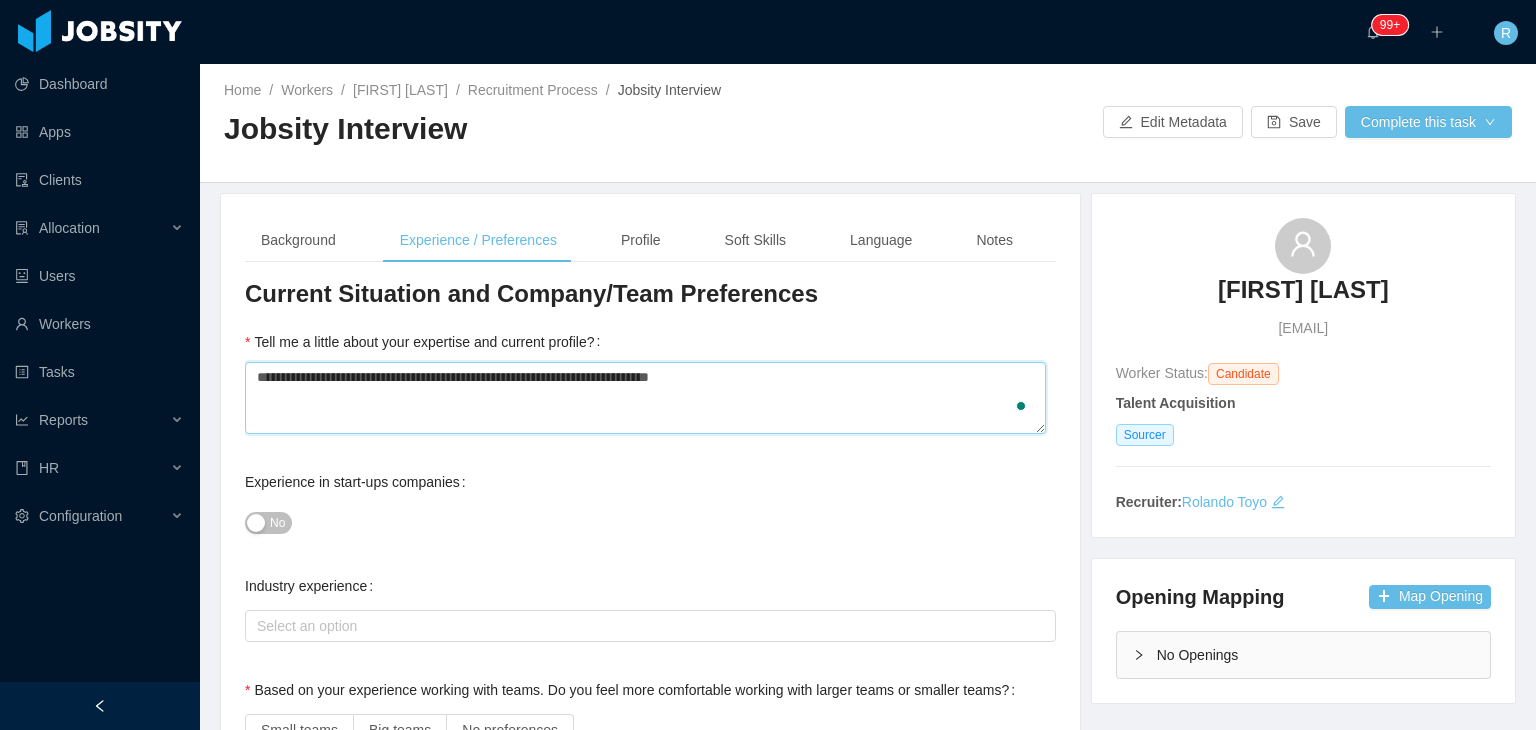 type 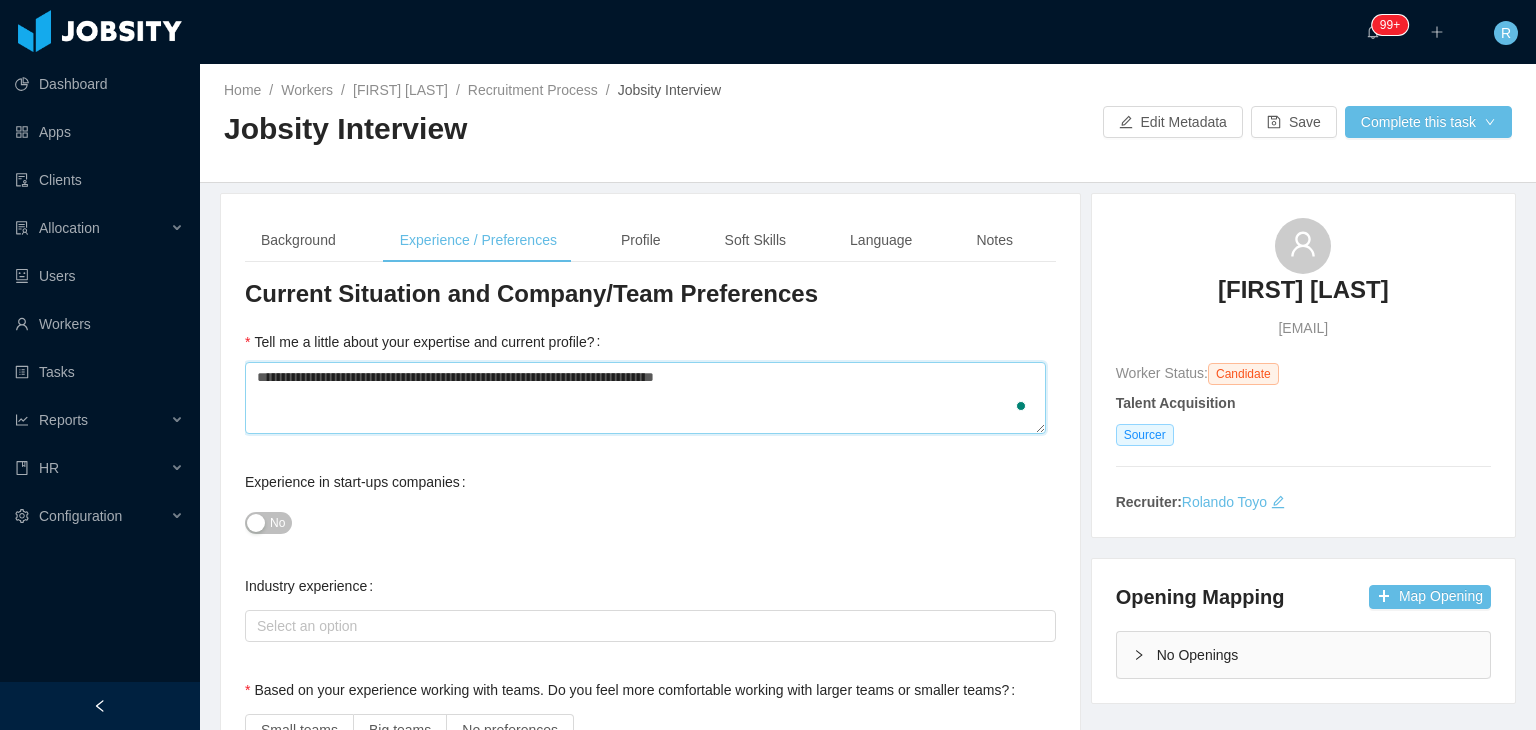 type 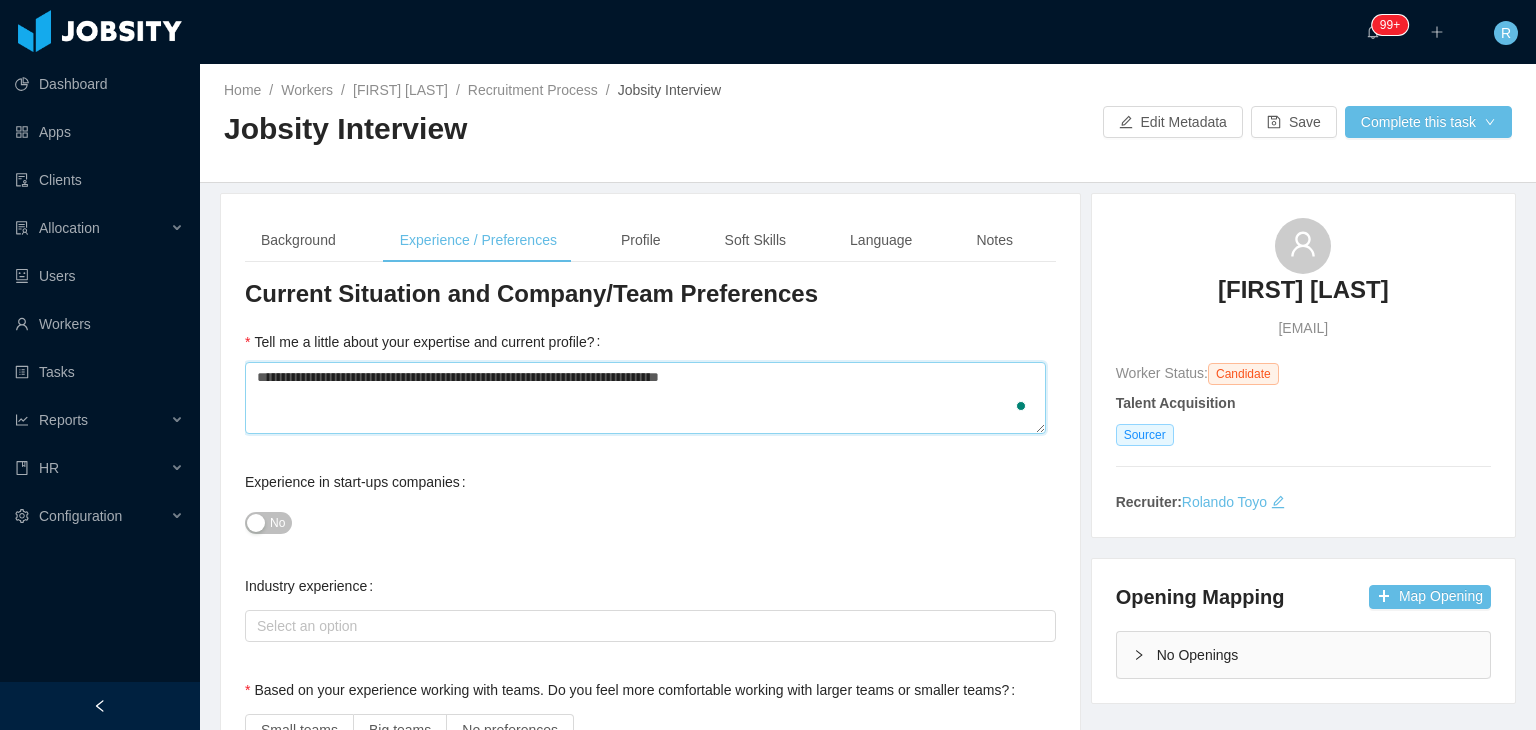 type 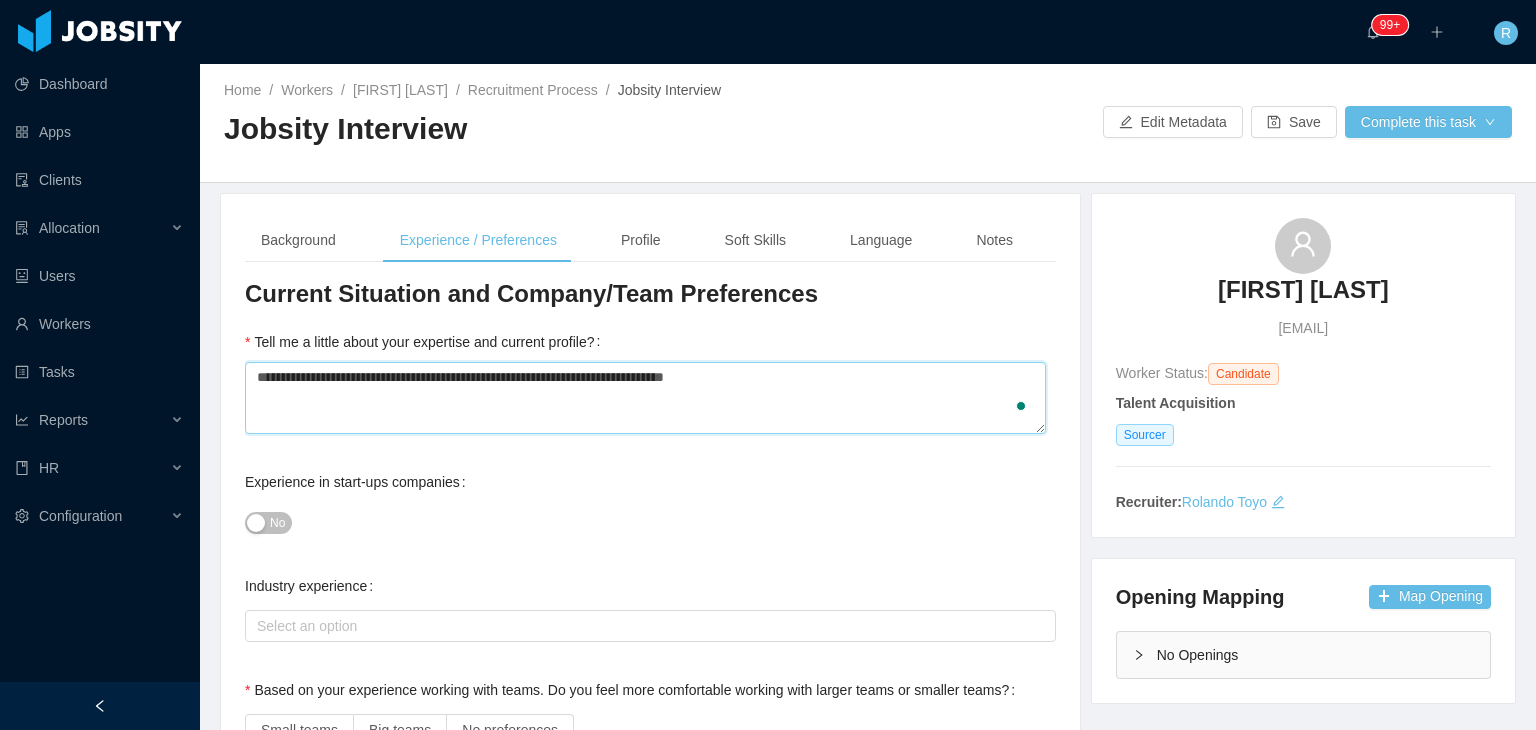 type 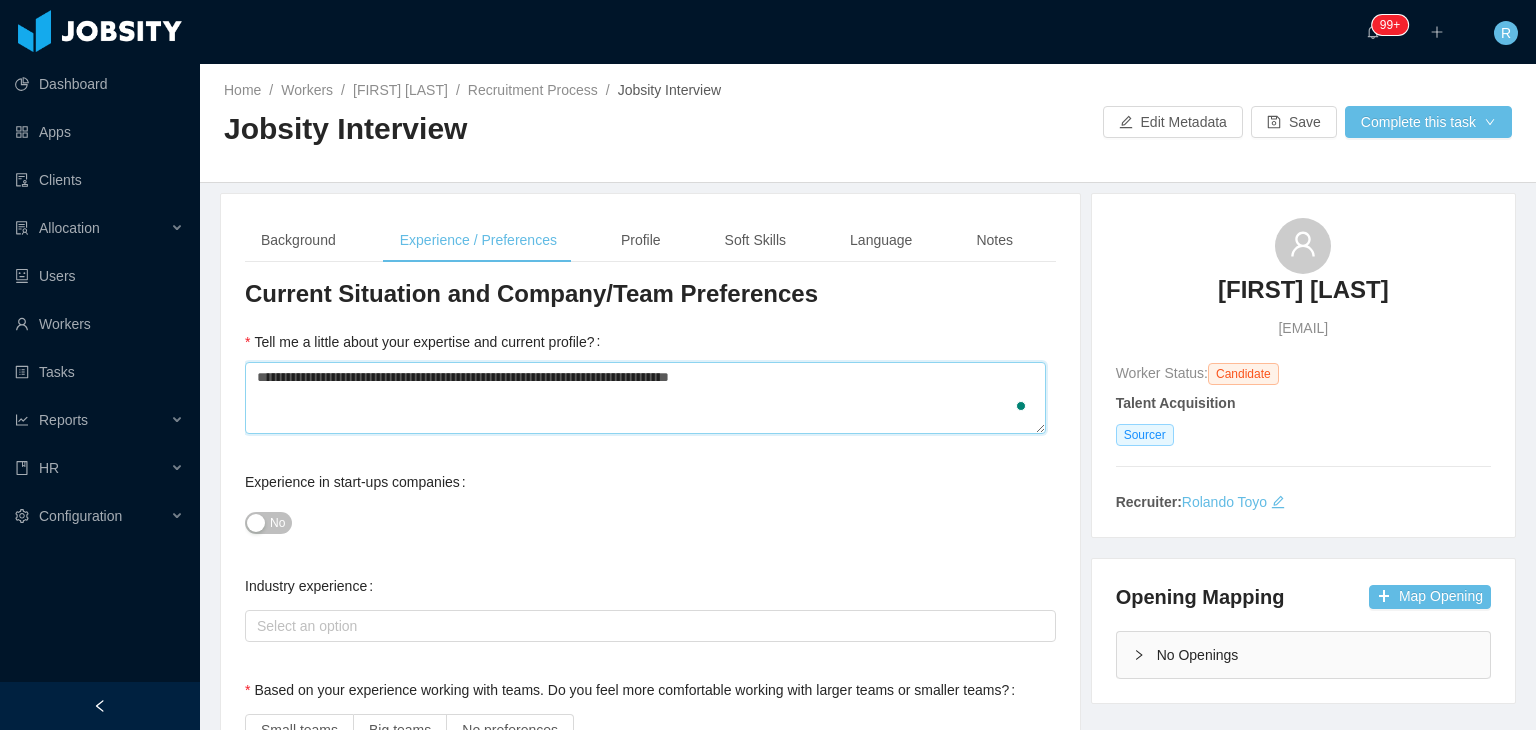 type 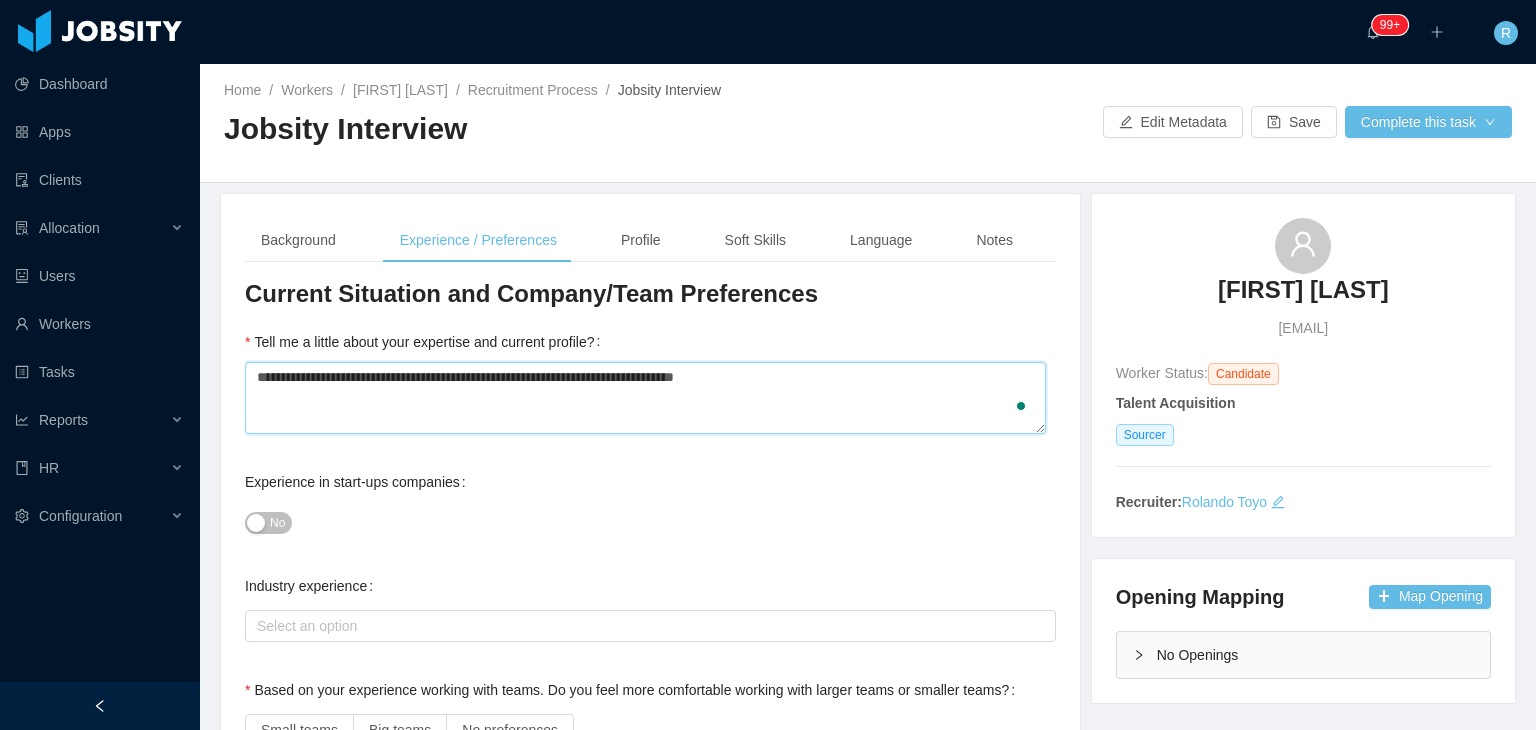 type 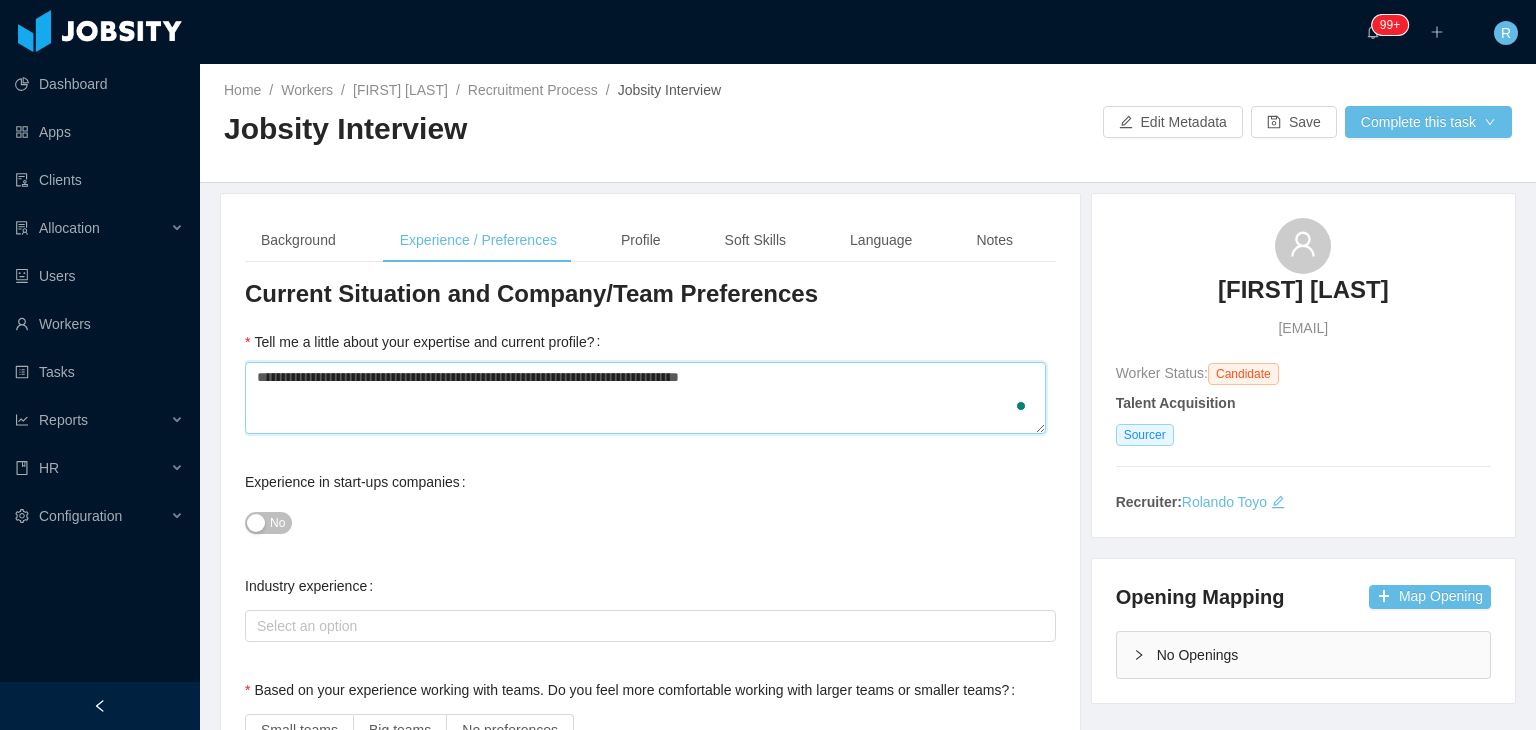 type 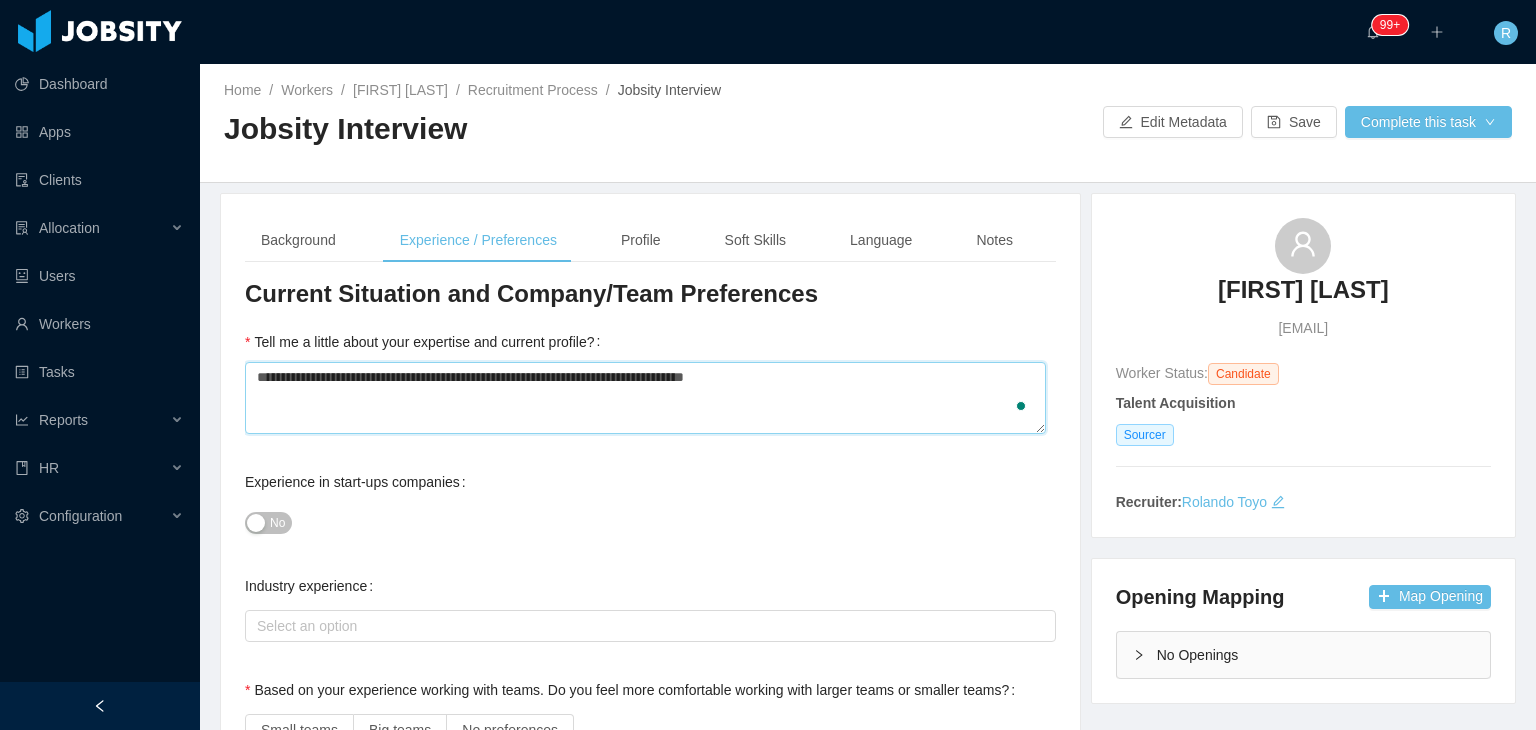 type 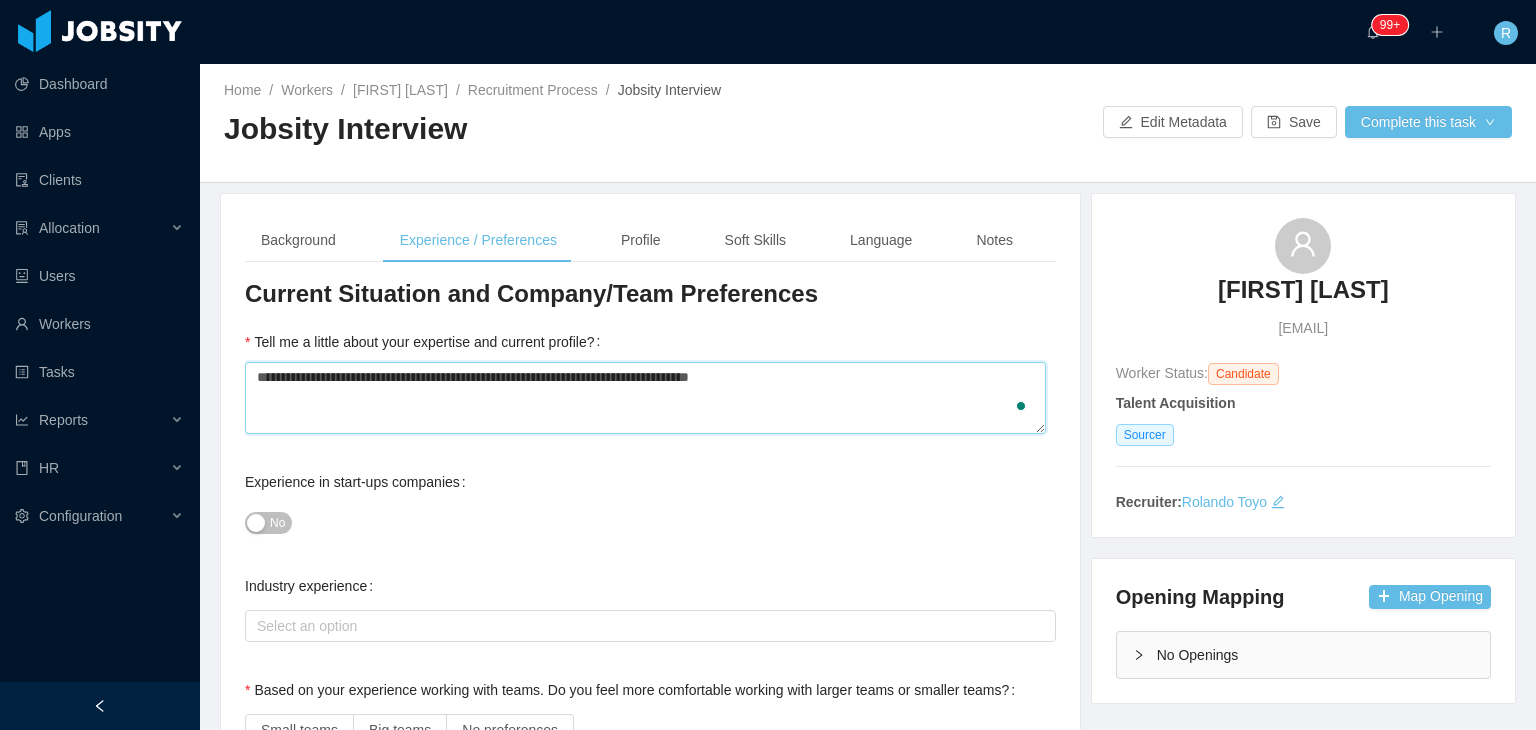 type 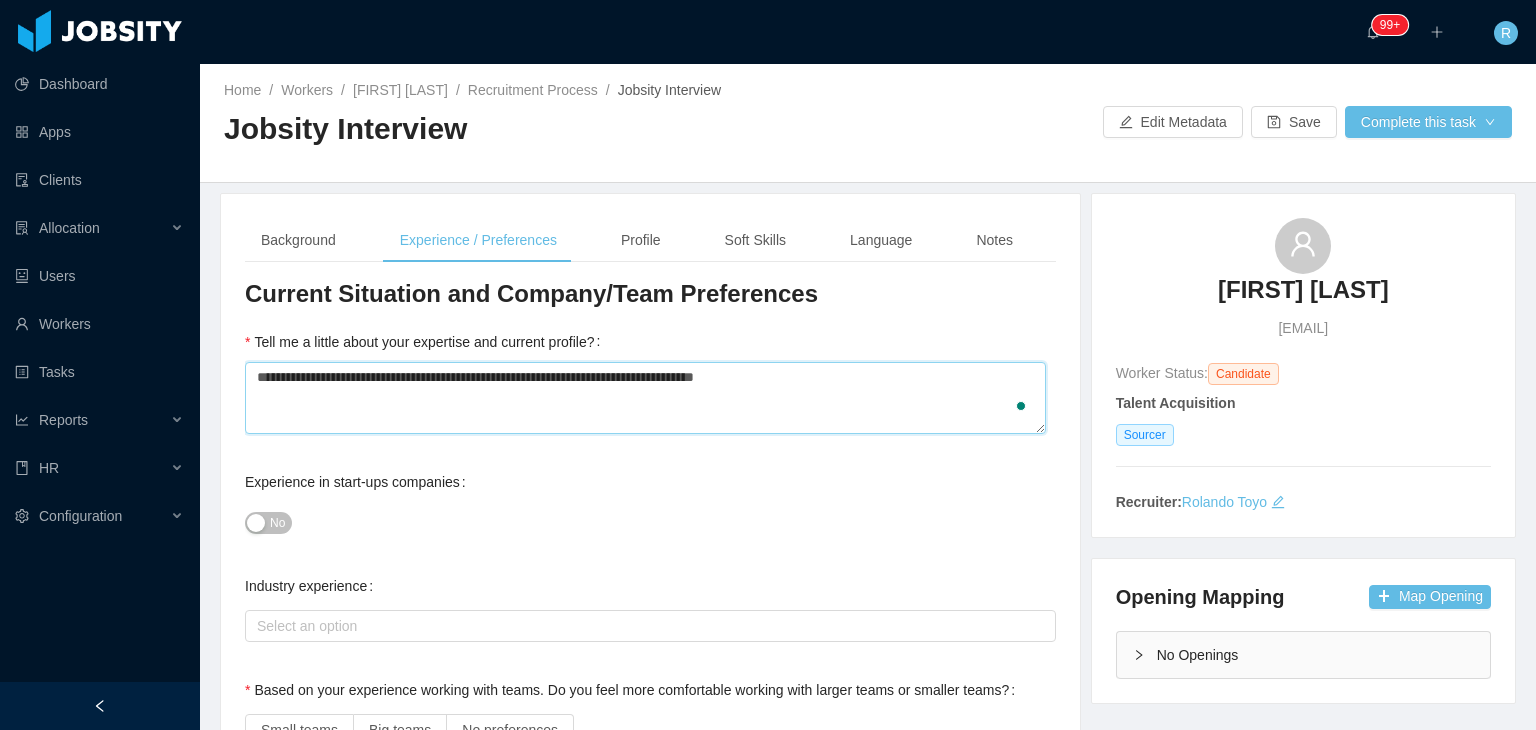 type on "**********" 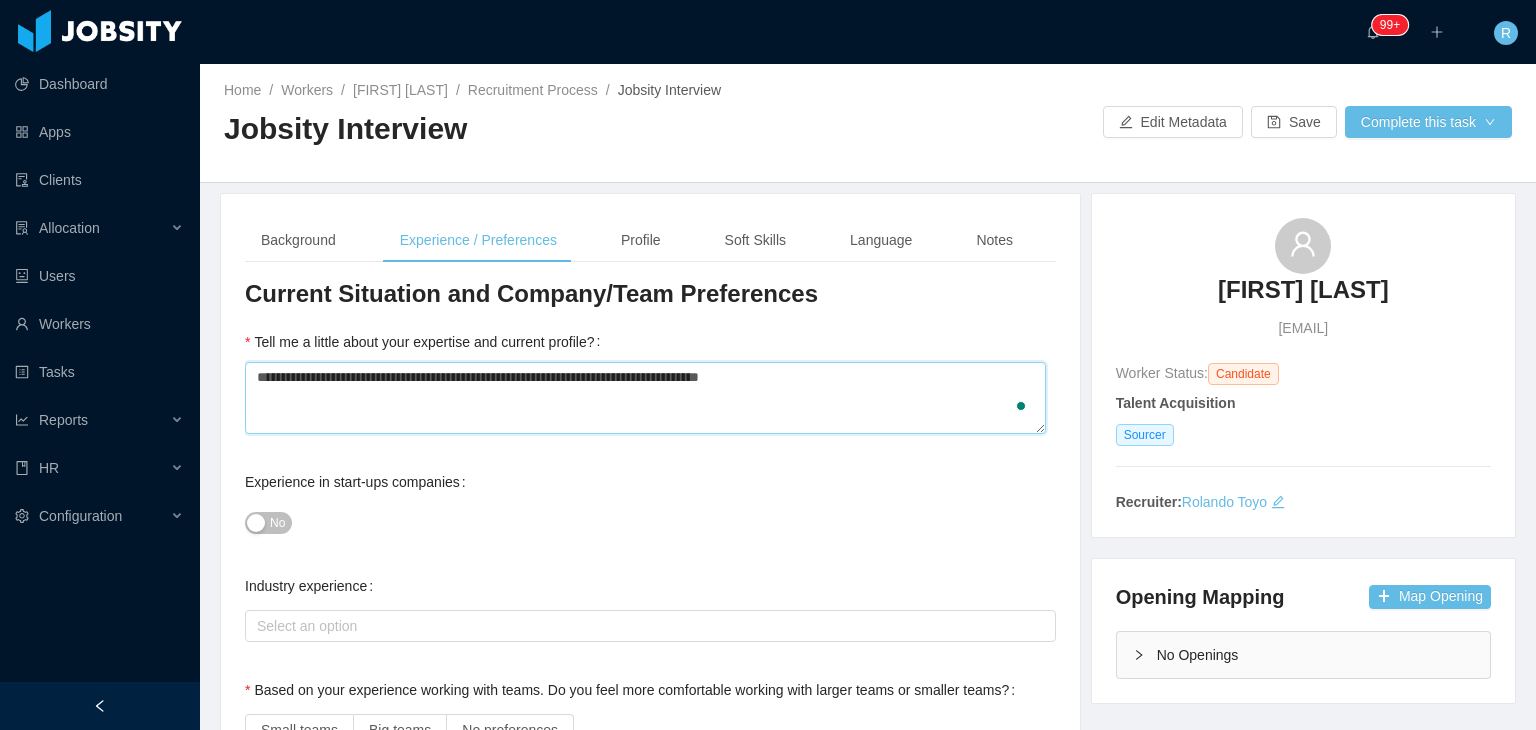 type 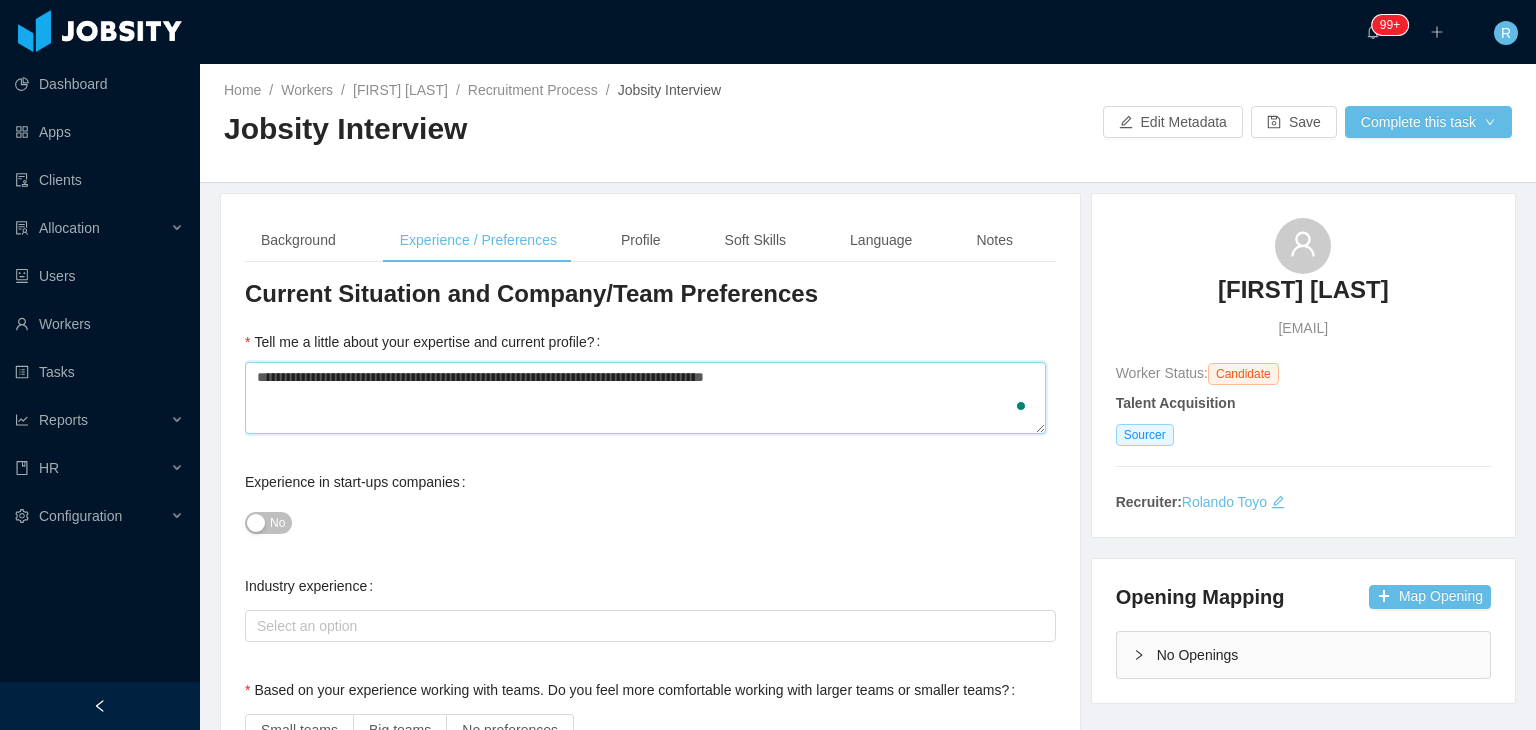 type 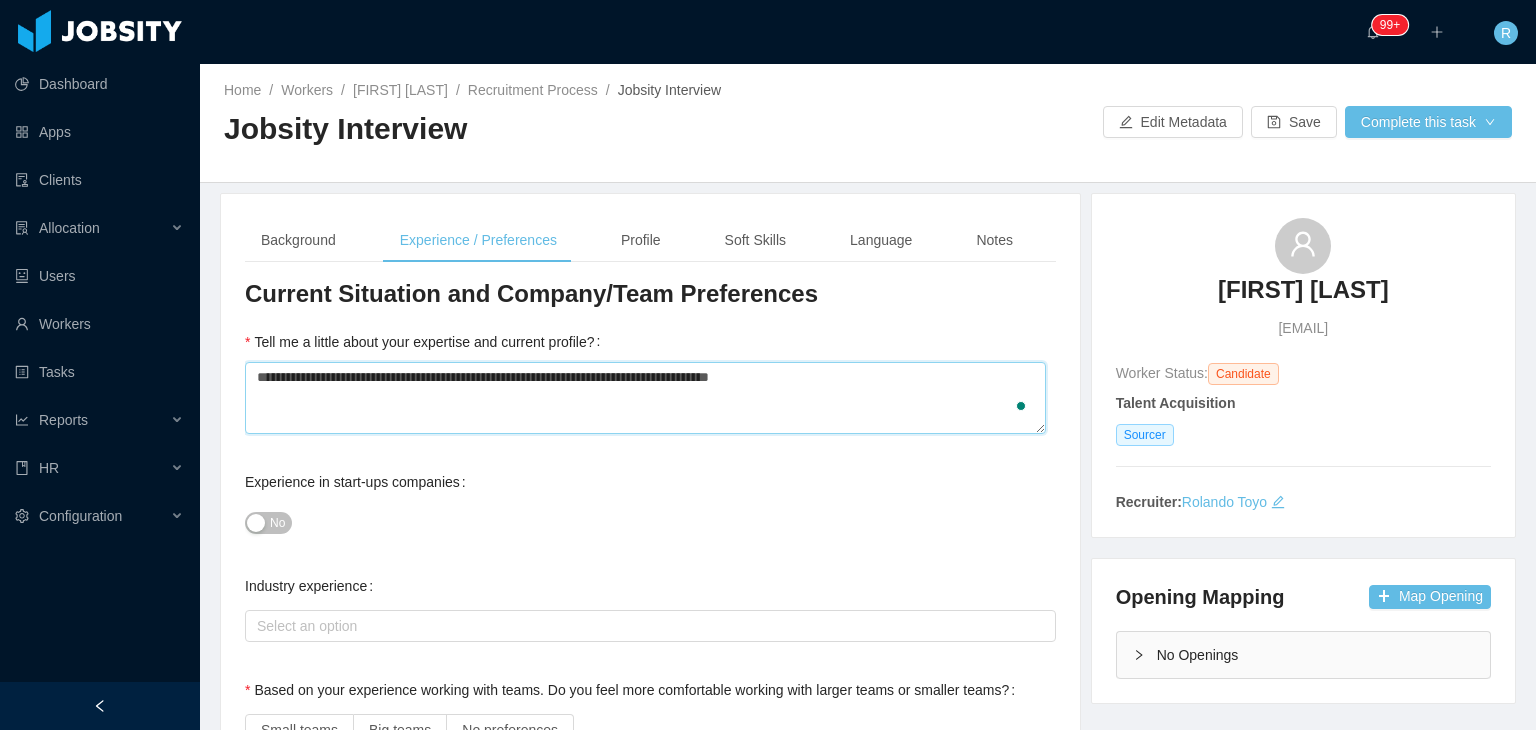 type 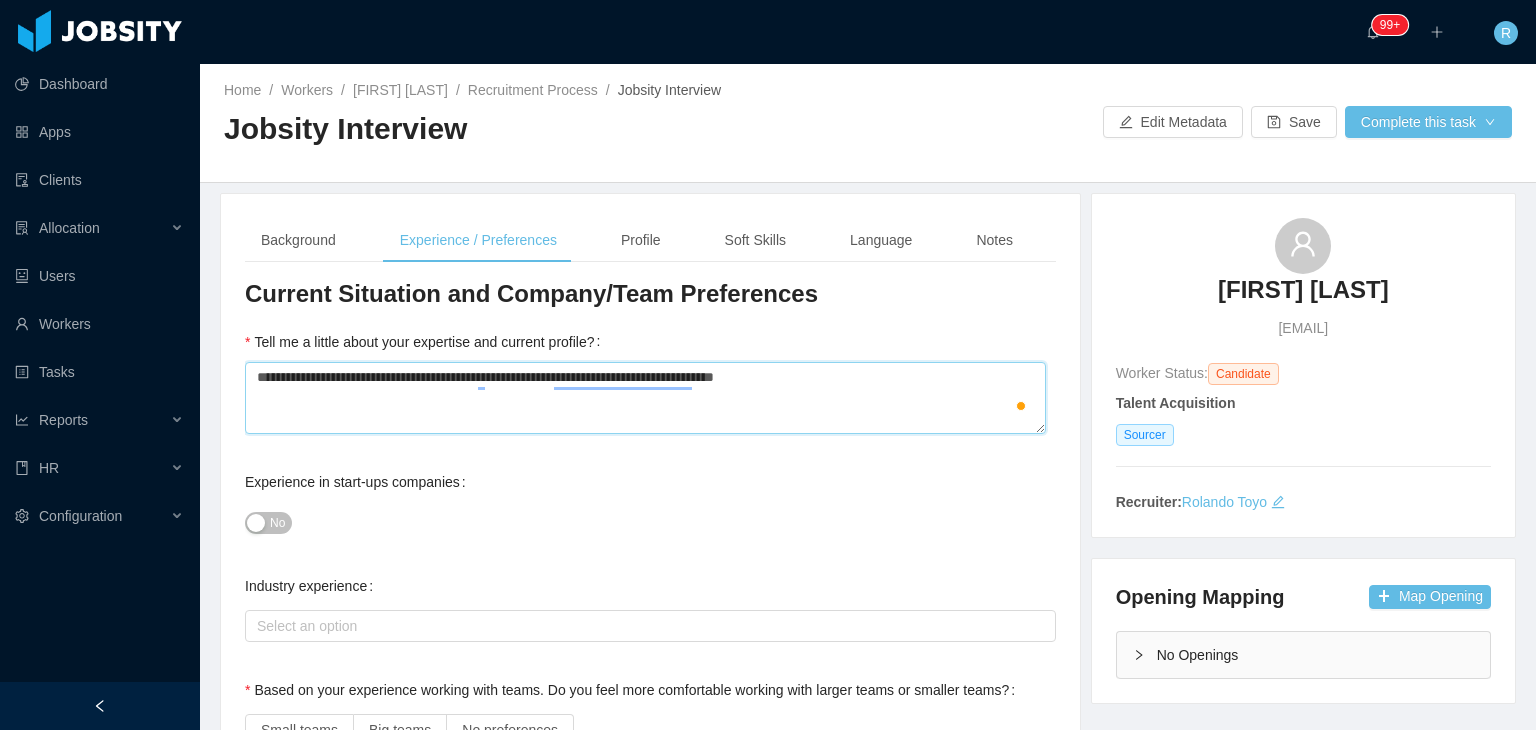 scroll, scrollTop: 80, scrollLeft: 0, axis: vertical 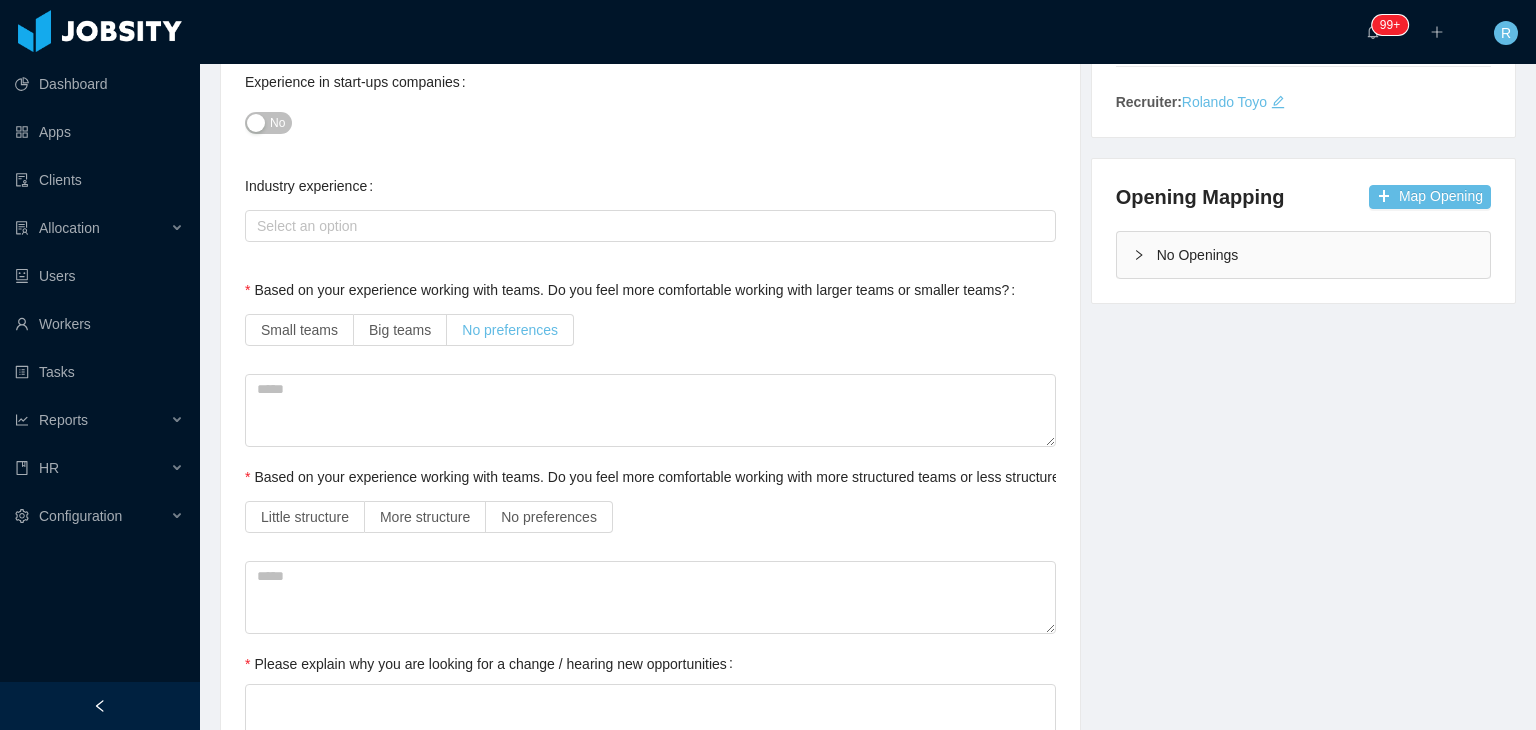 type on "**********" 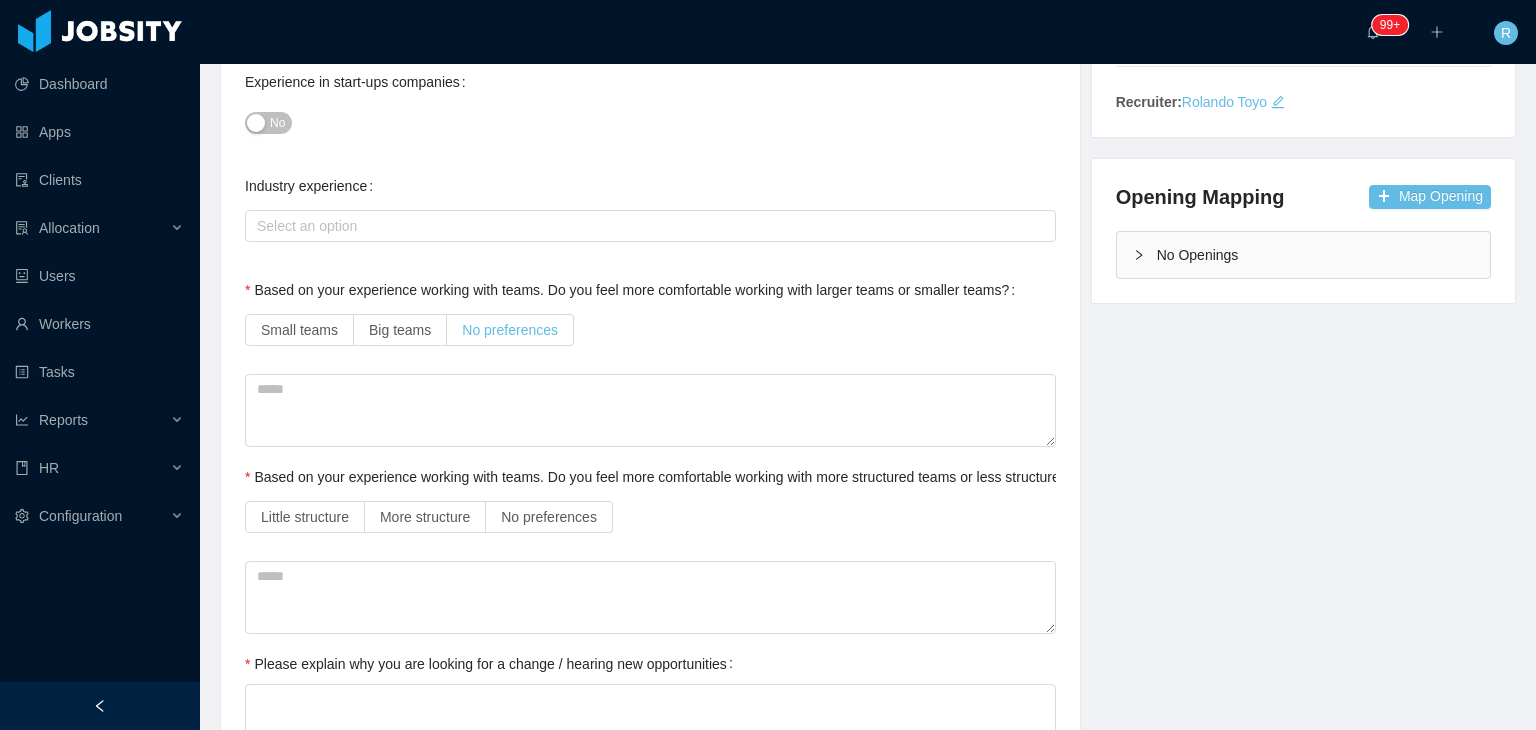 click on "No preferences" at bounding box center (510, 330) 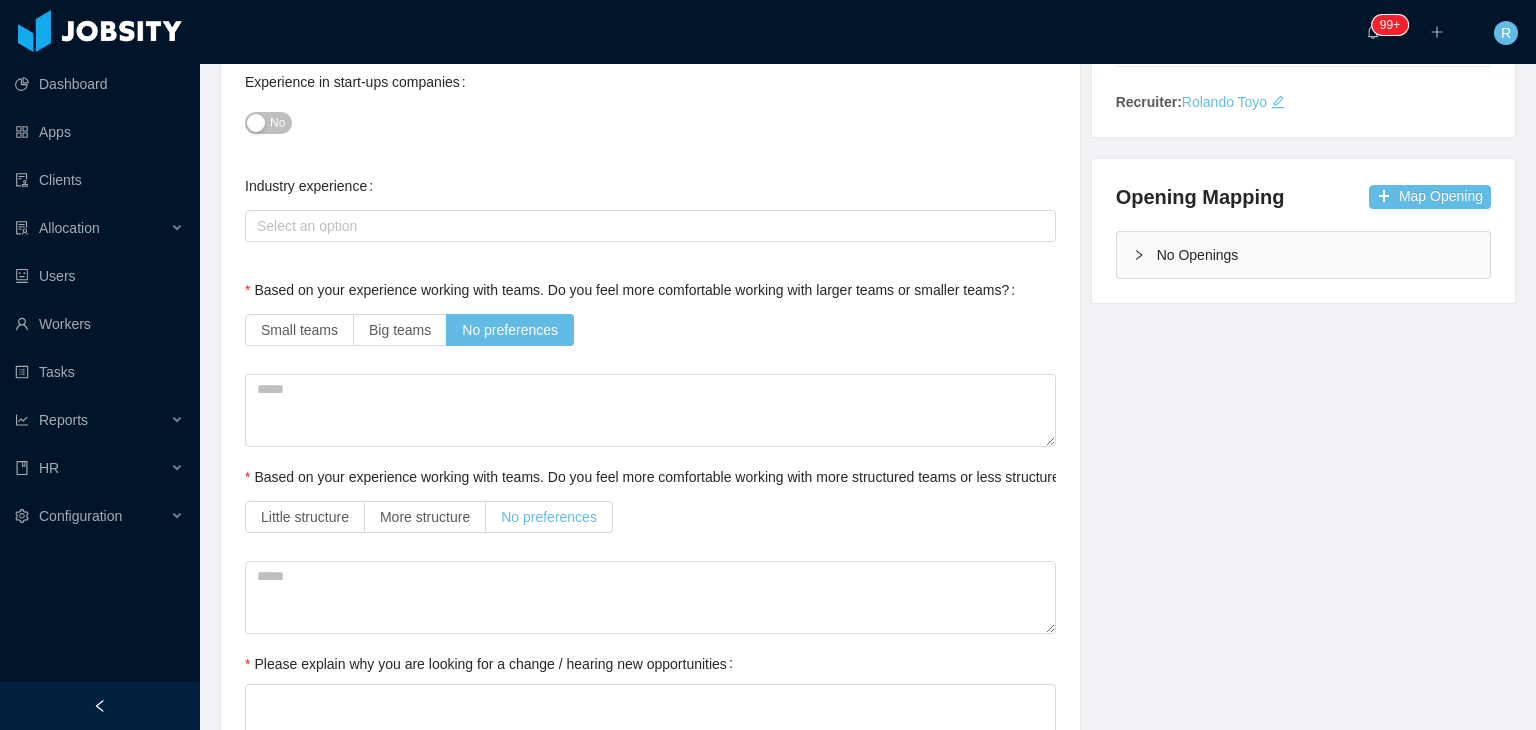 click on "No preferences" at bounding box center (549, 517) 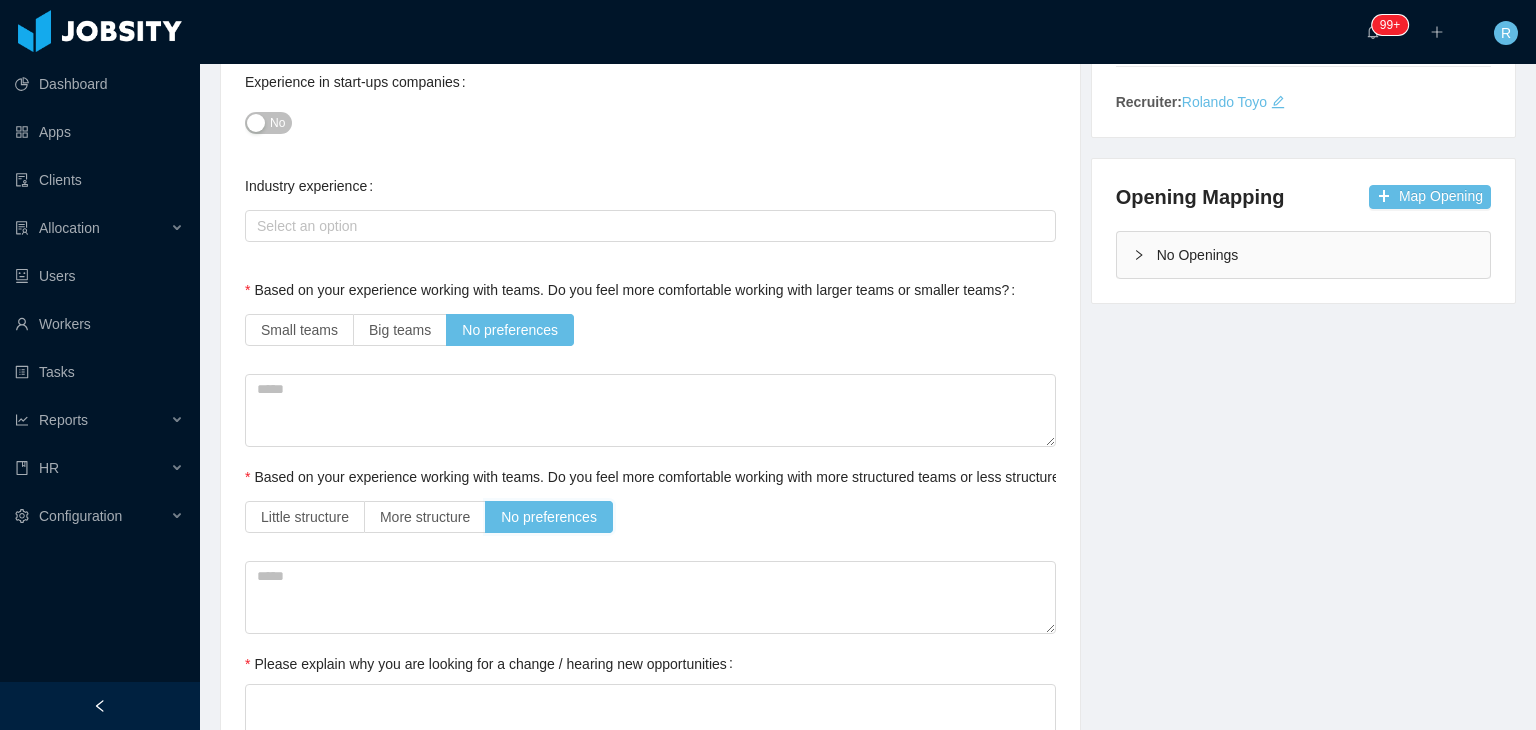 scroll, scrollTop: 526, scrollLeft: 0, axis: vertical 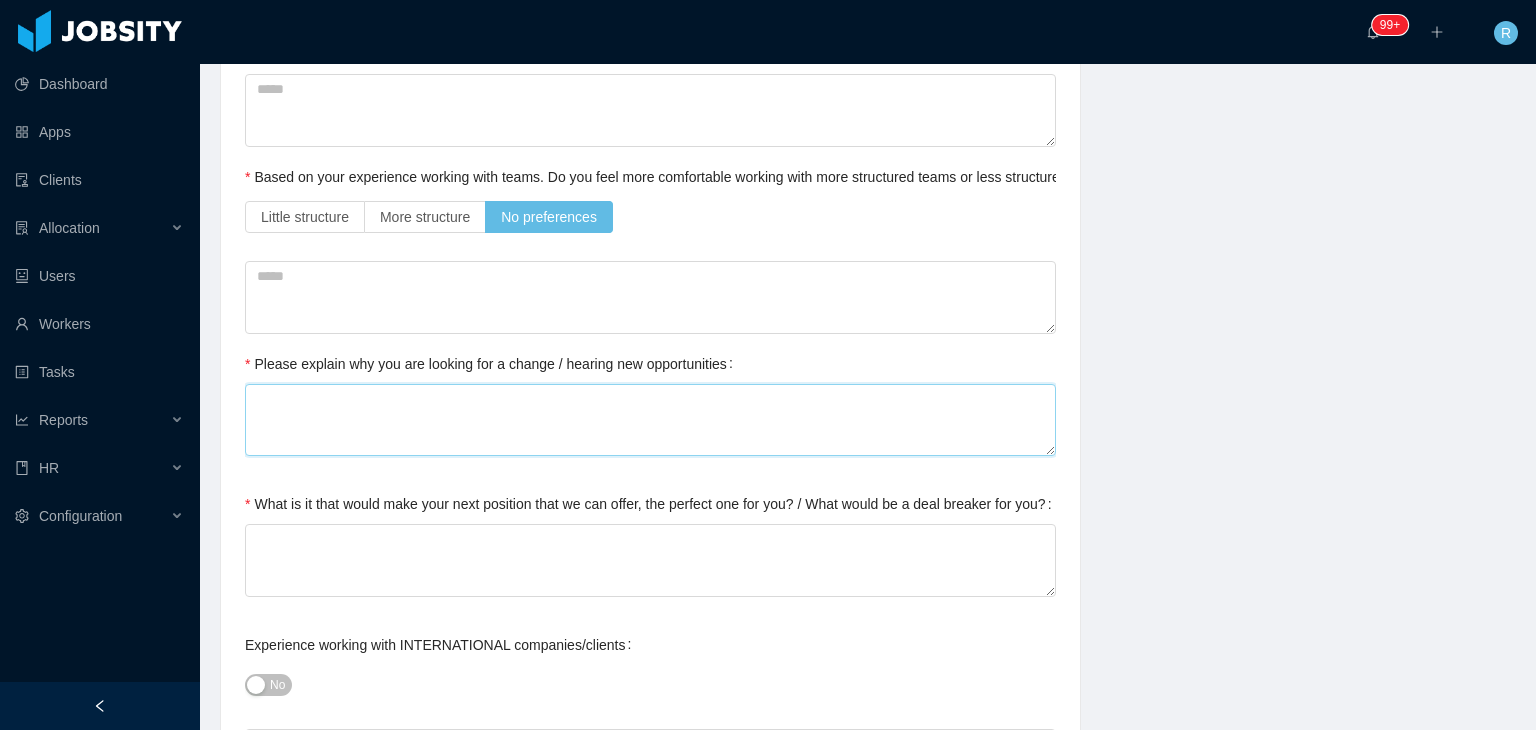 click on "Please explain why you are looking for a change / hearing new opportunities" at bounding box center (650, 420) 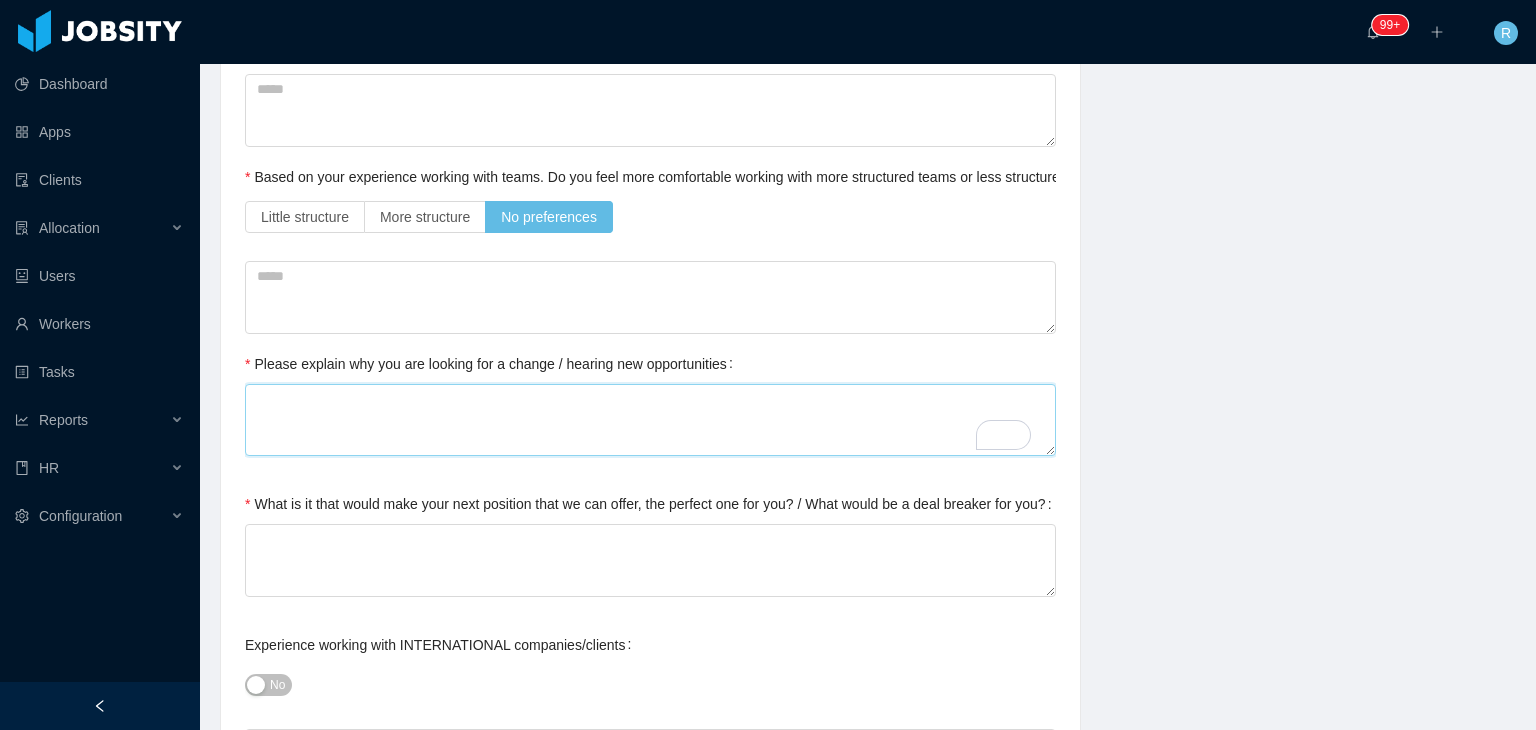 type 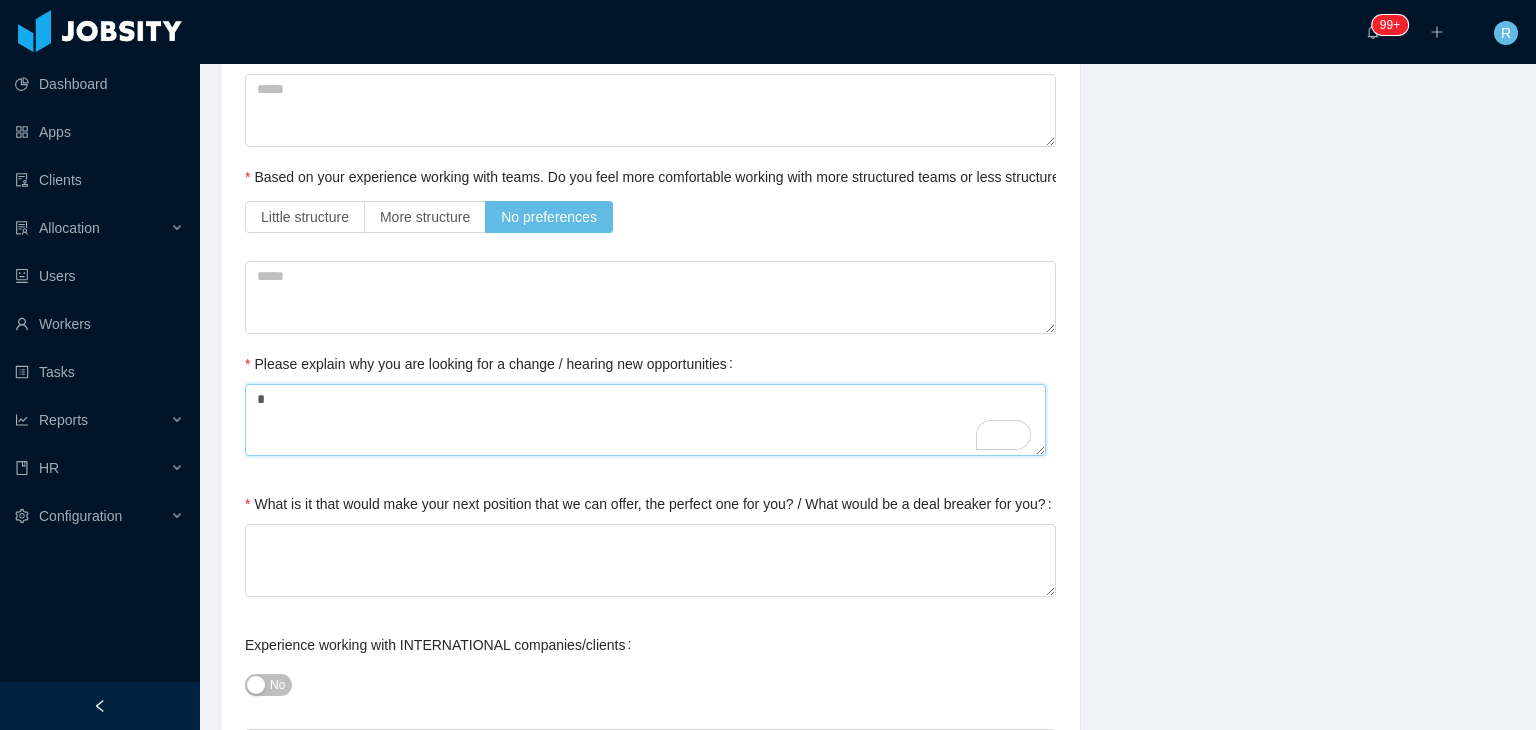 scroll, scrollTop: 700, scrollLeft: 0, axis: vertical 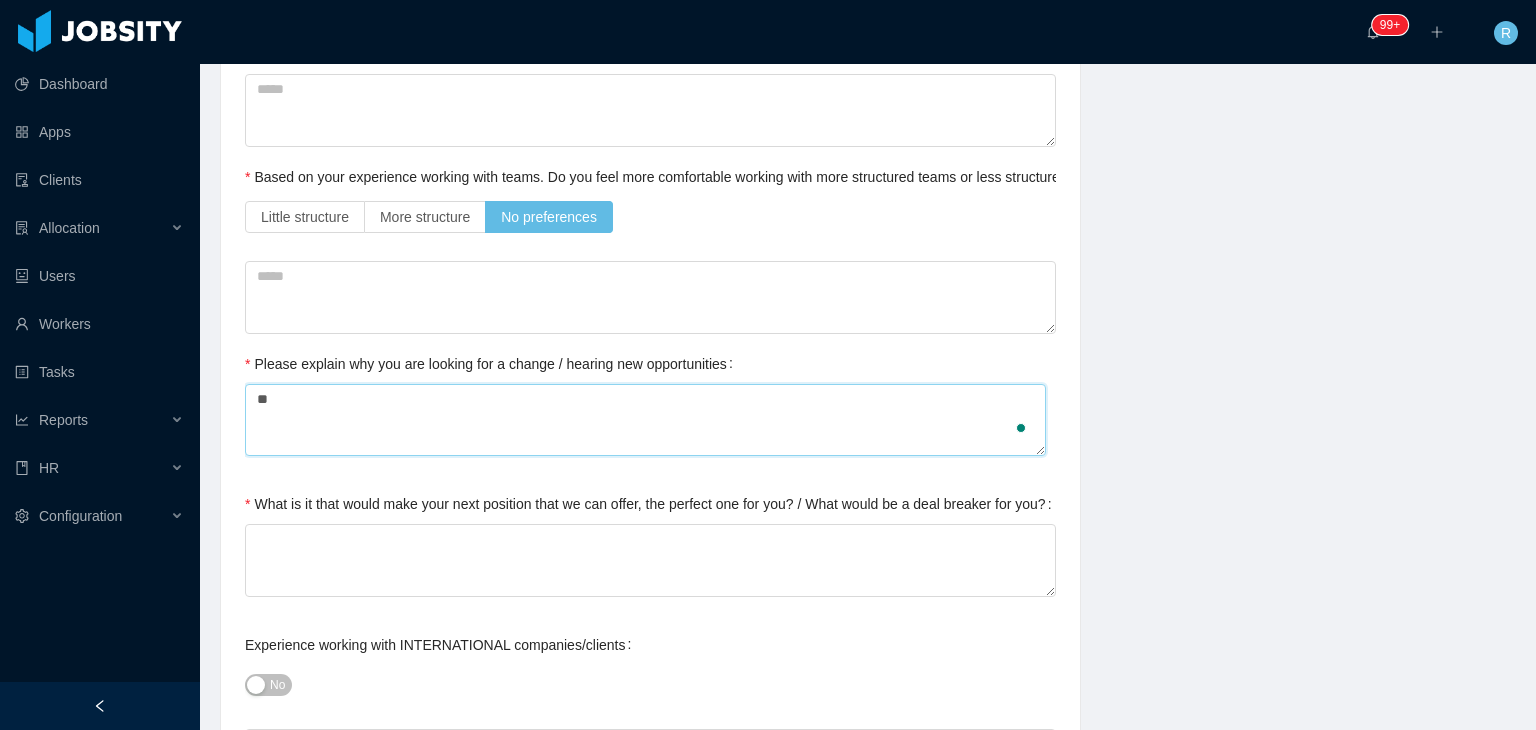 type 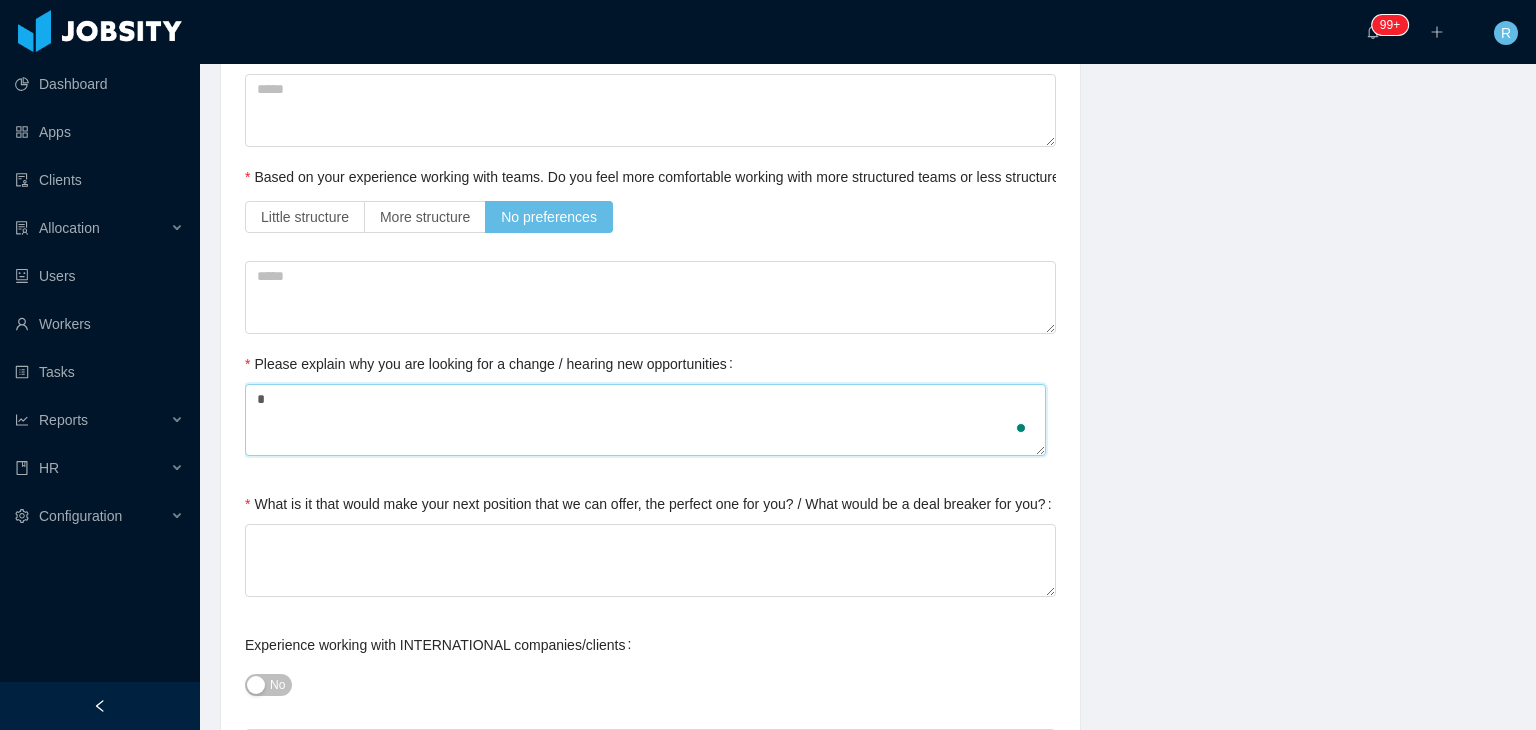 type 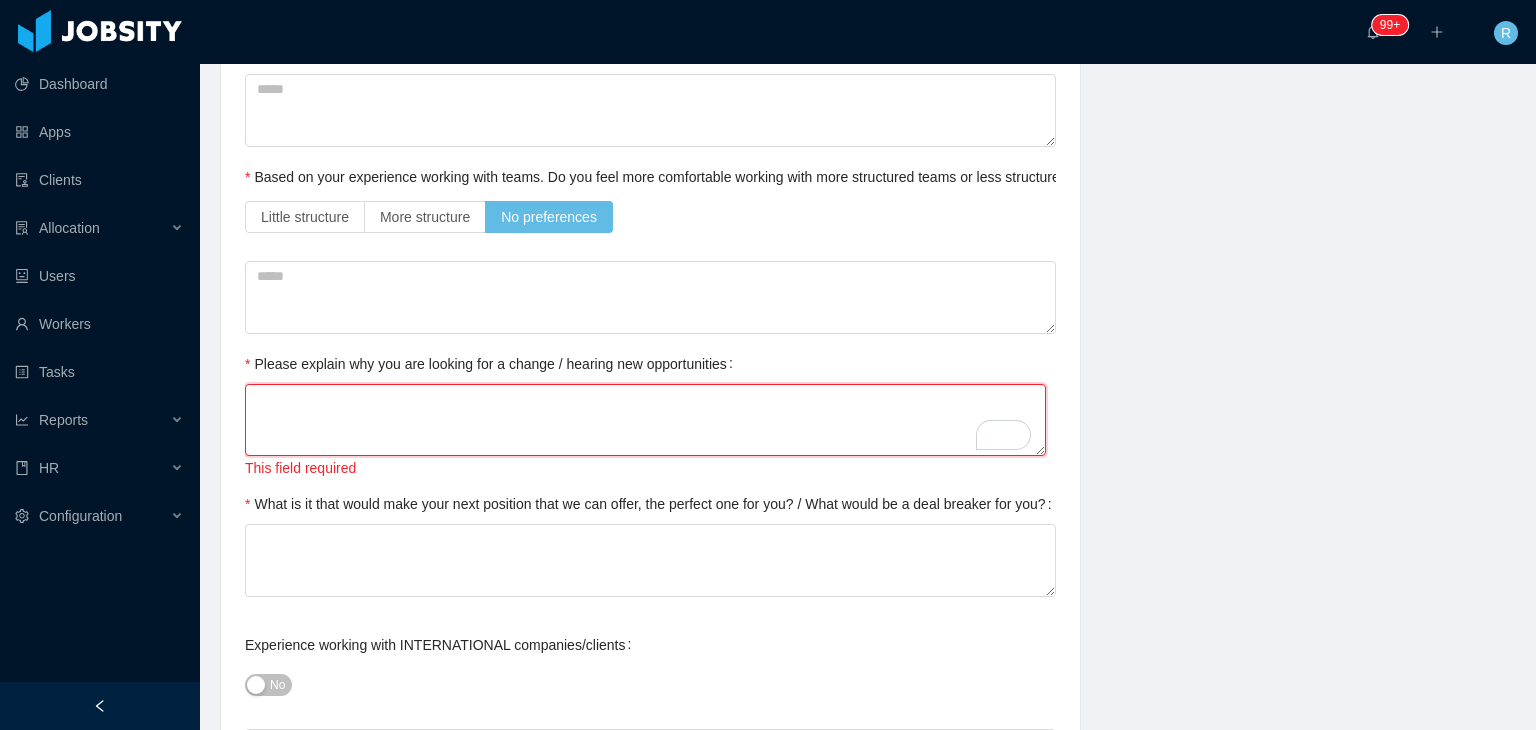 click on "Please explain why you are looking for a change / hearing new opportunities" at bounding box center [645, 420] 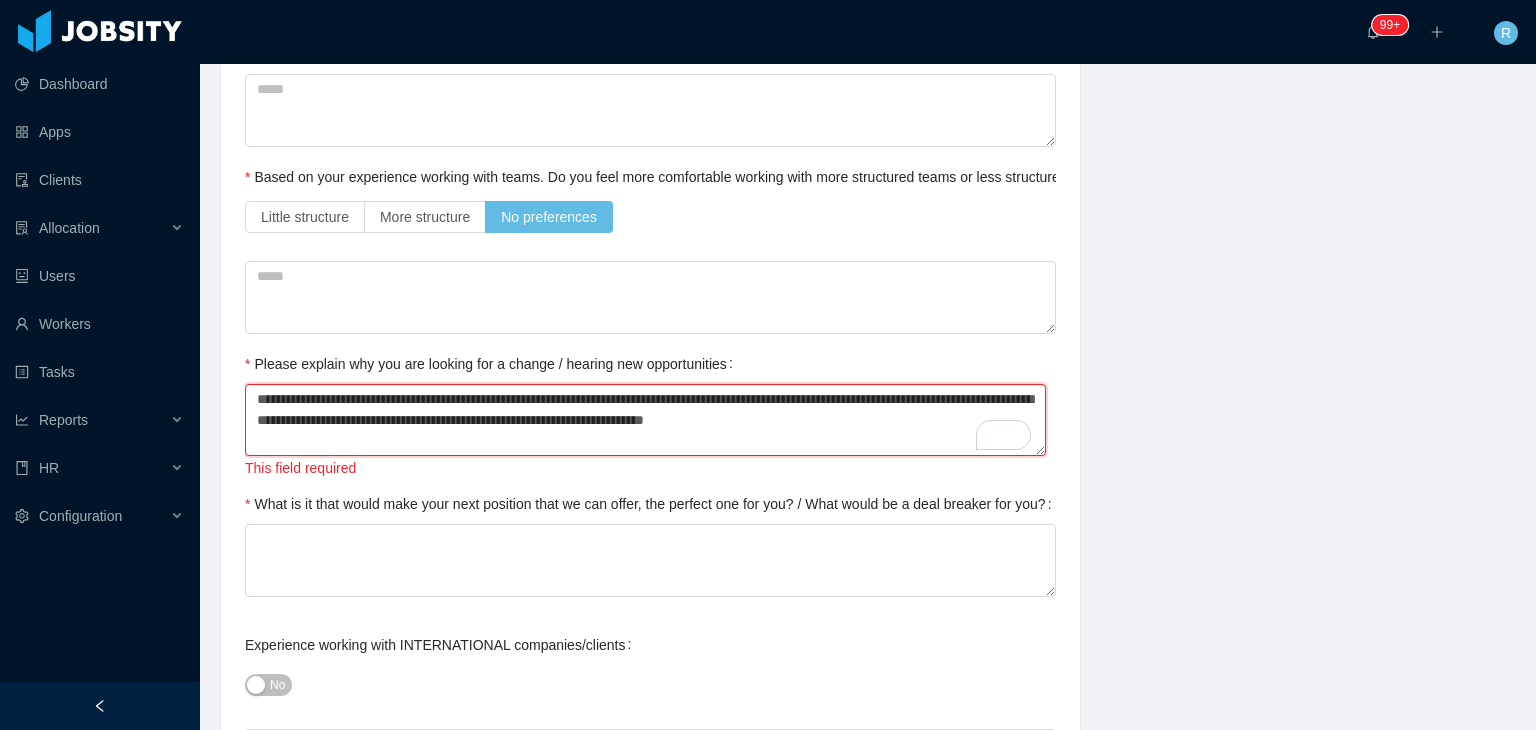 scroll, scrollTop: 800, scrollLeft: 0, axis: vertical 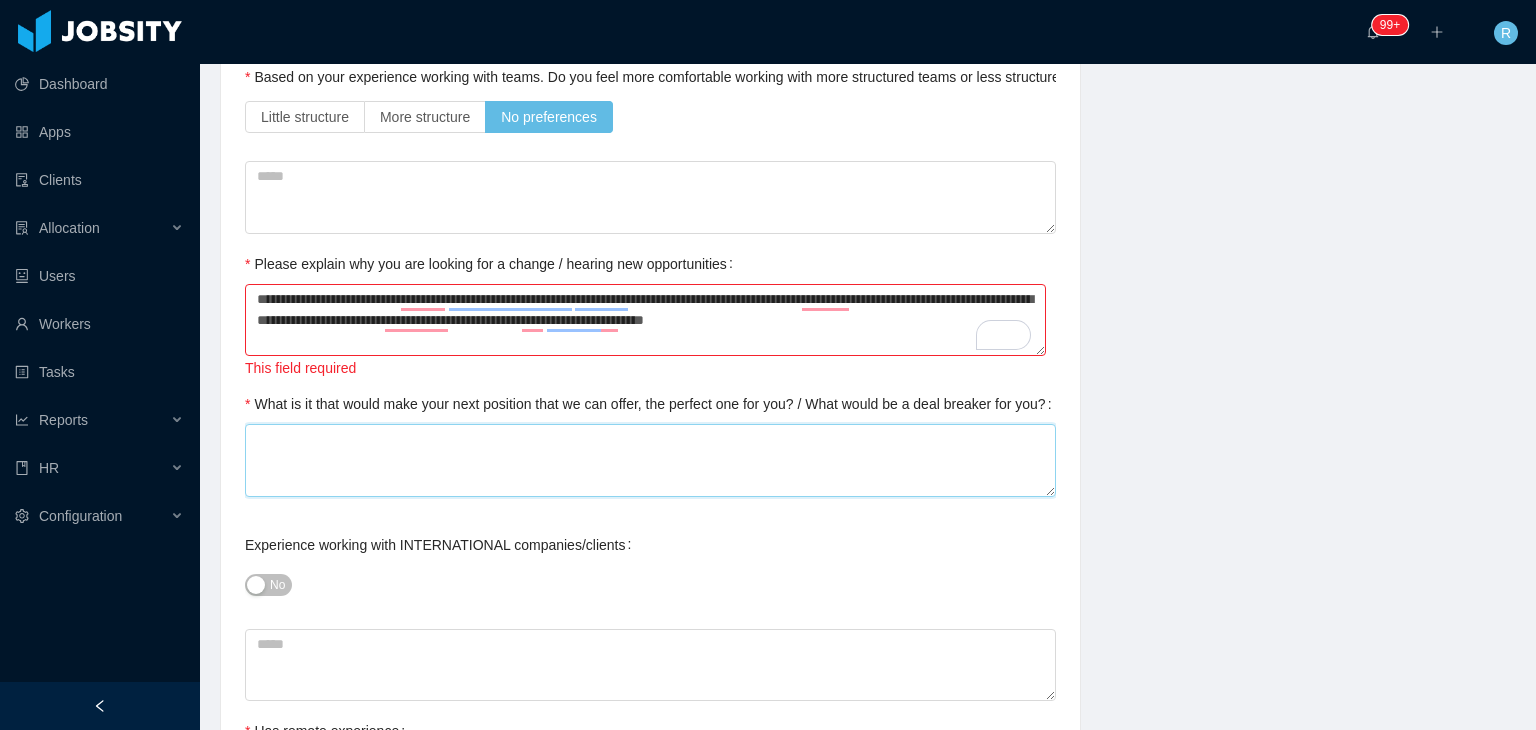 click on "What is it that would make your next position that we can offer, the perfect one for you? / What would be a deal breaker for you?" at bounding box center (650, 460) 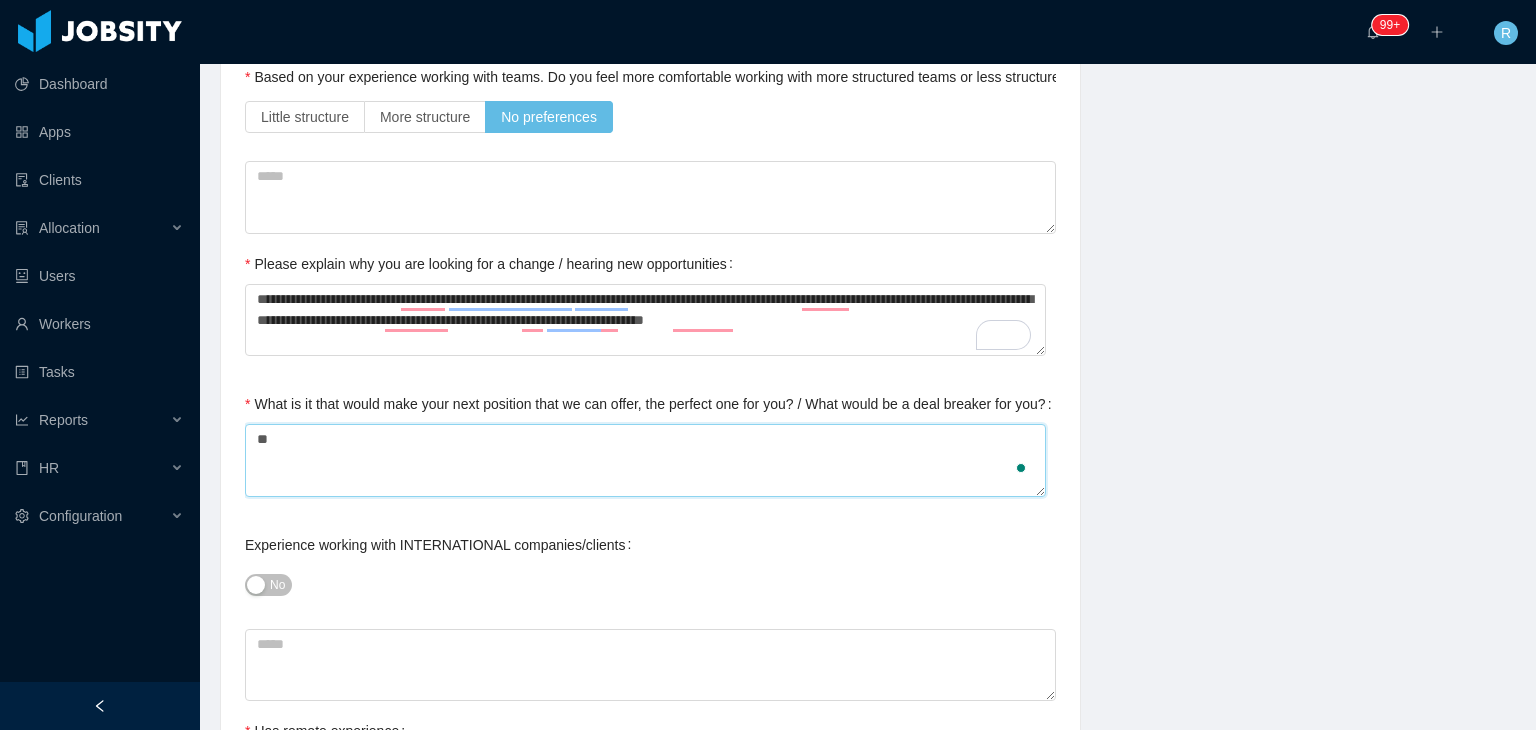 scroll, scrollTop: 800, scrollLeft: 0, axis: vertical 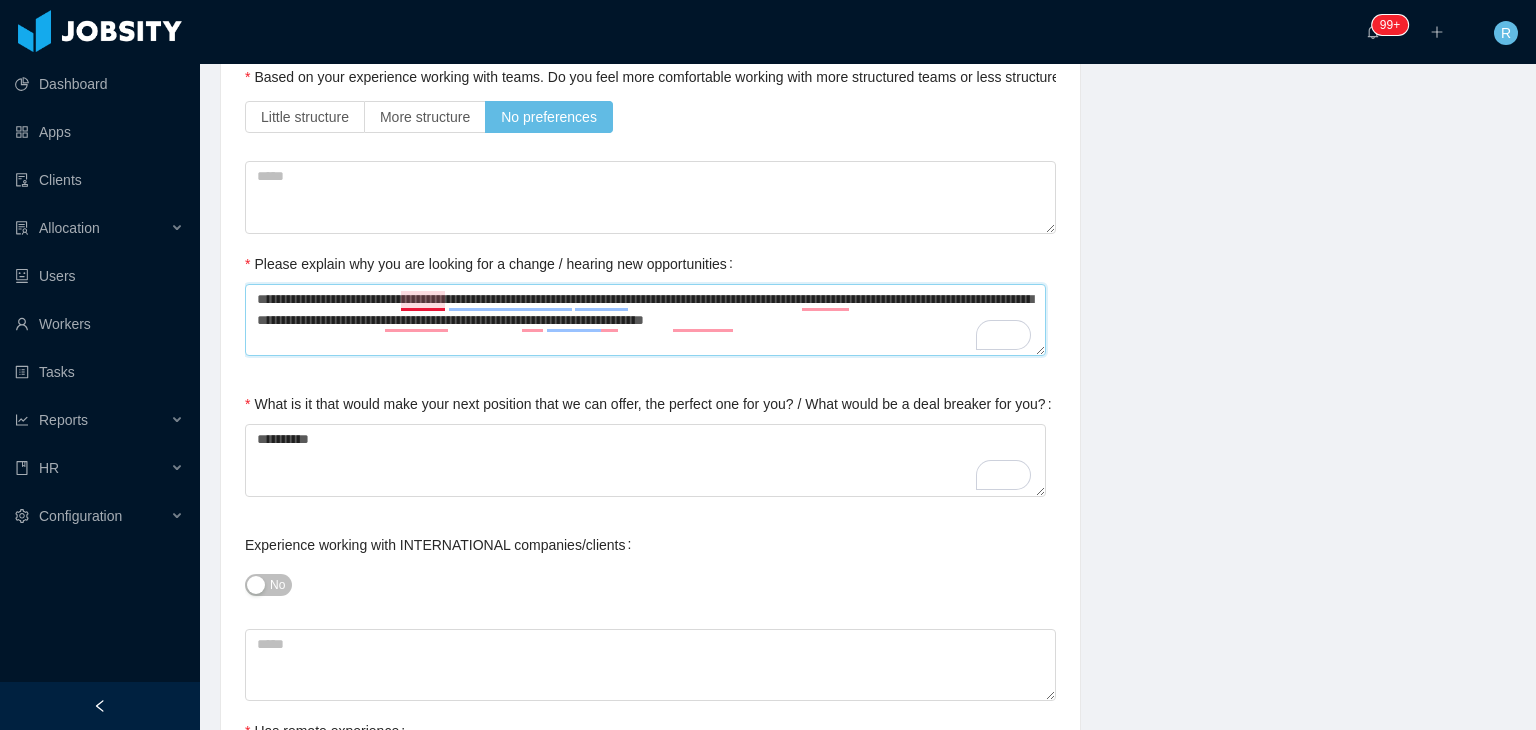click on "**********" at bounding box center (645, 320) 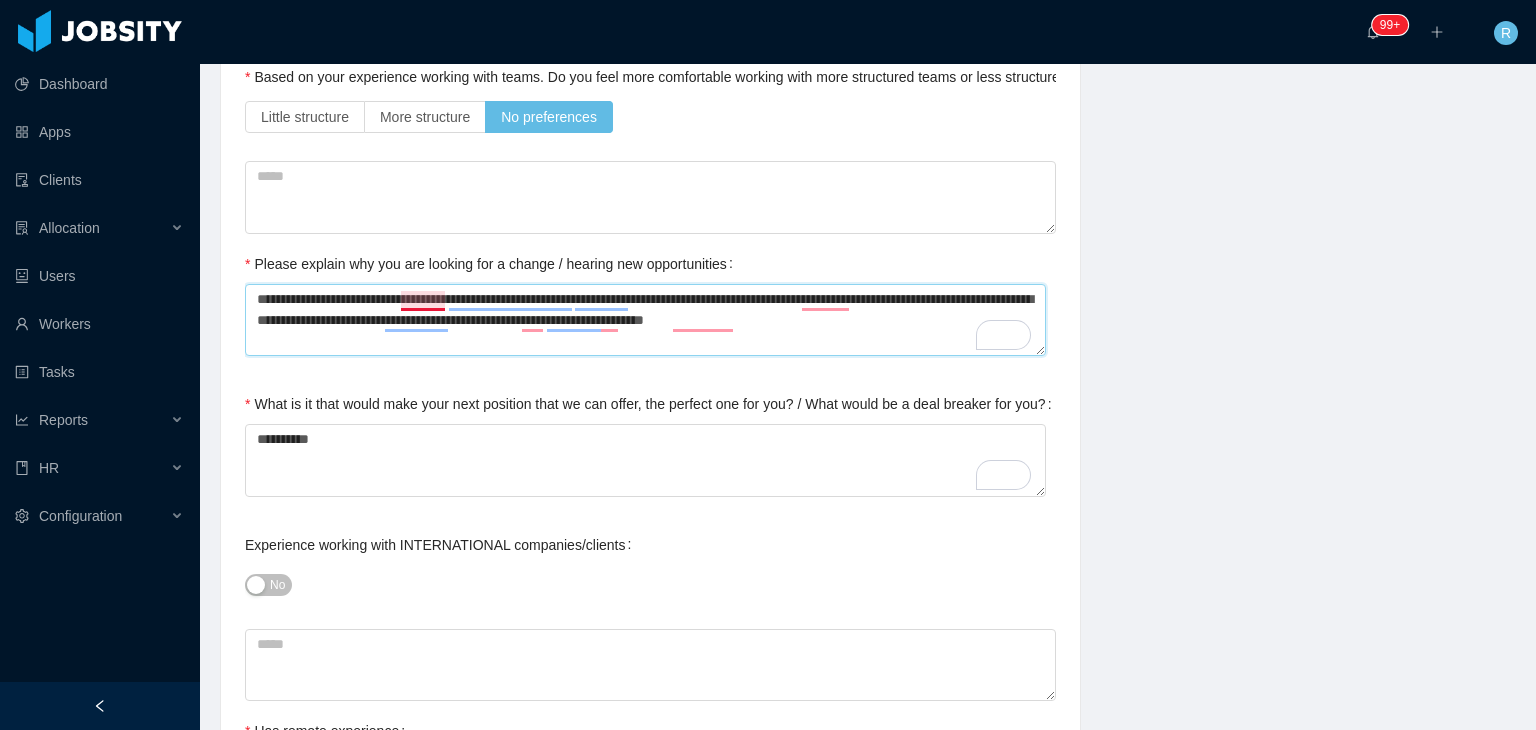 click on "**********" at bounding box center (645, 320) 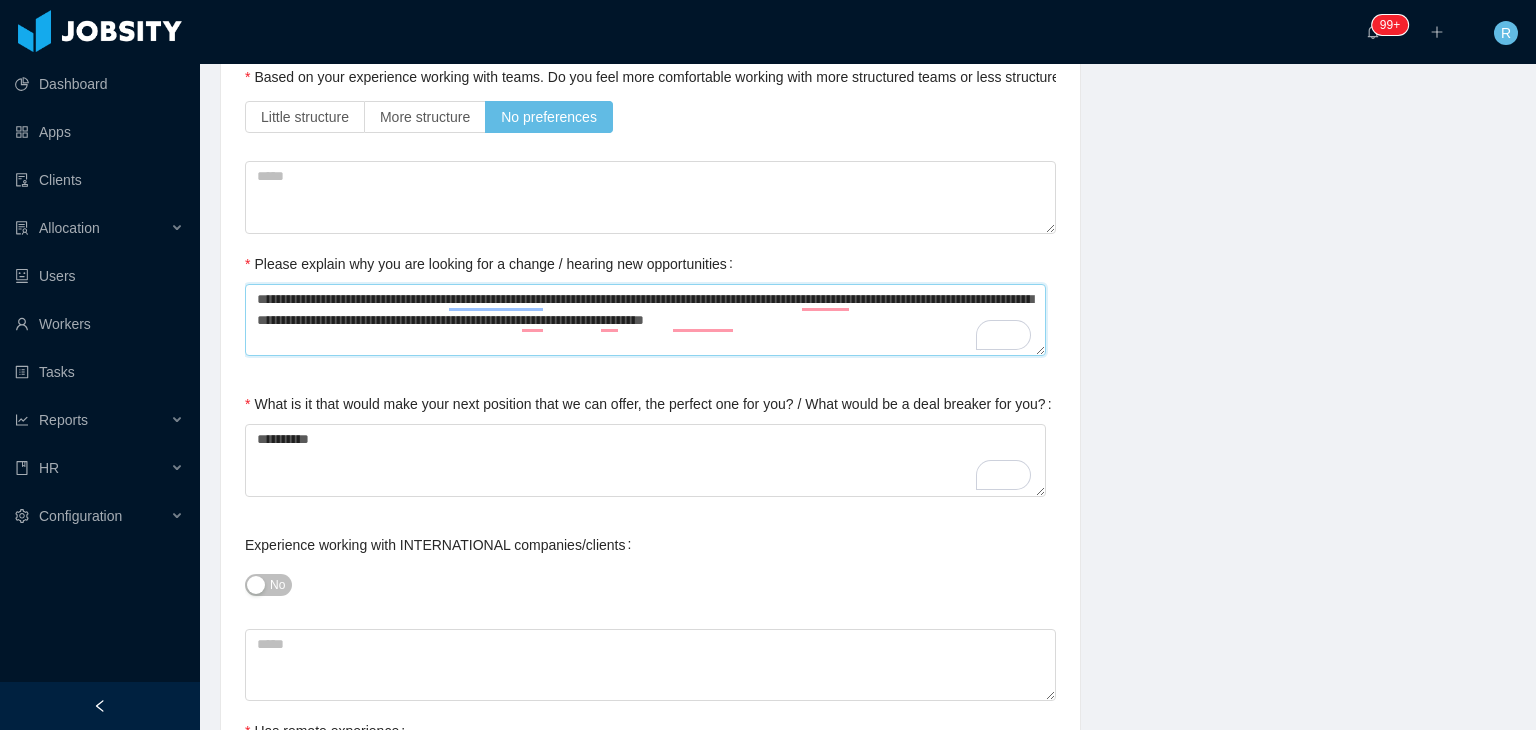click on "**********" at bounding box center [645, 320] 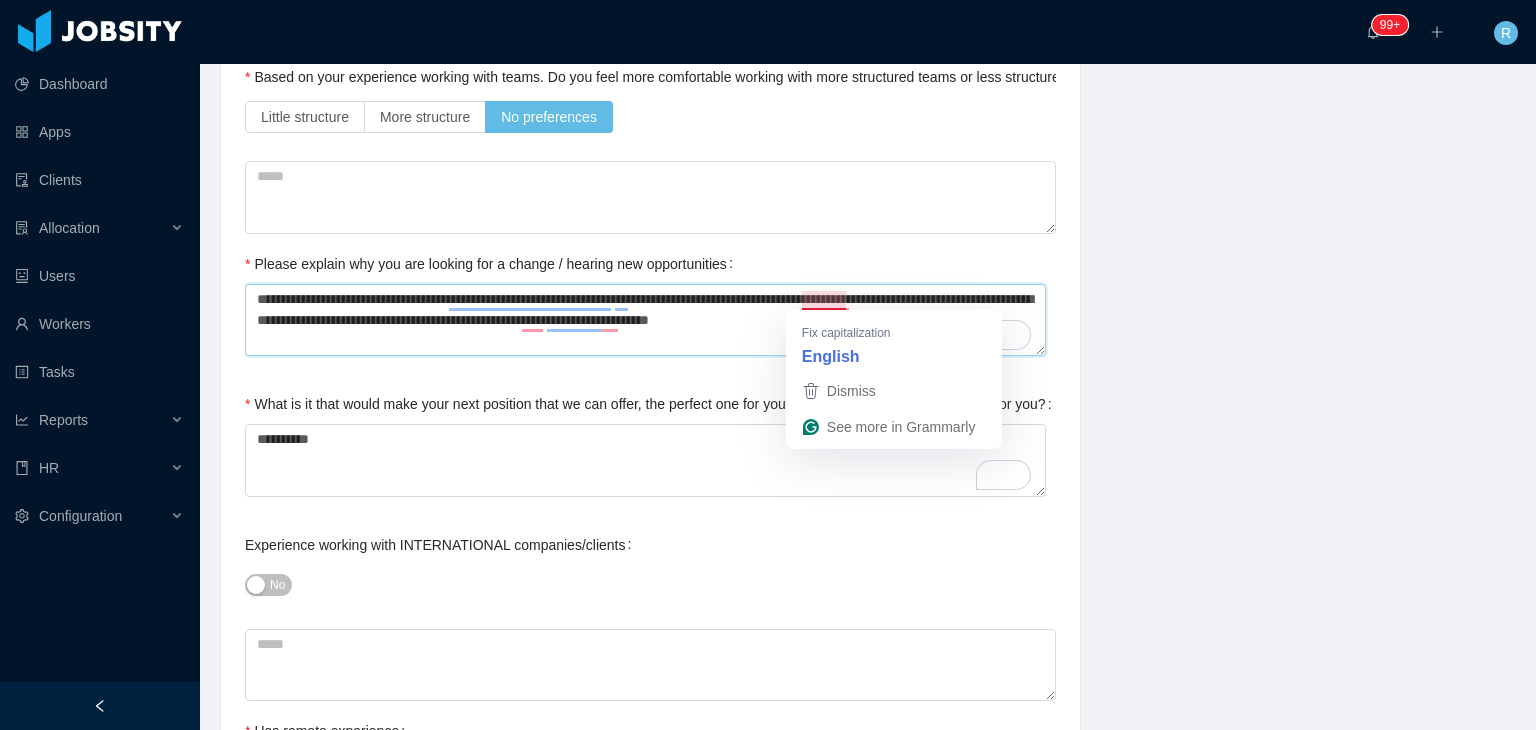 click on "**********" at bounding box center [645, 320] 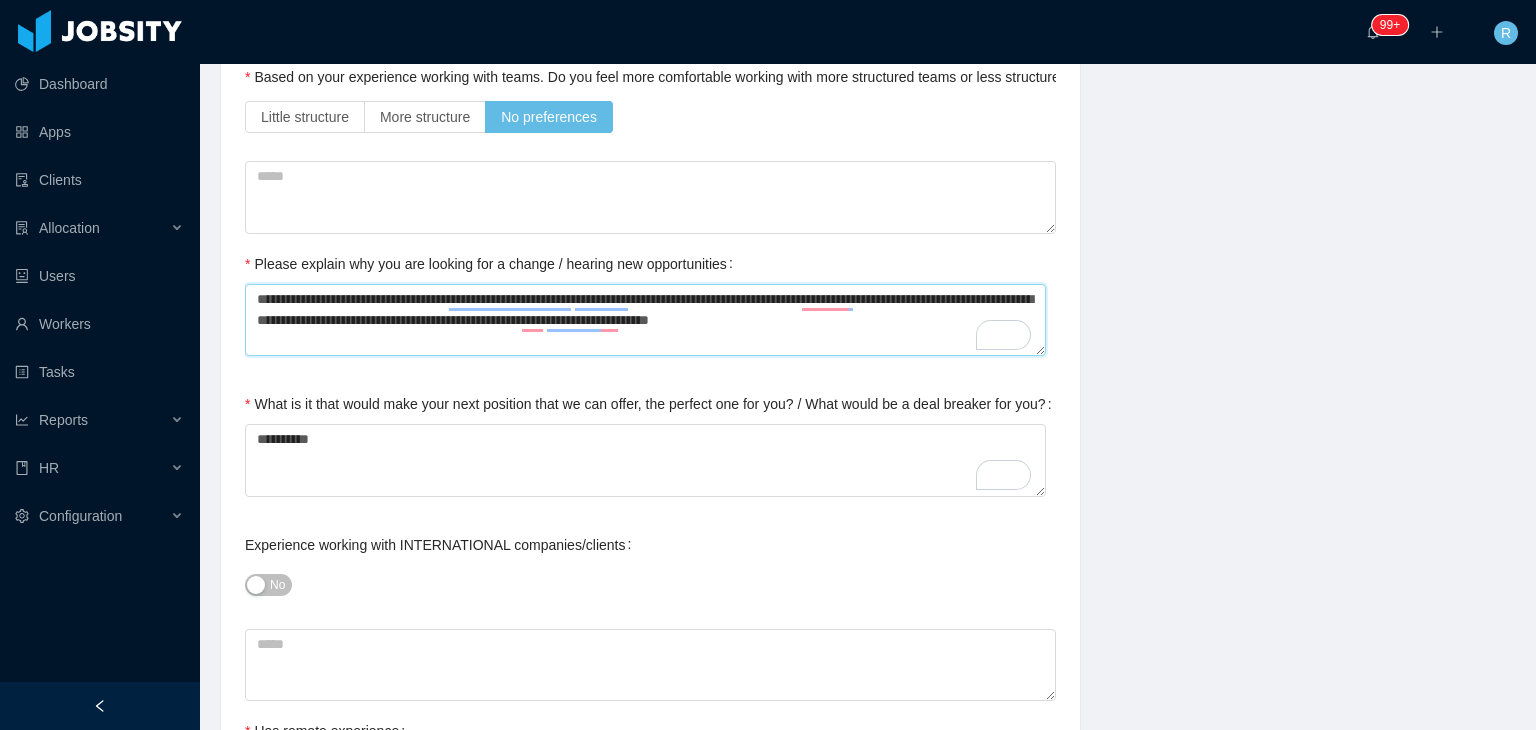 click on "**********" at bounding box center [645, 320] 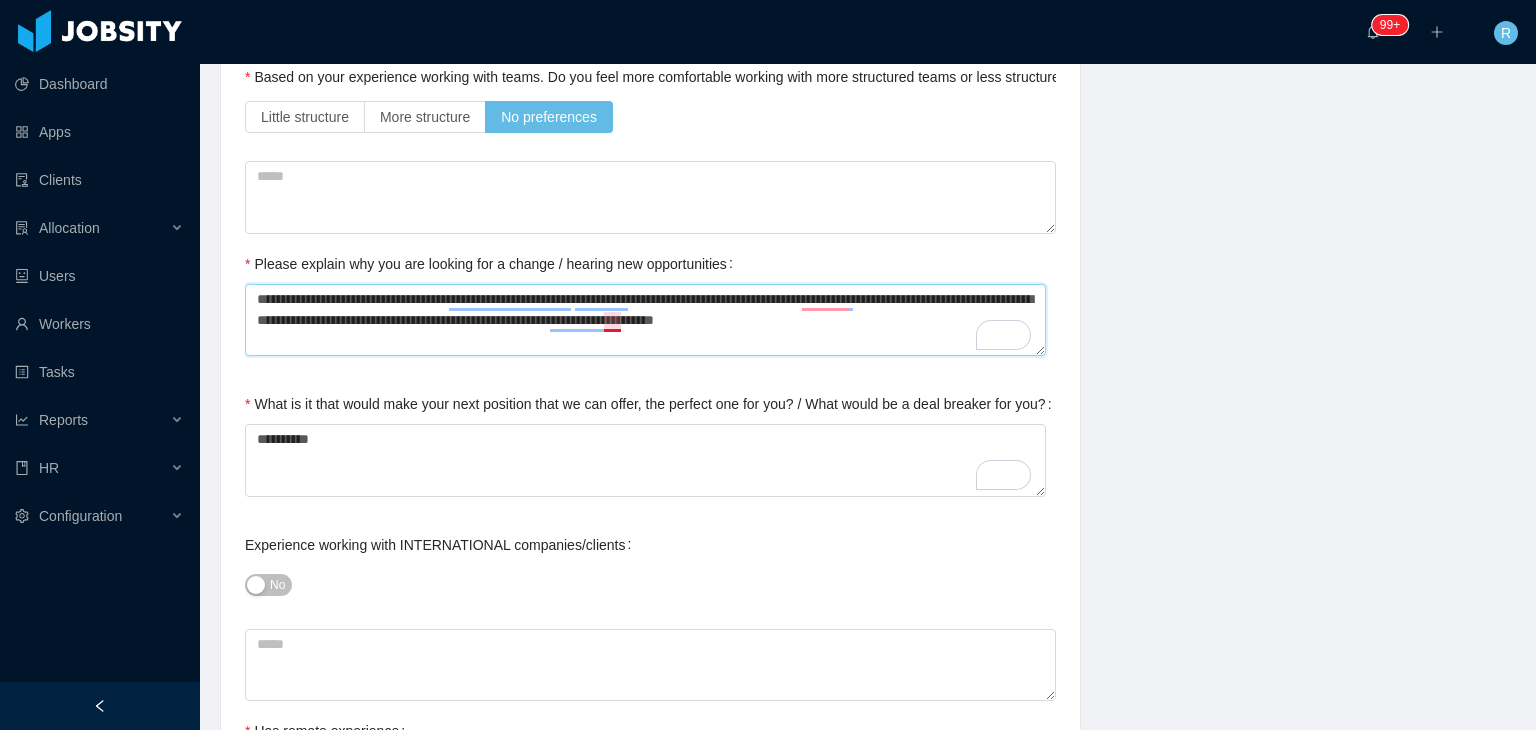 click on "**********" at bounding box center (645, 320) 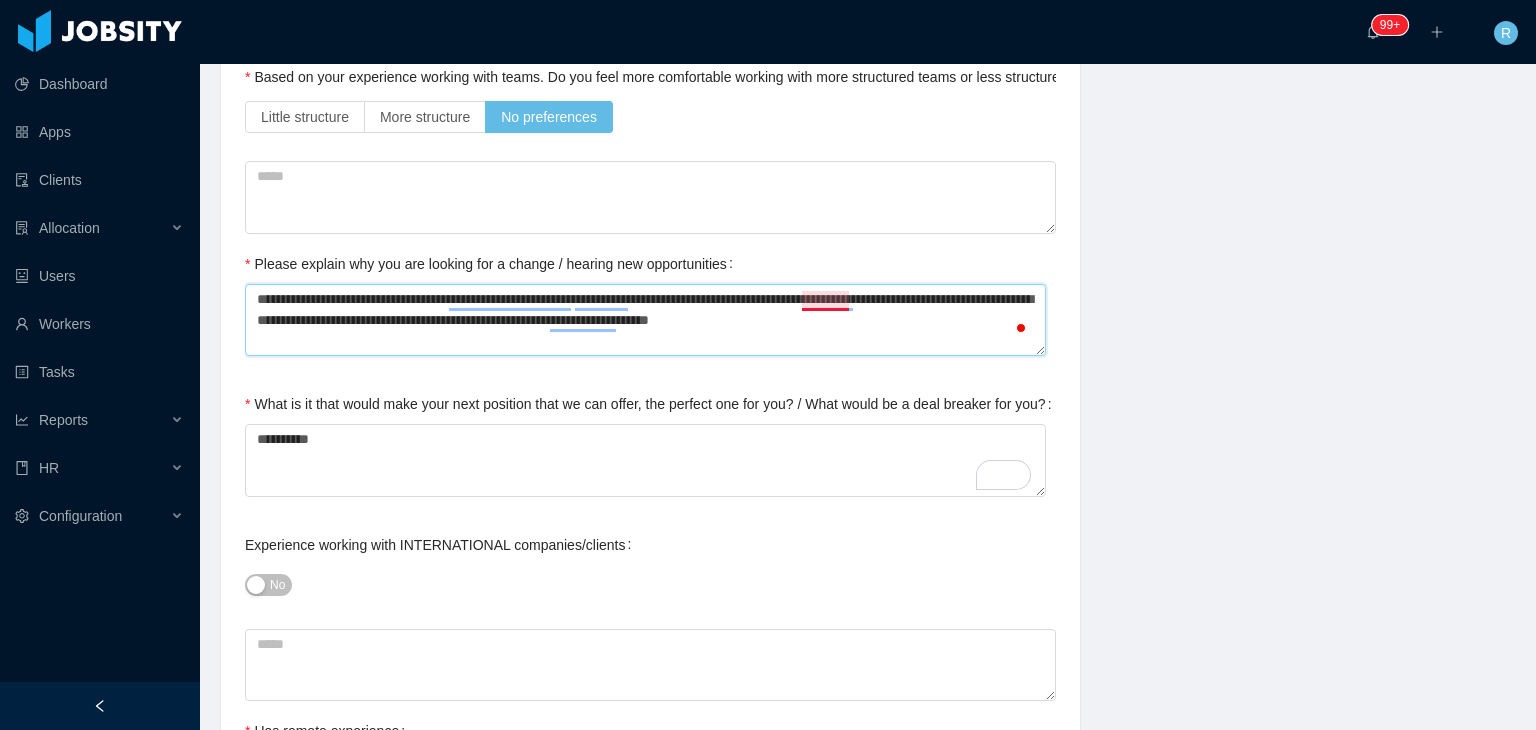 click on "**********" at bounding box center (645, 320) 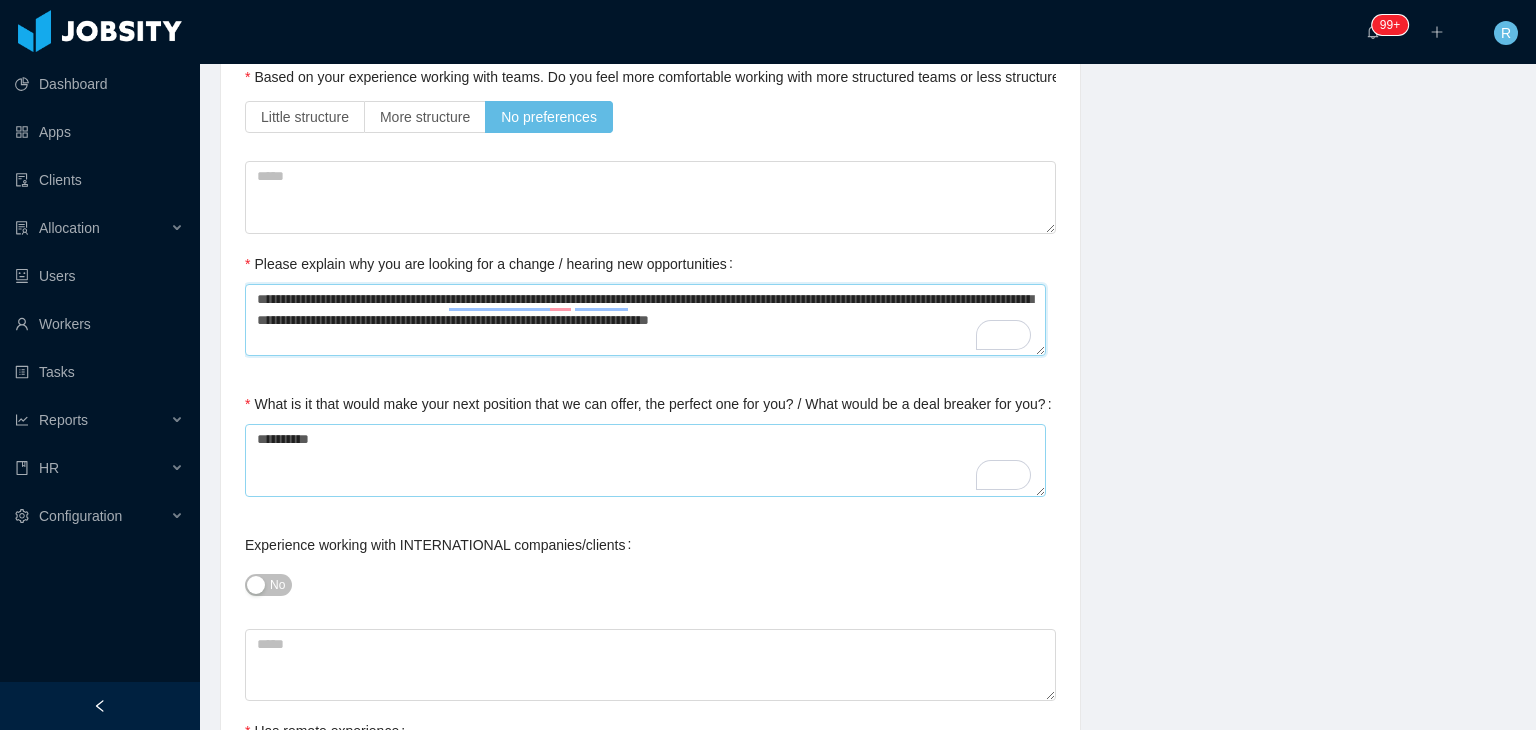 scroll, scrollTop: 1061, scrollLeft: 0, axis: vertical 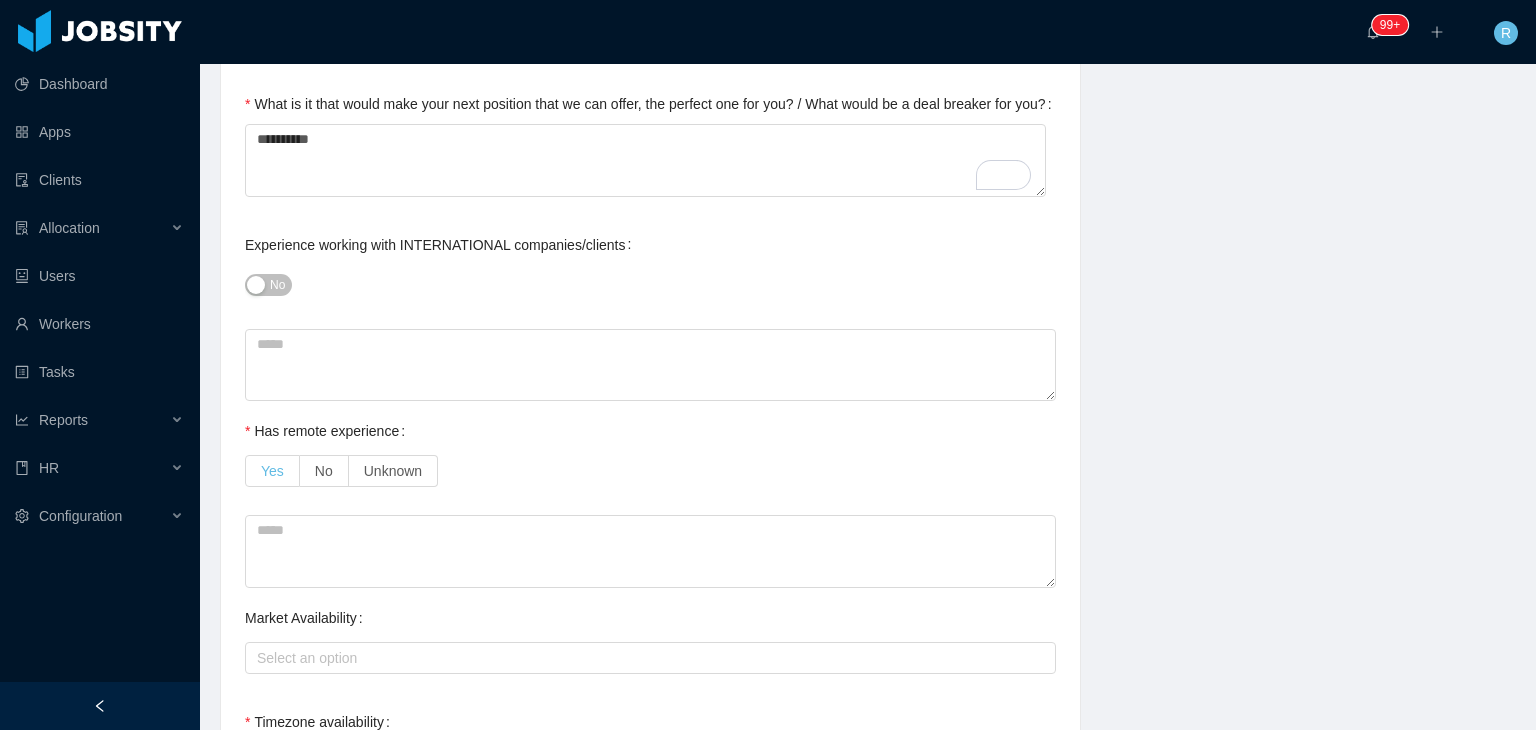 click on "Yes" at bounding box center [272, 471] 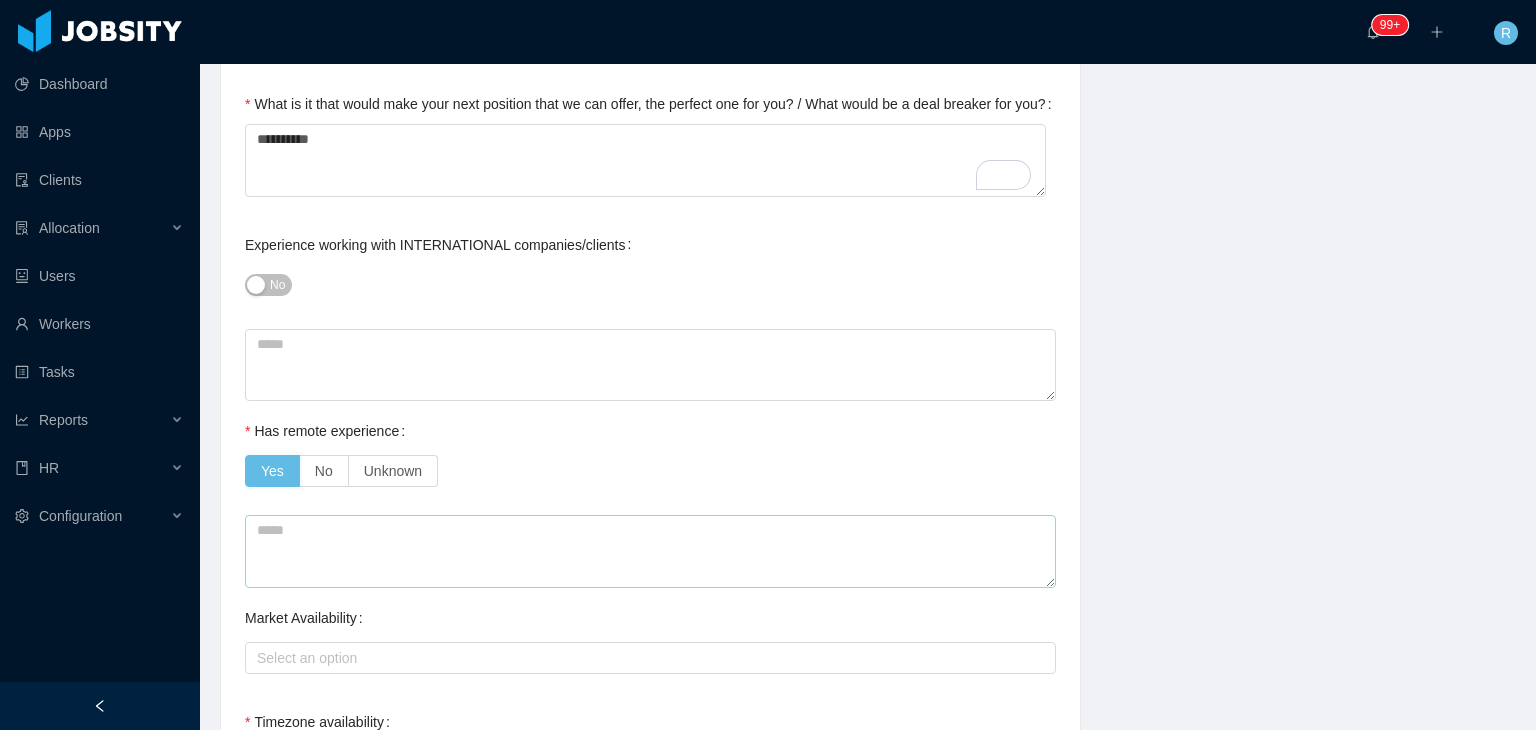 scroll, scrollTop: 1271, scrollLeft: 0, axis: vertical 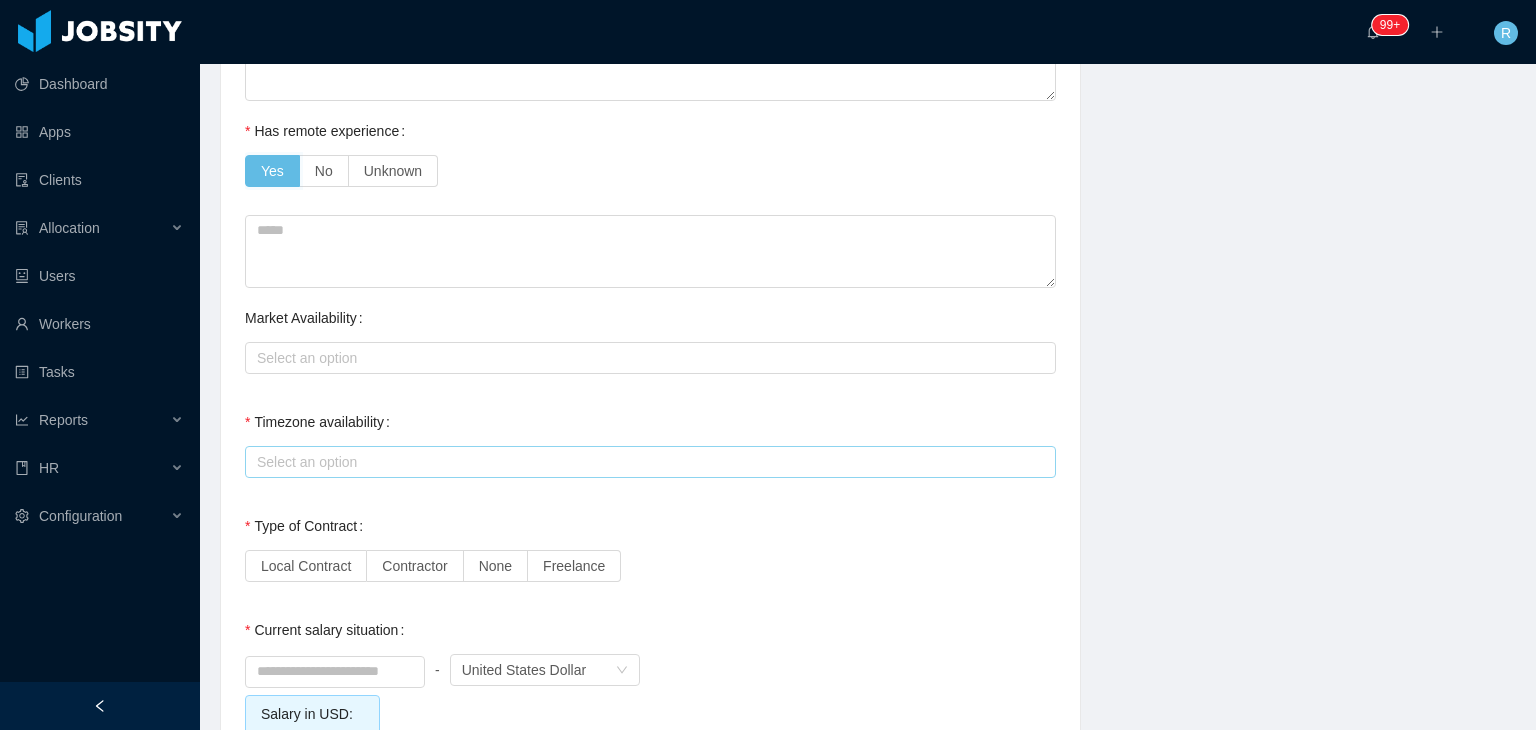 click on "Select an option" at bounding box center [646, 462] 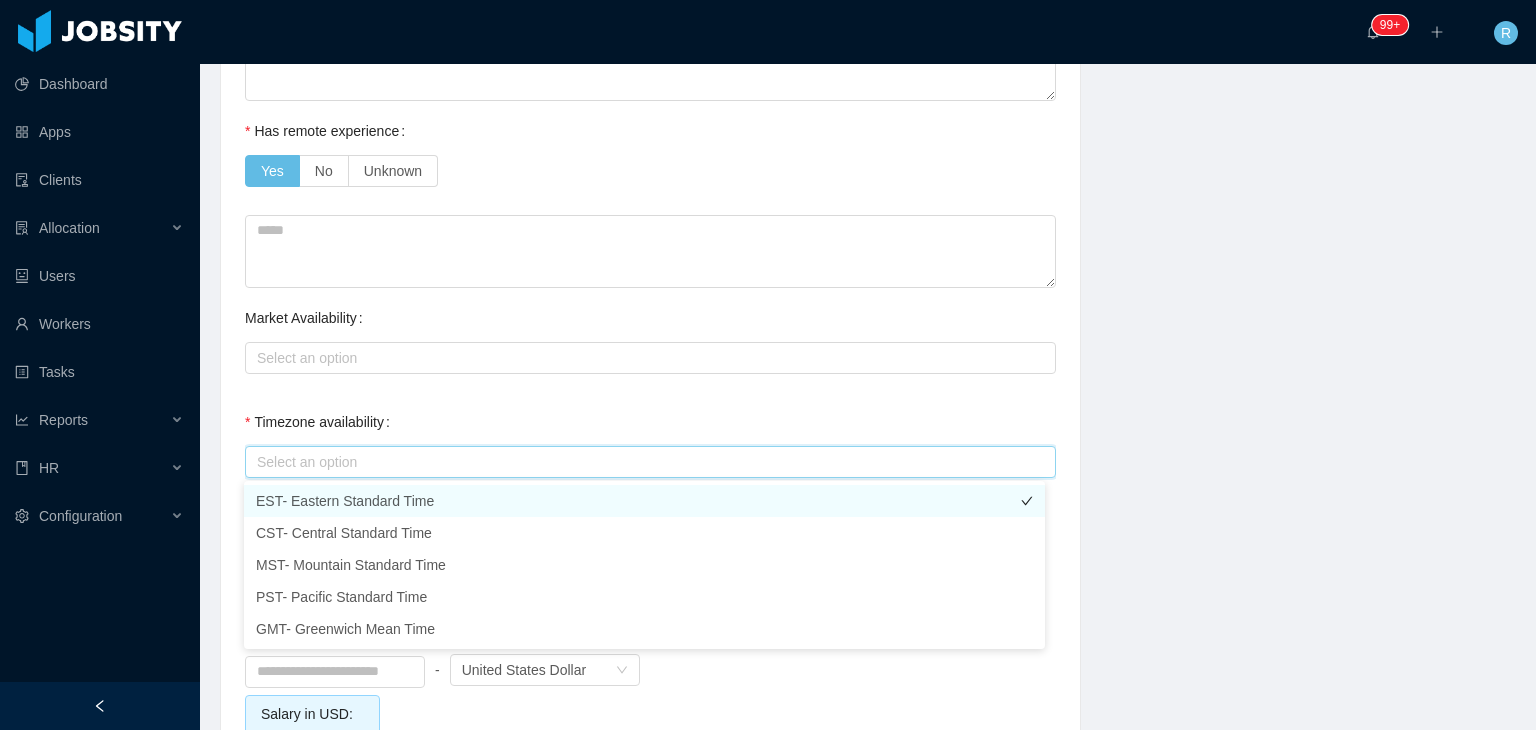 click on "EST- Eastern Standard Time" at bounding box center (644, 501) 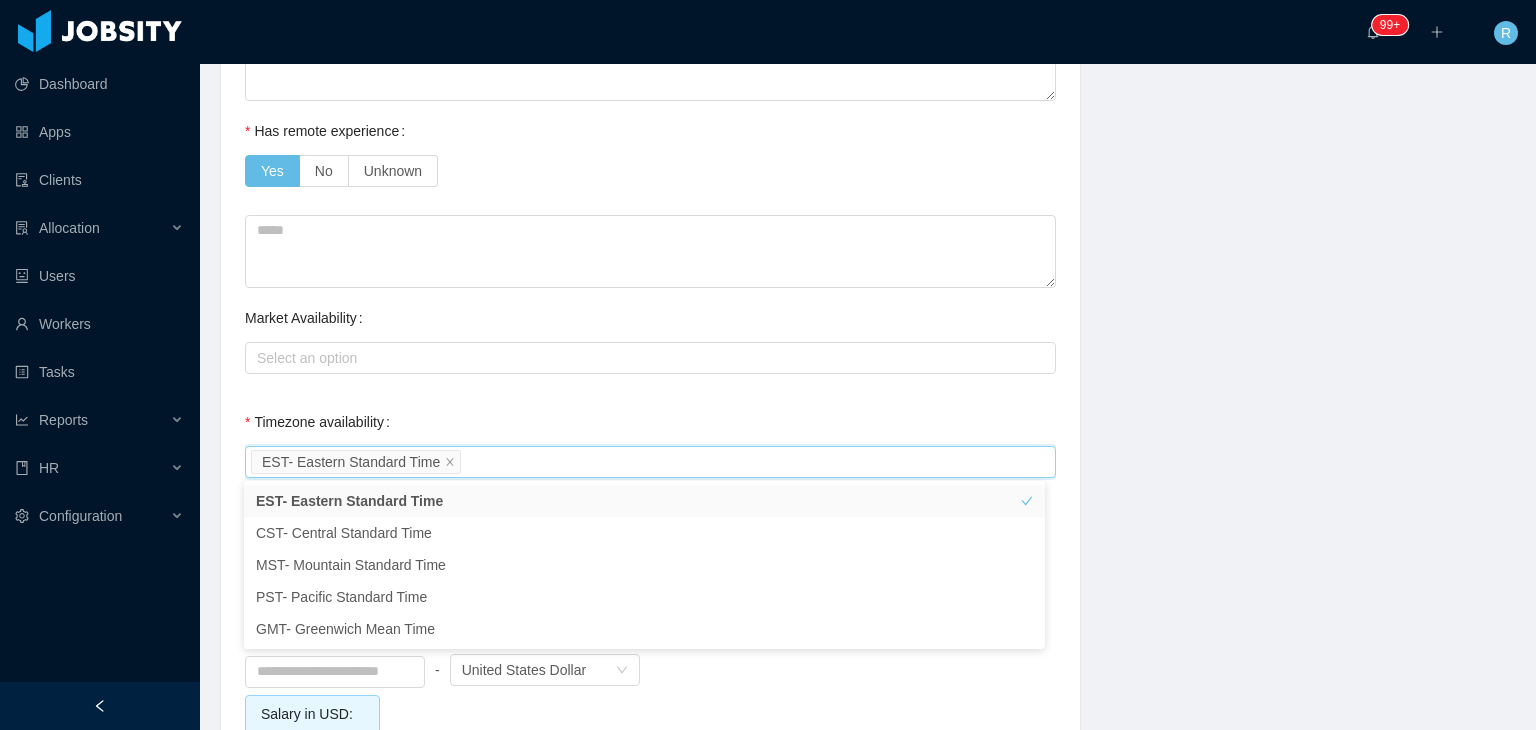 click on "Timezone availability Select an option EST- Eastern Standard Time" at bounding box center (650, 442) 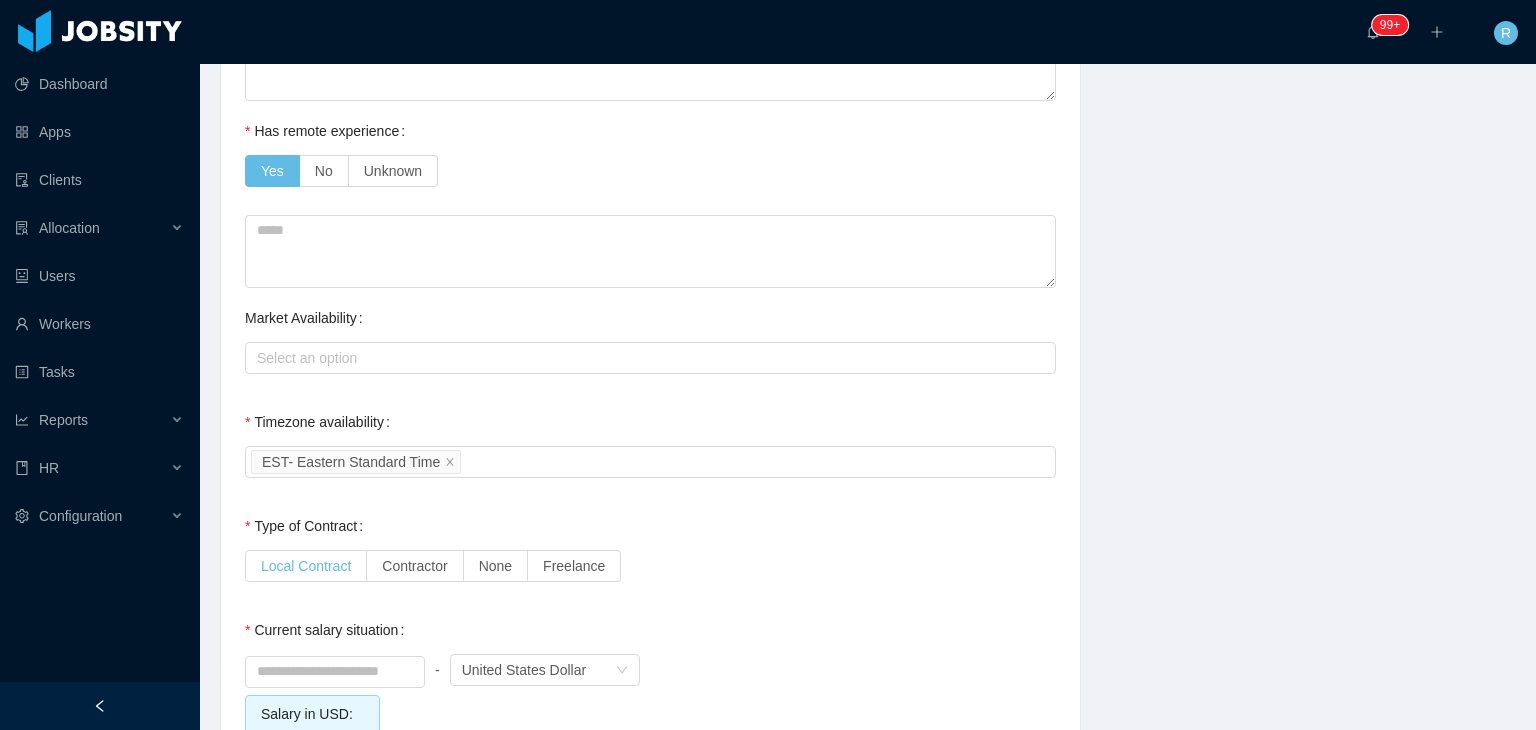 click on "Local Contract" at bounding box center [306, 566] 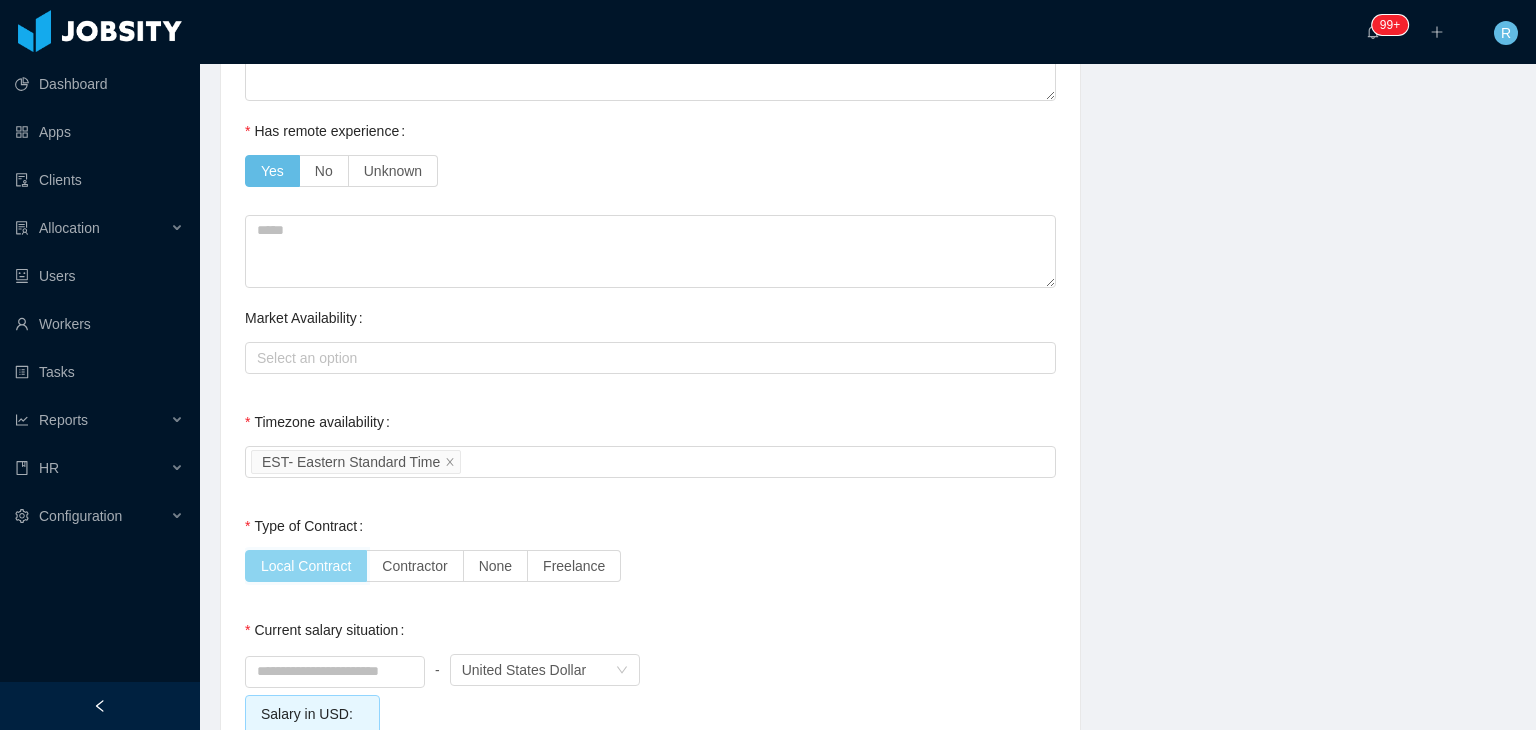 scroll, scrollTop: 1600, scrollLeft: 0, axis: vertical 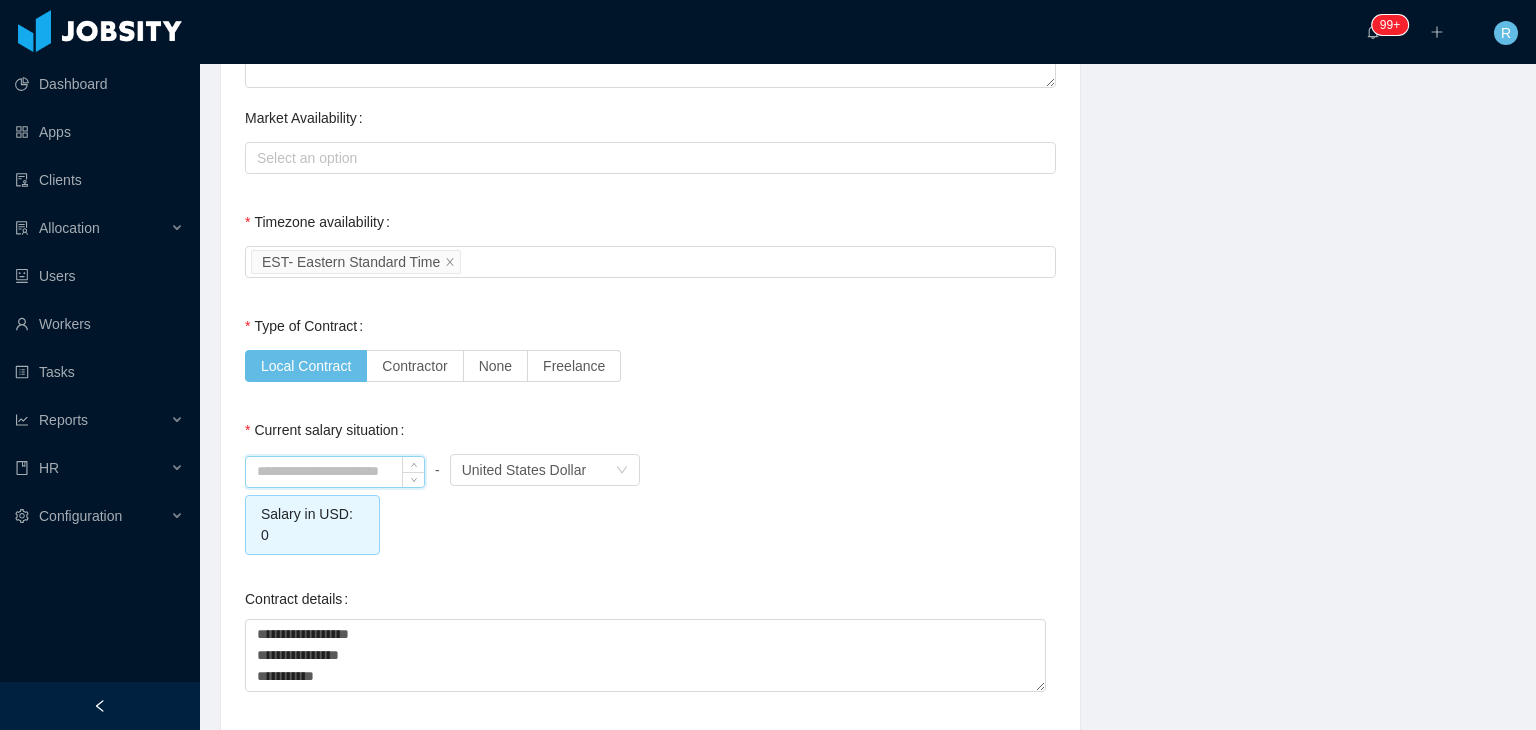 click at bounding box center [335, 472] 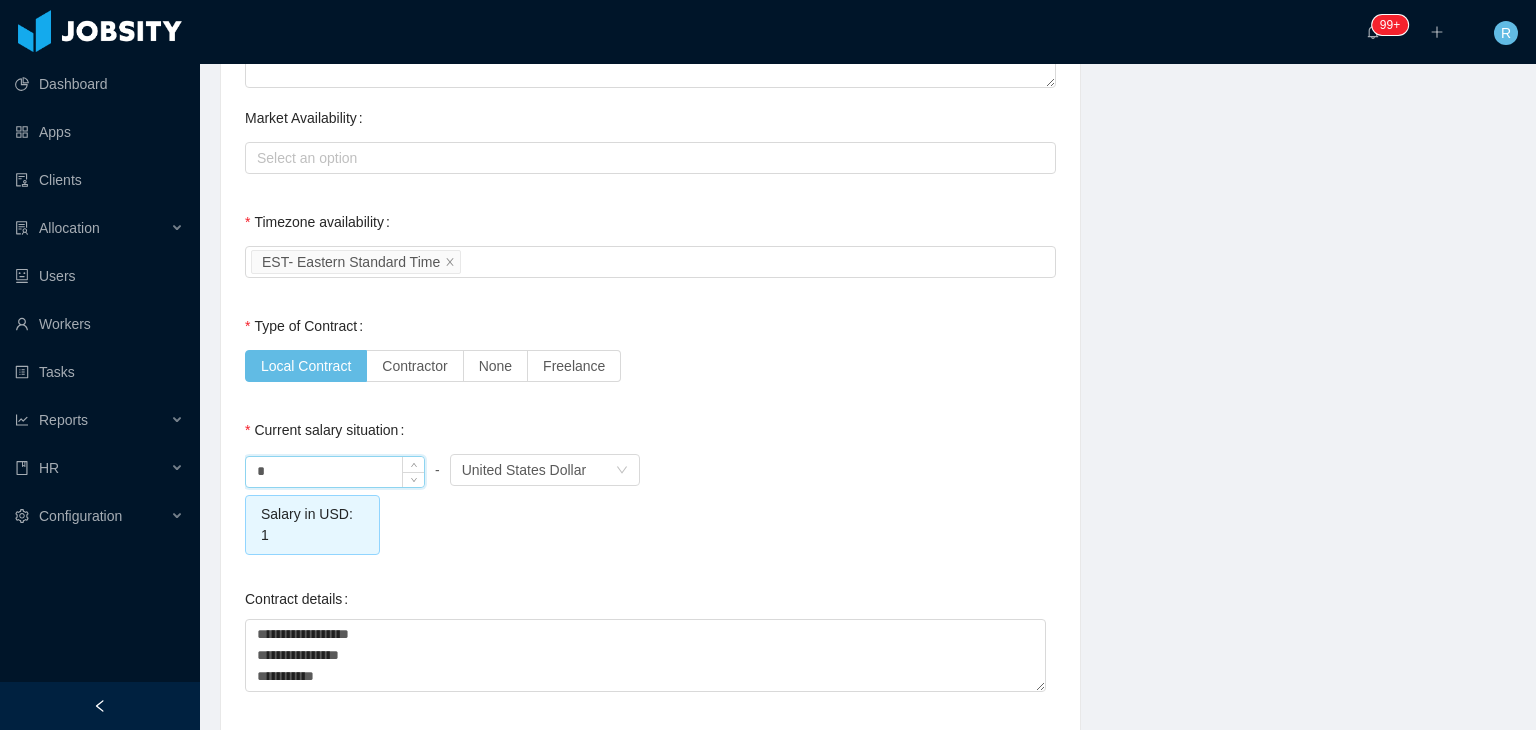 scroll, scrollTop: 1681, scrollLeft: 0, axis: vertical 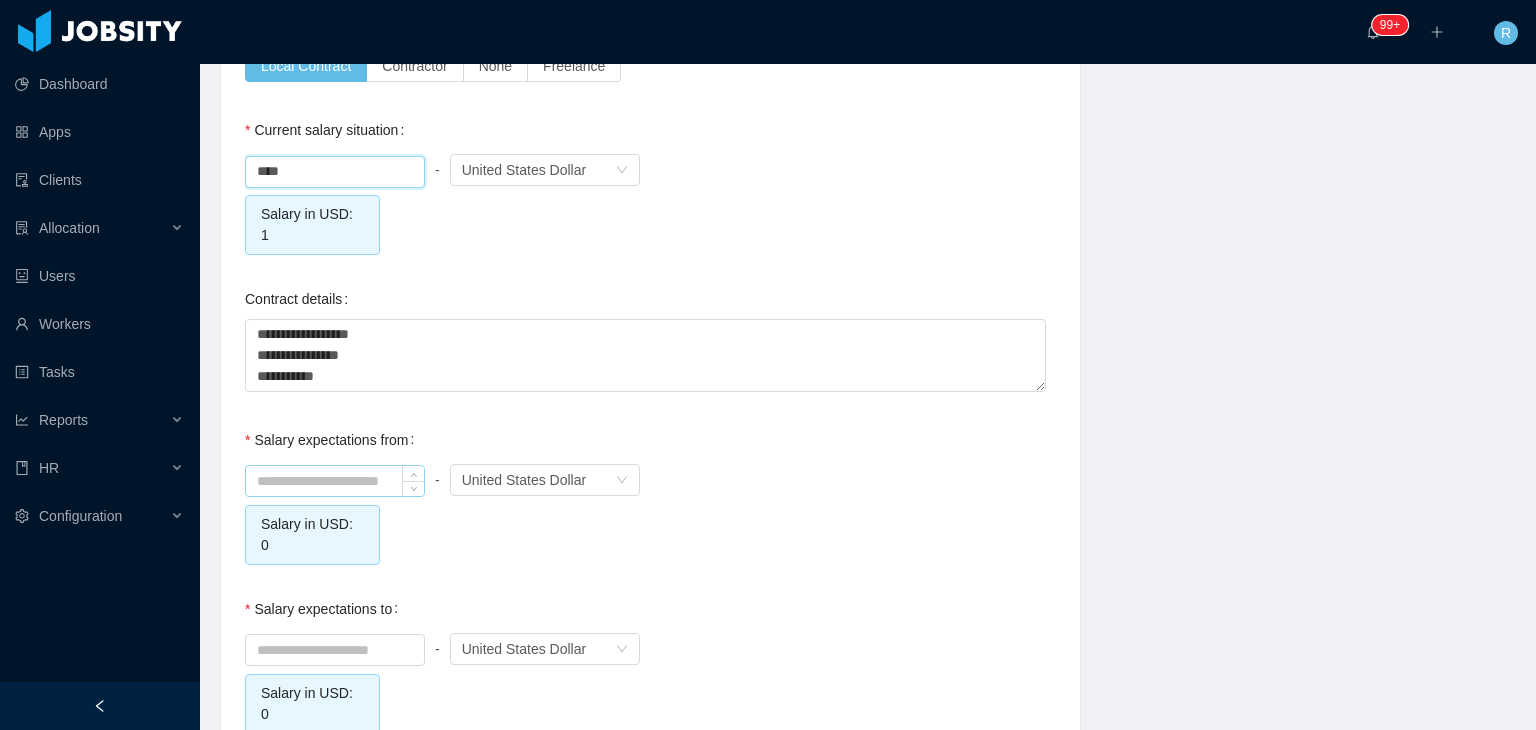 click at bounding box center [335, 481] 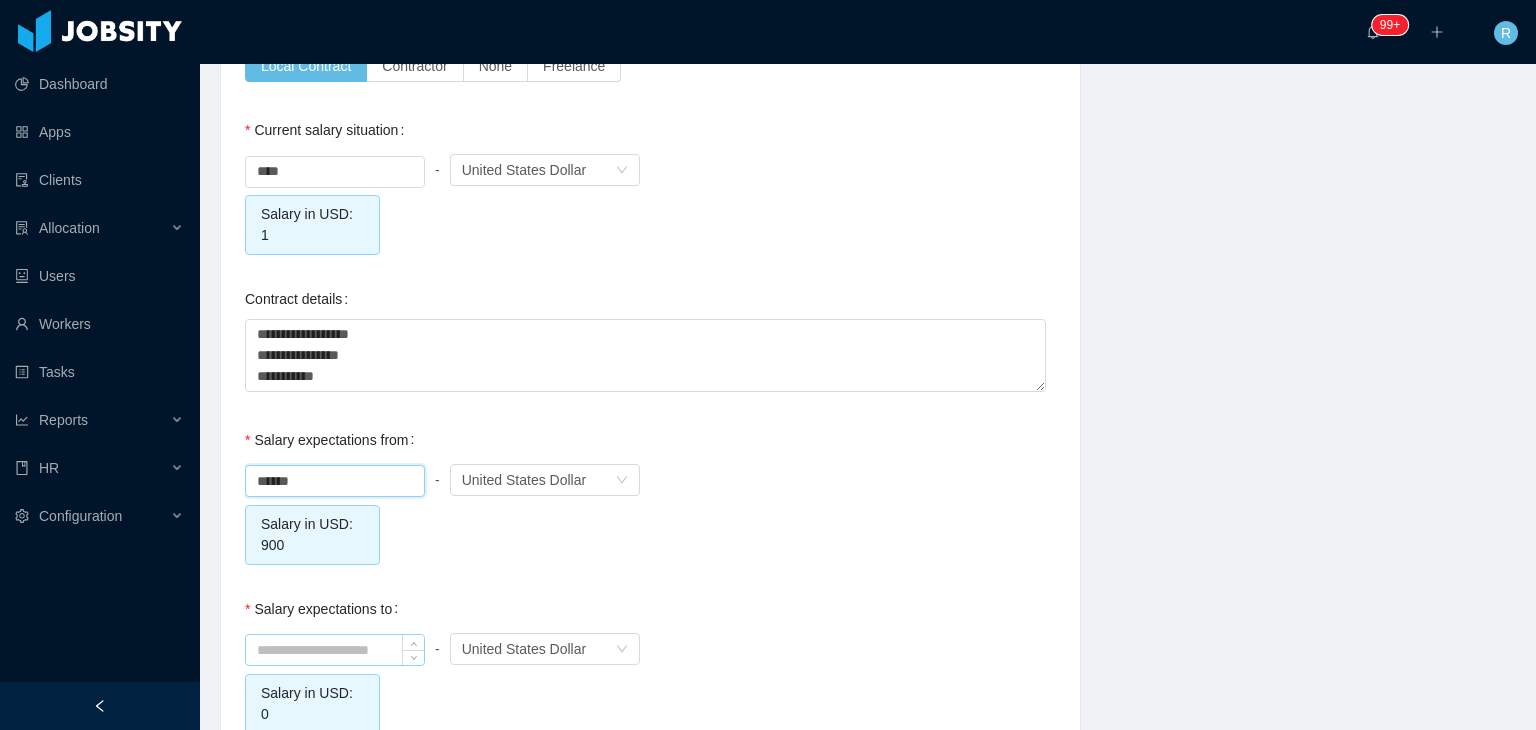 click at bounding box center (335, 650) 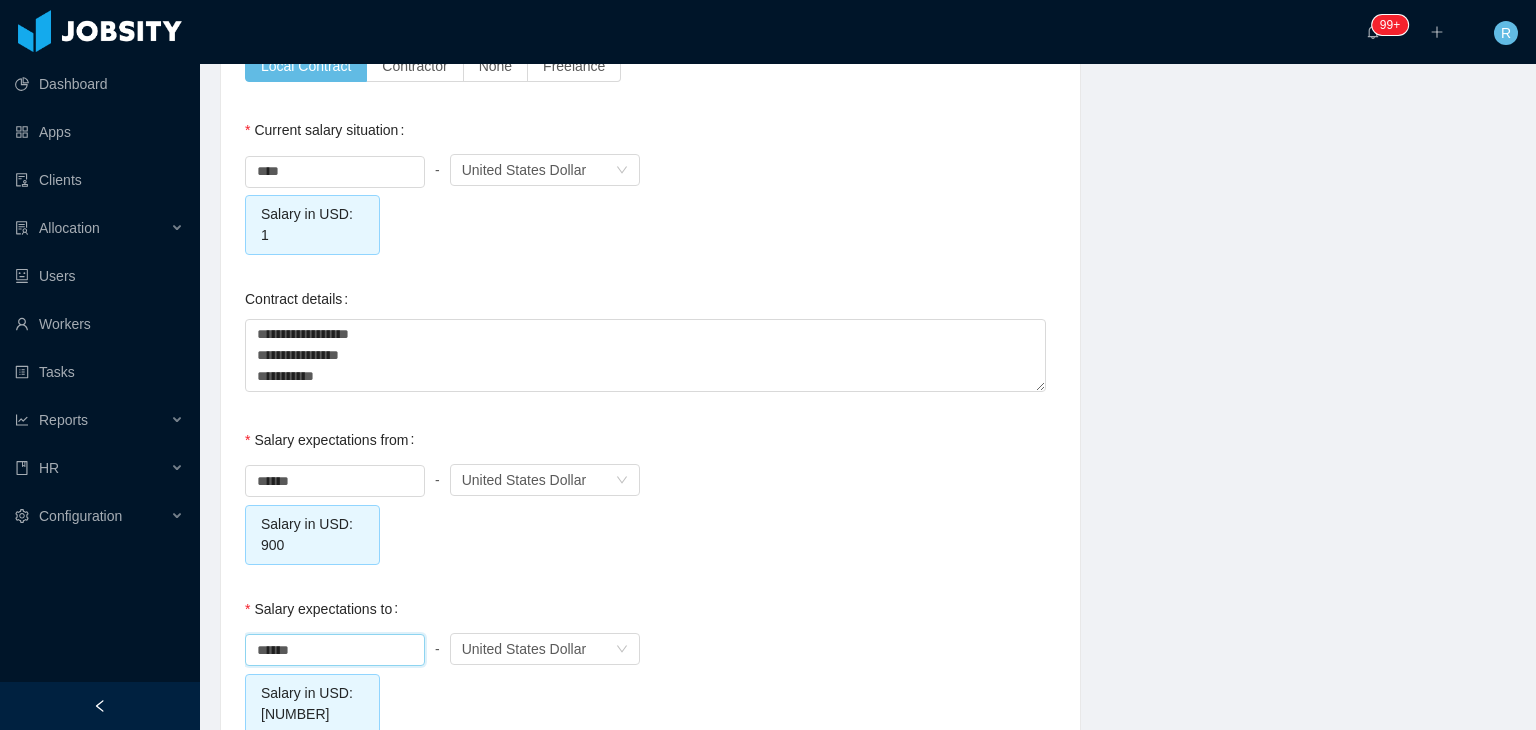 click on "****** - Currency United States Dollar   Salary in USD: 900" at bounding box center [650, 512] 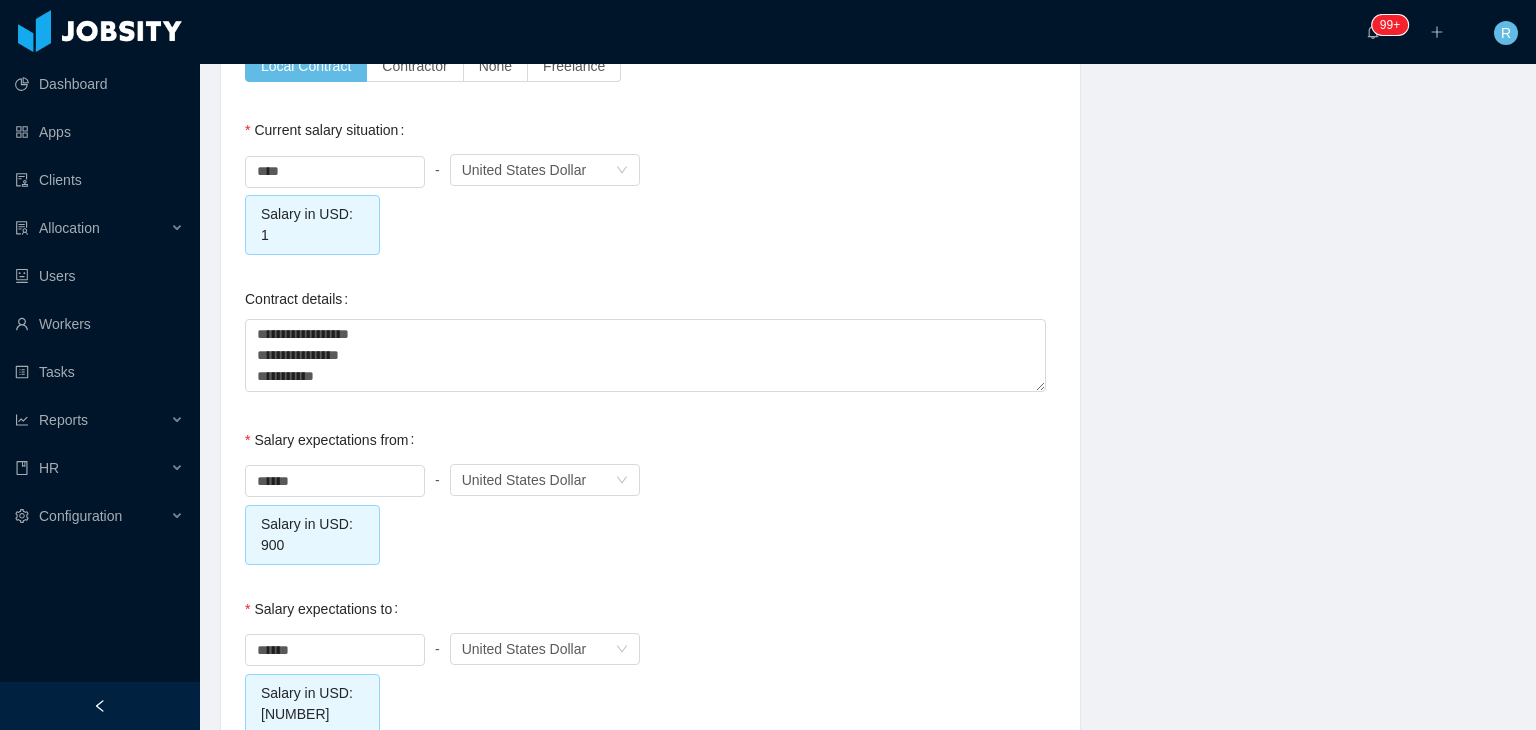 scroll 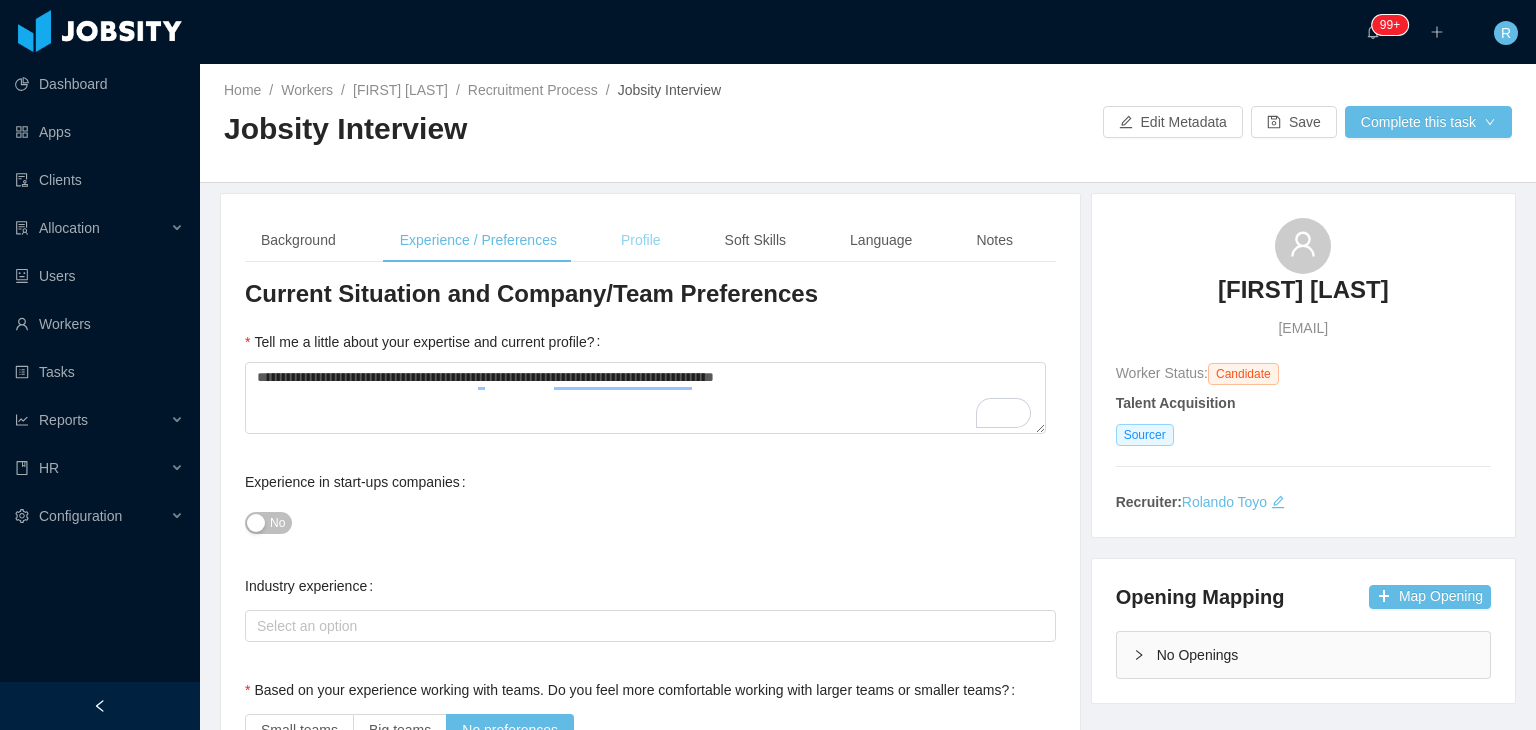 click on "Profile" at bounding box center (641, 240) 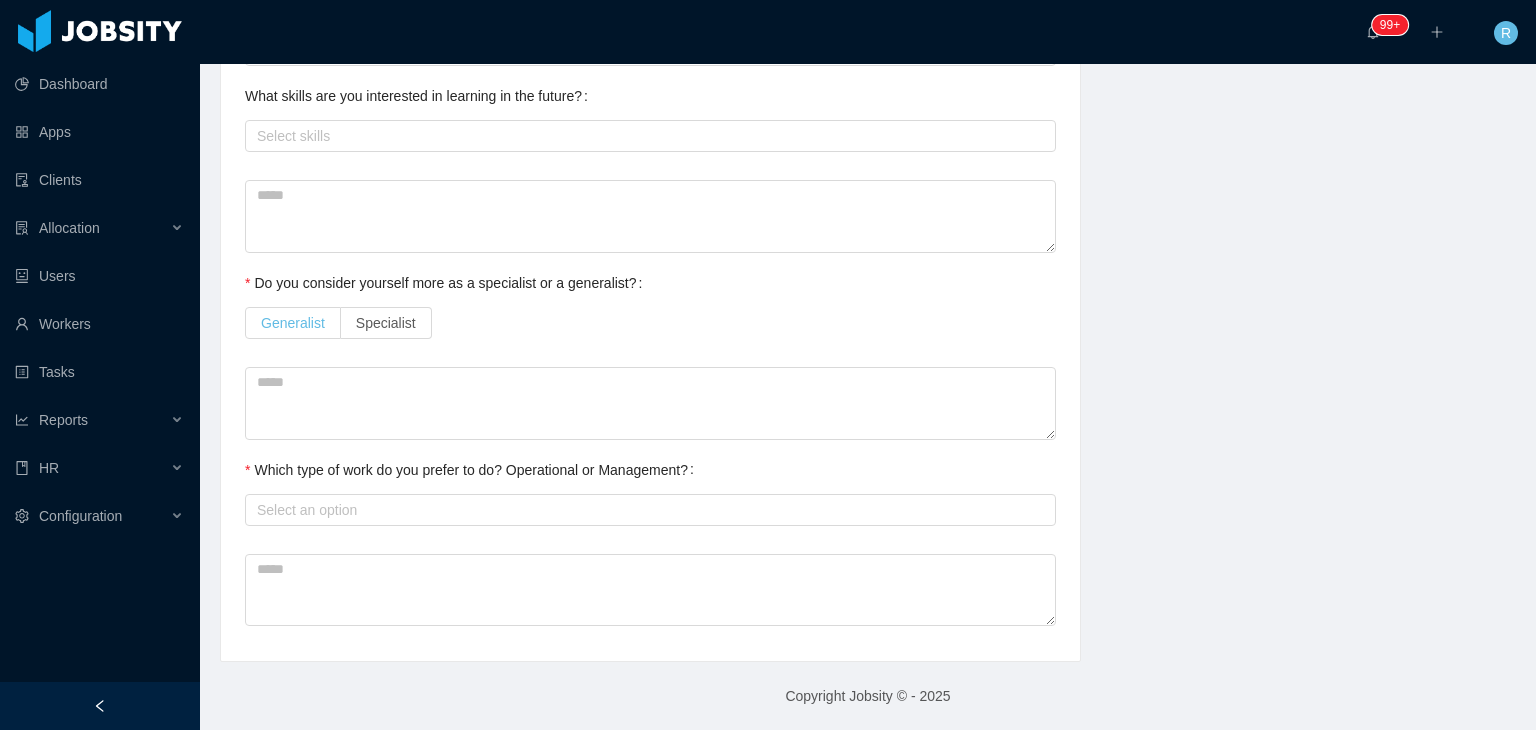 click on "Generalist" at bounding box center [293, 323] 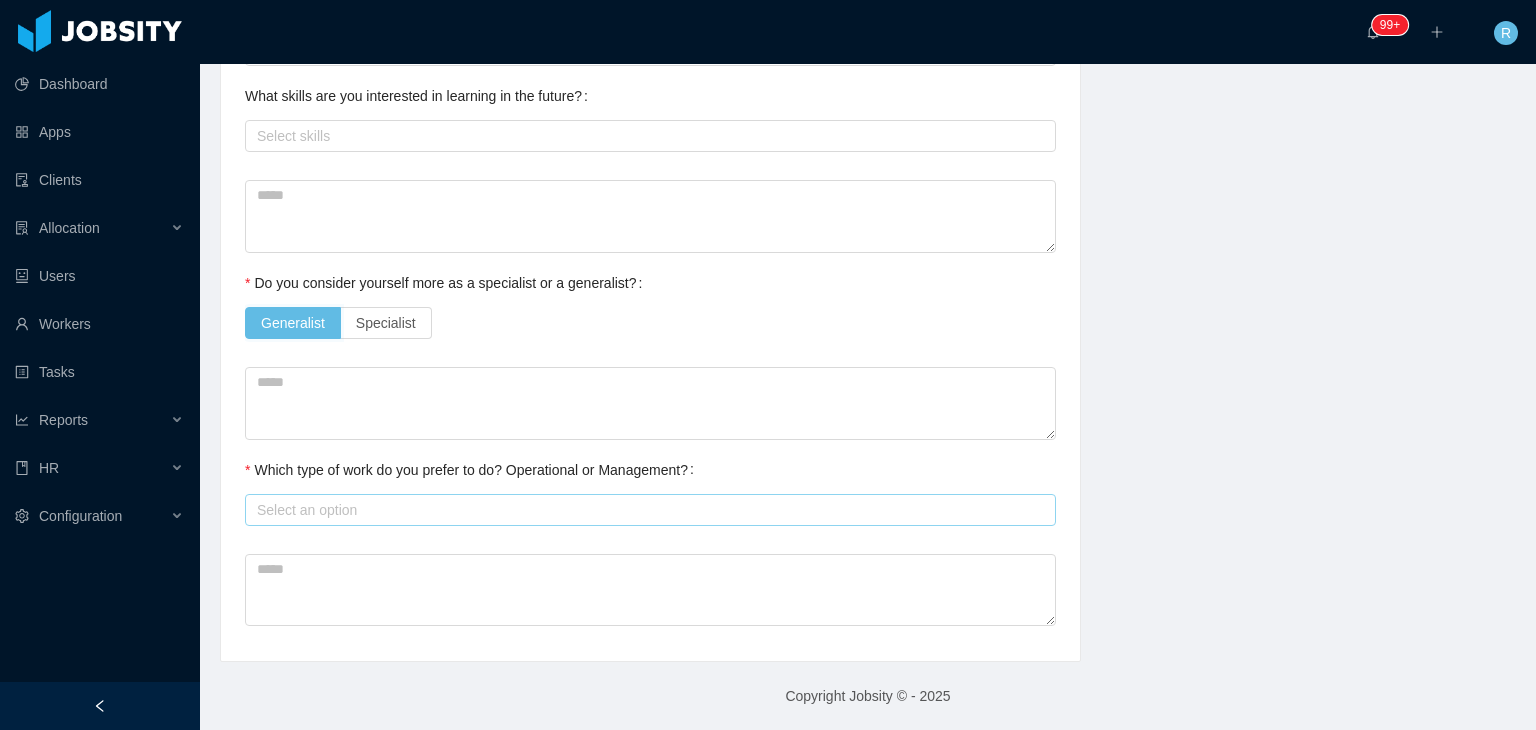 click on "Select an option" at bounding box center [646, 510] 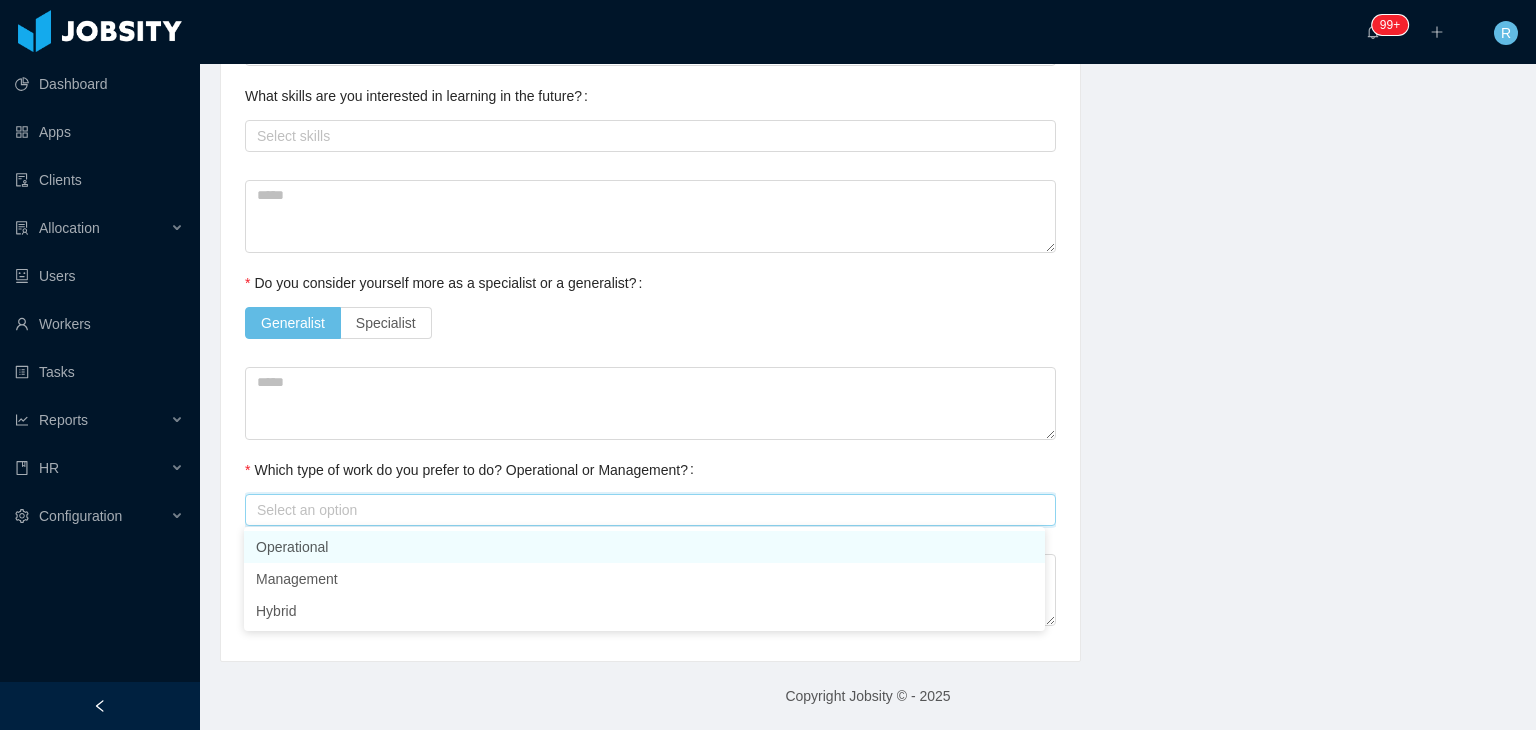click on "Operational Management Hybrid" at bounding box center (644, 579) 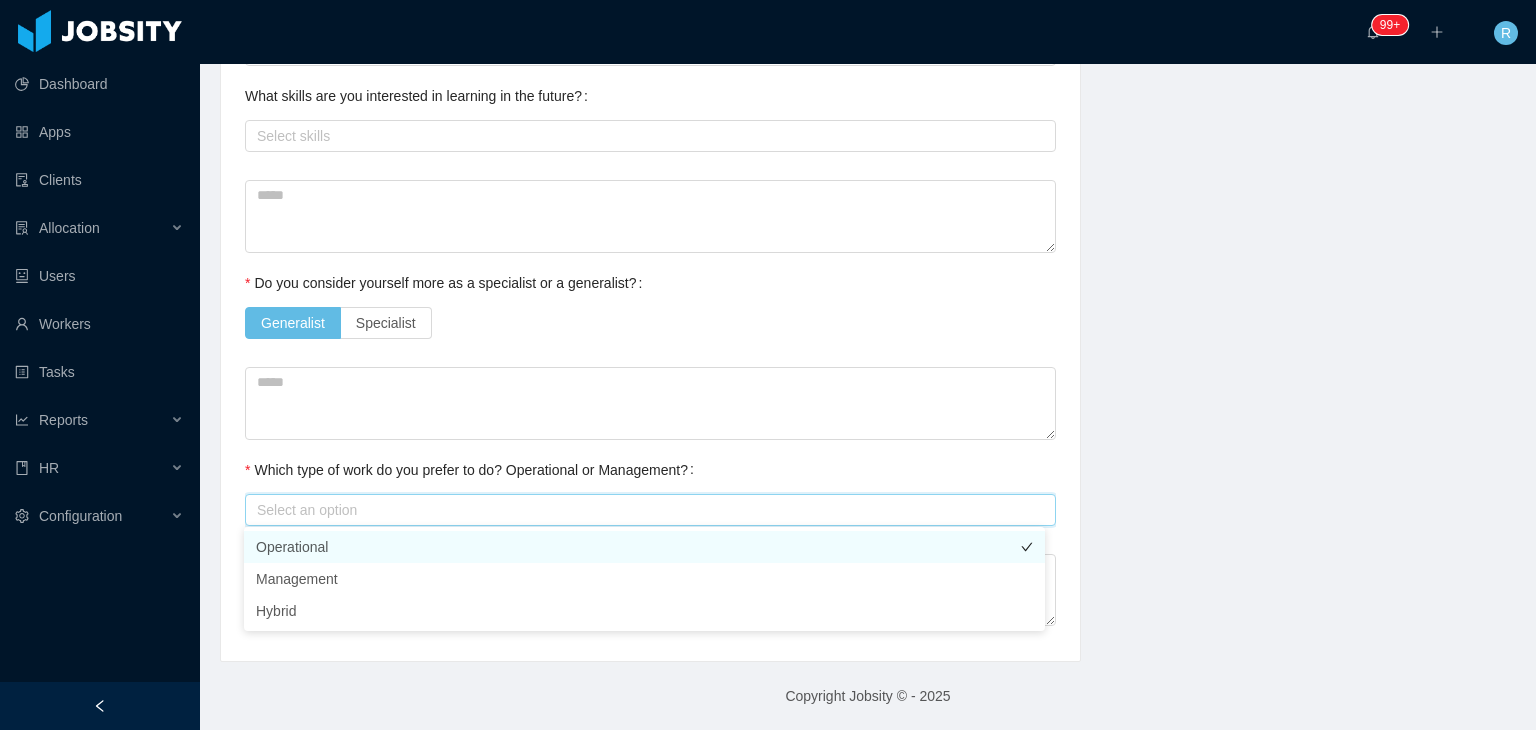 click on "Operational" at bounding box center [644, 547] 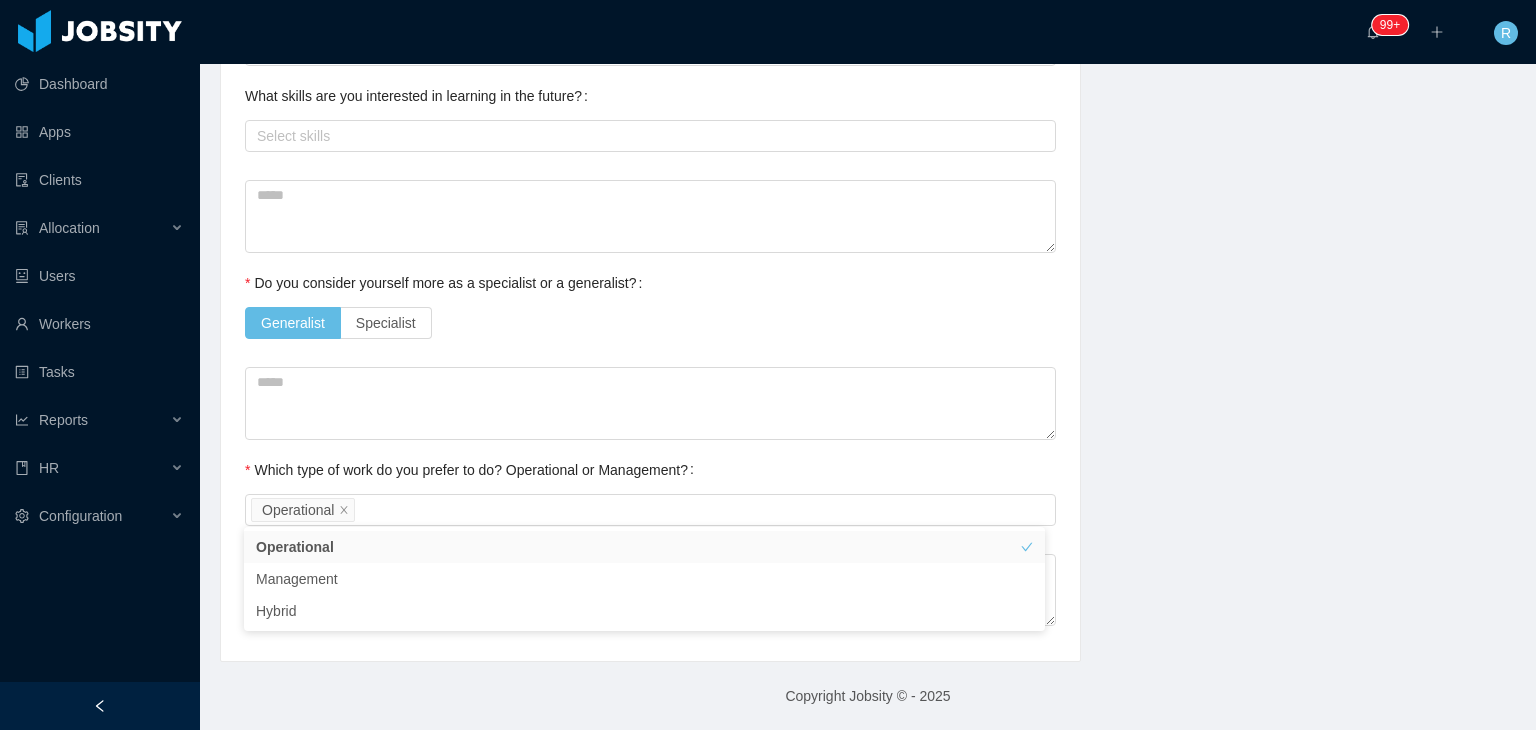 click on "Which type of work do you prefer to do? Operational or Management?" at bounding box center (473, 470) 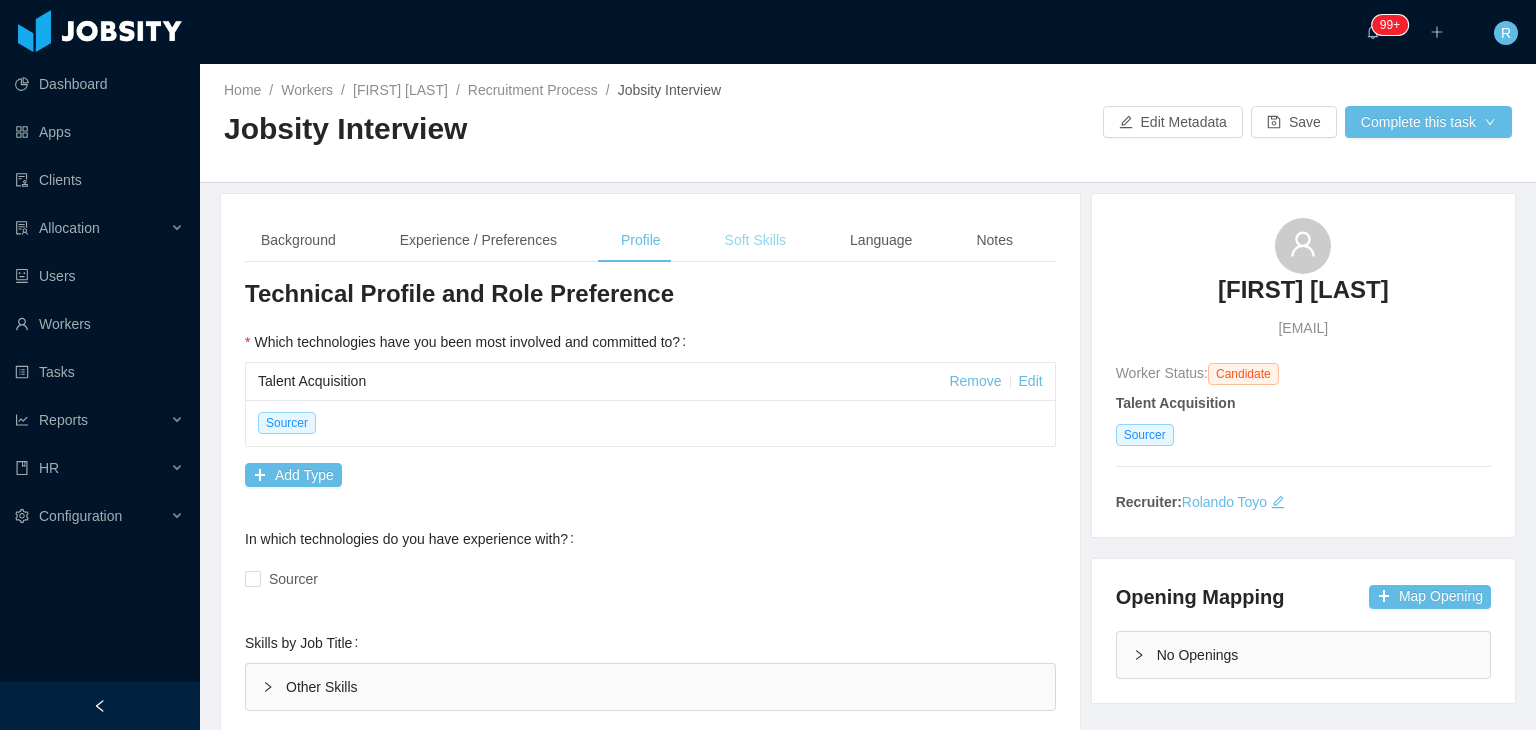 click on "Soft Skills" at bounding box center (755, 240) 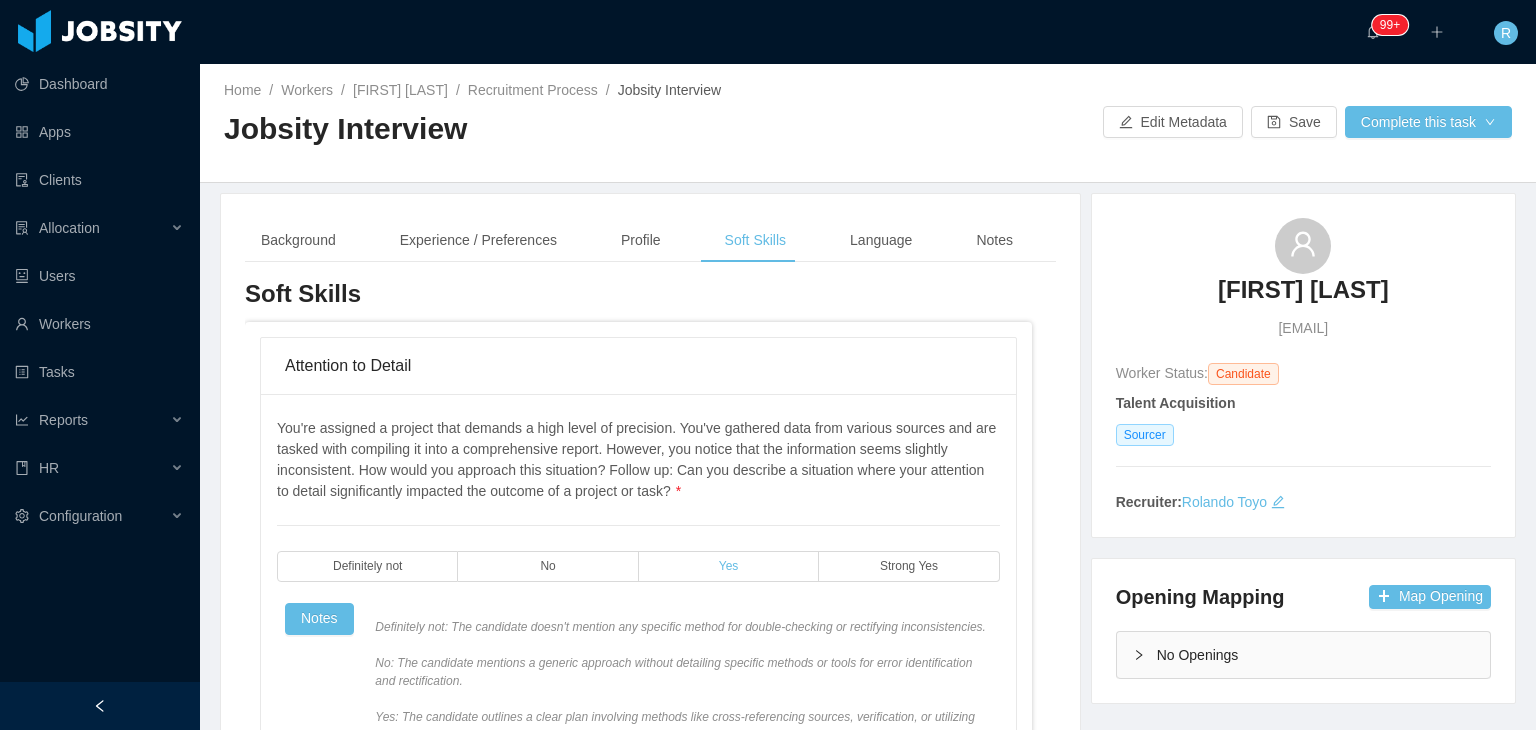 click on "Yes" at bounding box center (729, 566) 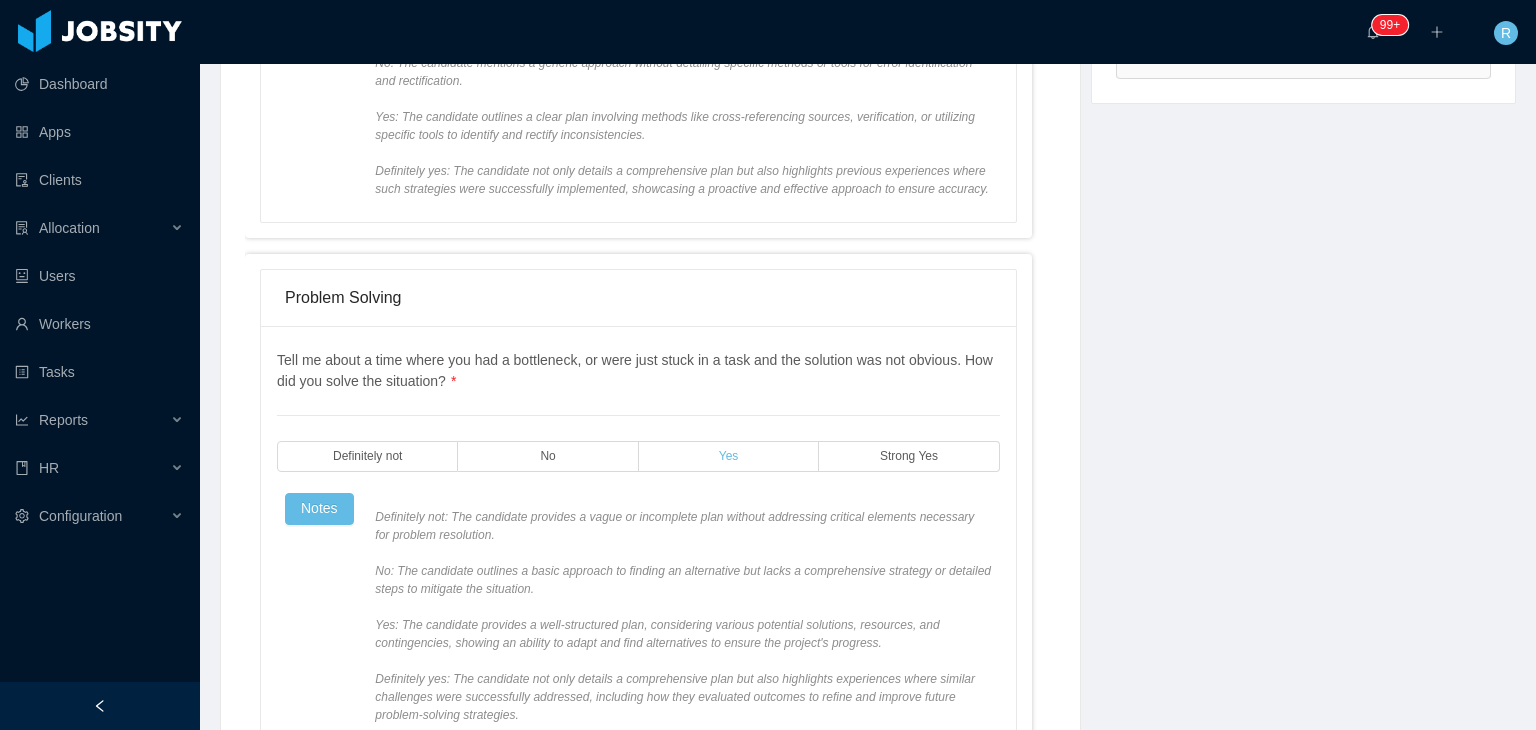 click on "Yes" at bounding box center [729, 456] 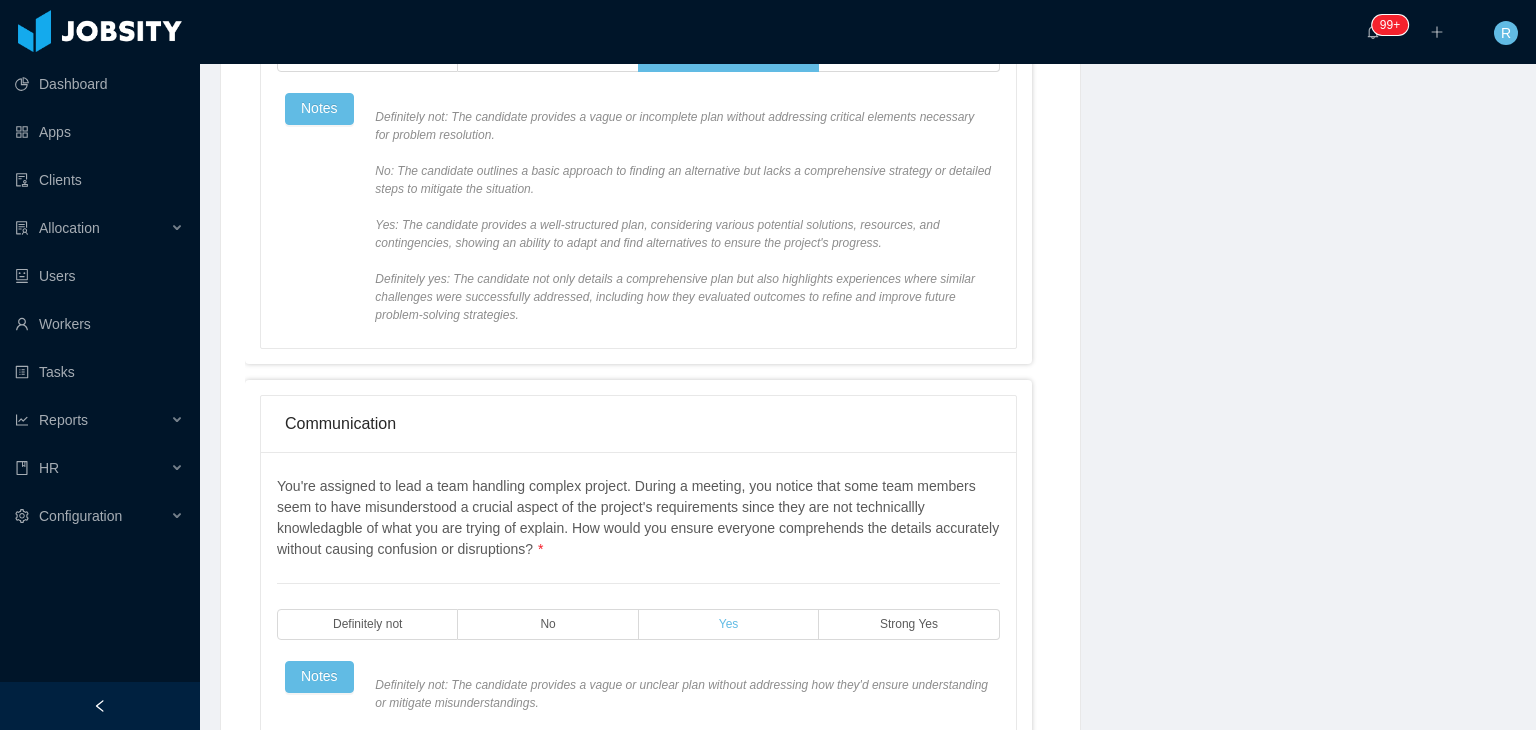 click on "Yes" at bounding box center [729, 624] 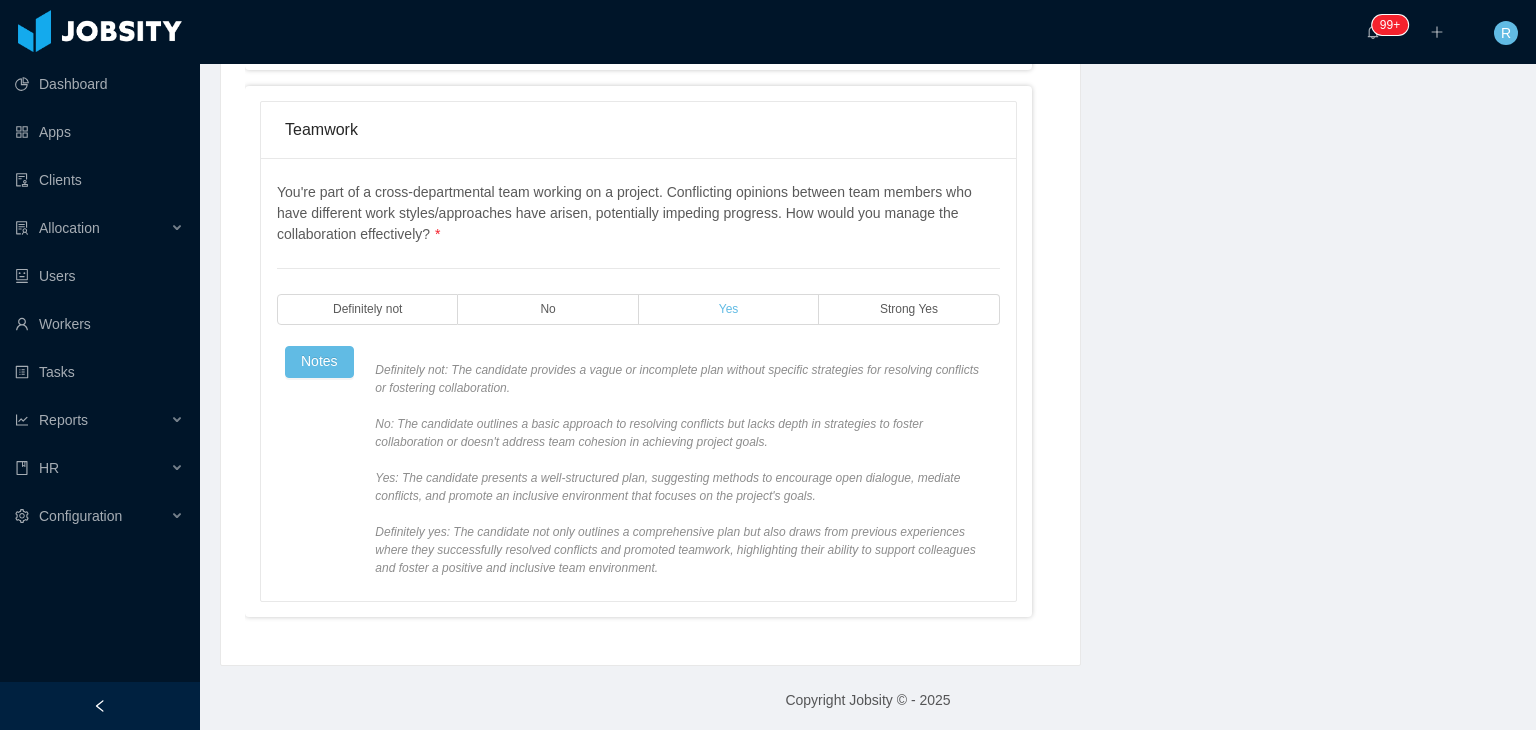 click on "Yes" at bounding box center [729, 309] 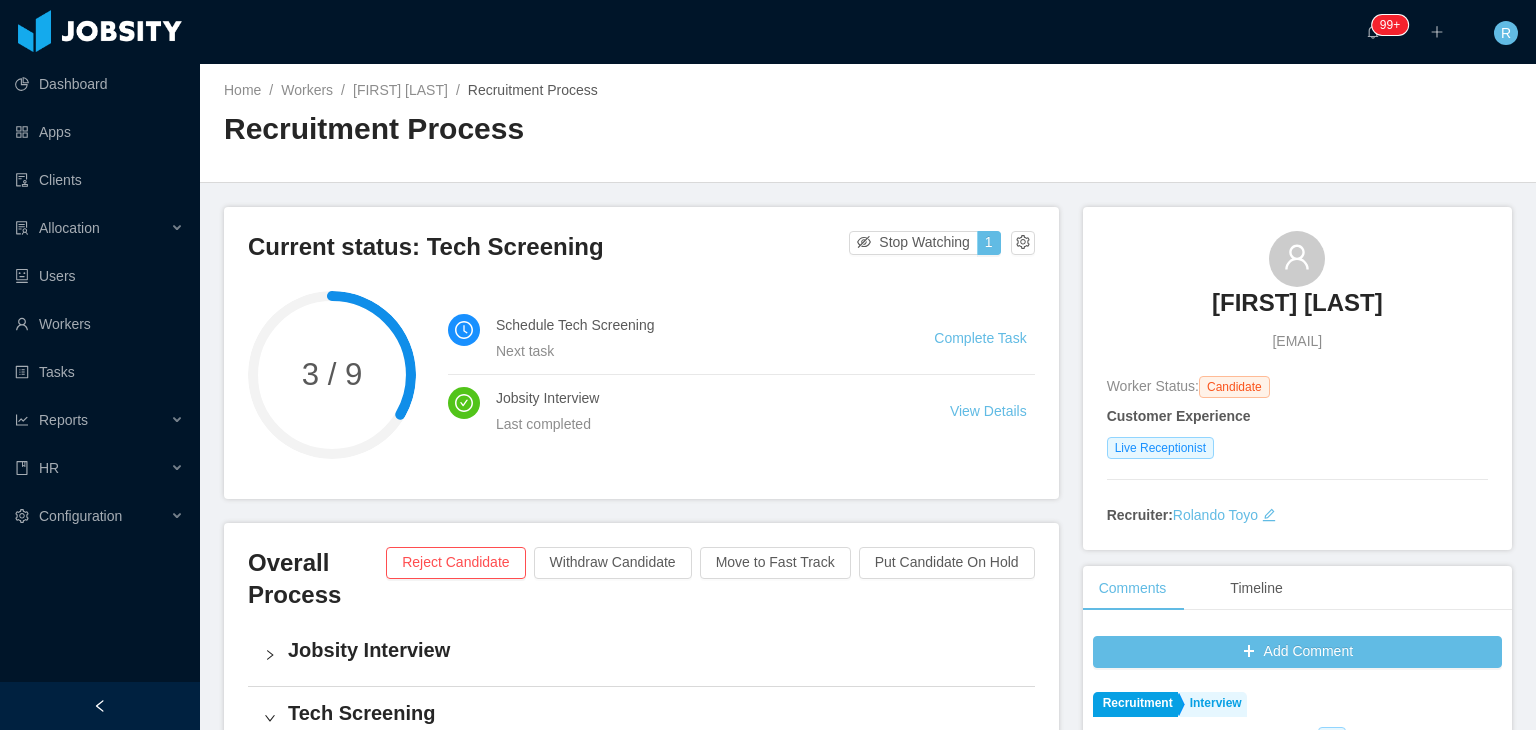 scroll, scrollTop: 0, scrollLeft: 0, axis: both 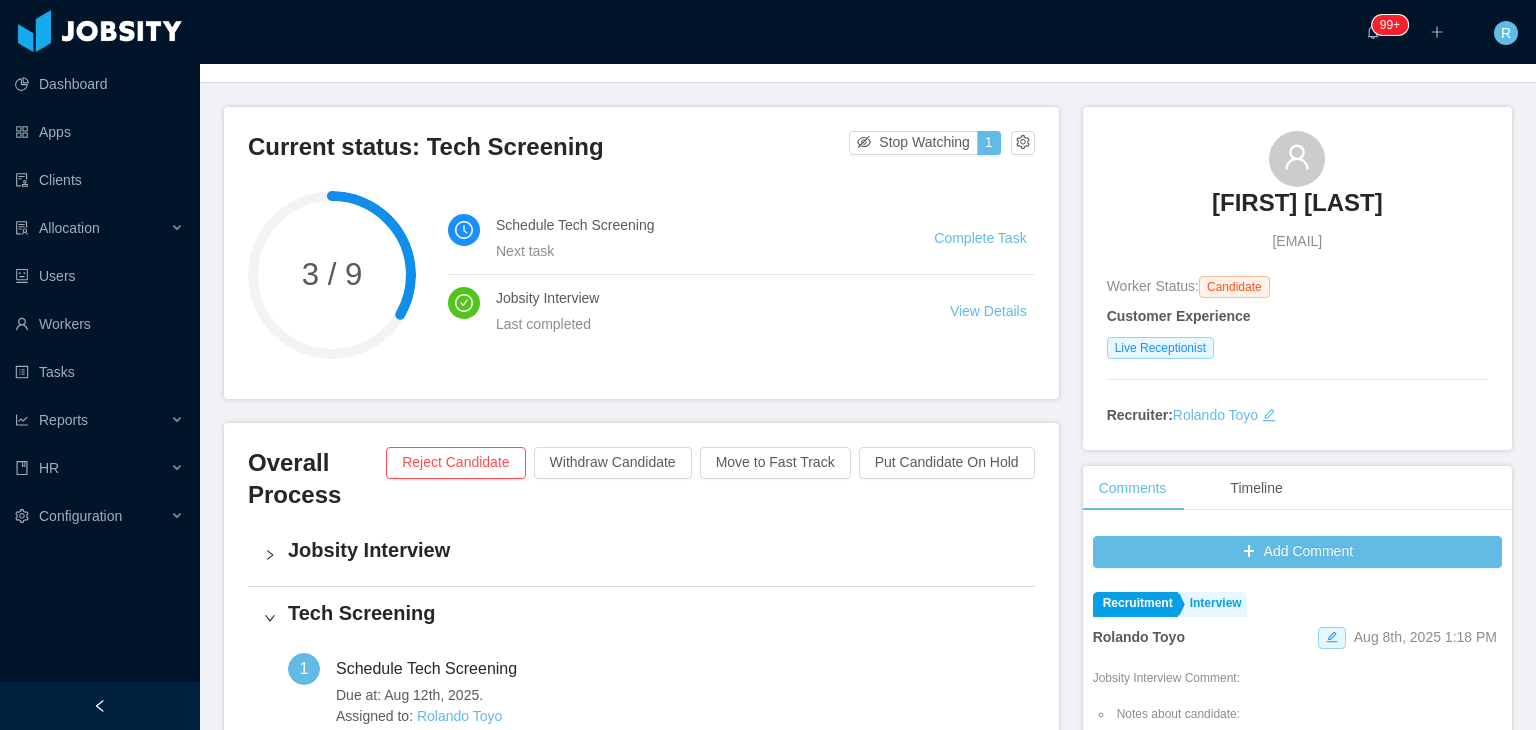 click on "Schedule Tech Screening" at bounding box center (691, 225) 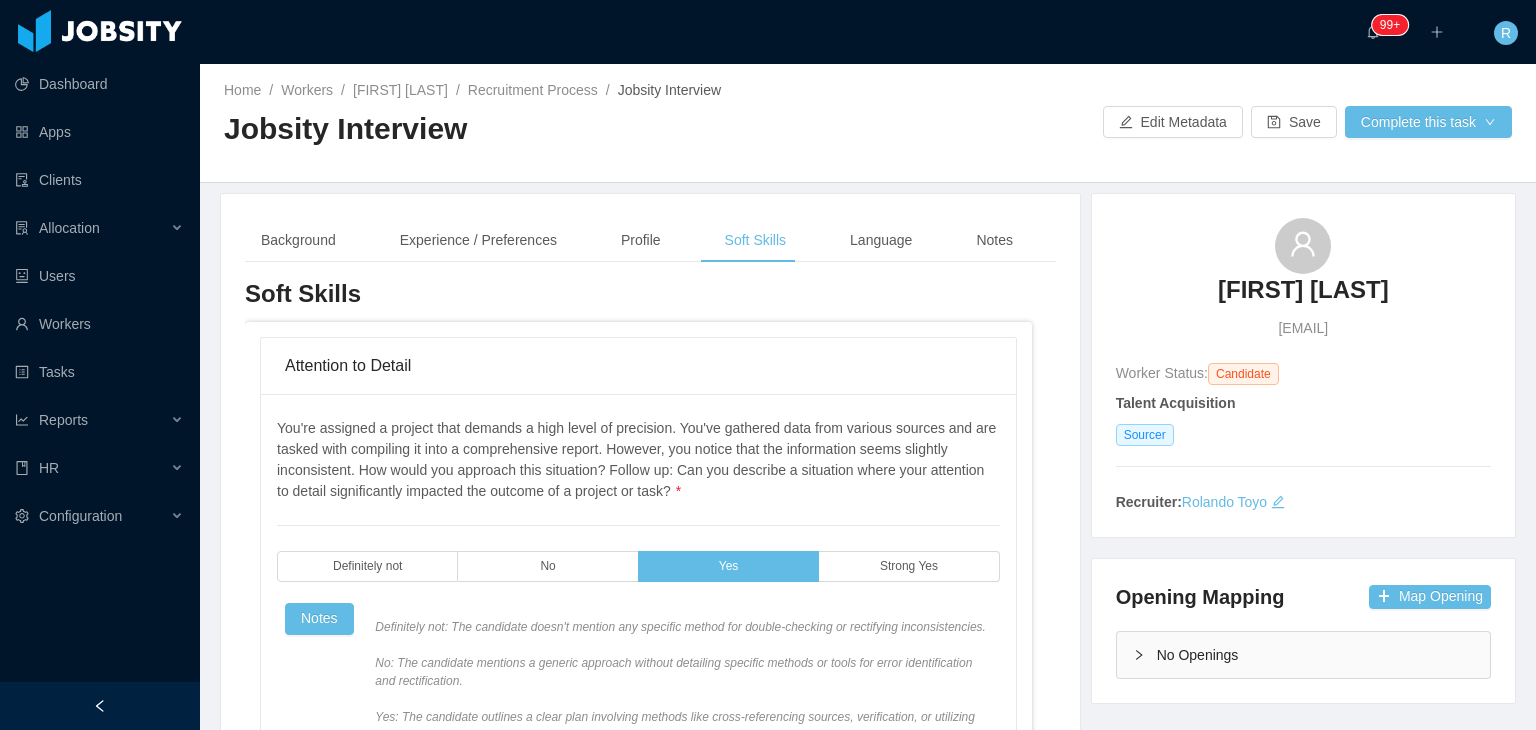 scroll, scrollTop: 0, scrollLeft: 0, axis: both 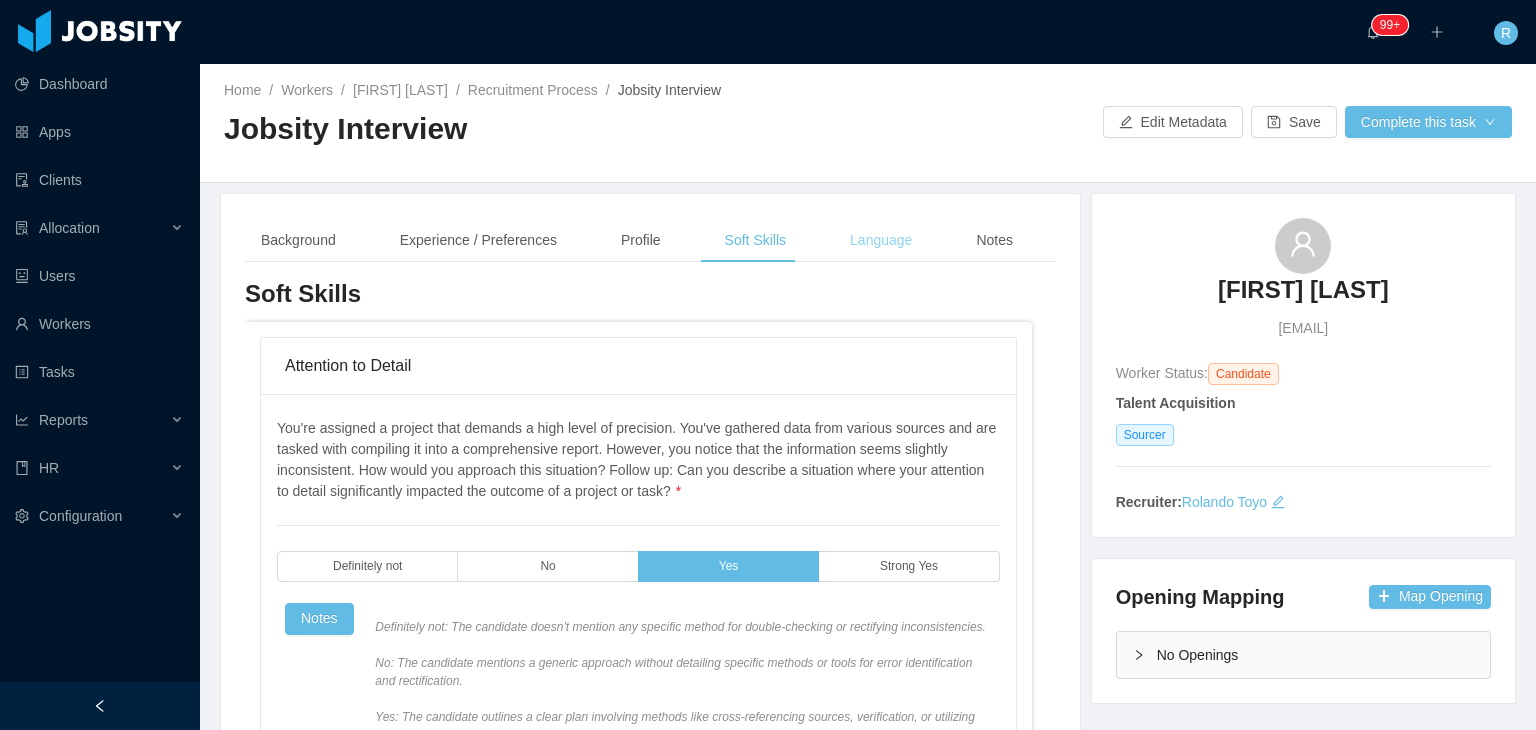 click on "Language" at bounding box center [881, 240] 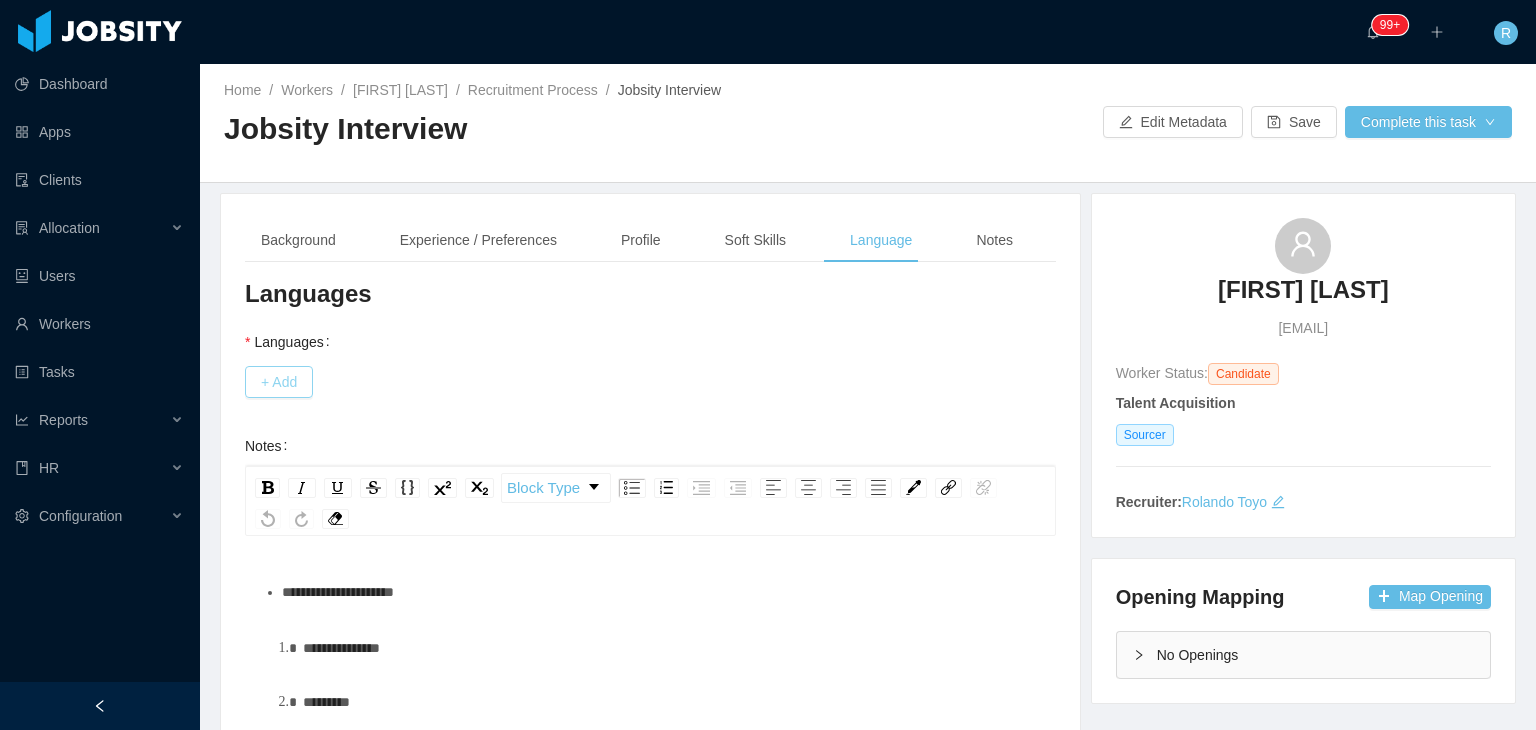 click on "+ Add" at bounding box center [279, 382] 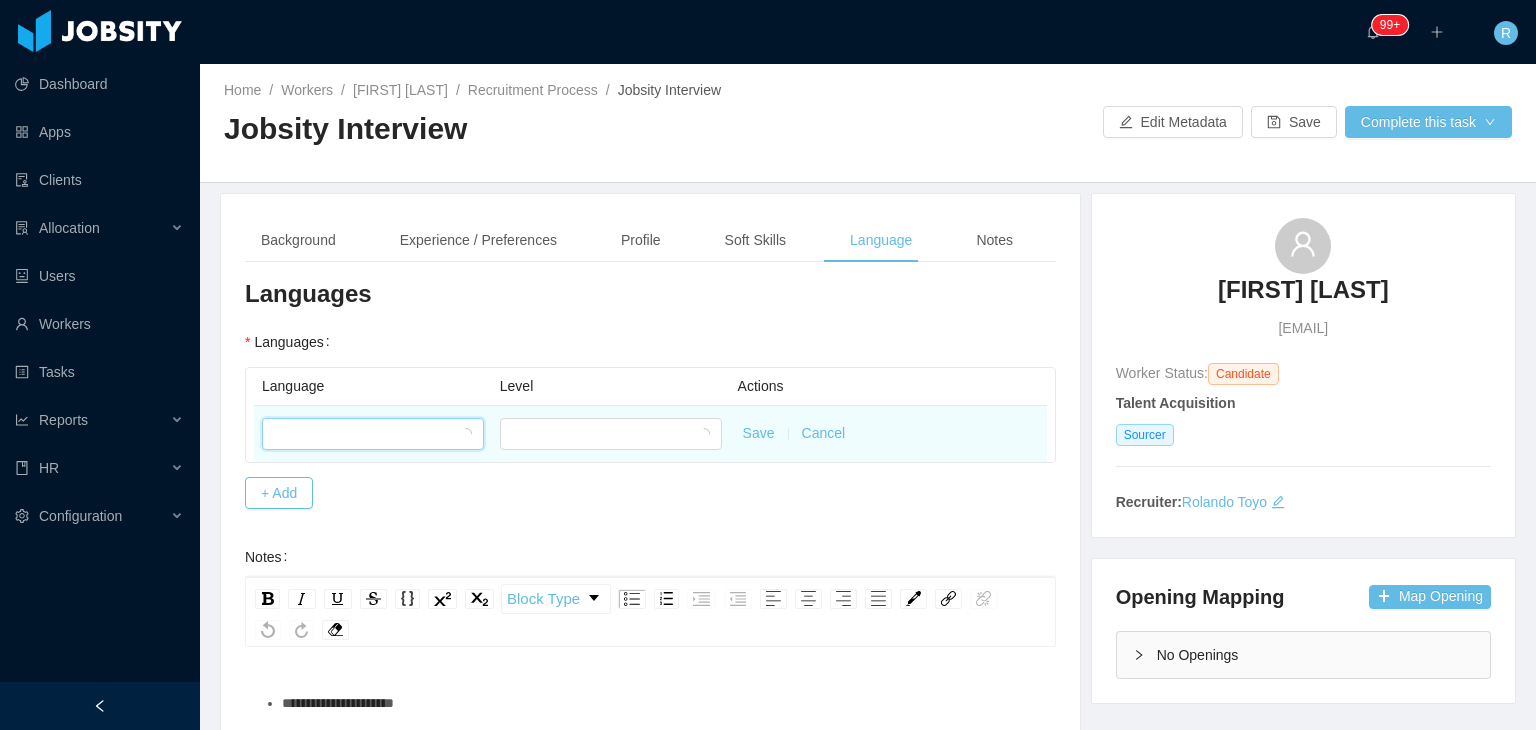 click at bounding box center (366, 434) 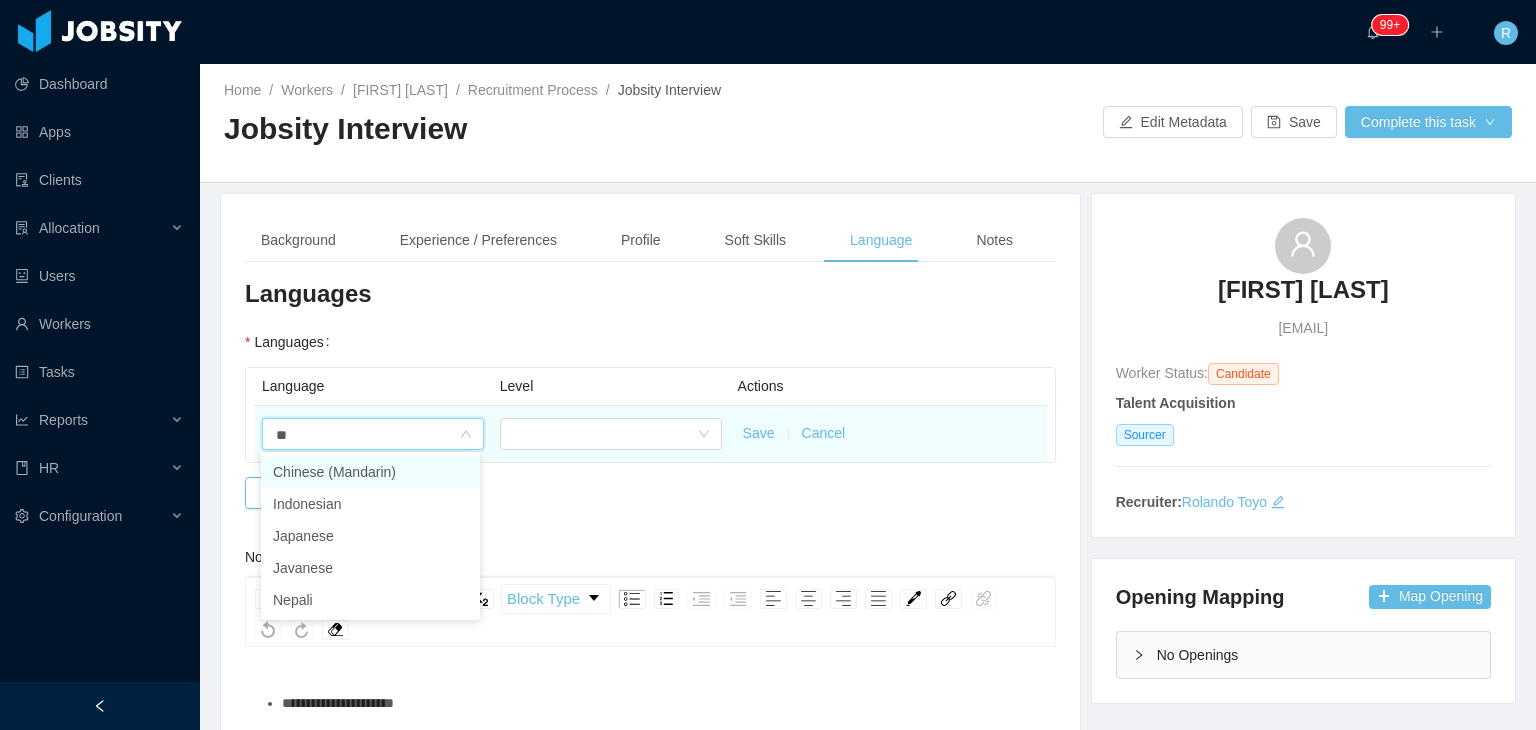 type on "*" 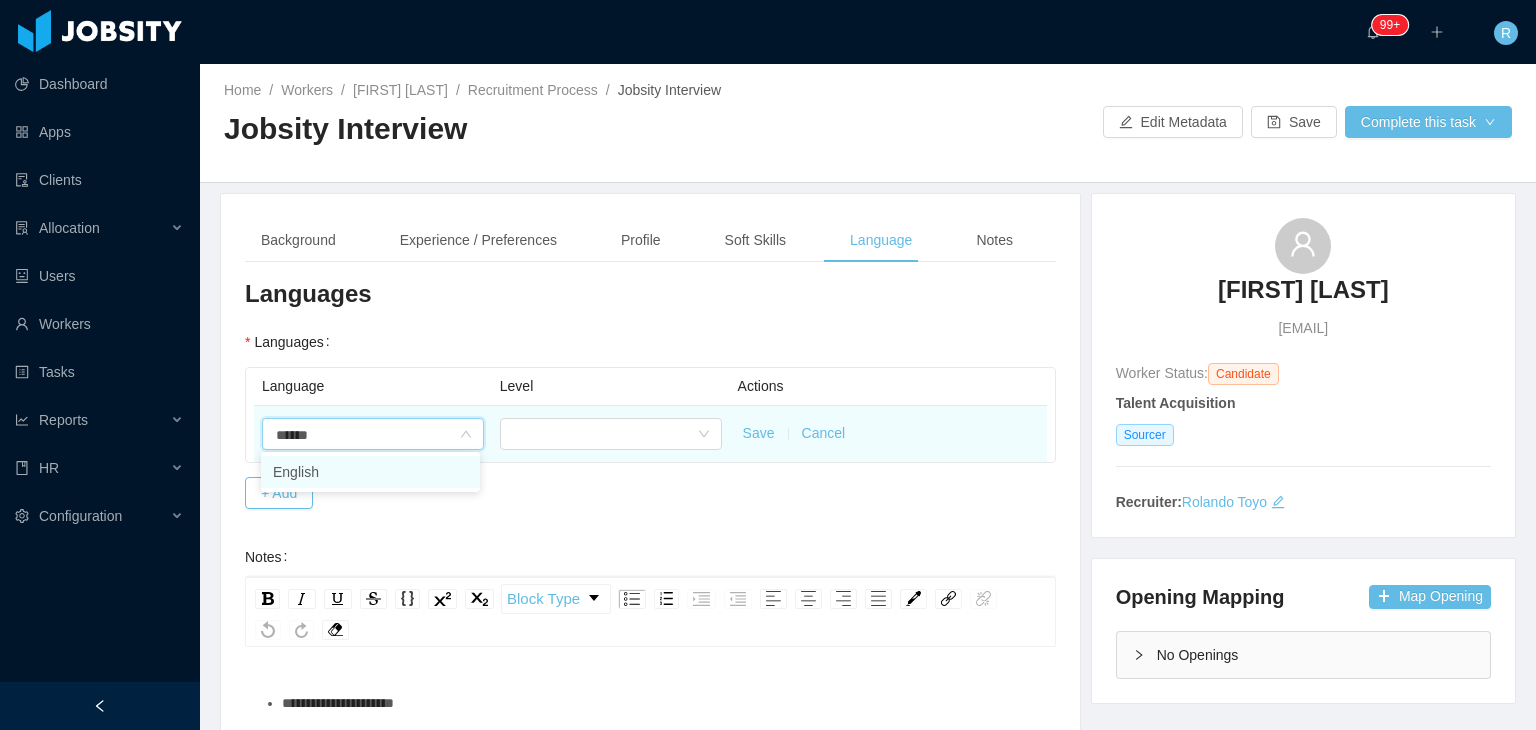 type on "*******" 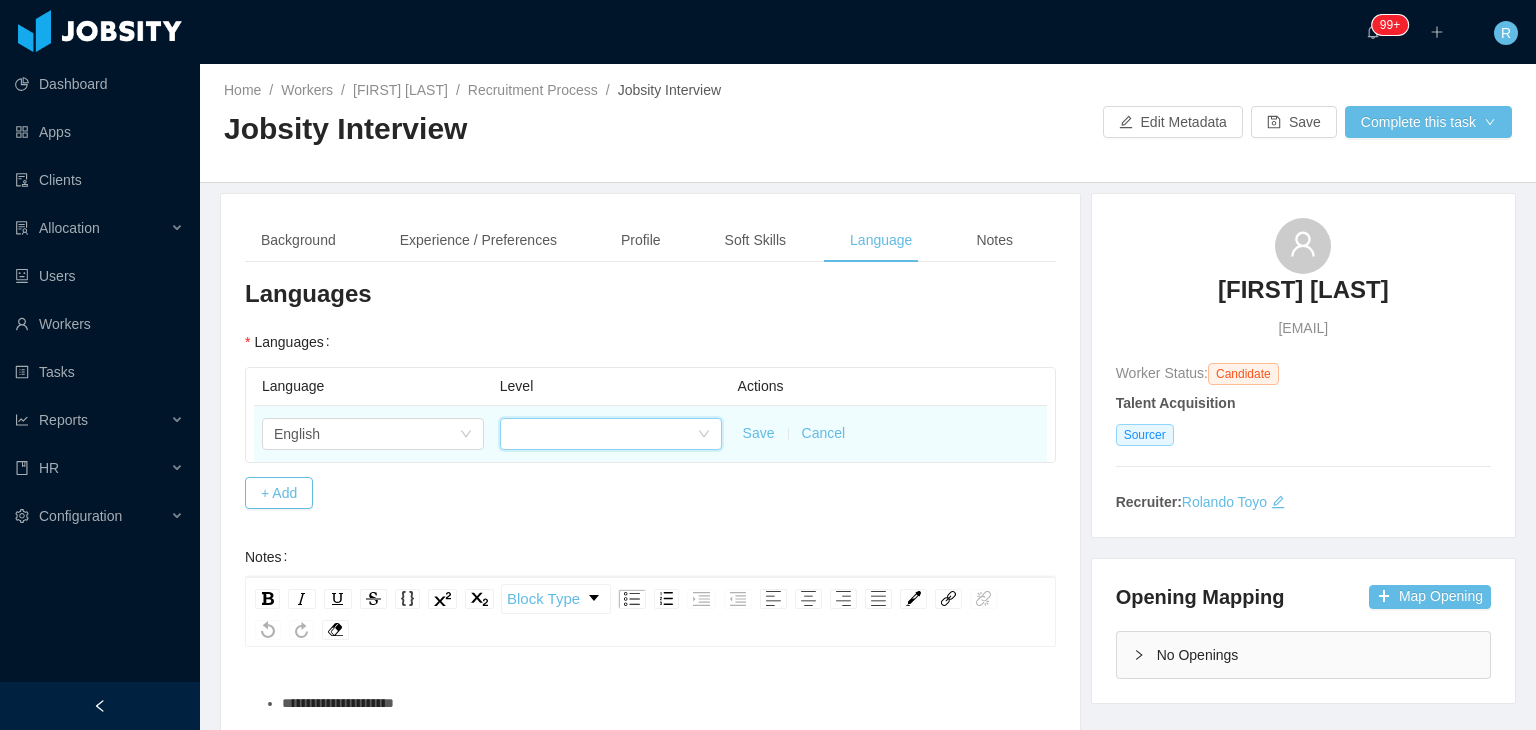click at bounding box center (604, 434) 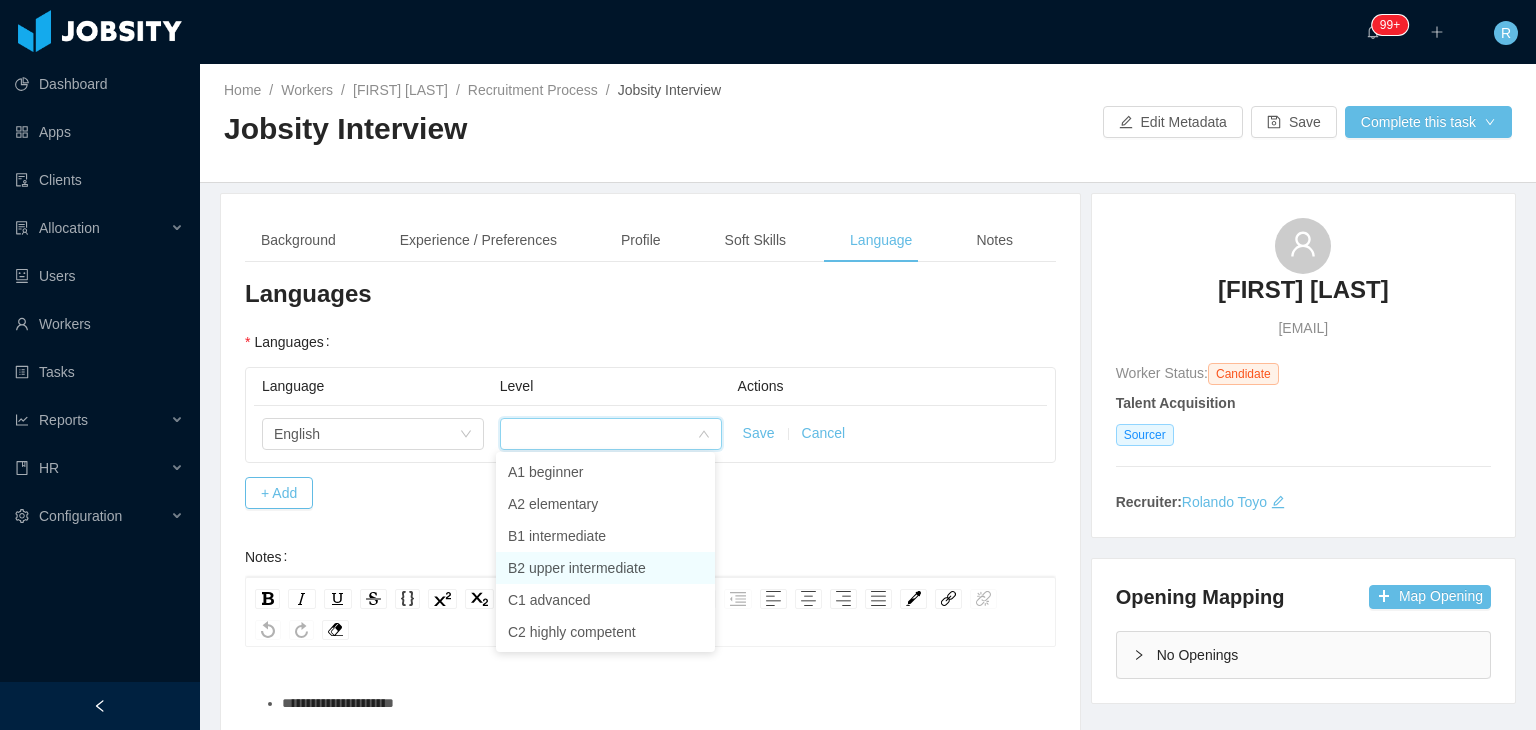 click on "B2 upper intermediate" at bounding box center (605, 568) 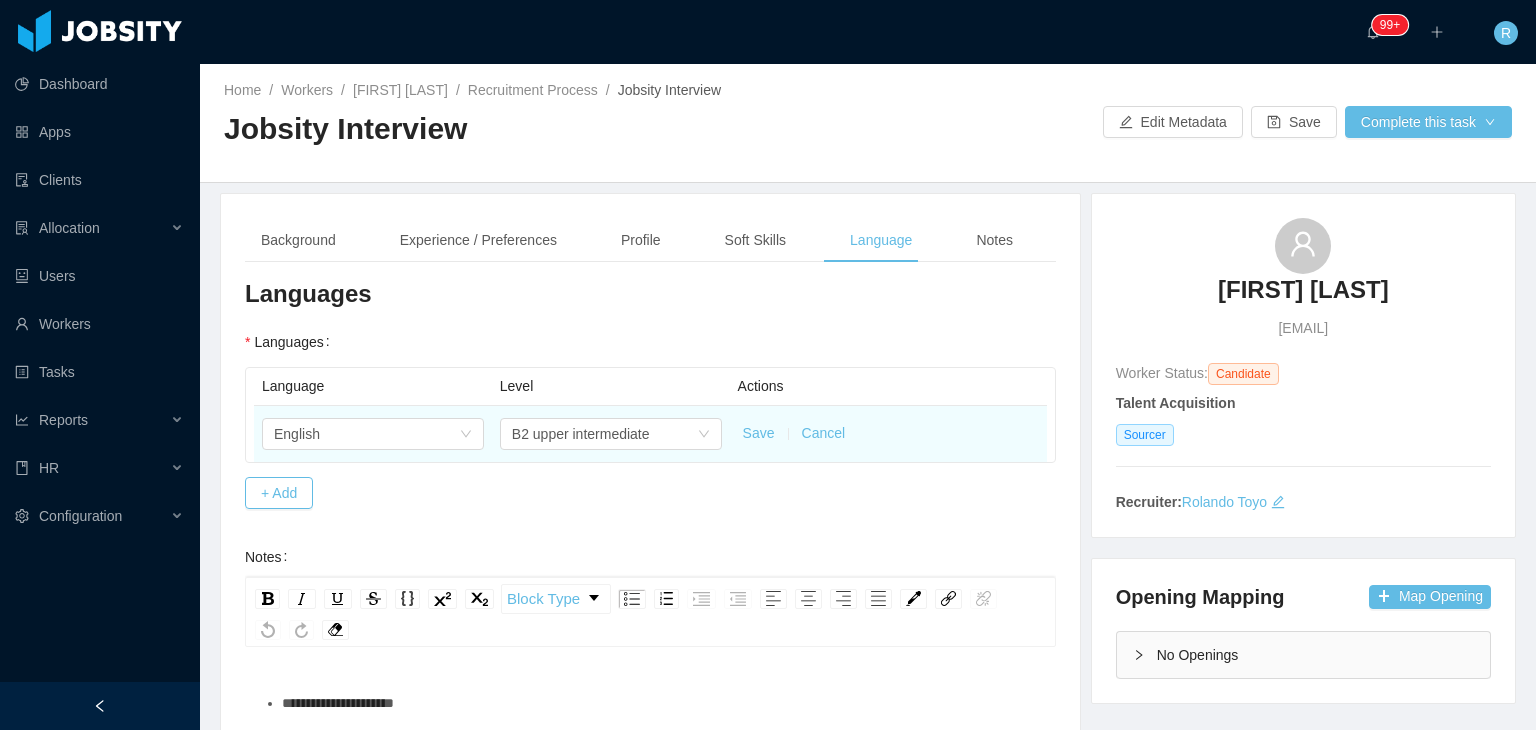 click on "Save Cancel" at bounding box center [888, 434] 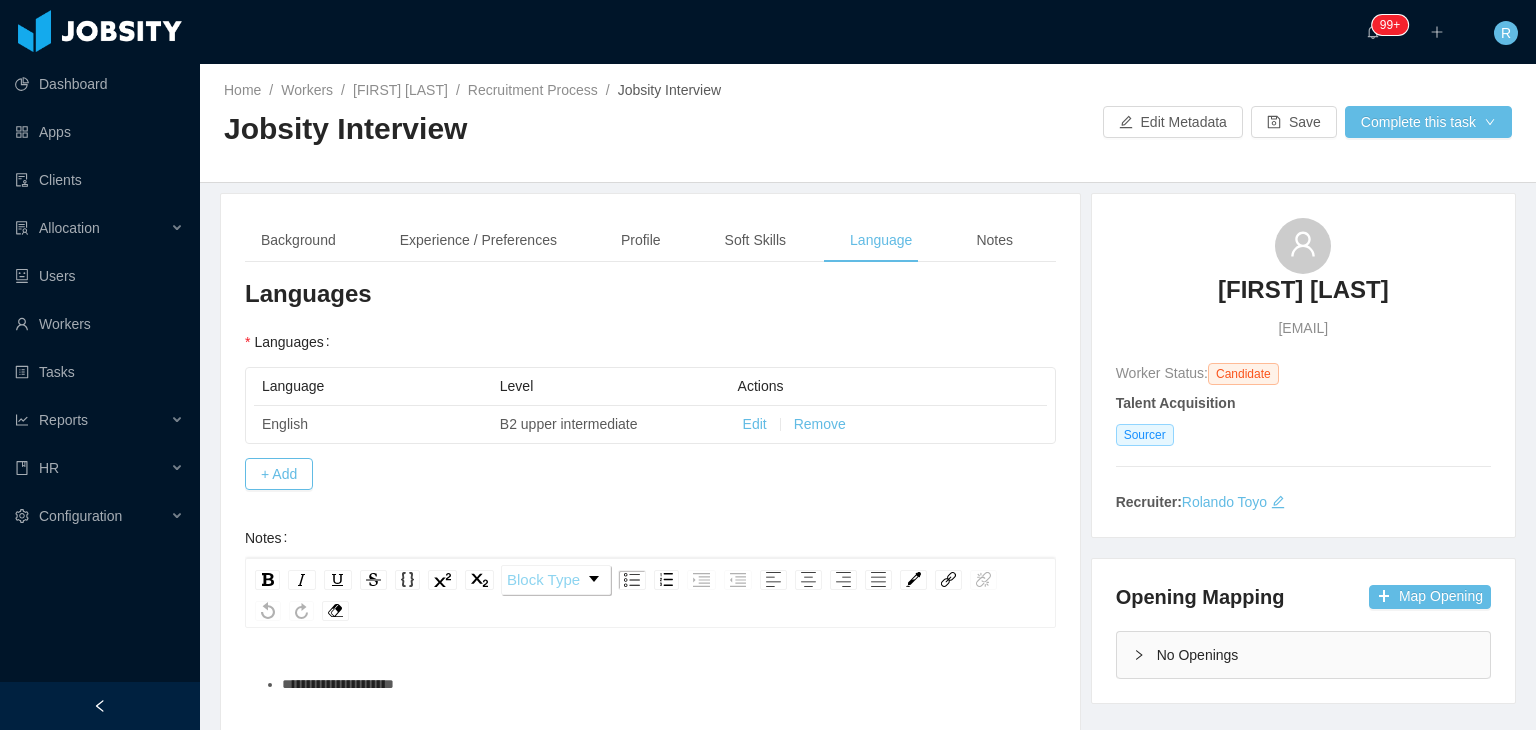 scroll, scrollTop: 70, scrollLeft: 0, axis: vertical 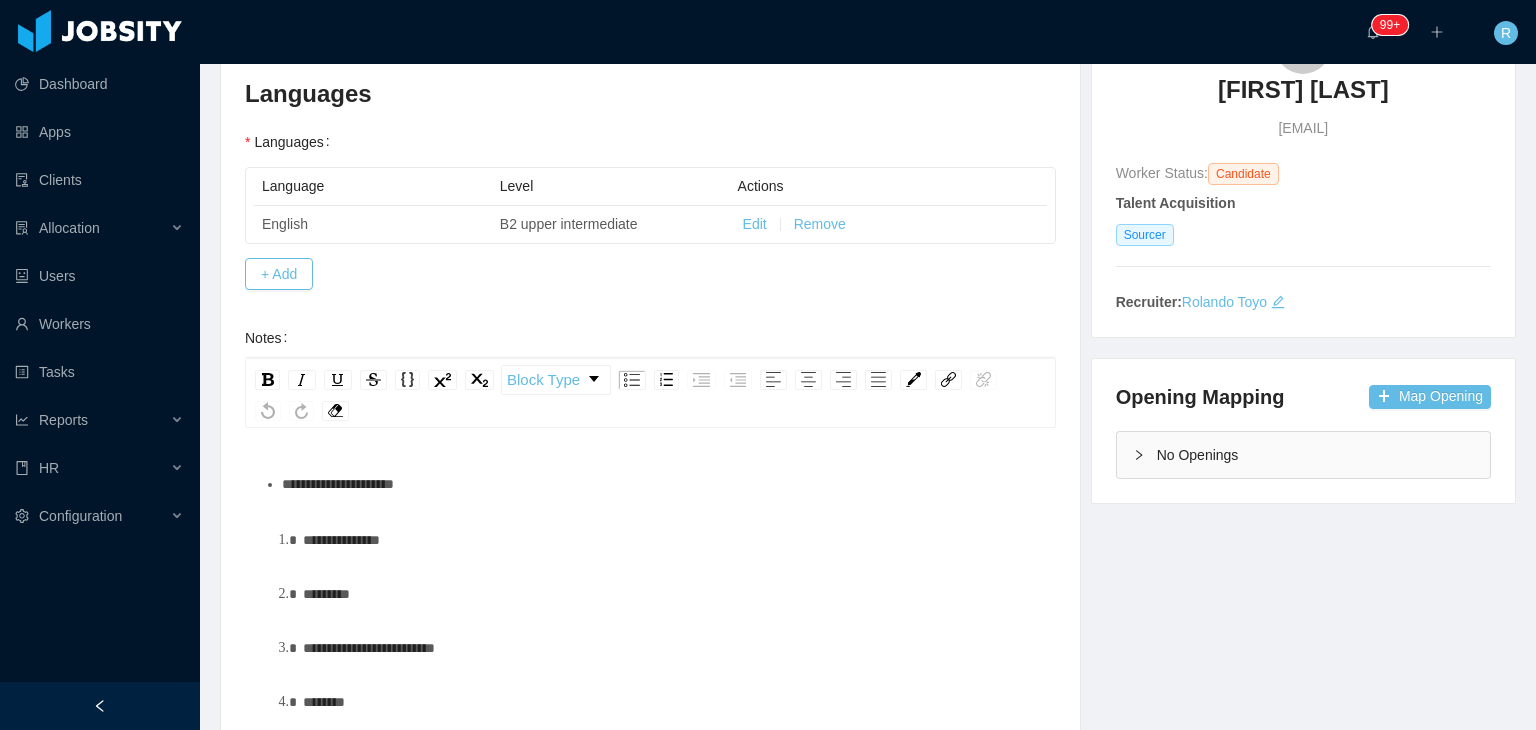 click on "**********" at bounding box center (661, 484) 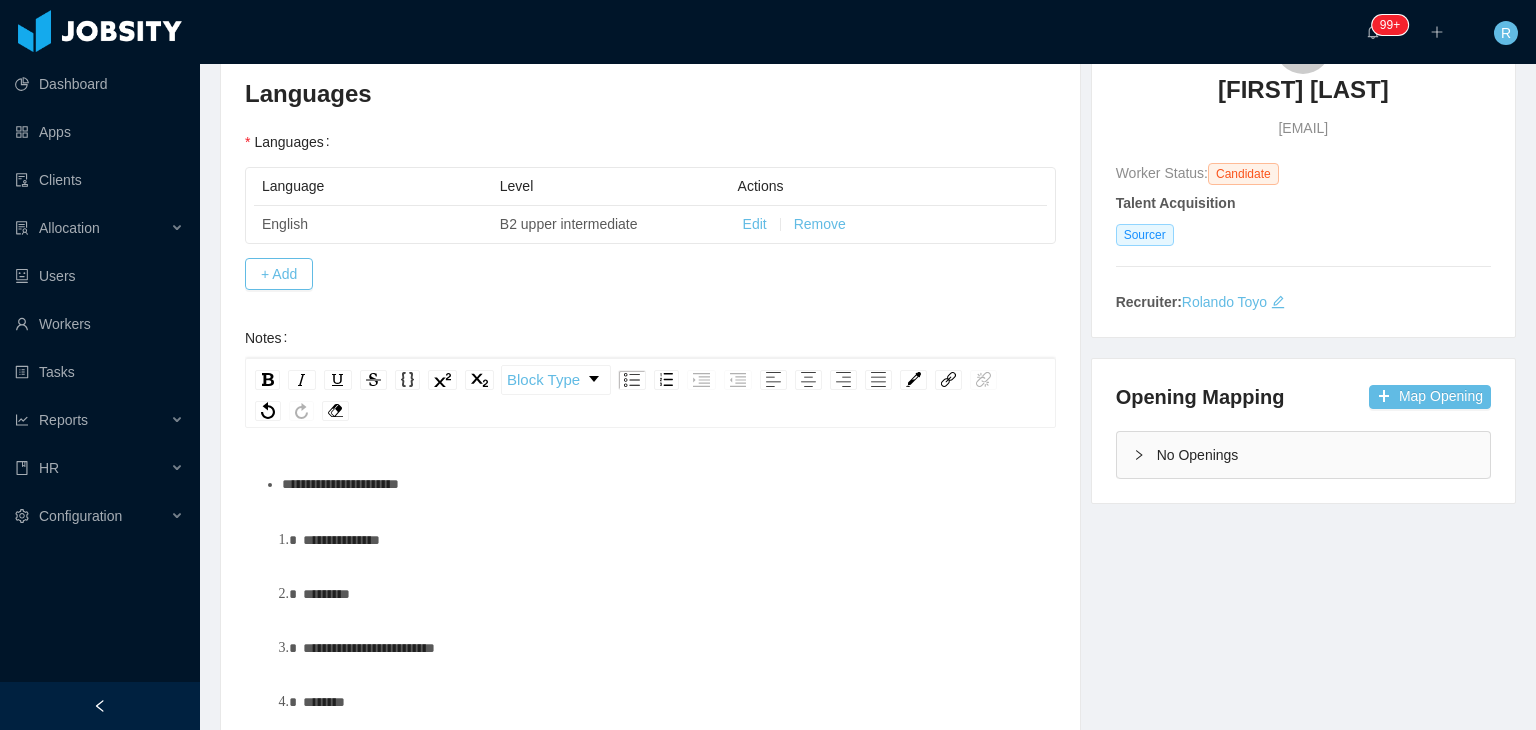 scroll, scrollTop: 200, scrollLeft: 0, axis: vertical 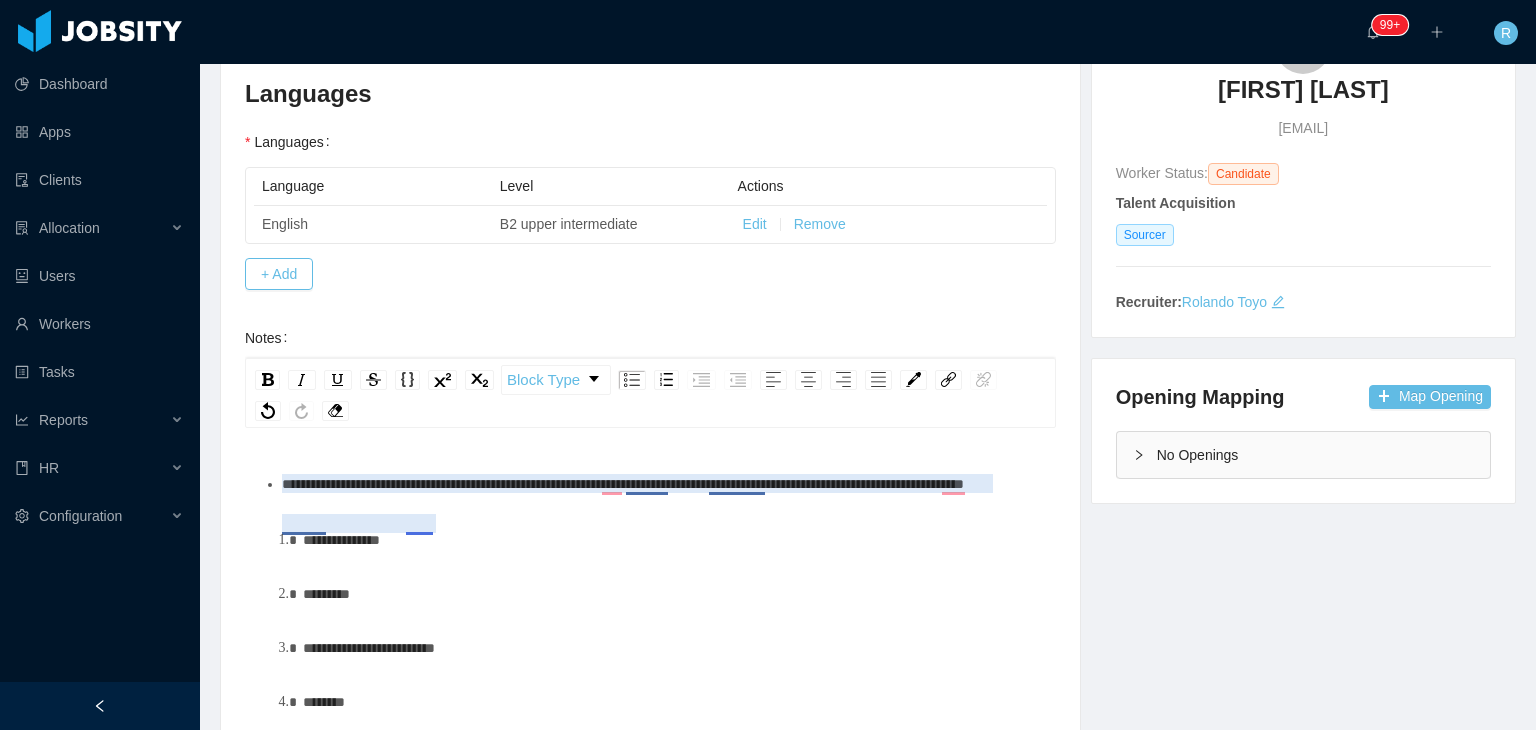 click on "**********" at bounding box center (623, 484) 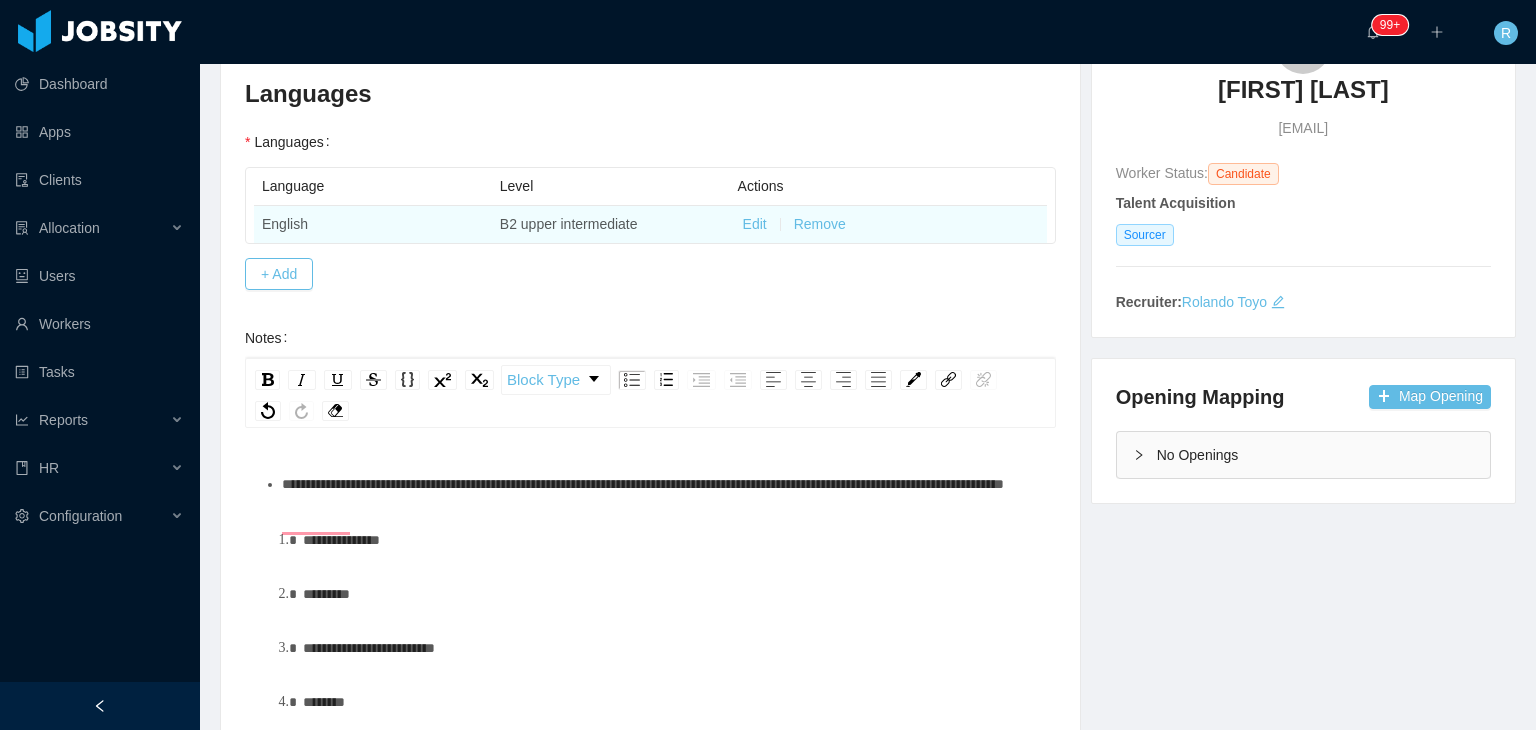 scroll, scrollTop: 67, scrollLeft: 0, axis: vertical 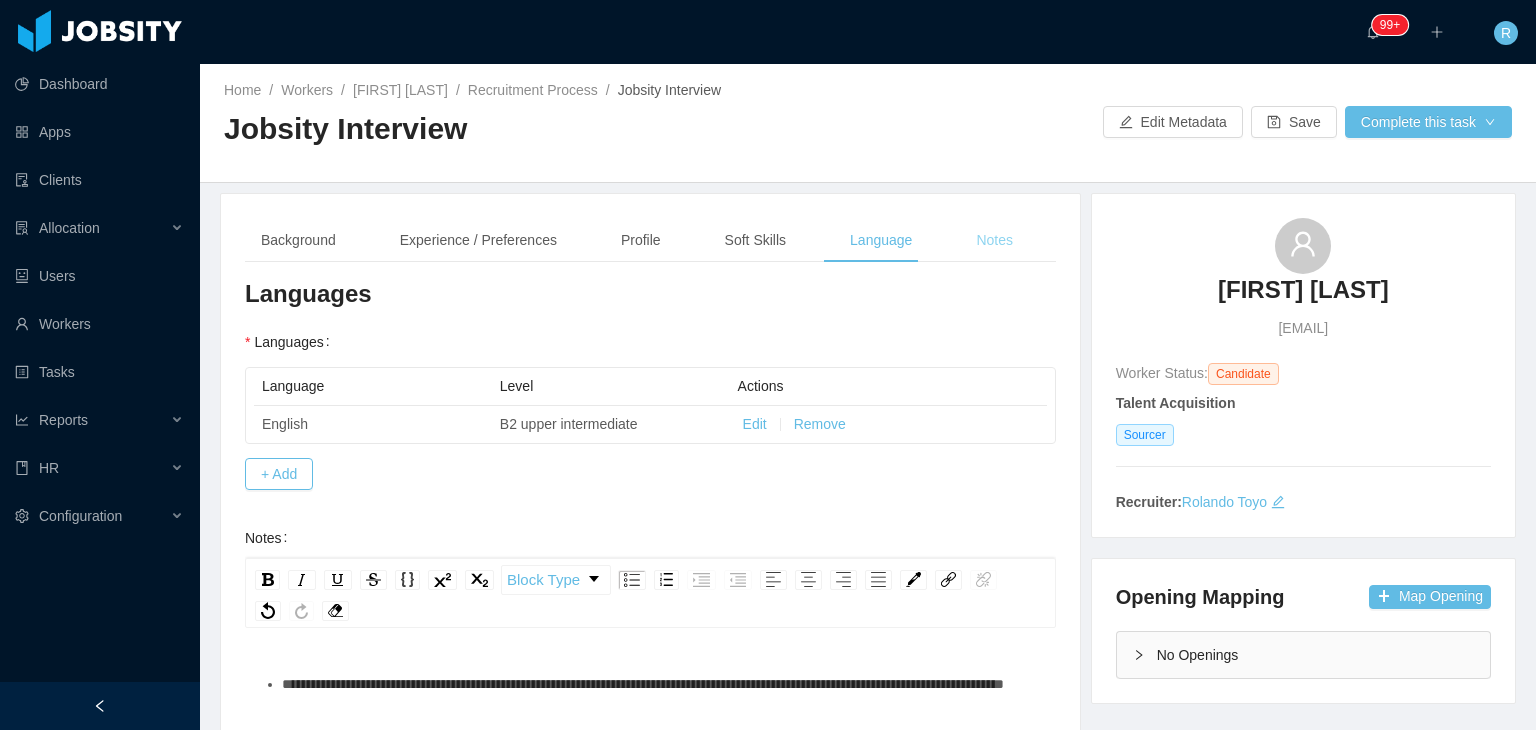 click on "Notes" at bounding box center [994, 240] 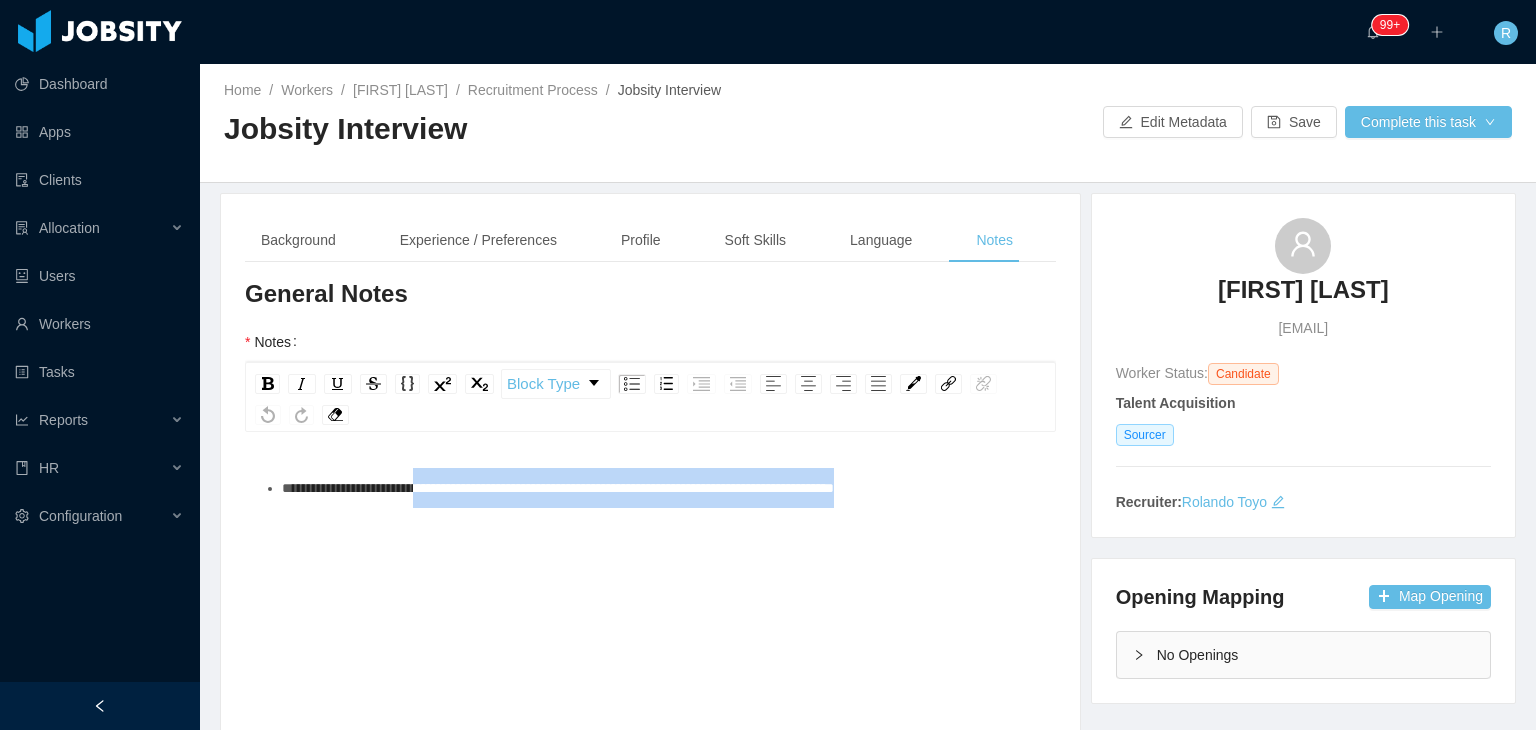 drag, startPoint x: 988, startPoint y: 484, endPoint x: 442, endPoint y: 496, distance: 546.13184 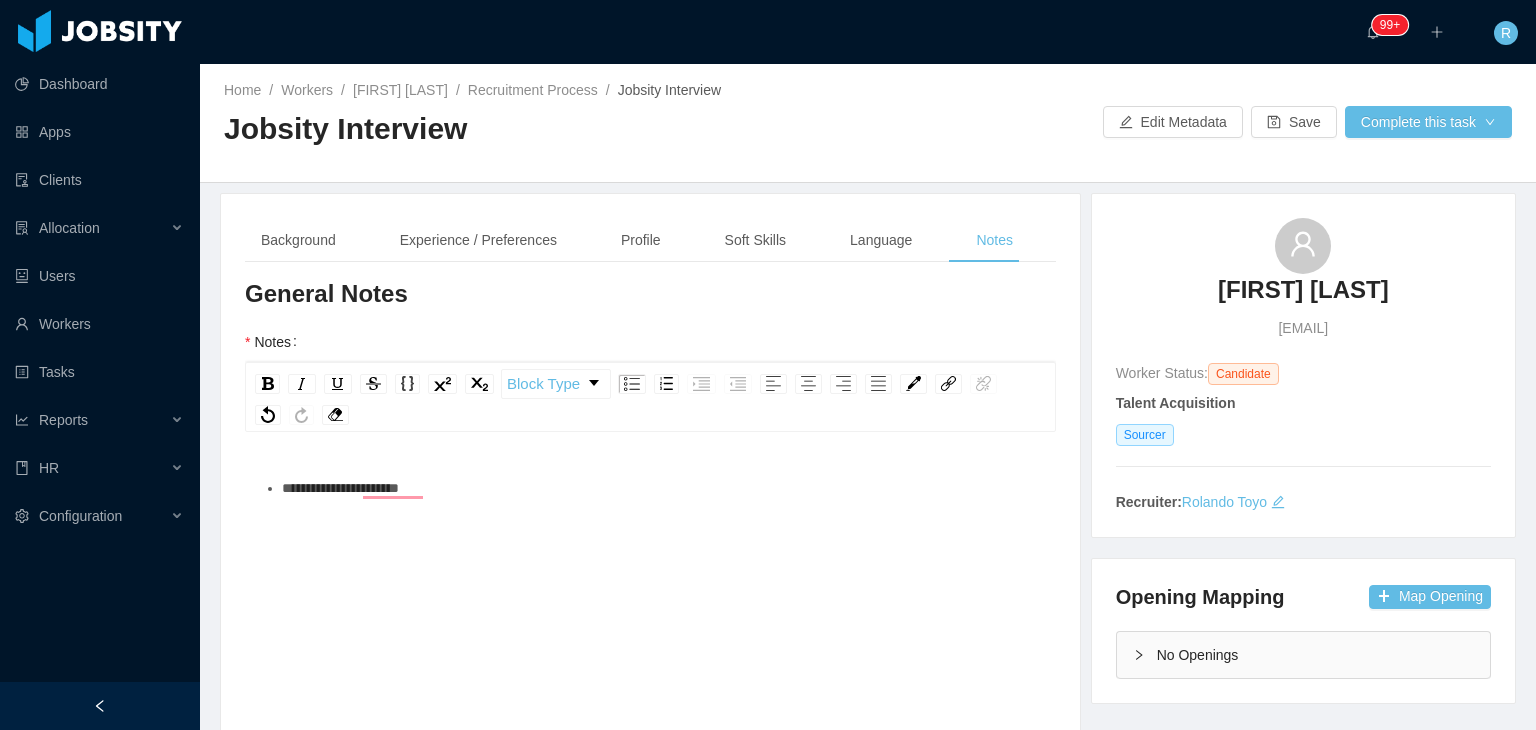 scroll, scrollTop: 0, scrollLeft: 0, axis: both 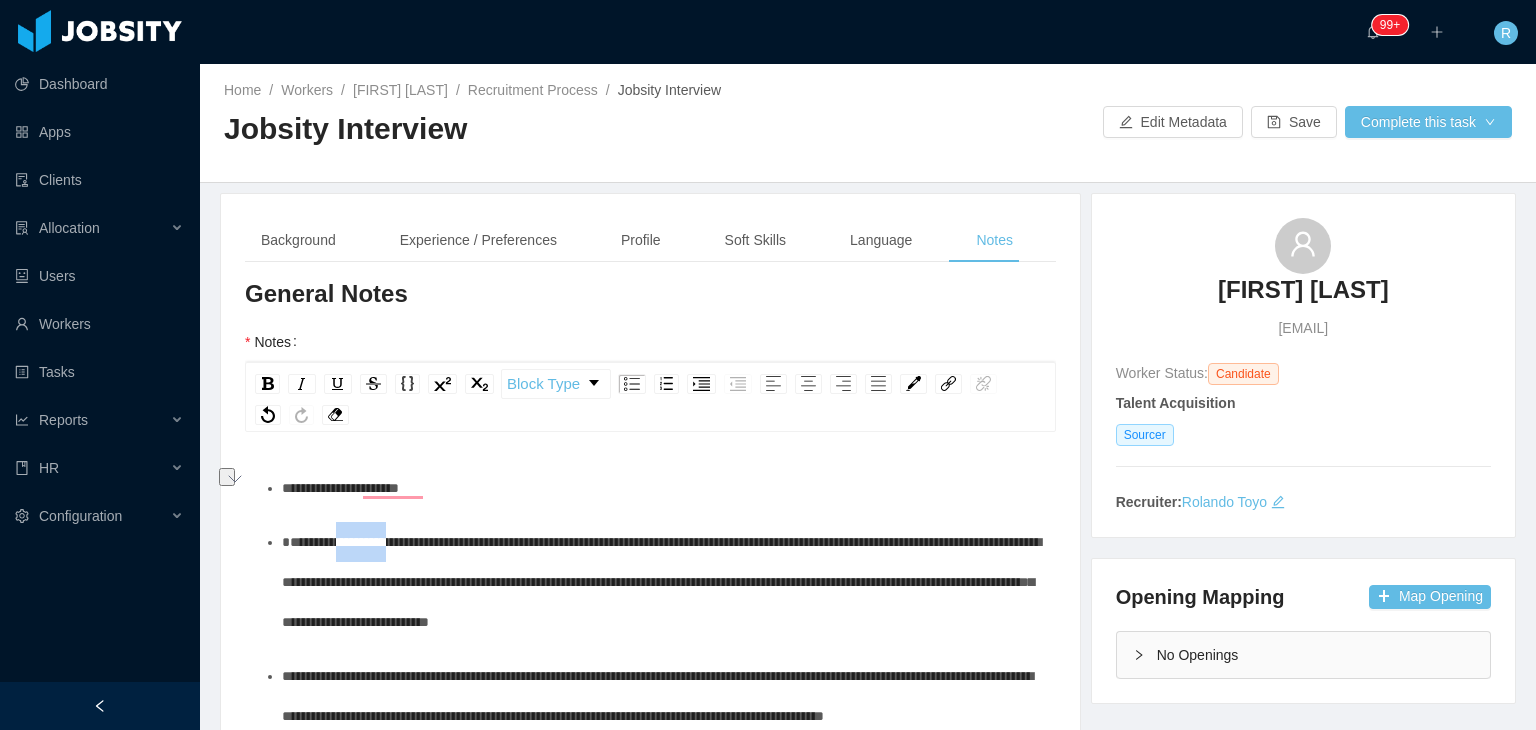 drag, startPoint x: 432, startPoint y: 541, endPoint x: 369, endPoint y: 541, distance: 63 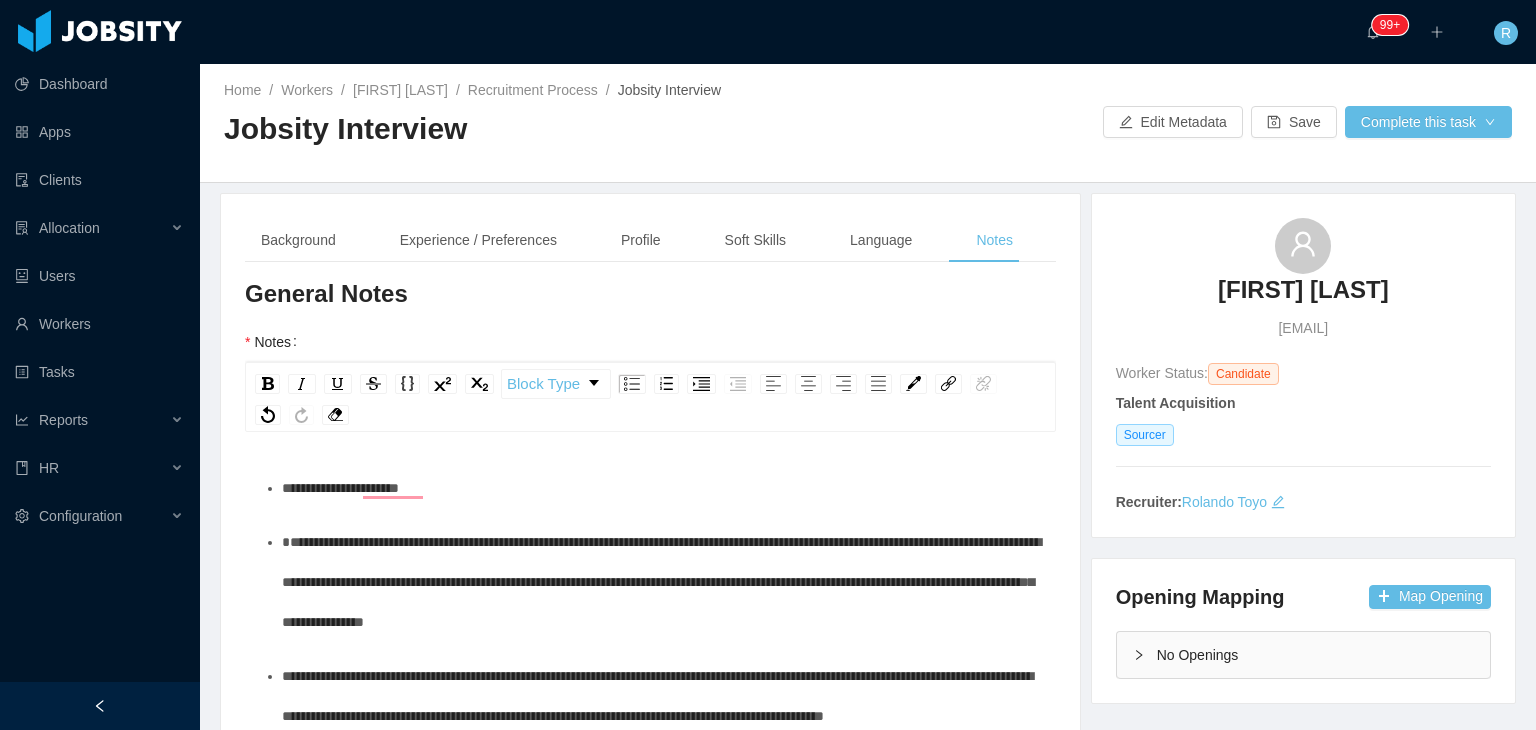 scroll, scrollTop: 33, scrollLeft: 0, axis: vertical 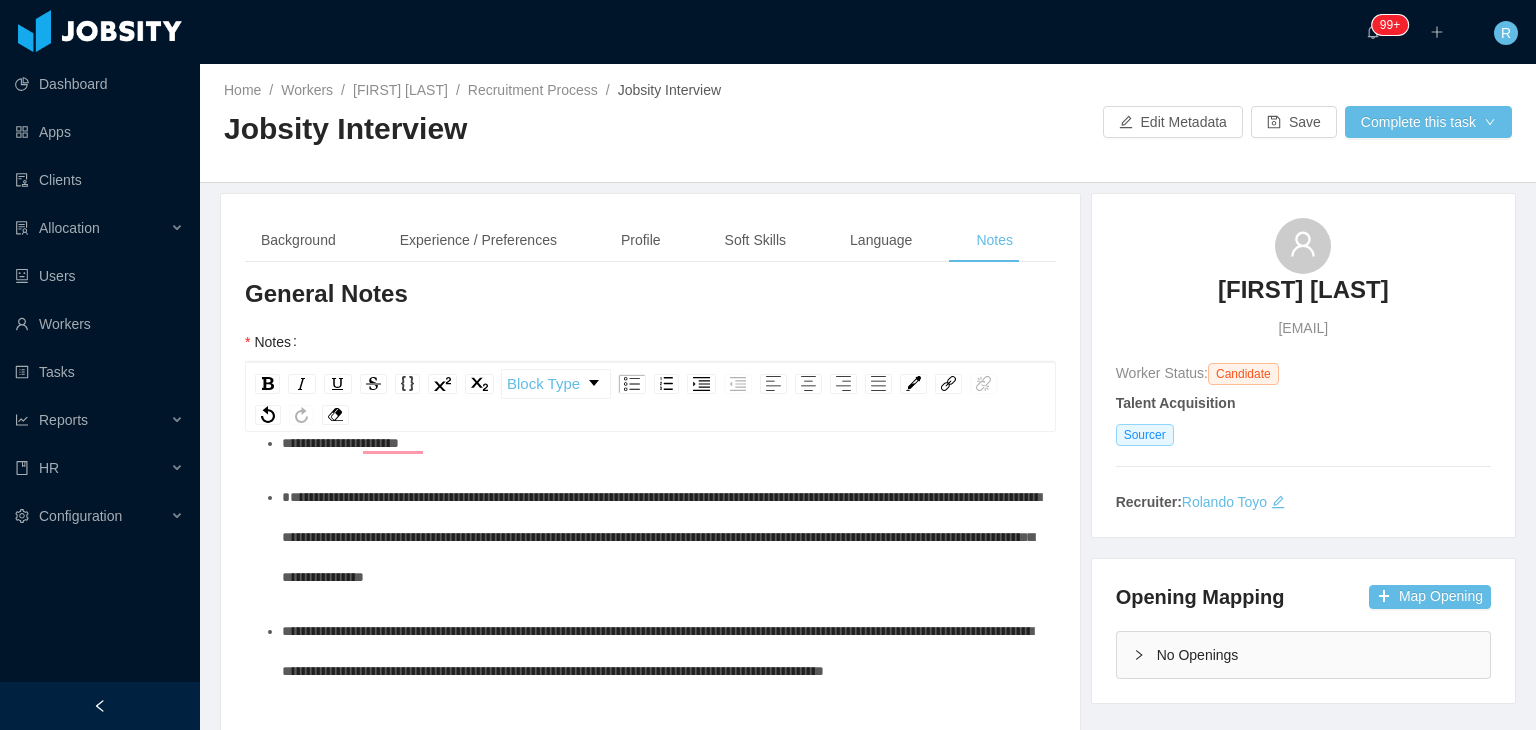 click on "**********" at bounding box center [657, 651] 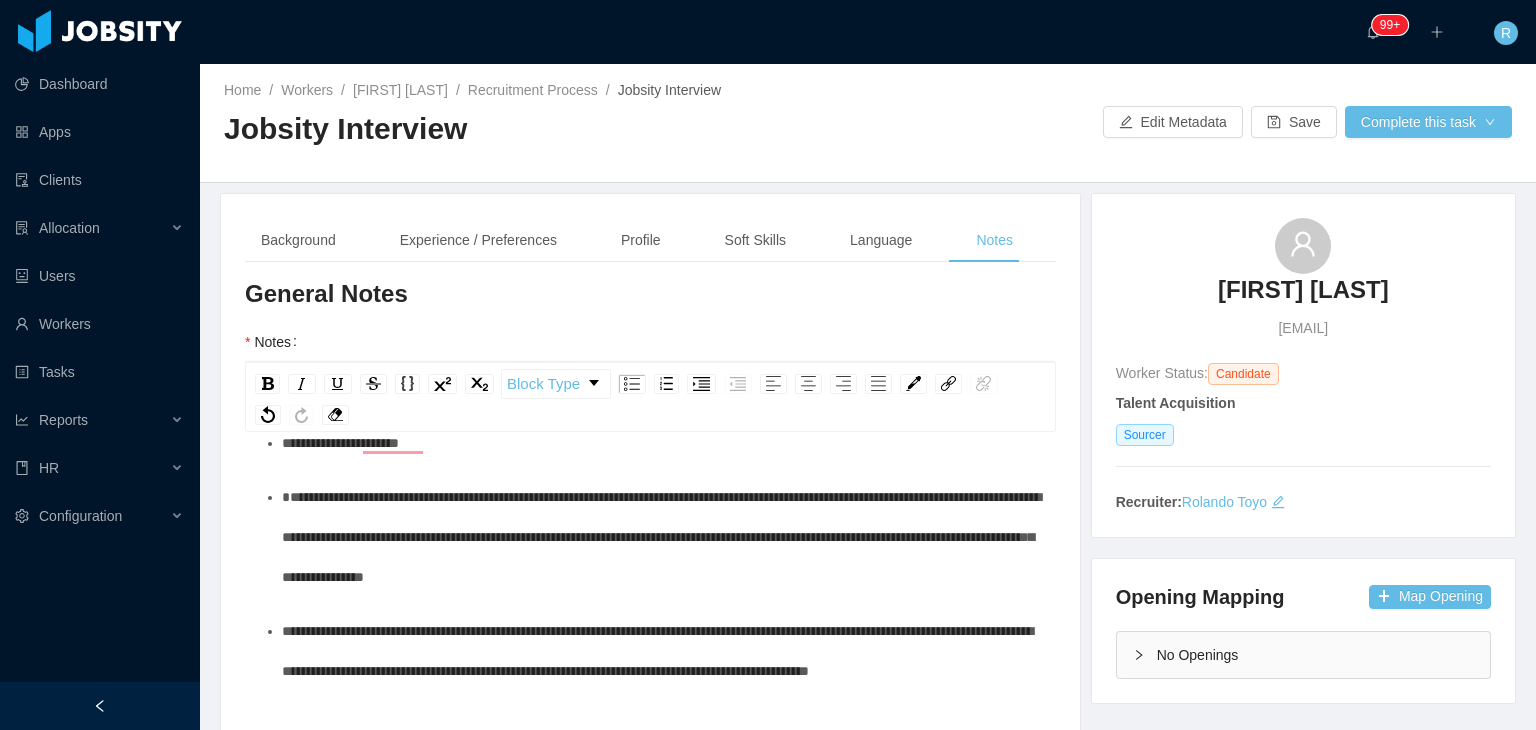 scroll, scrollTop: 68, scrollLeft: 0, axis: vertical 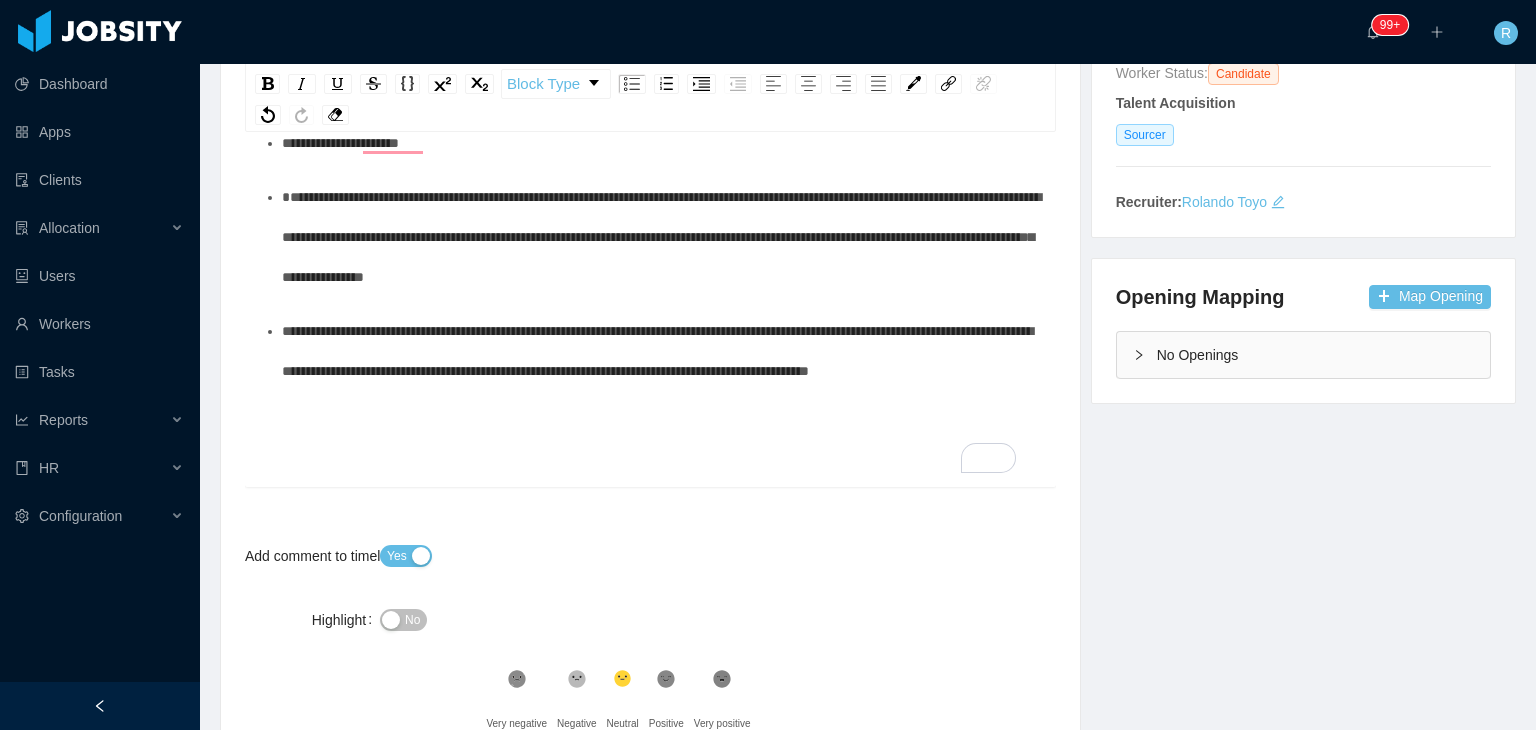 click on "**********" at bounding box center (661, 351) 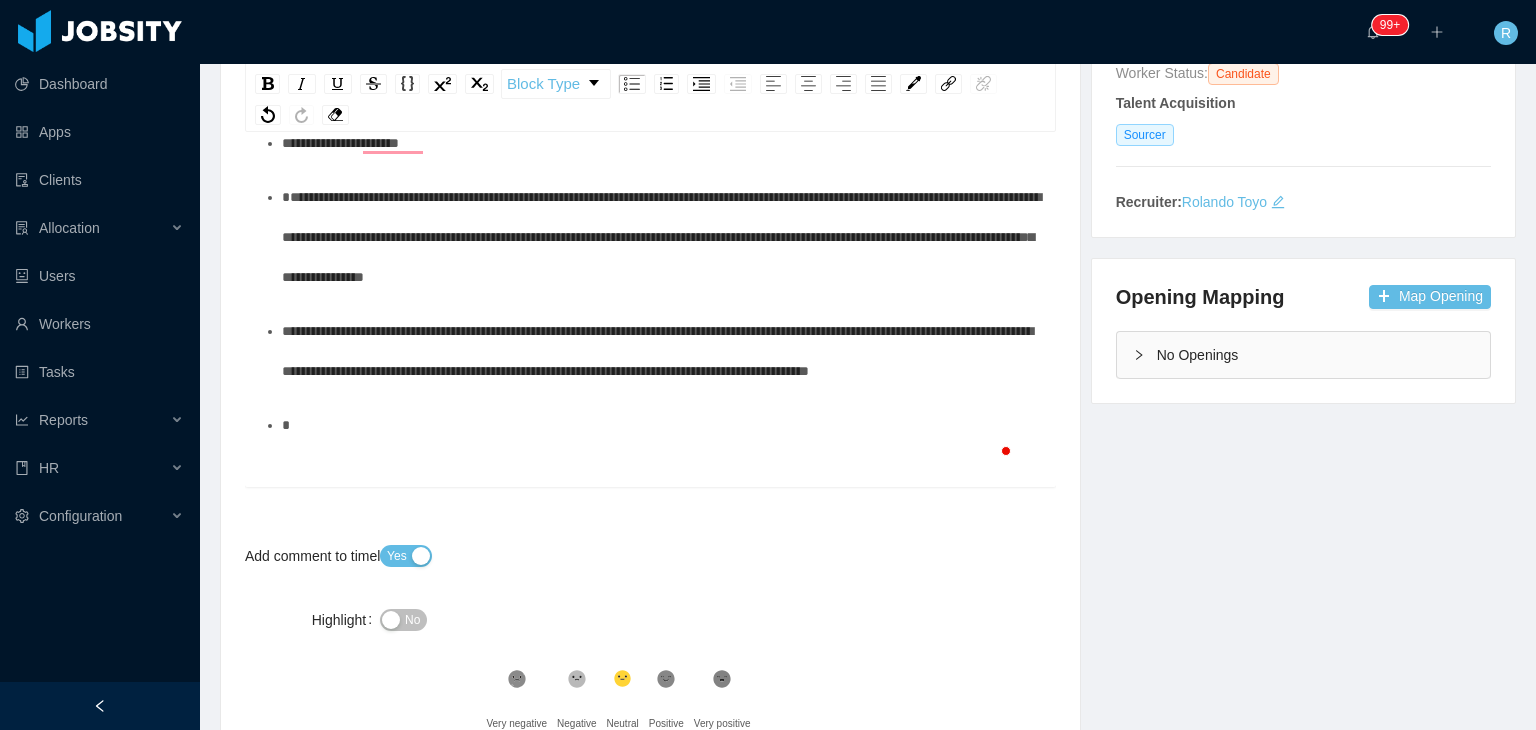 type 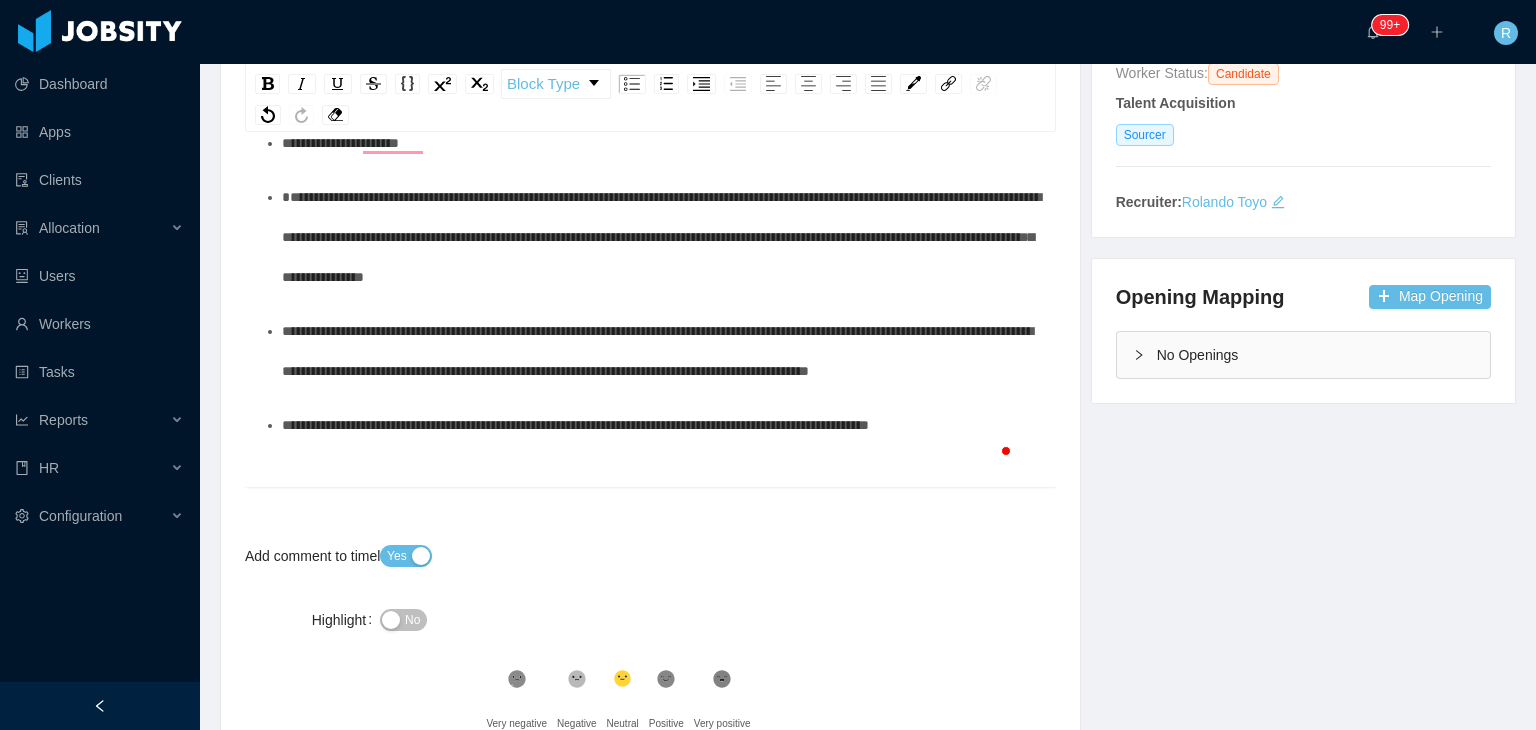 scroll, scrollTop: 72, scrollLeft: 0, axis: vertical 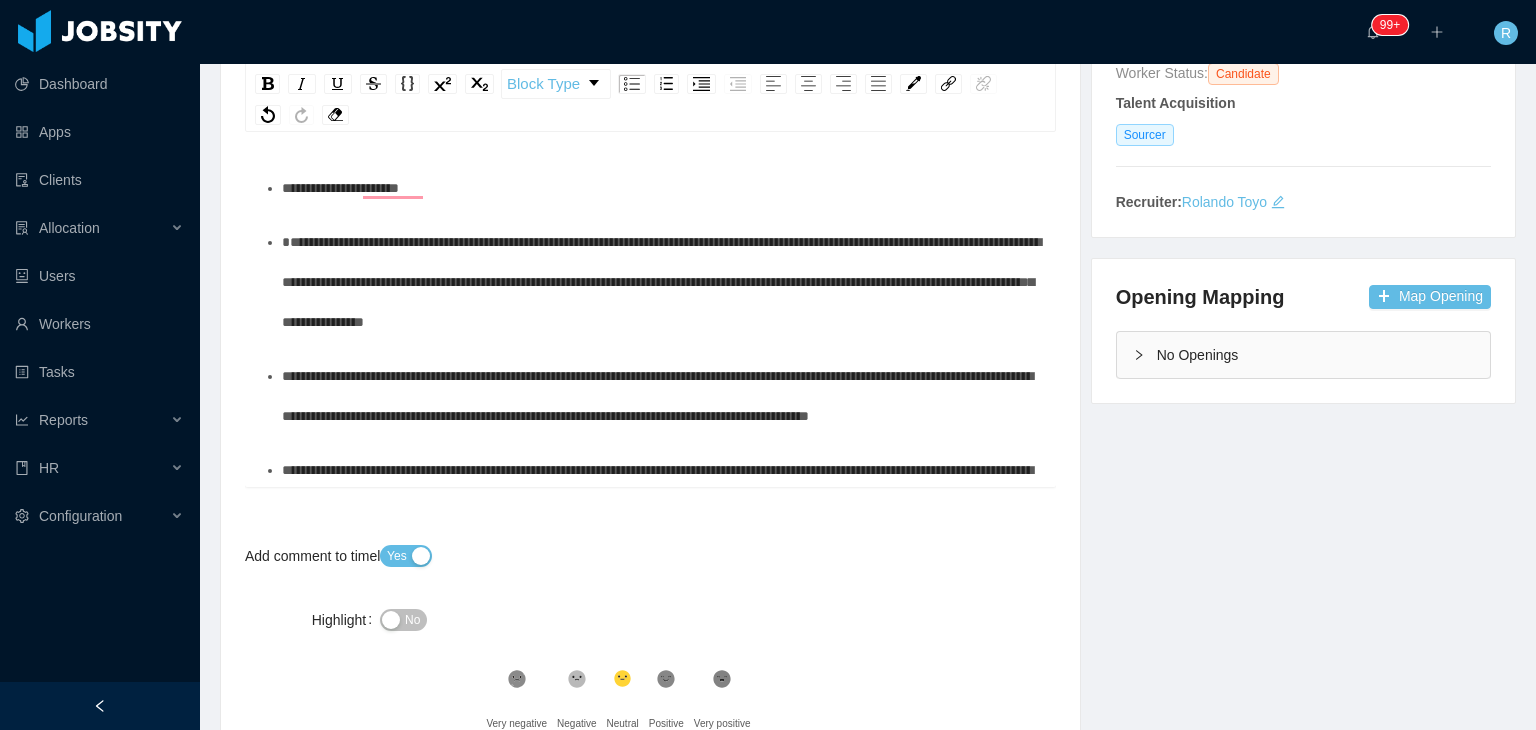 click on "**********" at bounding box center [340, 188] 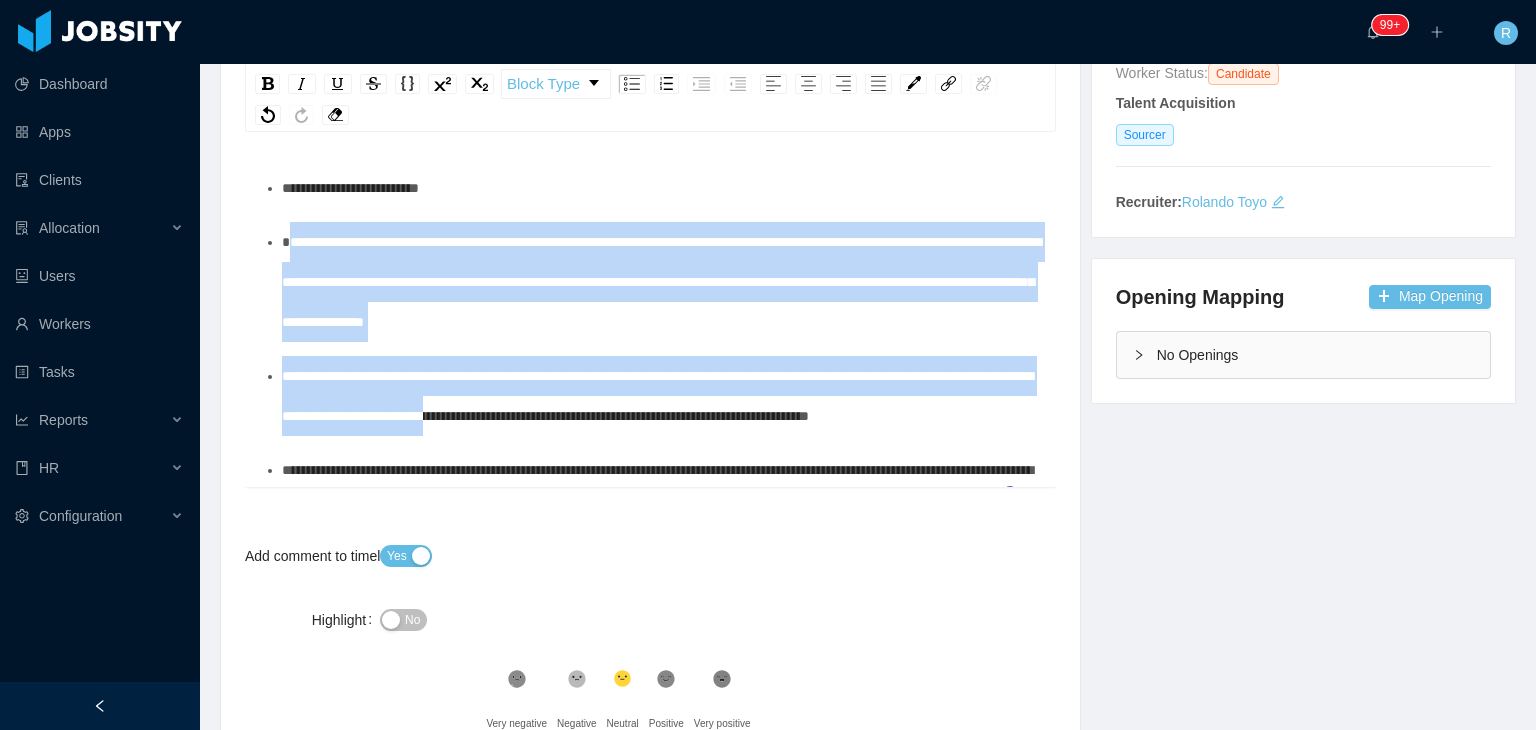 scroll, scrollTop: 53, scrollLeft: 0, axis: vertical 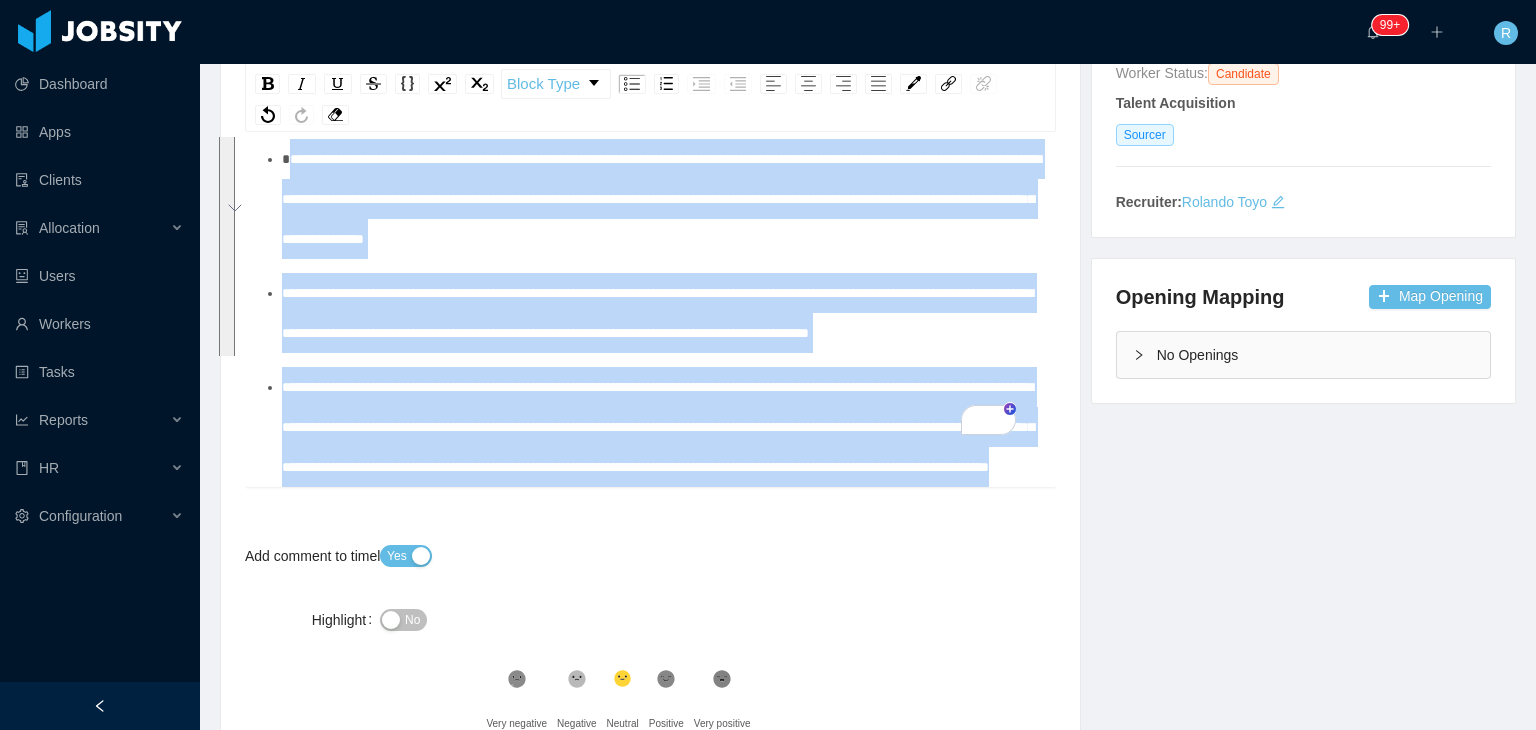 drag, startPoint x: 316, startPoint y: 233, endPoint x: 869, endPoint y: 452, distance: 594.7857 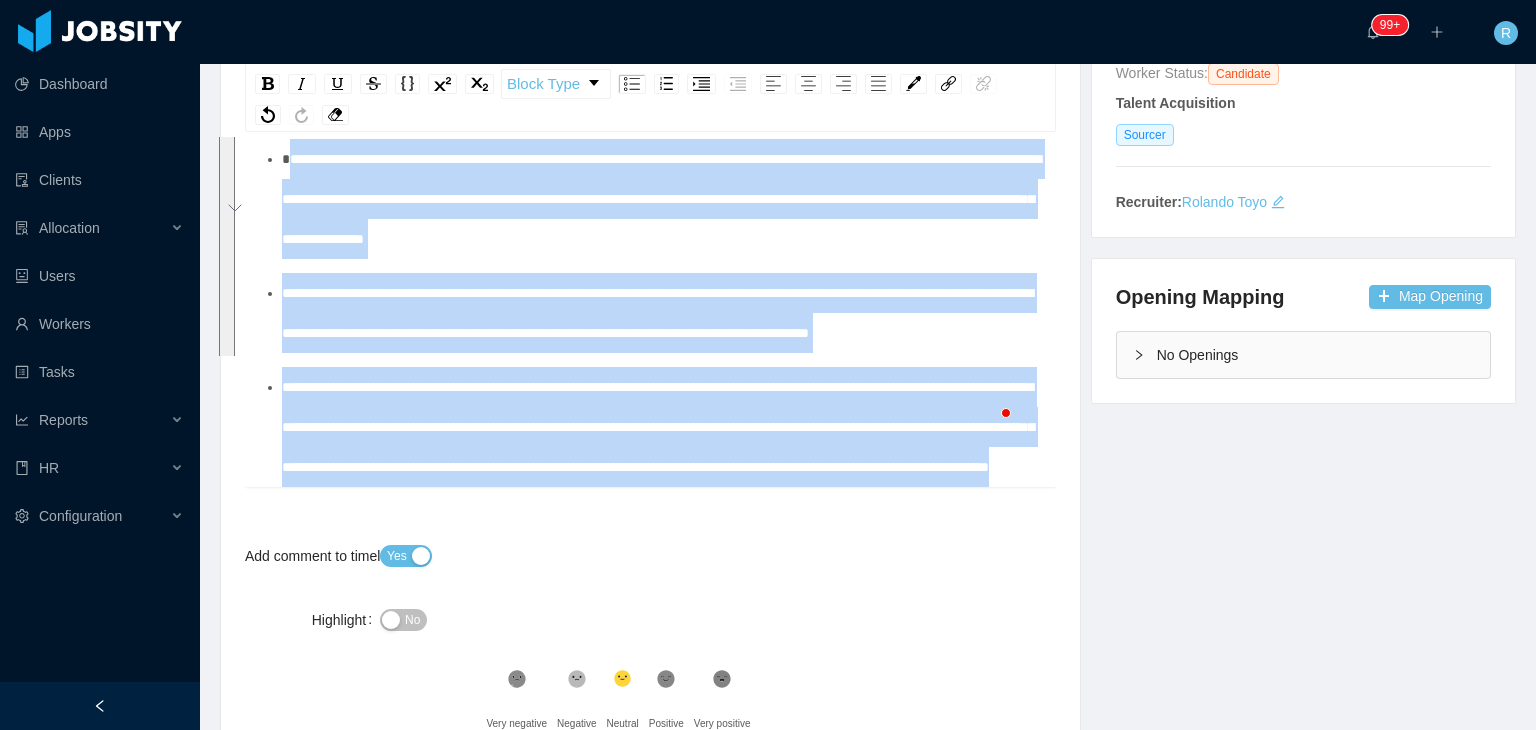 copy on "**********" 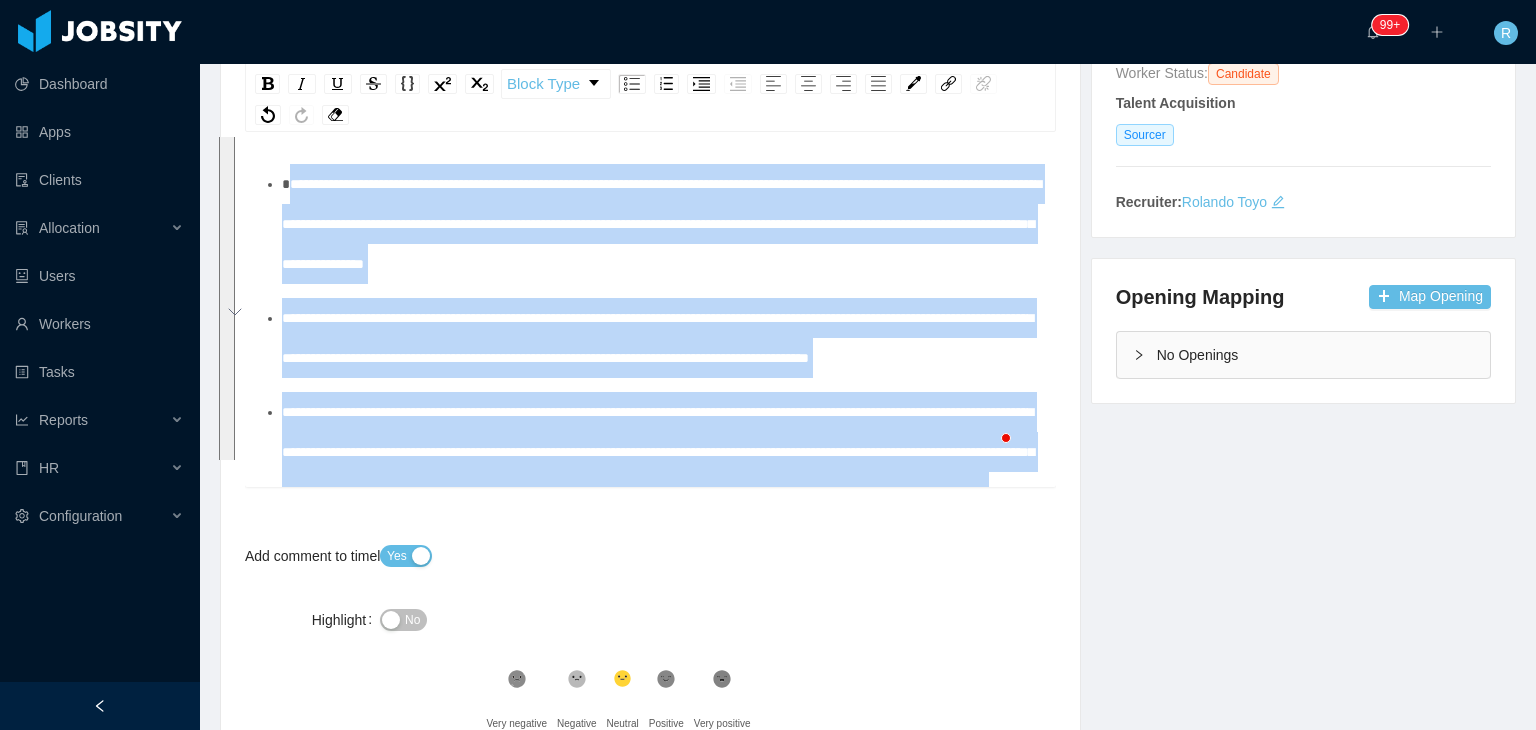 scroll, scrollTop: 0, scrollLeft: 0, axis: both 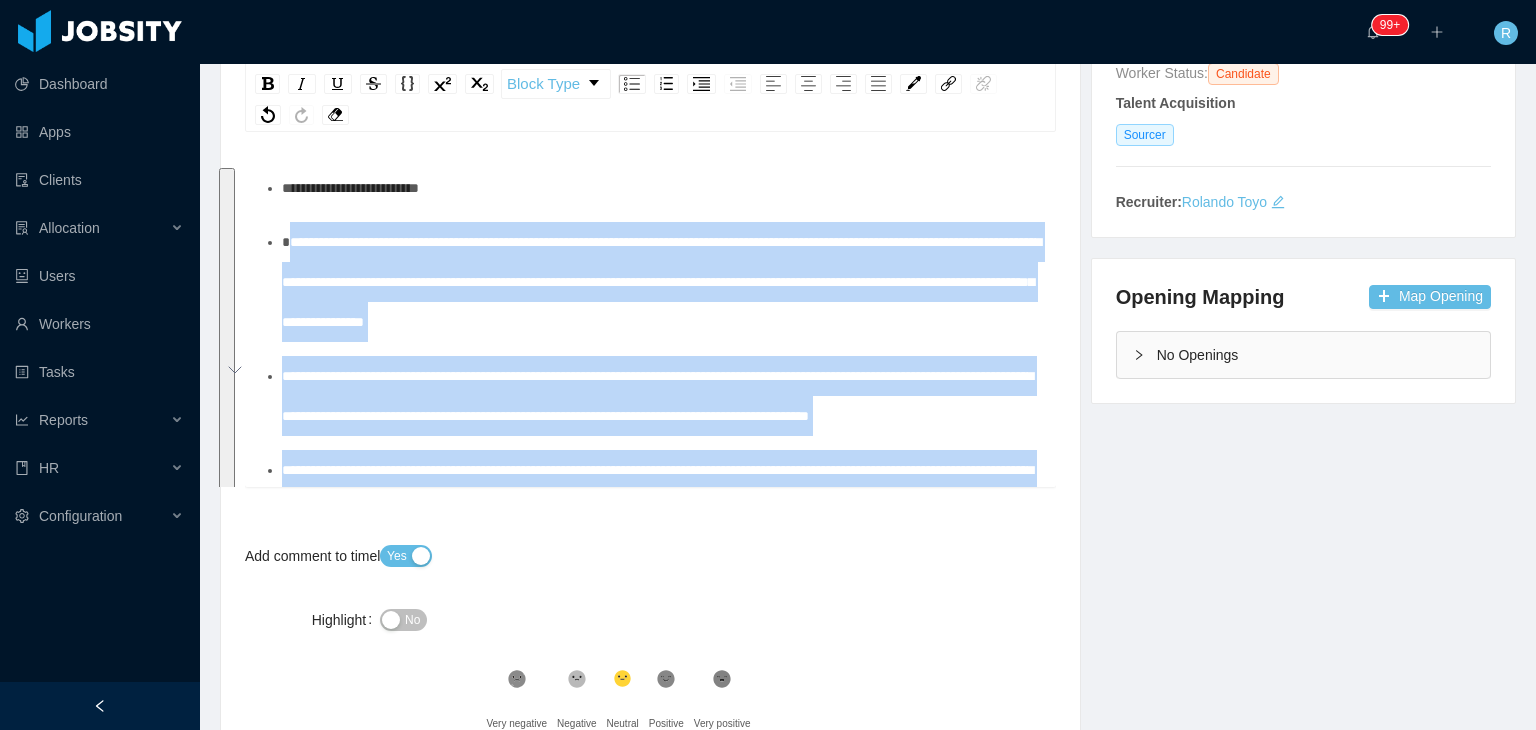 click on "**********" at bounding box center (868, 499) 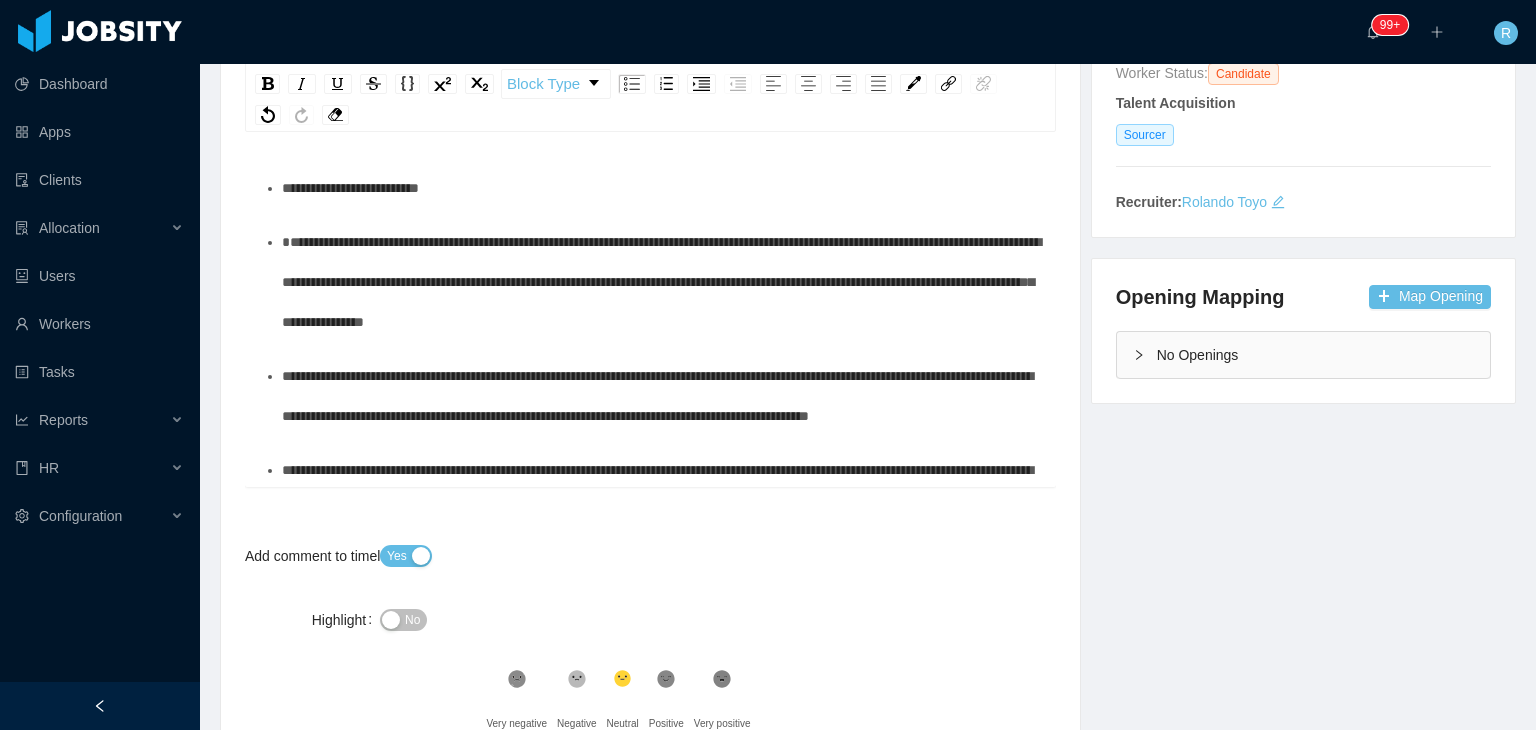 scroll, scrollTop: 114, scrollLeft: 0, axis: vertical 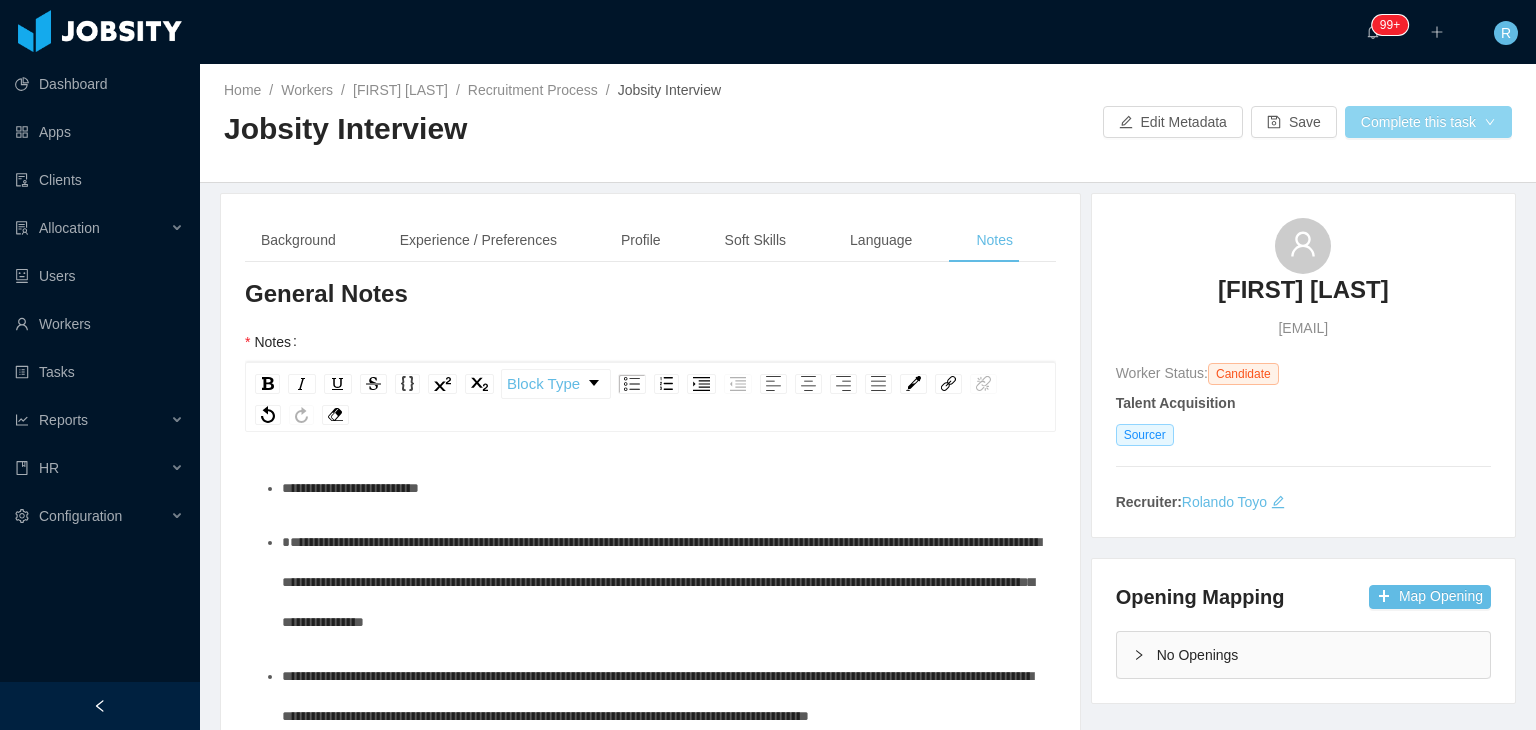 click on "Complete this task" at bounding box center [1428, 122] 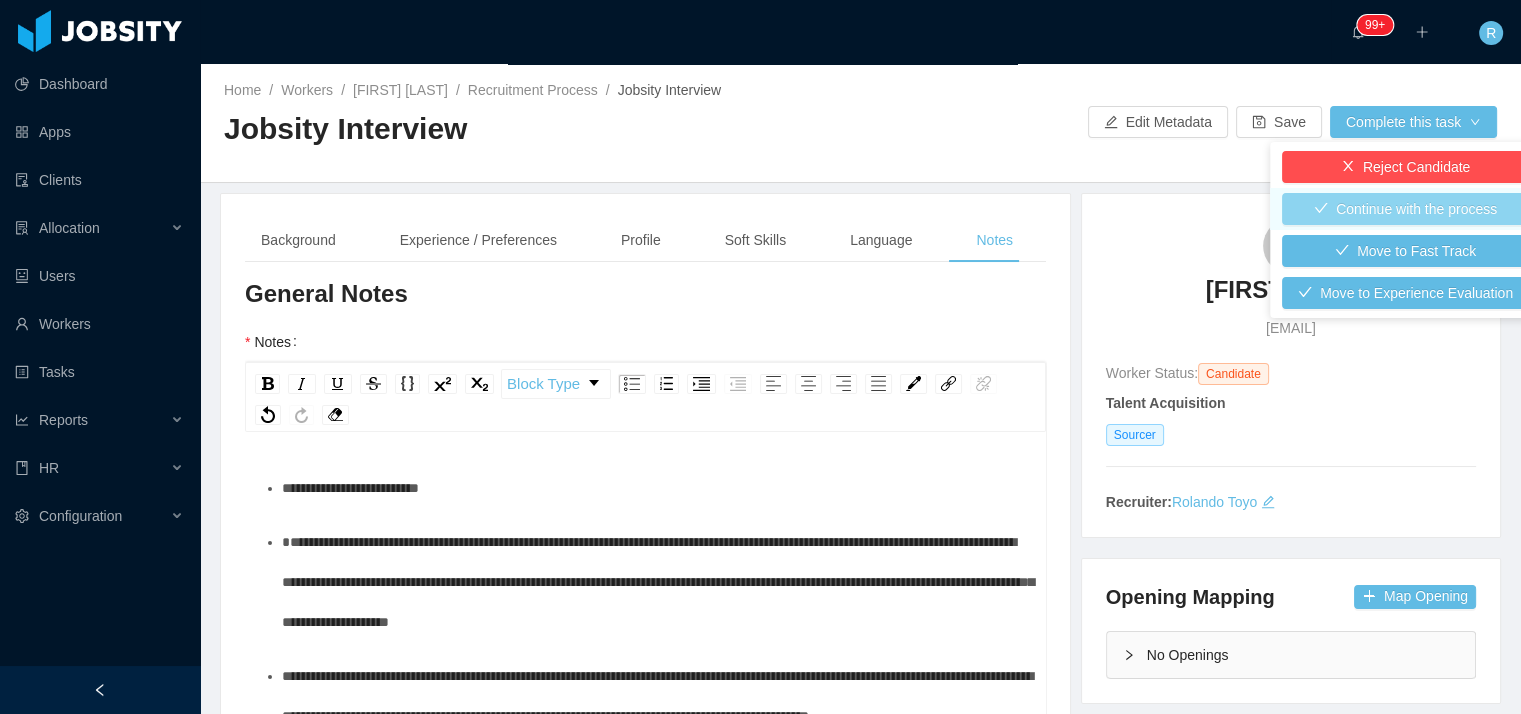 click on "Continue with the process" at bounding box center [1405, 209] 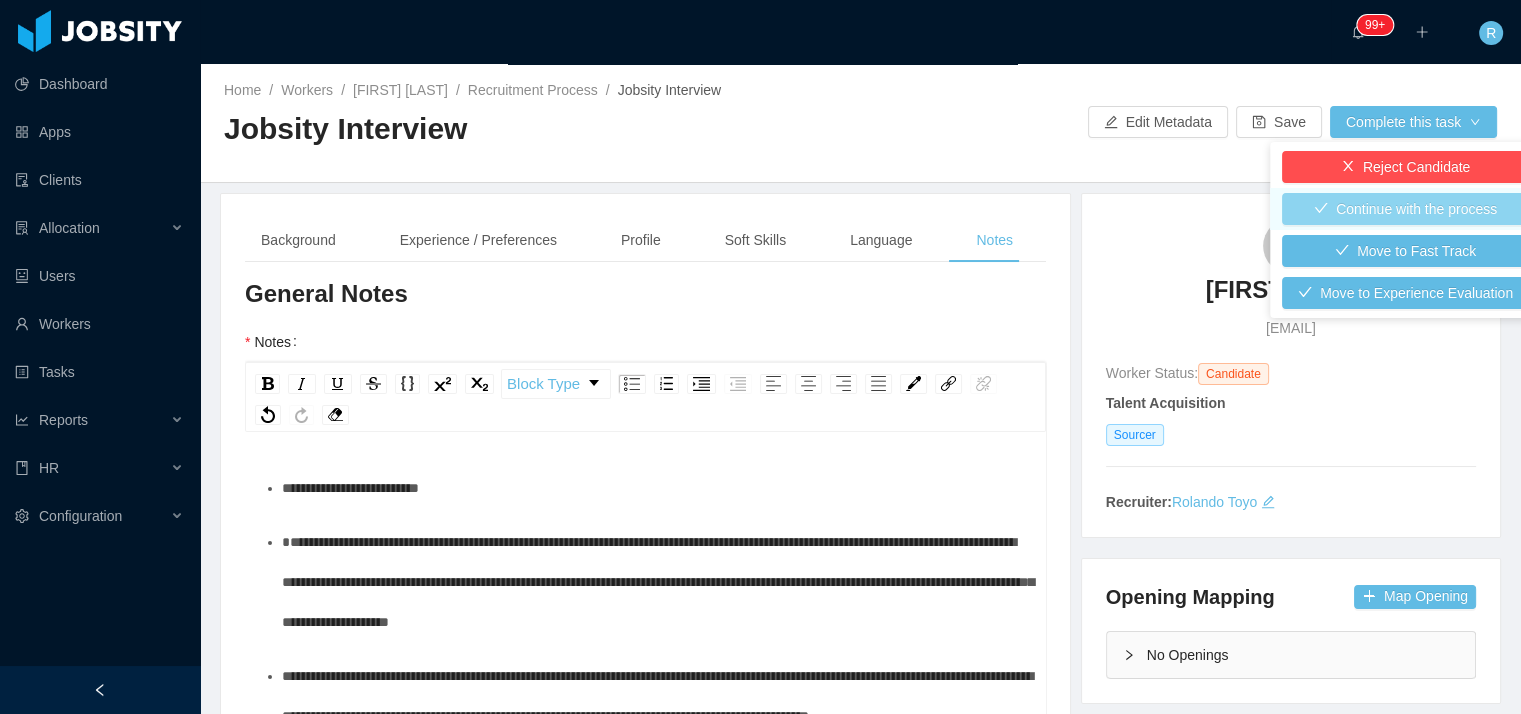 type 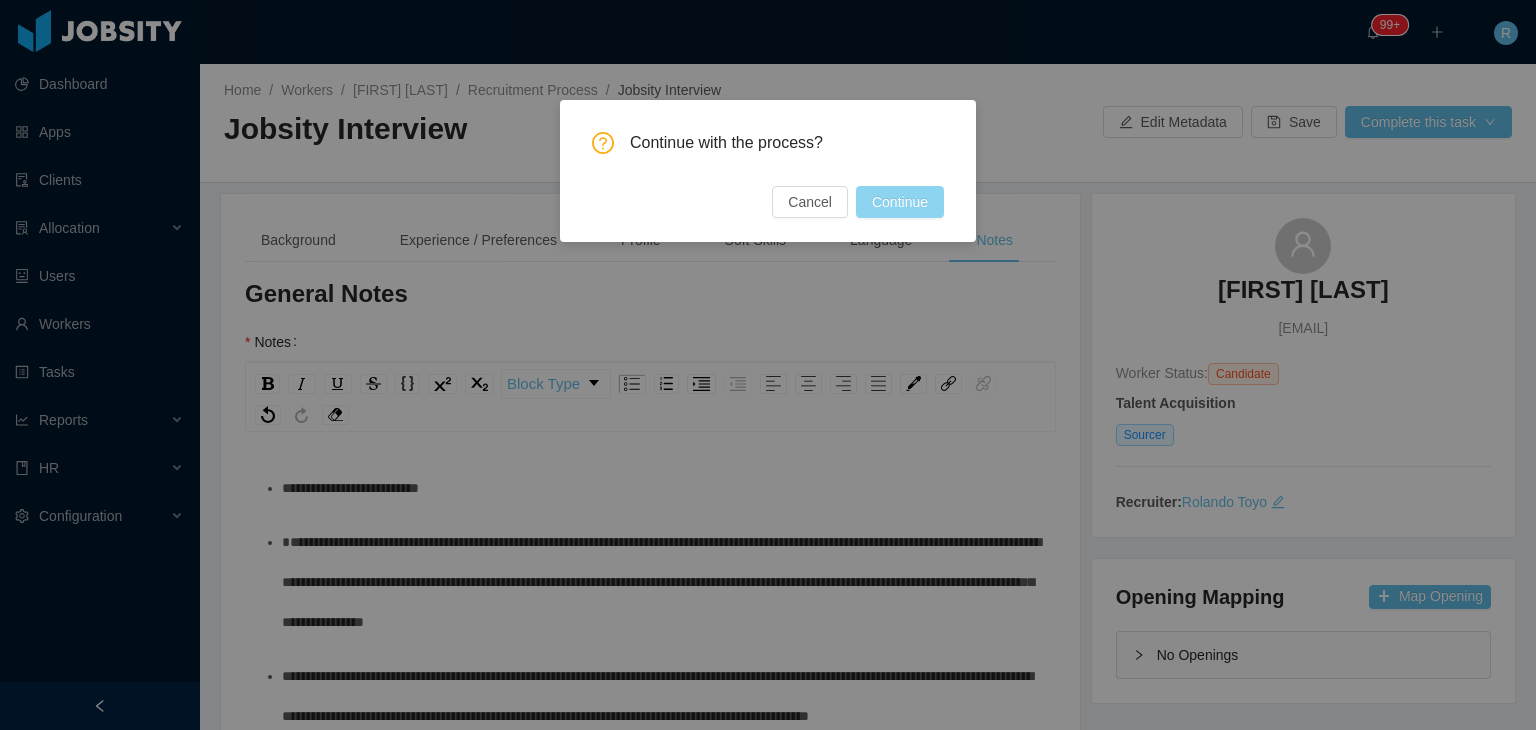 click on "Continue" at bounding box center [900, 202] 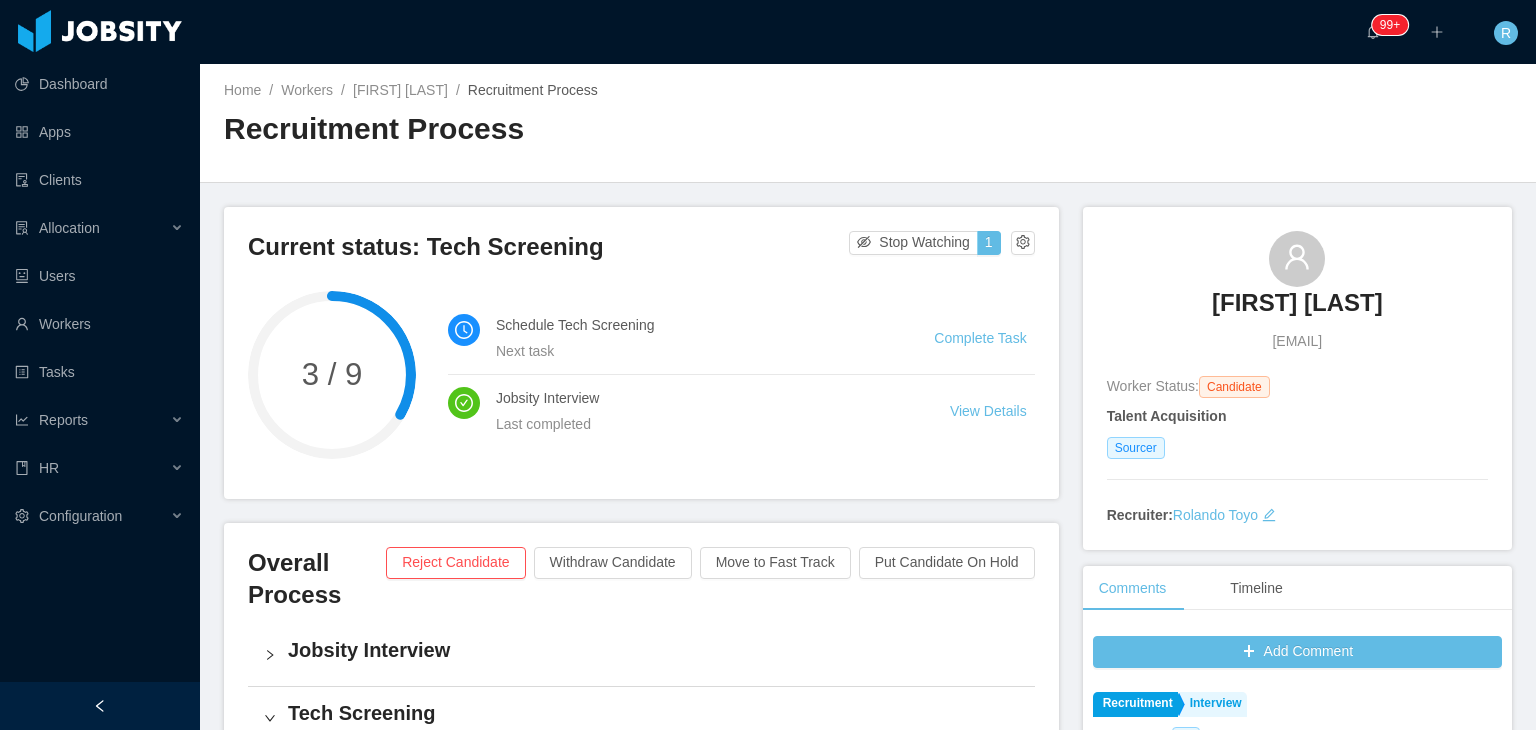 scroll, scrollTop: 0, scrollLeft: 0, axis: both 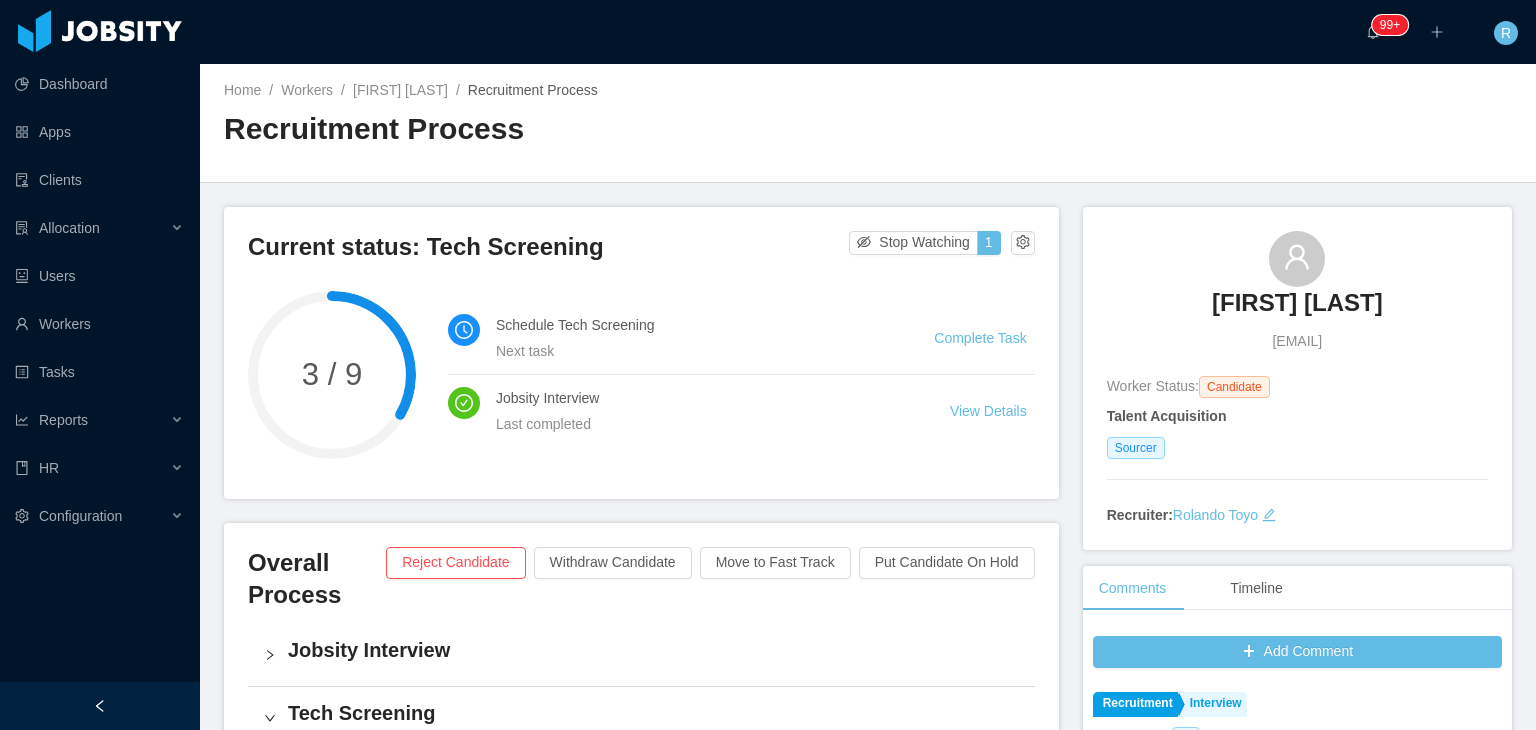click on "[FIRST] [LAST]" at bounding box center [1297, 303] 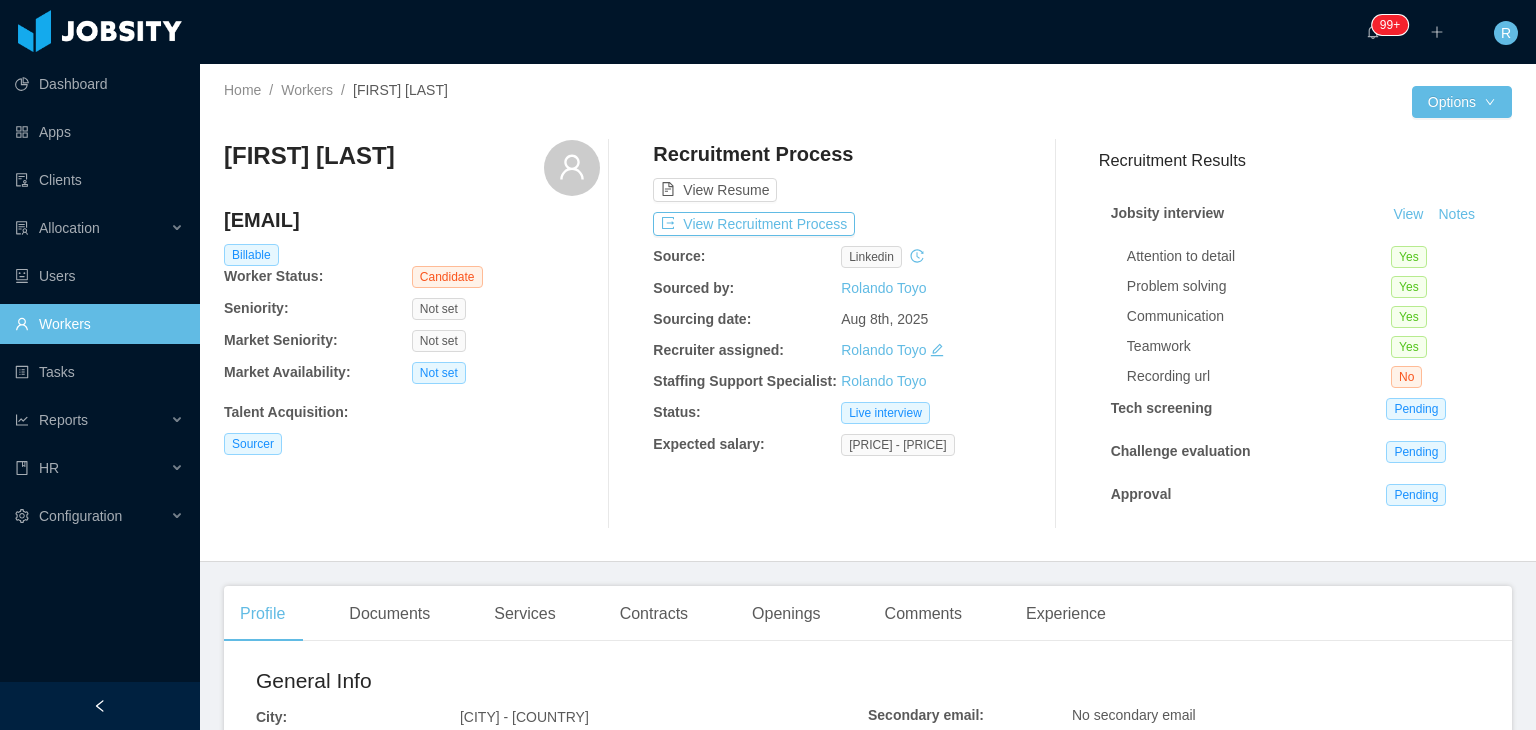 click on "Workers" at bounding box center (99, 324) 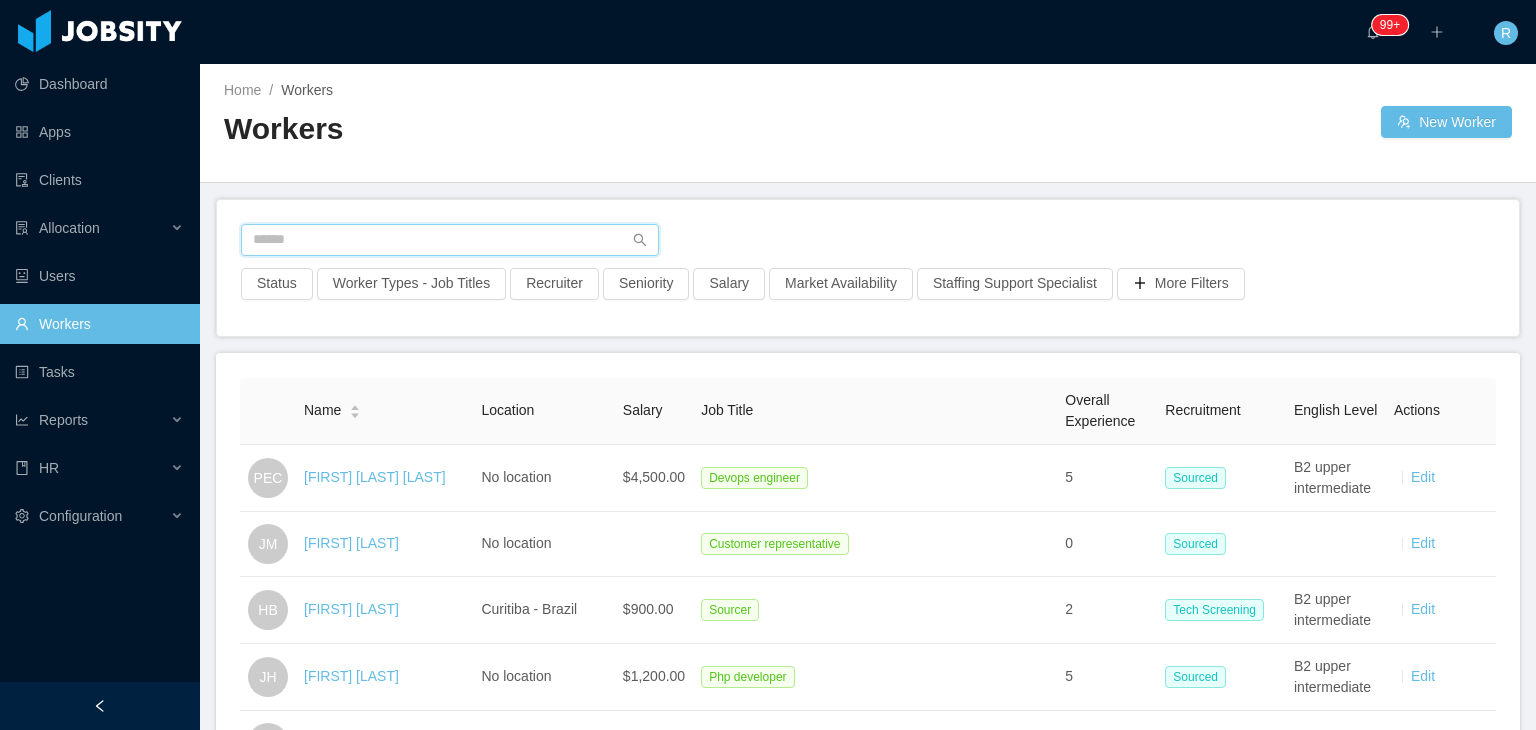 click at bounding box center (450, 240) 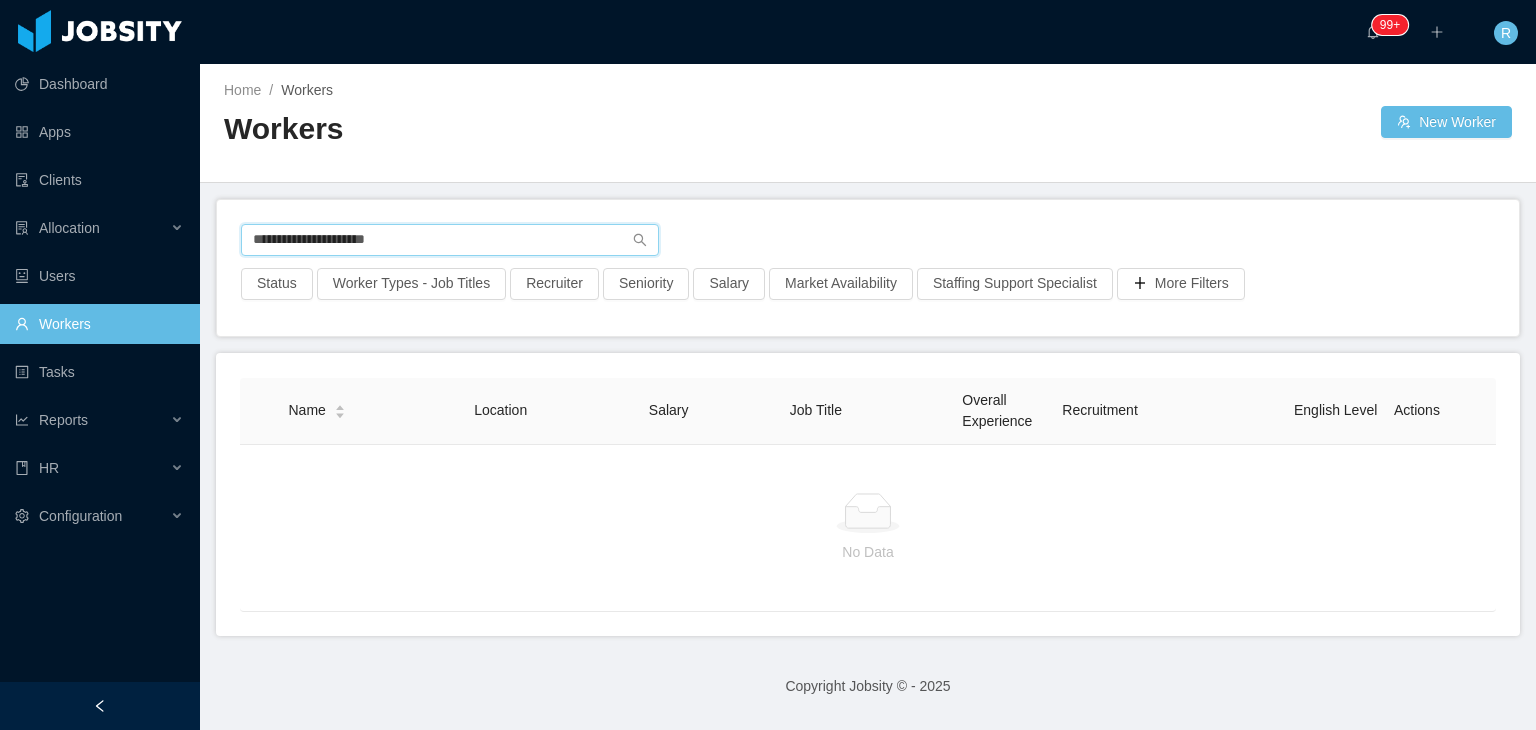 click on "**********" at bounding box center [450, 240] 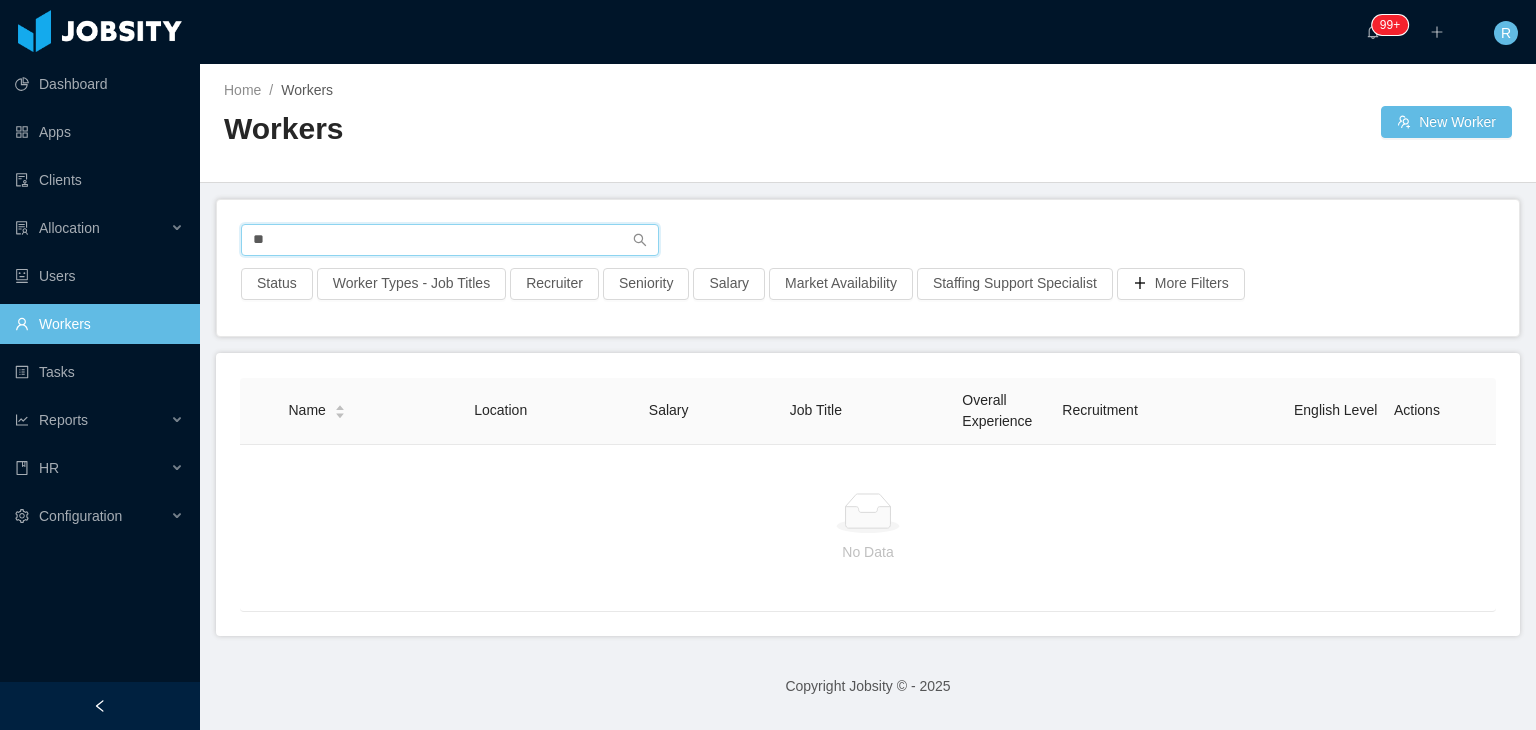 type on "*" 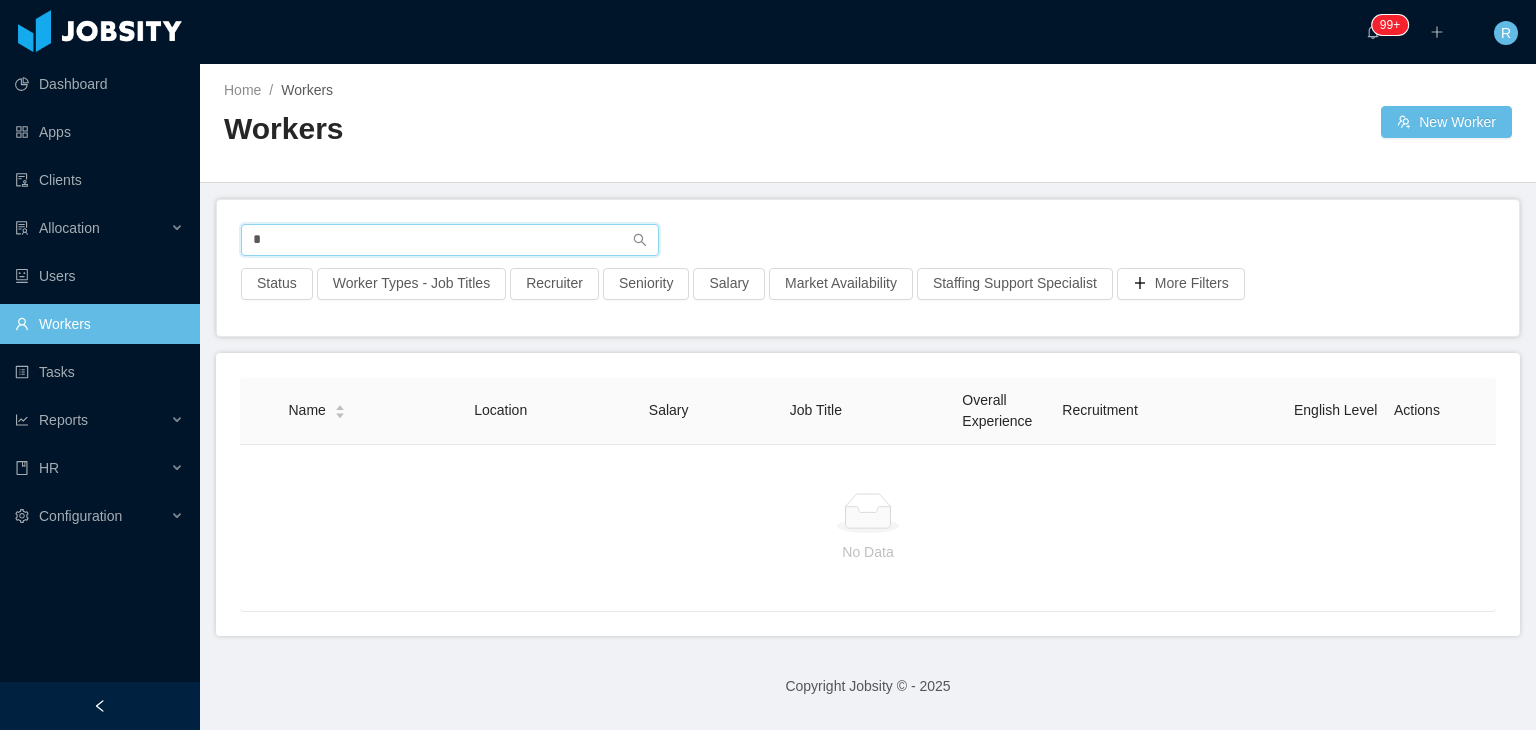 type 